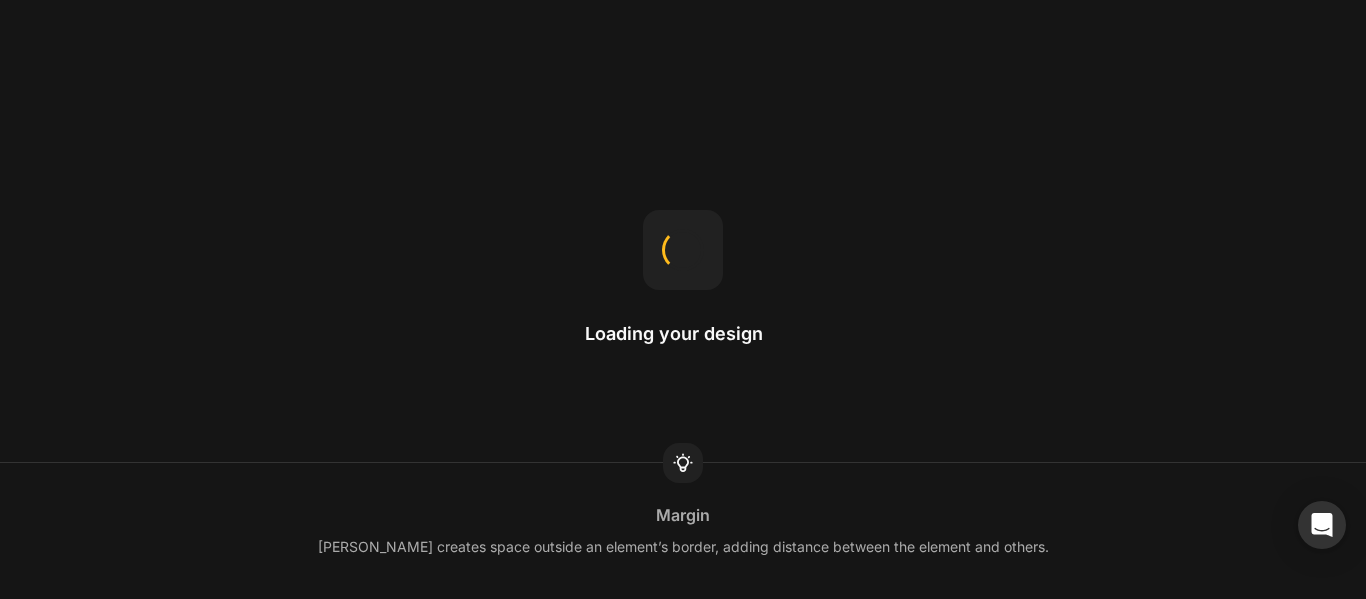 scroll, scrollTop: 0, scrollLeft: 0, axis: both 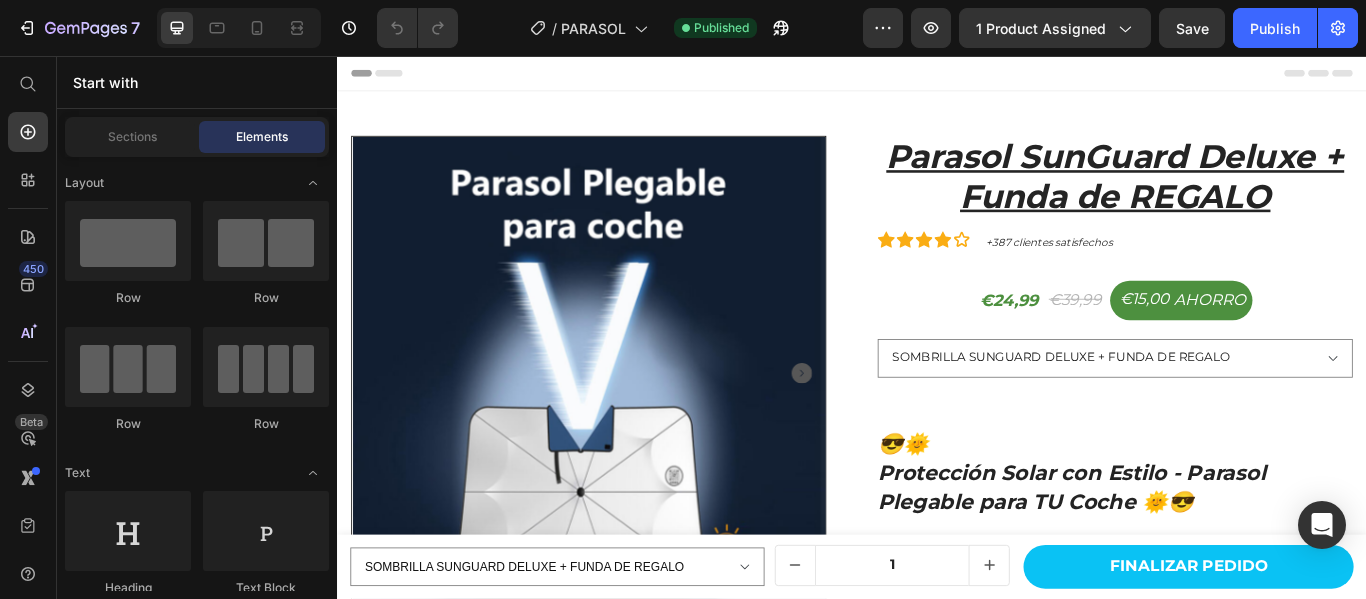click on "Header" at bounding box center [937, 76] 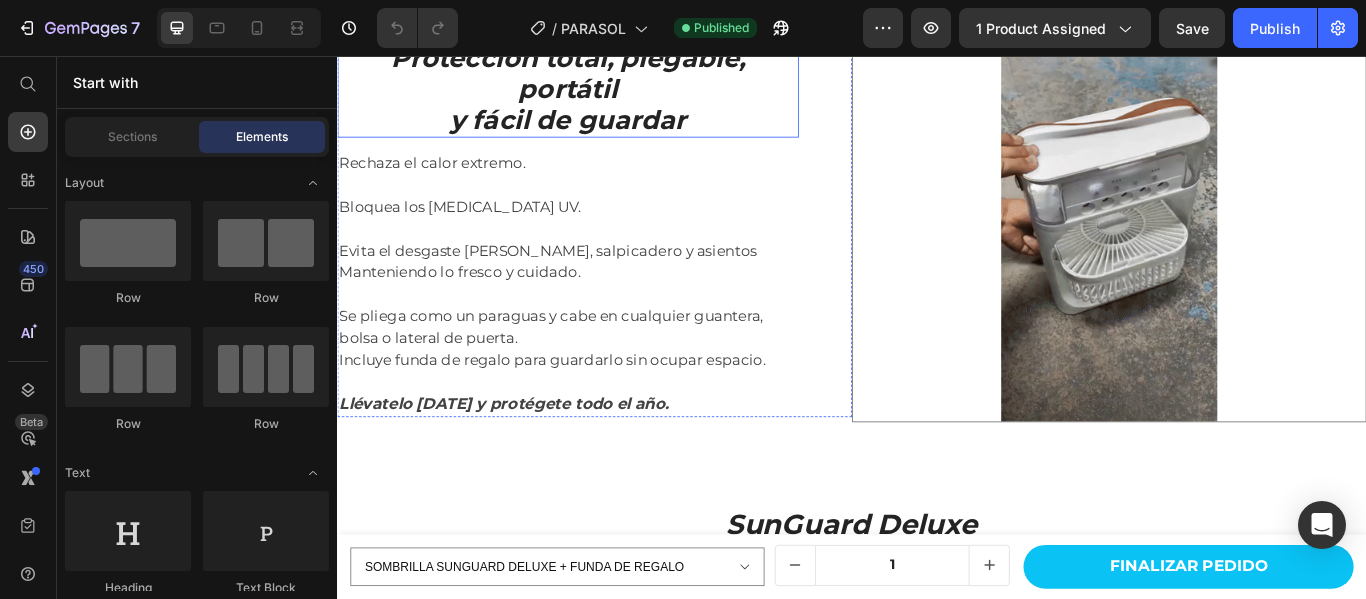 scroll, scrollTop: 2200, scrollLeft: 0, axis: vertical 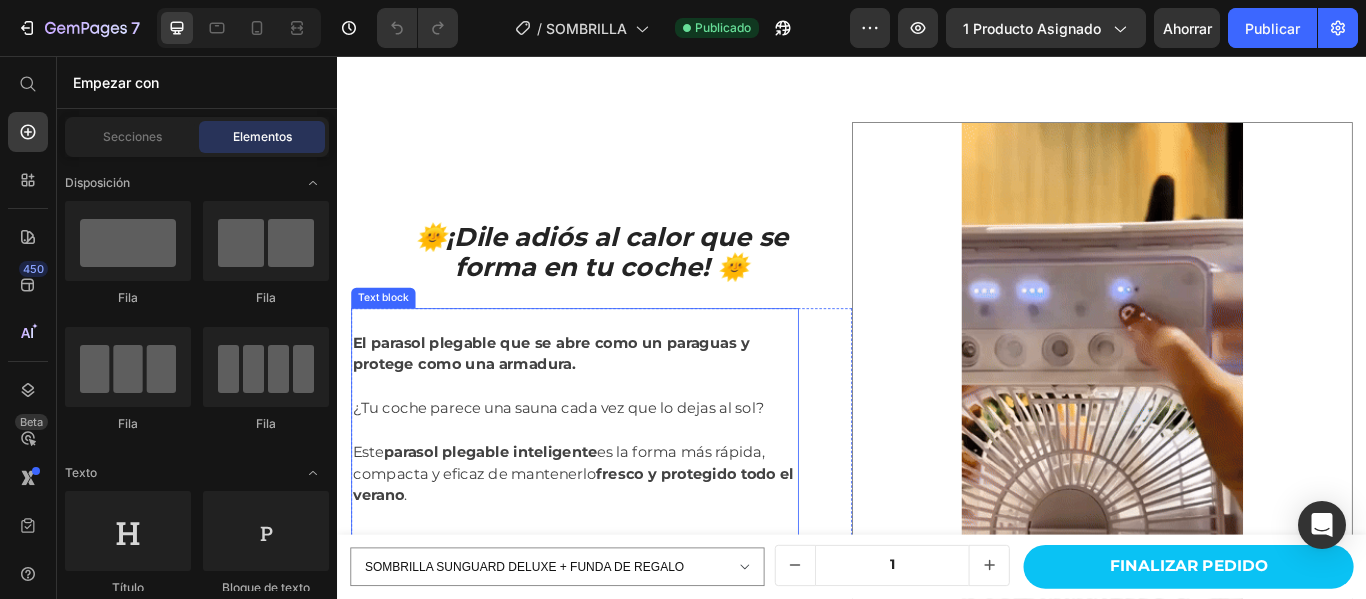 click on "El parasol plegable que se abre como un paraguas y protege como una armadura." at bounding box center (614, 403) 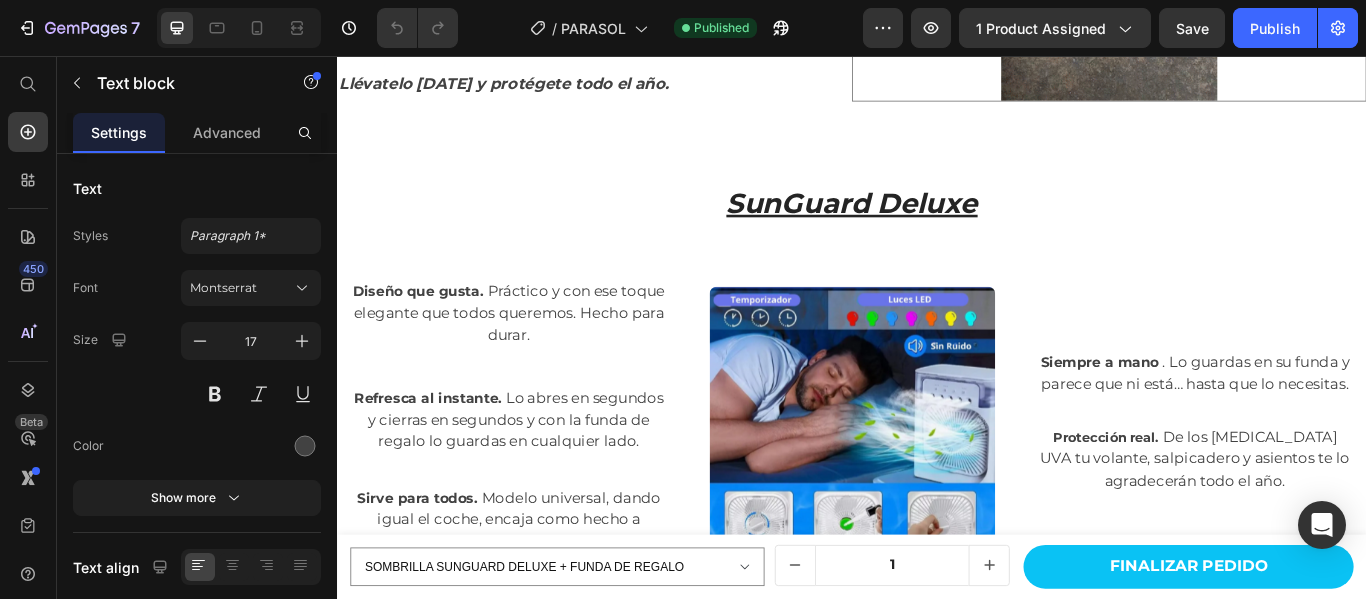 scroll, scrollTop: 3200, scrollLeft: 0, axis: vertical 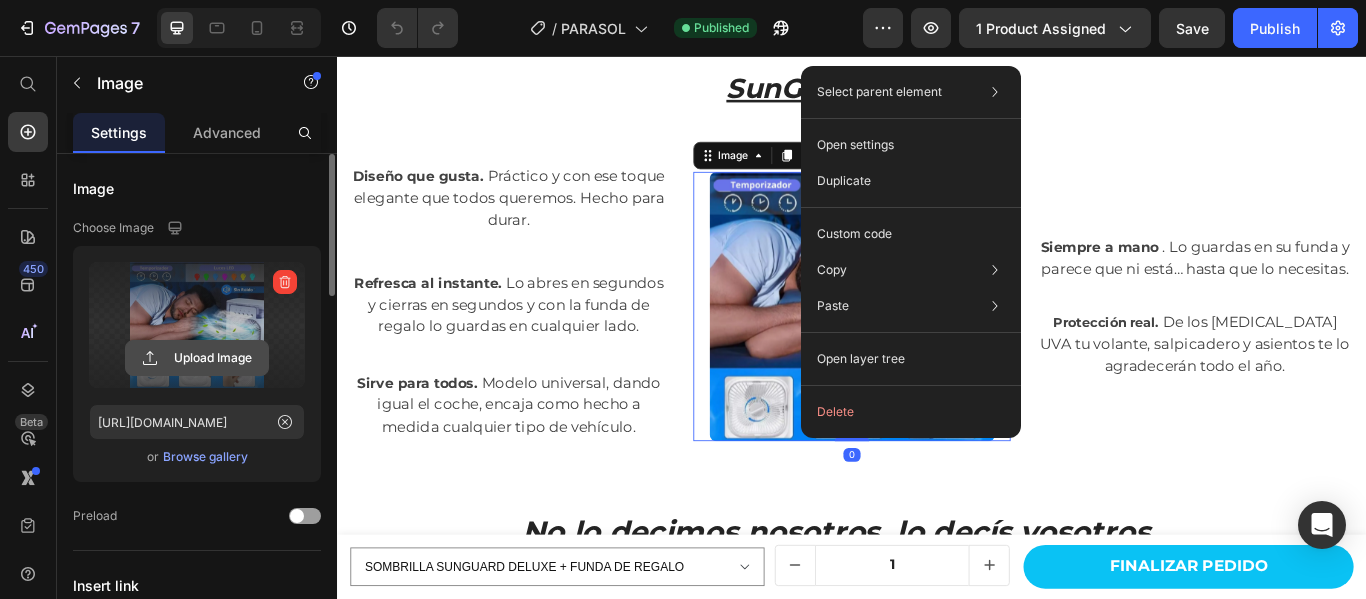 click 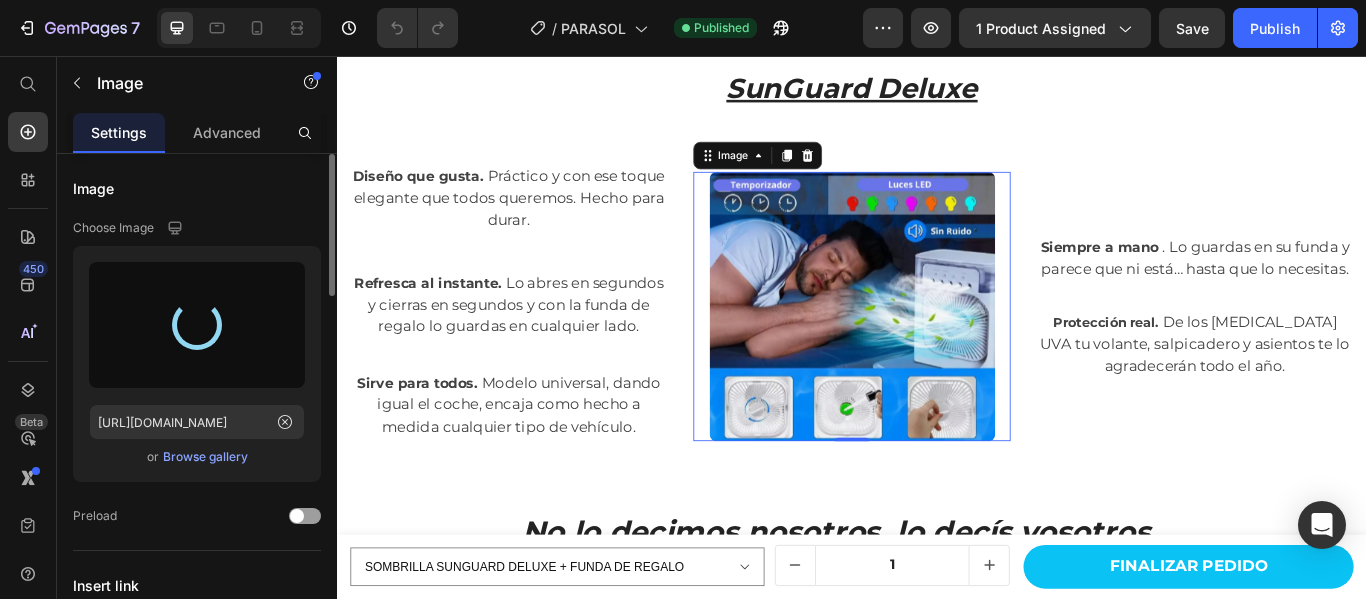 type on "https://cdn.shopify.com/s/files/1/0905/5384/4046/files/gempages_559748872570667813-113e72a7-f2e2-4650-9568-796a2d55fd25.png" 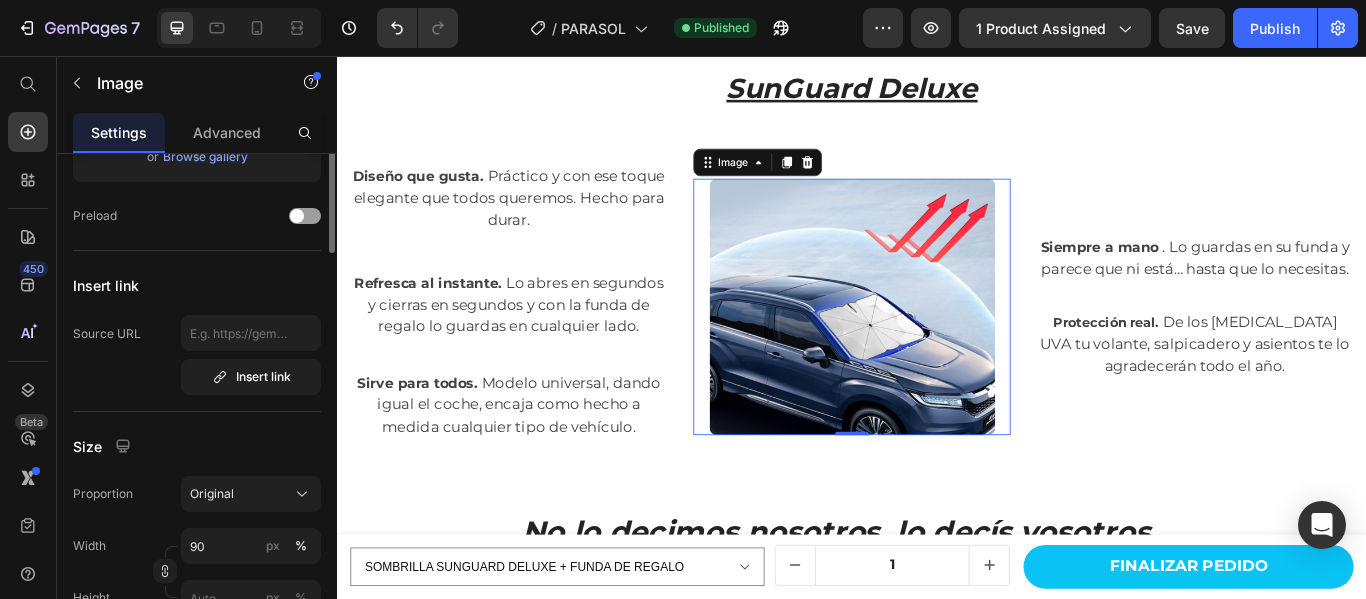 scroll, scrollTop: 200, scrollLeft: 0, axis: vertical 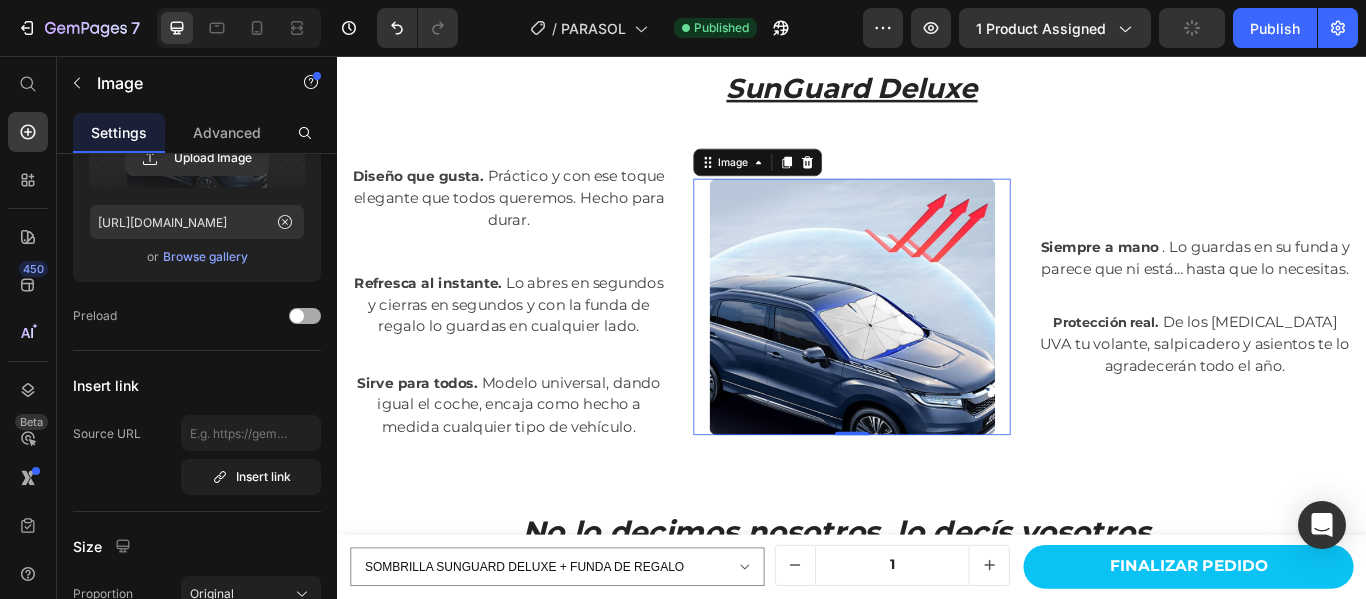 click at bounding box center (305, 316) 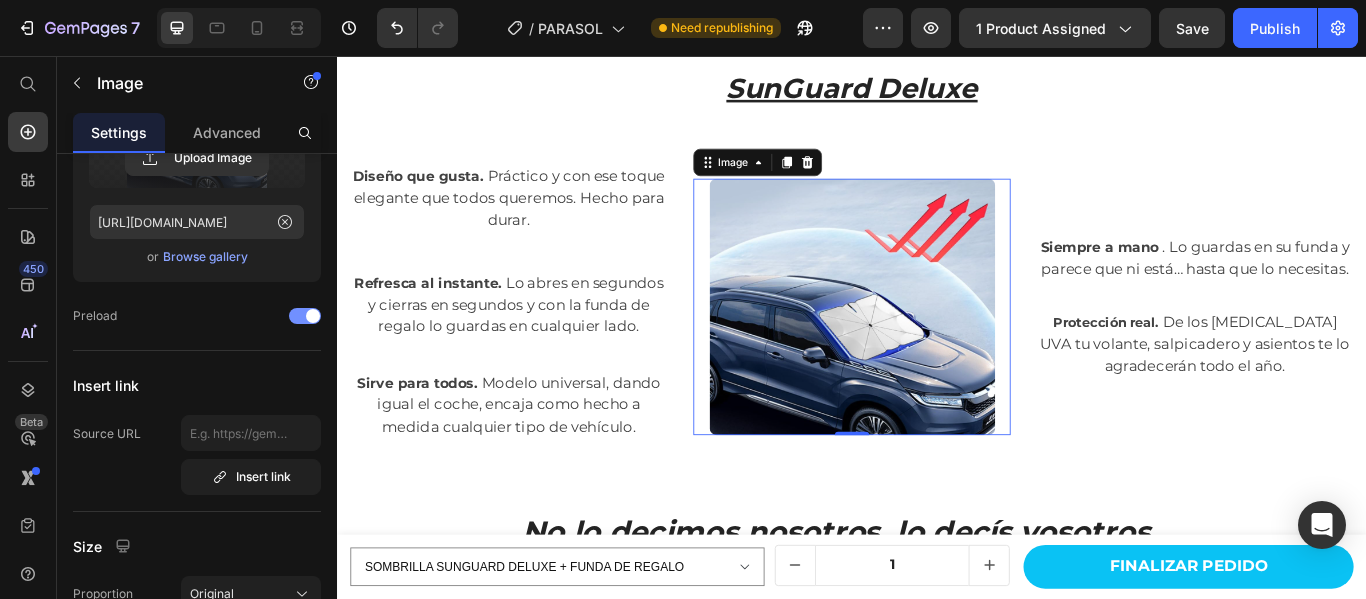 click at bounding box center [305, 316] 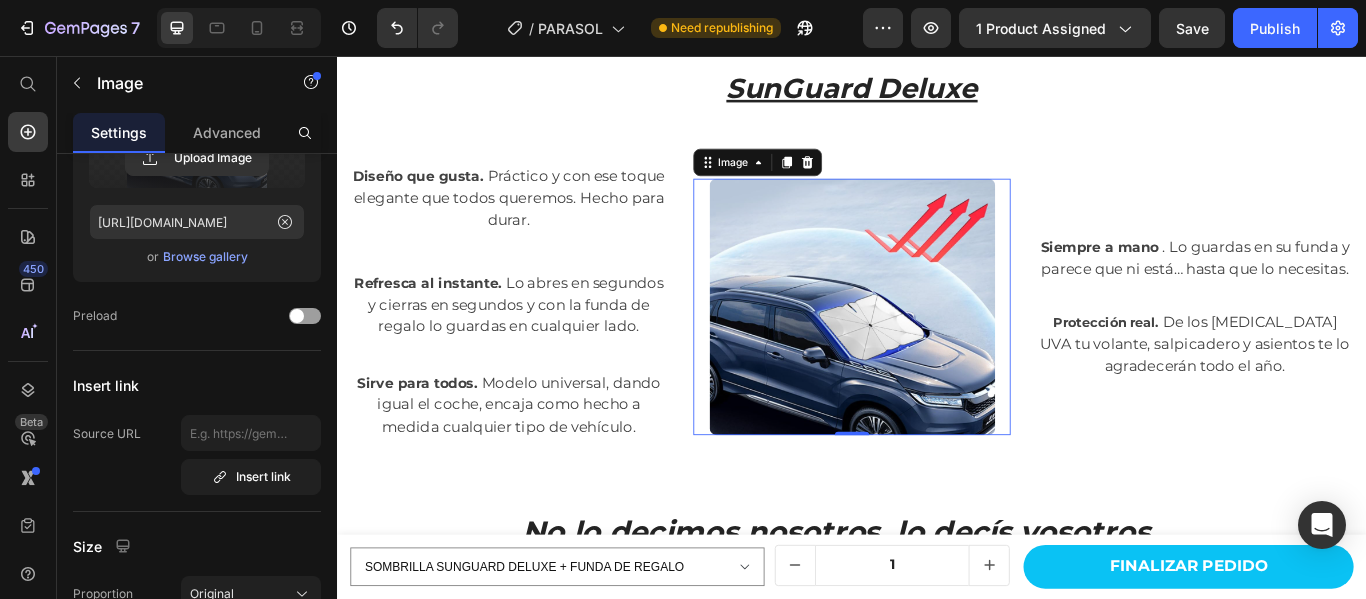 scroll, scrollTop: 300, scrollLeft: 0, axis: vertical 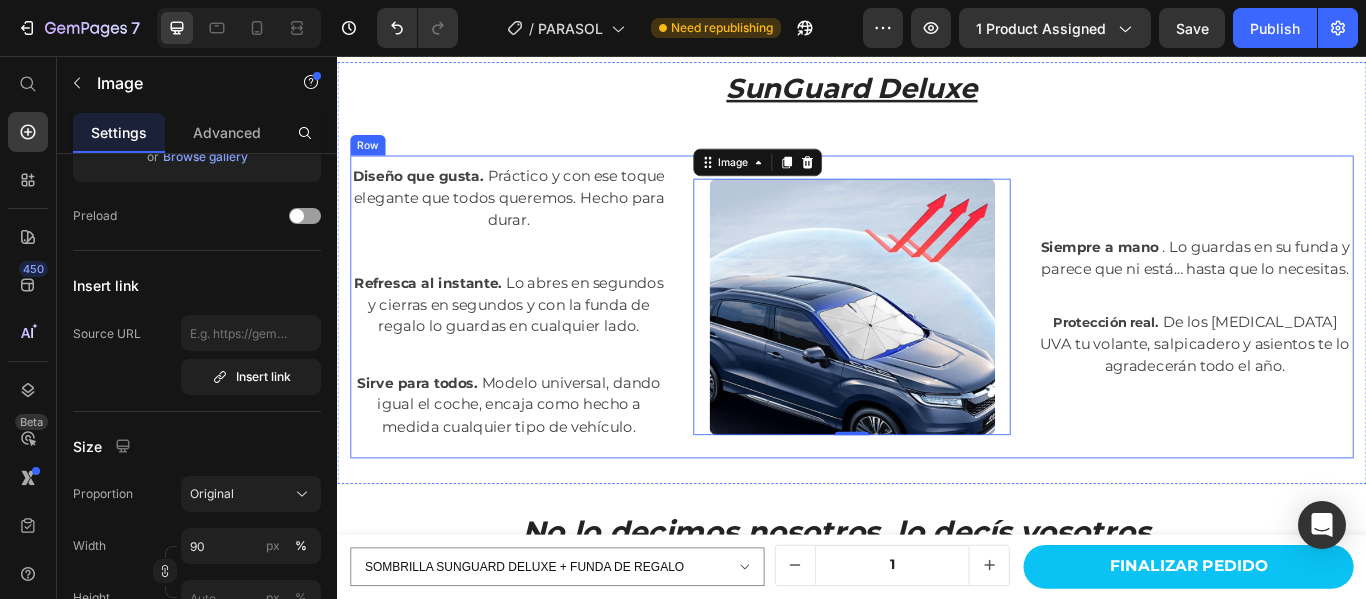 click on "Image   0" at bounding box center (937, 349) 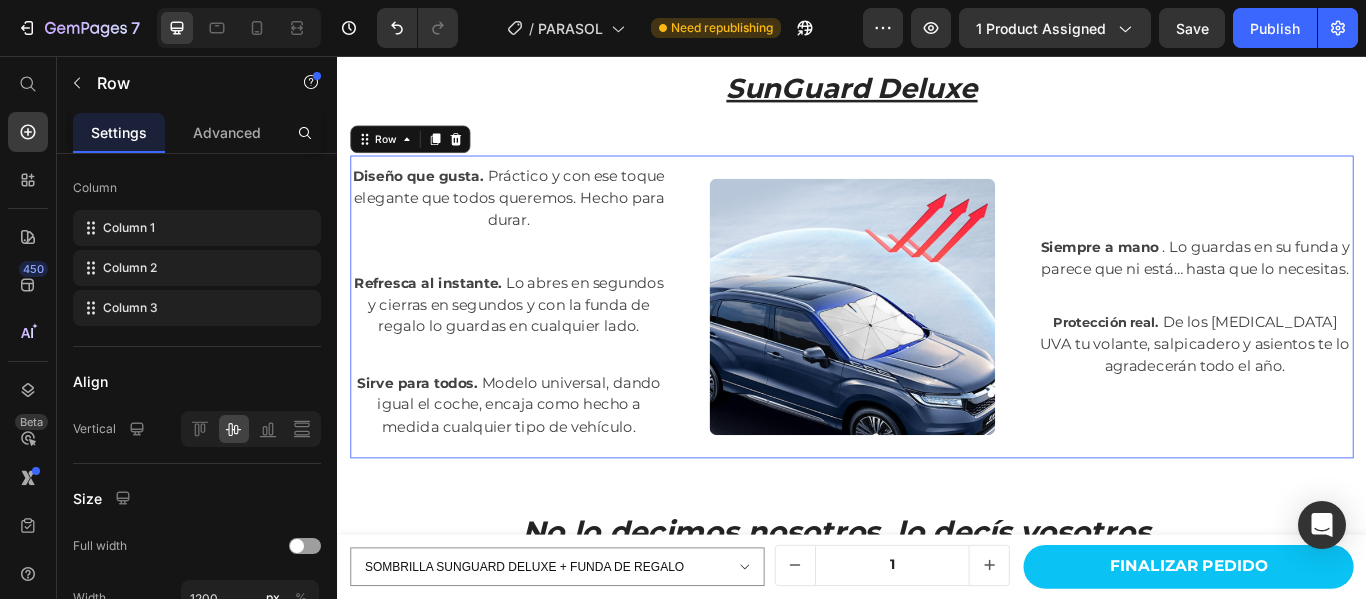 scroll, scrollTop: 0, scrollLeft: 0, axis: both 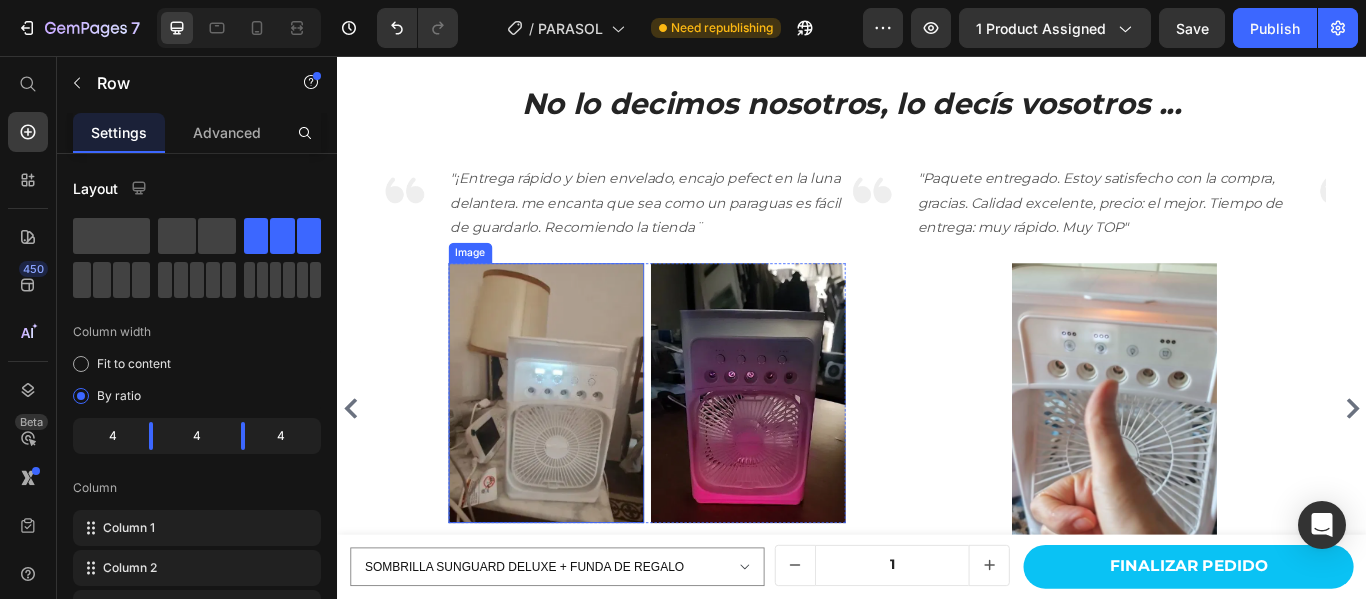 click at bounding box center [580, 449] 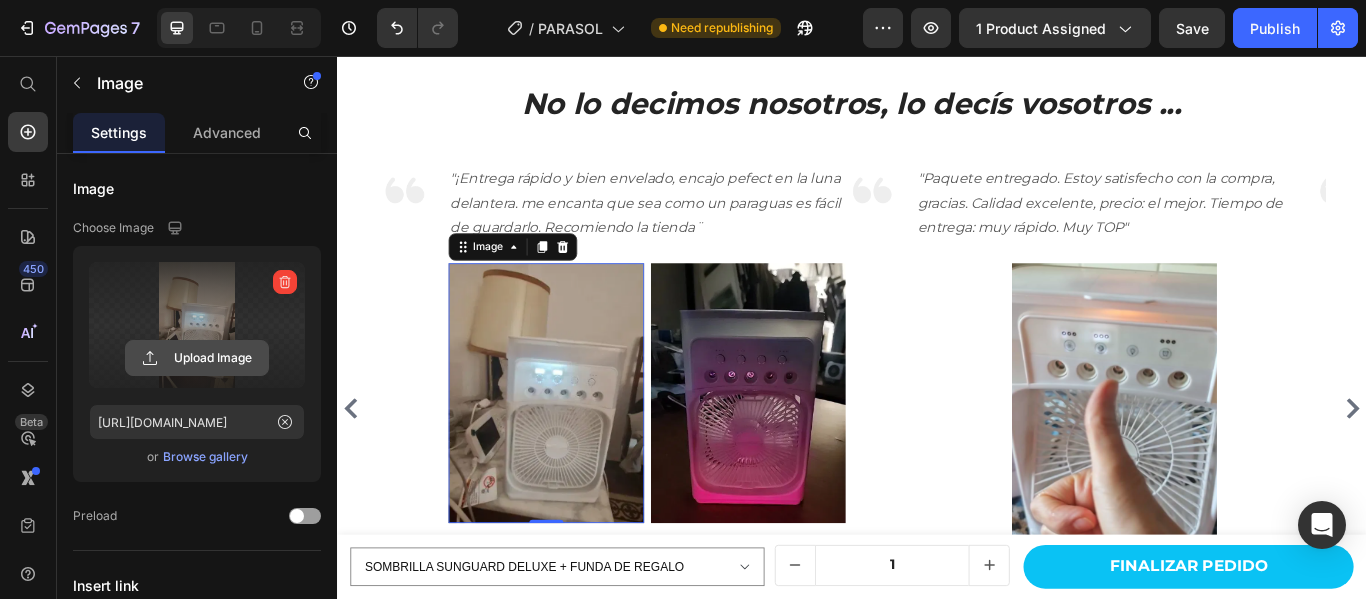 click 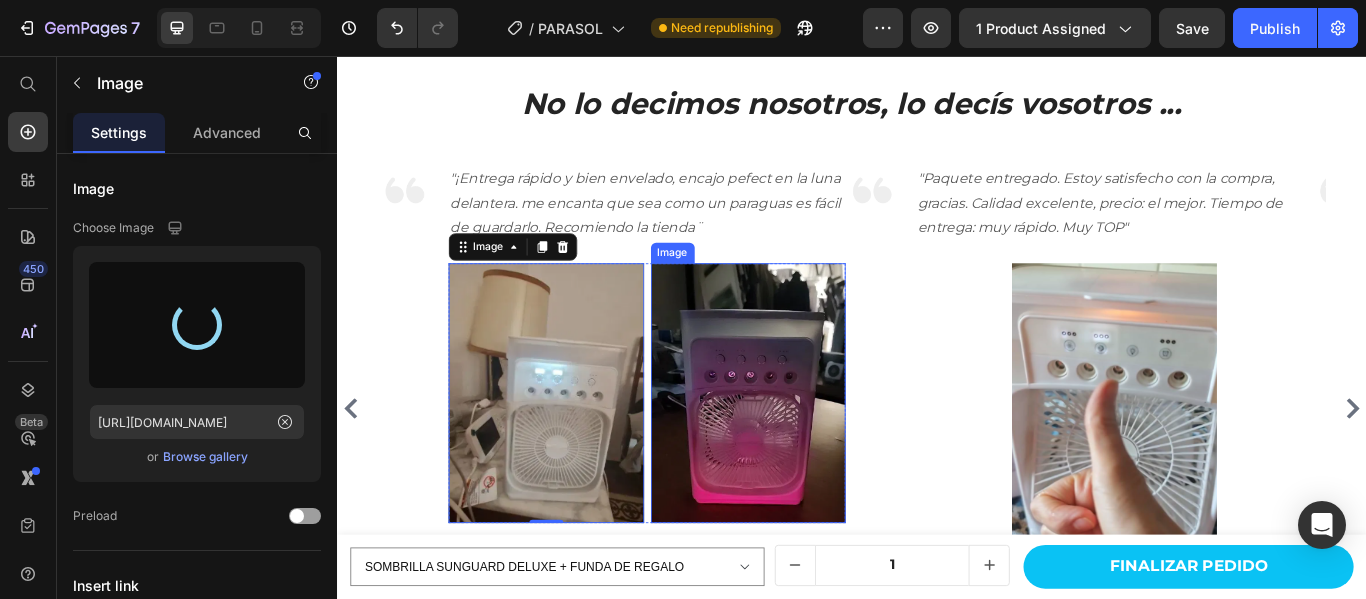 type on "[URL][DOMAIN_NAME]" 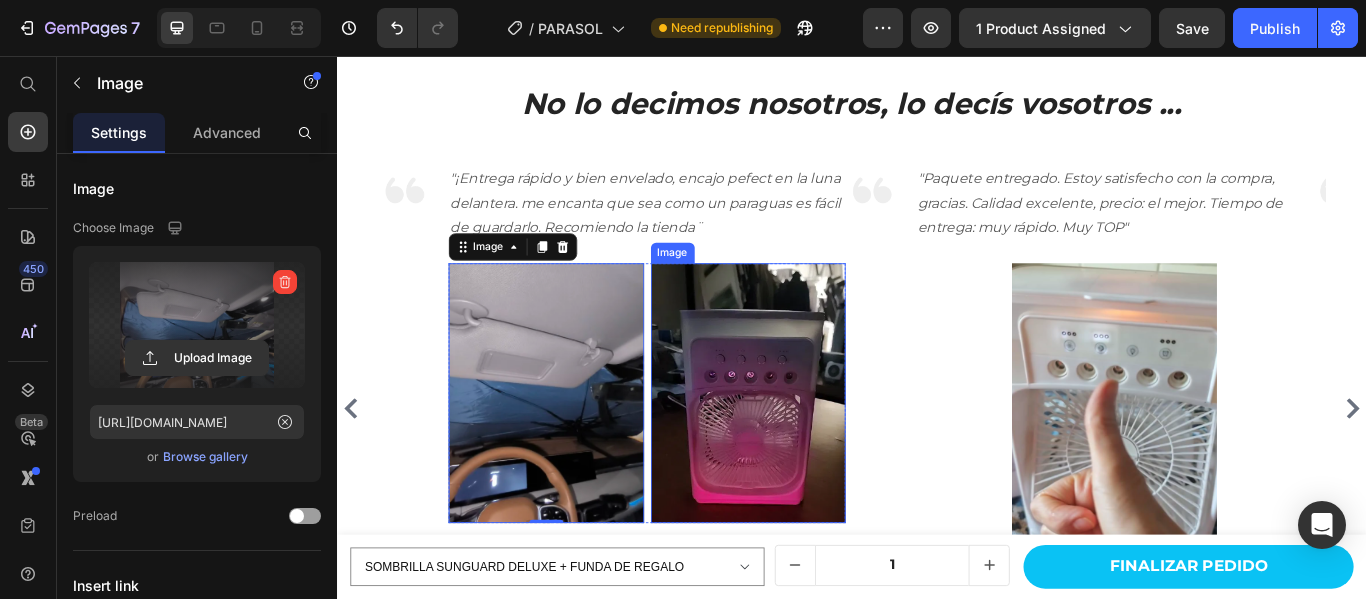 click at bounding box center [816, 449] 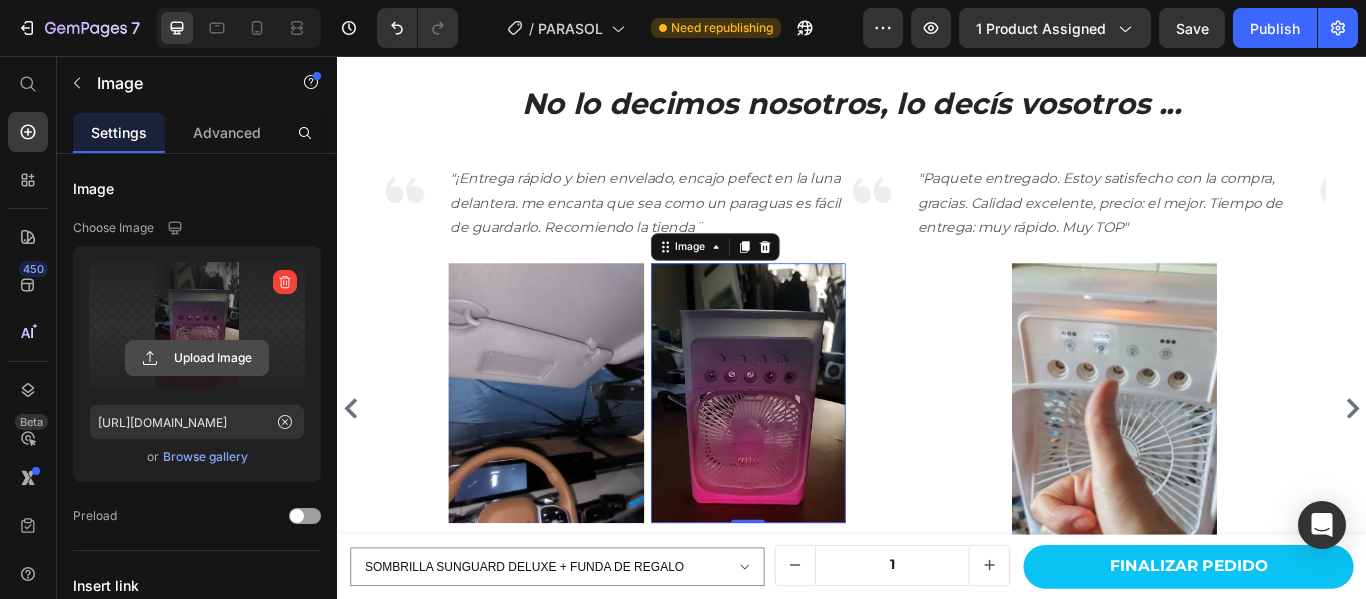 click 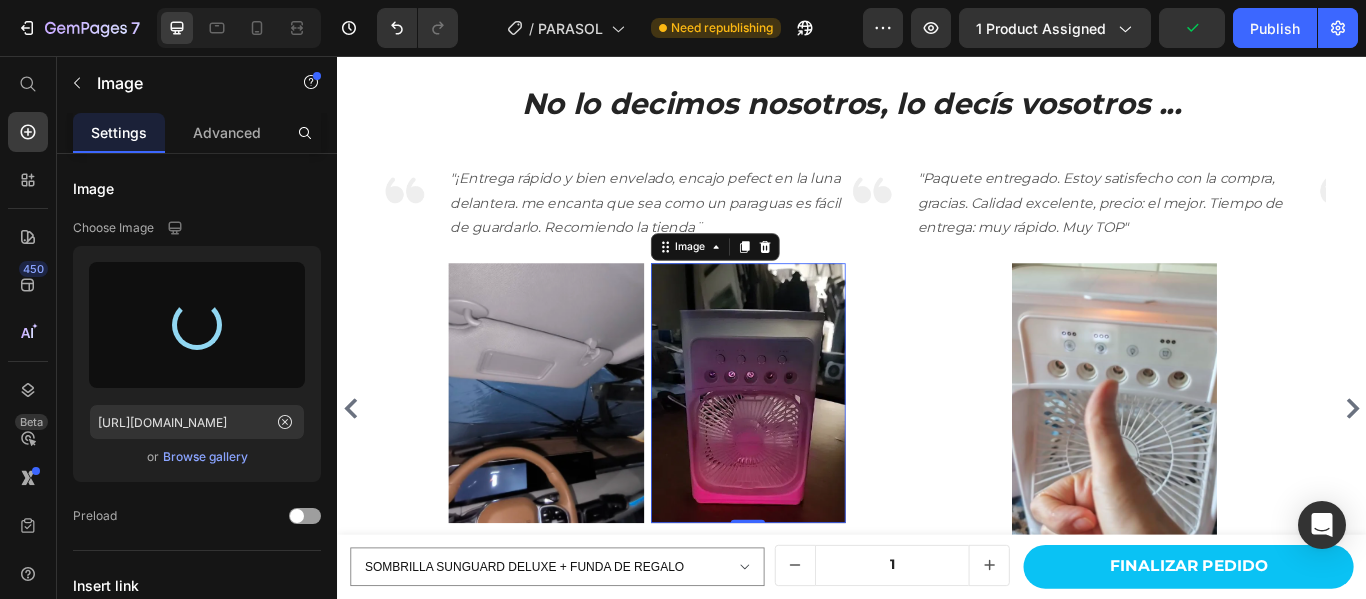 type on "[URL][DOMAIN_NAME]" 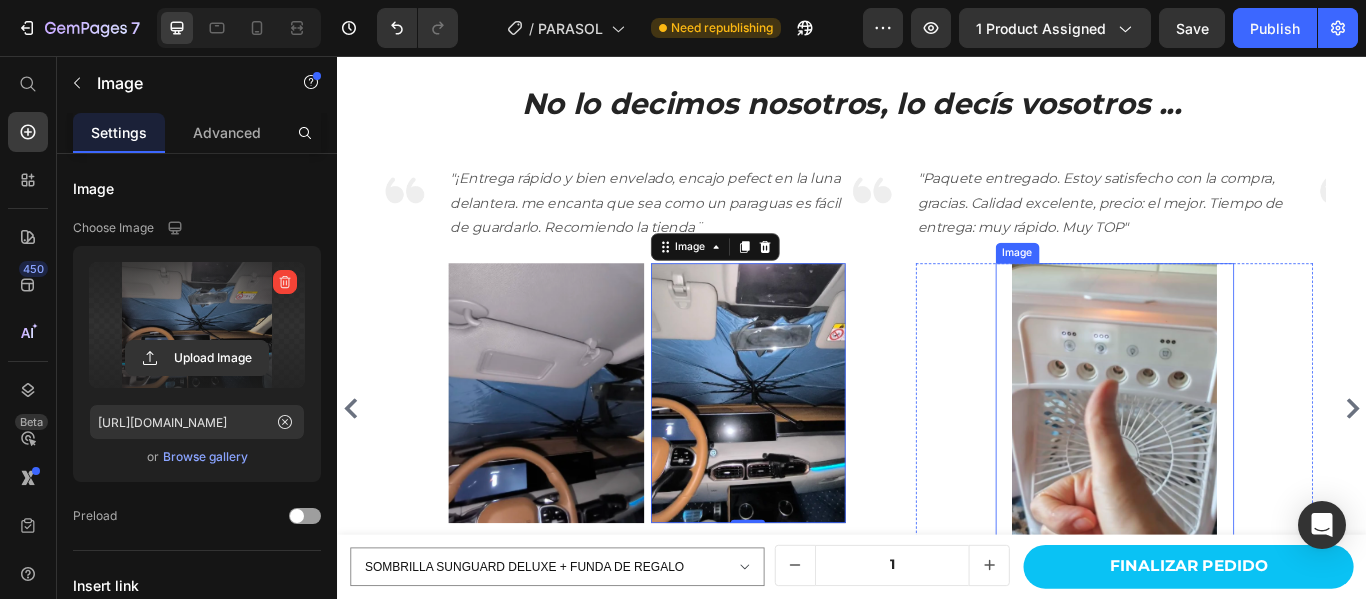 click at bounding box center [1243, 483] 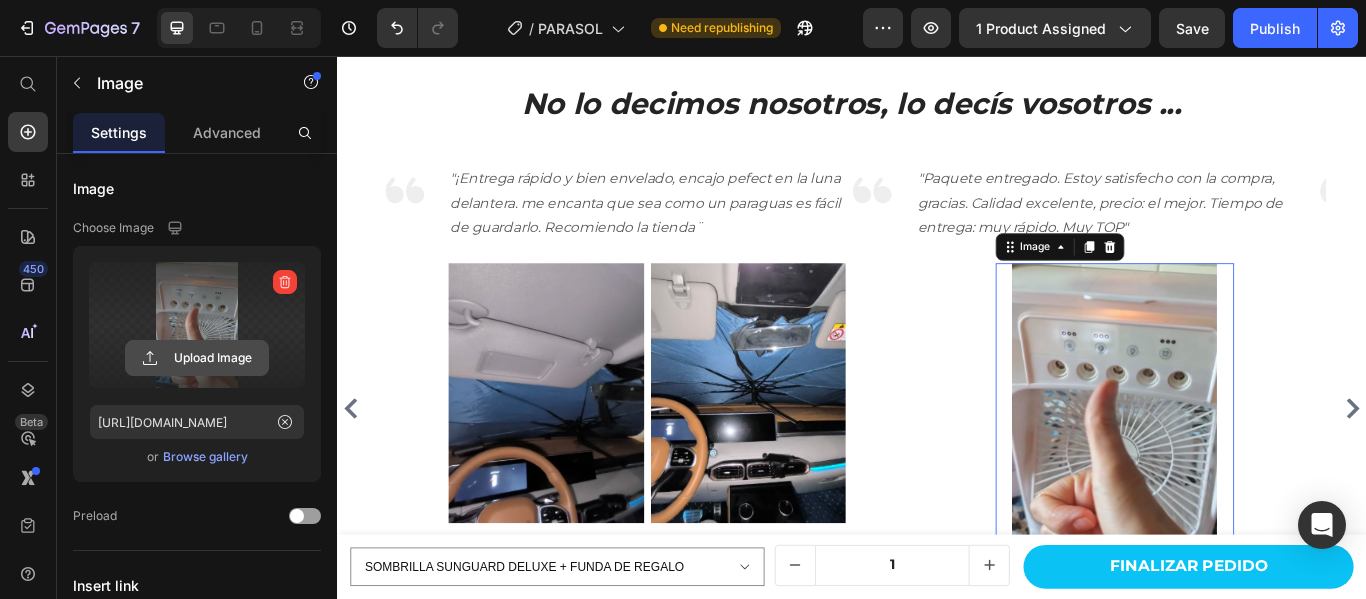 click 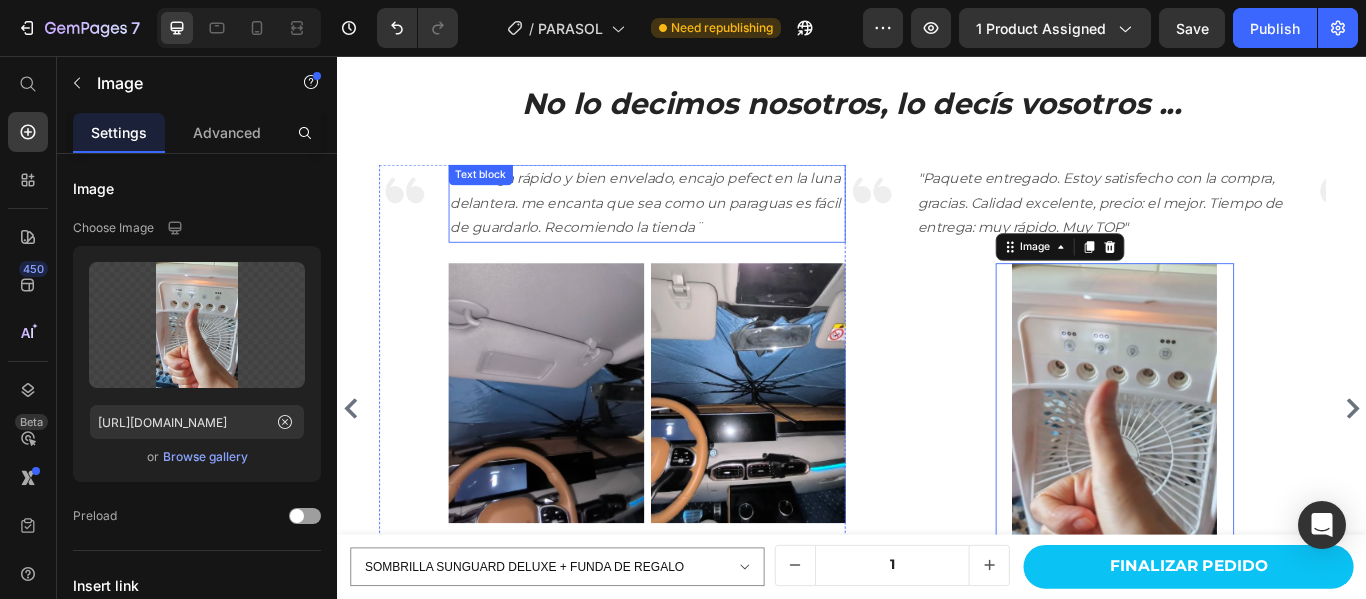 click on ""¡Entrega rápido y bien envelado, encajo pefect en la luna delantera. me encanta que sea como un paraguas es fácil de guardarlo. Recomiendo la tienda¨" at bounding box center (697, 228) 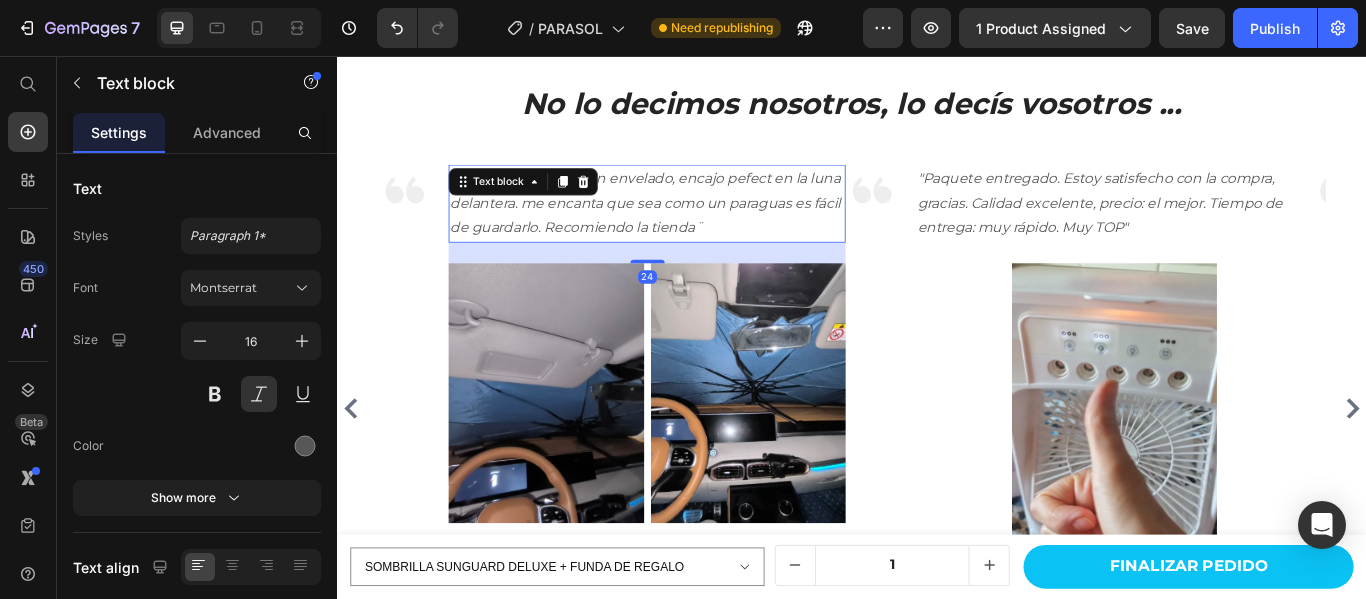 click on ""¡Entrega rápido y bien envelado, encajo pefect en la luna delantera. me encanta que sea como un paraguas es fácil de guardarlo. Recomiendo la tienda¨" at bounding box center [697, 228] 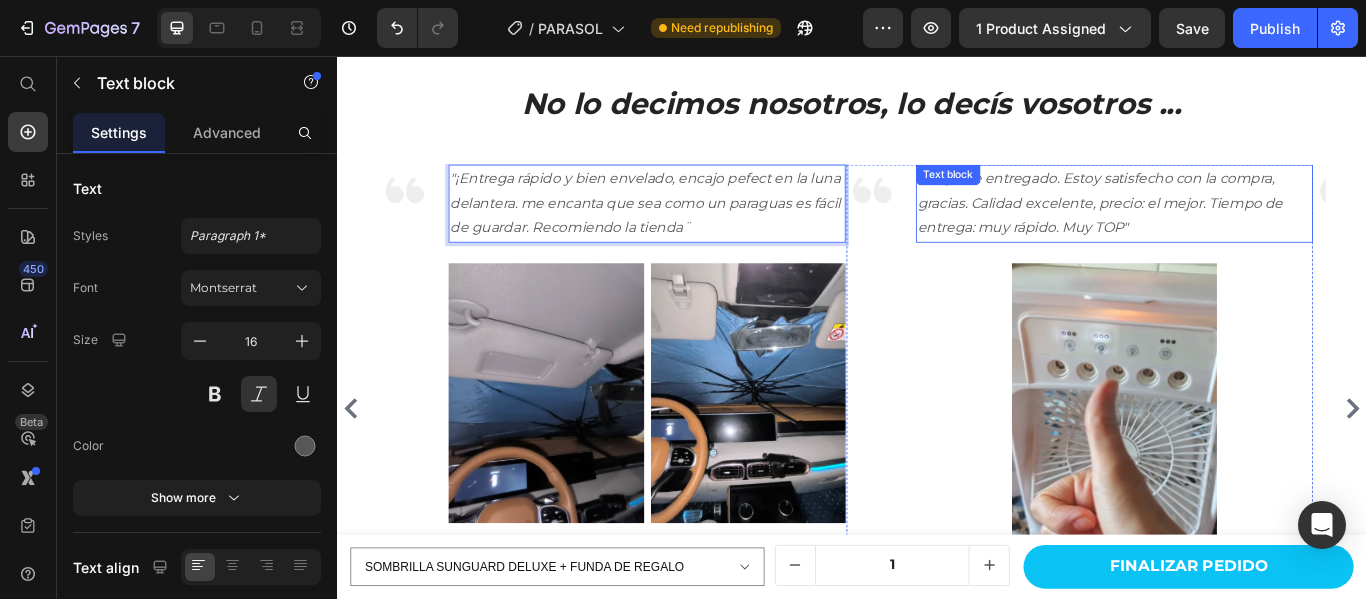click on ""Paquete entregado. Estoy satisfecho con la compra, gracias. Calidad excelente, precio: el mejor. Tiempo de entrega: muy rápido. Muy TOP"" at bounding box center [1242, 228] 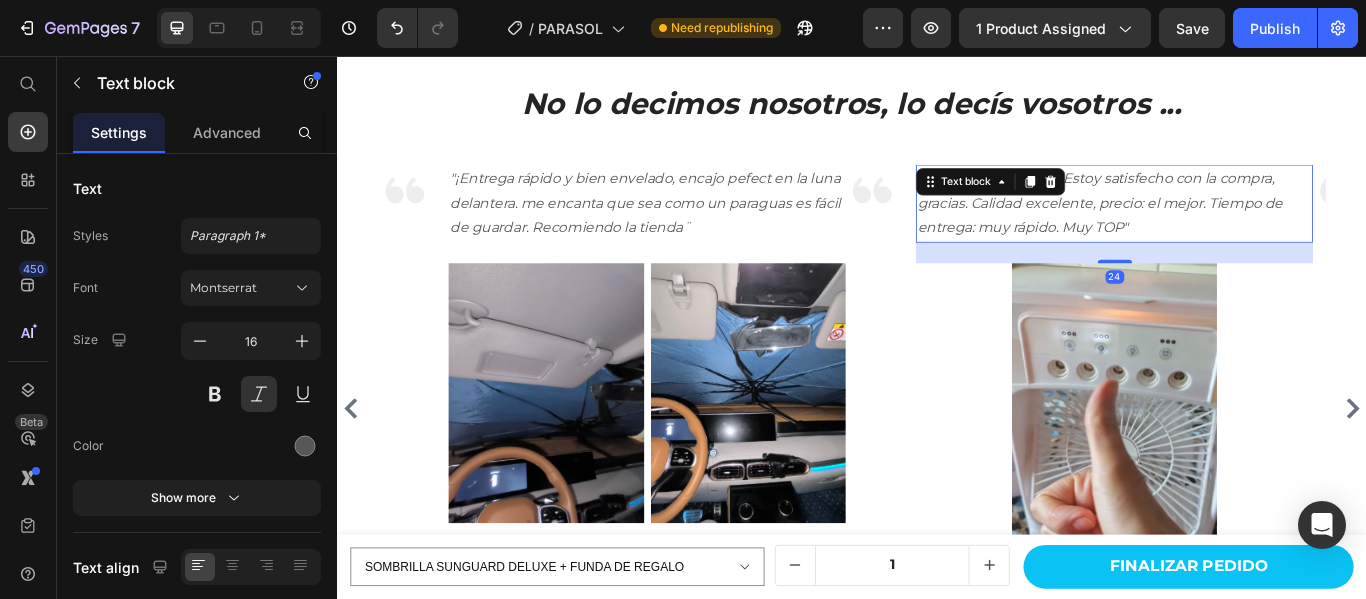 click on ""Paquete entregado. Estoy satisfecho con la compra, gracias. Calidad excelente, precio: el mejor. Tiempo de entrega: muy rápido. Muy TOP"" at bounding box center (1242, 228) 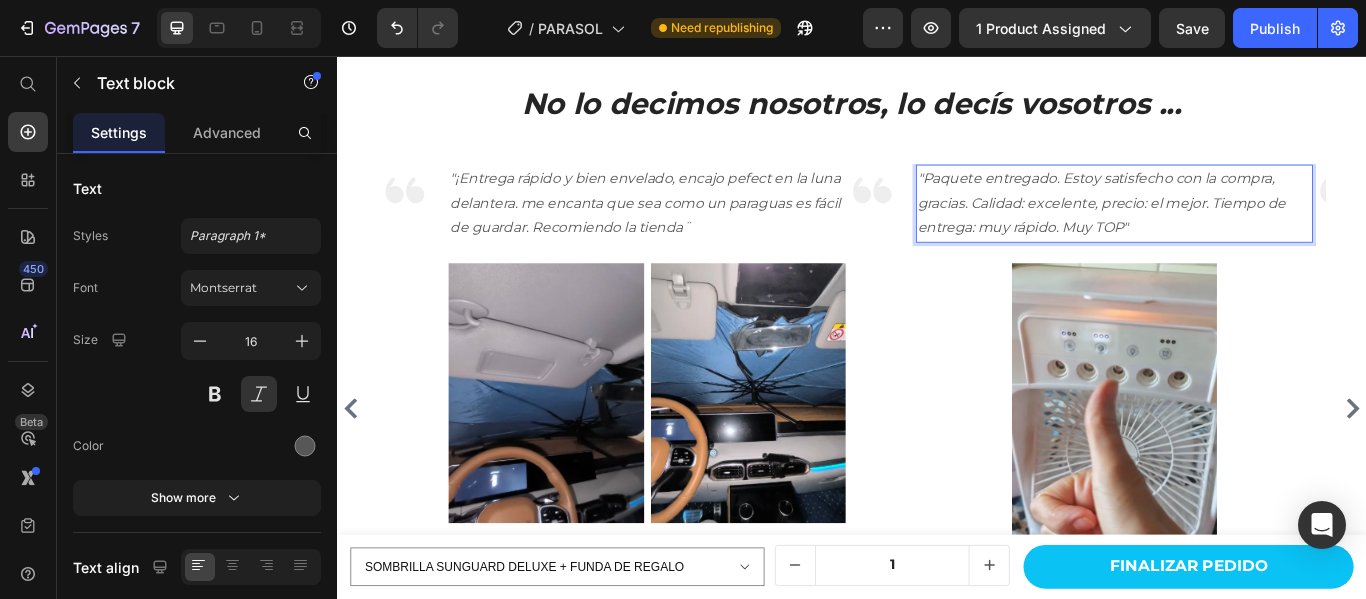 click on ""Paquete entregado. Estoy satisfecho con la compra, gracias. Calidad: excelente, precio: el mejor. Tiempo de entrega: muy rápido. Muy TOP"" at bounding box center [1242, 228] 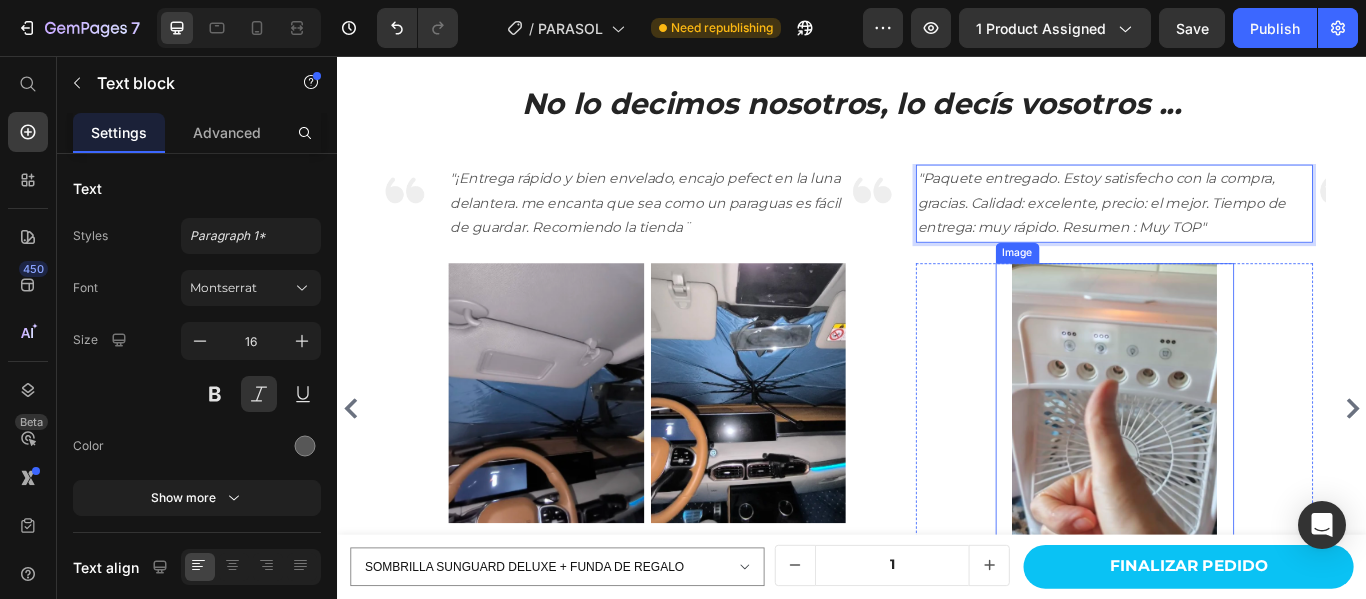 click at bounding box center (1243, 483) 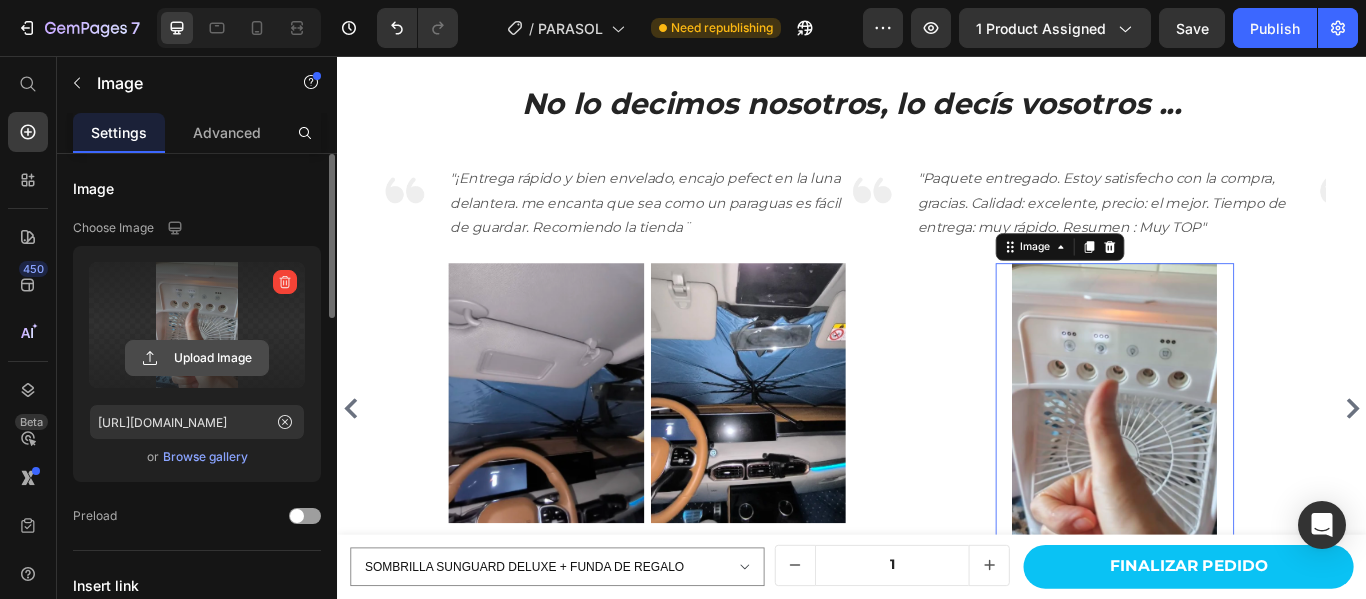 click 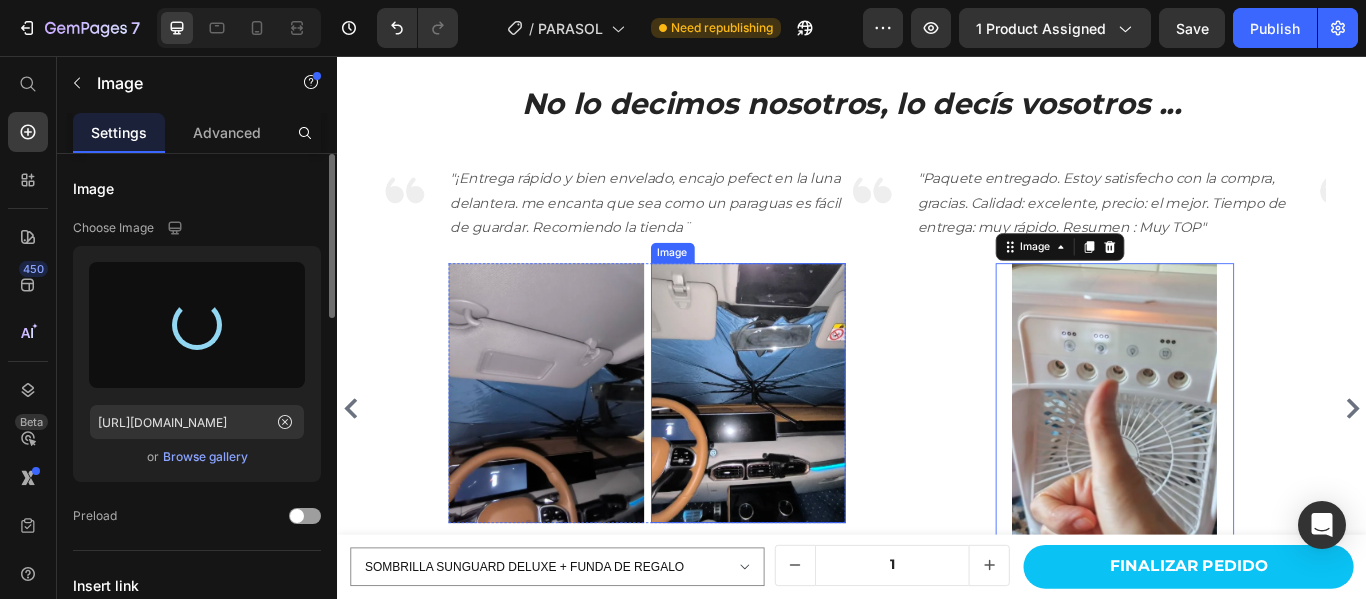 type on "https://cdn.shopify.com/s/files/1/0905/5384/4046/files/gempages_559748872570667813-66901789-2972-45f2-b074-2fc24f61105b.png" 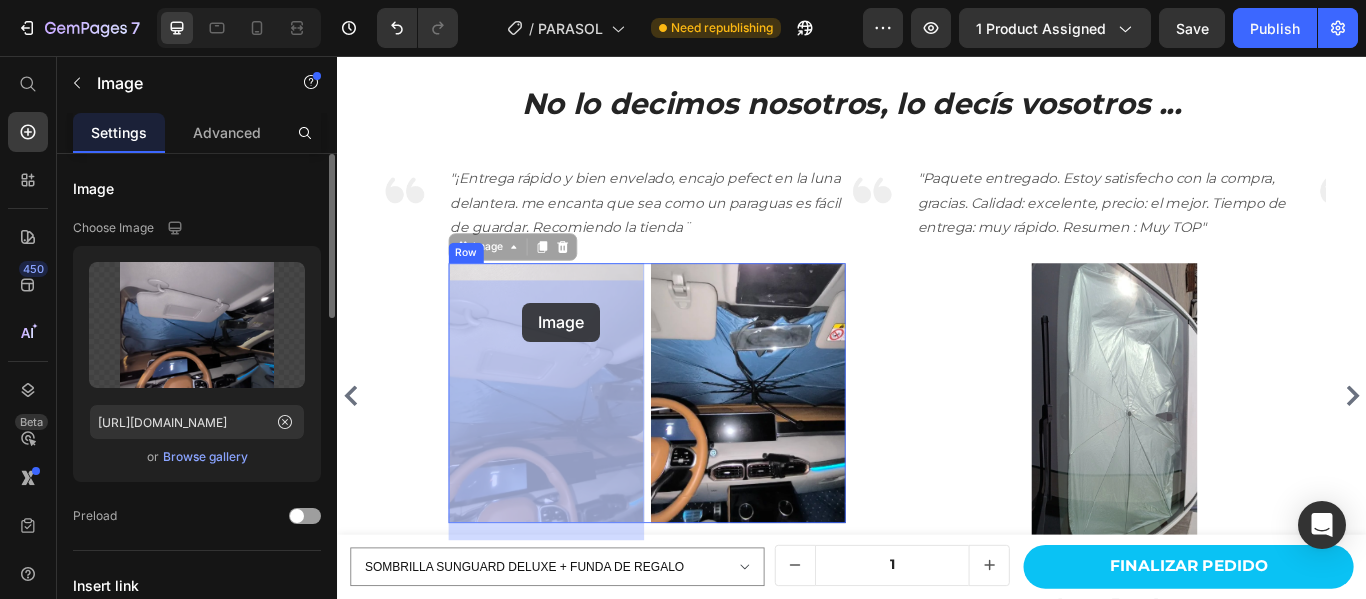 drag, startPoint x: 492, startPoint y: 332, endPoint x: 553, endPoint y: 344, distance: 62.169125 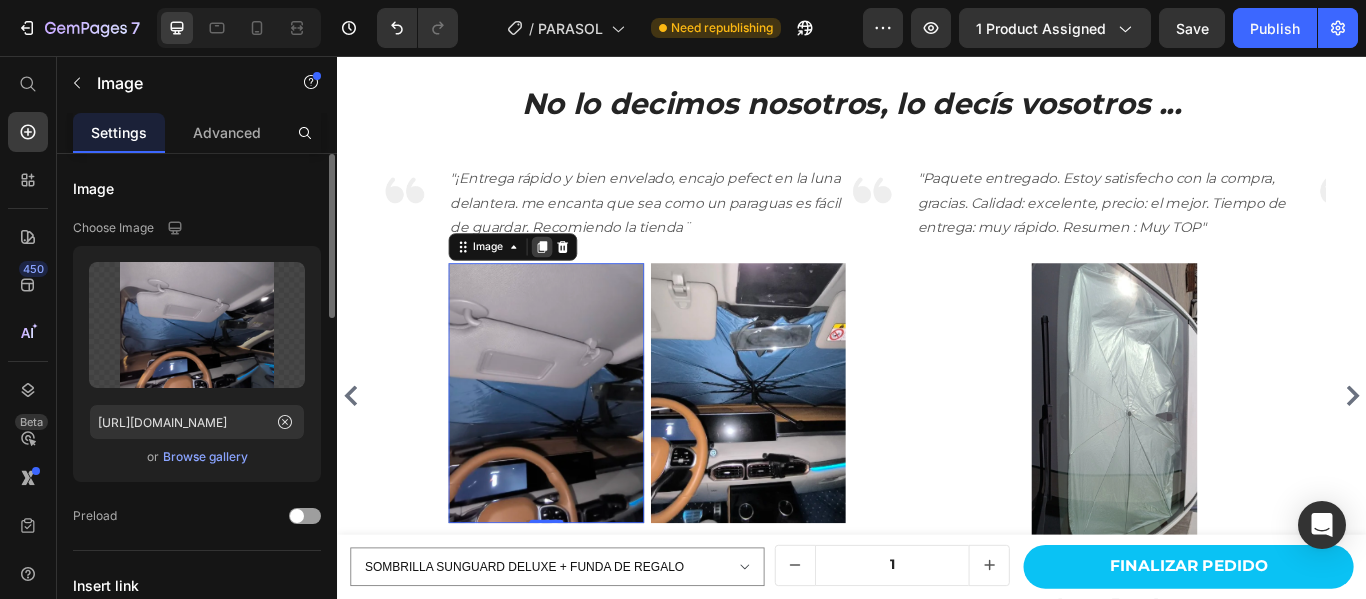 click 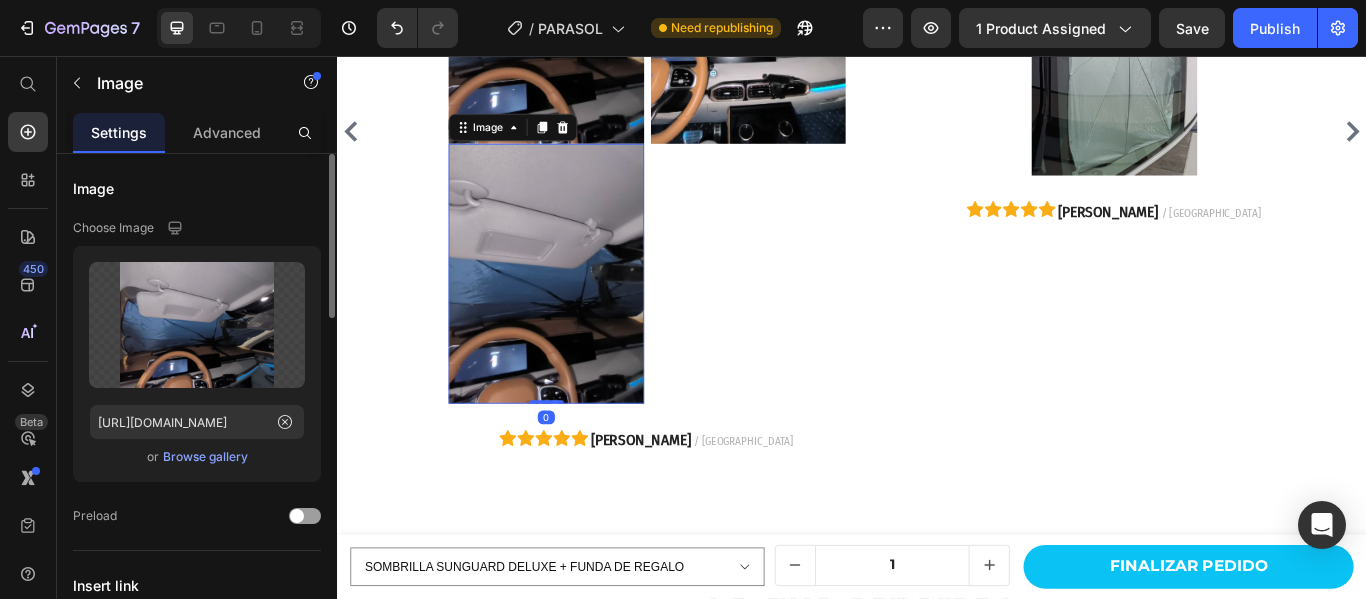 scroll, scrollTop: 4195, scrollLeft: 0, axis: vertical 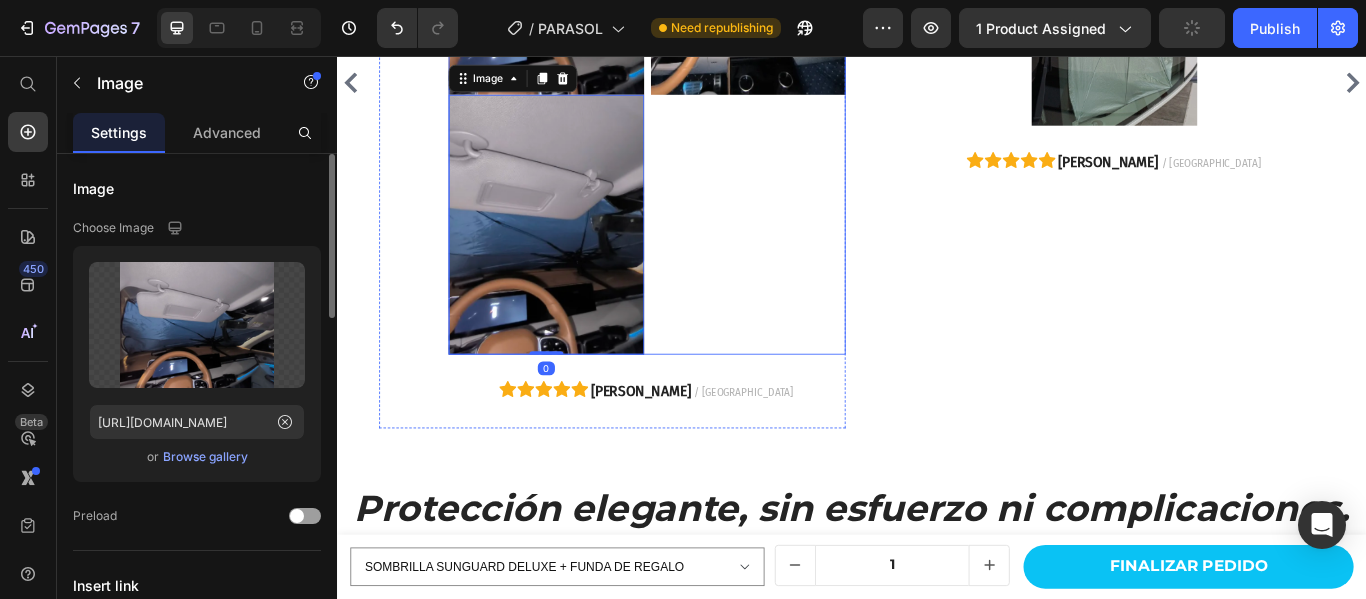 click on "Image" at bounding box center (816, 100) 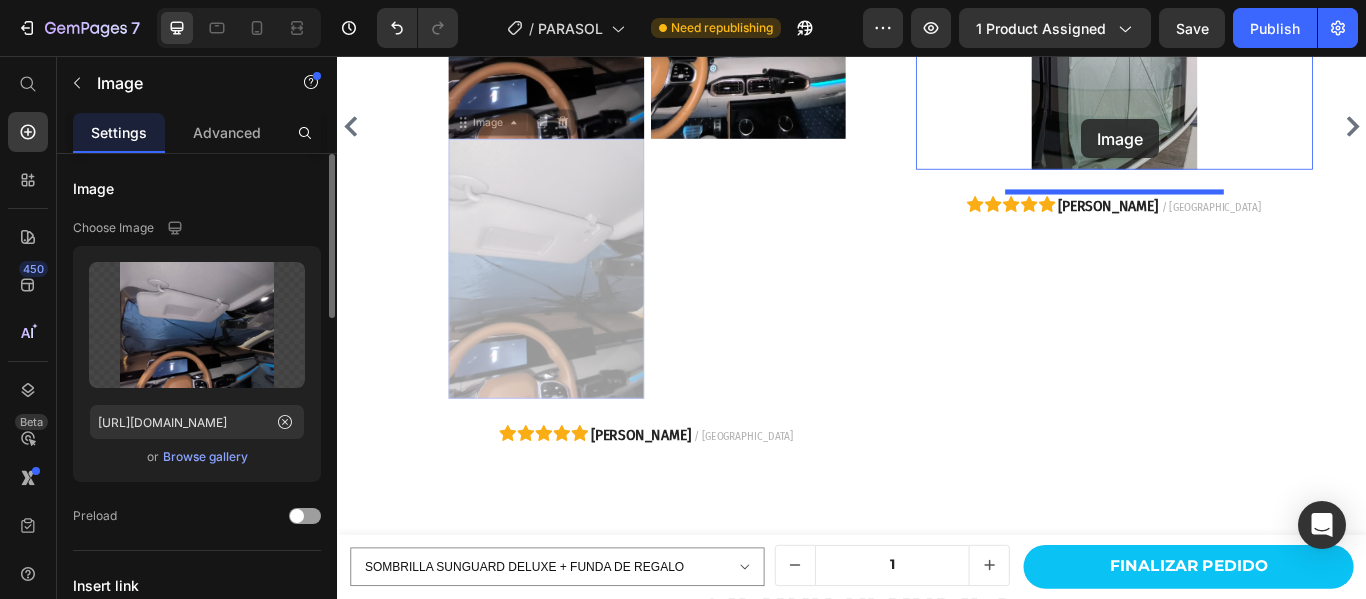 drag, startPoint x: 600, startPoint y: 275, endPoint x: 1205, endPoint y: 130, distance: 622.1334 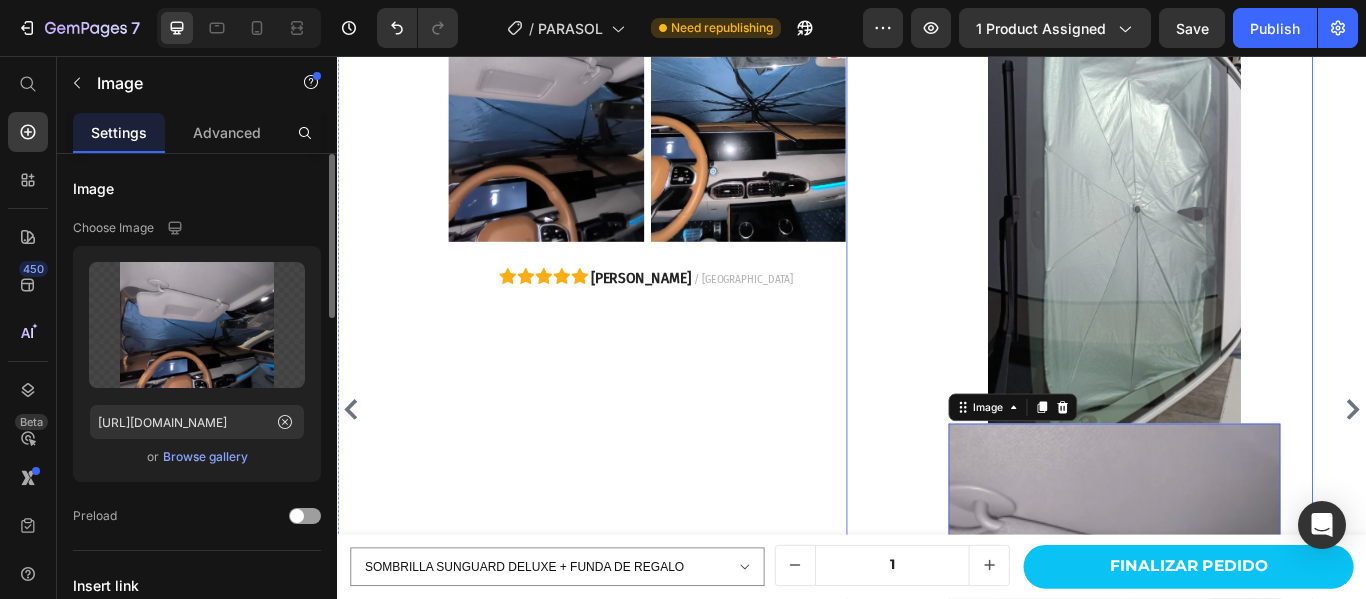 scroll, scrollTop: 4049, scrollLeft: 0, axis: vertical 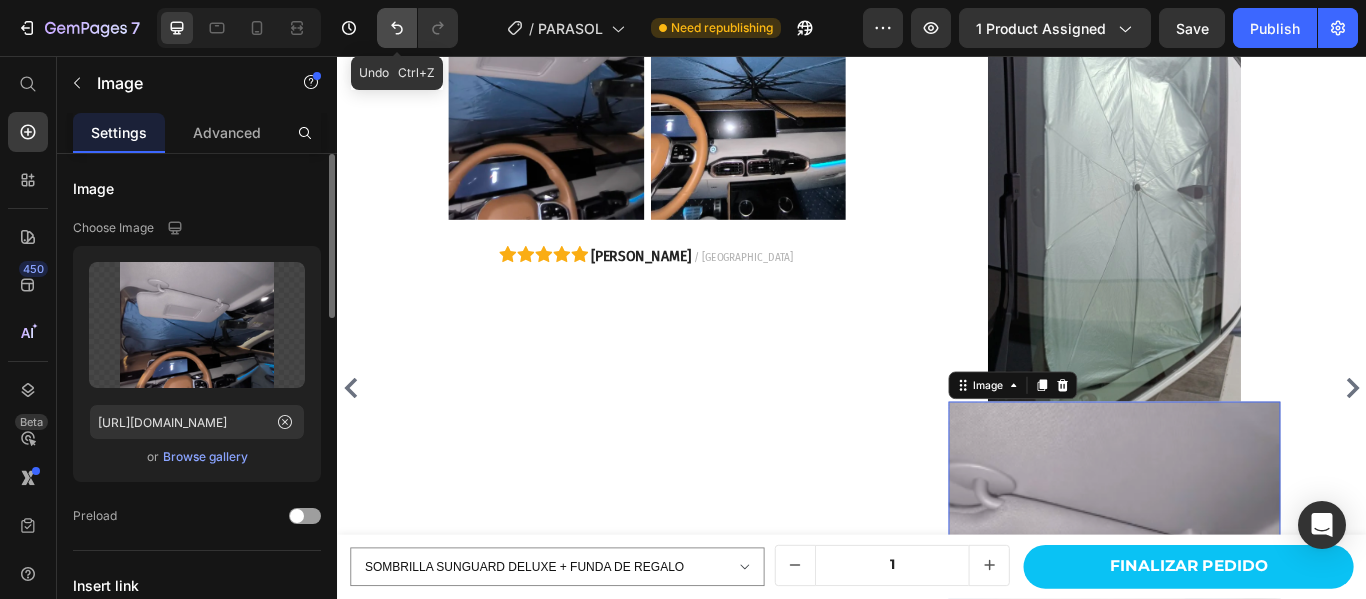 drag, startPoint x: 396, startPoint y: 31, endPoint x: 128, endPoint y: 11, distance: 268.74524 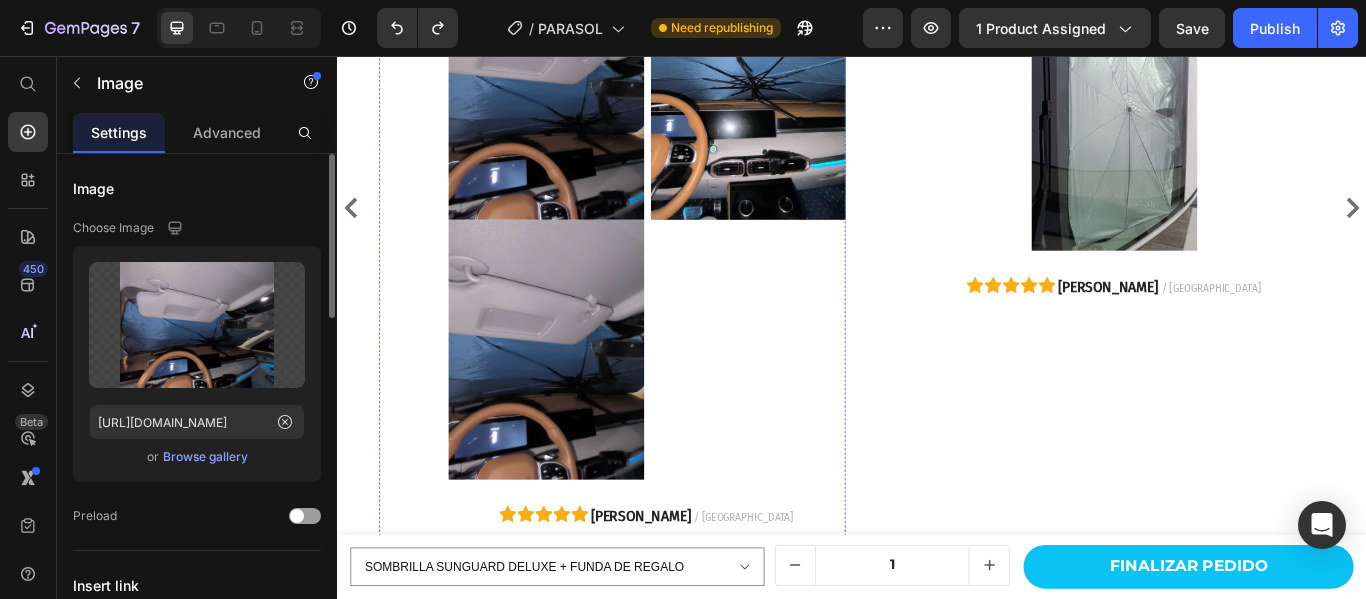 scroll, scrollTop: 3838, scrollLeft: 0, axis: vertical 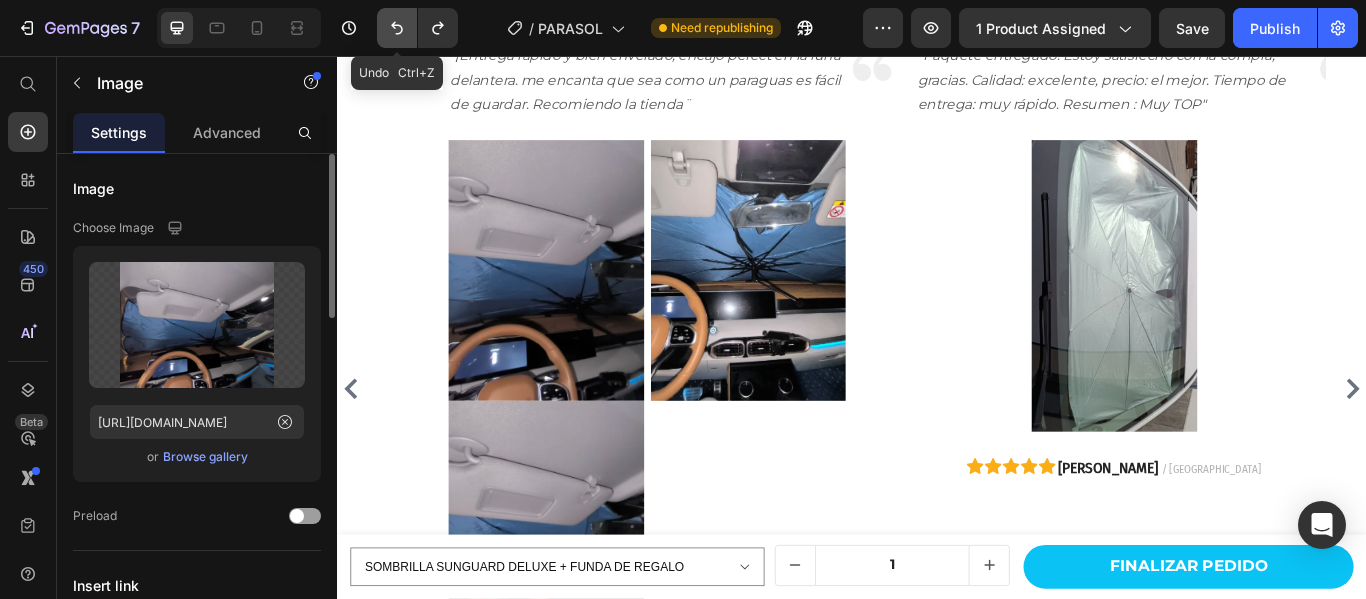 click 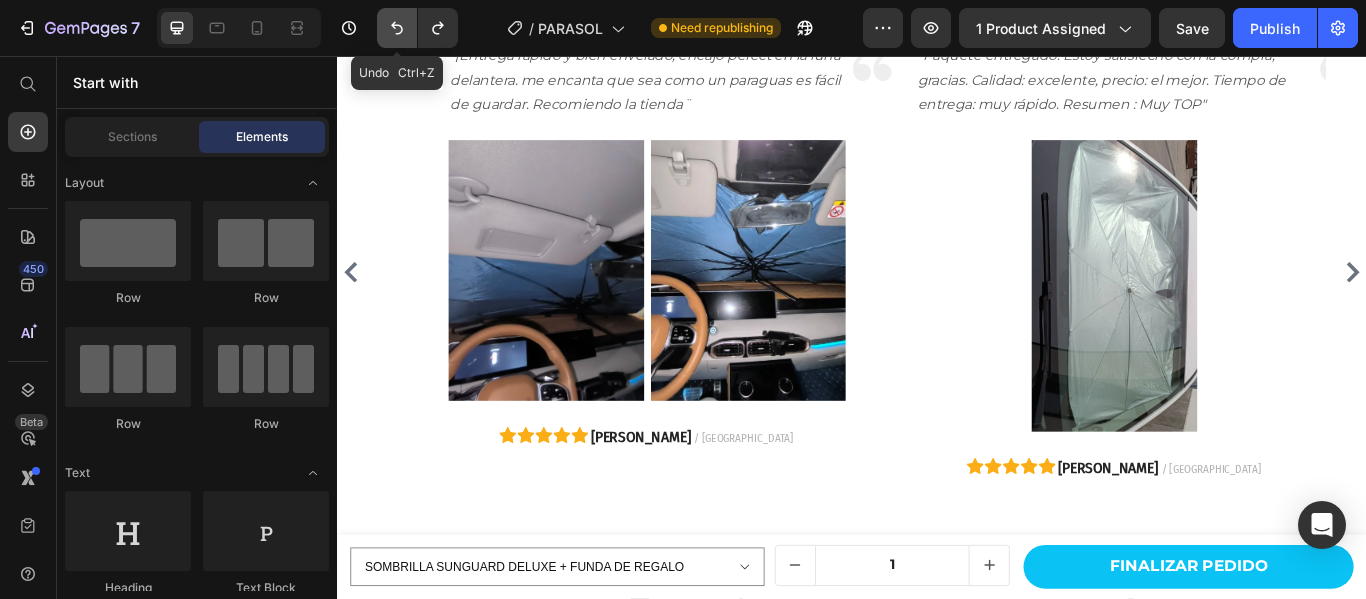 scroll, scrollTop: 3703, scrollLeft: 0, axis: vertical 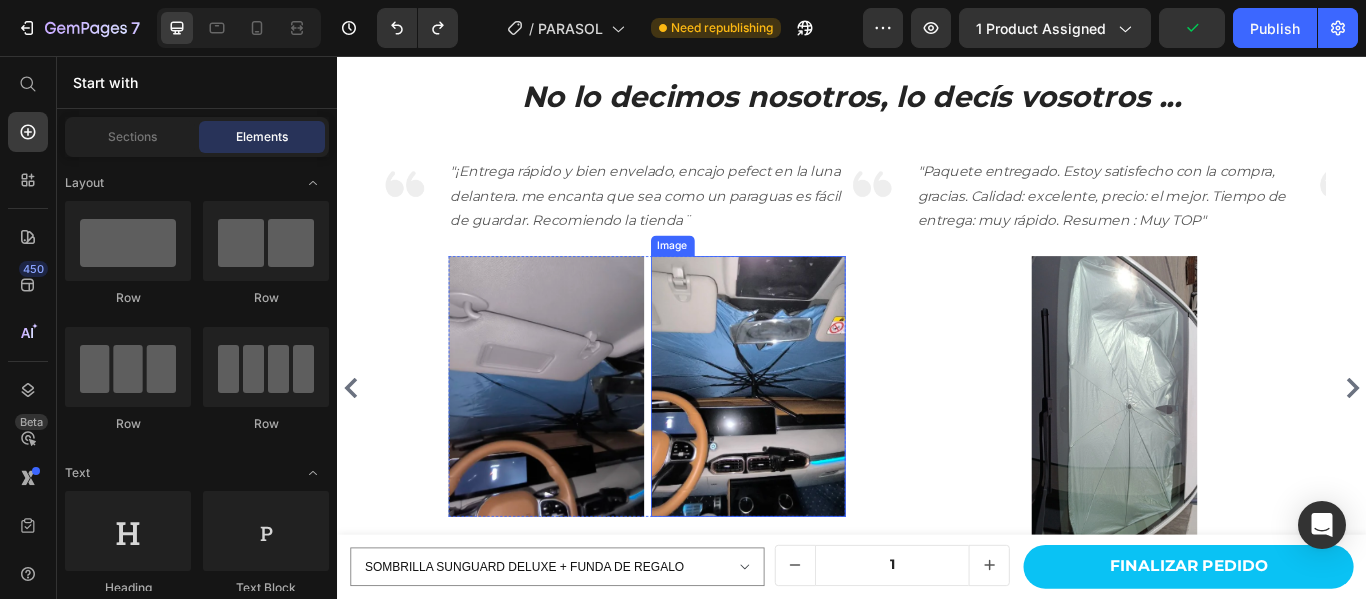 click at bounding box center (816, 440) 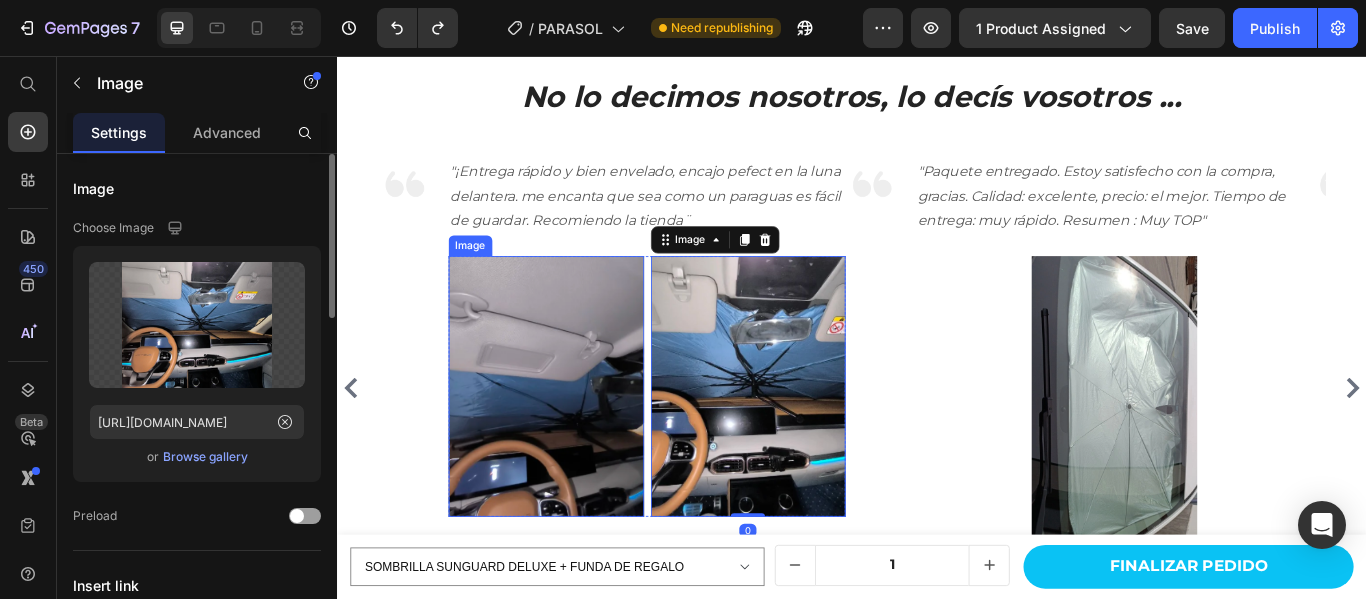 click at bounding box center [580, 440] 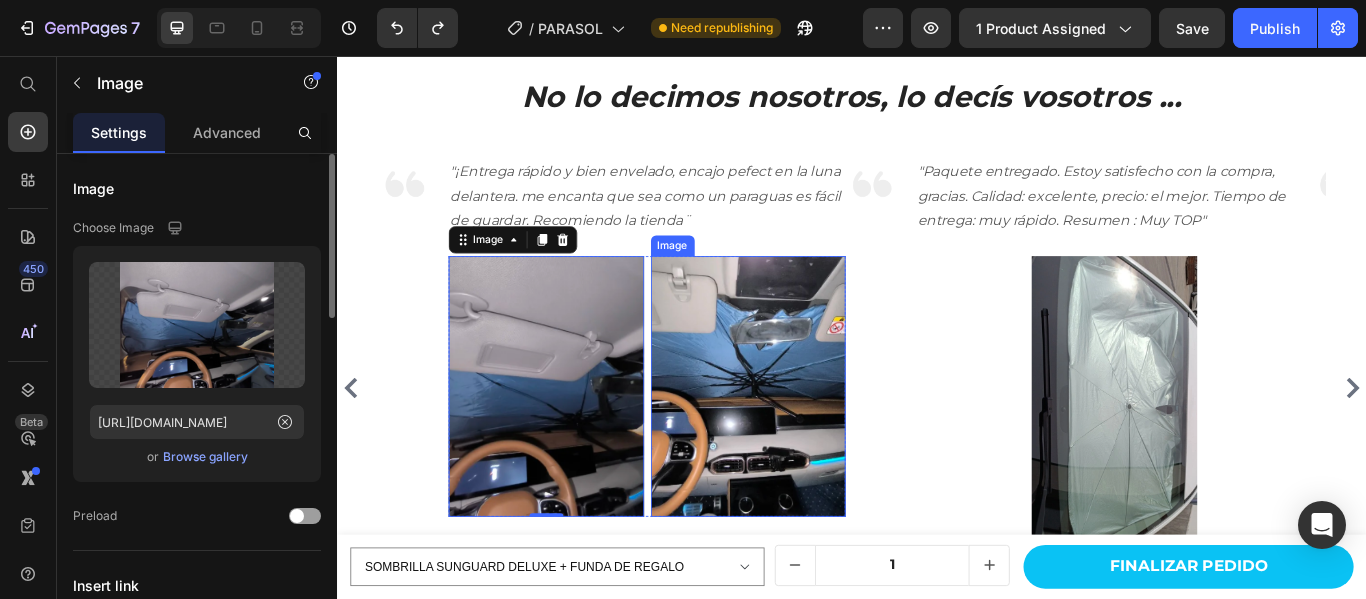 click at bounding box center [816, 440] 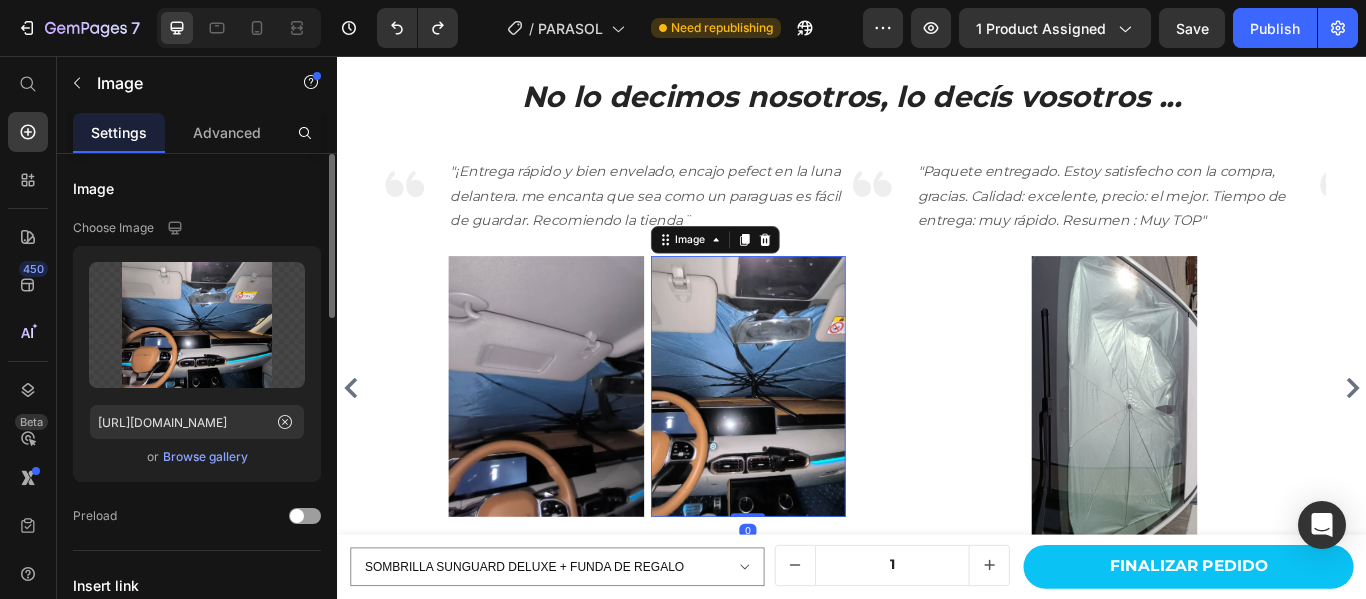 click at bounding box center (580, 440) 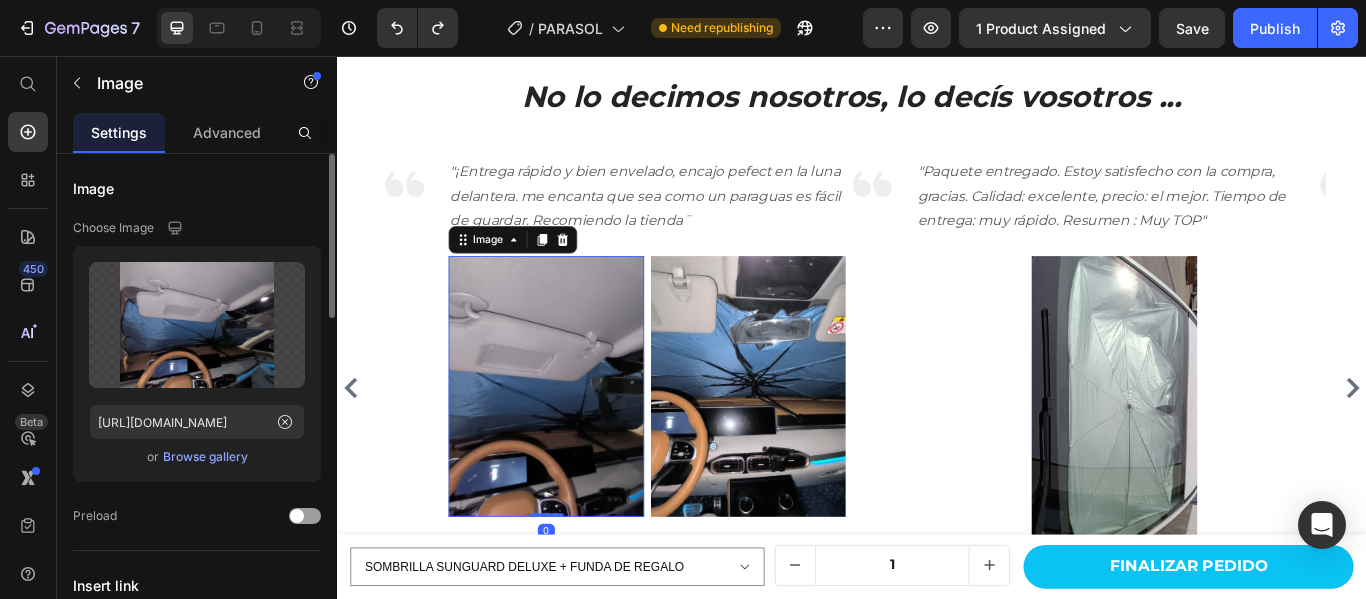 click at bounding box center [816, 440] 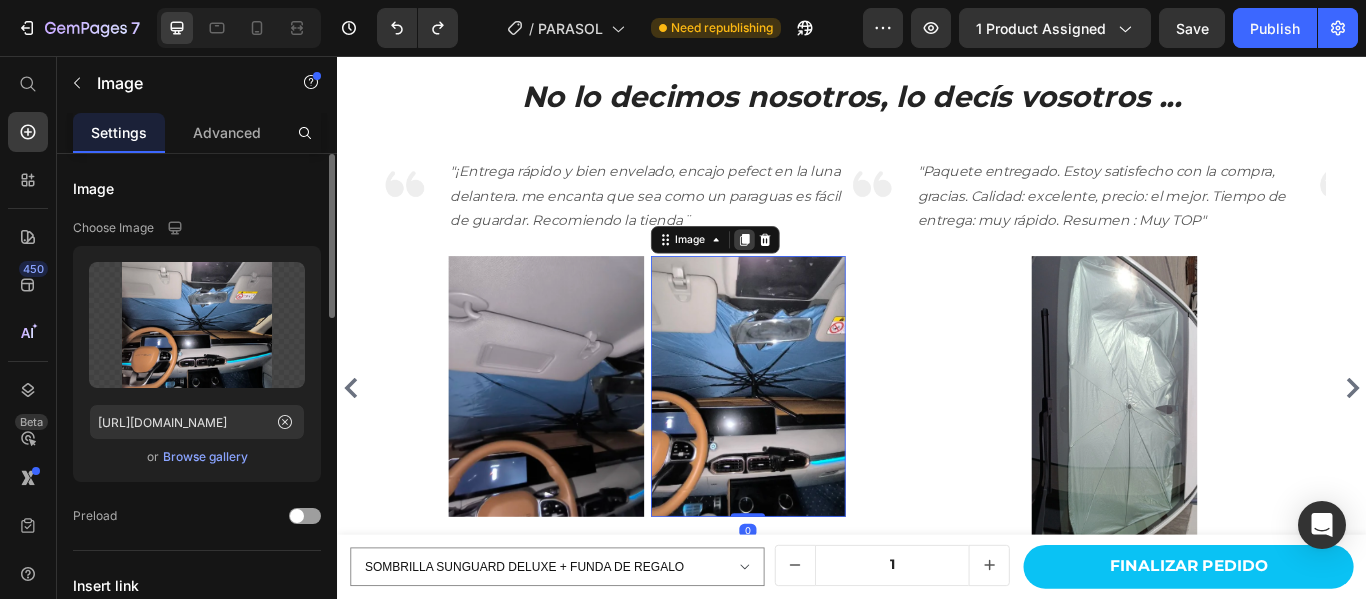 click 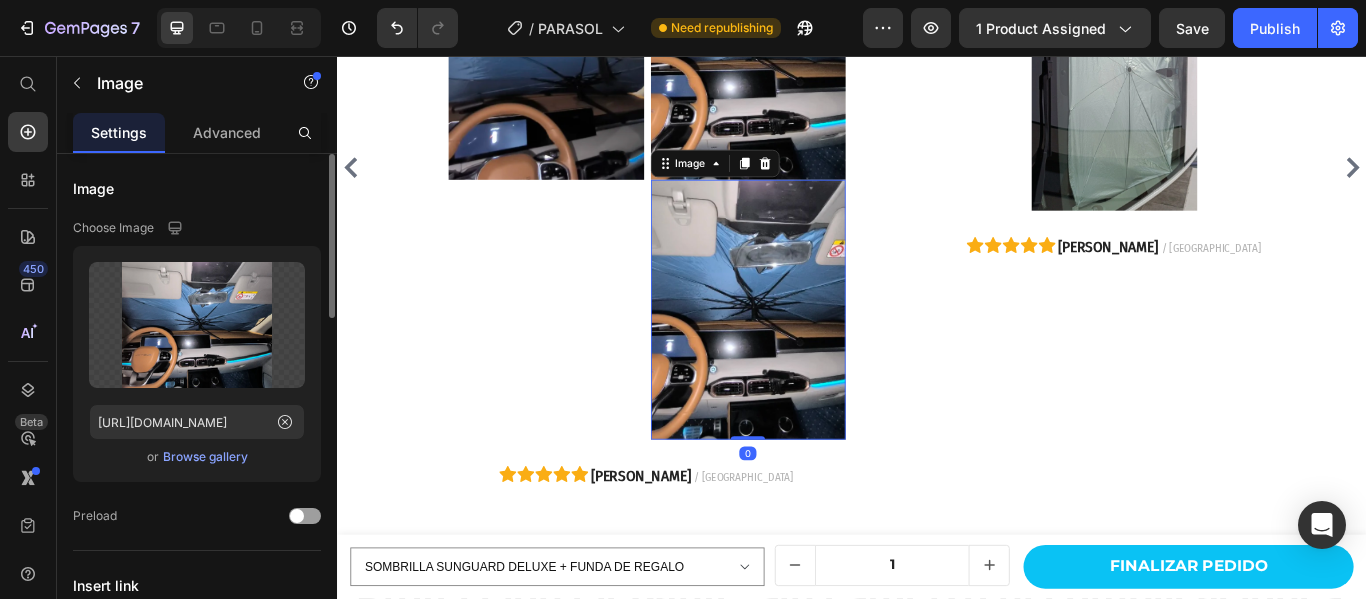 scroll, scrollTop: 4195, scrollLeft: 0, axis: vertical 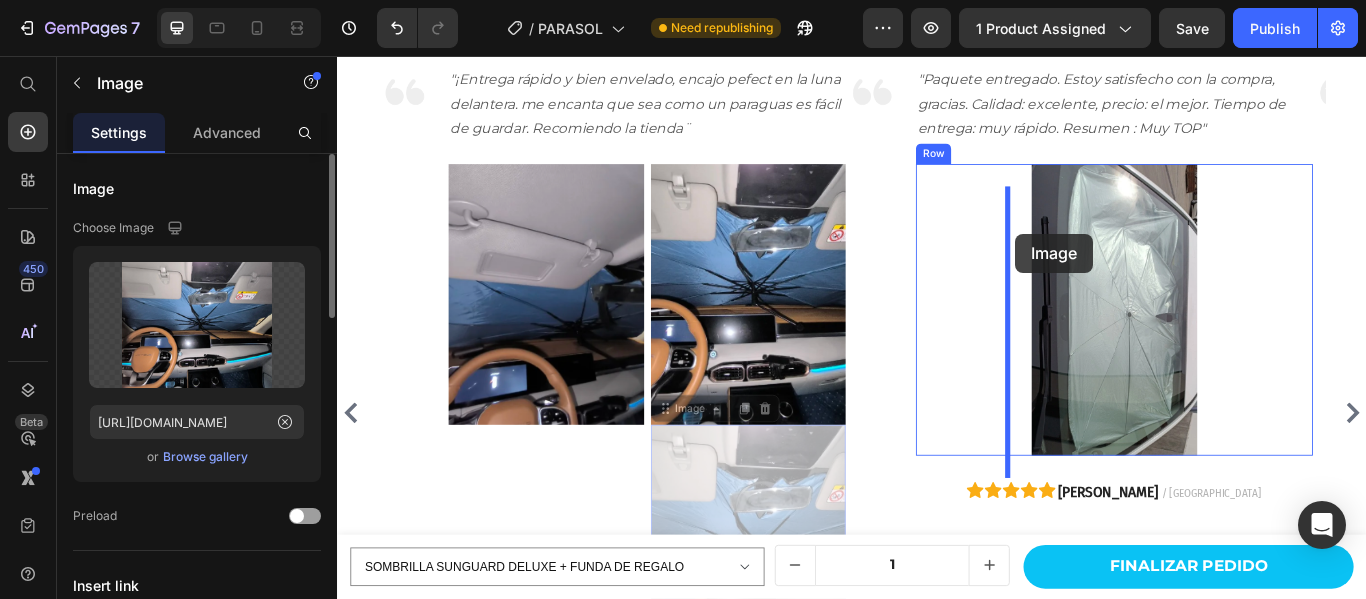 drag, startPoint x: 834, startPoint y: 272, endPoint x: 1128, endPoint y: 263, distance: 294.13773 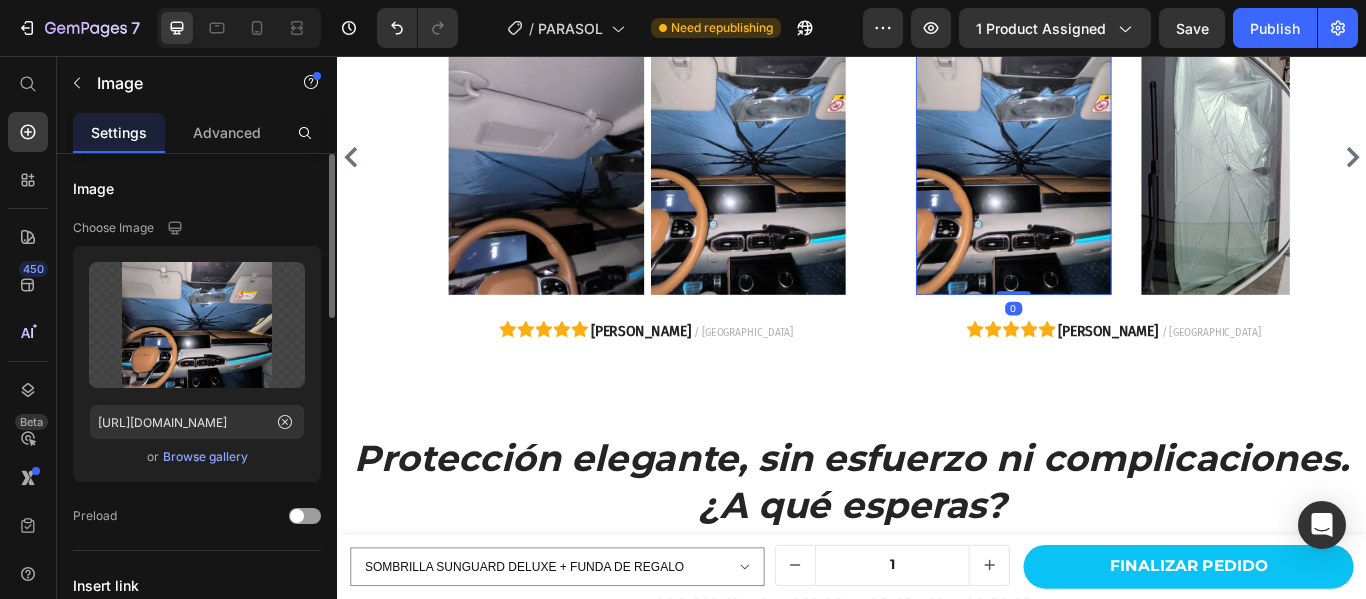 scroll, scrollTop: 3964, scrollLeft: 0, axis: vertical 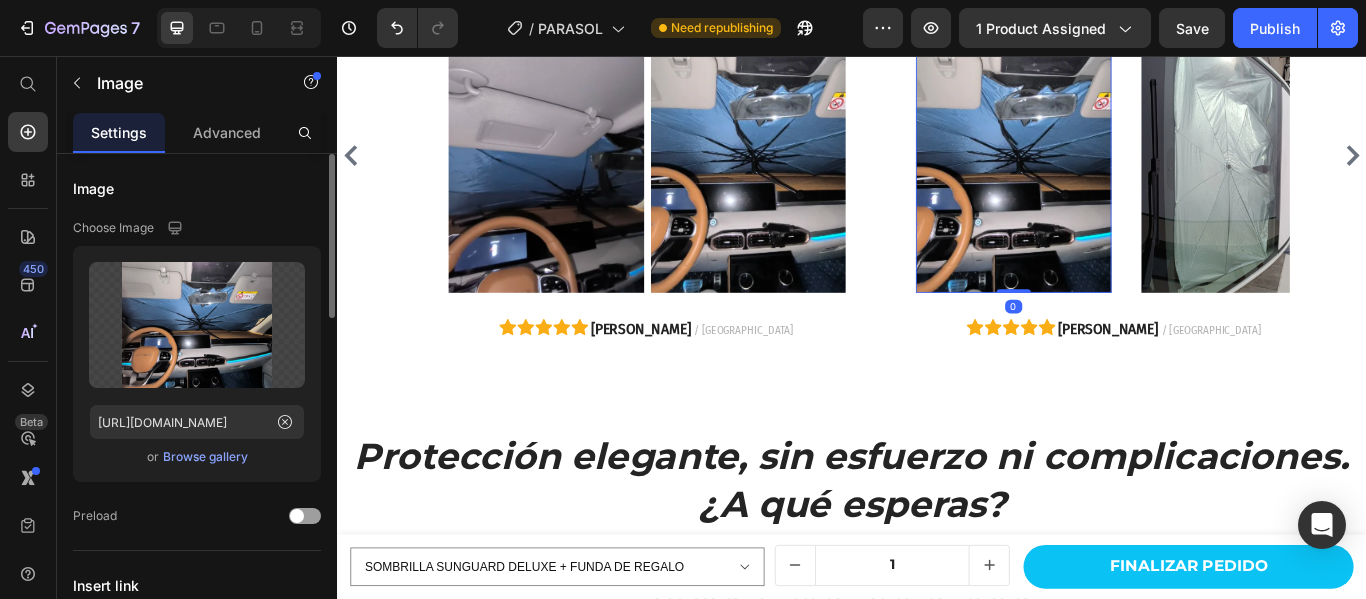 click at bounding box center [1125, 179] 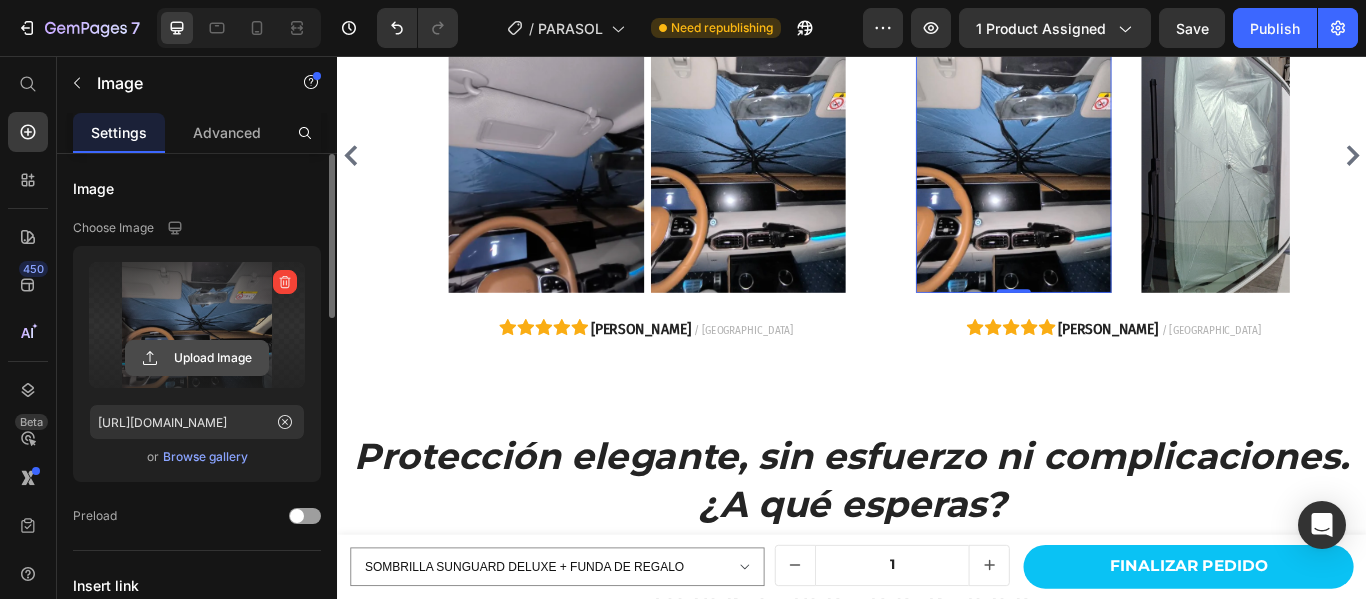 click 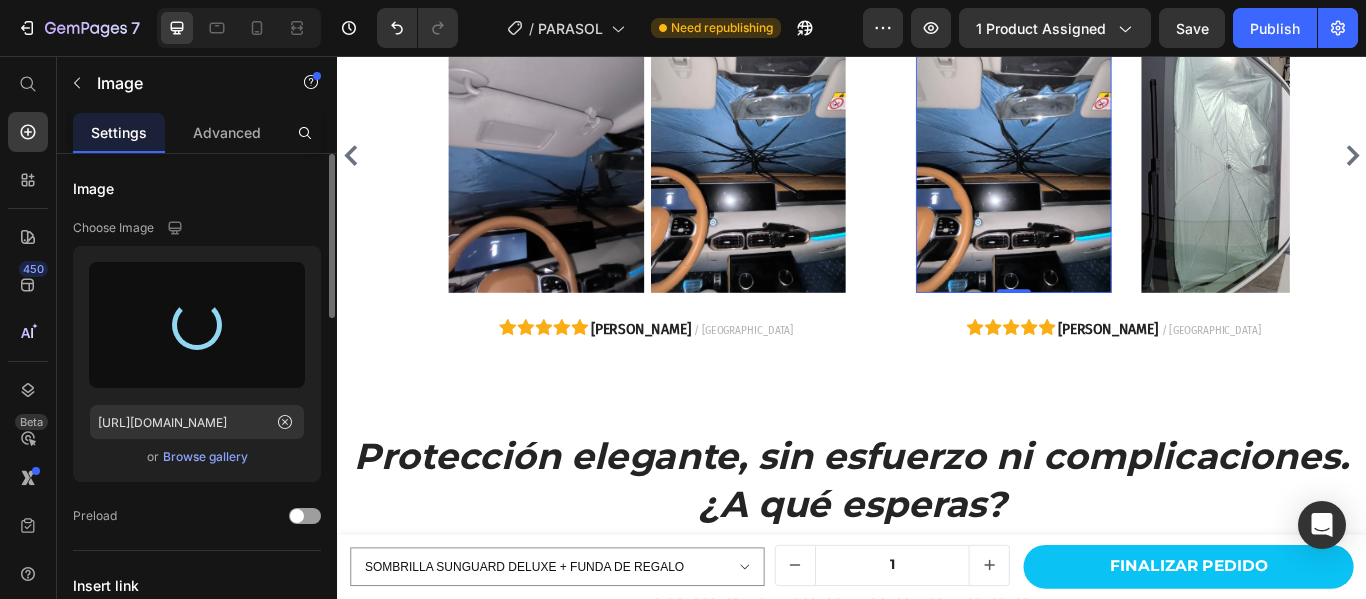 type on "https://cdn.shopify.com/s/files/1/0905/5384/4046/files/gempages_559748872570667813-e37f20a8-8fad-4295-aa3e-63684c70da34.png" 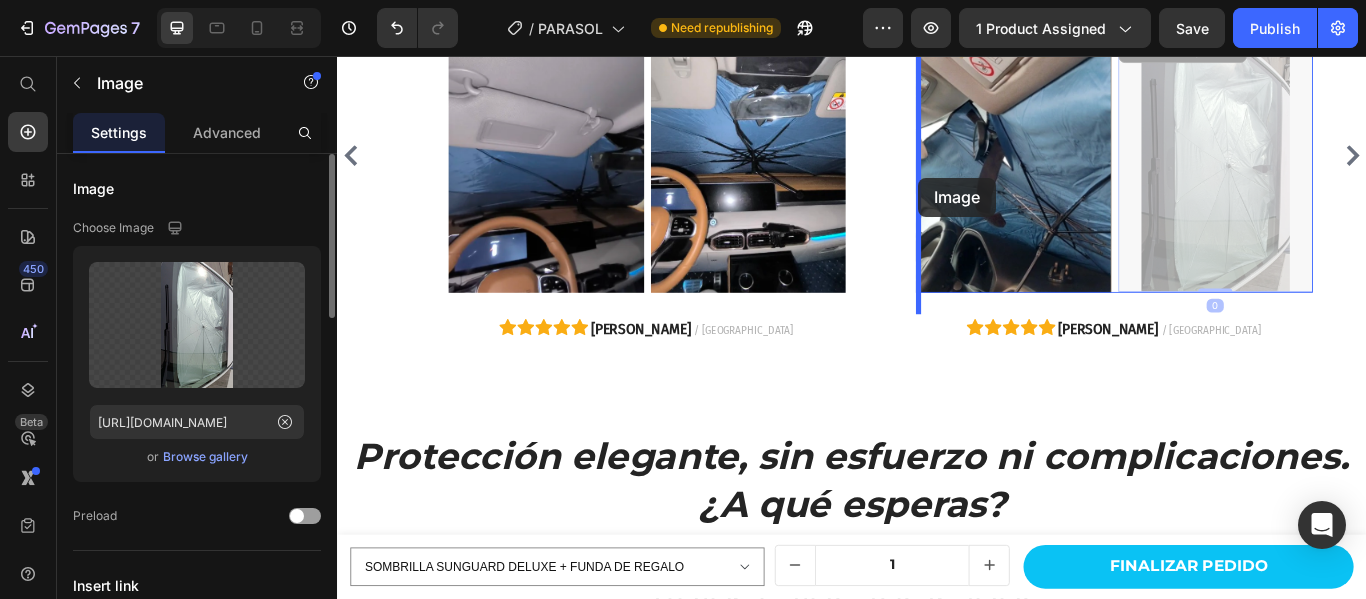 drag, startPoint x: 1427, startPoint y: 209, endPoint x: 1014, endPoint y: 198, distance: 413.14645 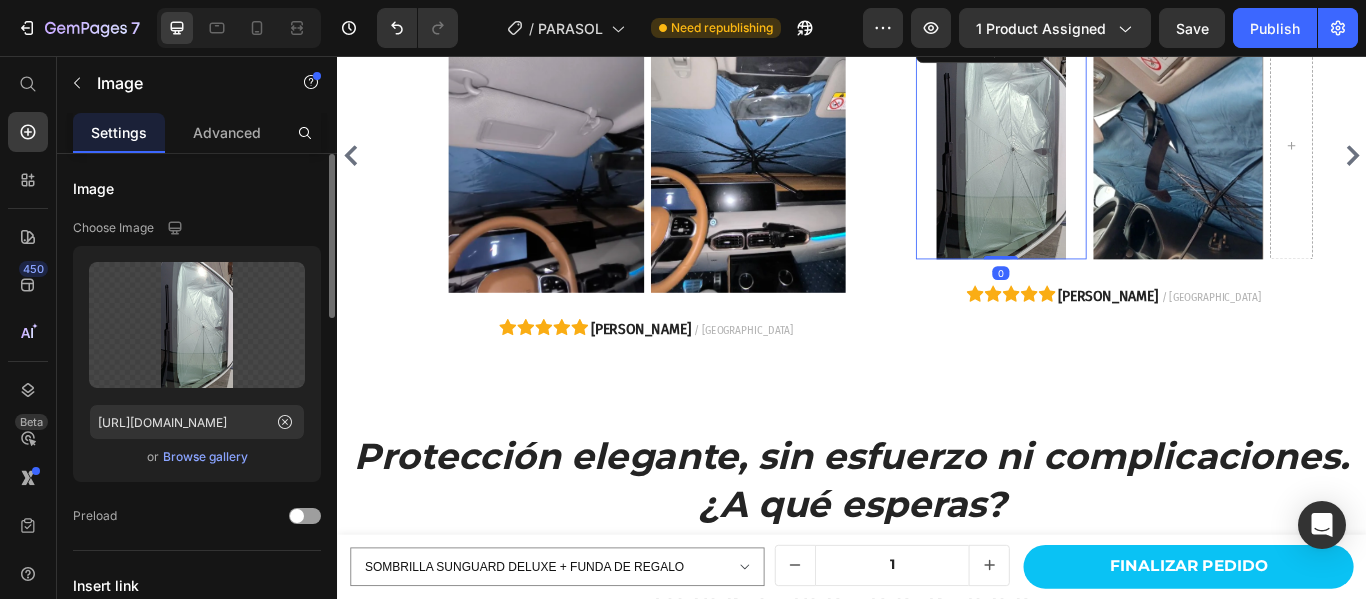 click at bounding box center (1110, 160) 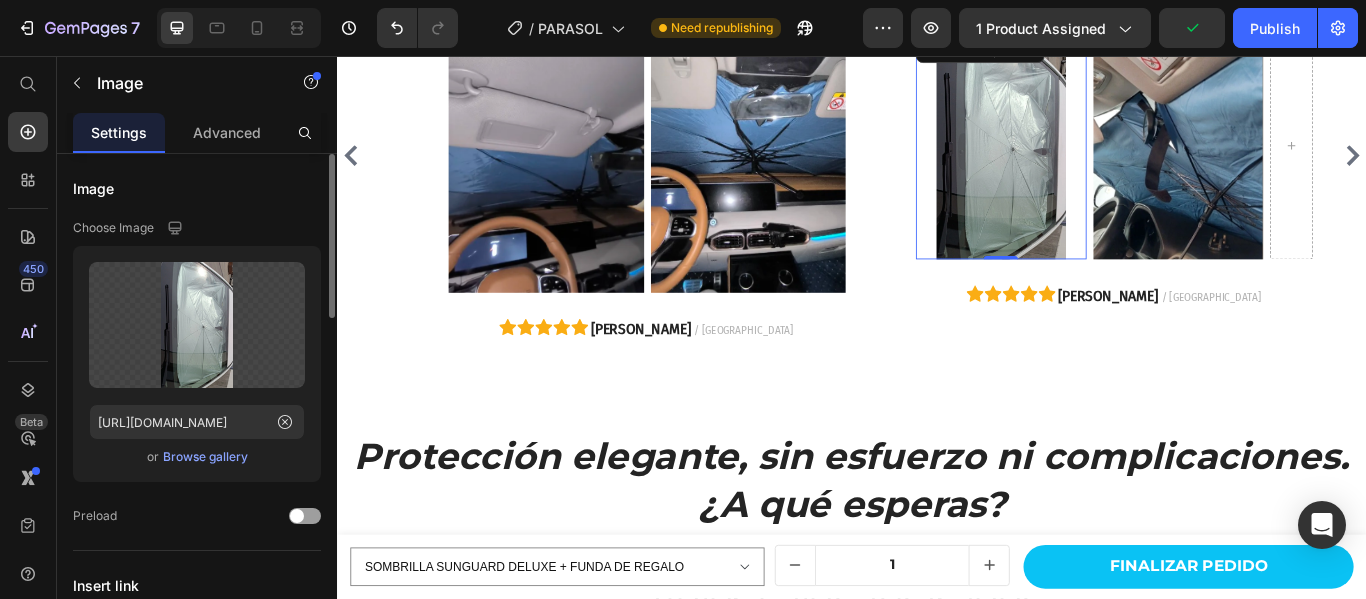 click at bounding box center (1110, 160) 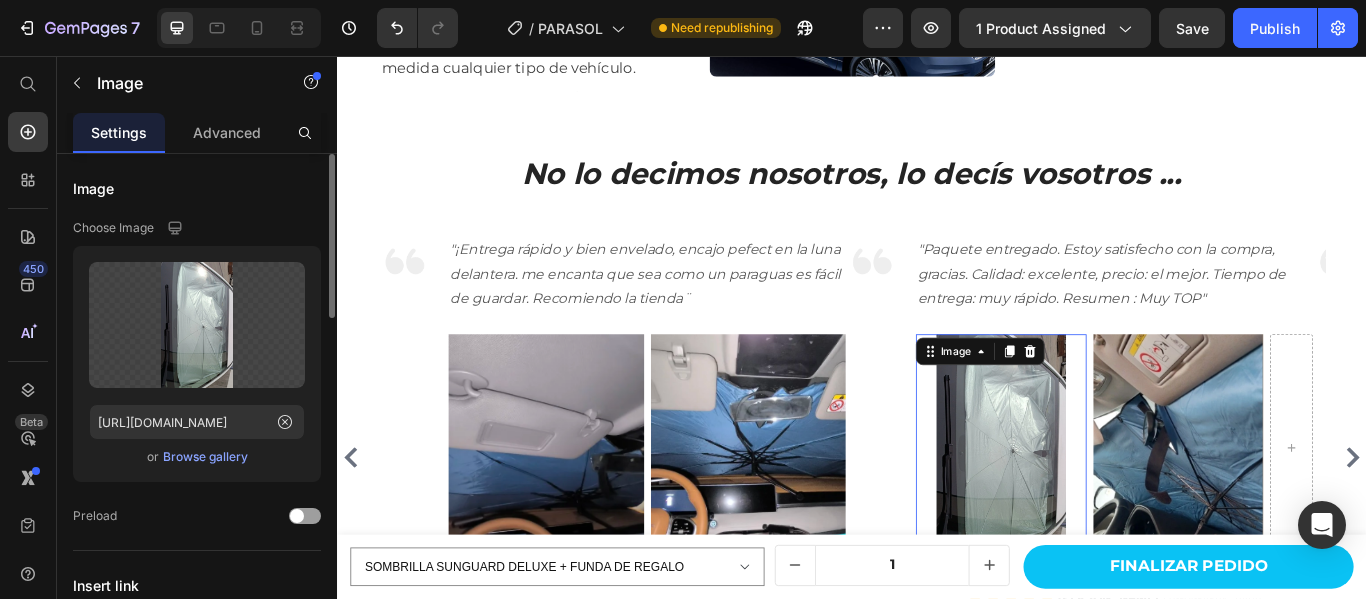 scroll, scrollTop: 3664, scrollLeft: 0, axis: vertical 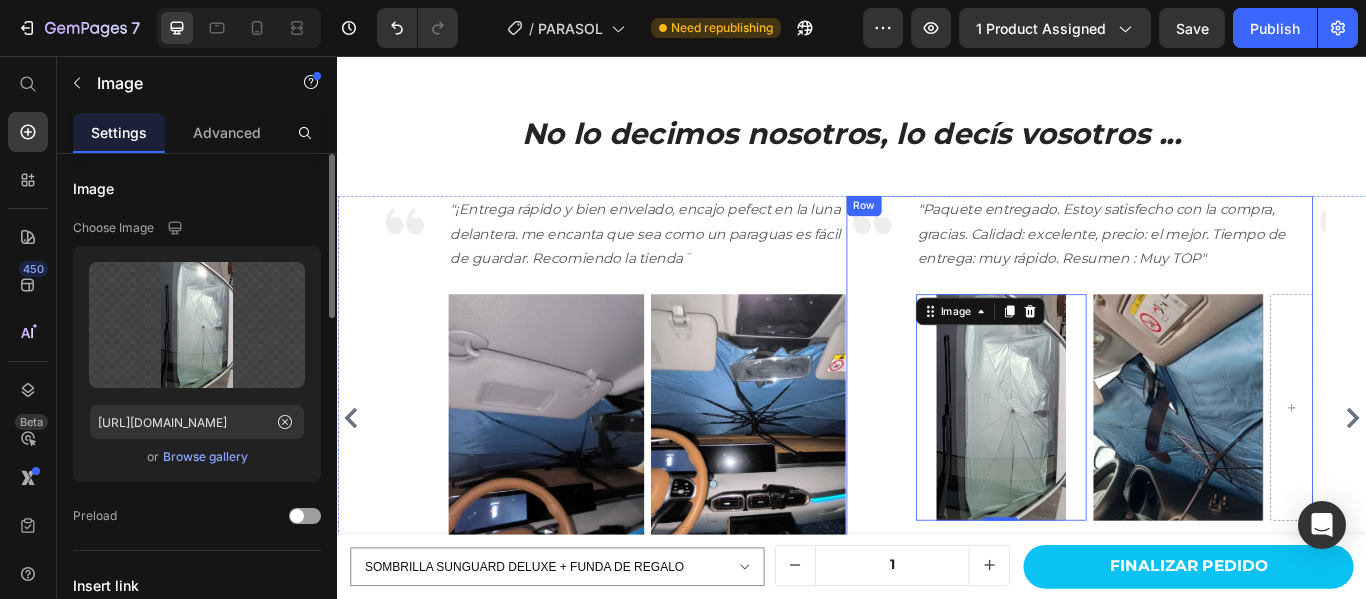 click on "Image   0 Image
Row" at bounding box center (1242, 466) 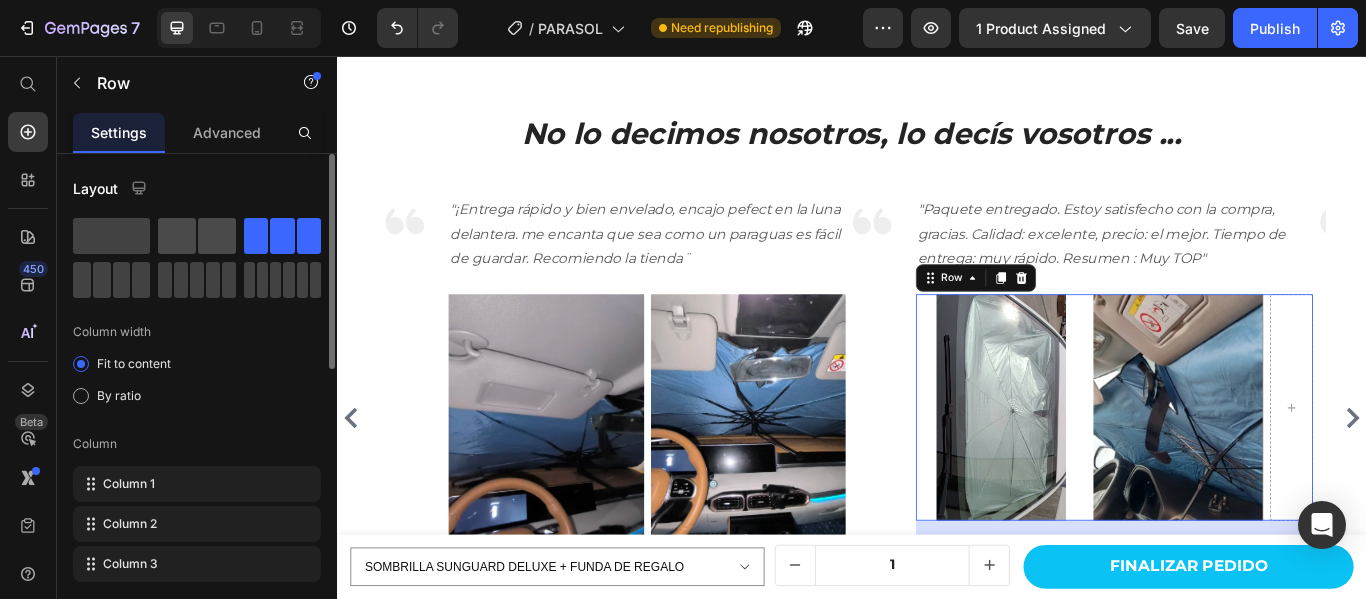 click 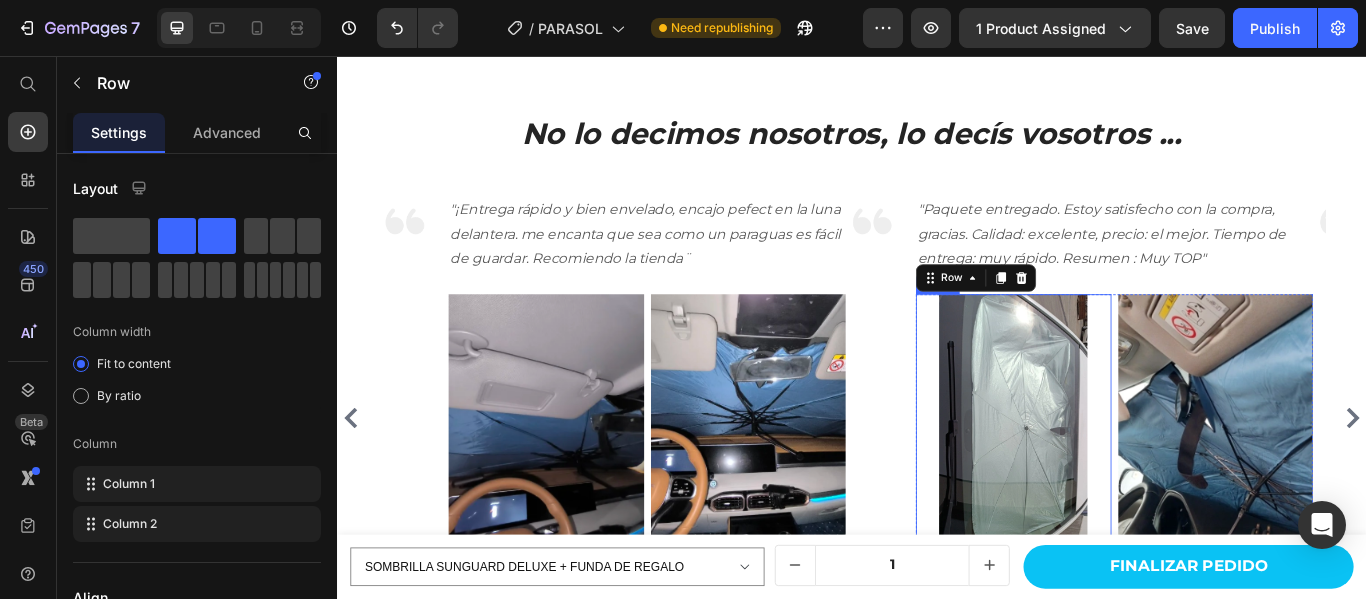 click at bounding box center [1125, 485] 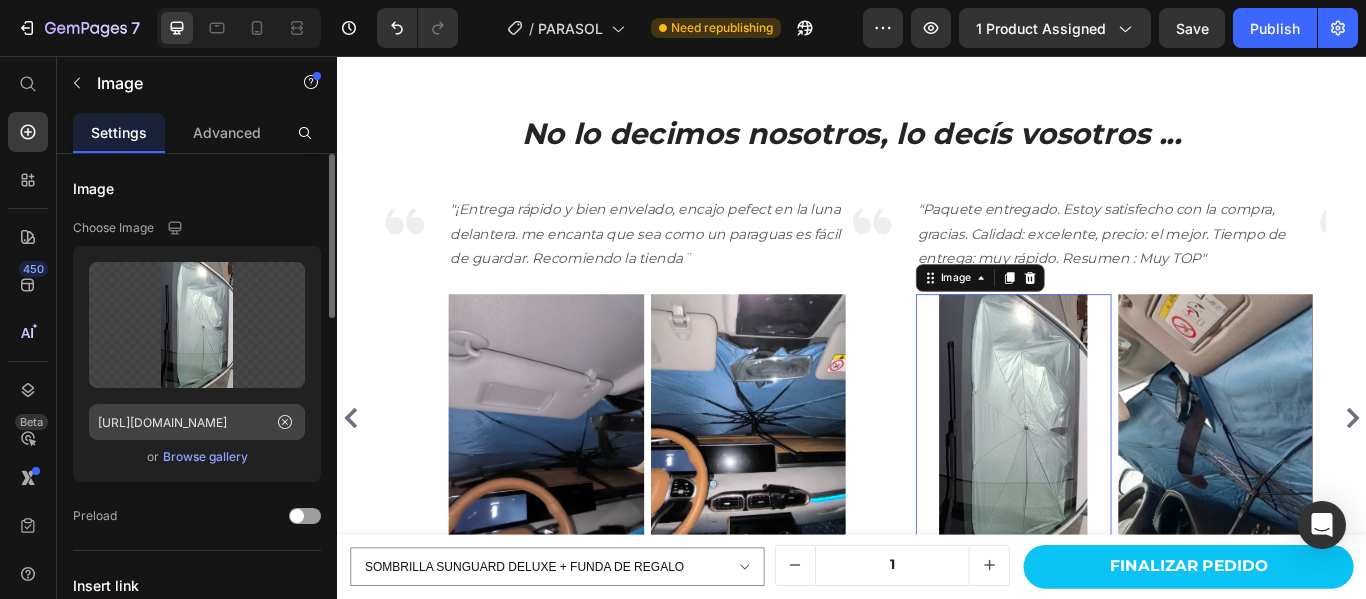 scroll, scrollTop: 400, scrollLeft: 0, axis: vertical 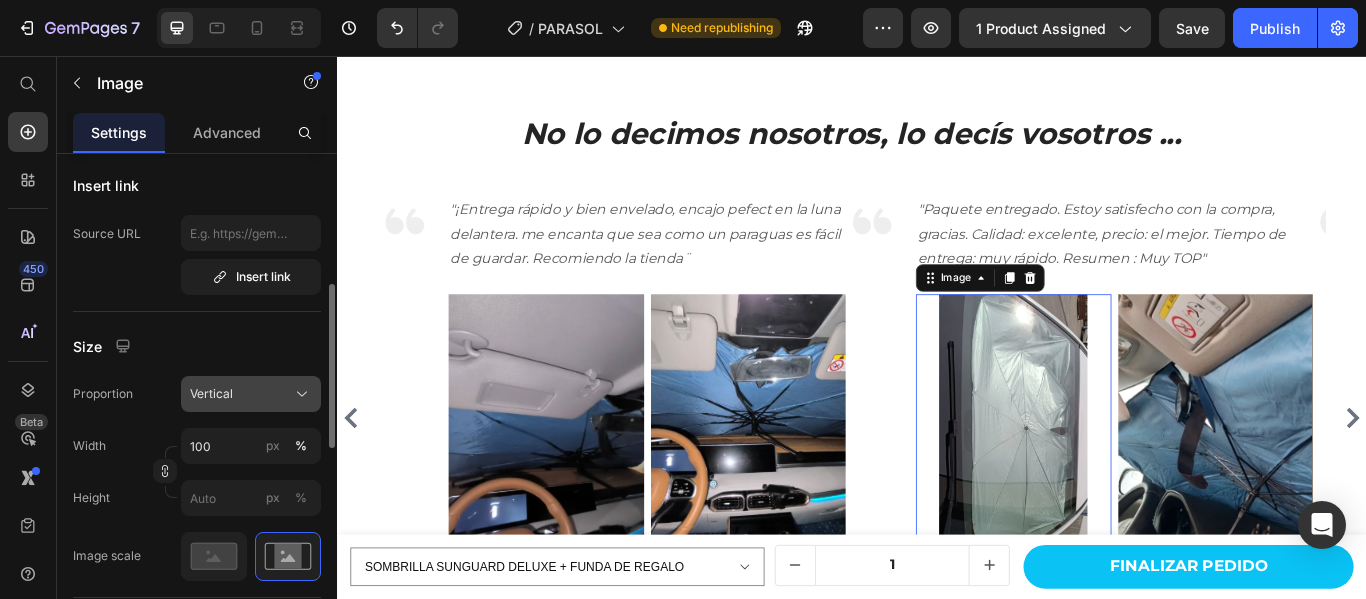 click on "Vertical" 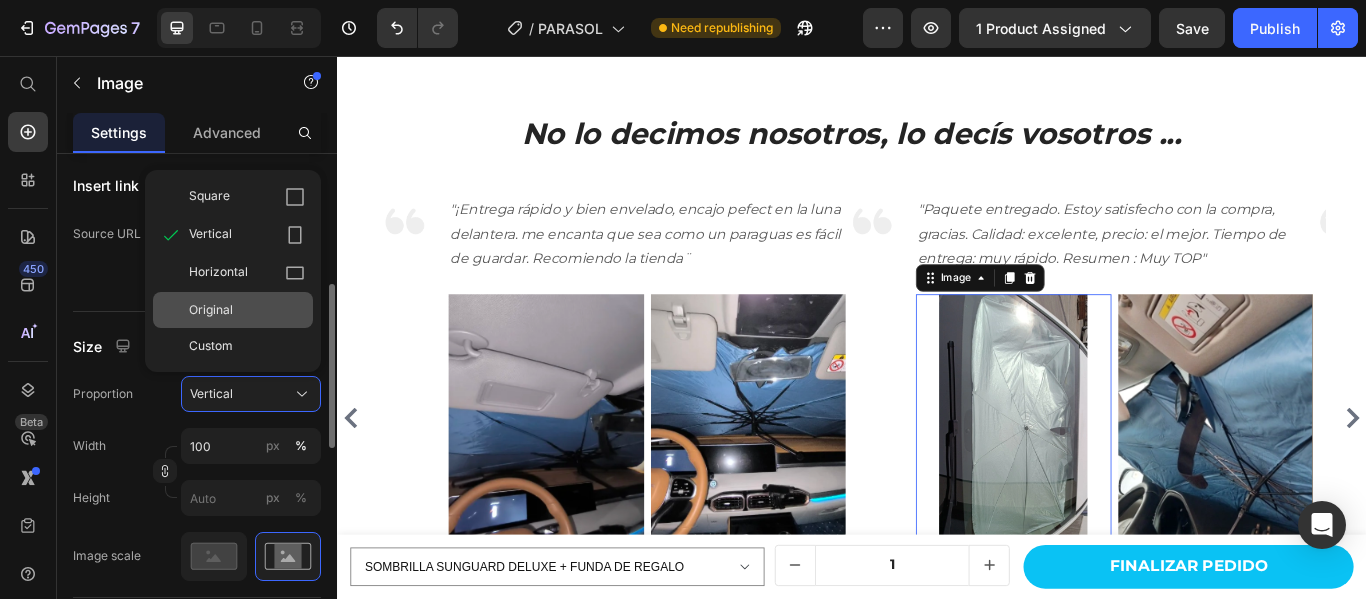 click on "Original" at bounding box center [247, 310] 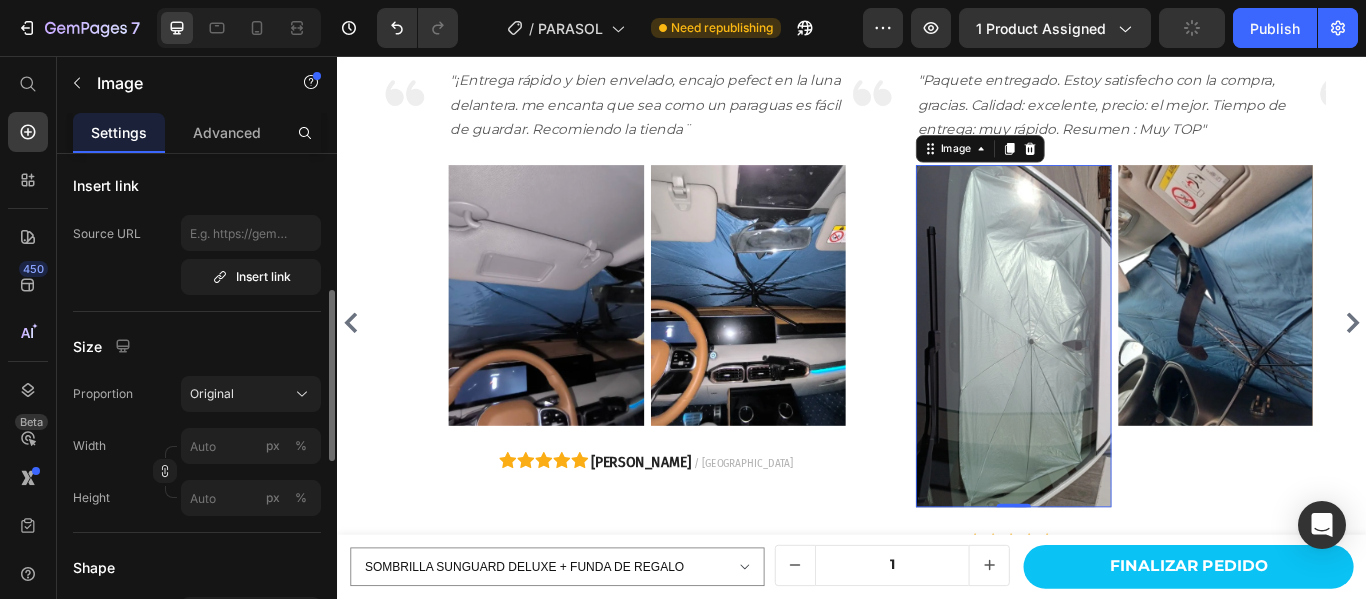 scroll, scrollTop: 3864, scrollLeft: 0, axis: vertical 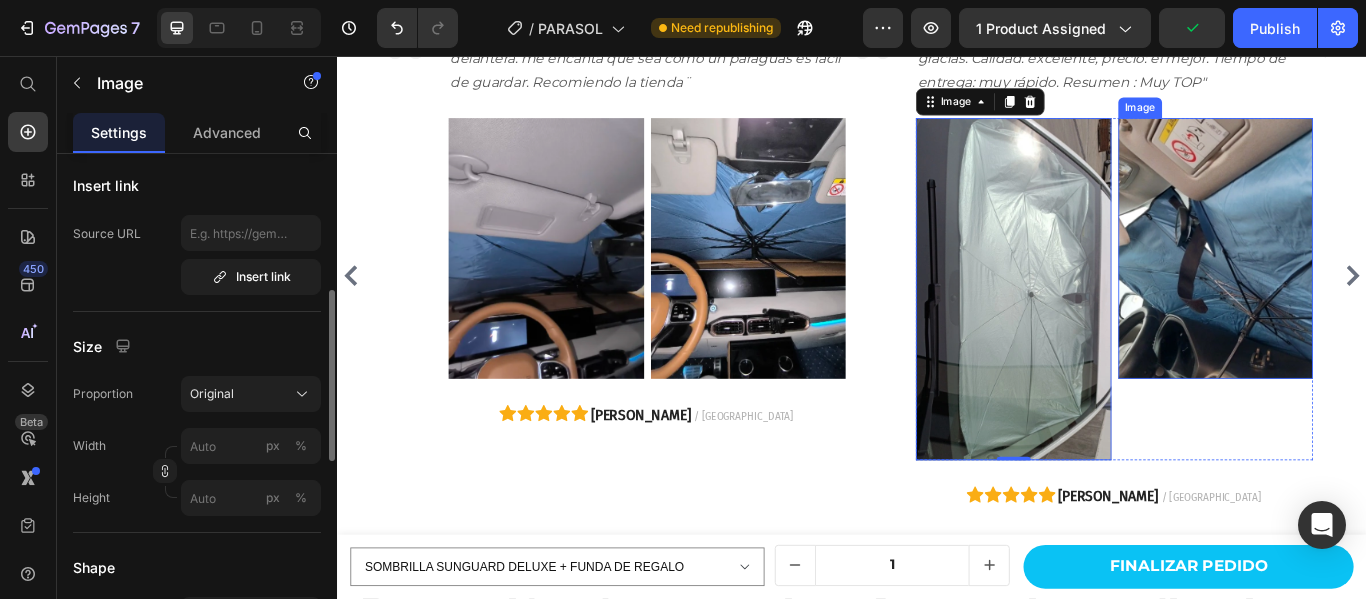 click at bounding box center (1361, 279) 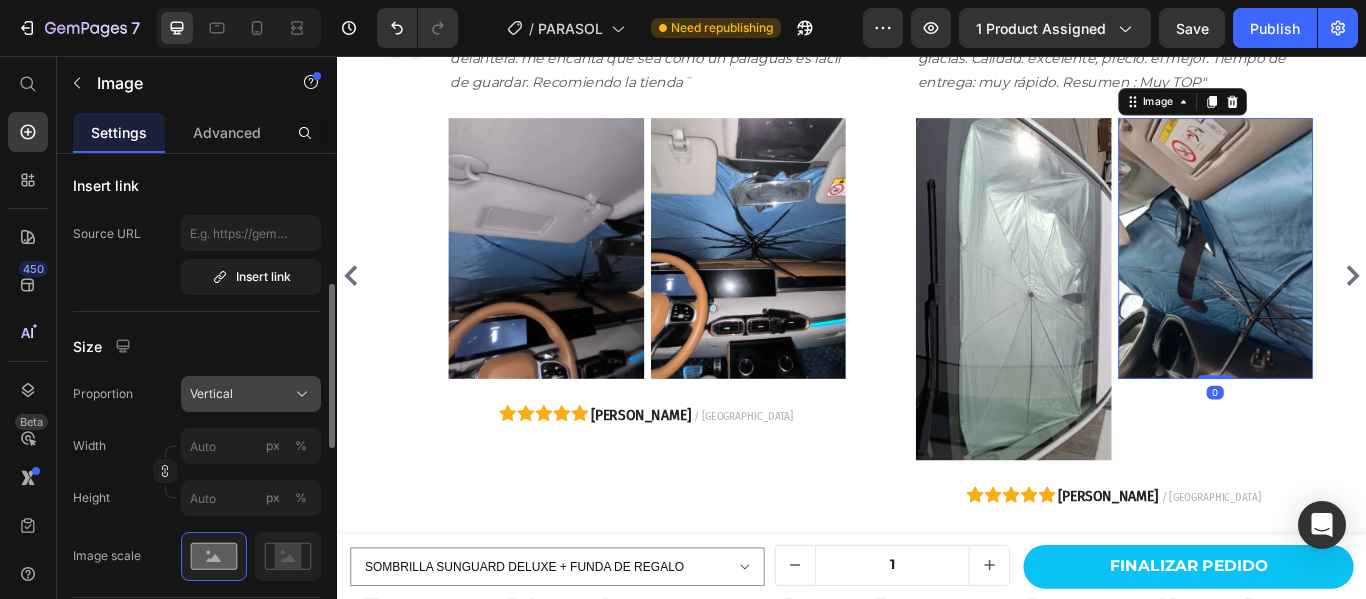 click on "Vertical" at bounding box center (251, 394) 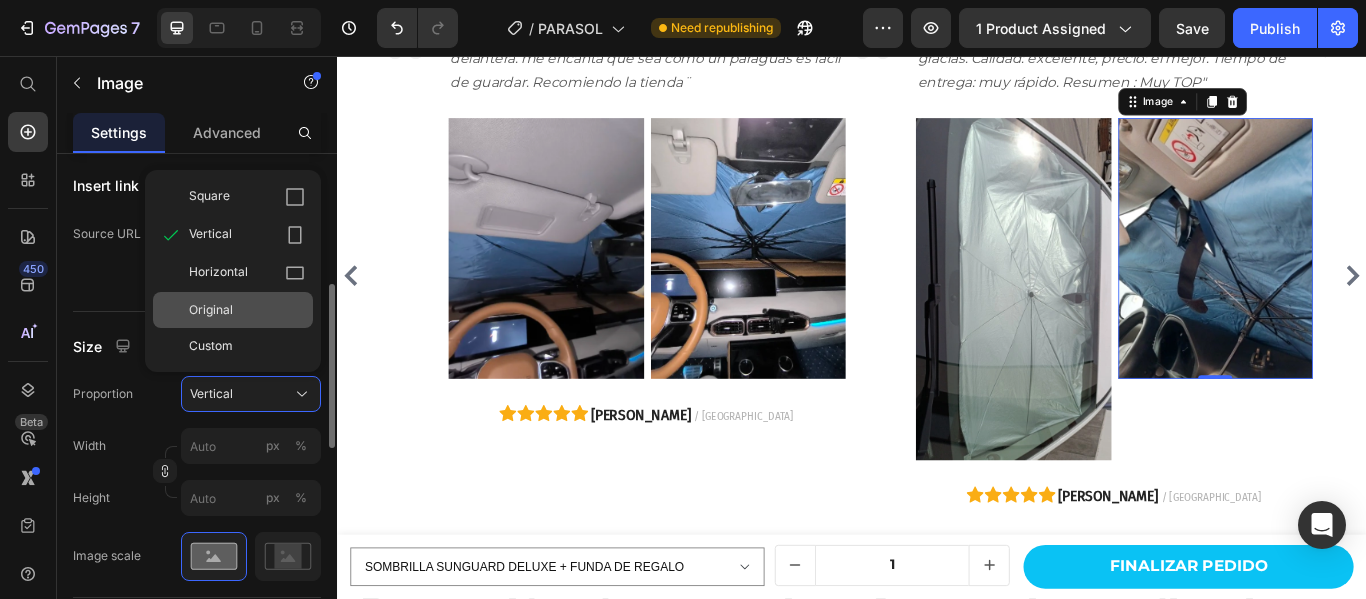 click on "Original" 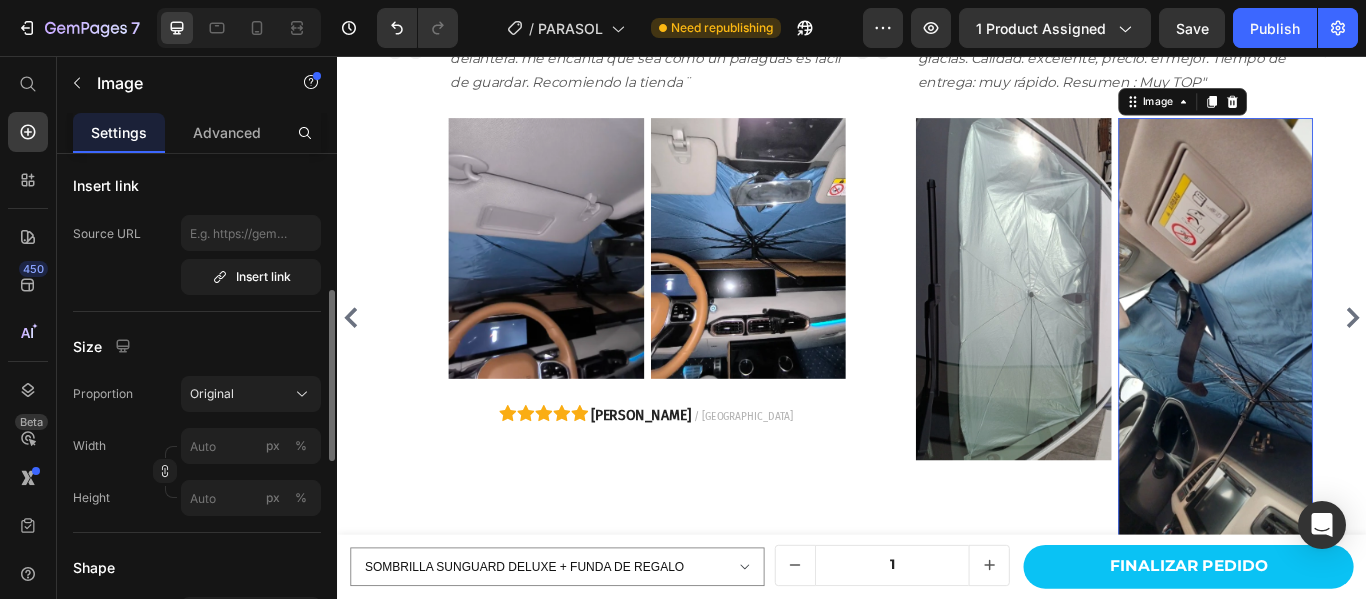 scroll, scrollTop: 3914, scrollLeft: 0, axis: vertical 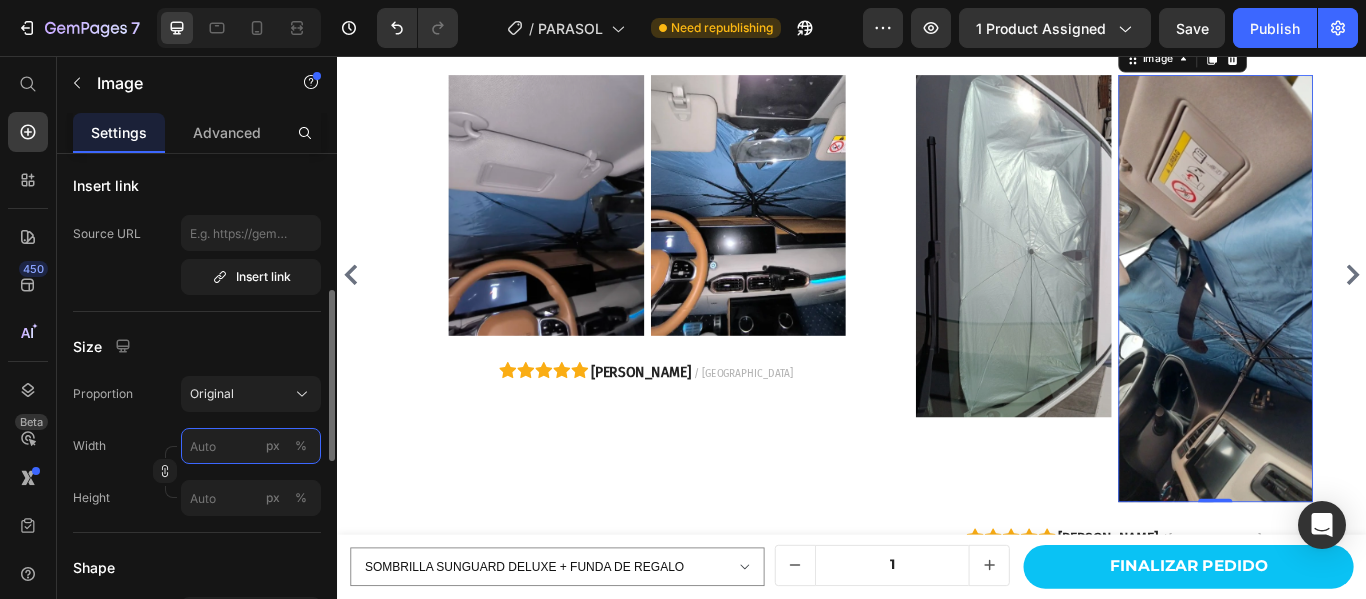 click on "px %" at bounding box center (251, 446) 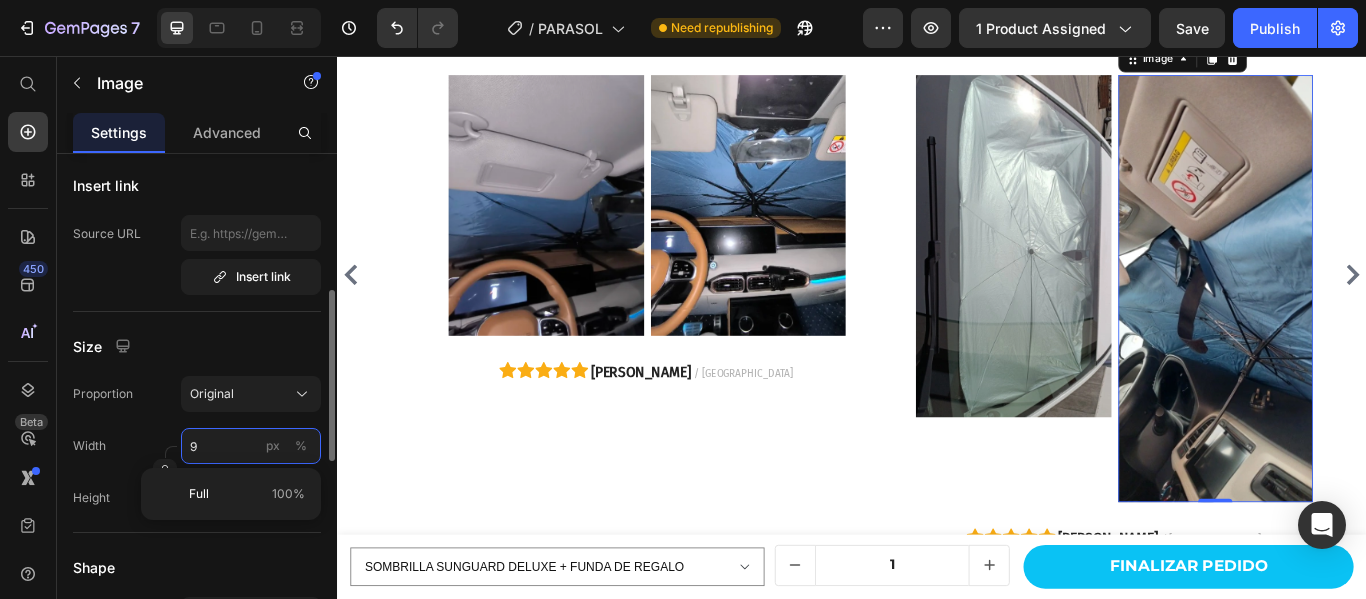 scroll, scrollTop: 3888, scrollLeft: 0, axis: vertical 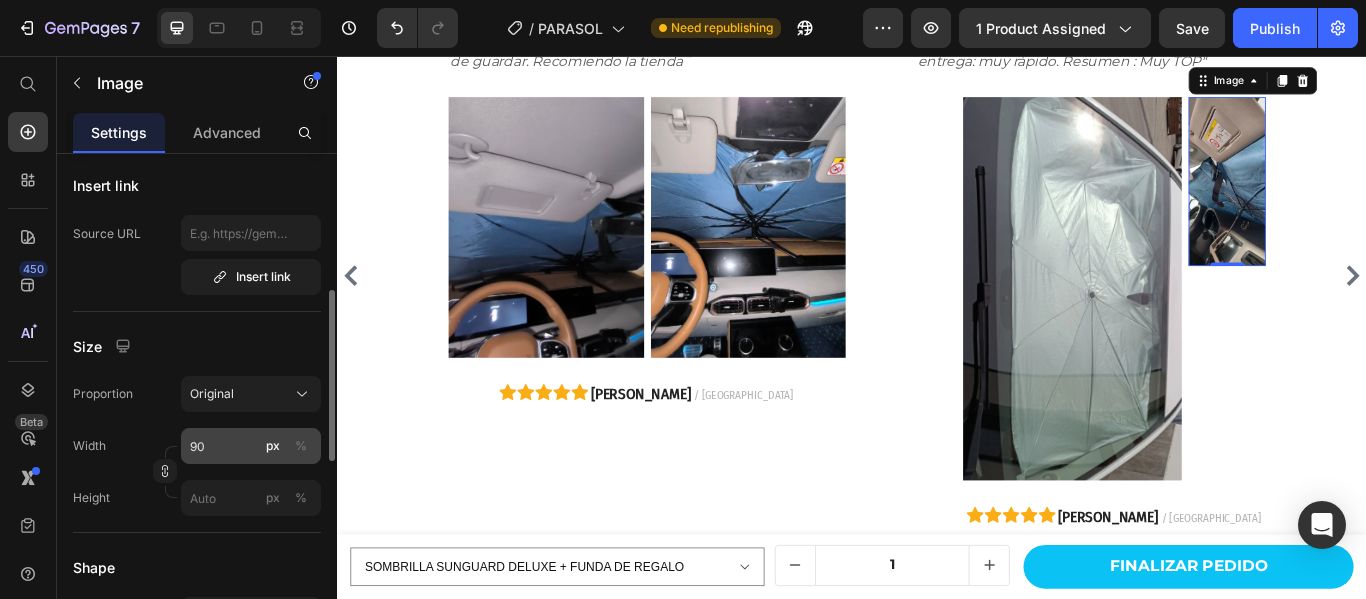 click on "%" 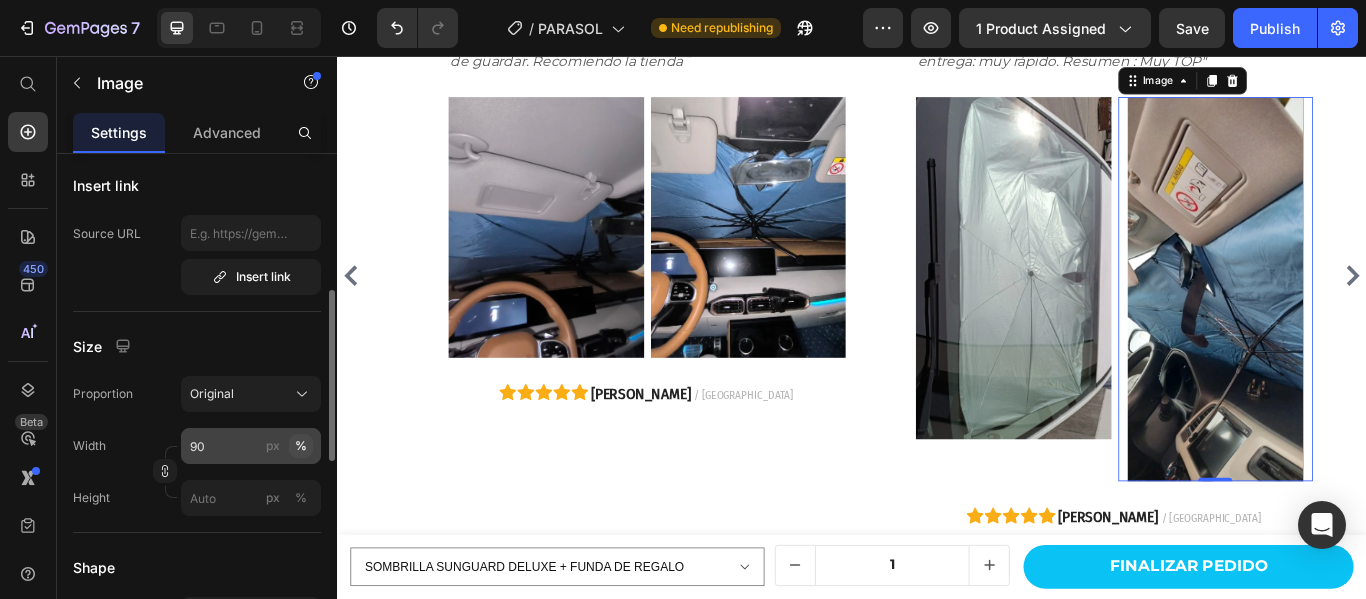 scroll, scrollTop: 3889, scrollLeft: 0, axis: vertical 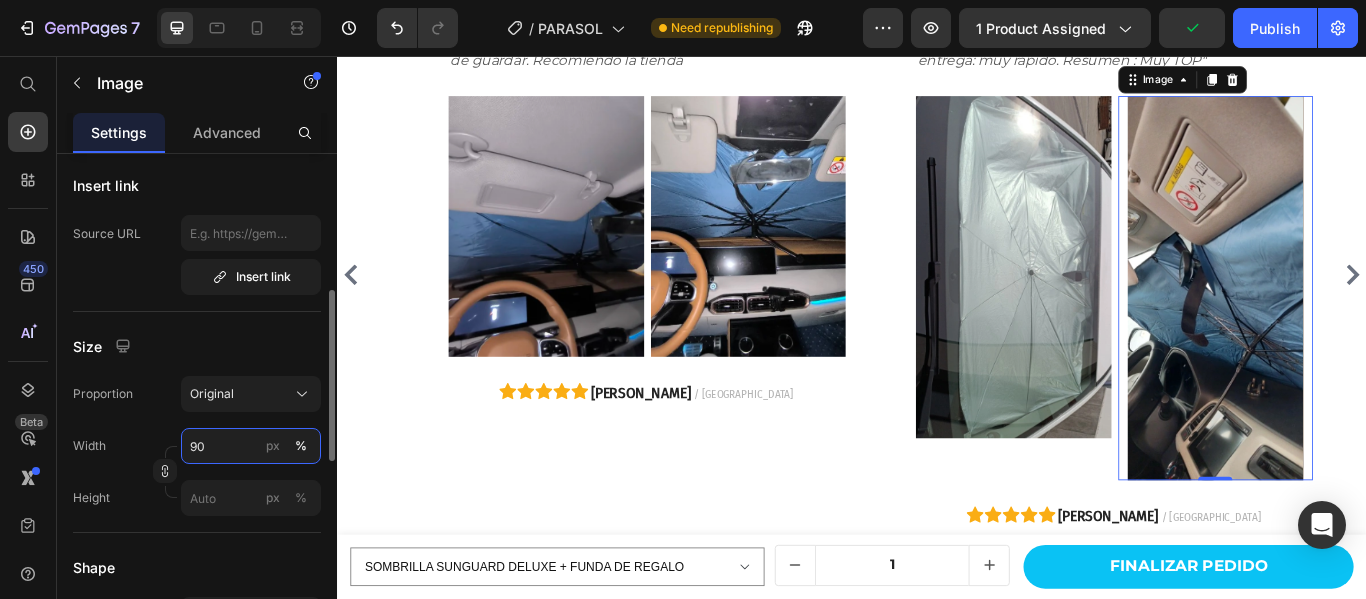 click on "90" at bounding box center [251, 446] 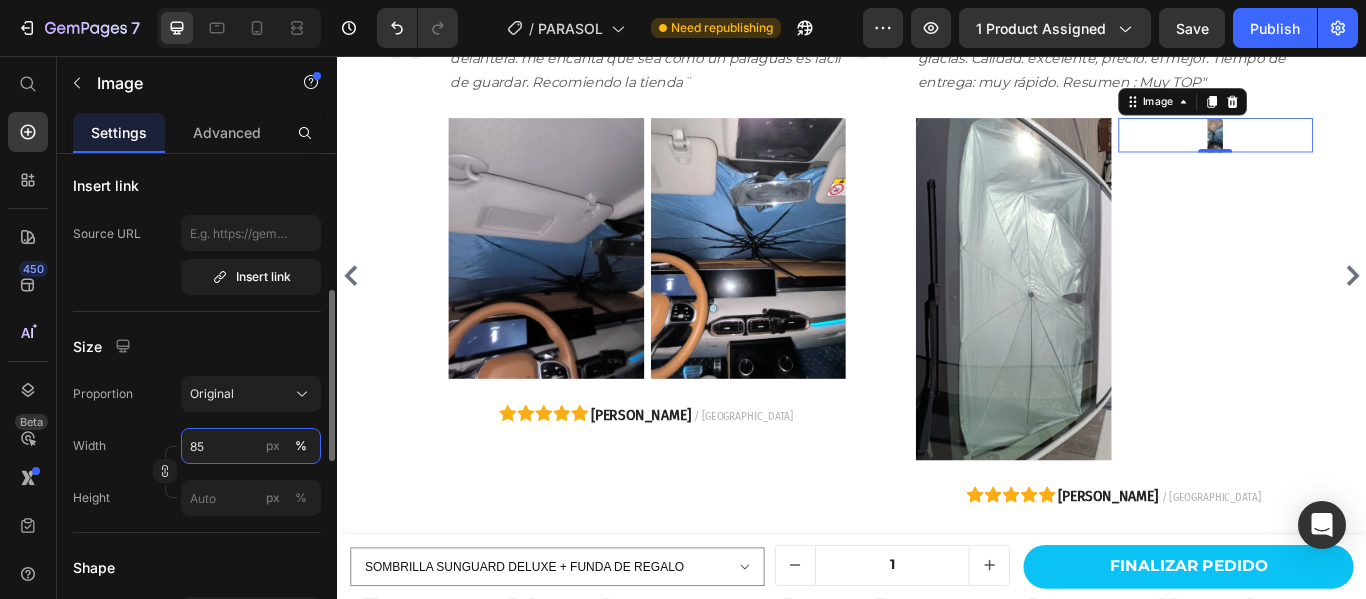 scroll, scrollTop: 3876, scrollLeft: 0, axis: vertical 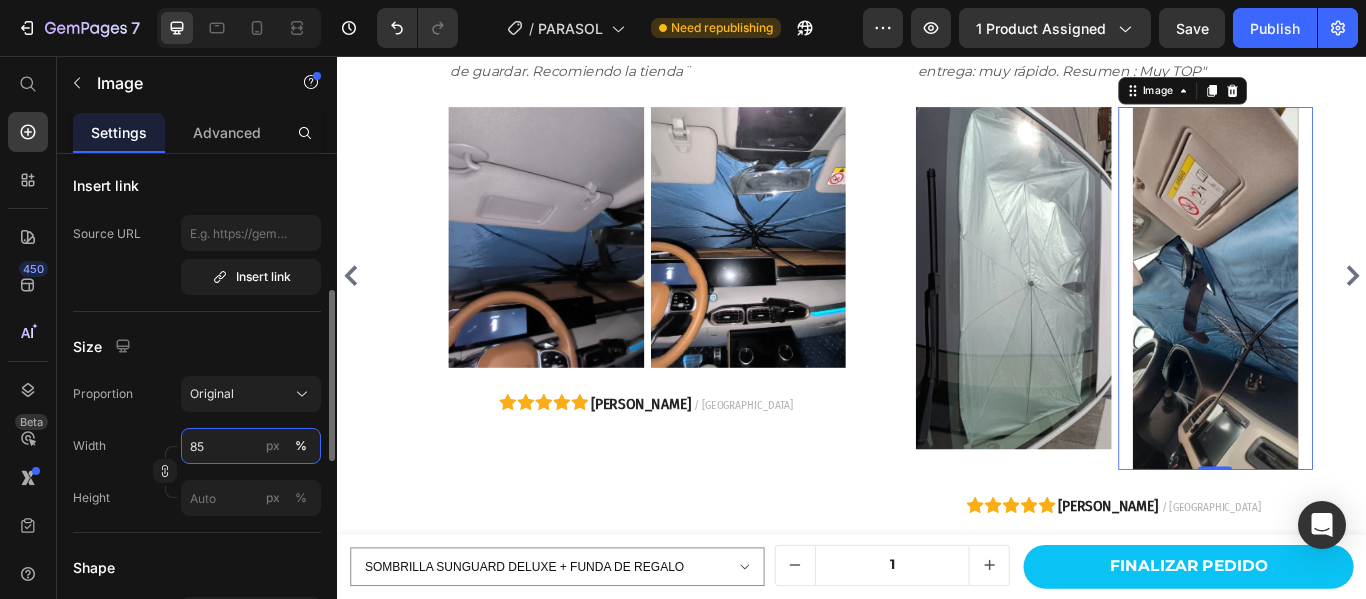 click on "85" at bounding box center (251, 446) 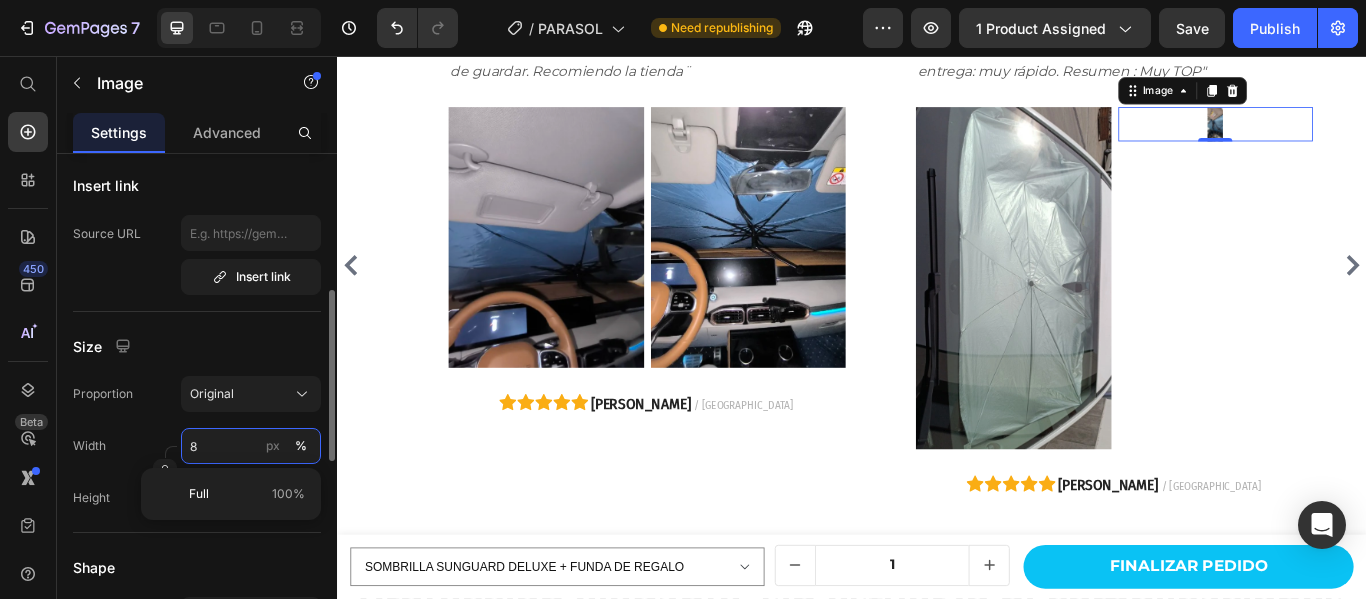 scroll, scrollTop: 3864, scrollLeft: 0, axis: vertical 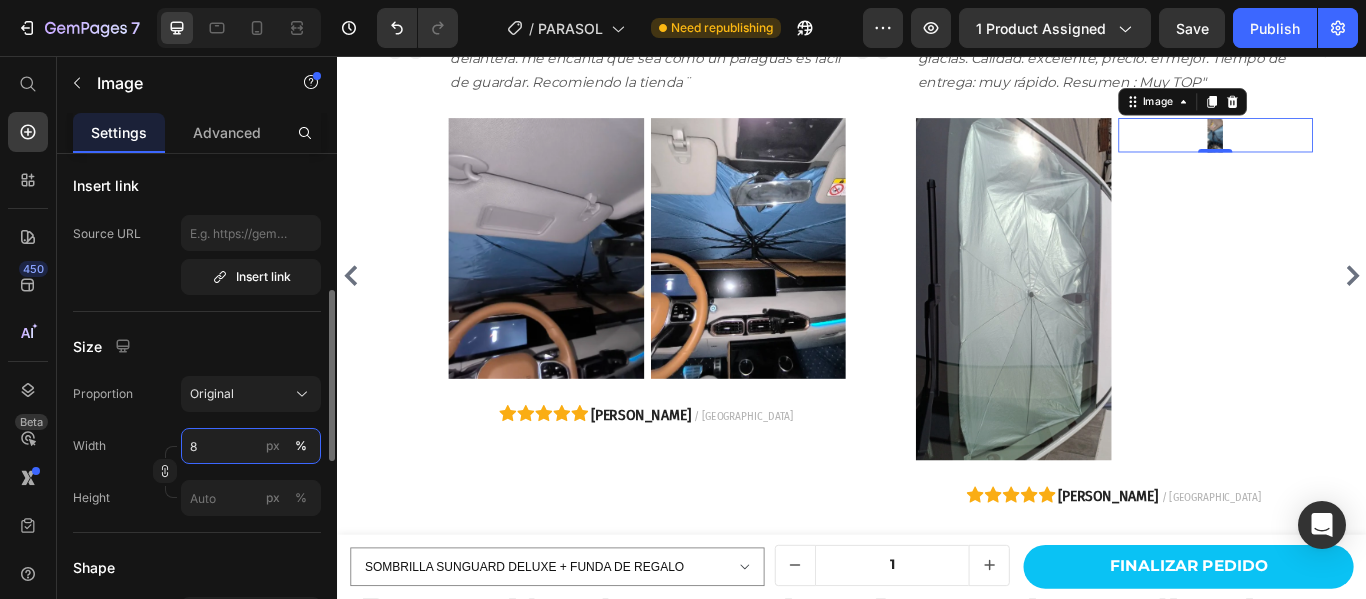 type on "80" 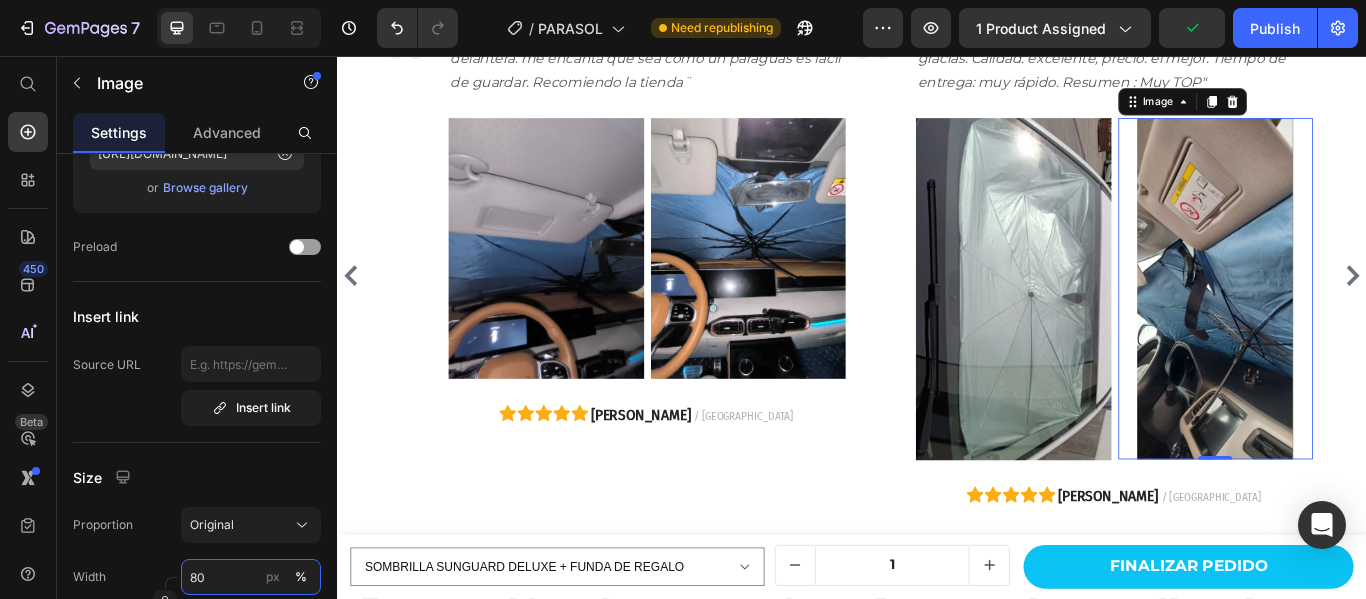 scroll, scrollTop: 0, scrollLeft: 0, axis: both 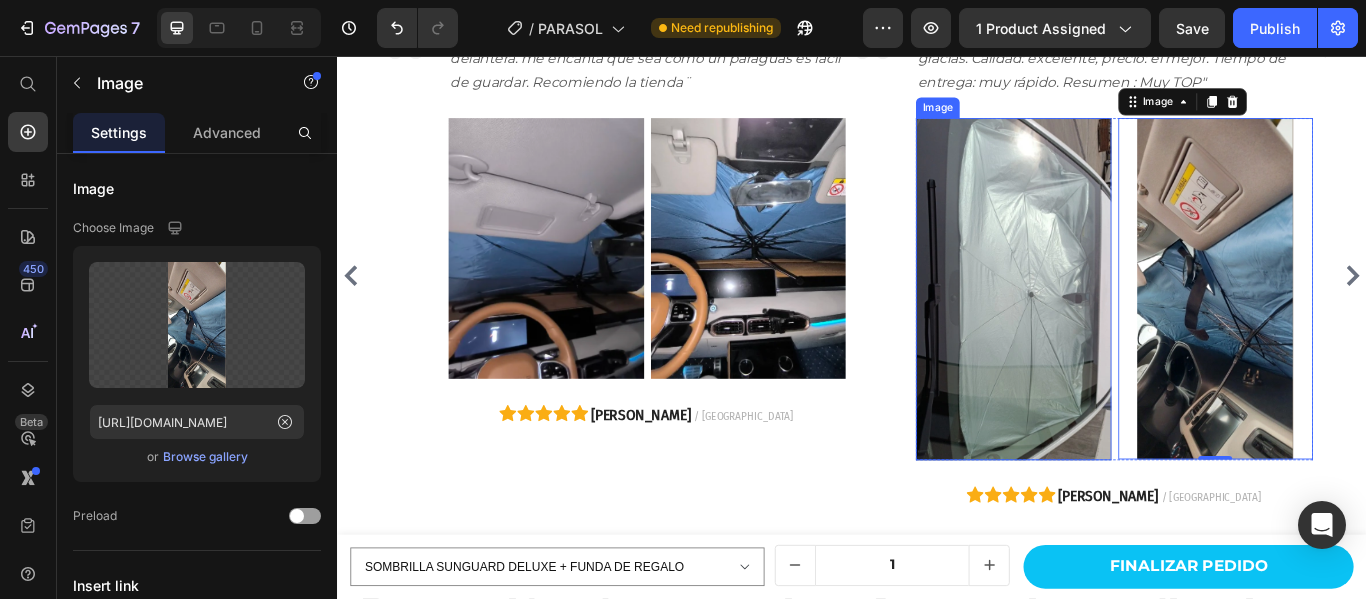 click at bounding box center [1125, 327] 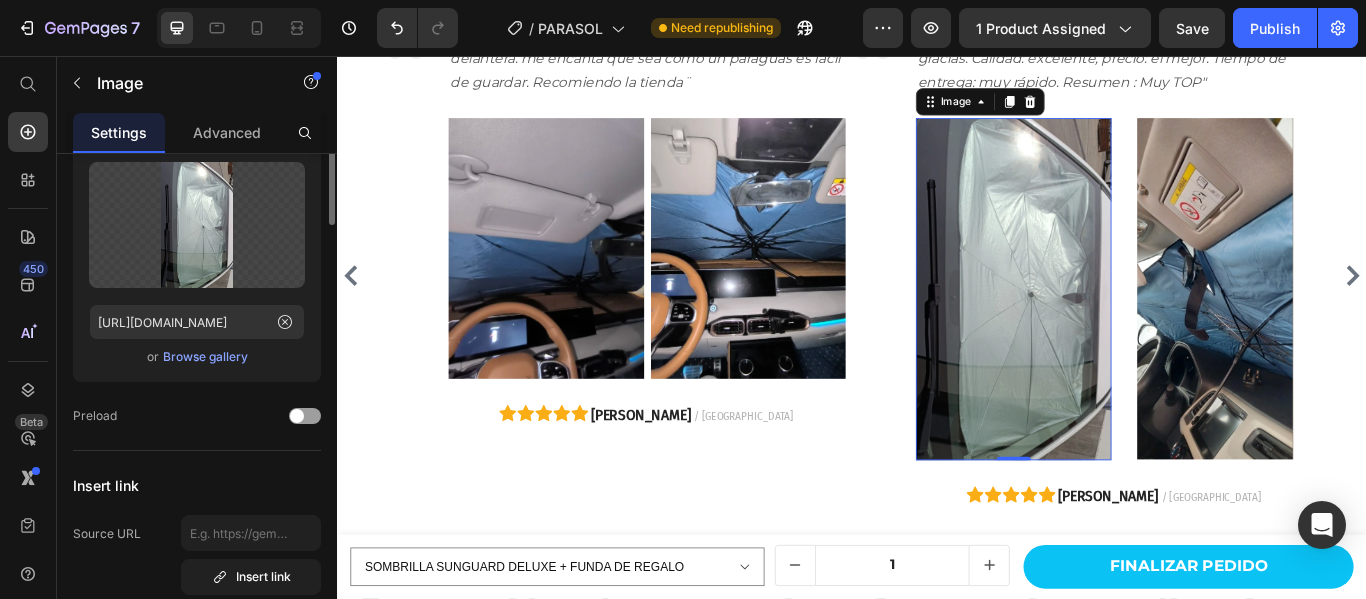 scroll, scrollTop: 0, scrollLeft: 0, axis: both 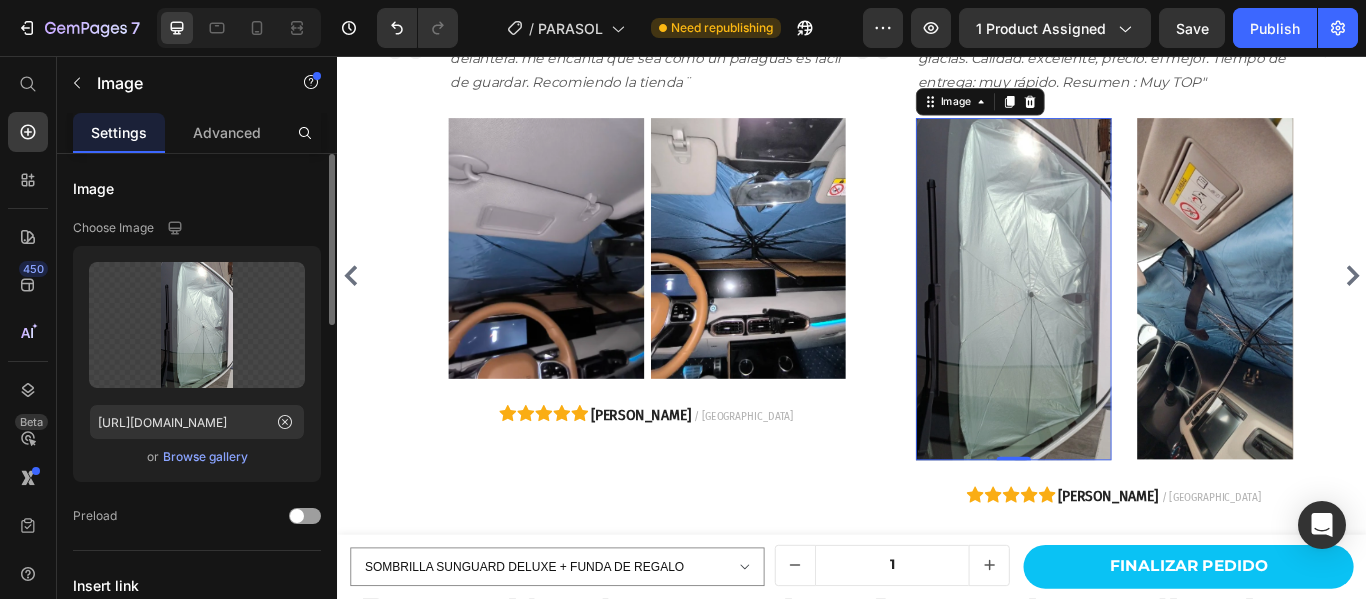 click at bounding box center (1361, 327) 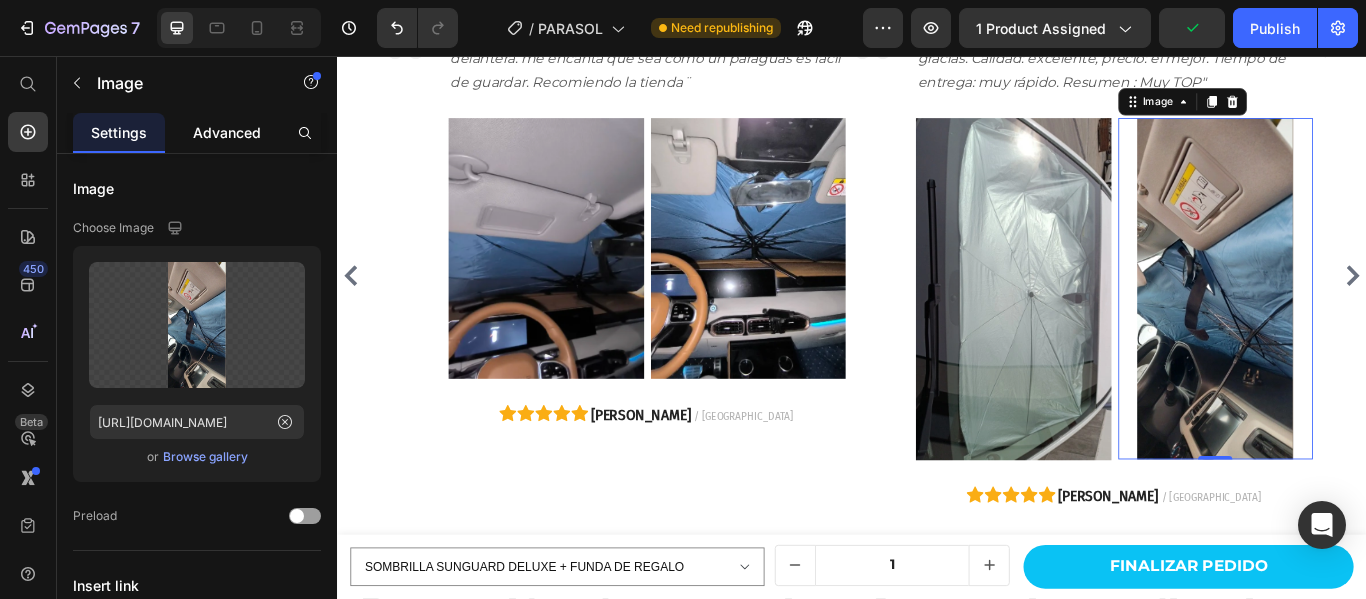 click on "Advanced" at bounding box center (227, 132) 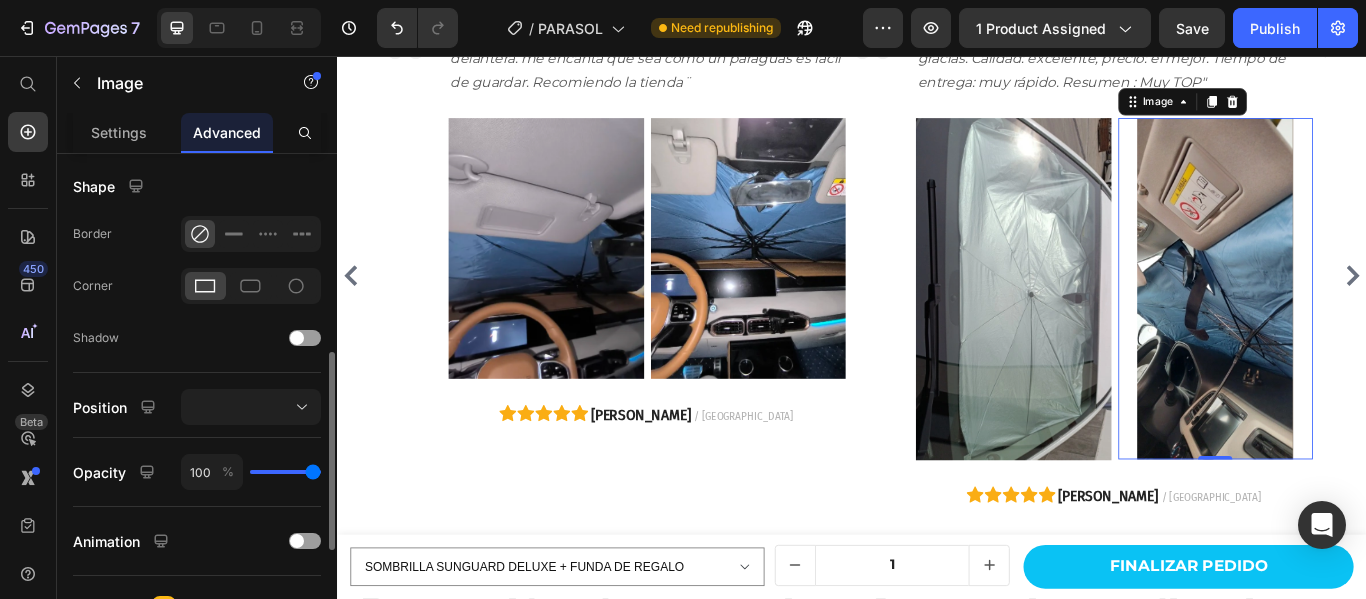 scroll, scrollTop: 767, scrollLeft: 0, axis: vertical 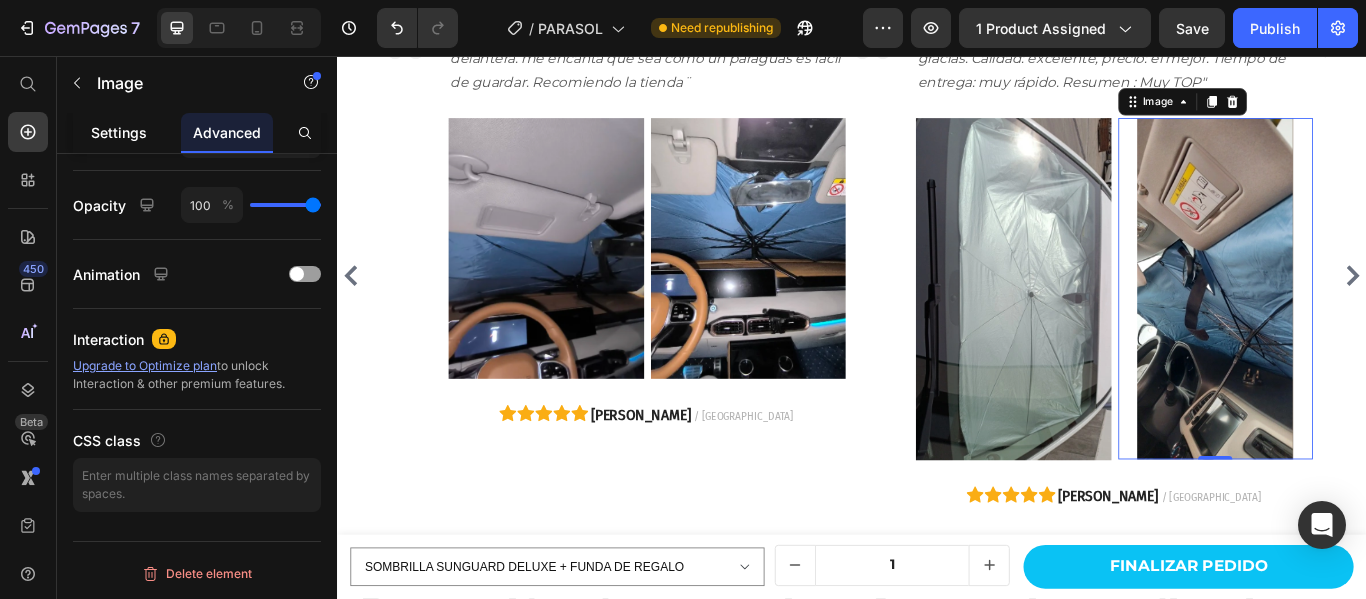 click on "Settings" at bounding box center (119, 132) 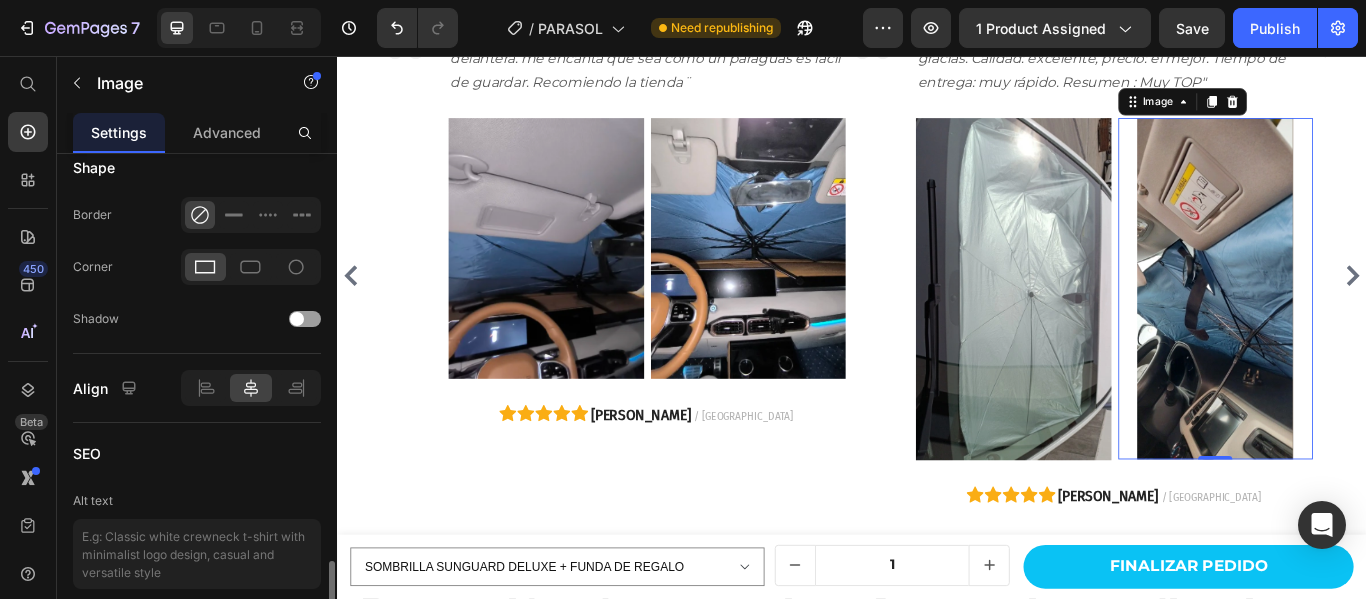 scroll, scrollTop: 900, scrollLeft: 0, axis: vertical 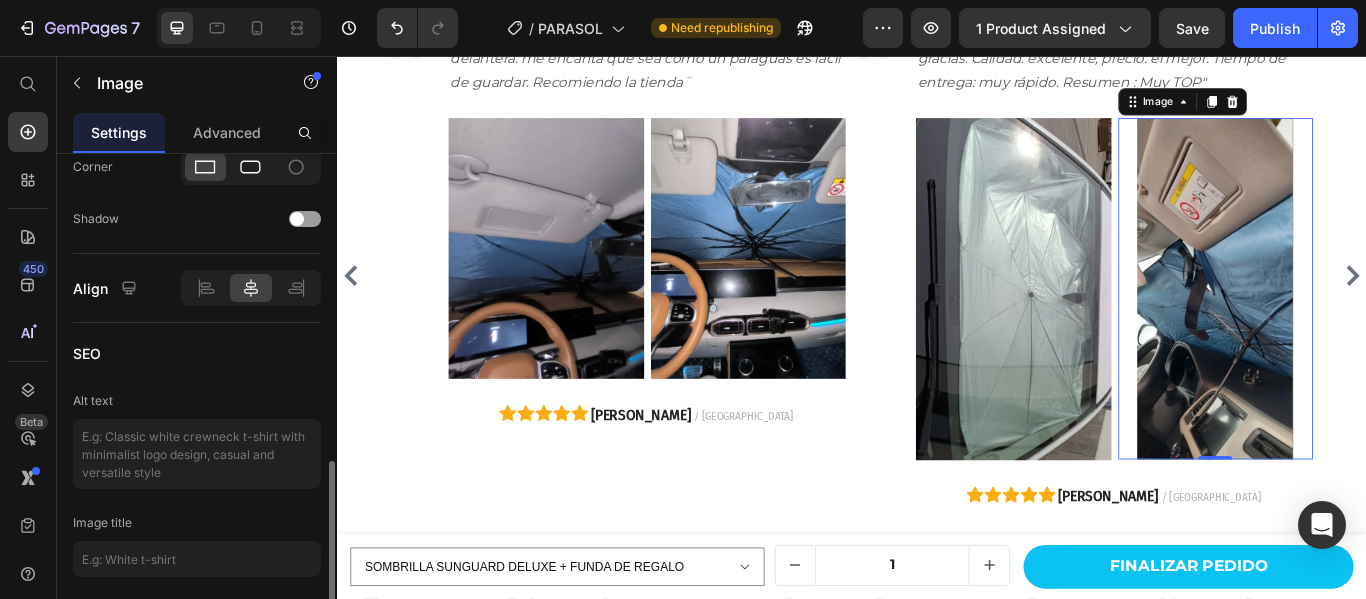click 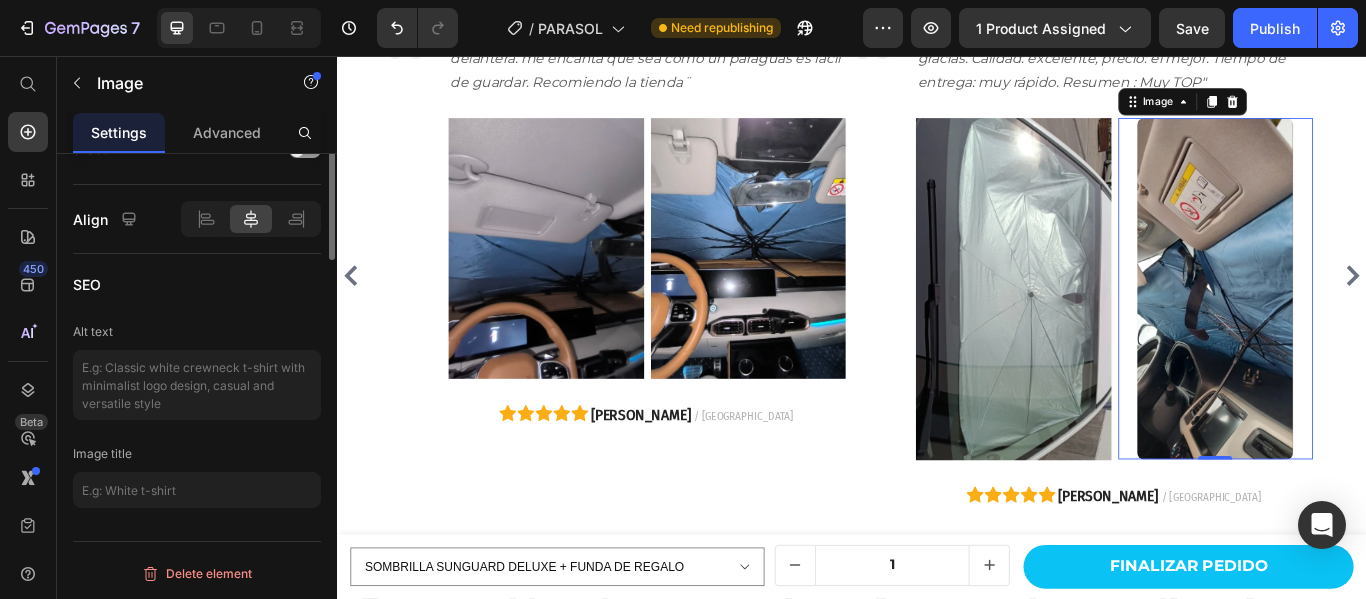 scroll, scrollTop: 773, scrollLeft: 0, axis: vertical 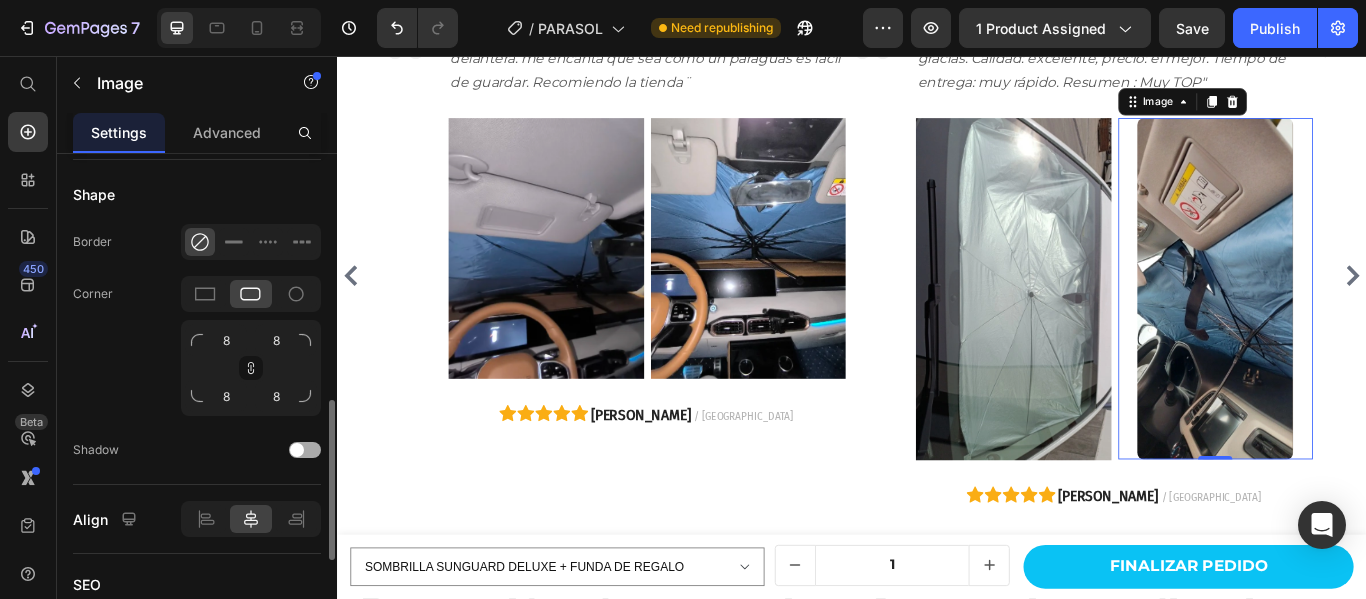click at bounding box center (305, 450) 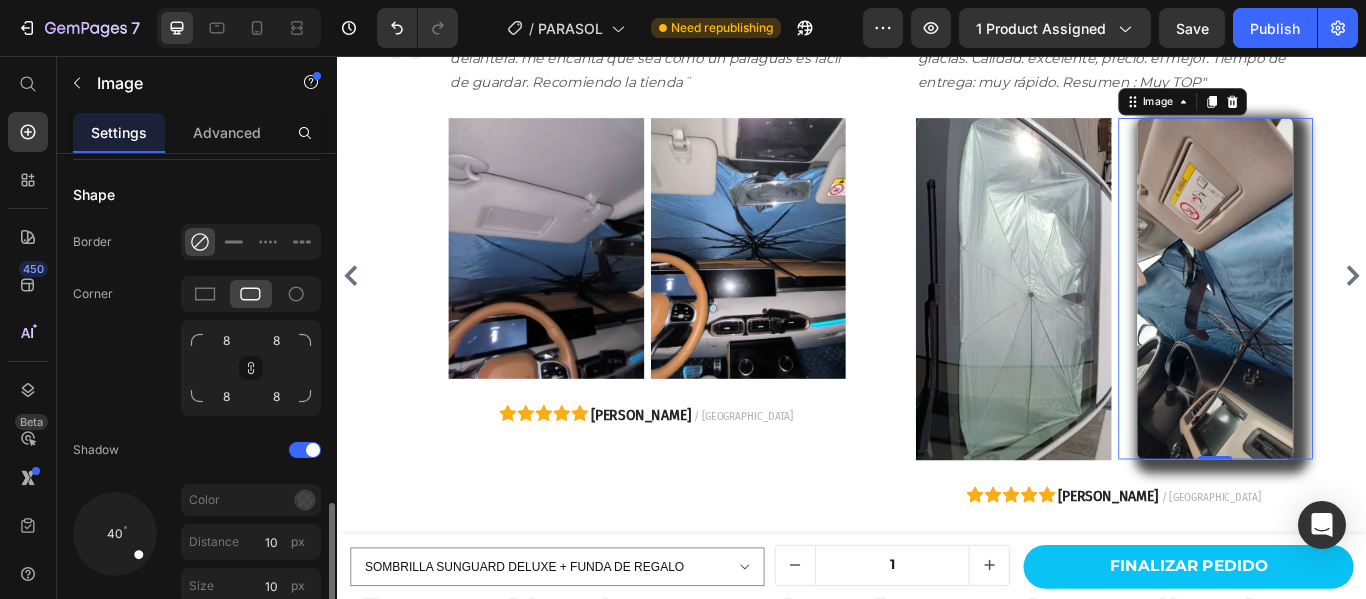 scroll, scrollTop: 973, scrollLeft: 0, axis: vertical 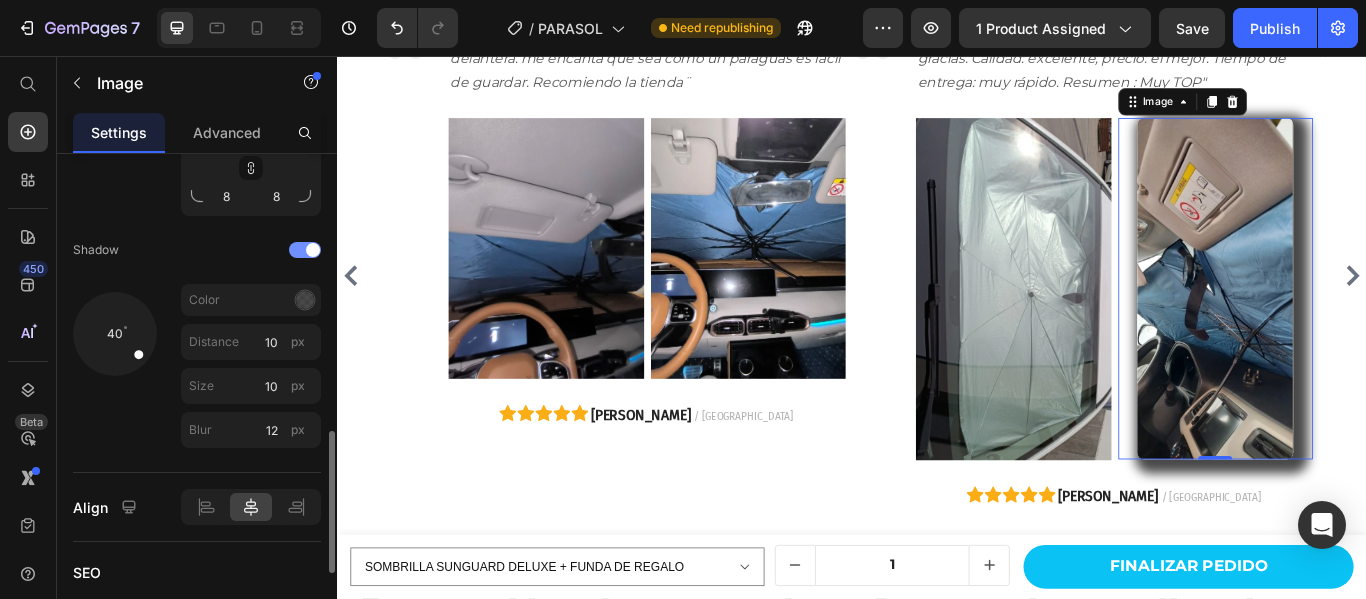 click at bounding box center [305, 250] 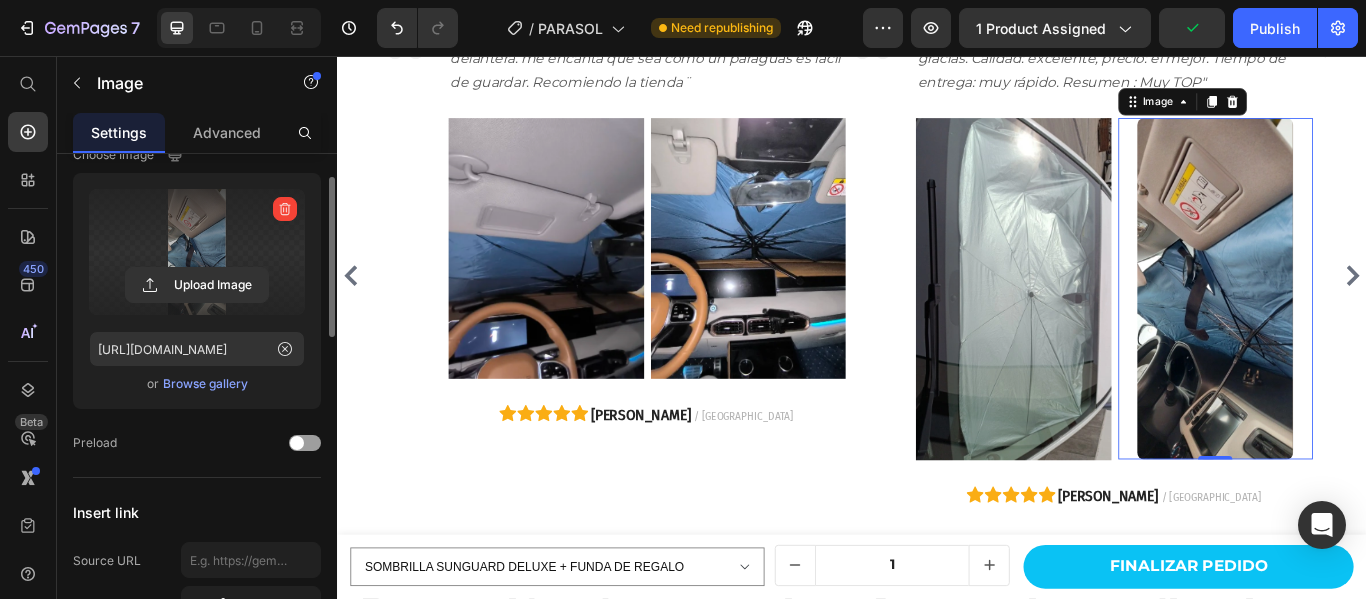 scroll, scrollTop: 0, scrollLeft: 0, axis: both 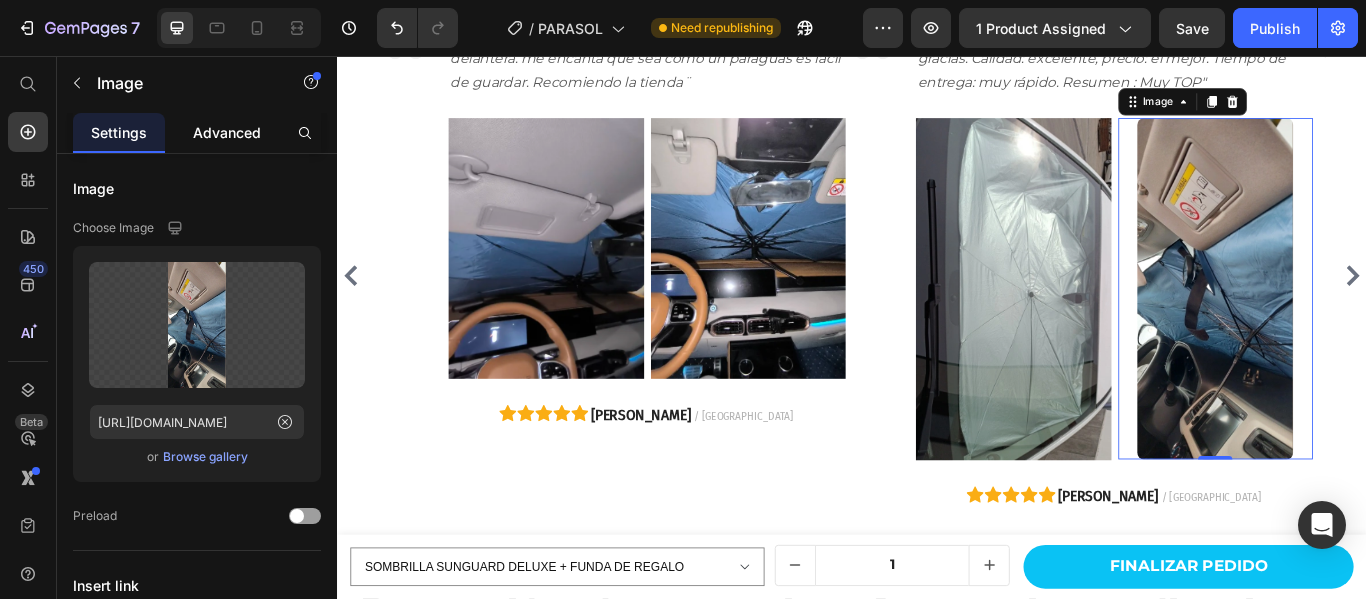 click on "Advanced" at bounding box center [227, 132] 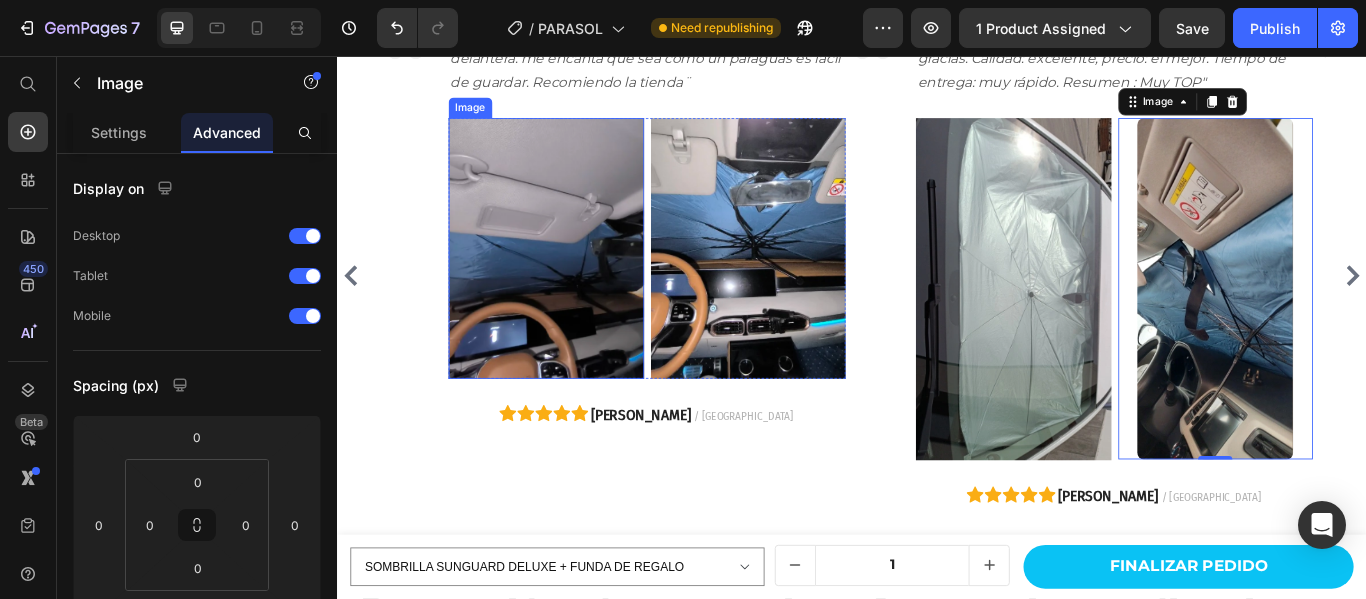 click at bounding box center (580, 279) 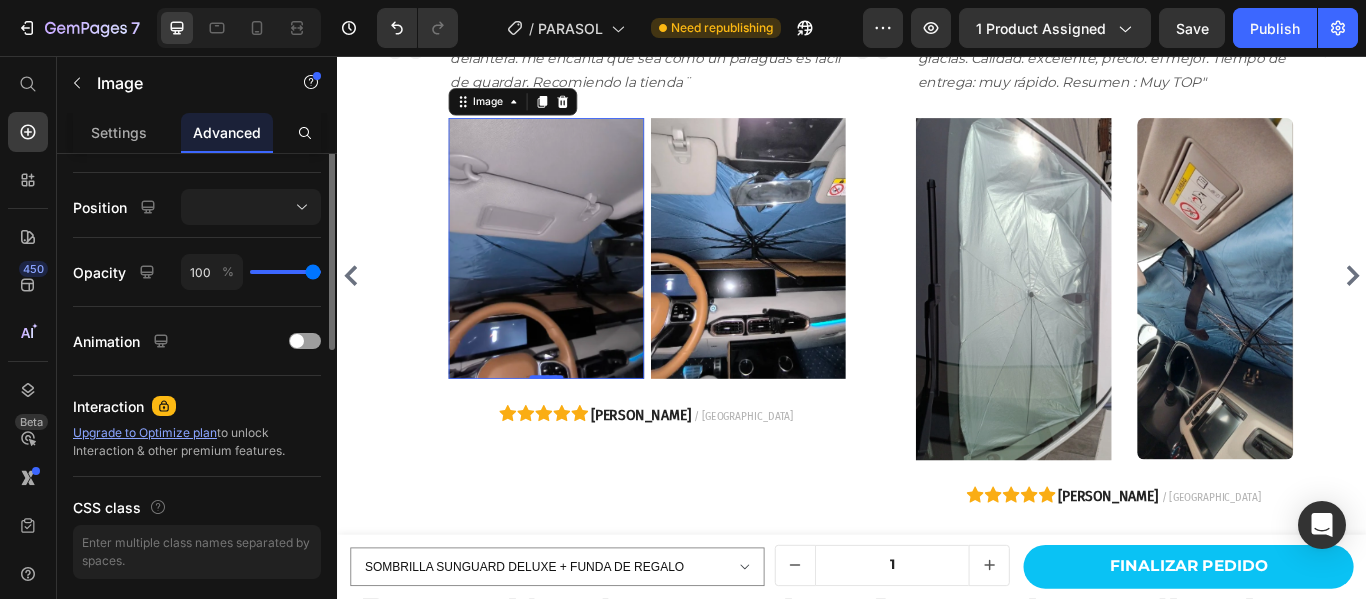 scroll, scrollTop: 500, scrollLeft: 0, axis: vertical 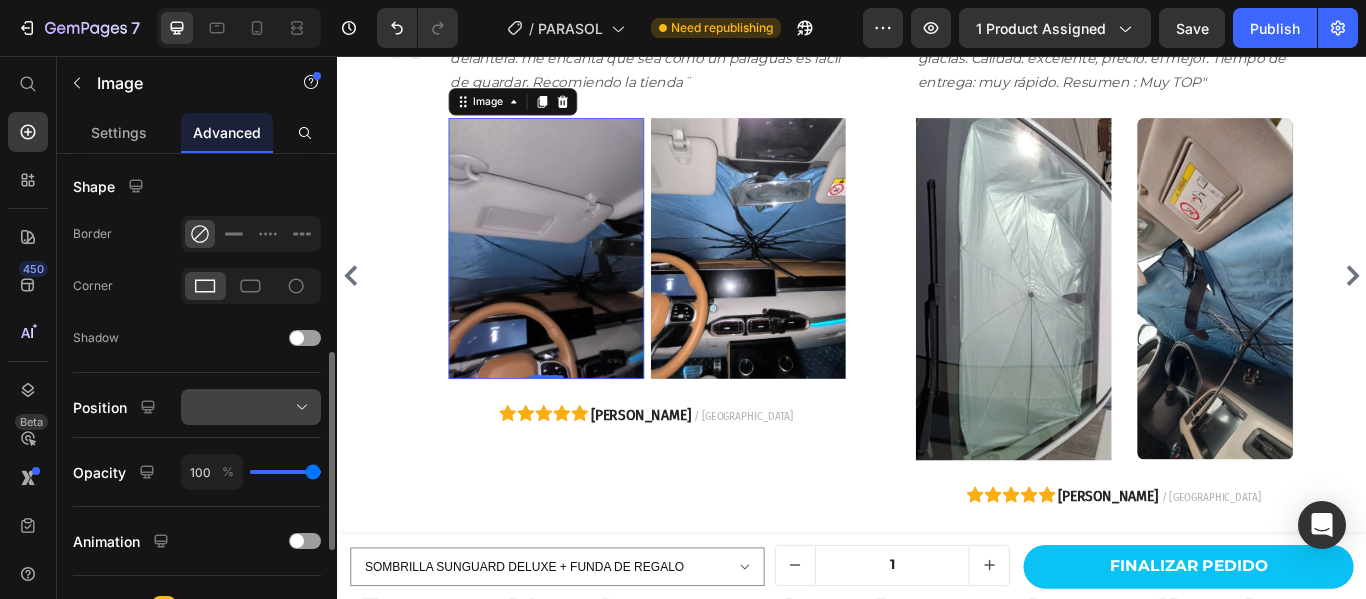 click at bounding box center (251, 407) 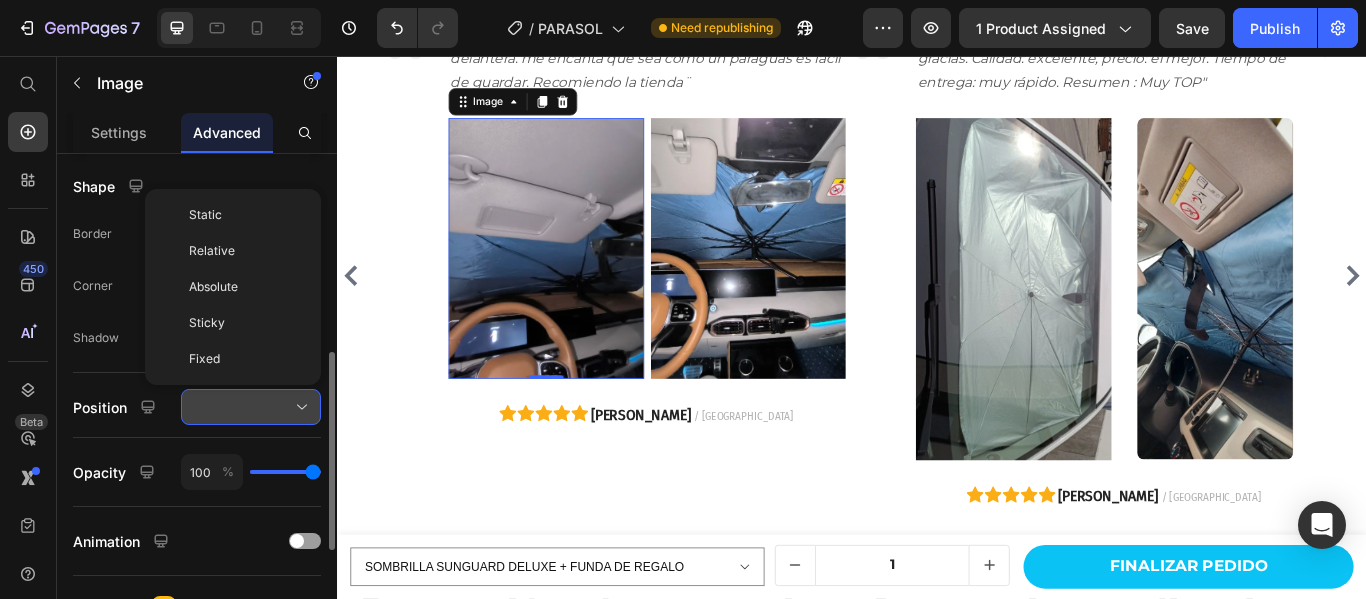 click 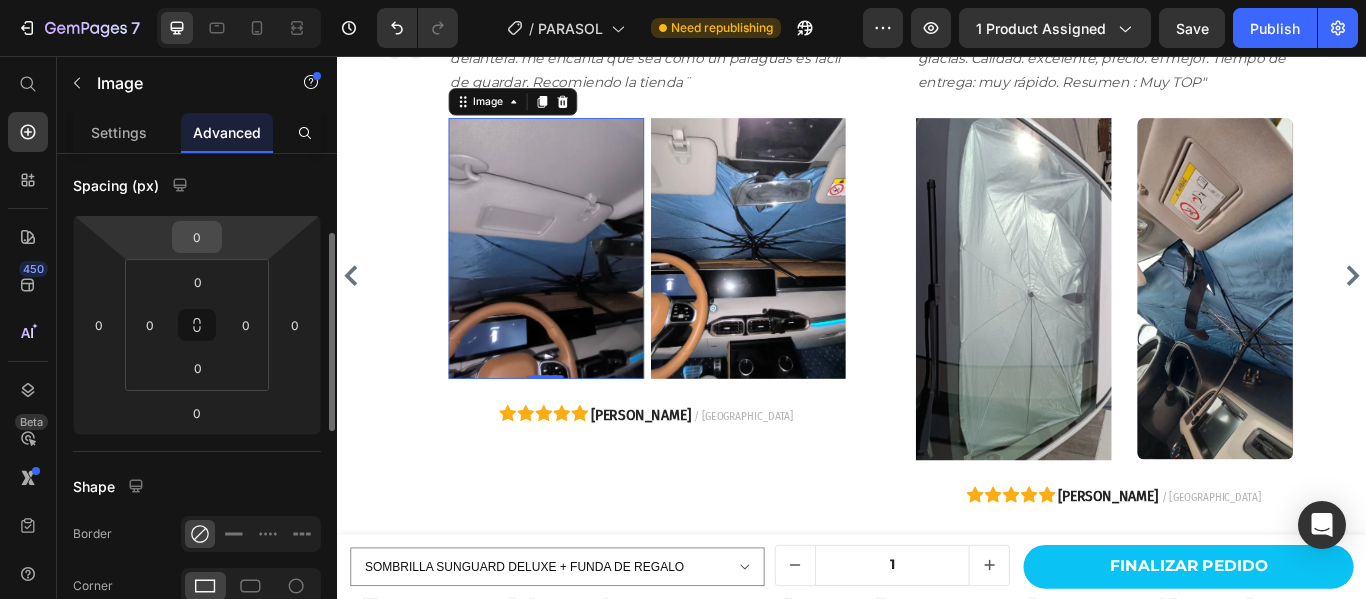 scroll, scrollTop: 0, scrollLeft: 0, axis: both 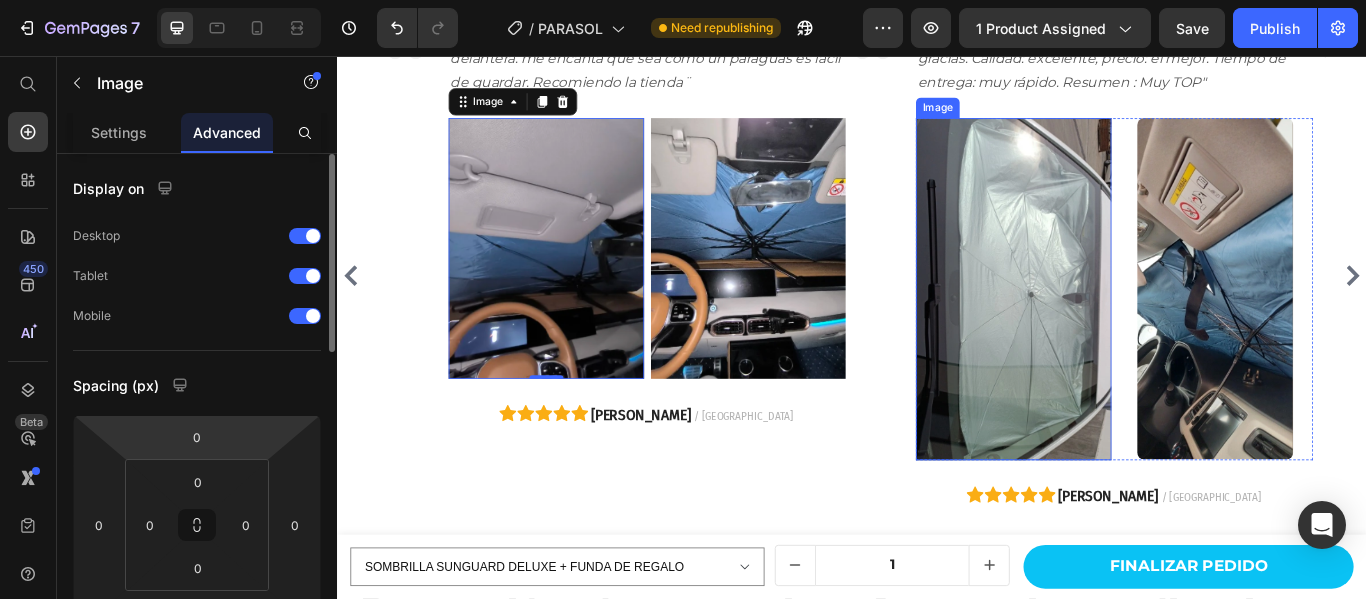 click at bounding box center (1125, 327) 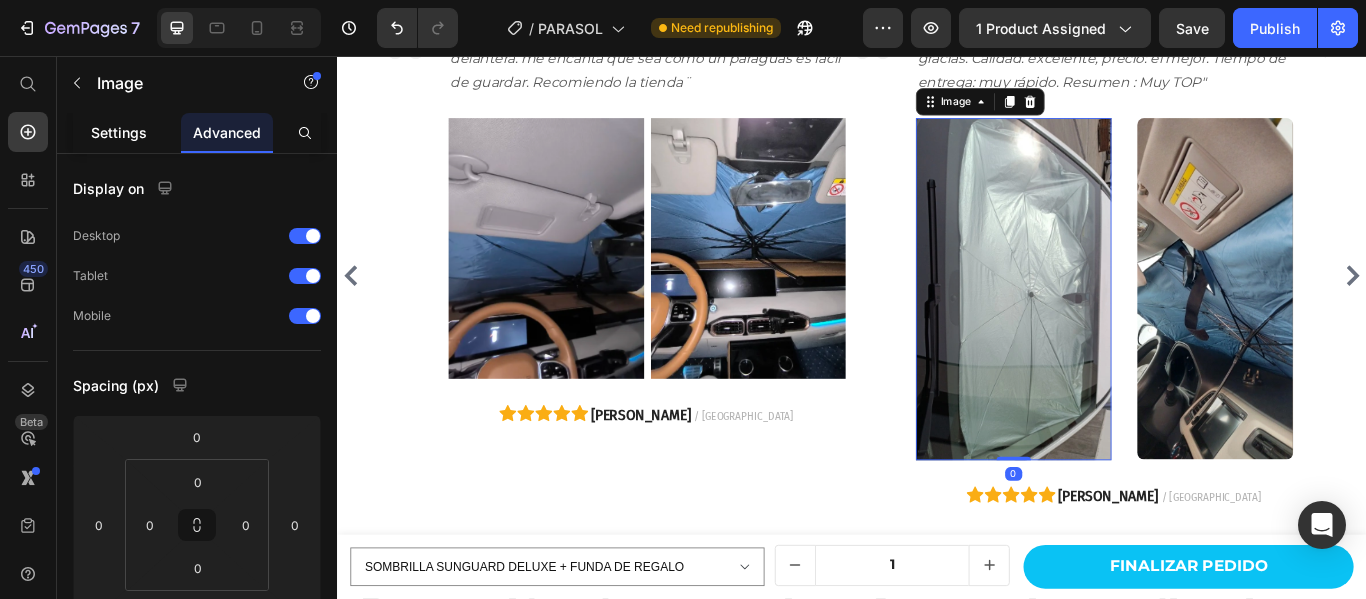 click on "Settings" at bounding box center (119, 132) 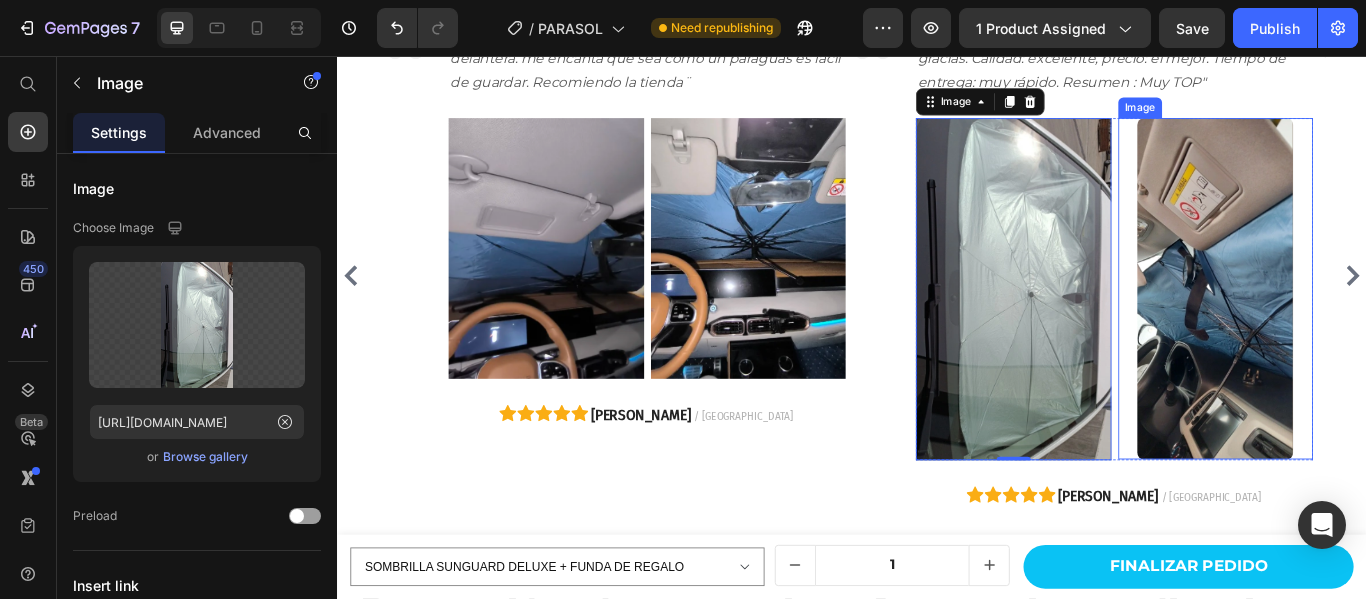 click at bounding box center [1361, 327] 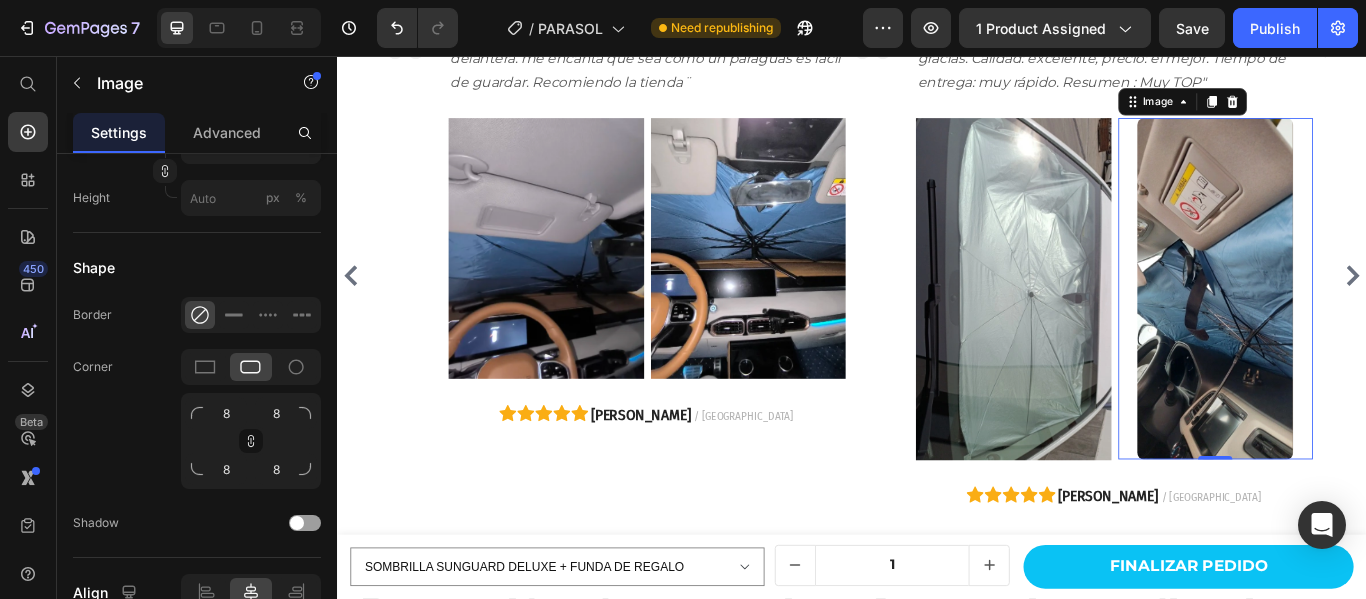 scroll, scrollTop: 1000, scrollLeft: 0, axis: vertical 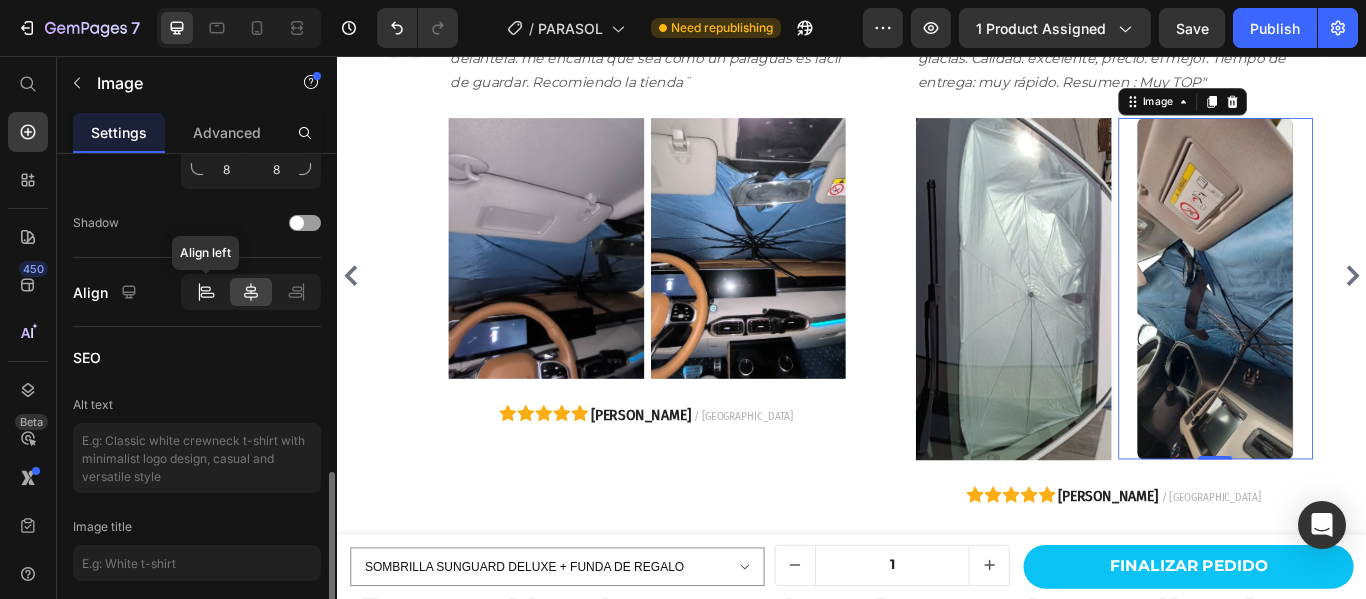 click 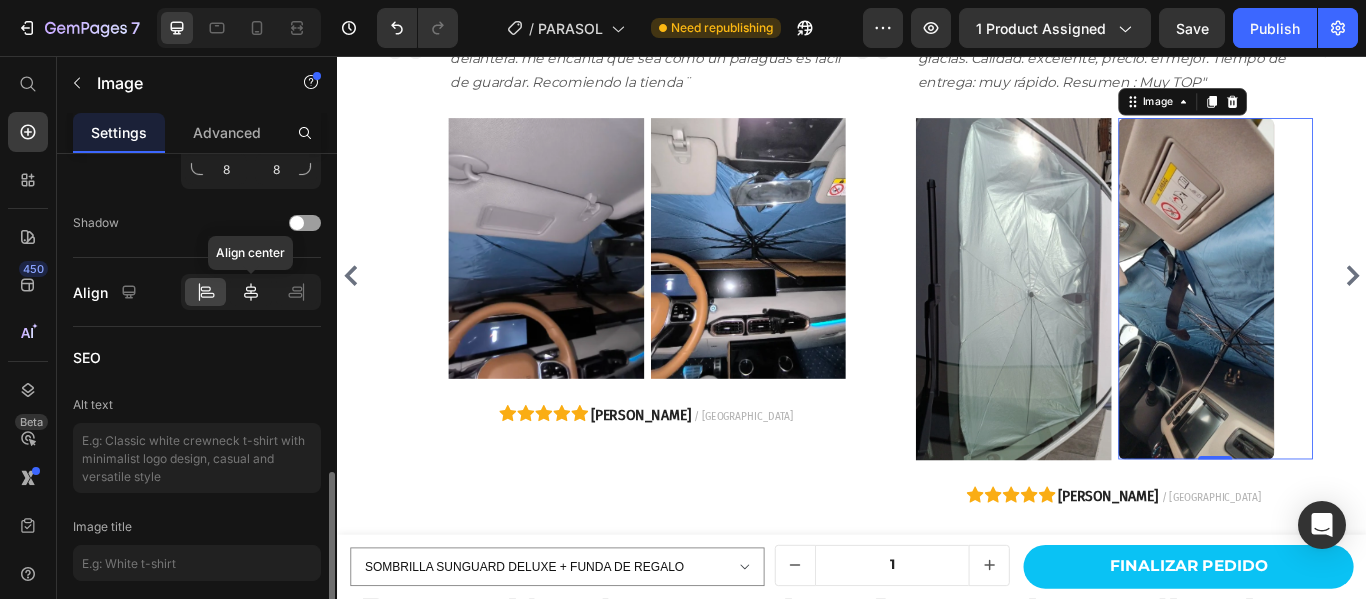 click 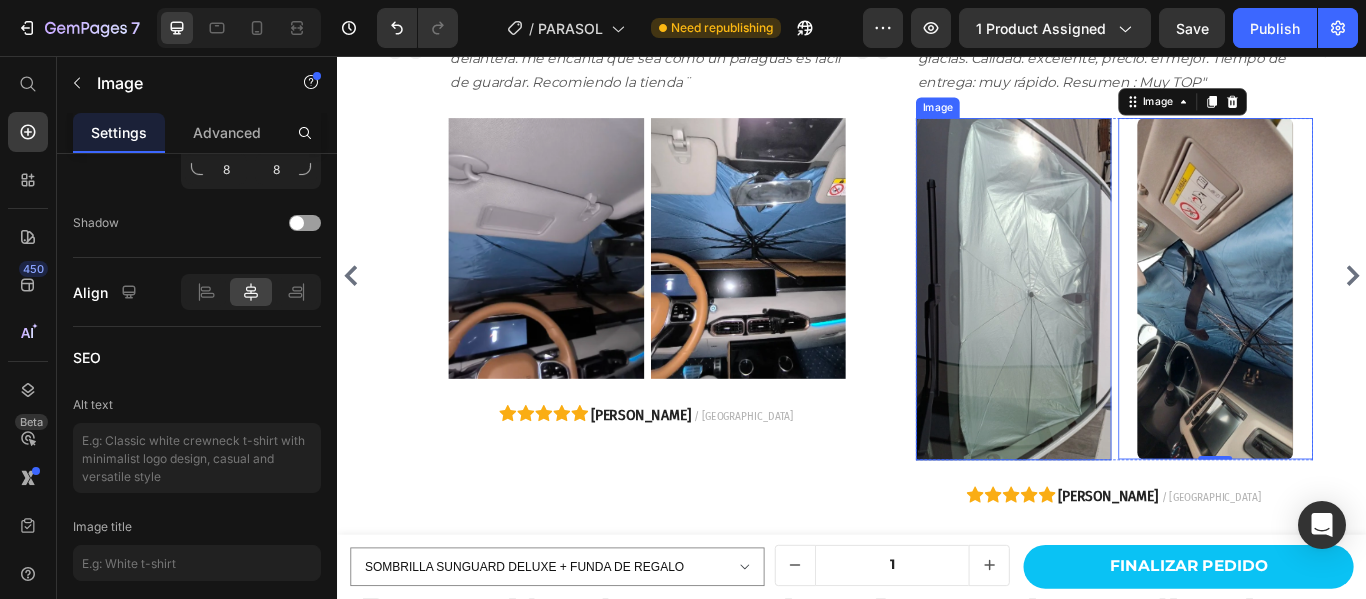 click at bounding box center [1125, 327] 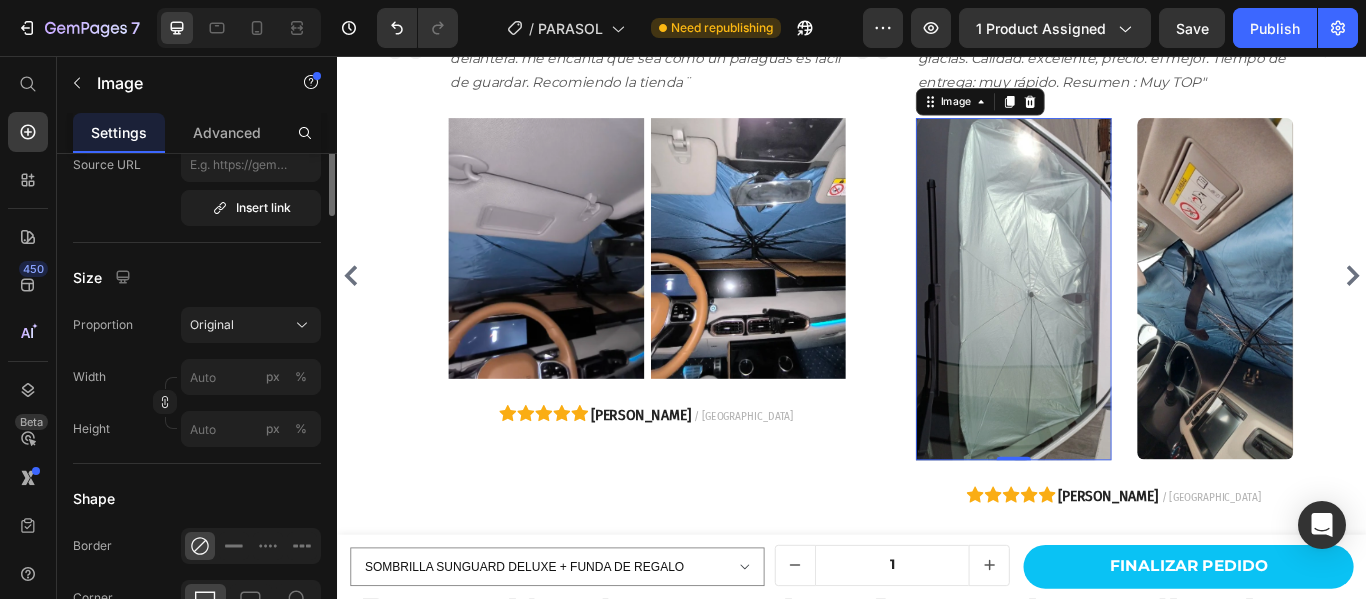 scroll, scrollTop: 269, scrollLeft: 0, axis: vertical 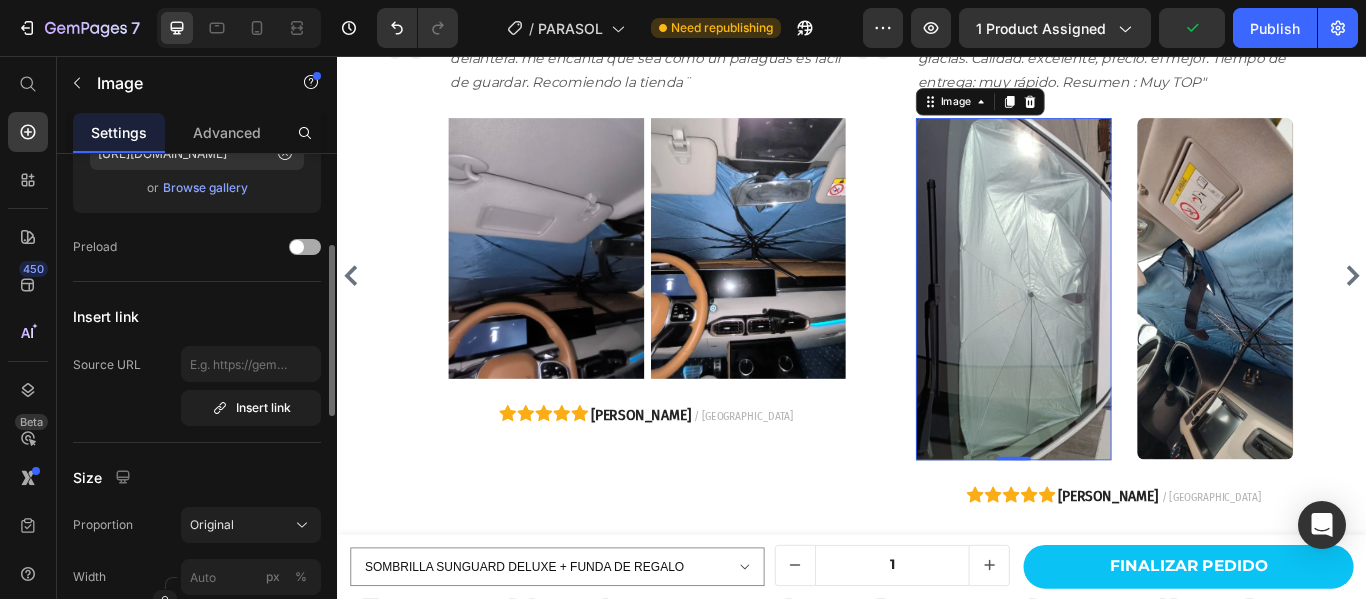 click at bounding box center (305, 247) 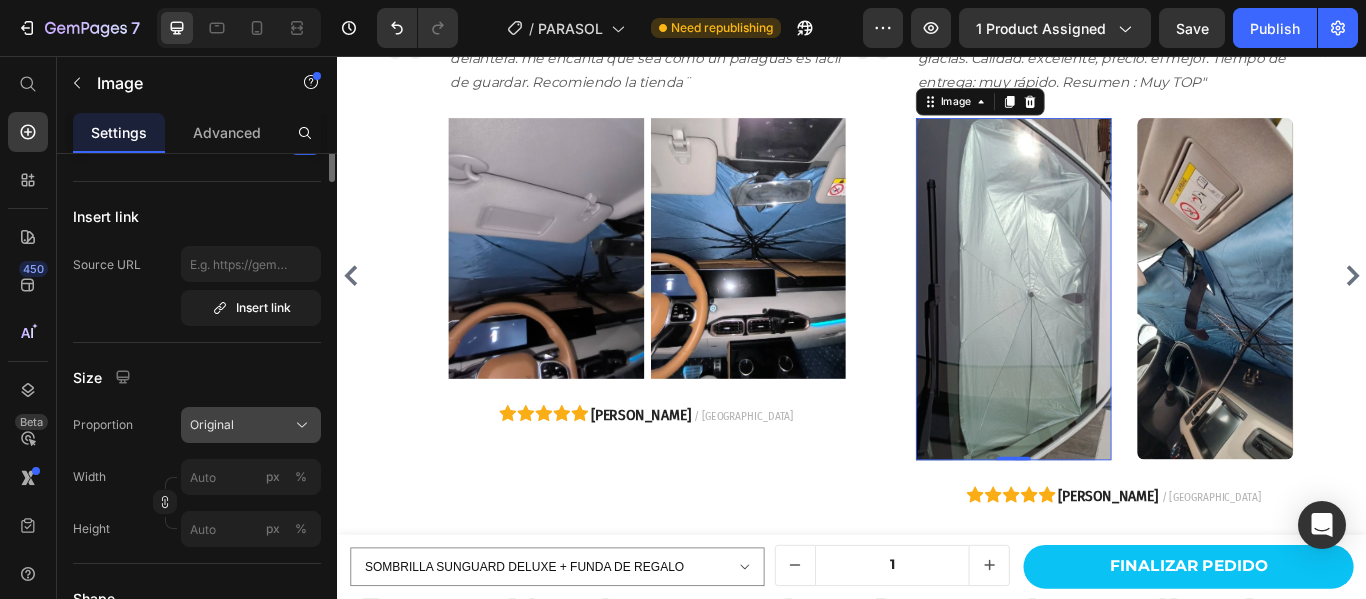 scroll, scrollTop: 169, scrollLeft: 0, axis: vertical 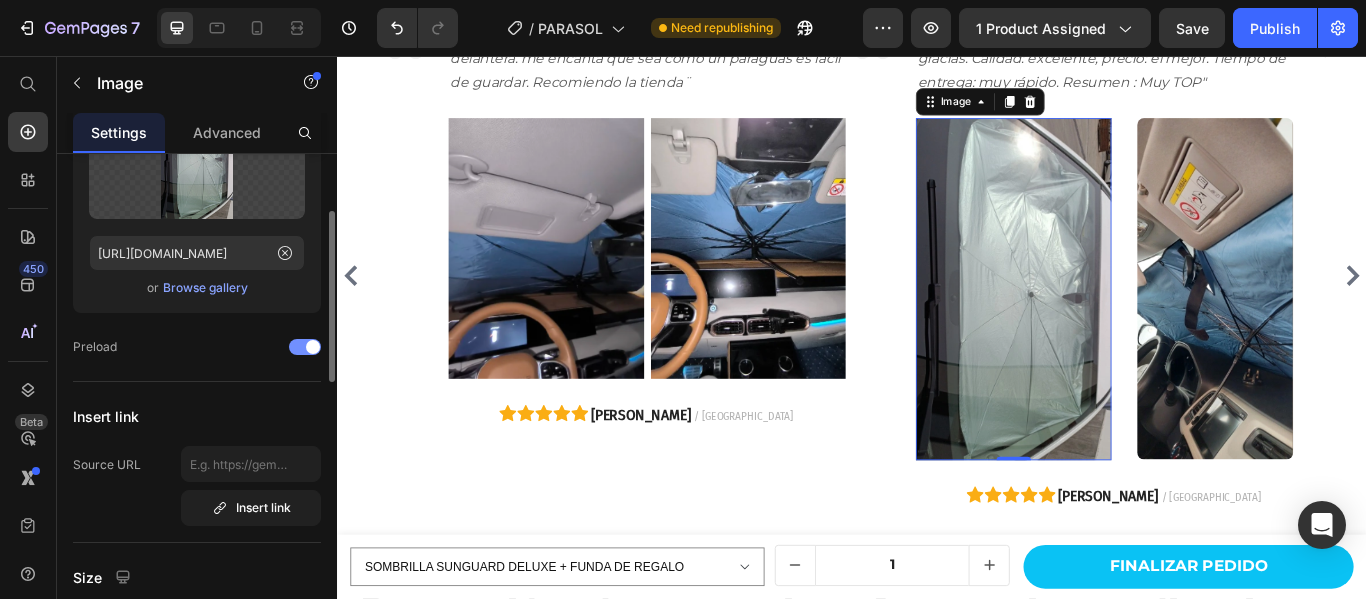 click at bounding box center [305, 347] 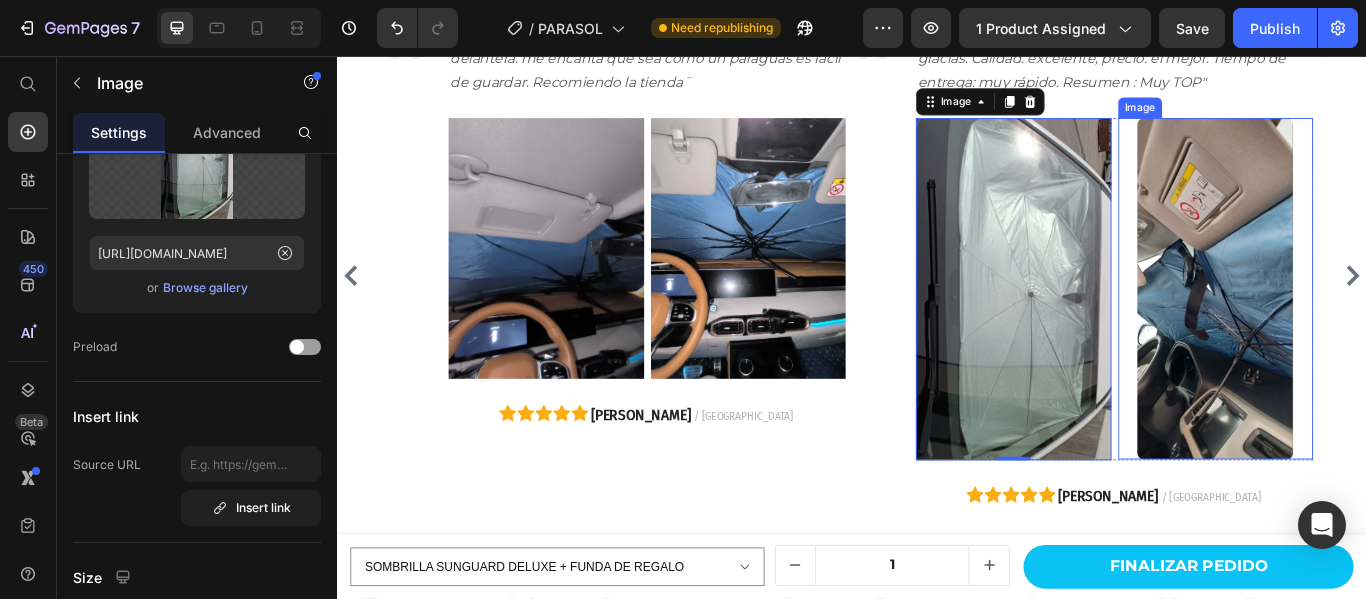 click at bounding box center [1361, 327] 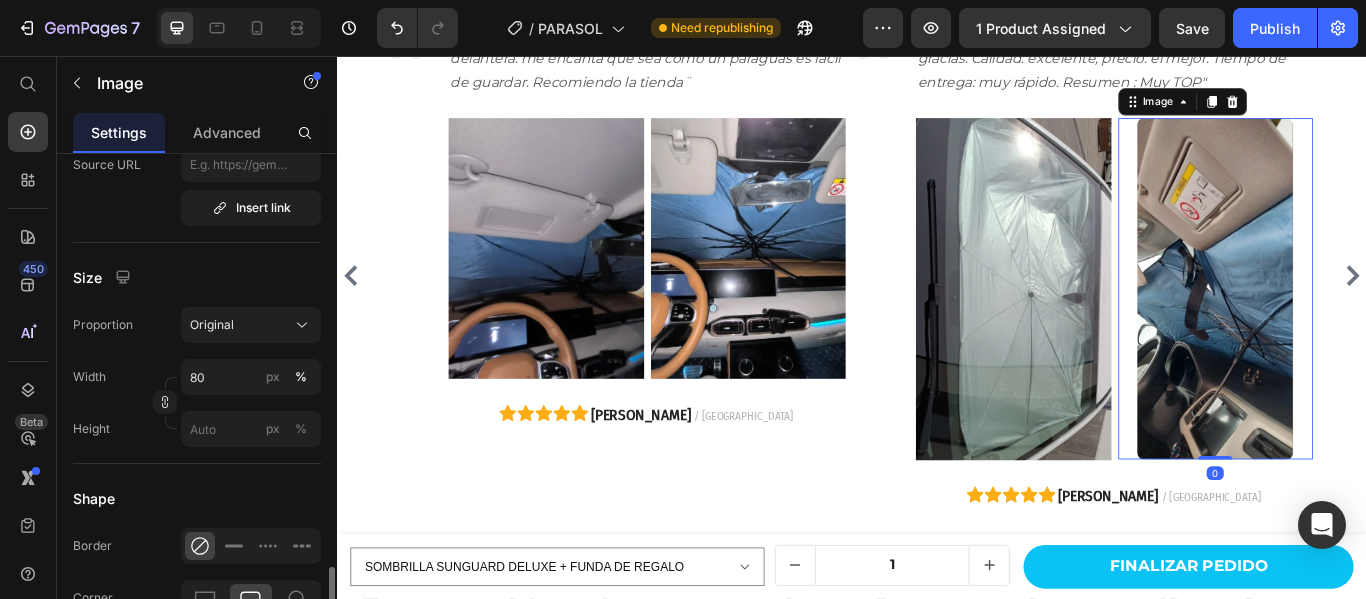 scroll, scrollTop: 669, scrollLeft: 0, axis: vertical 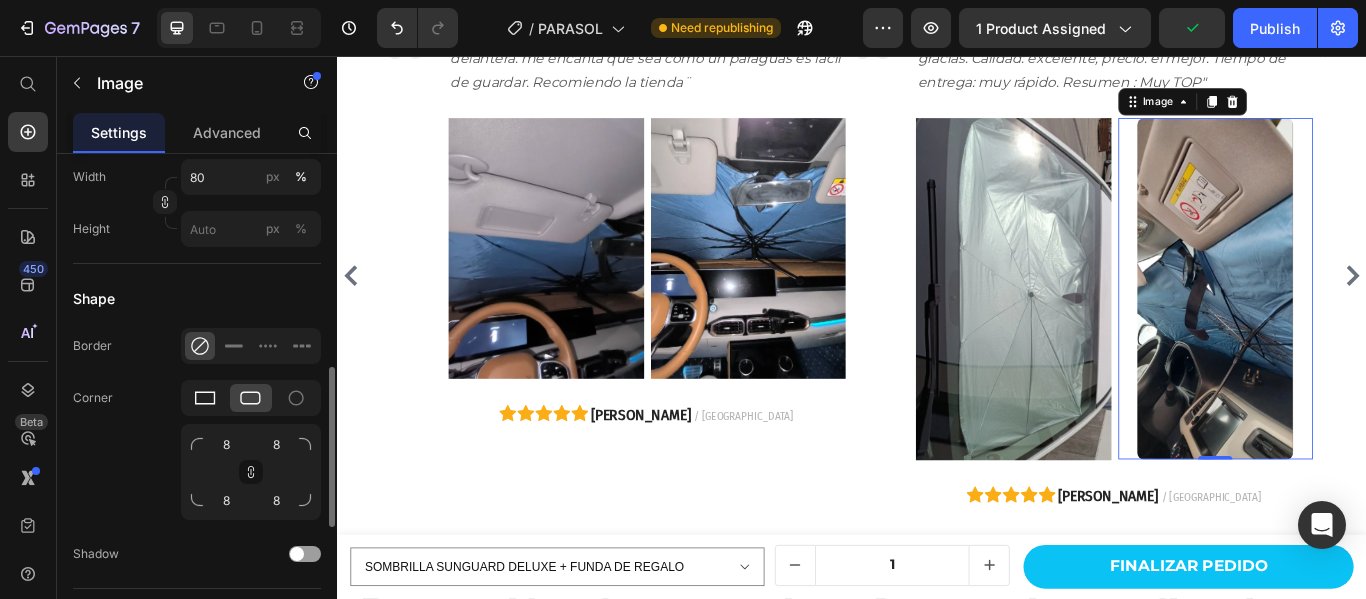 click 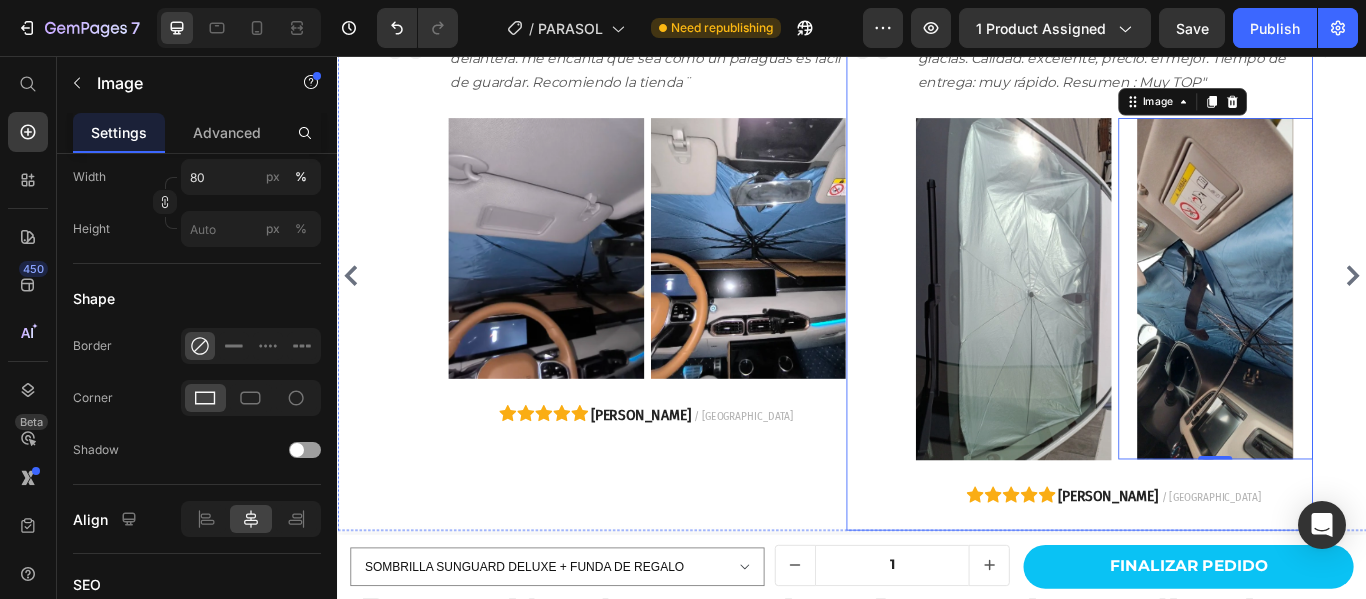 click on "Image" at bounding box center [960, 312] 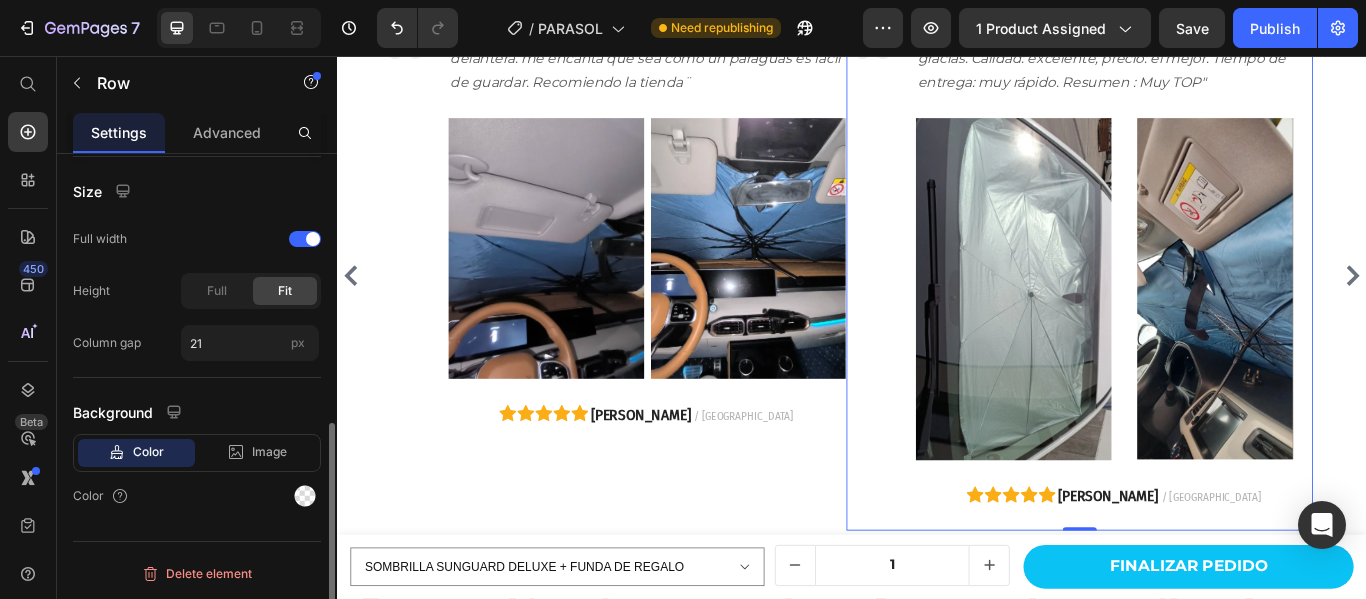scroll, scrollTop: 0, scrollLeft: 0, axis: both 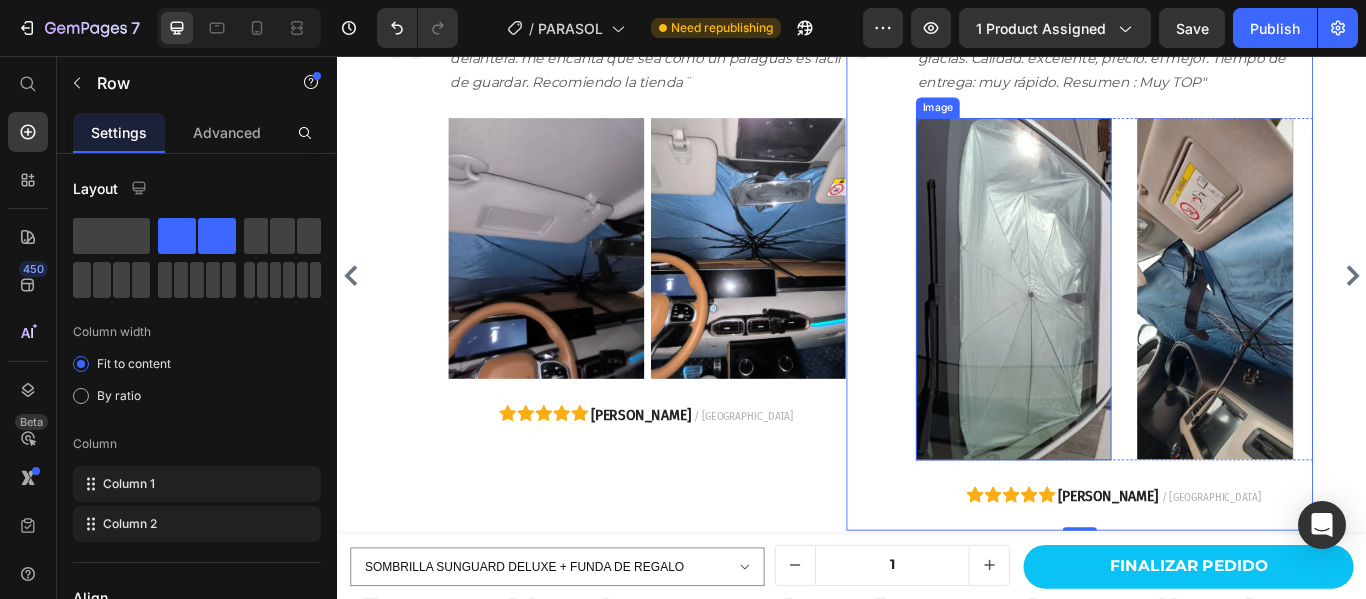 click at bounding box center (1125, 327) 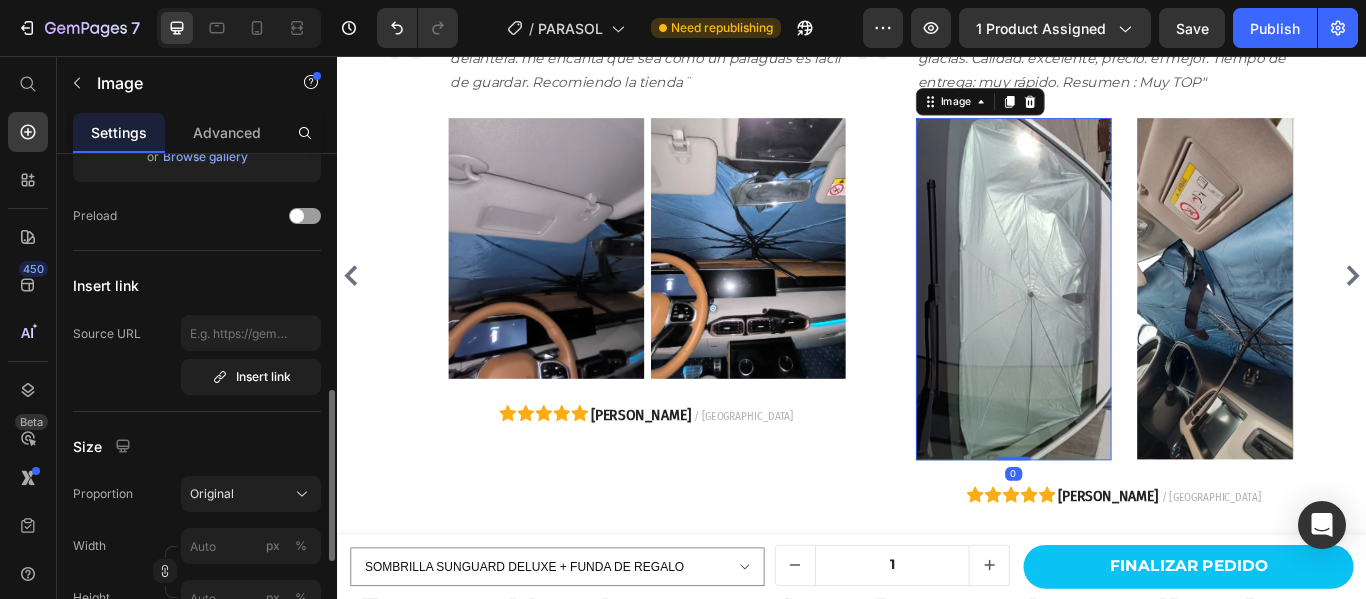 scroll, scrollTop: 700, scrollLeft: 0, axis: vertical 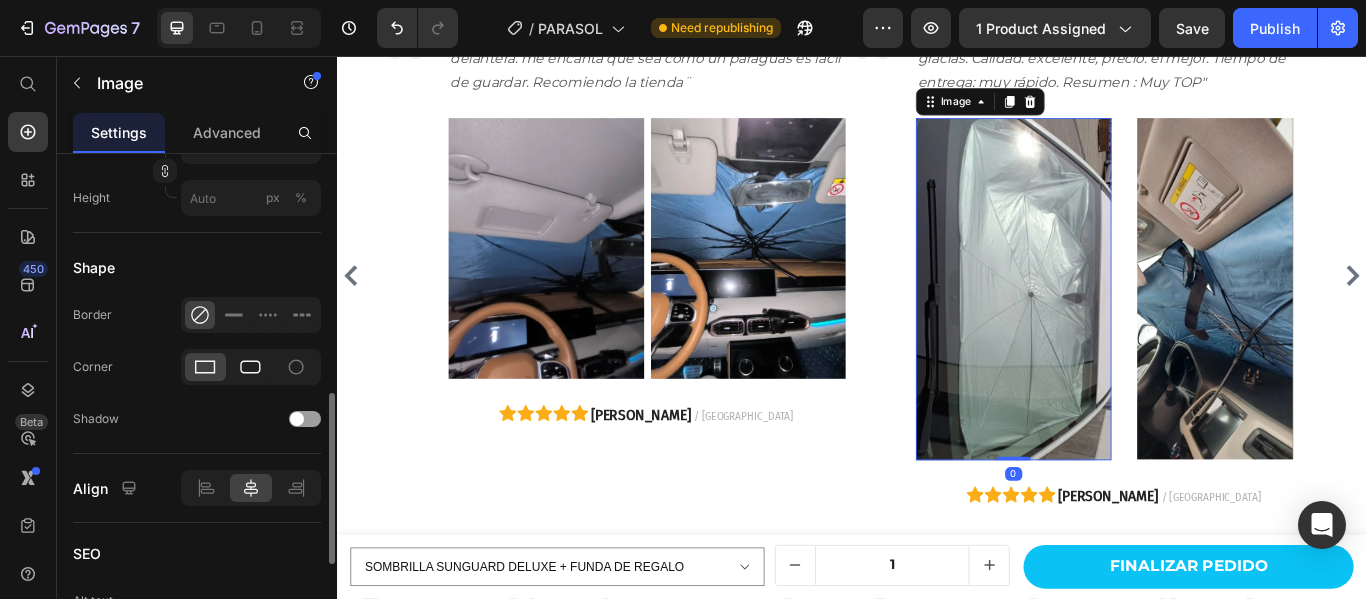 click 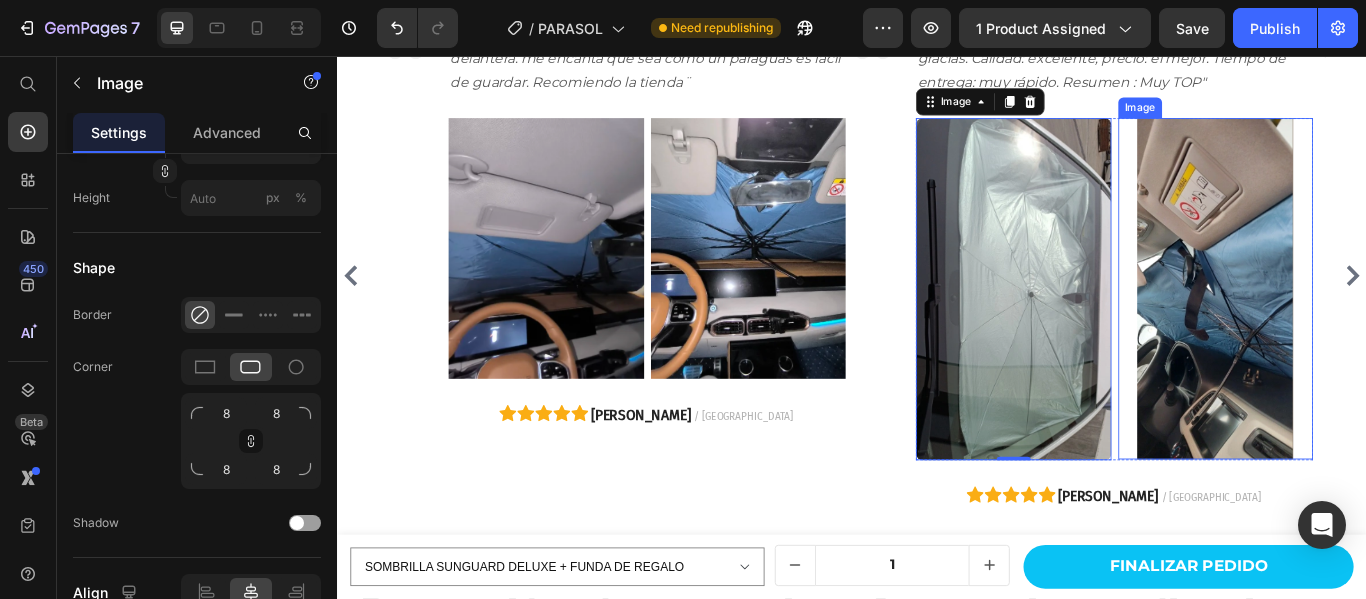 click at bounding box center [1361, 327] 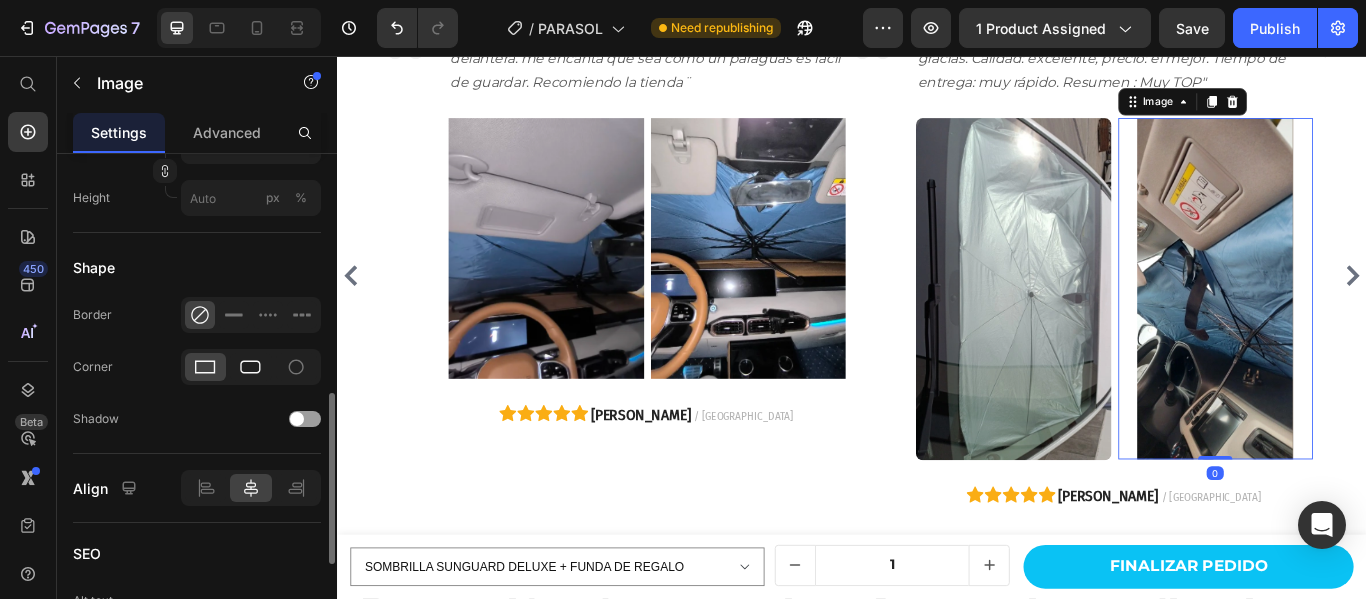 click 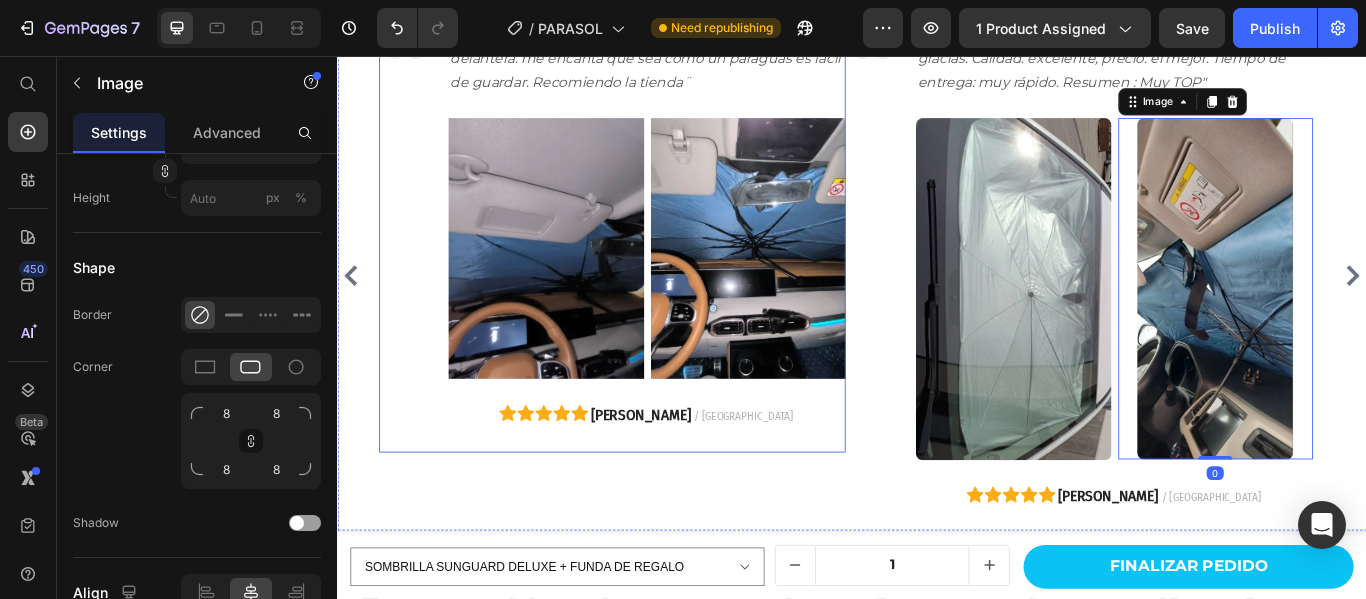 click on "Image "¡Entrega rápido y bien envelado, encajo pefect en la luna delantera. me encanta que sea como un paraguas es fácil de guardar. Recomiendo la tienda¨ Text block Image Image Row
Icon
Icon
Icon
Icon
Icon   Juan V.   / Madrid Text block Row Row" at bounding box center [657, 312] 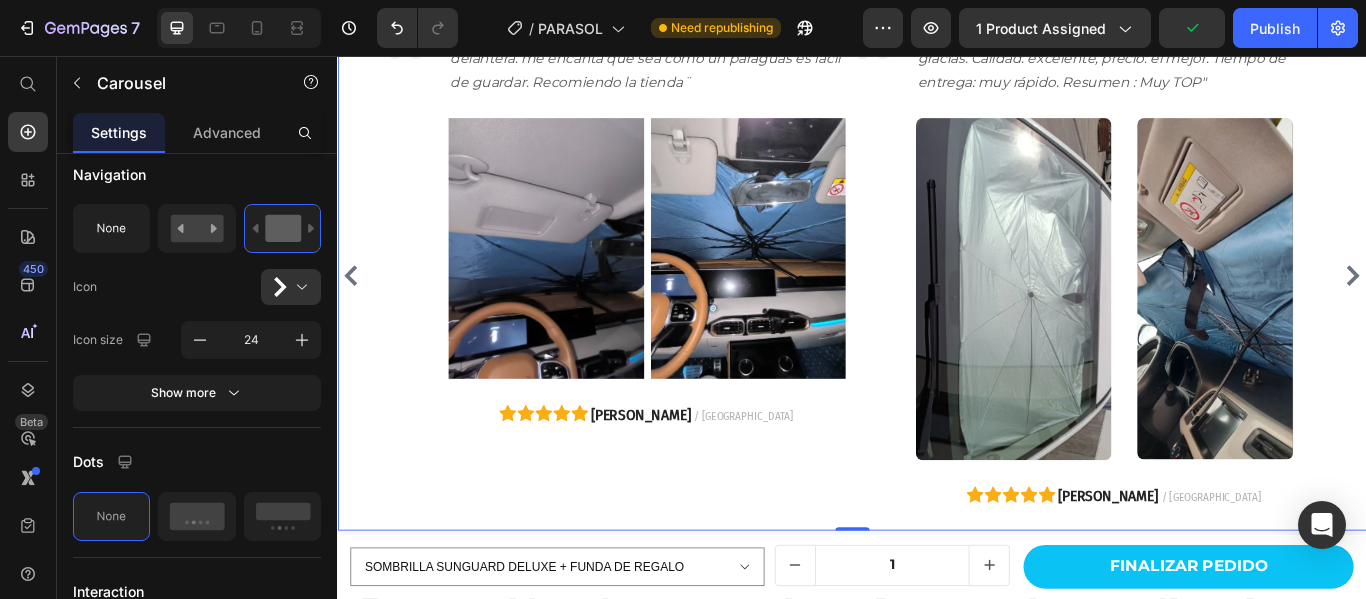 scroll, scrollTop: 0, scrollLeft: 0, axis: both 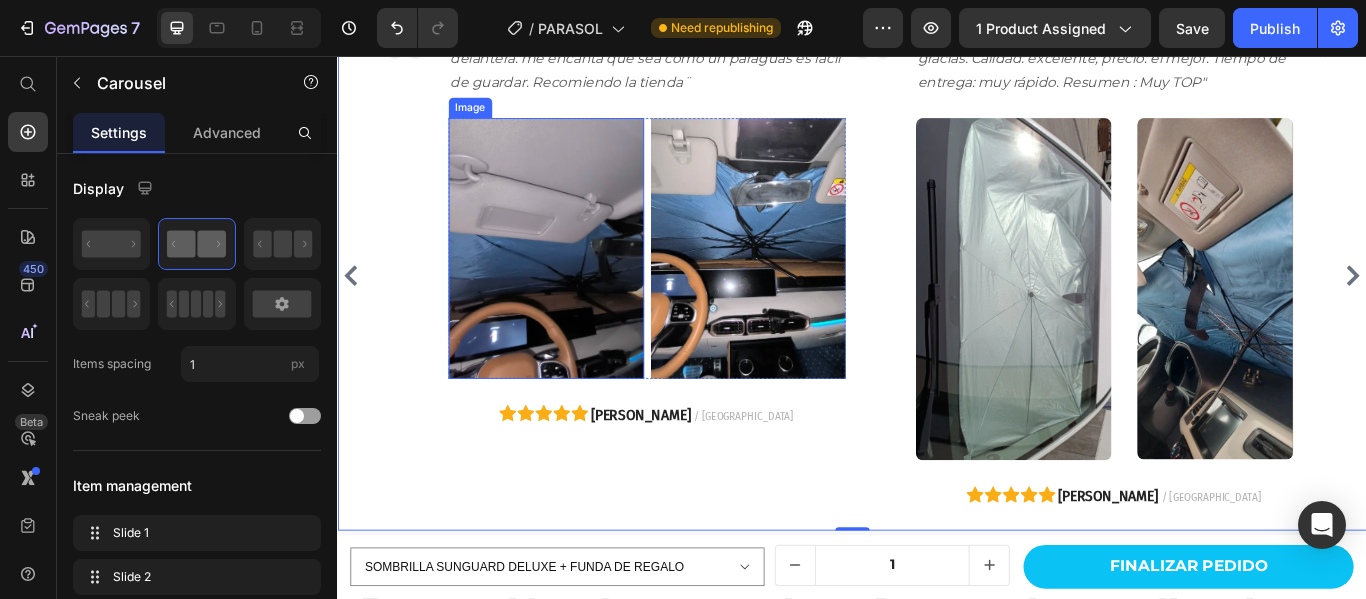 click at bounding box center [580, 279] 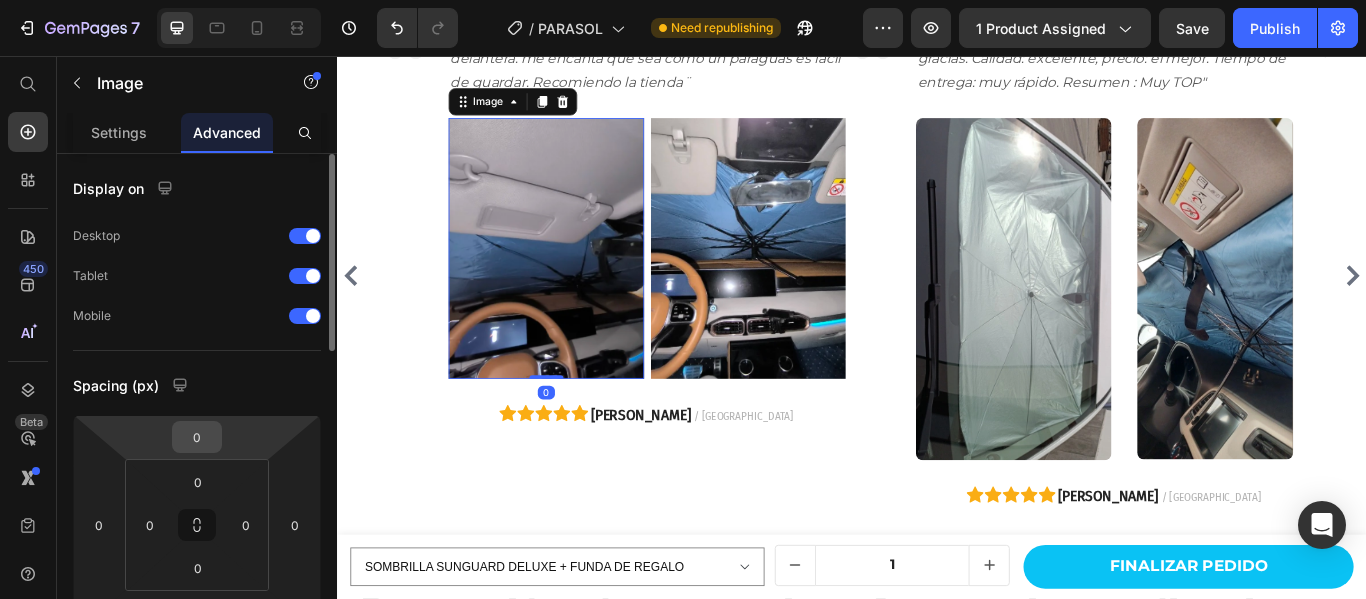 scroll, scrollTop: 400, scrollLeft: 0, axis: vertical 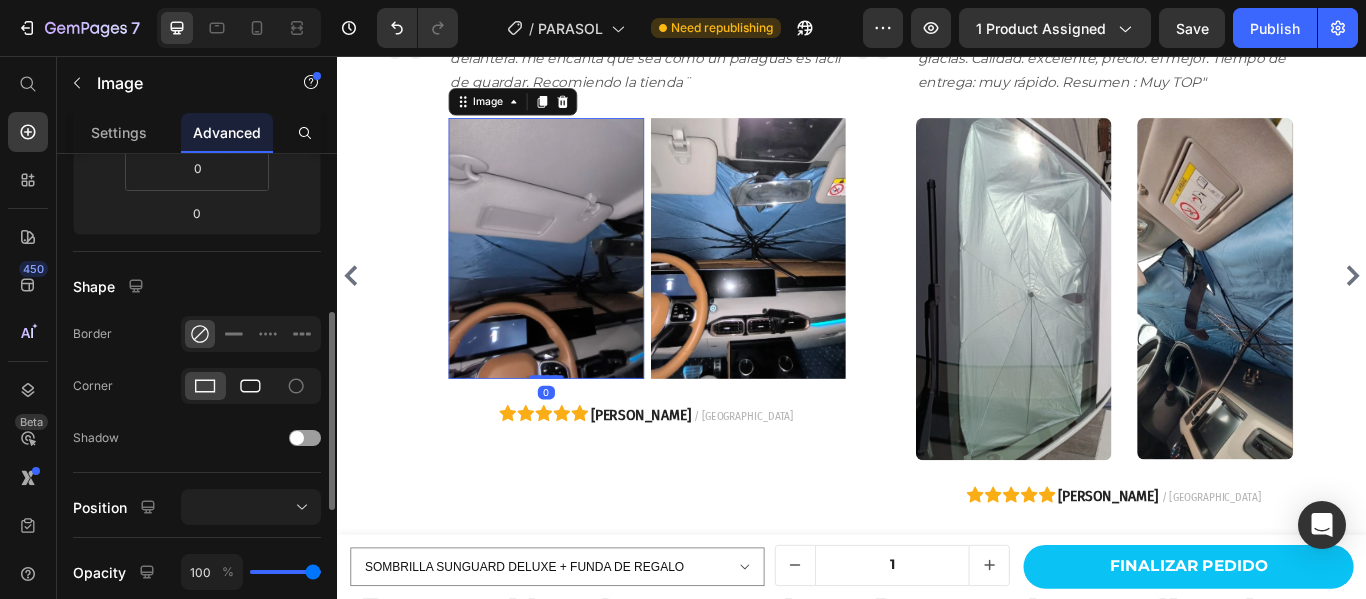 click 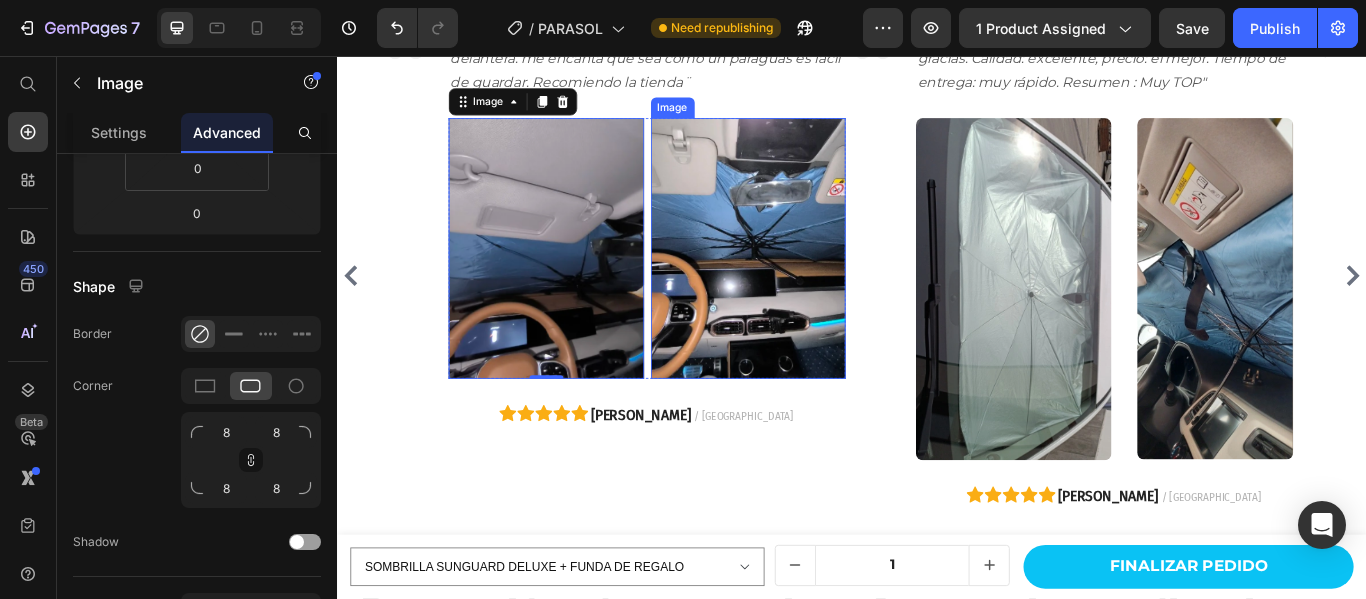 click at bounding box center [816, 279] 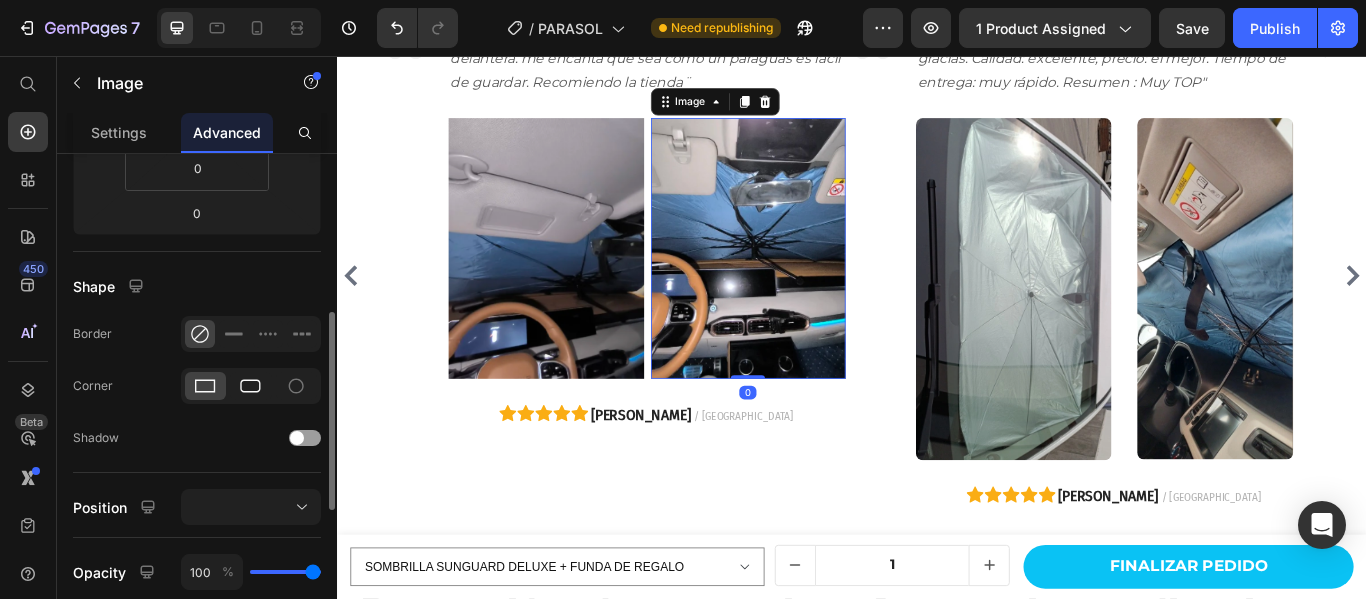 click 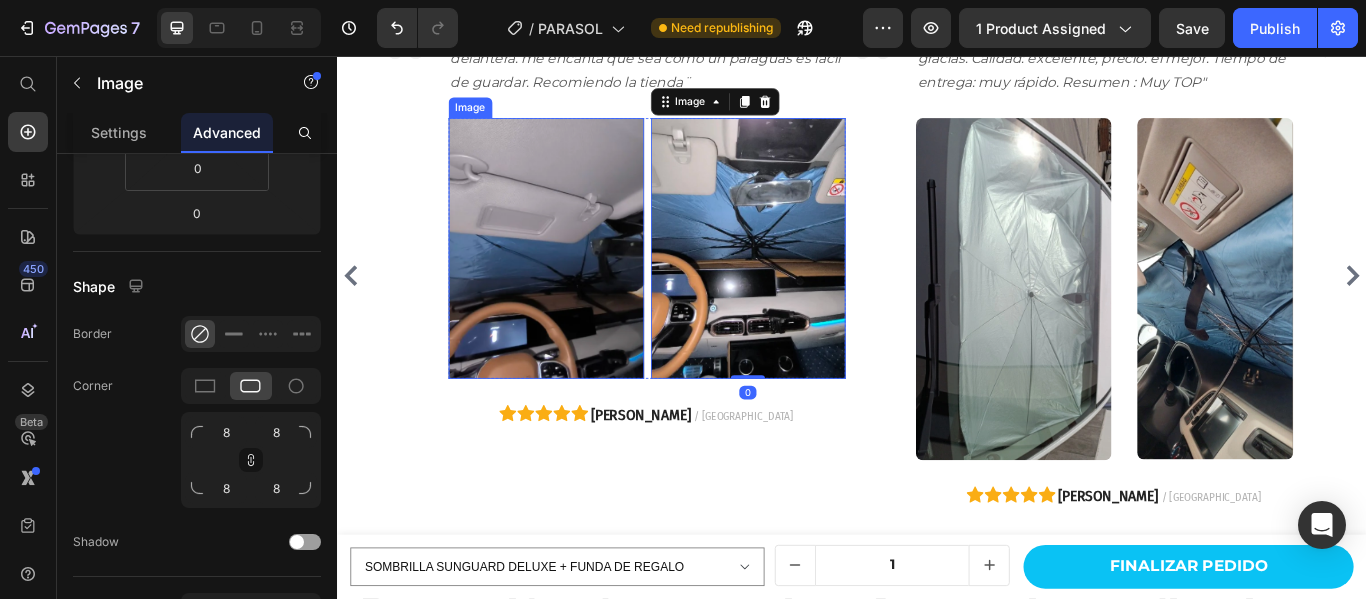 click at bounding box center [580, 279] 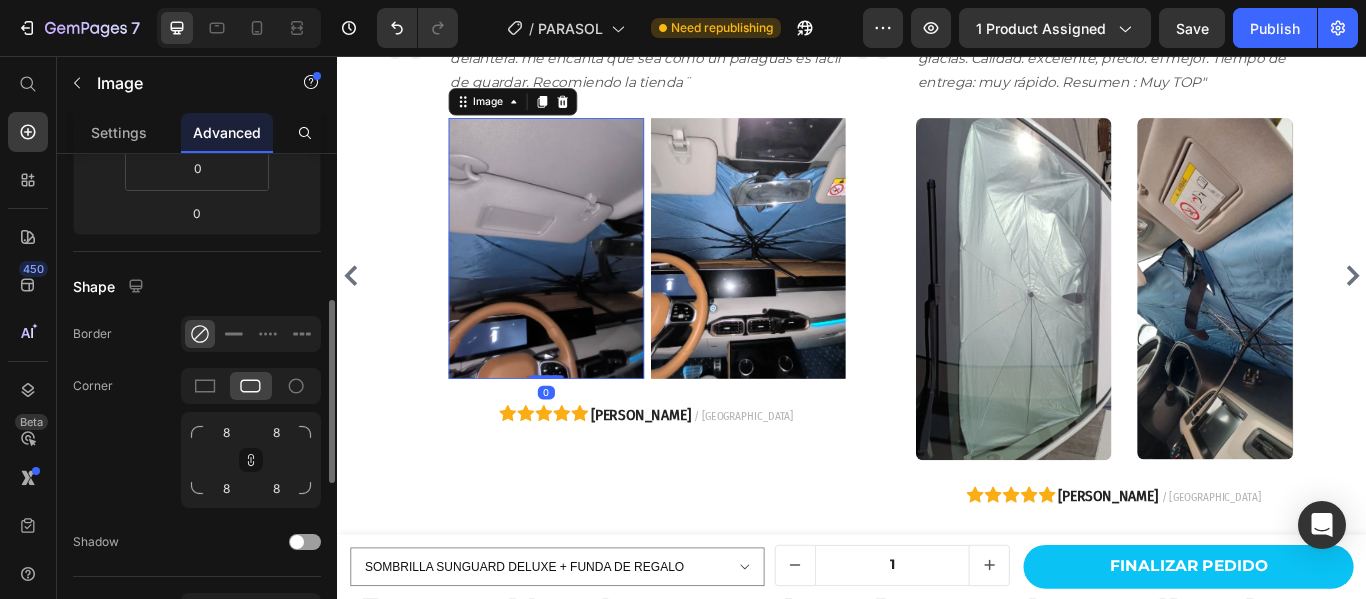 click 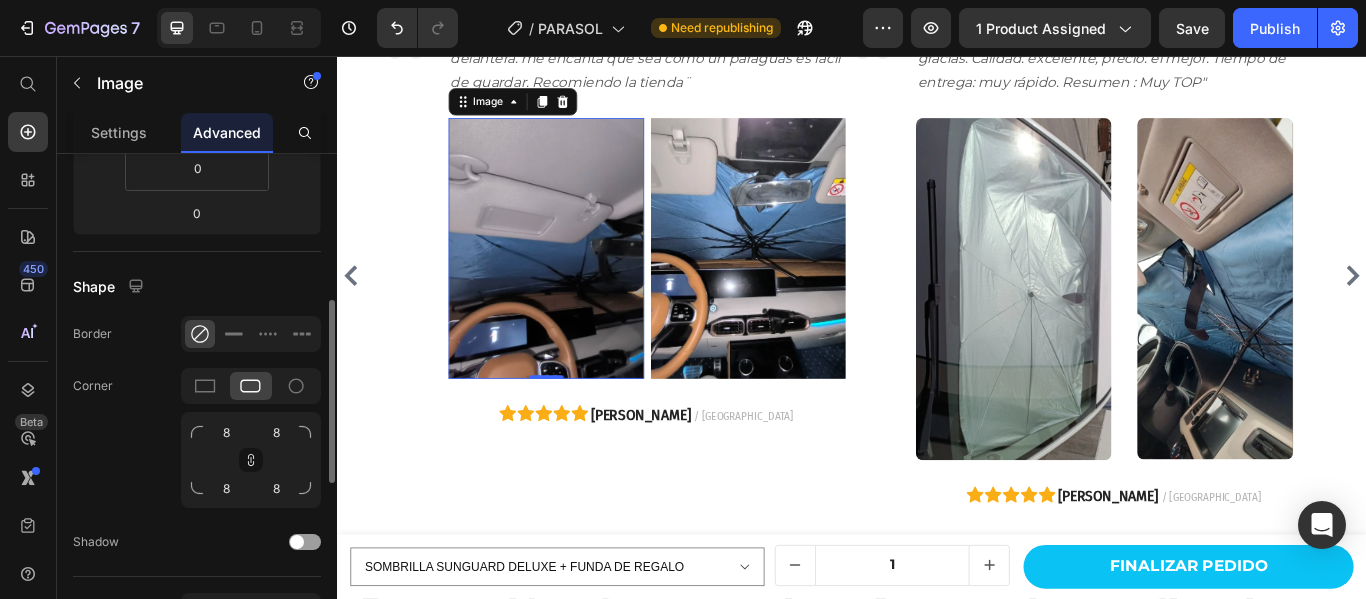 click 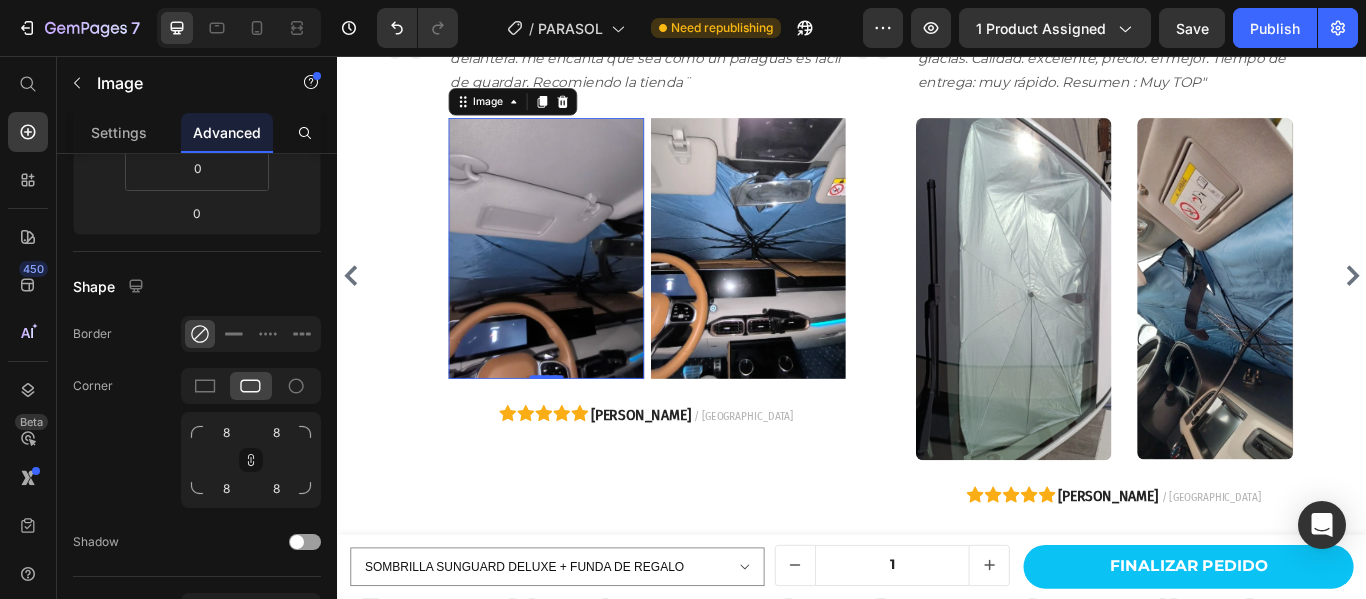 click at bounding box center (580, 279) 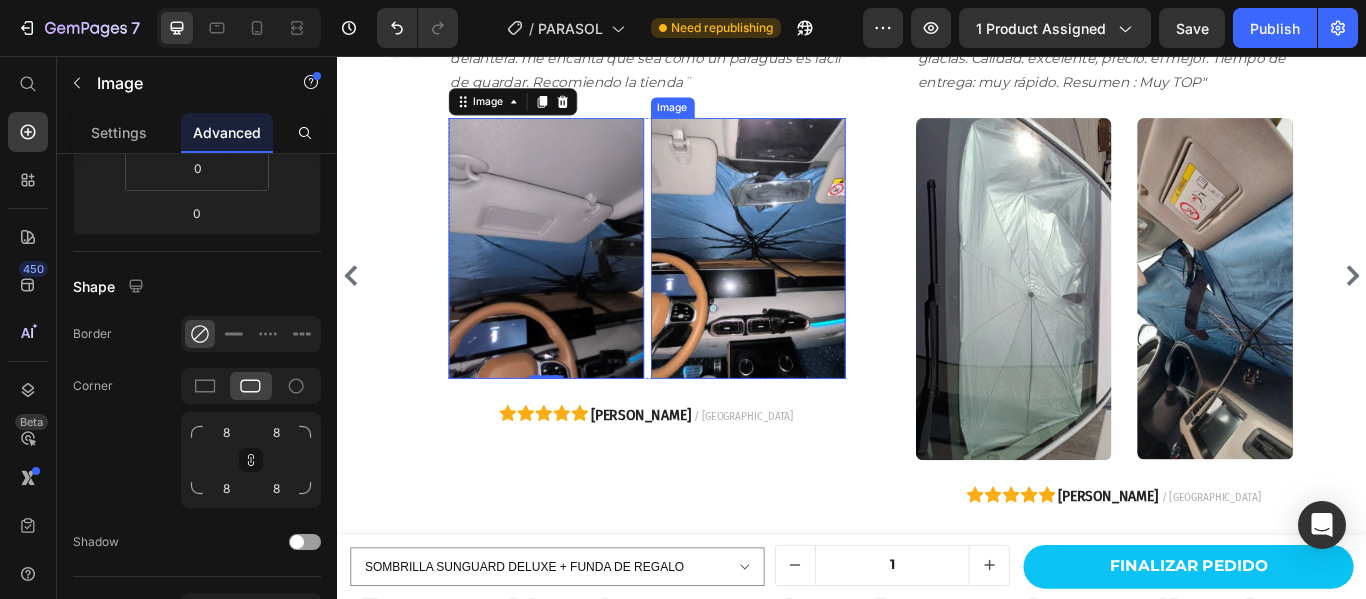 click at bounding box center [816, 279] 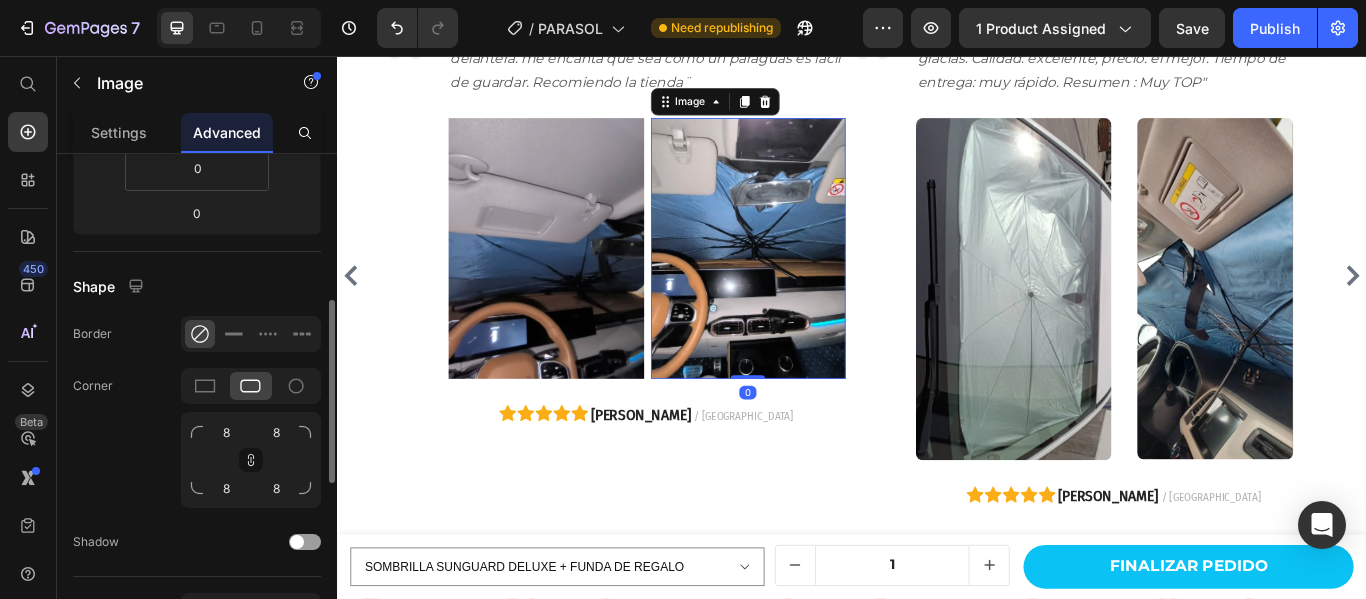 click 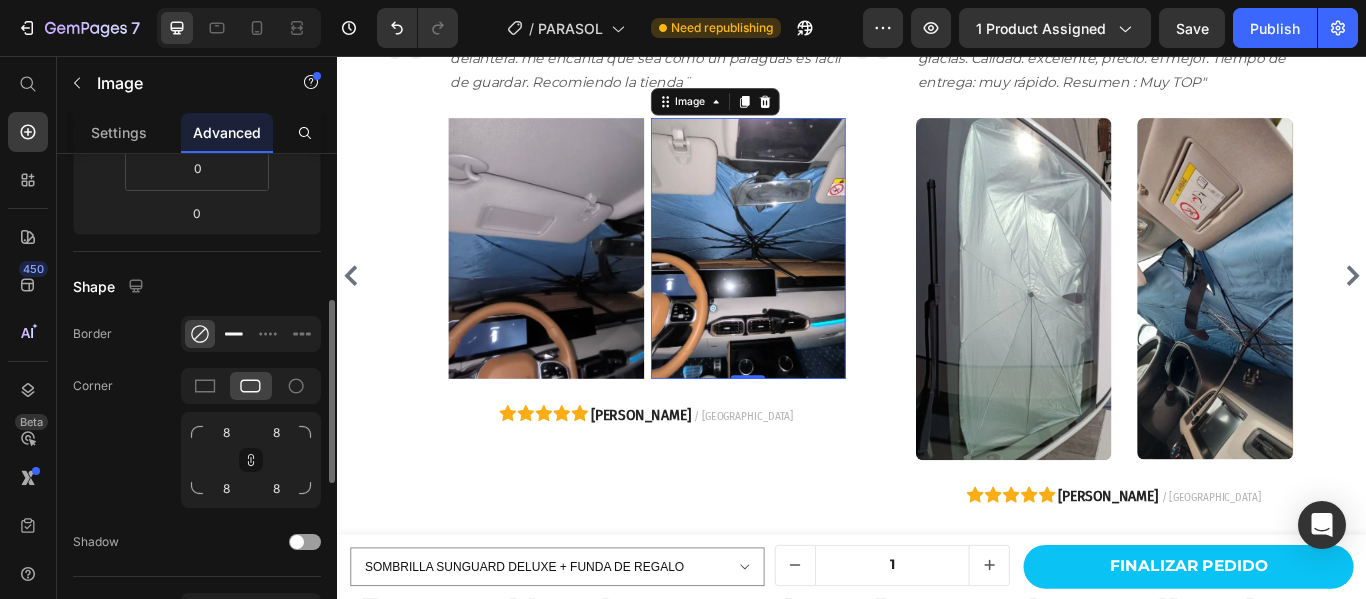 click 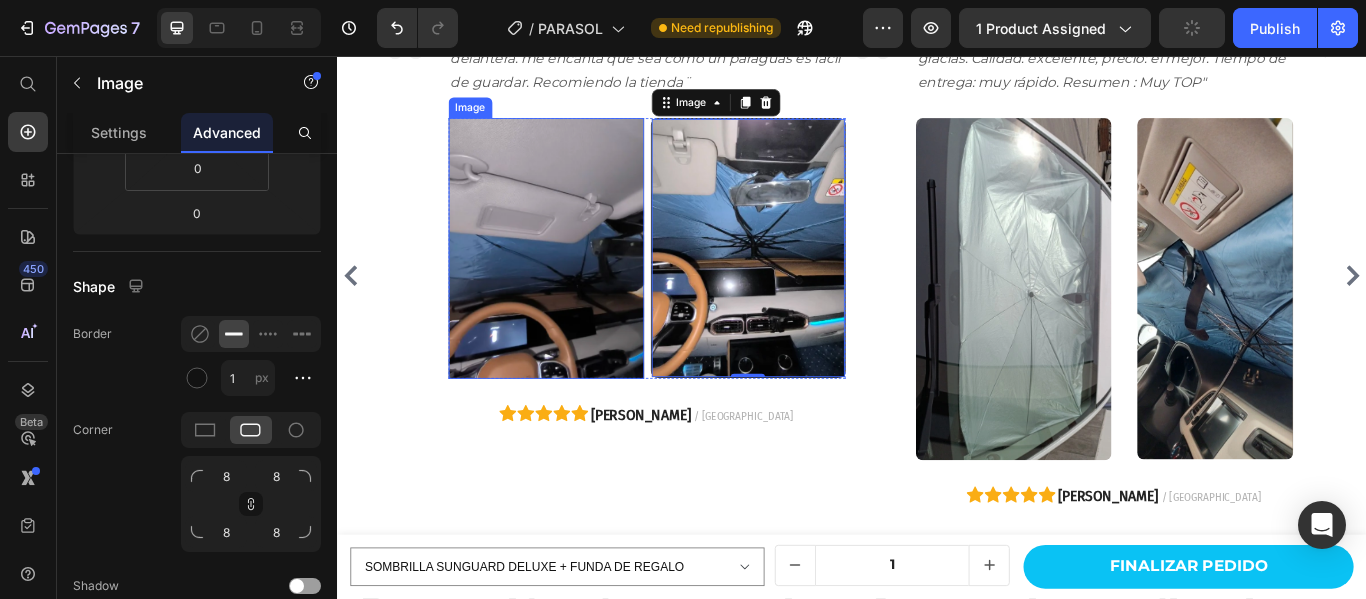 click at bounding box center (580, 279) 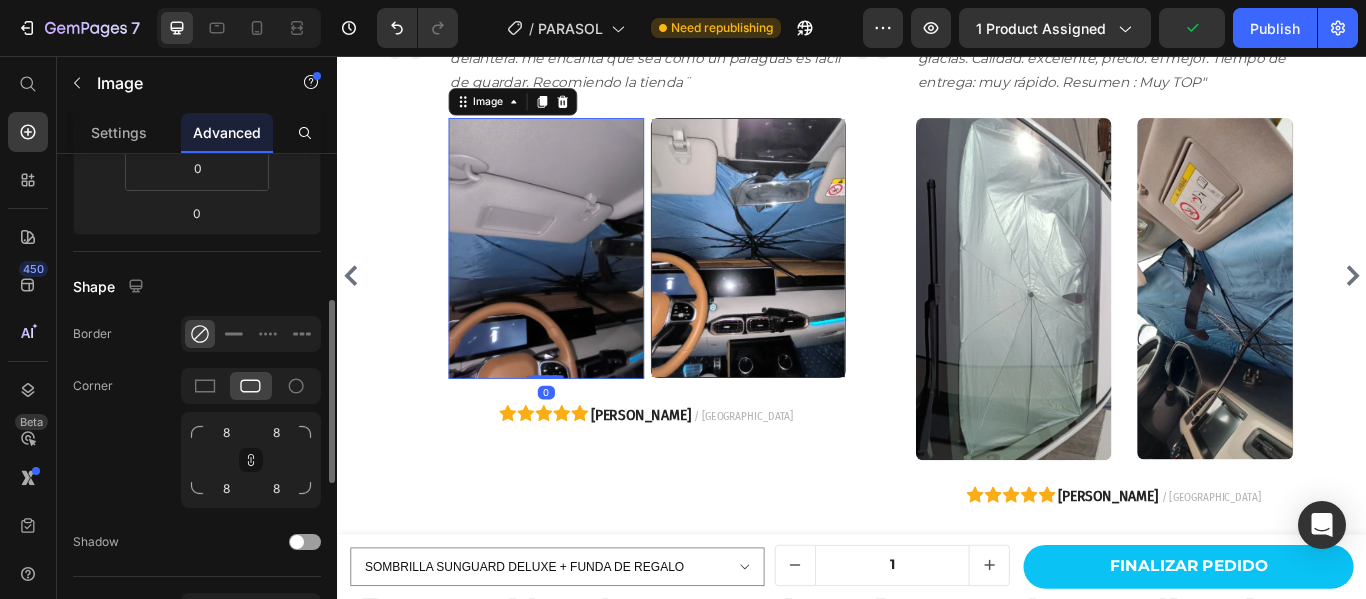 click 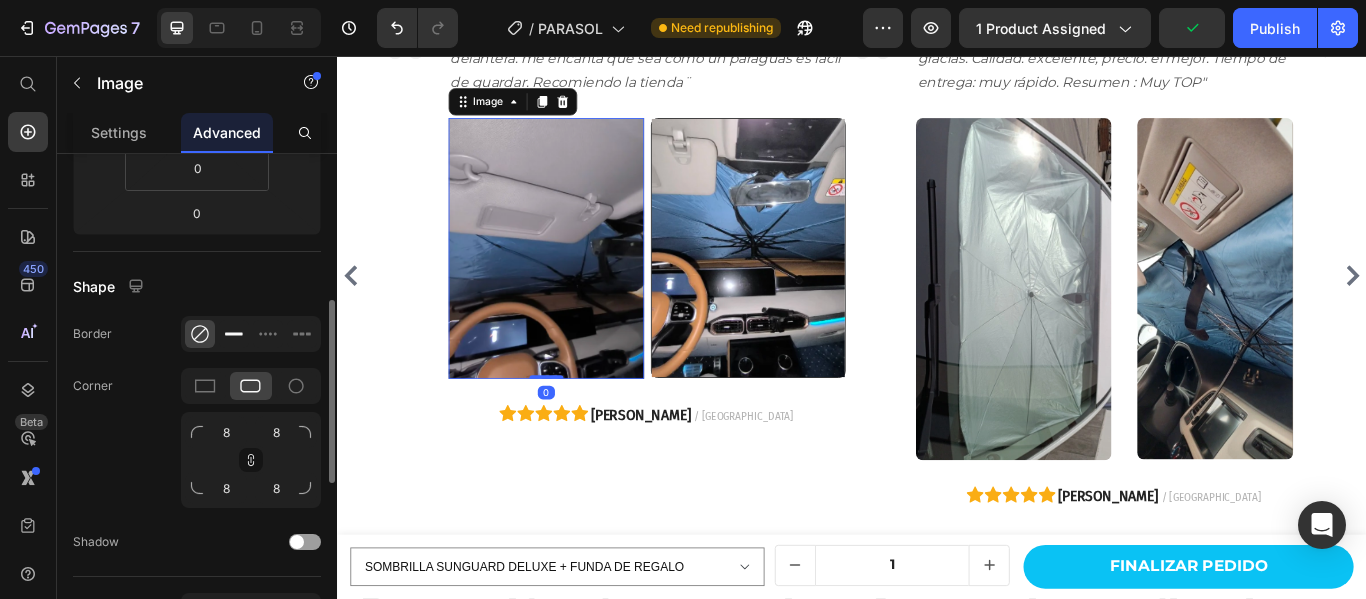 click 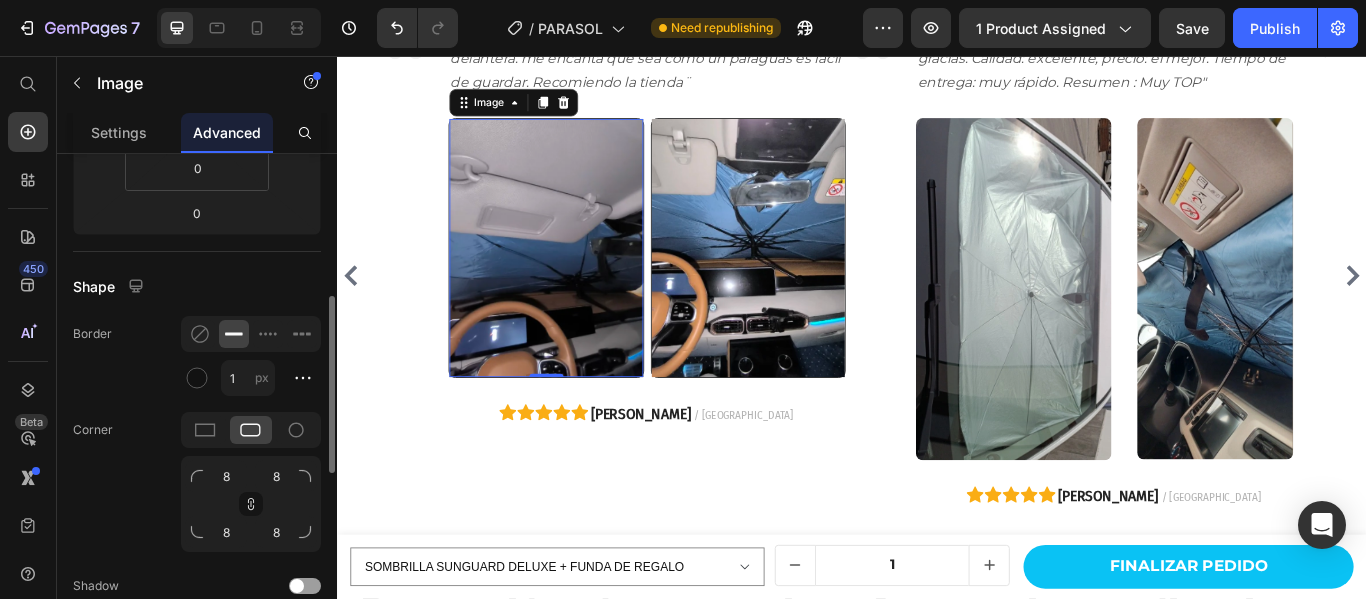 click 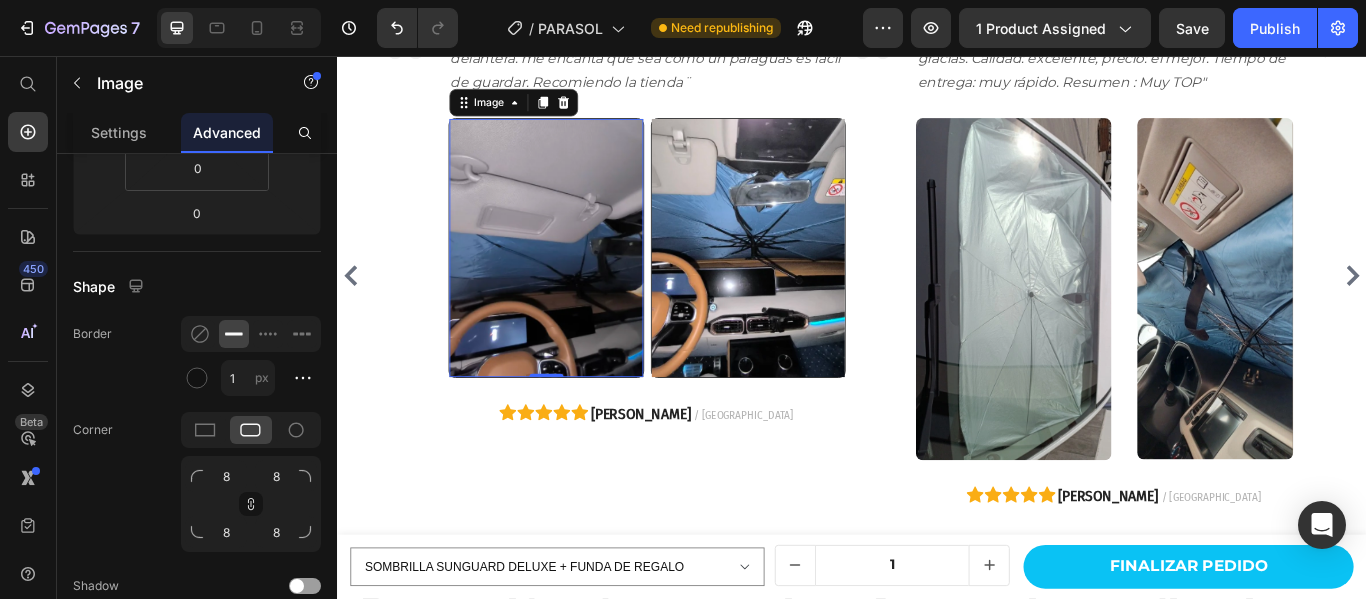 click at bounding box center [580, 279] 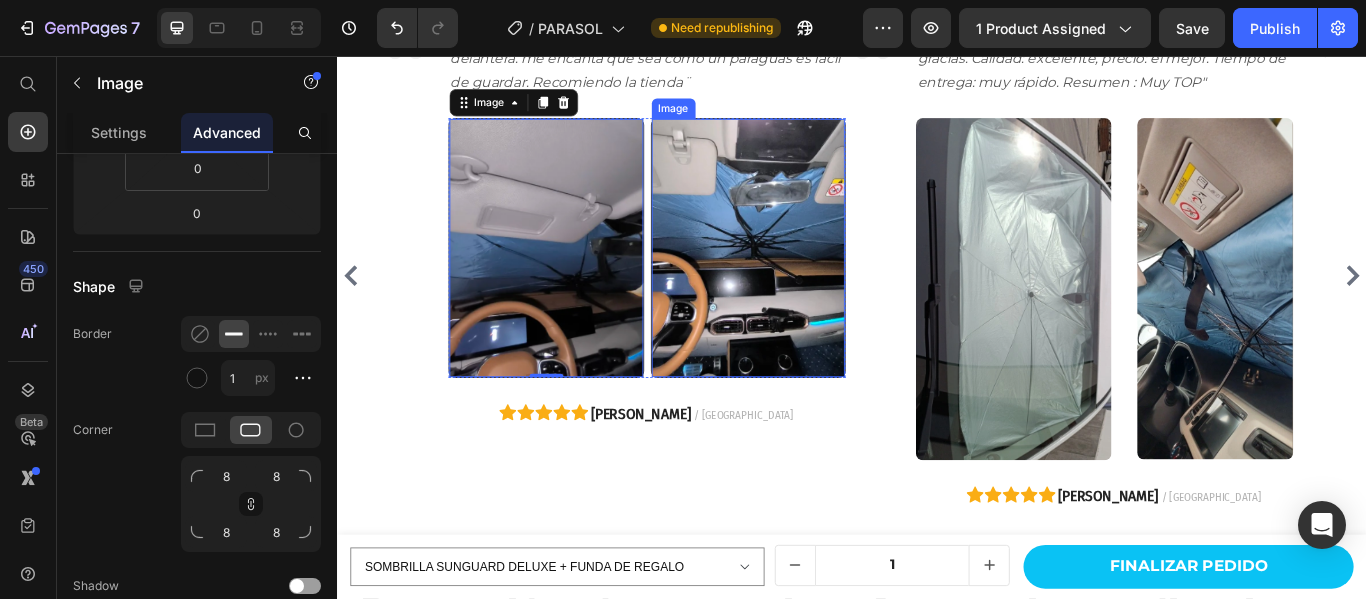 click at bounding box center [816, 279] 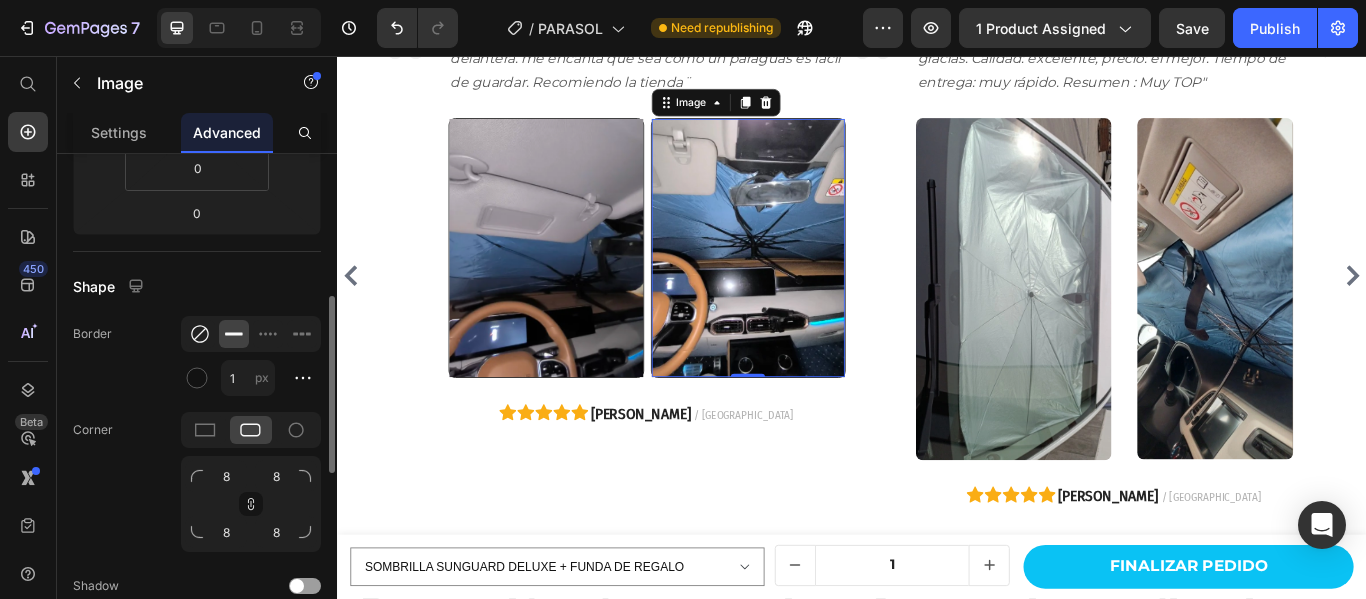 click 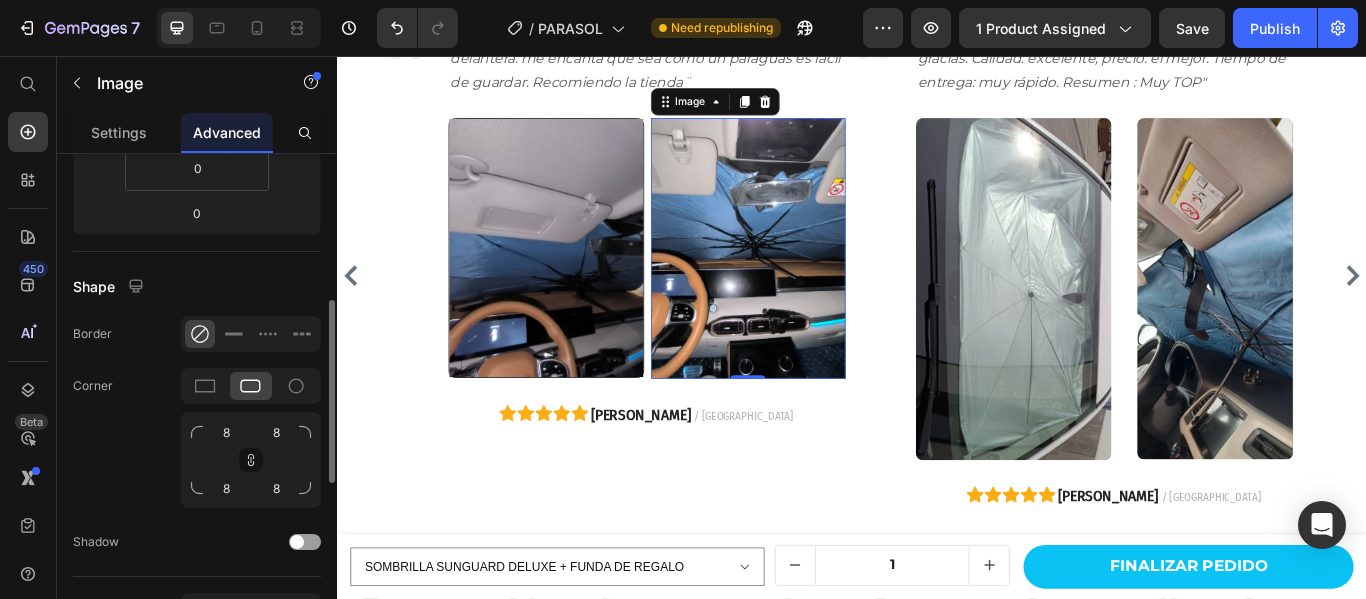 click 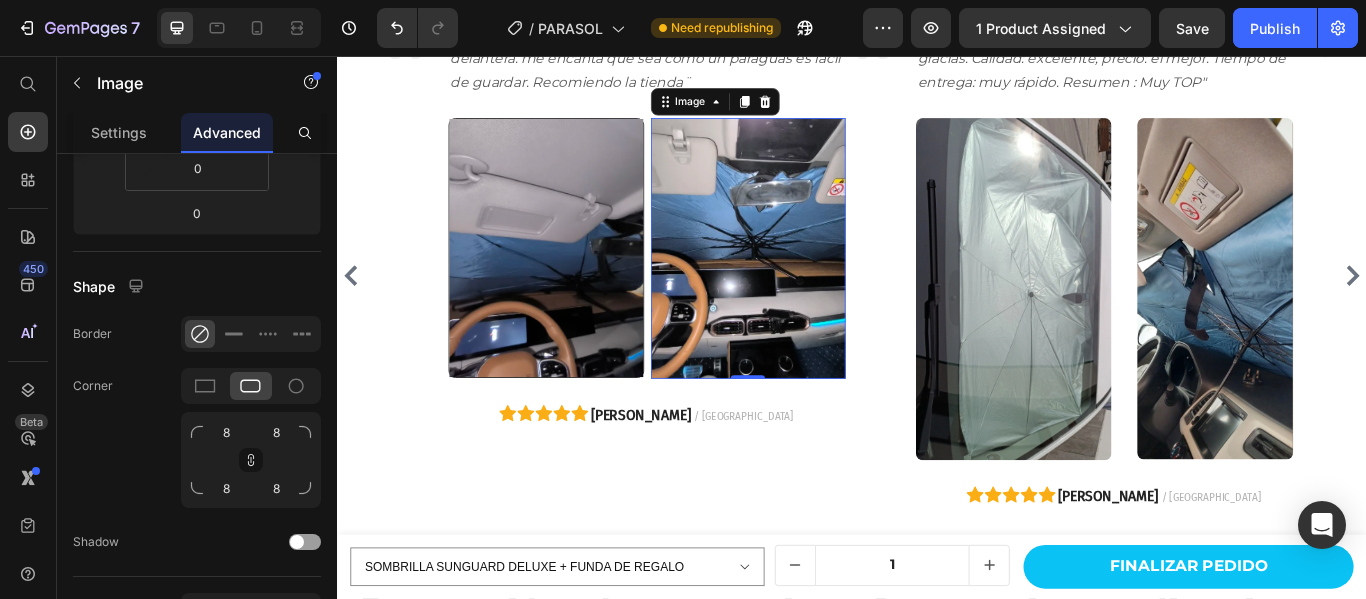 click at bounding box center [580, 279] 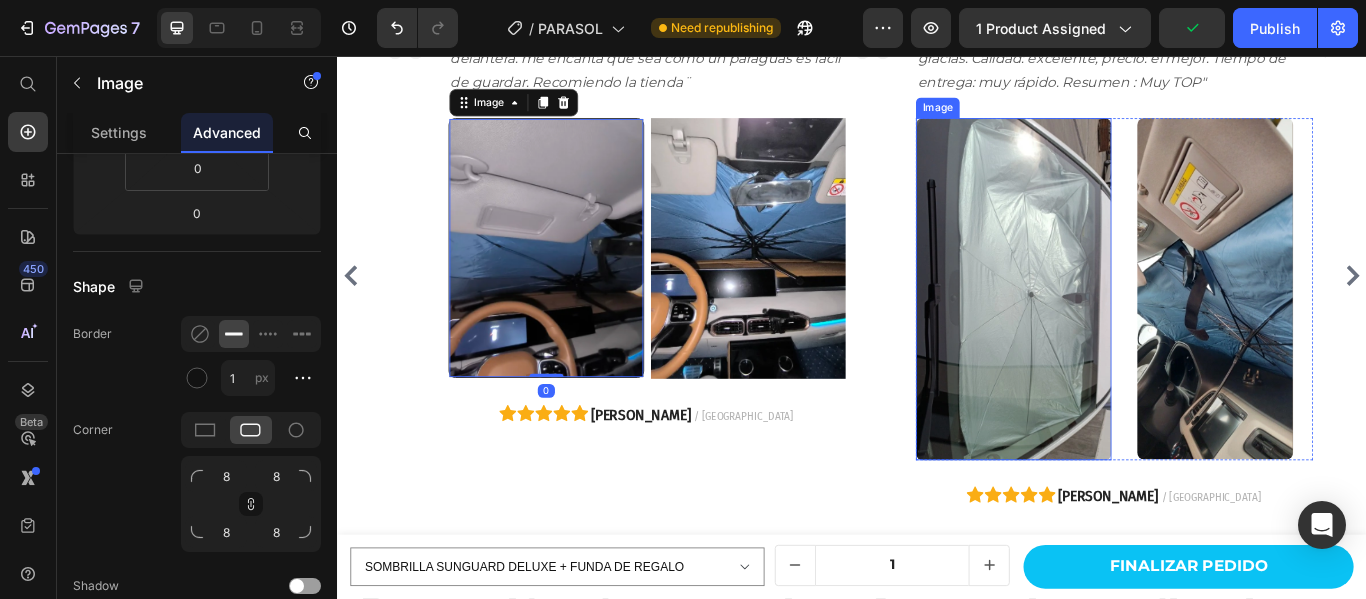 click at bounding box center (1125, 327) 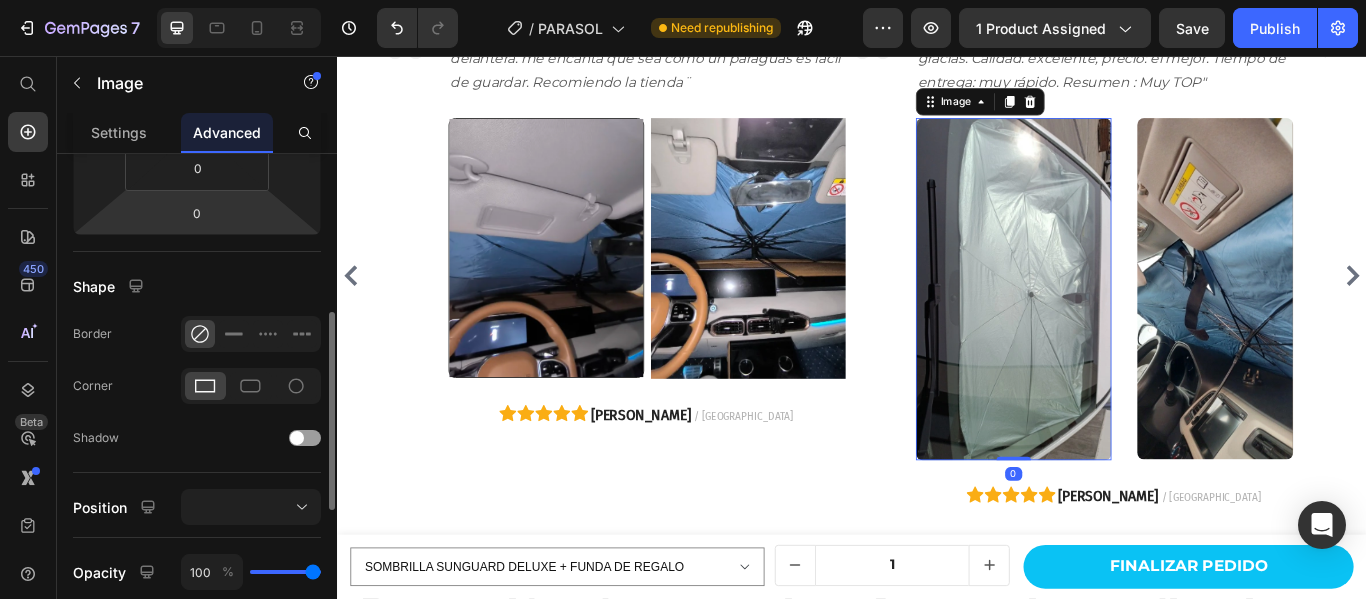 scroll, scrollTop: 100, scrollLeft: 0, axis: vertical 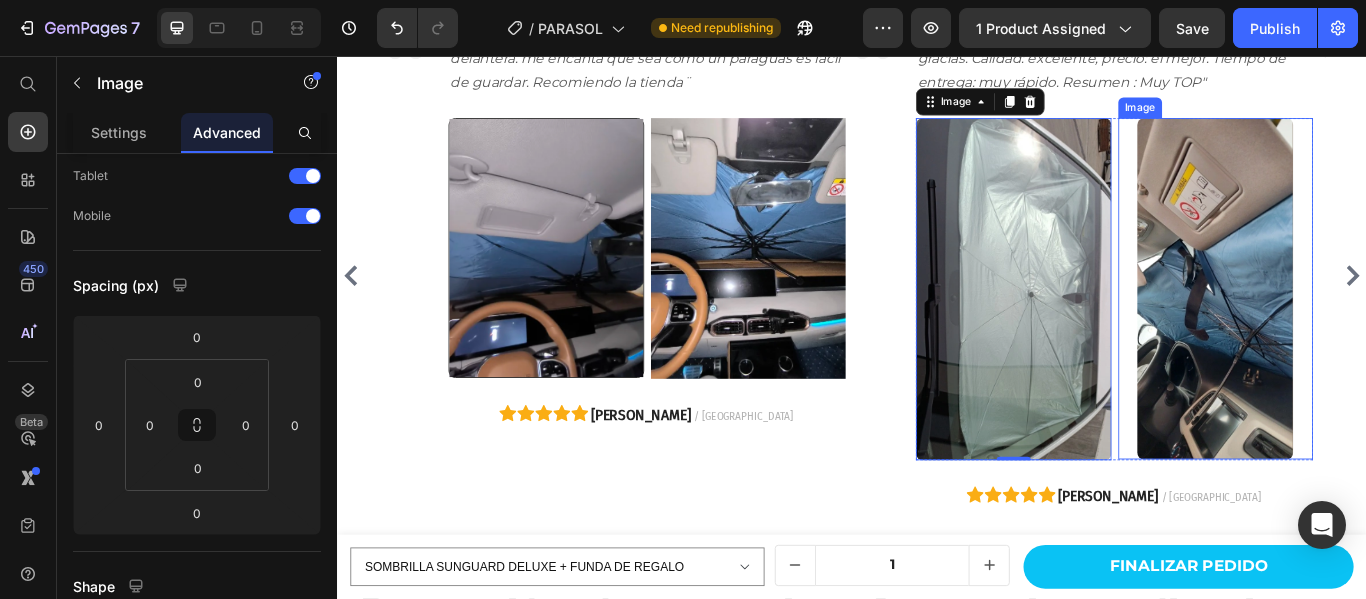 click at bounding box center [1361, 327] 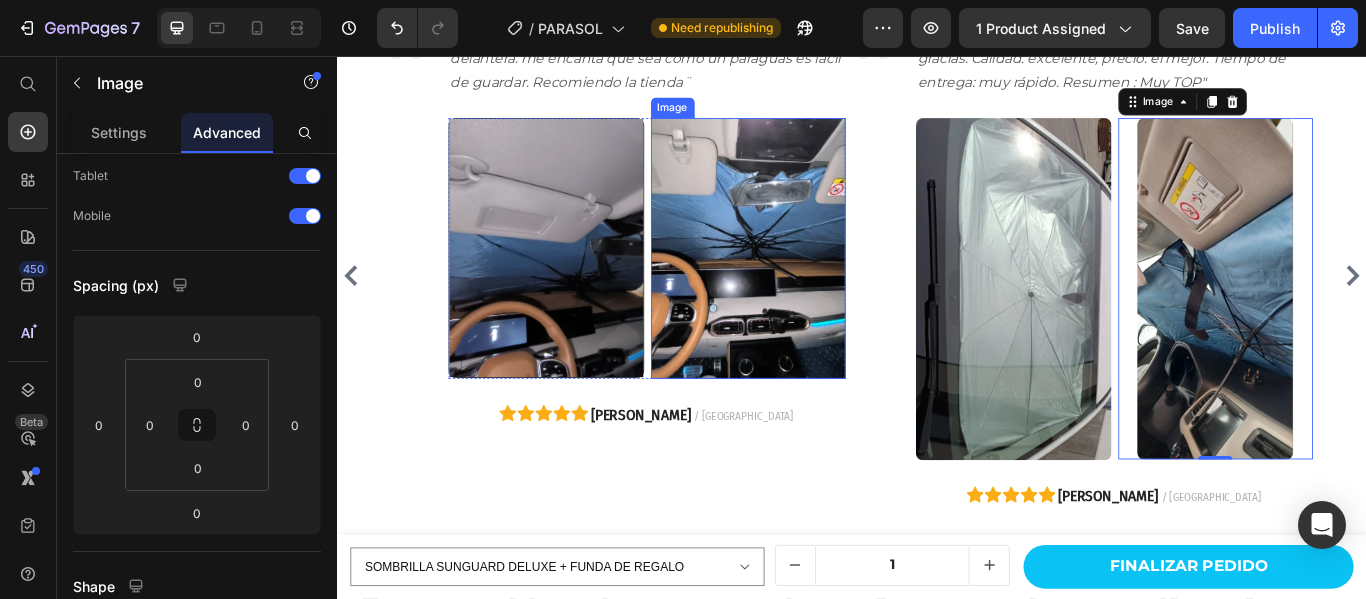 click at bounding box center [816, 279] 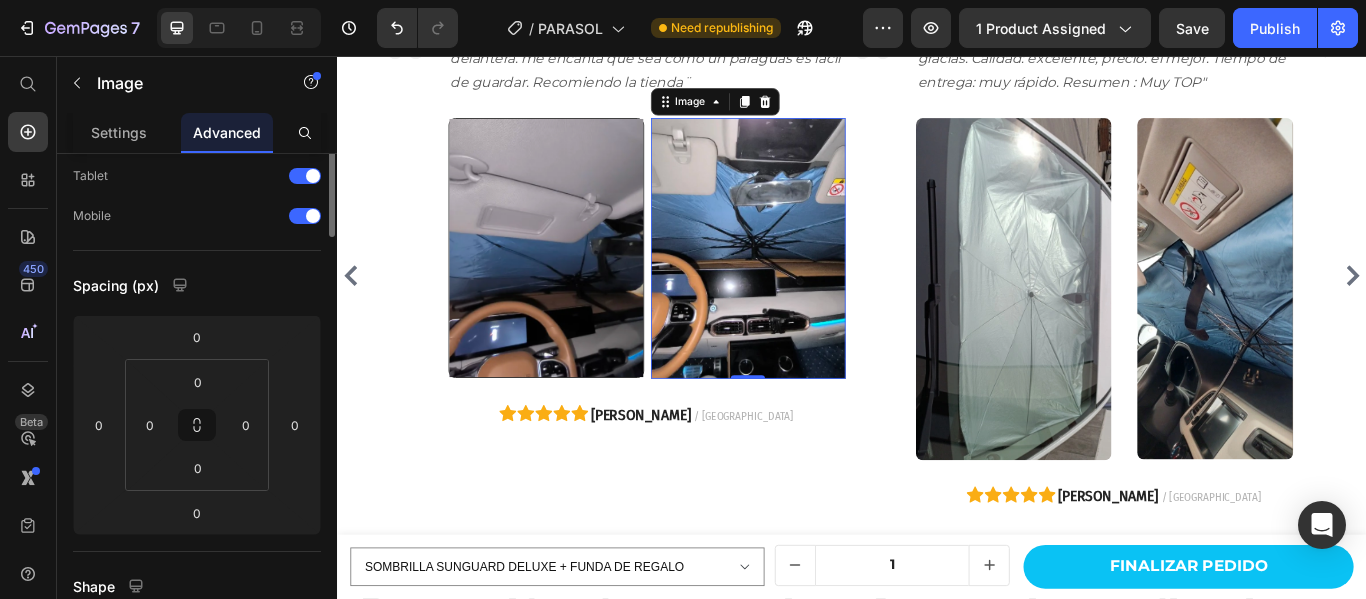 scroll, scrollTop: 0, scrollLeft: 0, axis: both 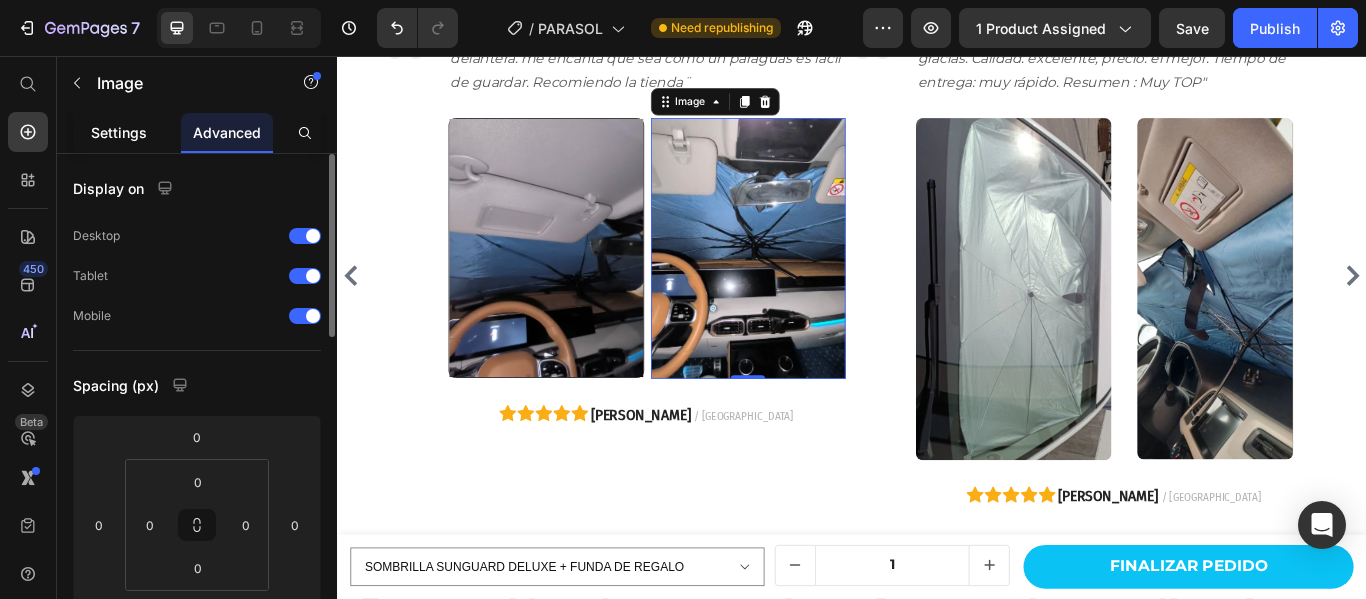 click on "Settings" at bounding box center [119, 132] 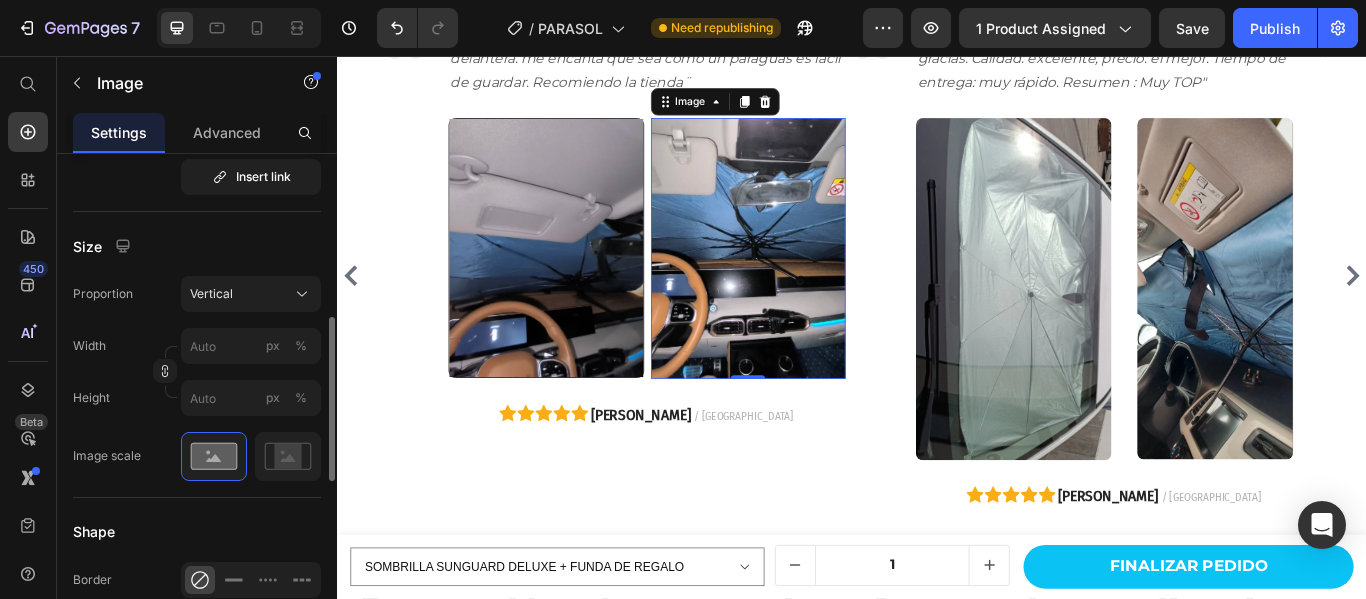 scroll, scrollTop: 700, scrollLeft: 0, axis: vertical 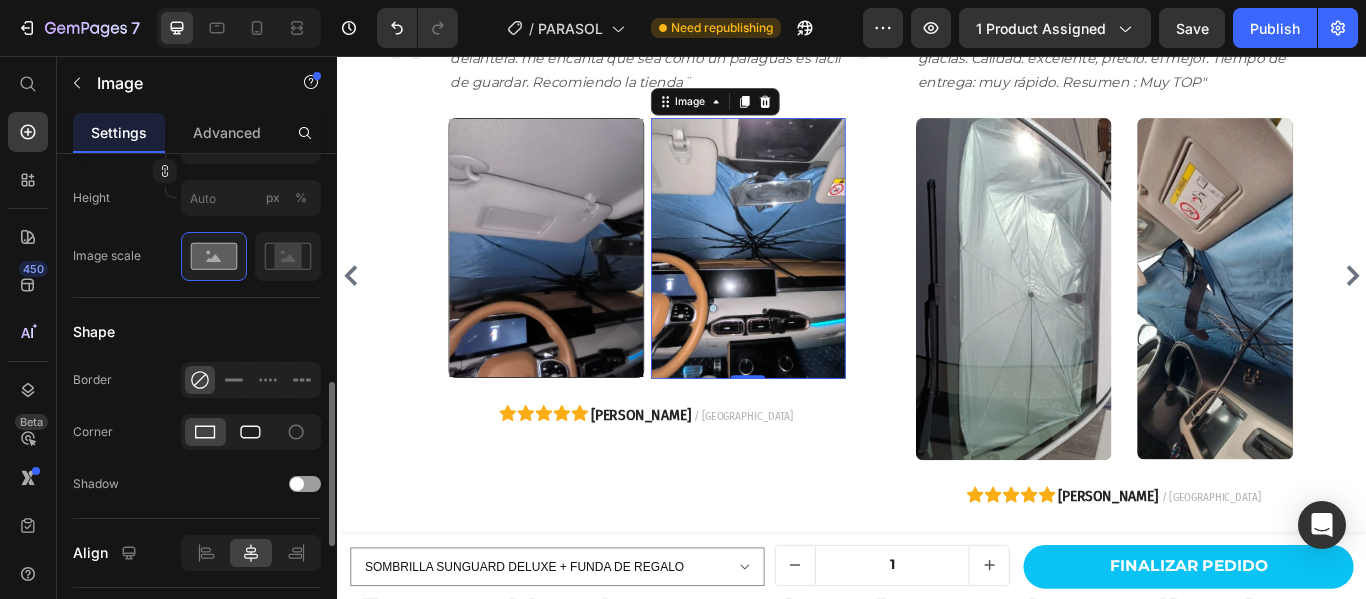 click 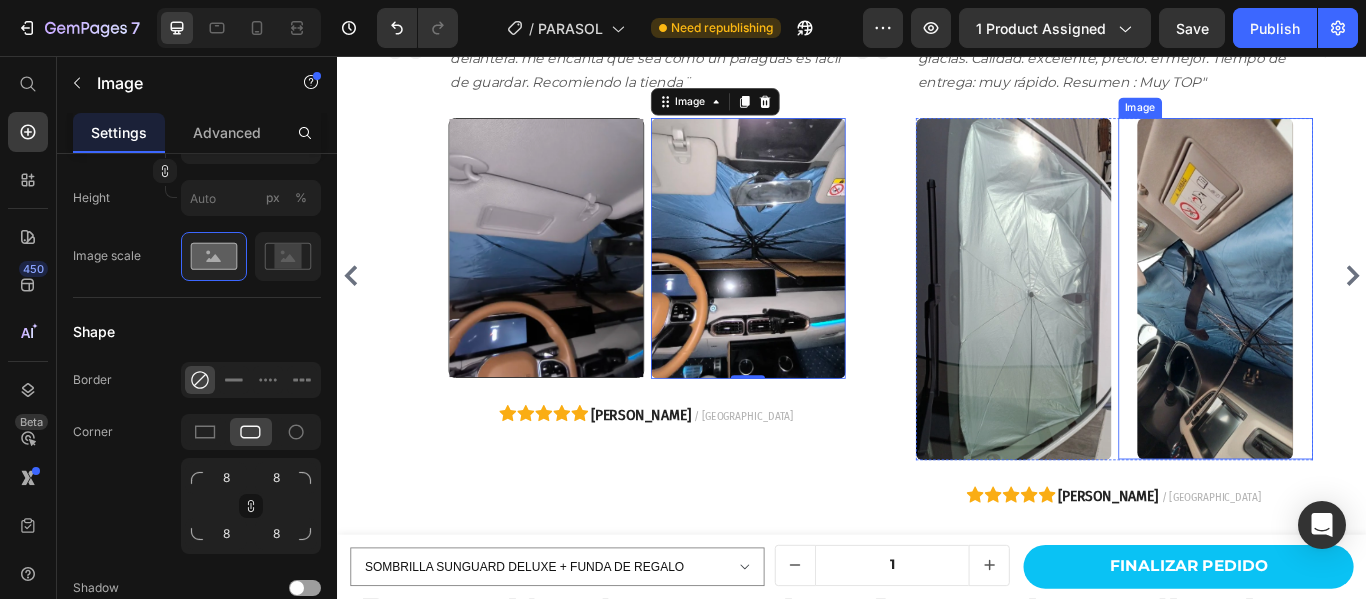 click at bounding box center [1361, 327] 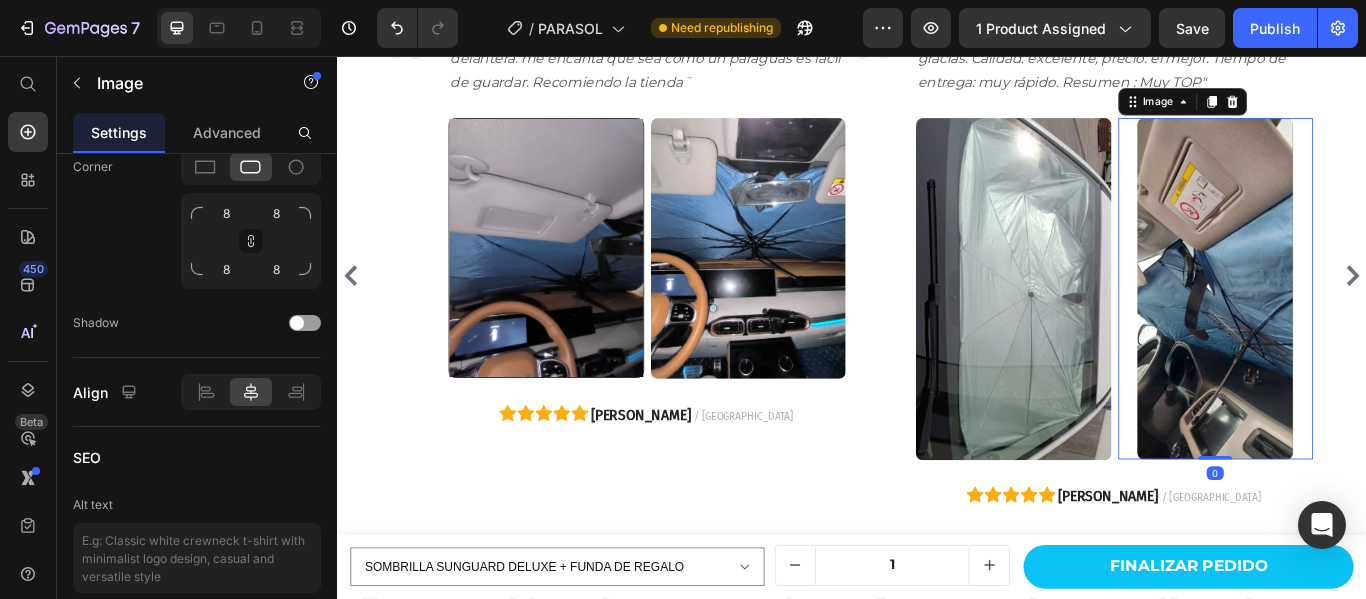 scroll, scrollTop: 1073, scrollLeft: 0, axis: vertical 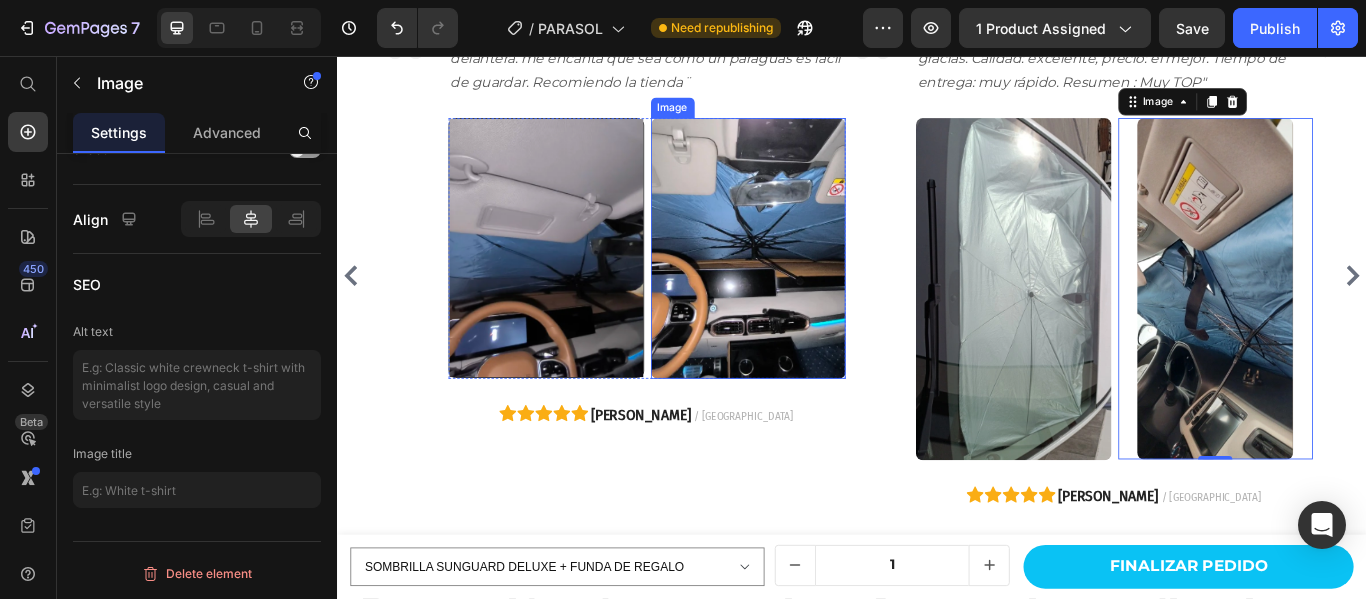 click at bounding box center (816, 279) 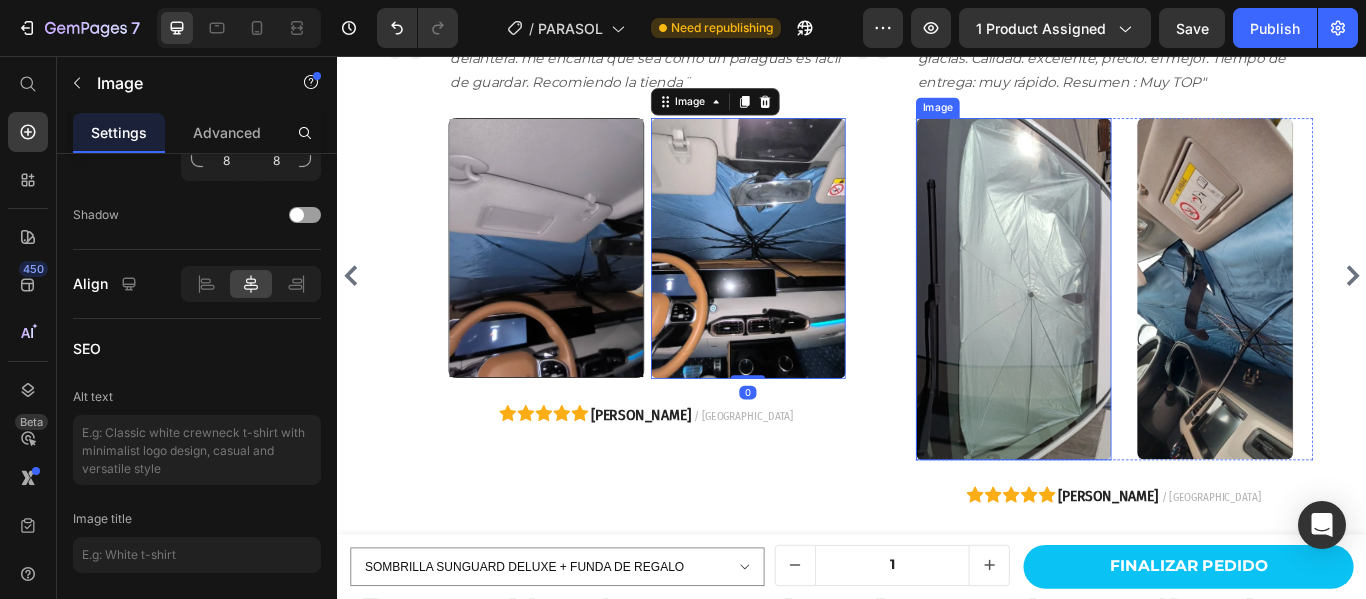 click at bounding box center (1125, 327) 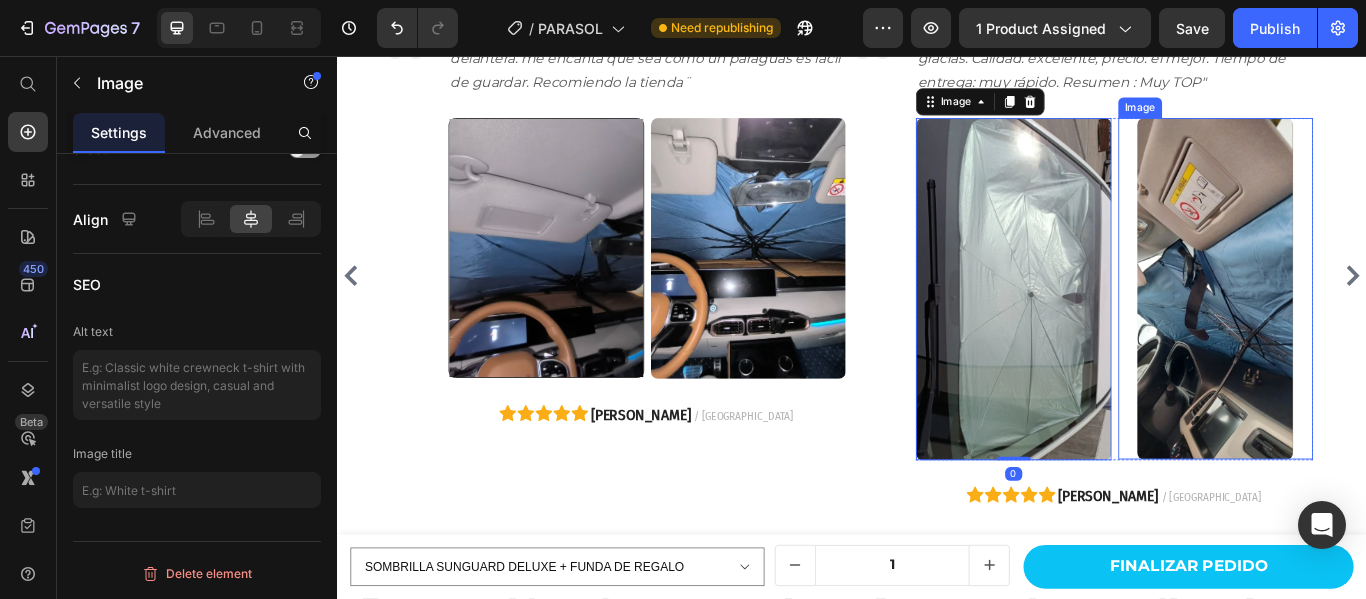 click at bounding box center (1361, 327) 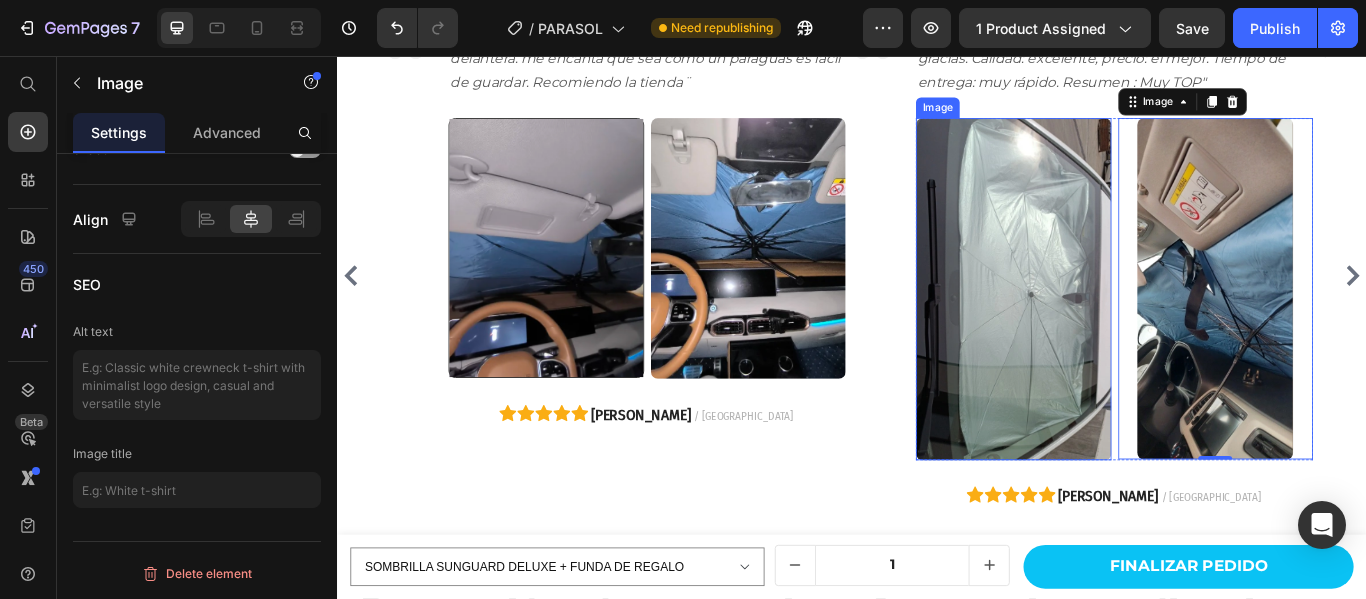 click at bounding box center [1125, 327] 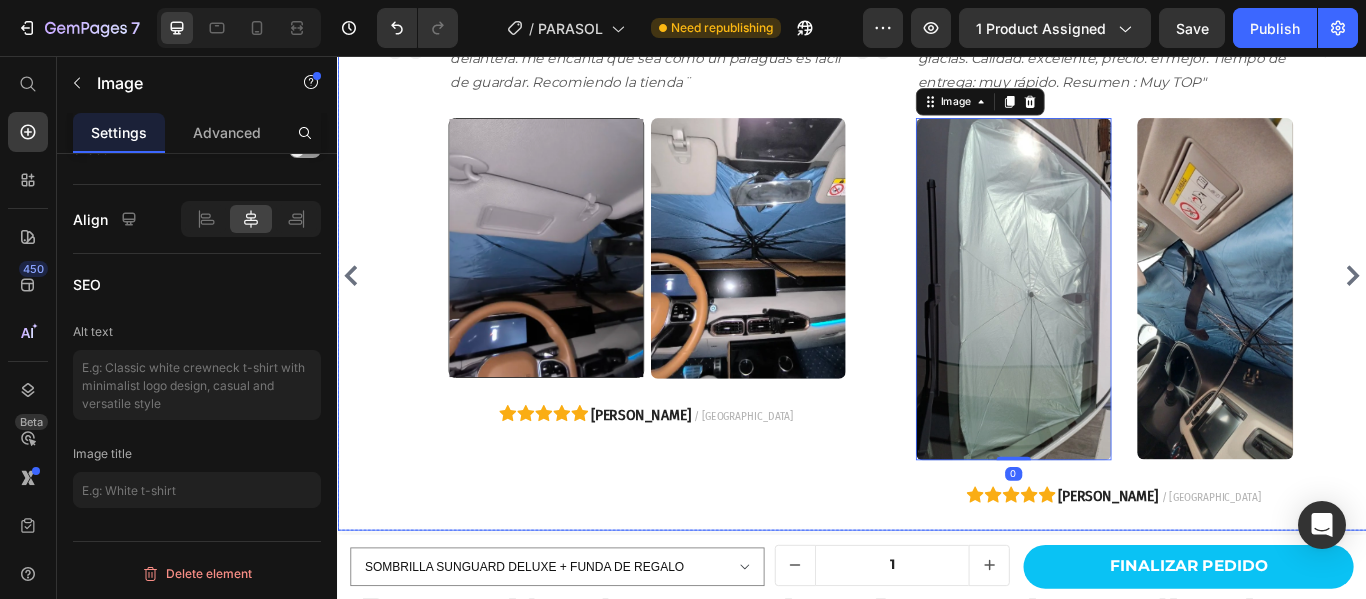 click 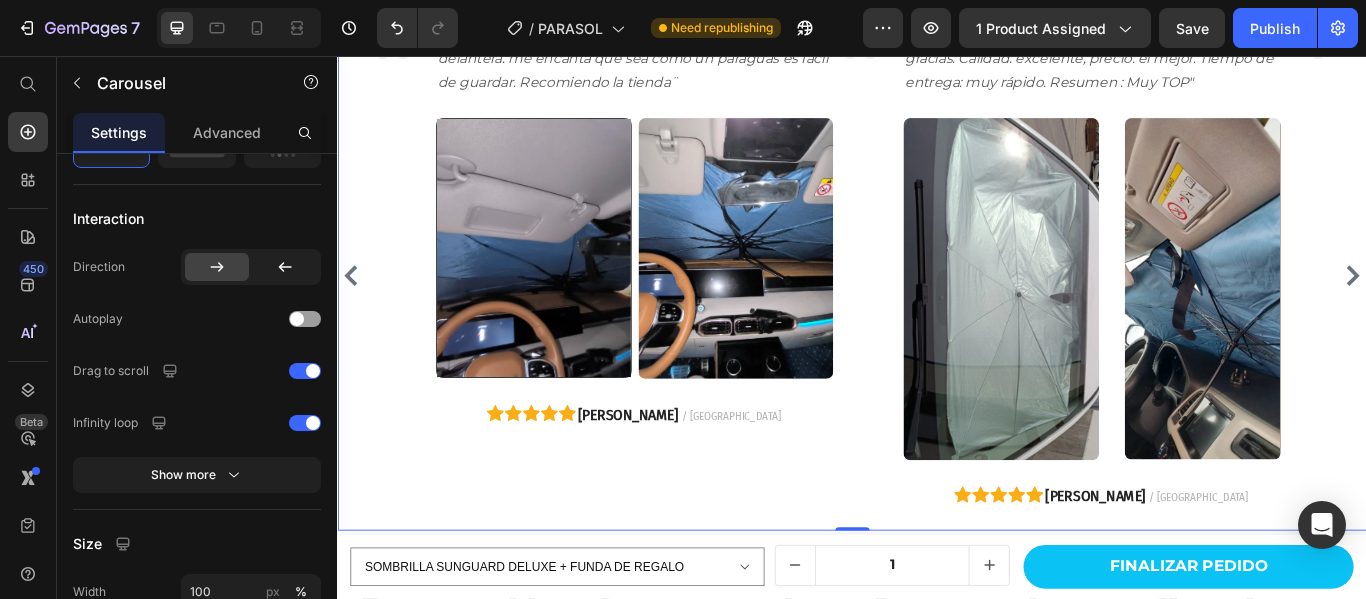 scroll, scrollTop: 0, scrollLeft: 0, axis: both 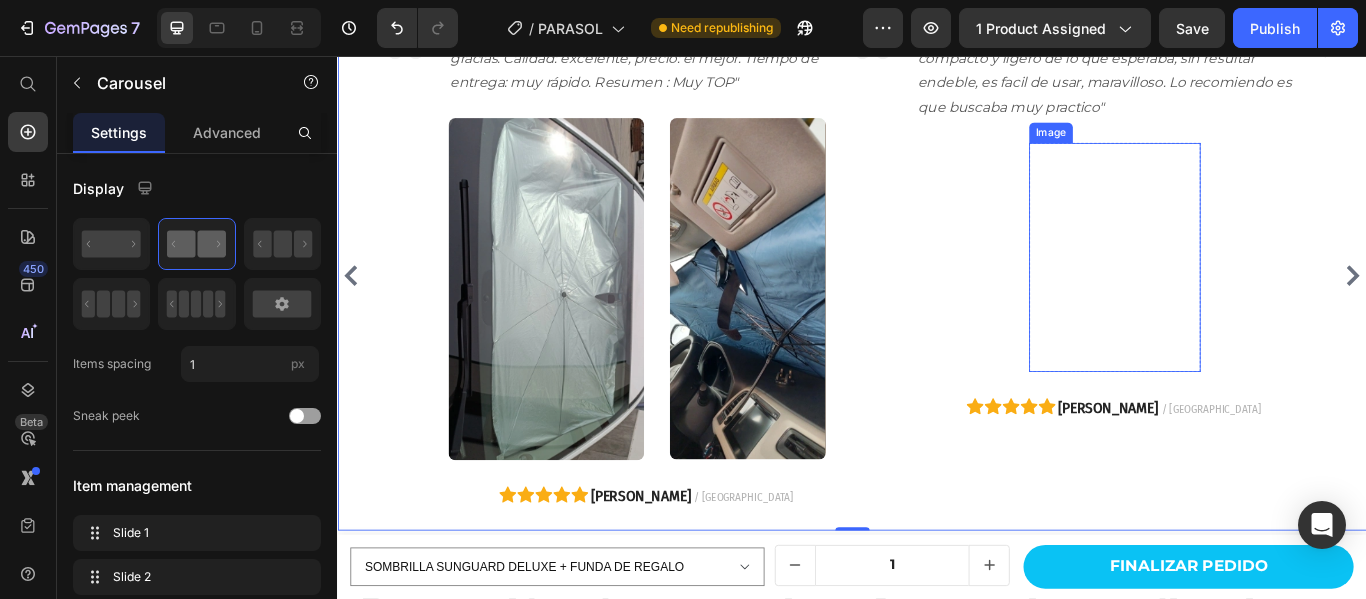 click at bounding box center (1243, 290) 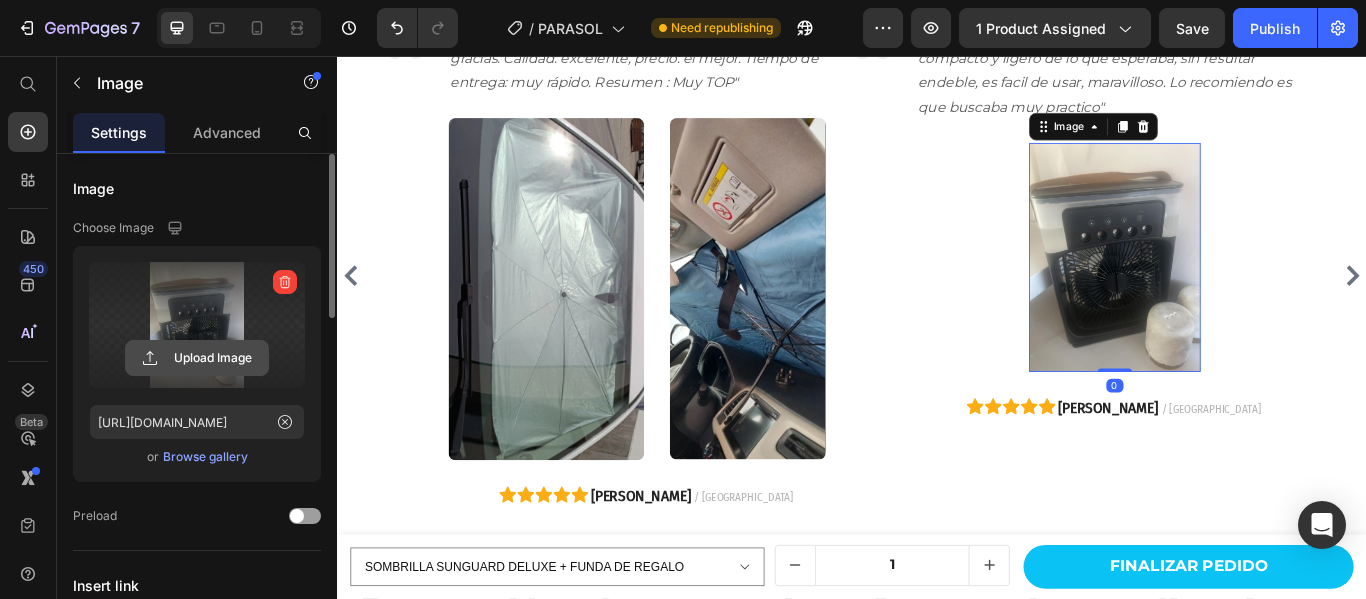 click 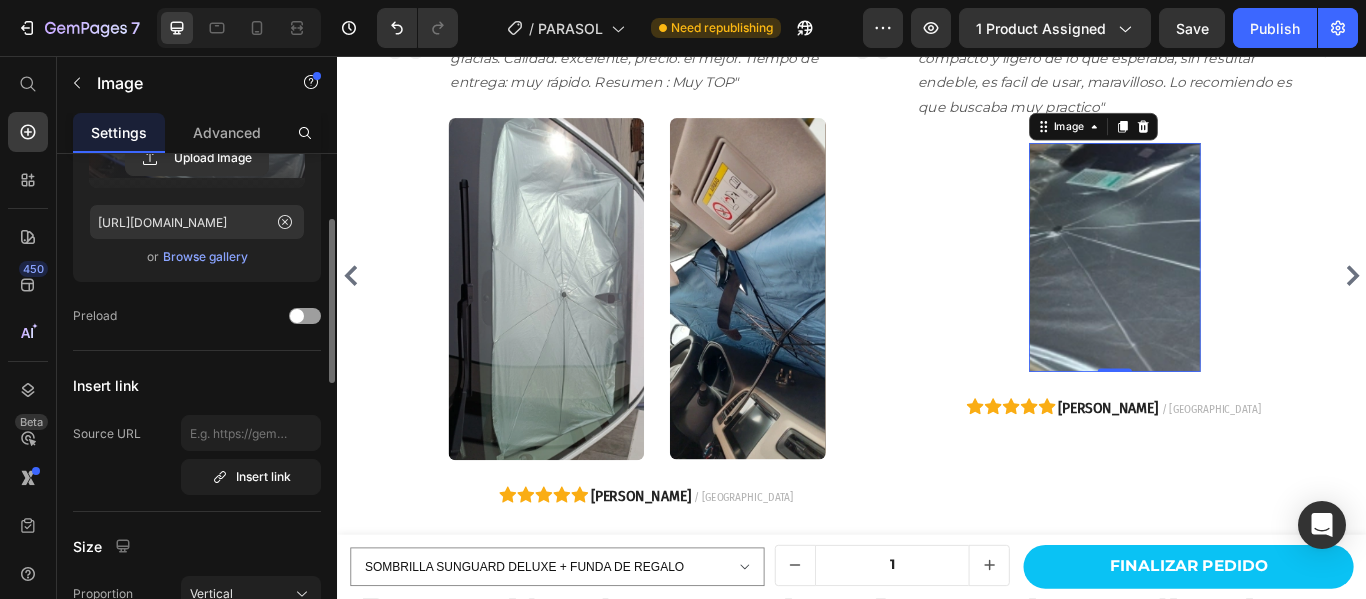 scroll, scrollTop: 400, scrollLeft: 0, axis: vertical 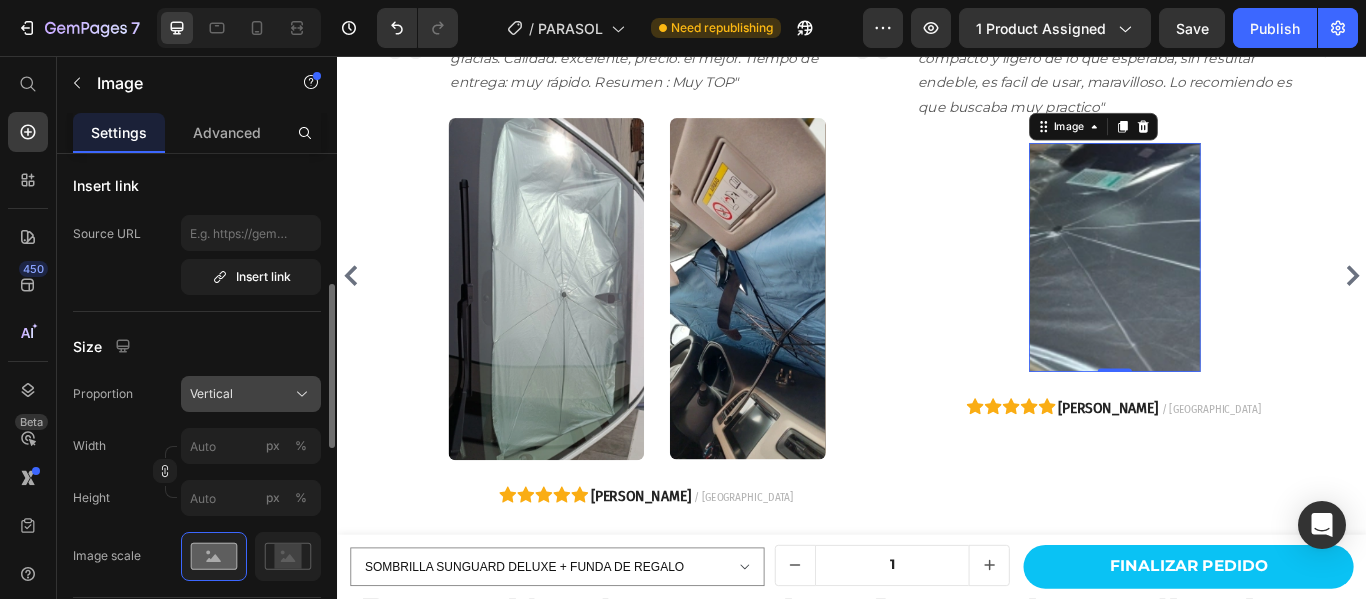 click on "Vertical" 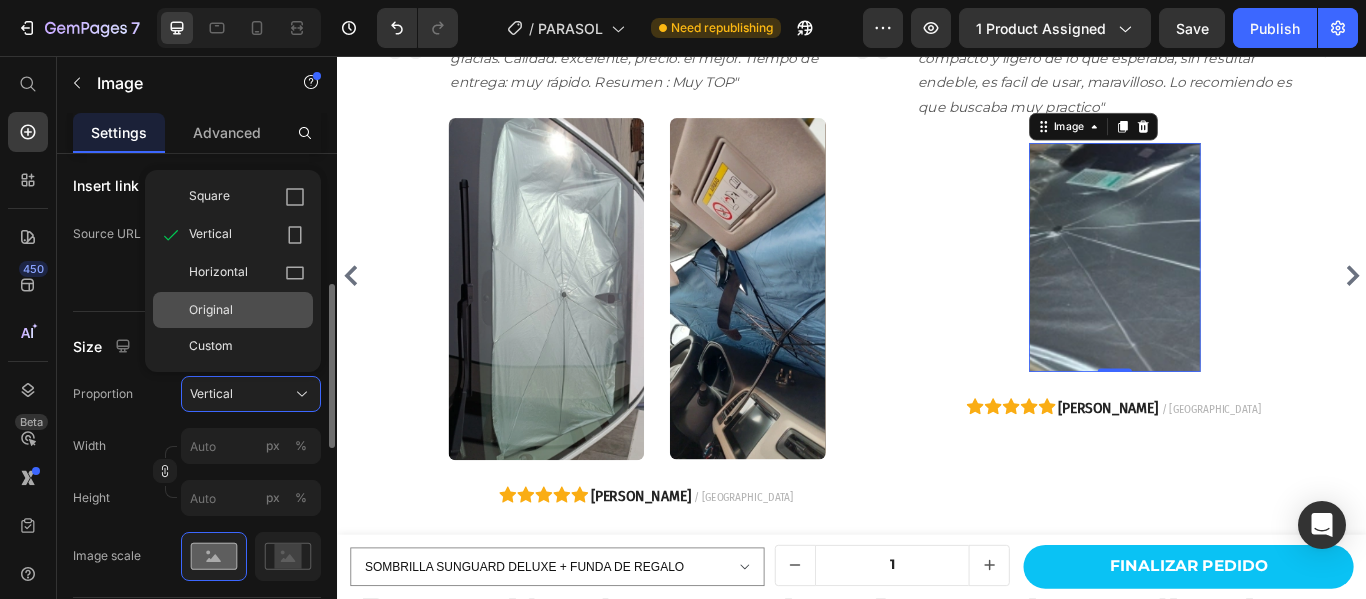 click on "Original" 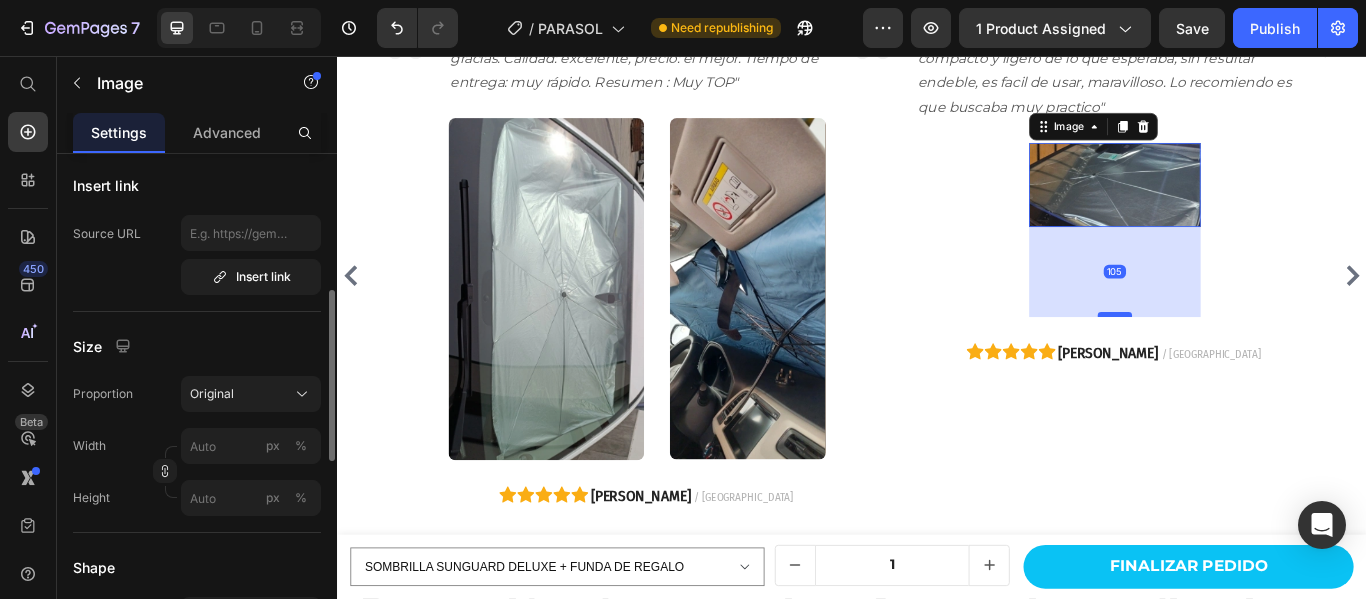 drag, startPoint x: 1243, startPoint y: 278, endPoint x: 1237, endPoint y: 383, distance: 105.17129 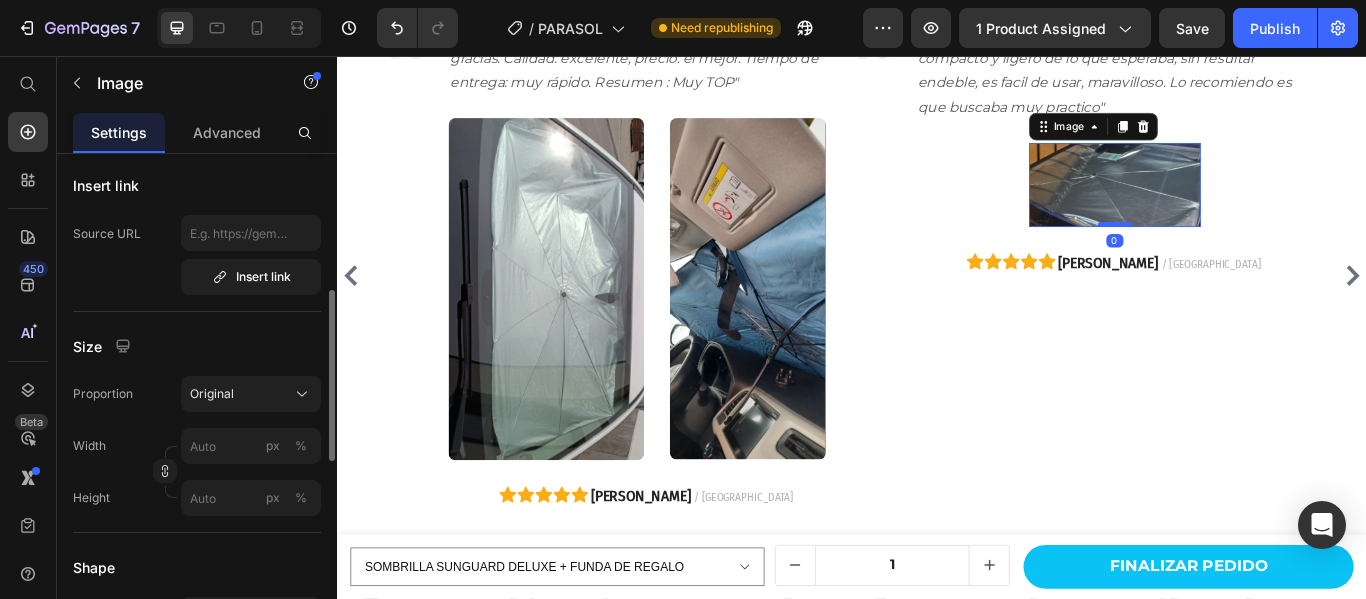 drag, startPoint x: 1245, startPoint y: 381, endPoint x: 1239, endPoint y: 276, distance: 105.17129 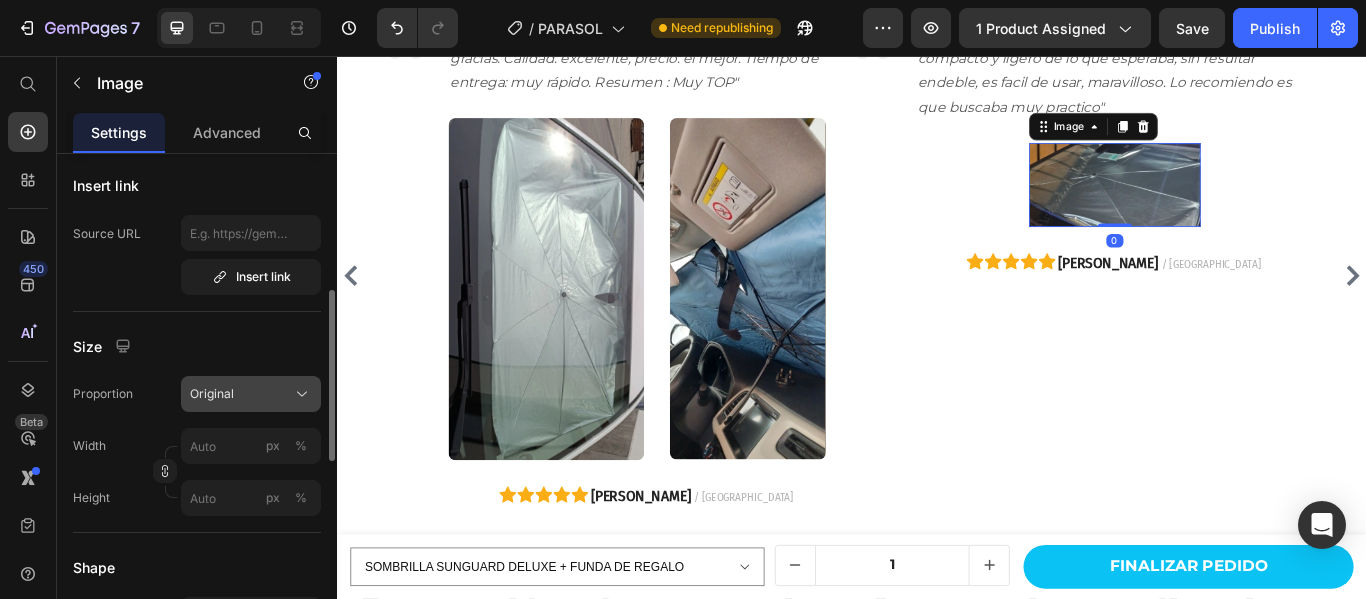 click on "Original" at bounding box center (251, 394) 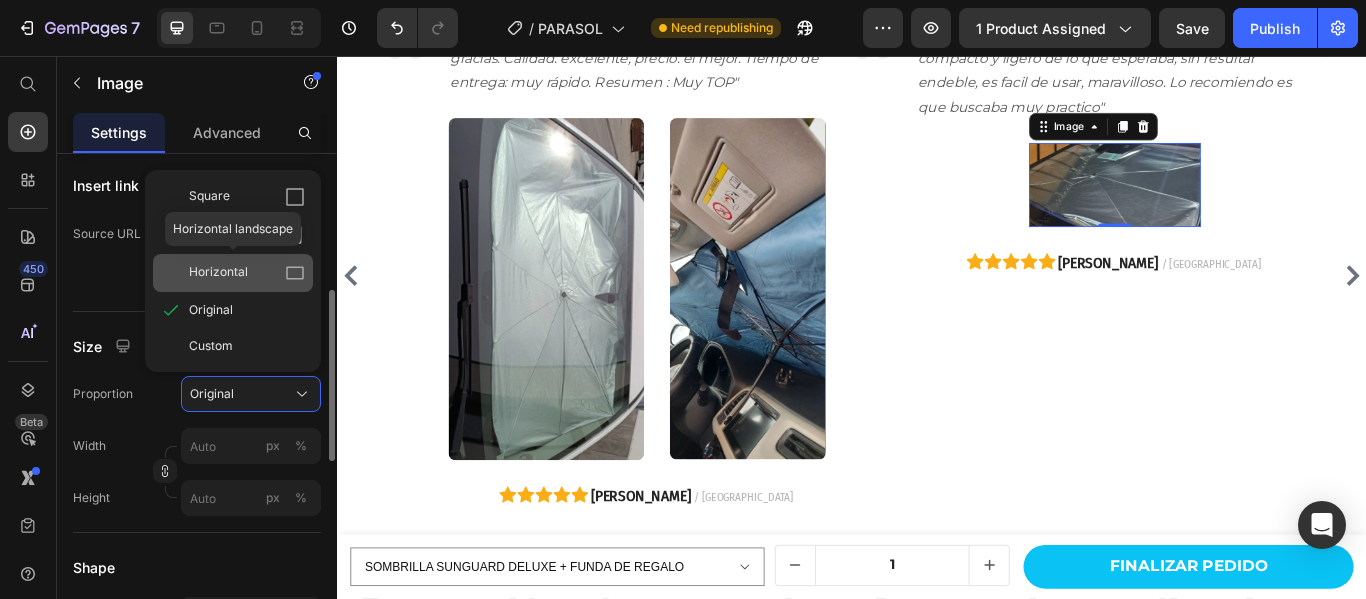 click on "Horizontal" at bounding box center (218, 273) 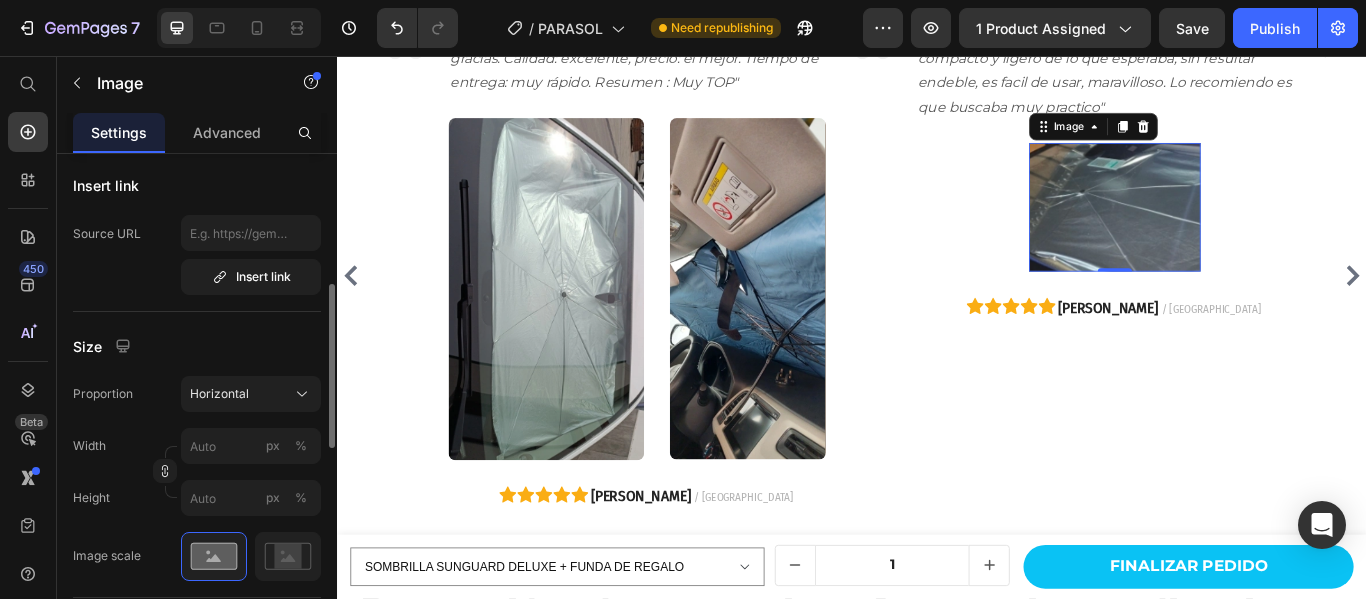 click at bounding box center (1243, 232) 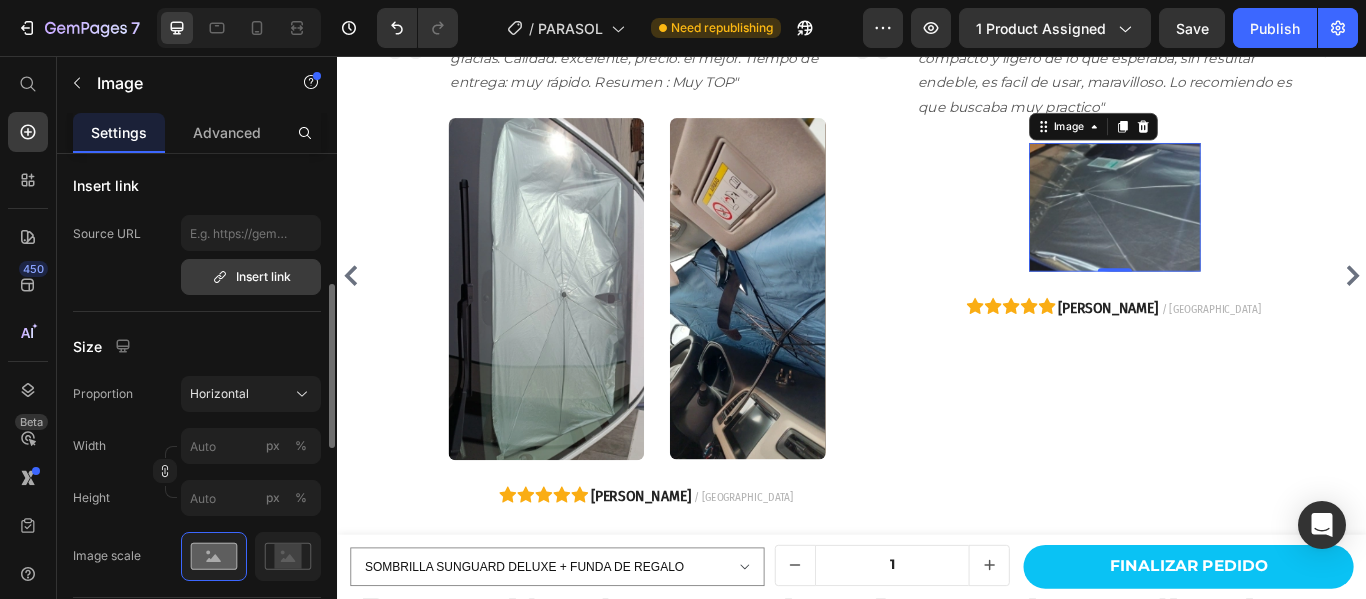 scroll, scrollTop: 0, scrollLeft: 0, axis: both 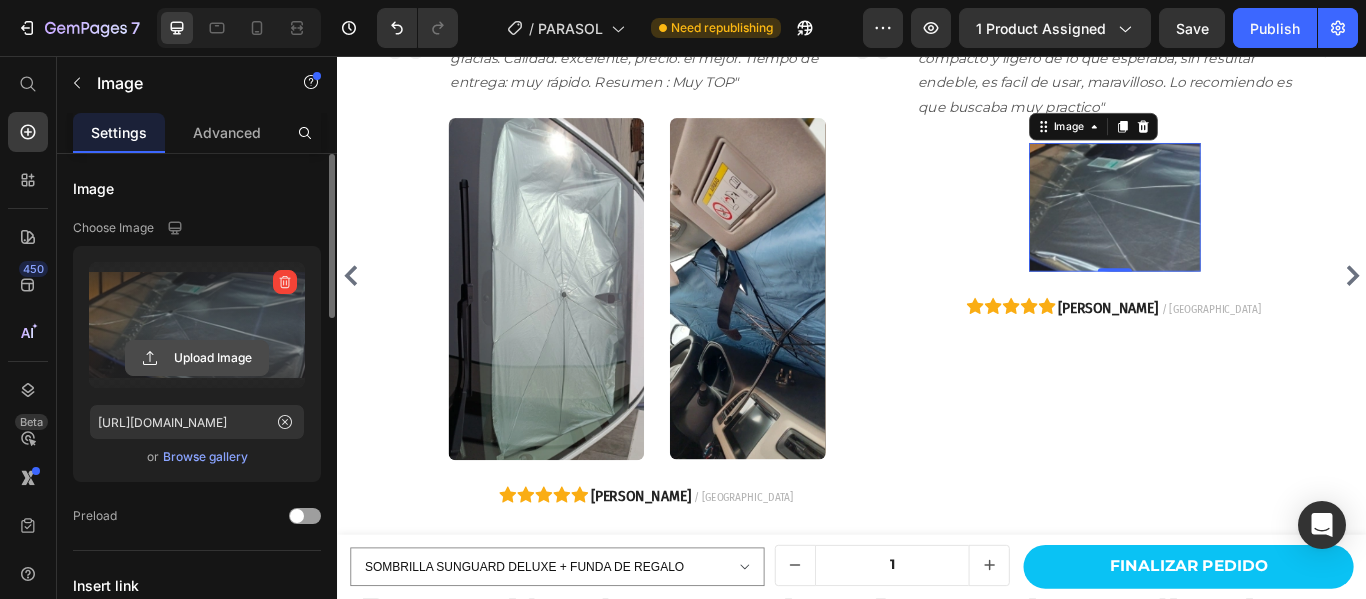 click 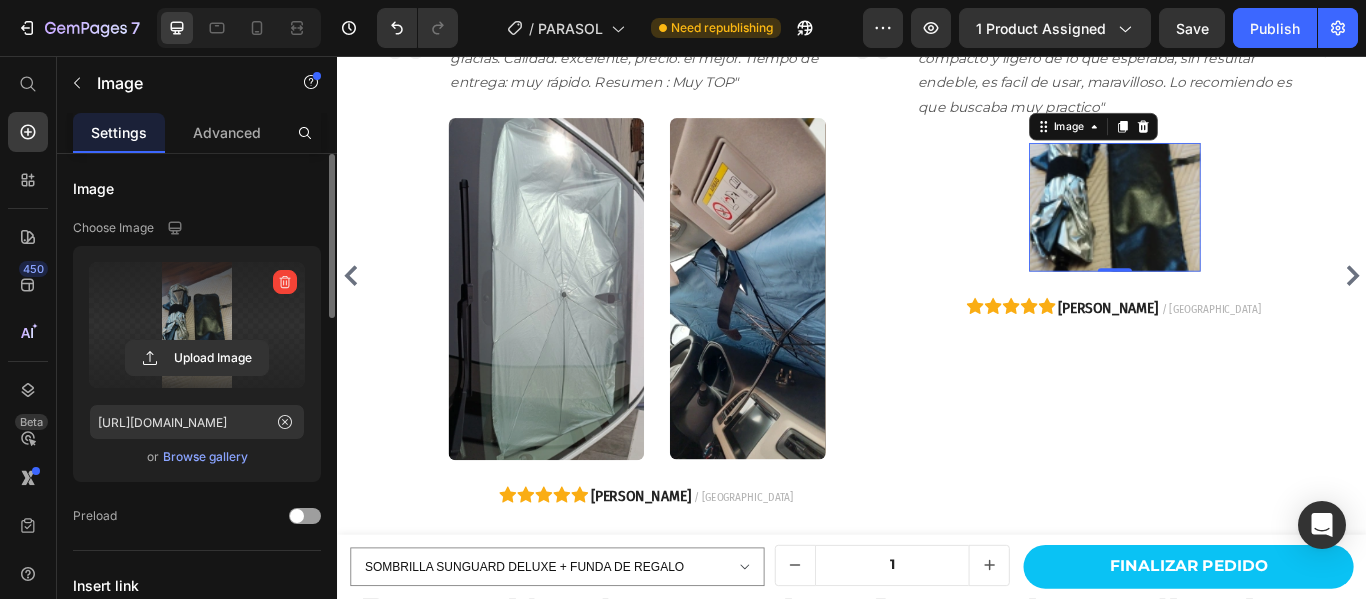 scroll, scrollTop: 300, scrollLeft: 0, axis: vertical 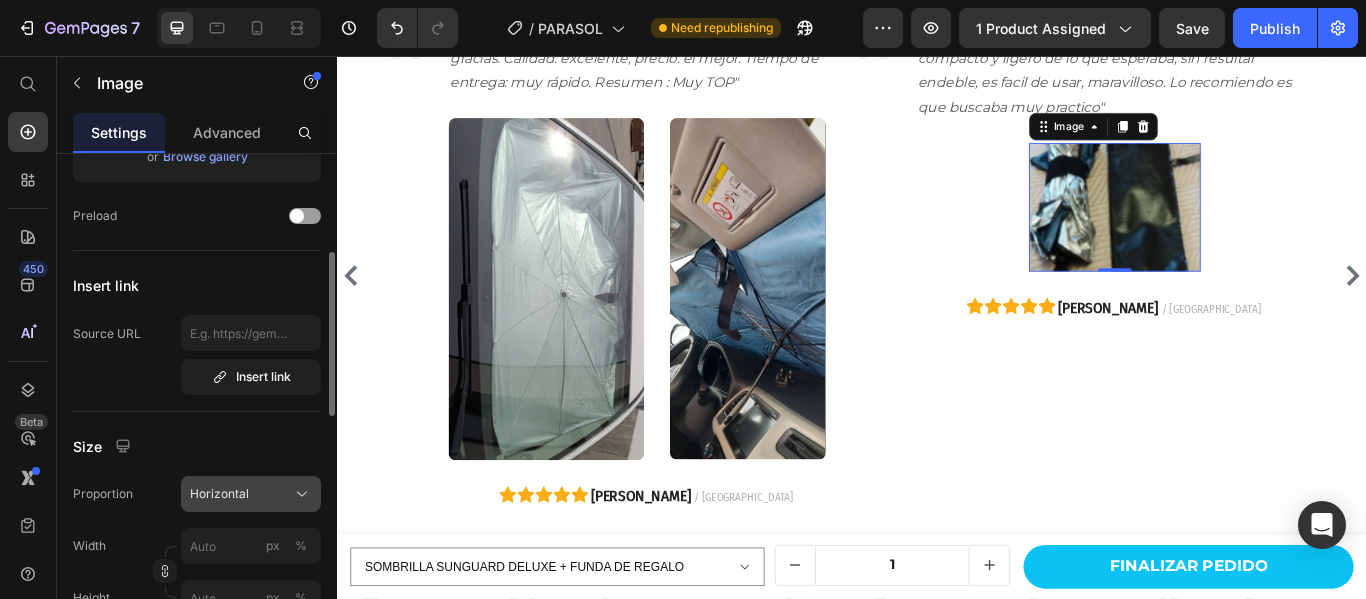 click on "Horizontal" 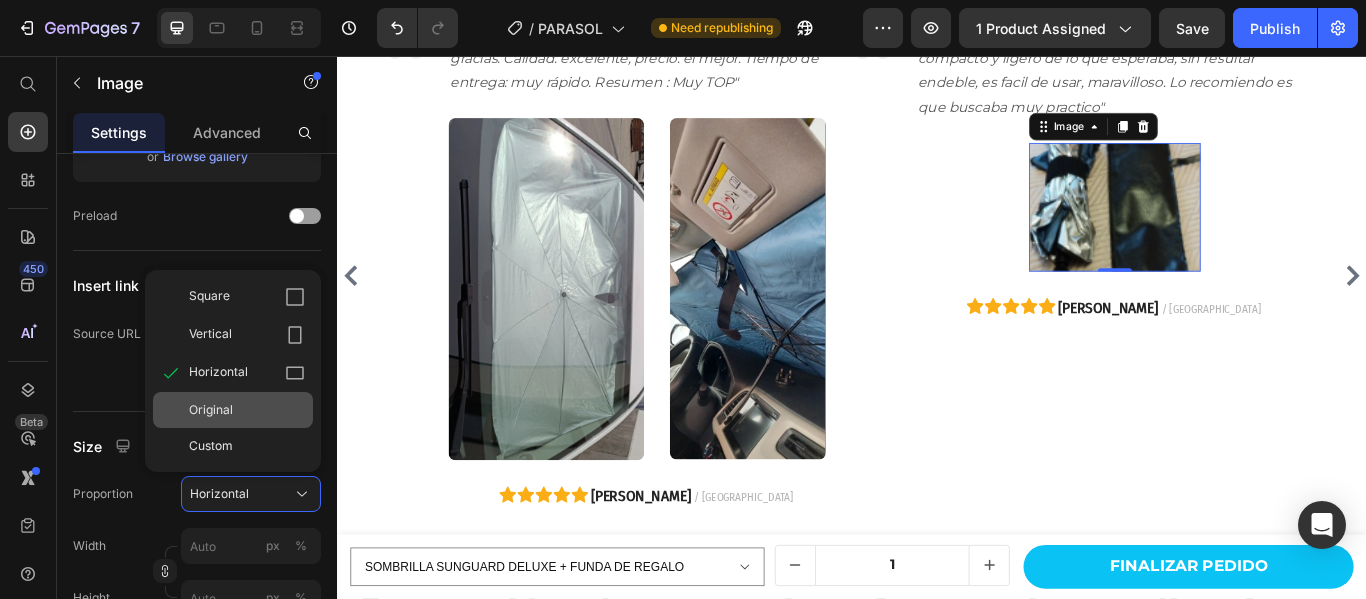 click on "Original" at bounding box center (211, 410) 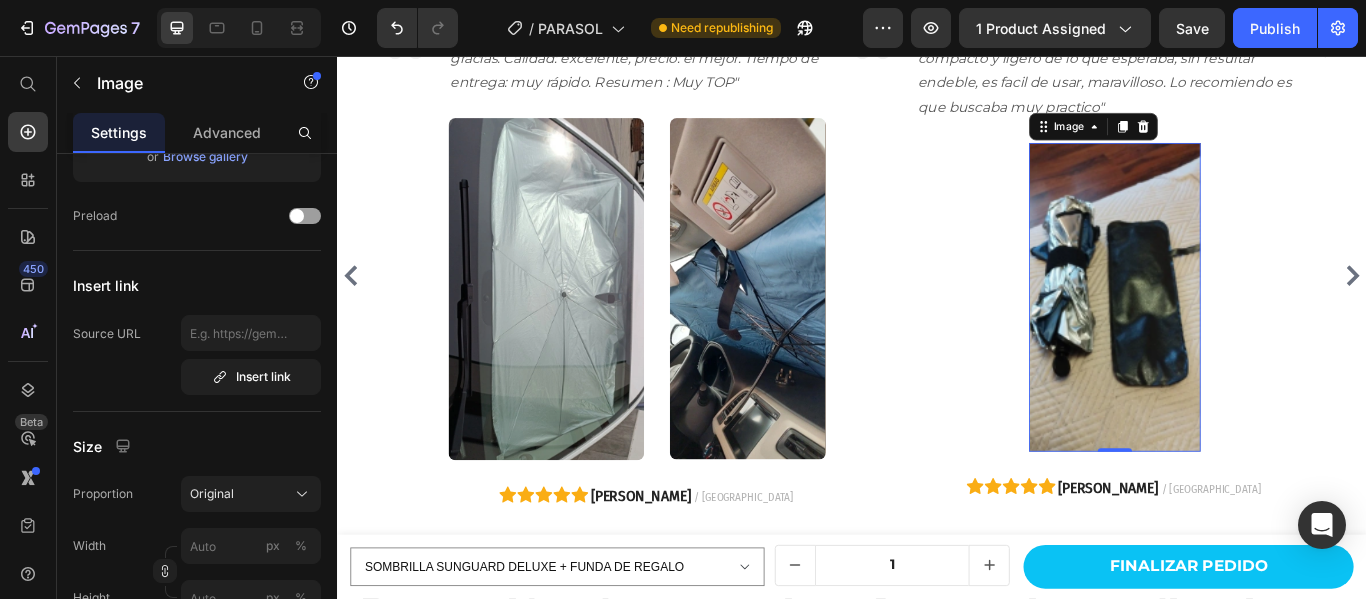 click at bounding box center [1243, 337] 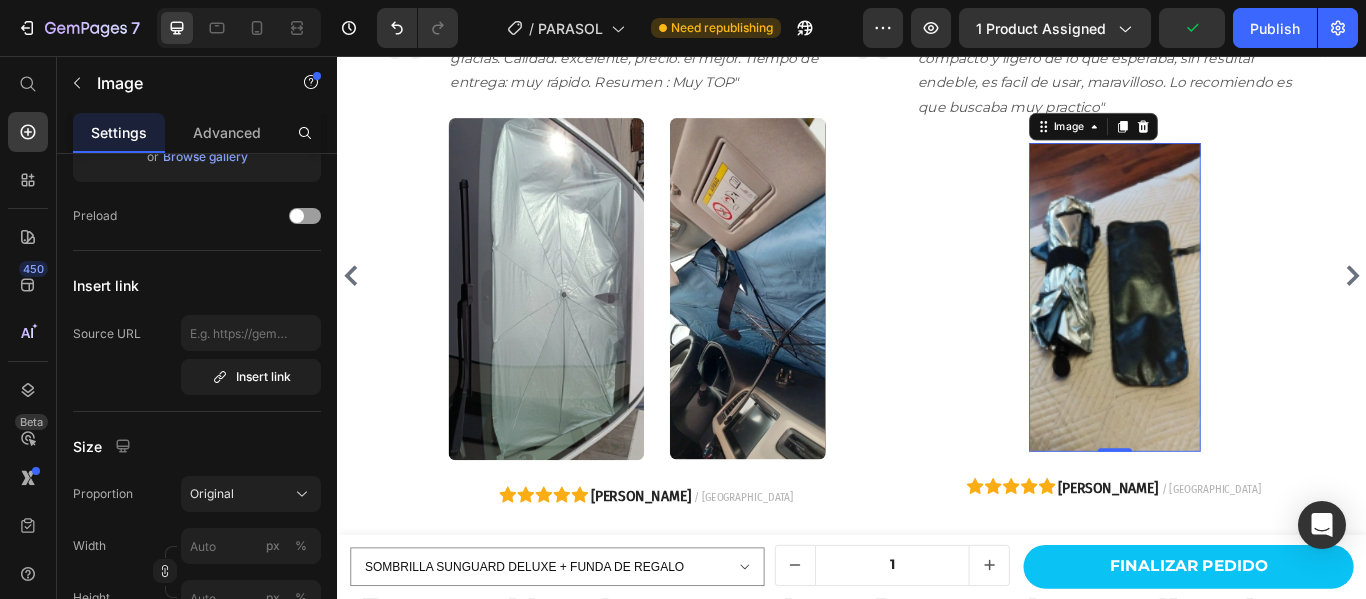 click at bounding box center (1243, 337) 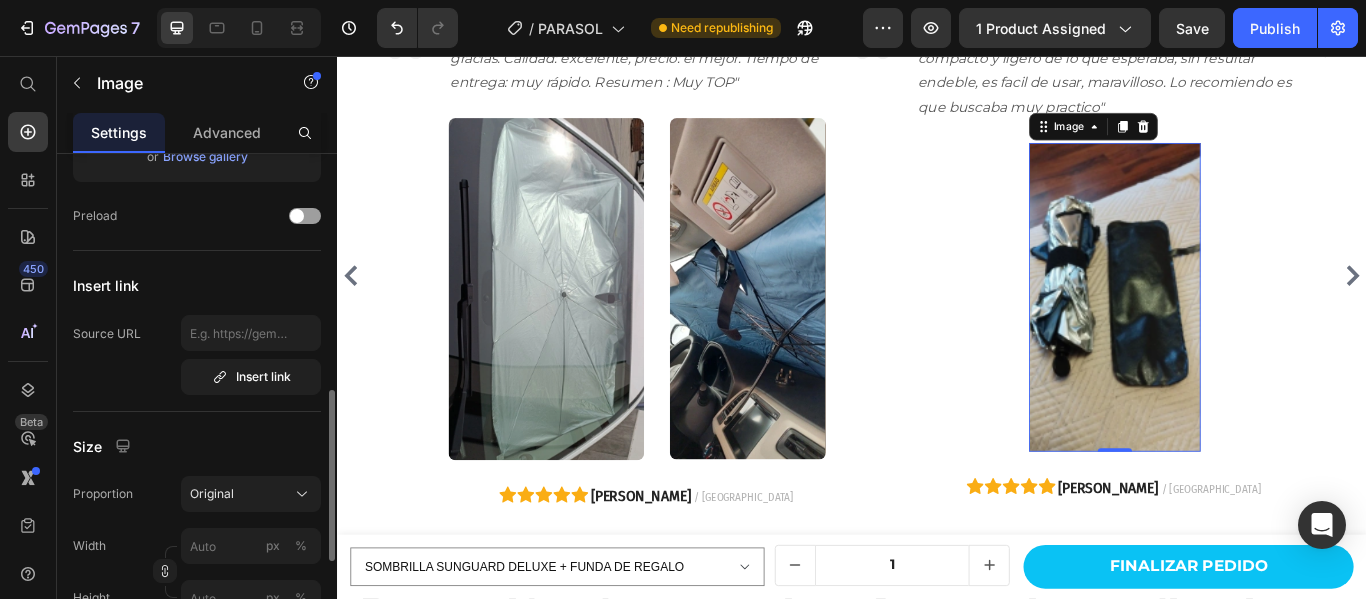 scroll, scrollTop: 600, scrollLeft: 0, axis: vertical 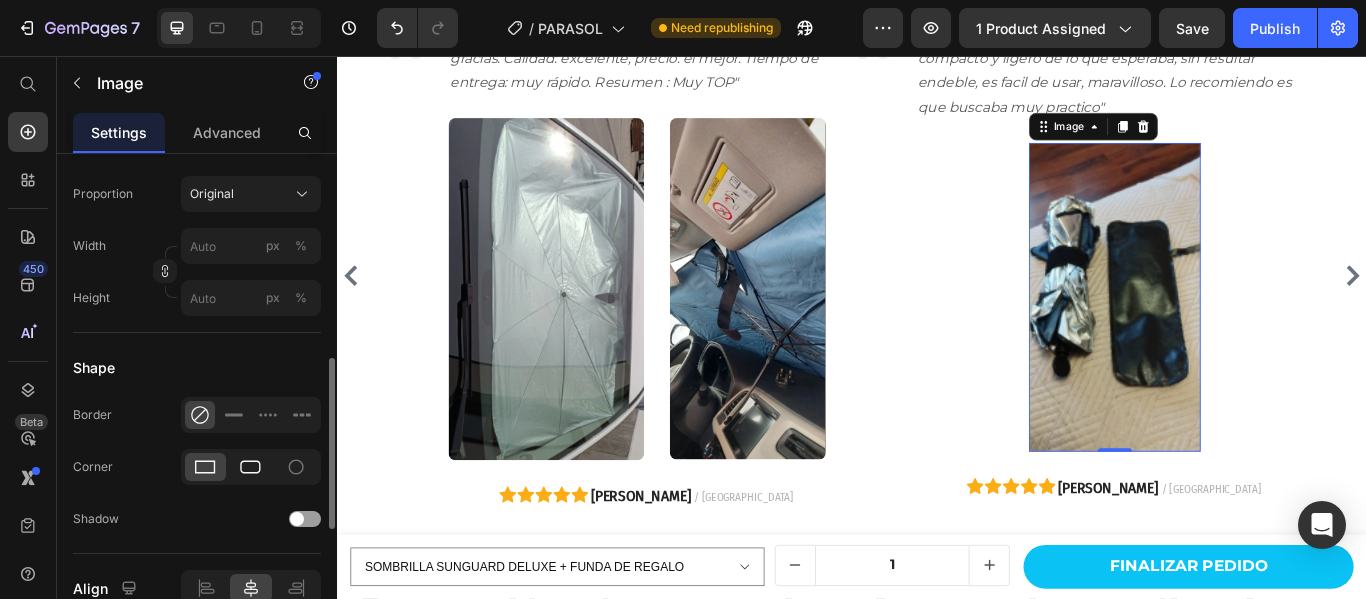 click 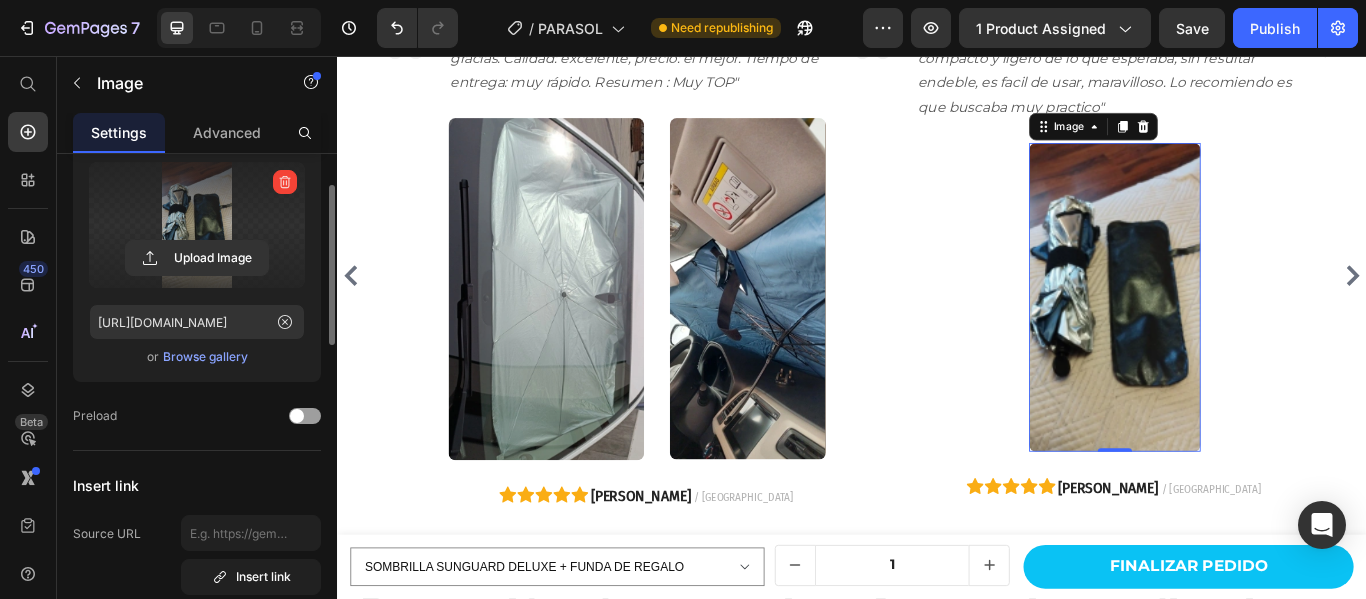 scroll, scrollTop: 0, scrollLeft: 0, axis: both 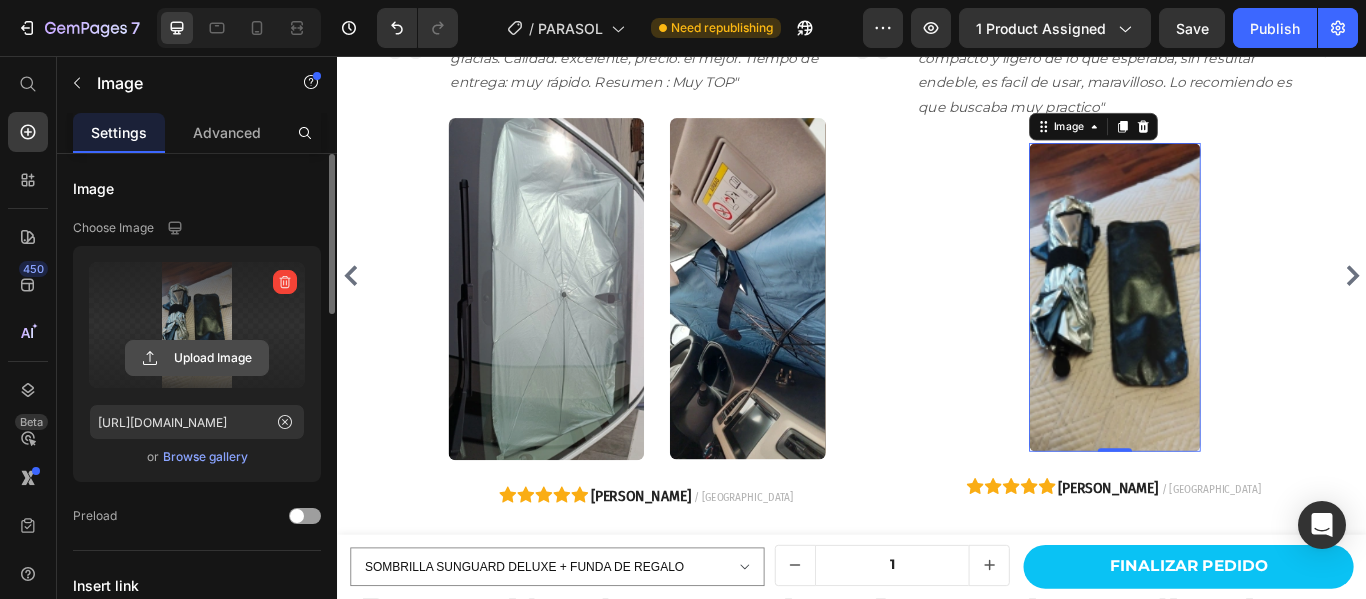 click 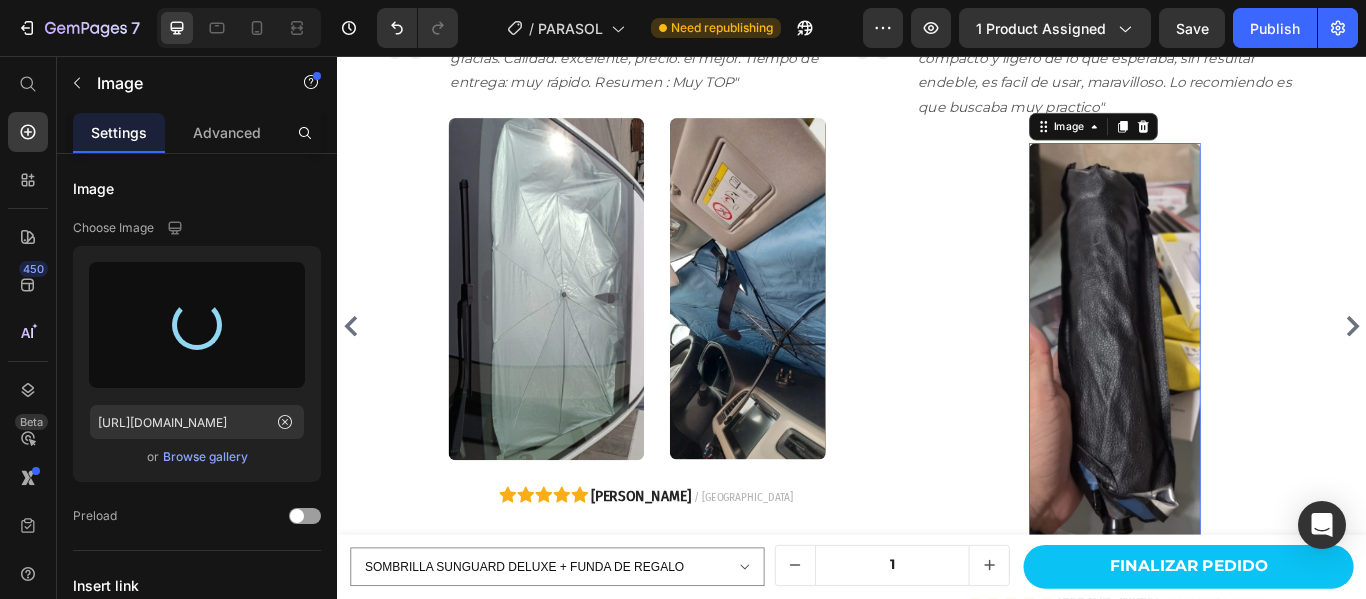 type on "https://cdn.shopify.com/s/files/1/0905/5384/4046/files/gempages_559748872570667813-5e76ce15-9387-4e26-b0d6-8c7864497e01.png" 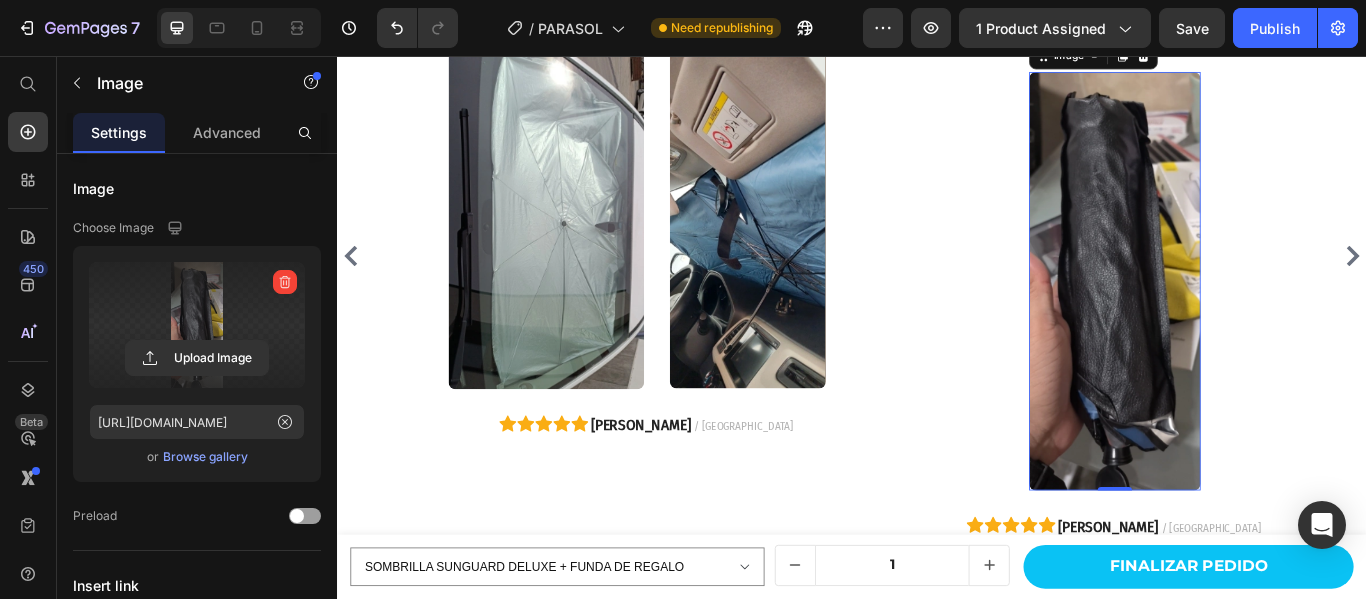 scroll, scrollTop: 3924, scrollLeft: 0, axis: vertical 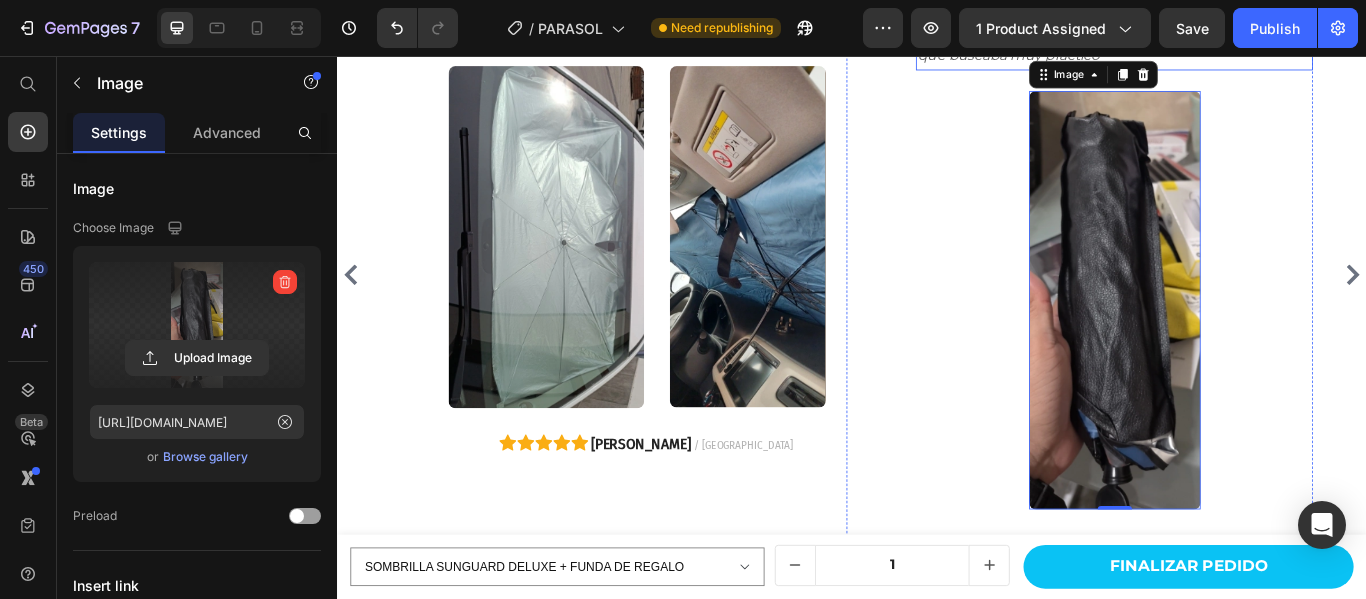 click on ""Lo acabo de recibir y estoy muy satisfecho , es mas compacto y ligero de lo que esperaba, sin resultar endeble, es facil de usar, maravilloso. Lo recomiendo es que buscaba muy practico"" at bounding box center [1242, 13] 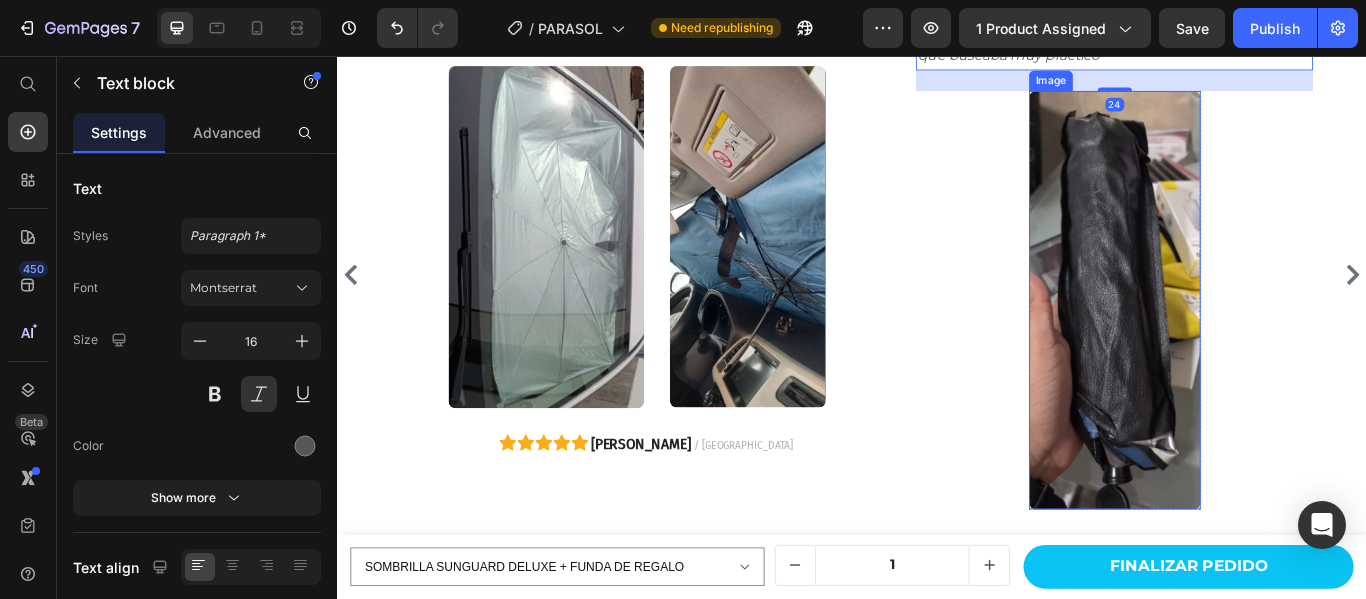 click at bounding box center [1243, 341] 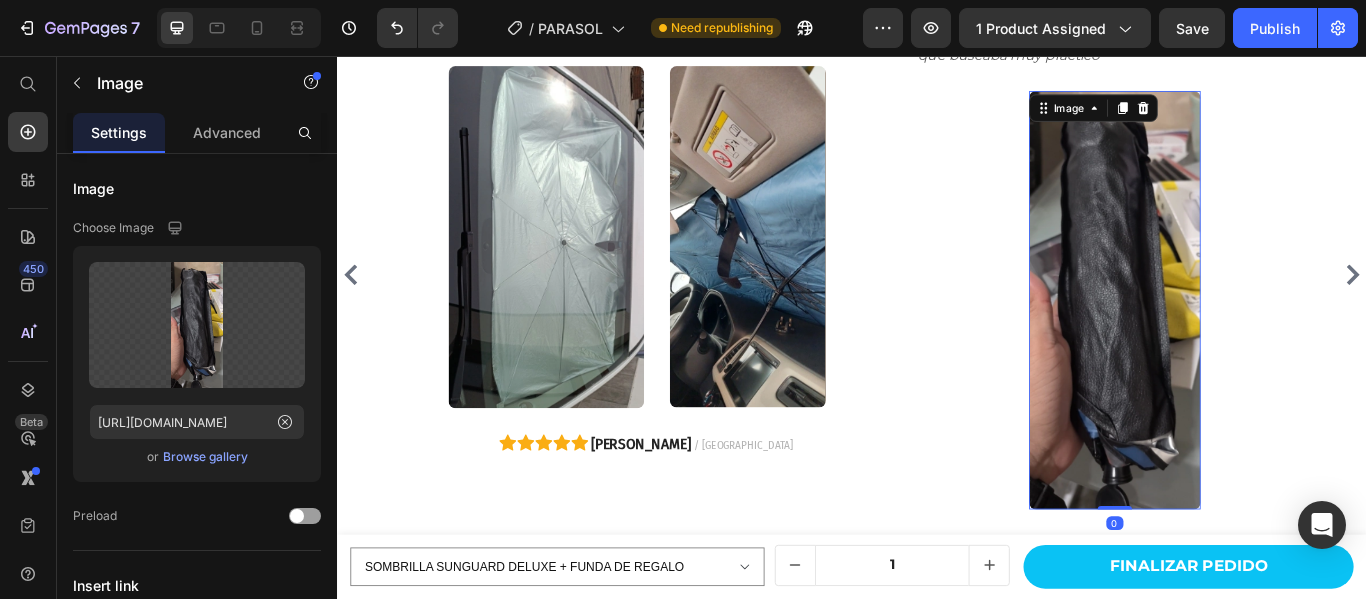 click at bounding box center (1252, 117) 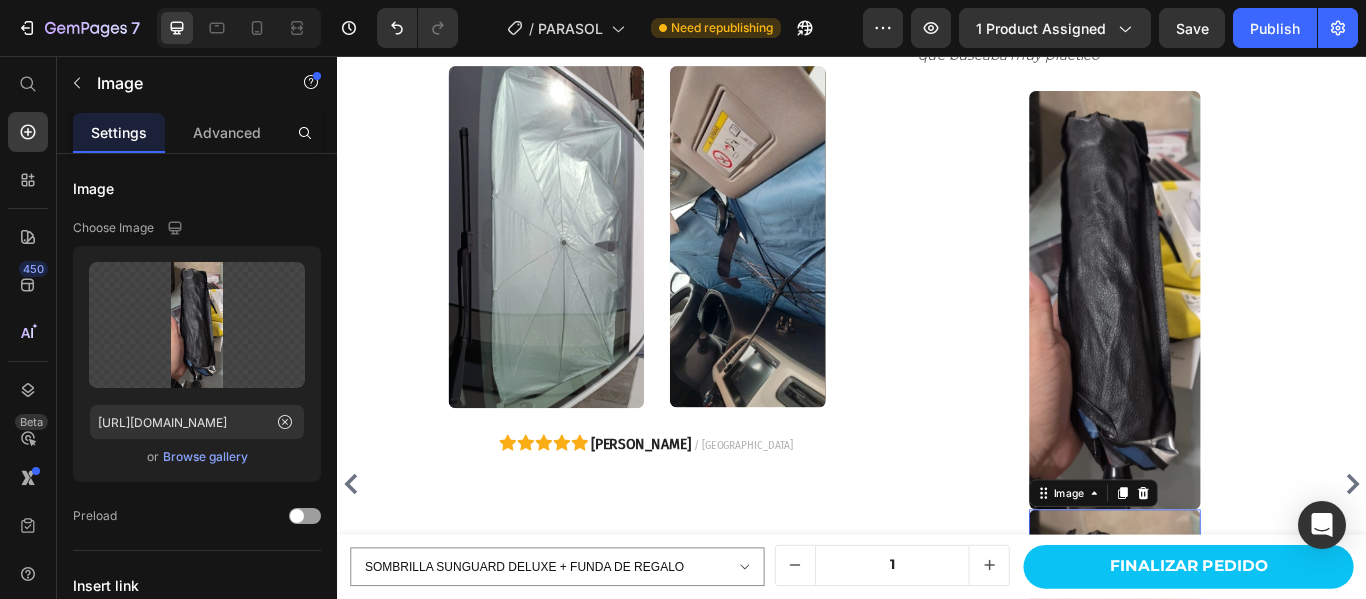 scroll, scrollTop: 4409, scrollLeft: 0, axis: vertical 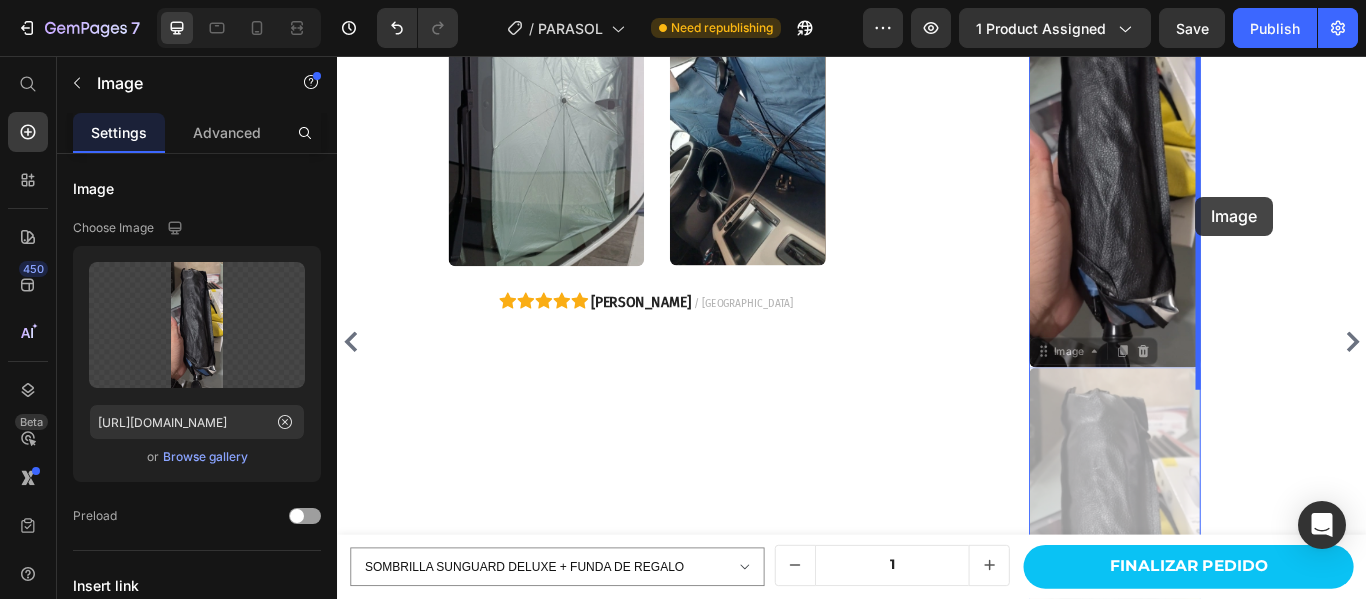 drag, startPoint x: 1251, startPoint y: 419, endPoint x: 1338, endPoint y: 220, distance: 217.18655 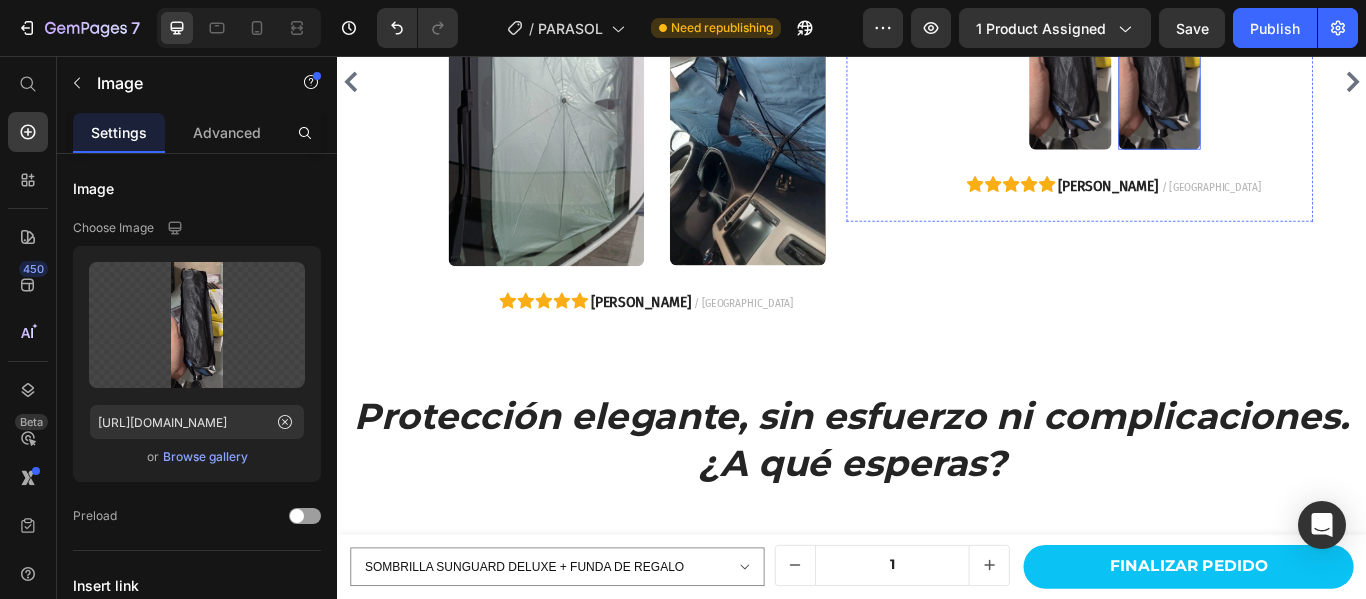 scroll, scrollTop: 3786, scrollLeft: 0, axis: vertical 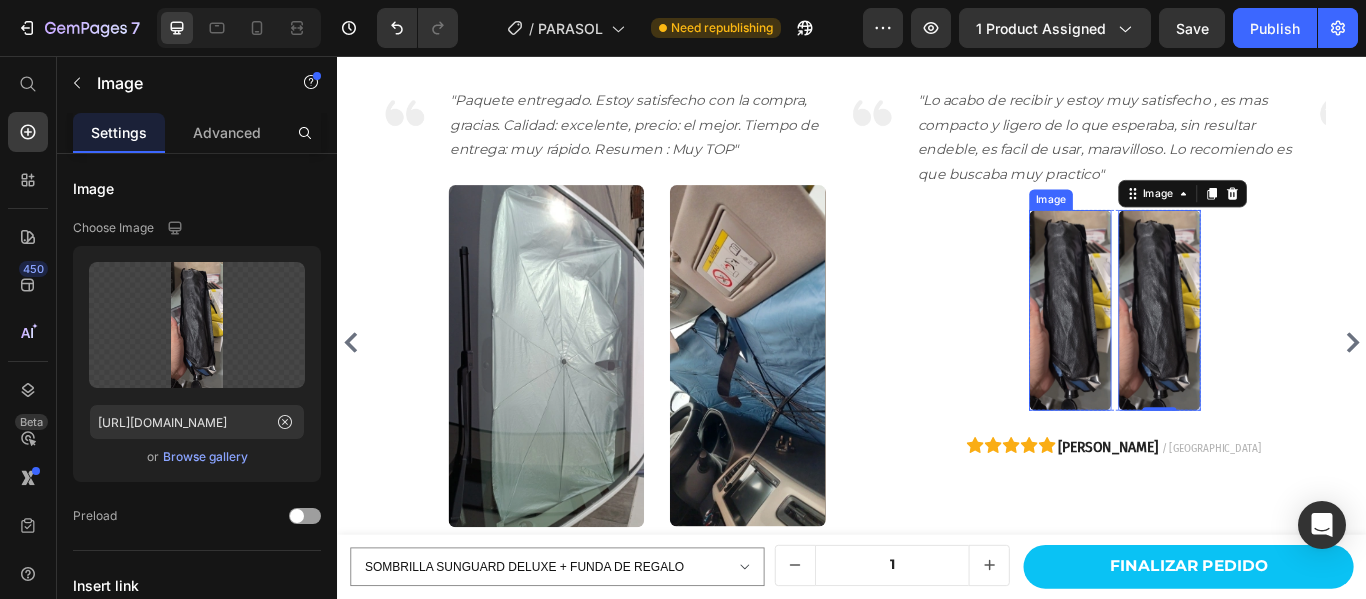 click at bounding box center (1191, 352) 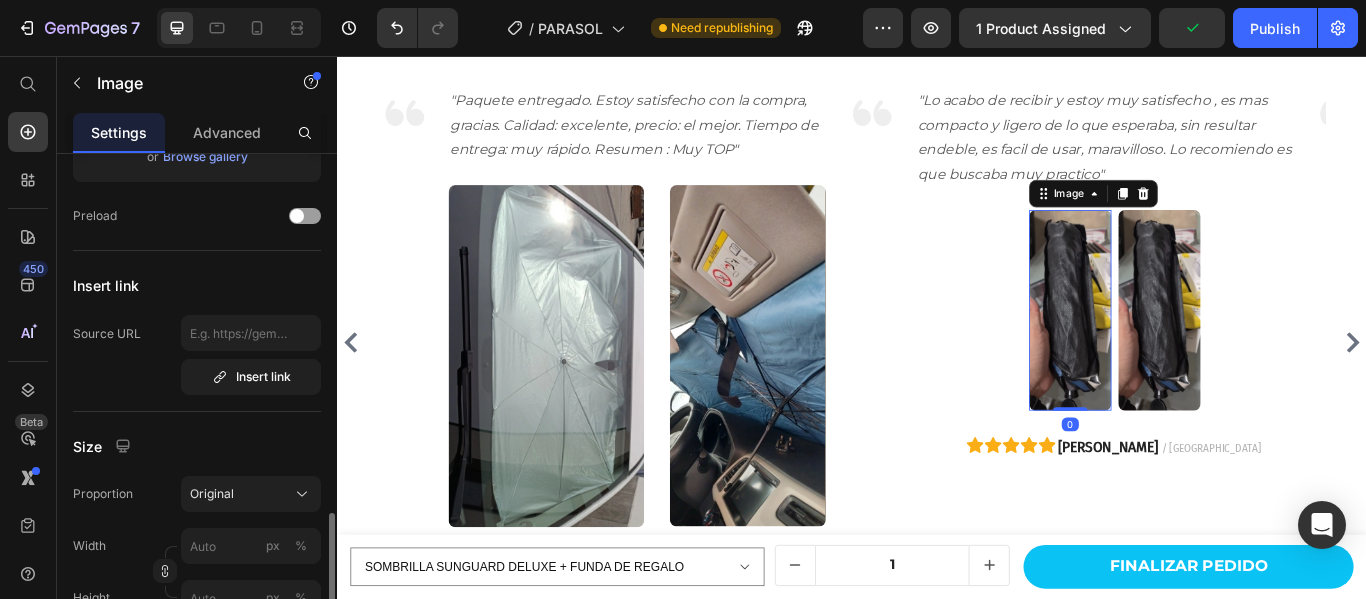 scroll, scrollTop: 500, scrollLeft: 0, axis: vertical 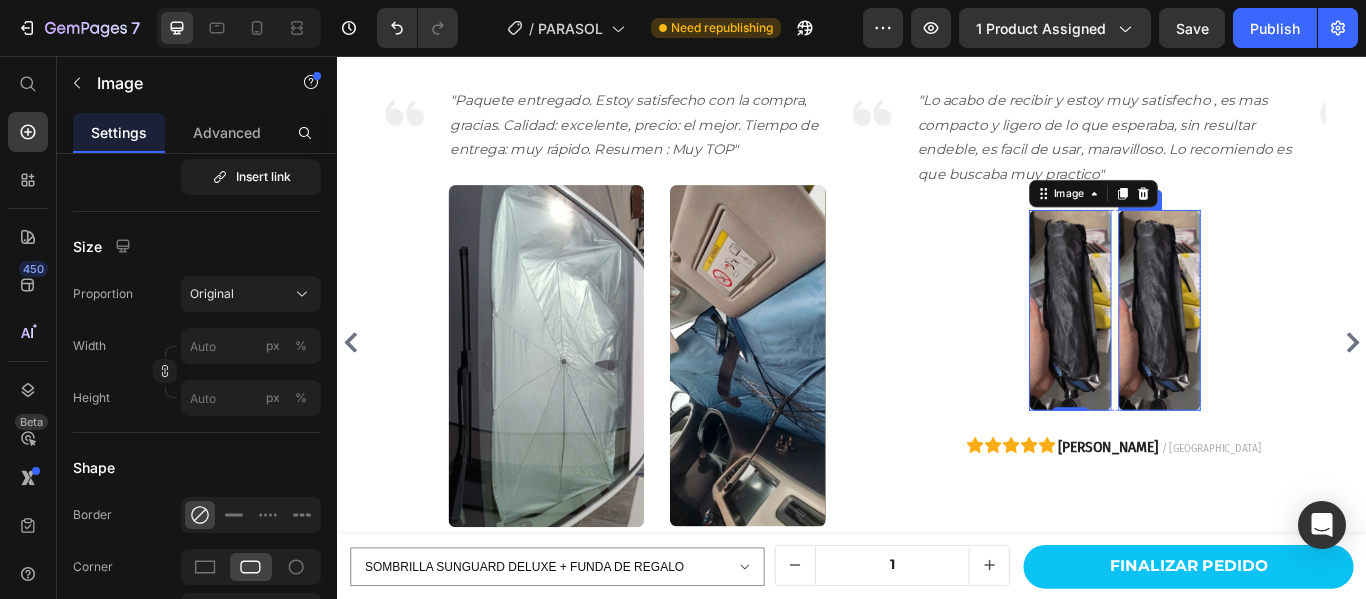 drag, startPoint x: 1314, startPoint y: 307, endPoint x: 1302, endPoint y: 291, distance: 20 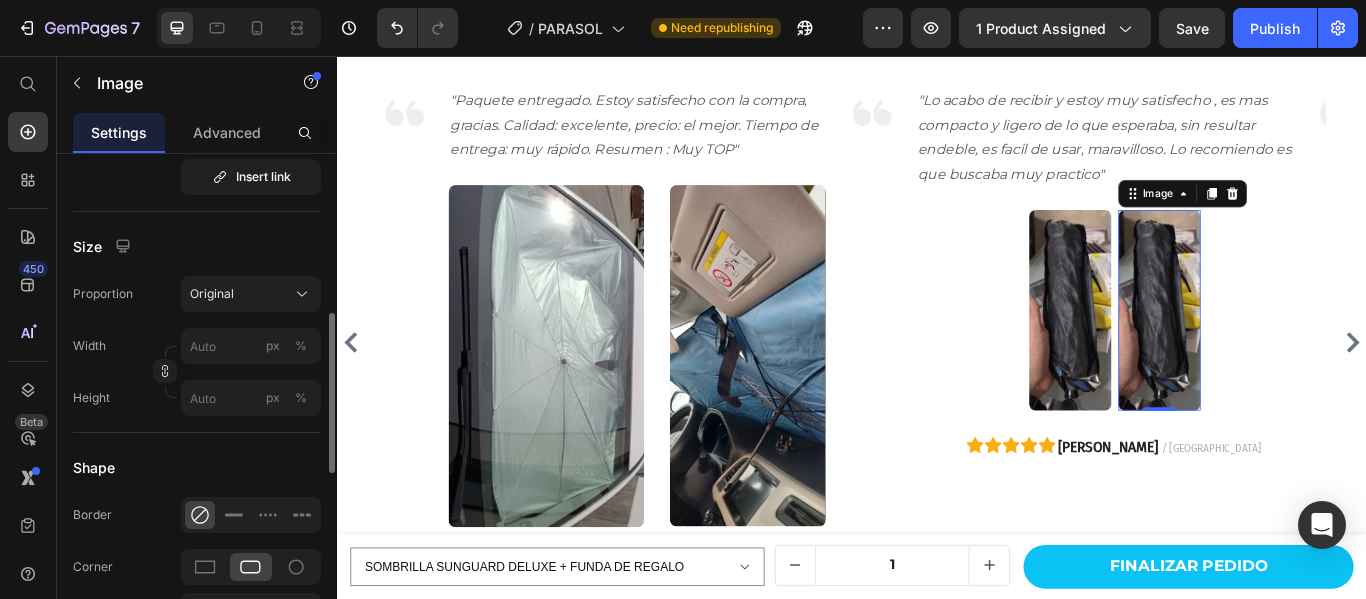 scroll, scrollTop: 0, scrollLeft: 0, axis: both 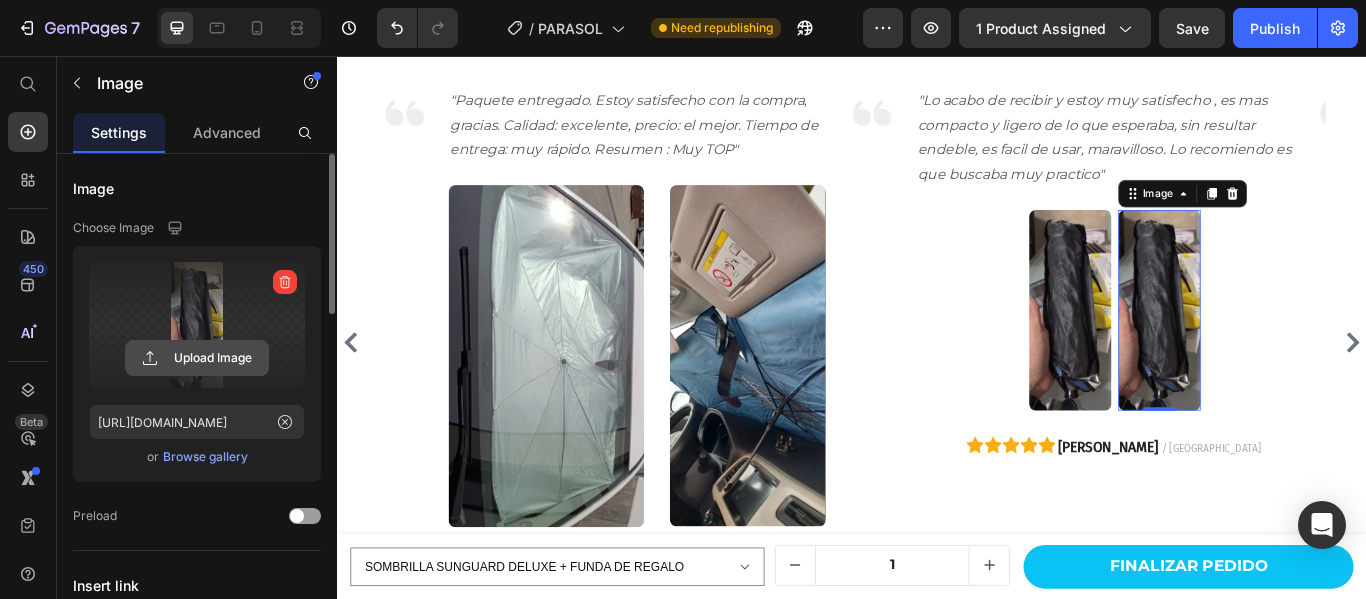 click 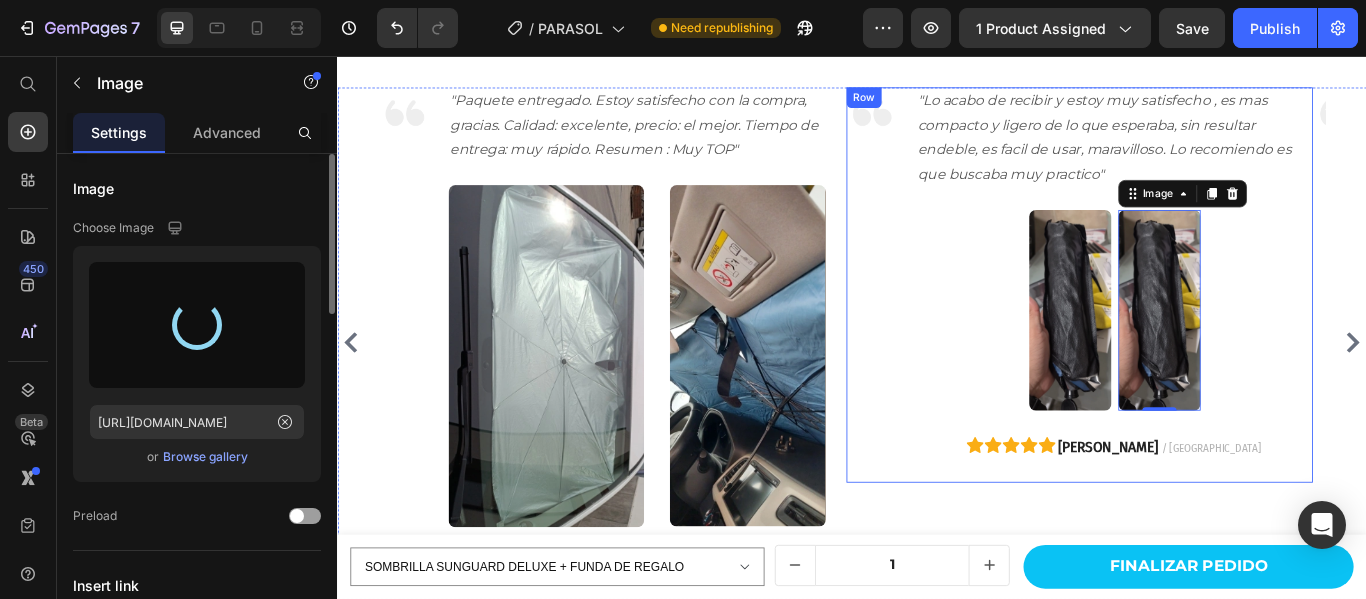 type on "https://cdn.shopify.com/s/files/1/0905/5384/4046/files/gempages_559748872570667813-022116fb-5c30-4b6f-8727-1bfd61ee6075.png" 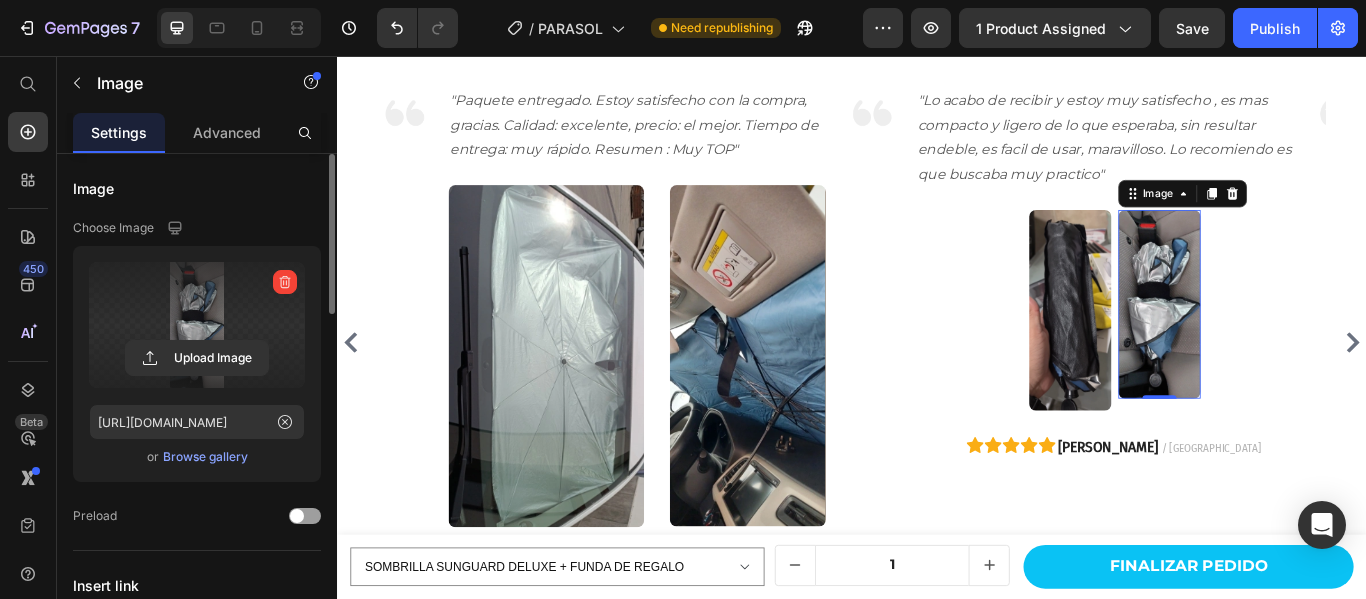 click at bounding box center [1295, 345] 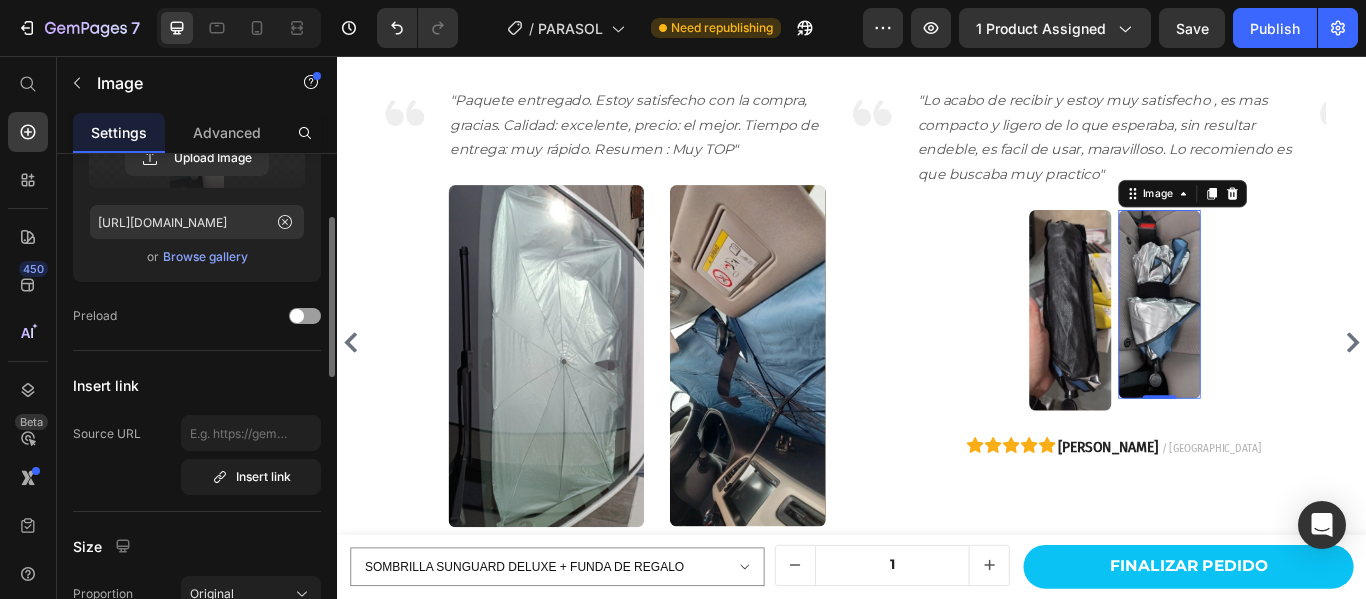 scroll, scrollTop: 400, scrollLeft: 0, axis: vertical 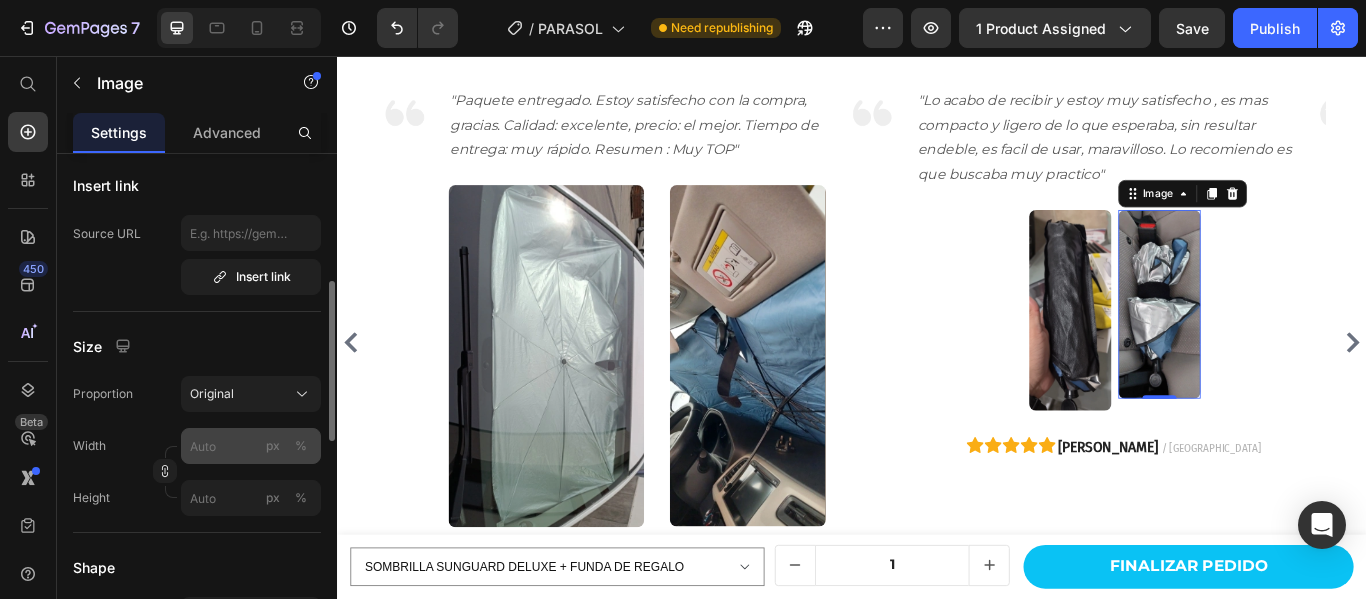 click on "%" 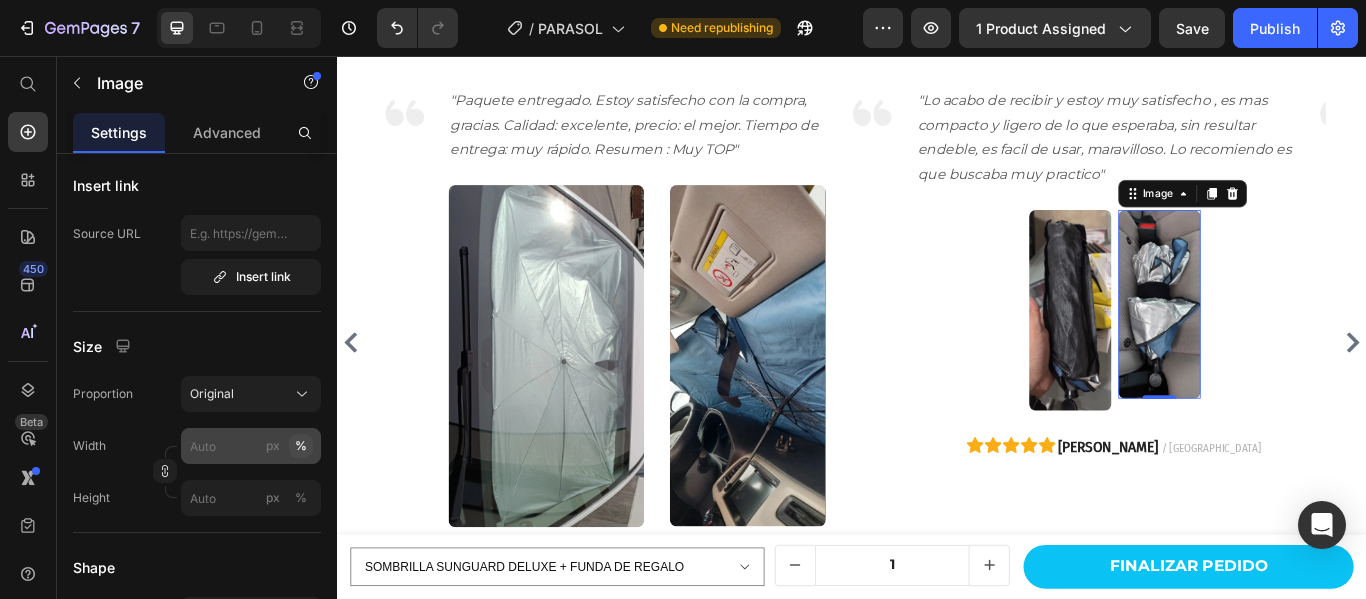 click on "%" at bounding box center [301, 446] 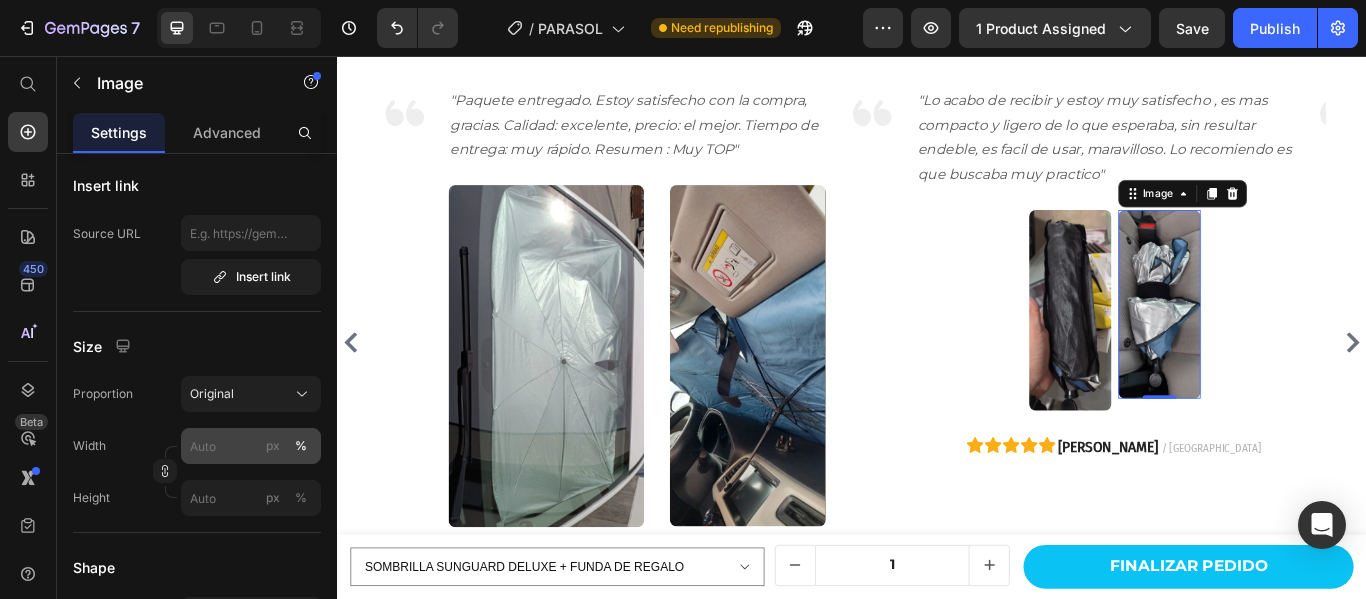 click on "px" at bounding box center (273, 446) 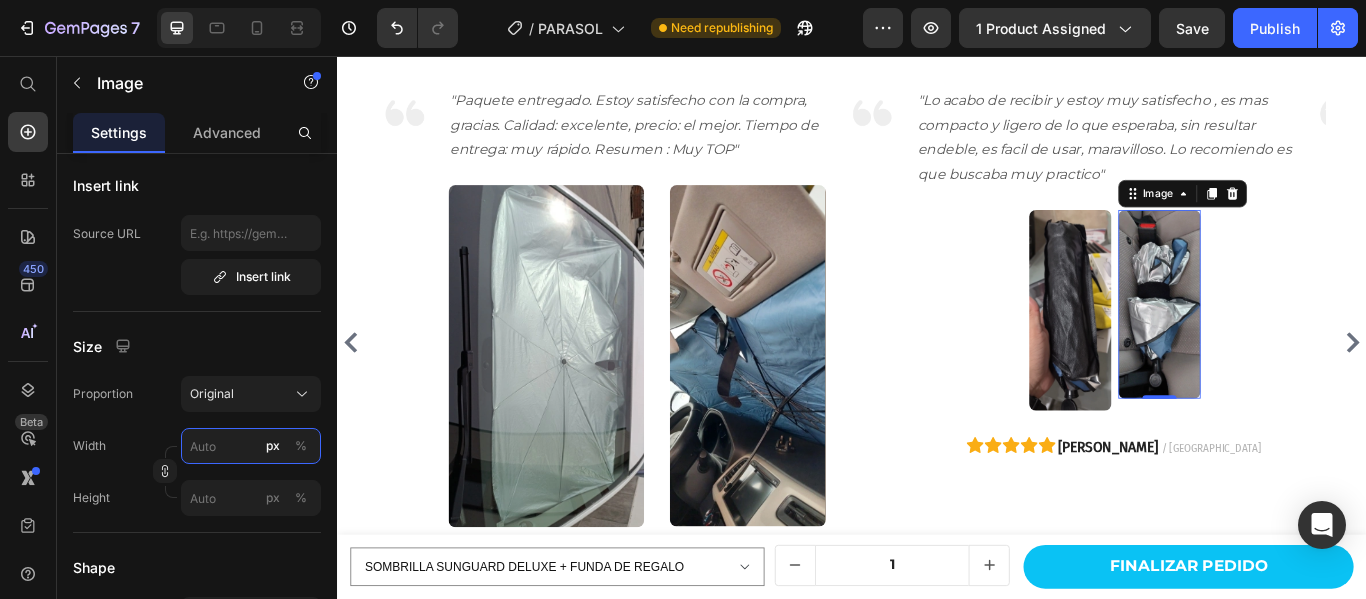click on "px %" at bounding box center (251, 446) 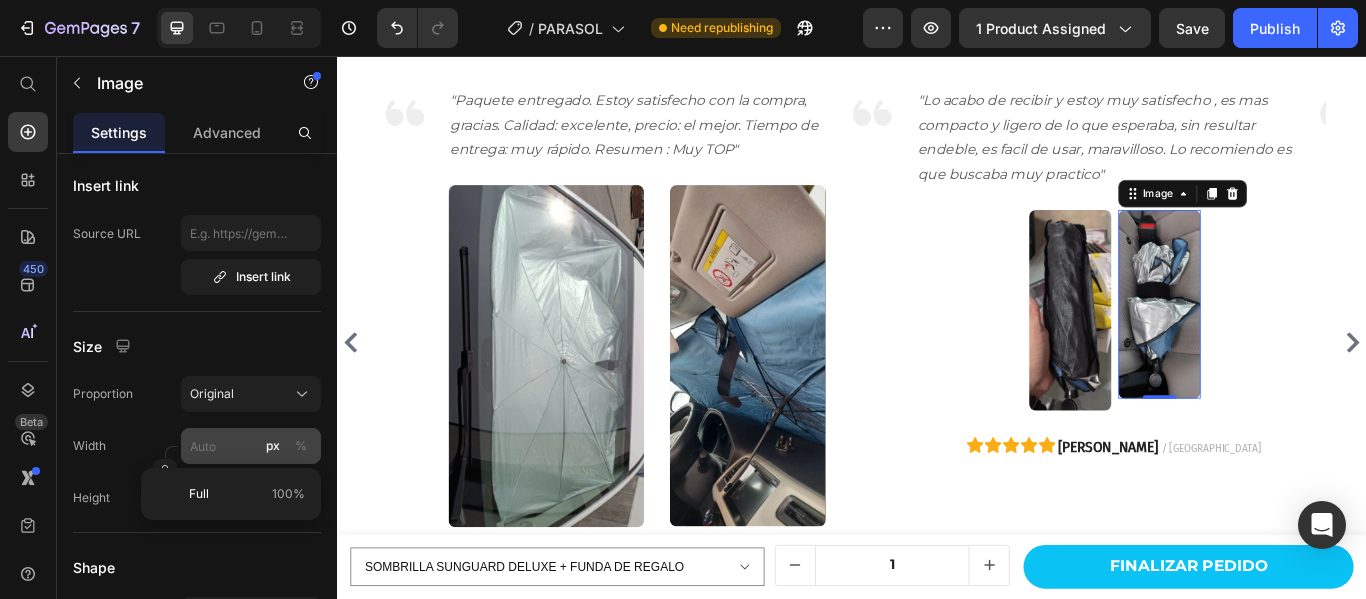 click on "%" at bounding box center (301, 446) 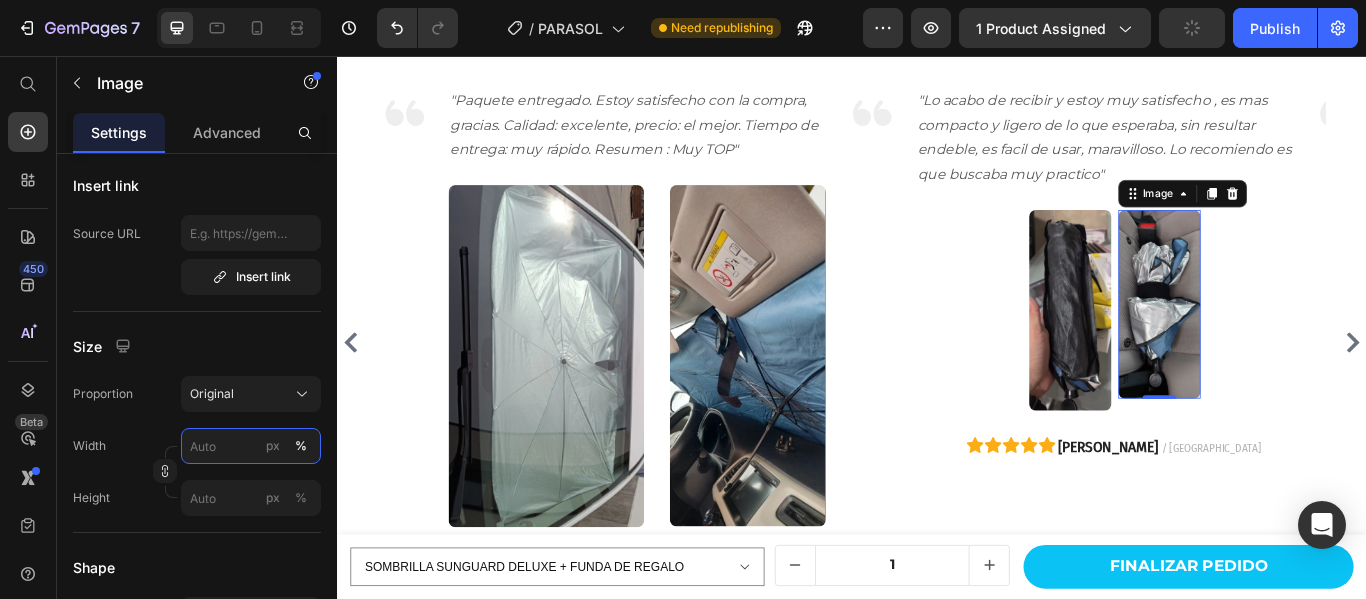 click on "px %" at bounding box center (251, 446) 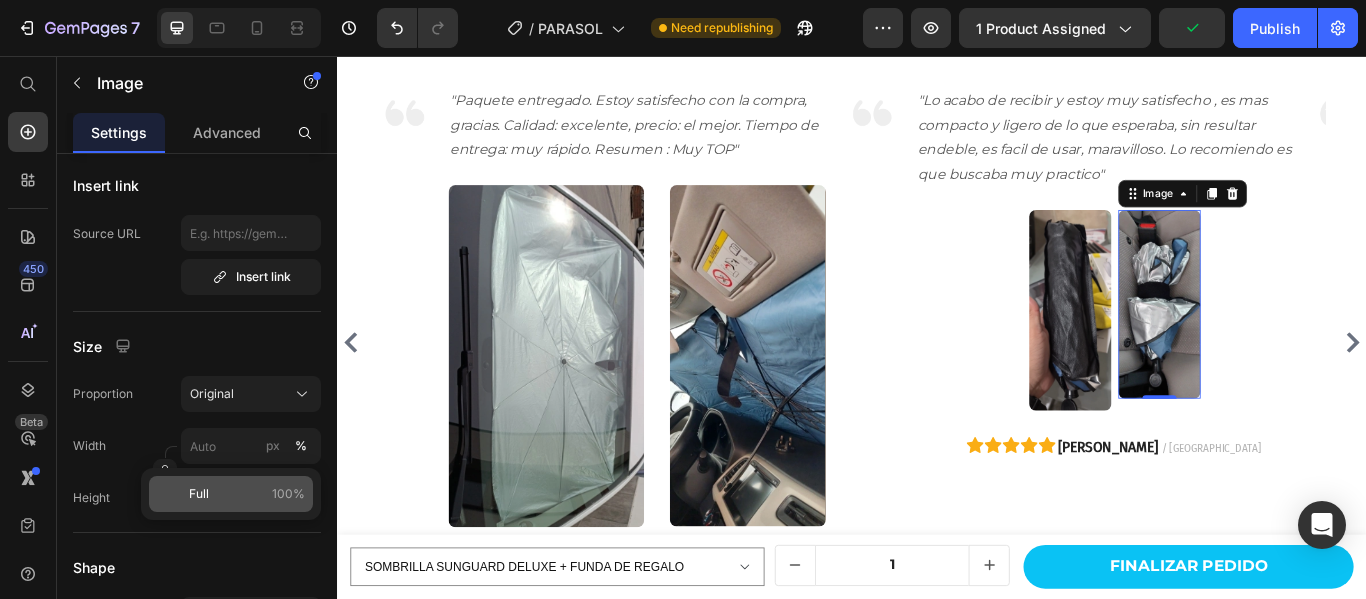click on "Full" at bounding box center (199, 494) 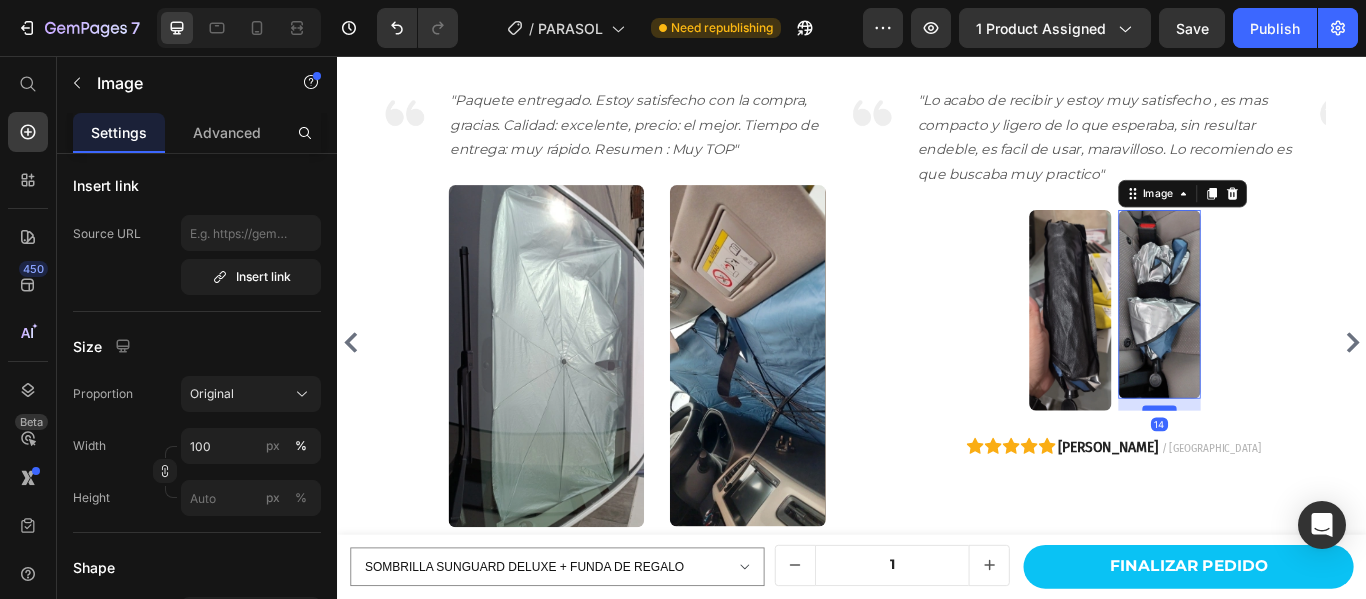 drag, startPoint x: 1297, startPoint y: 479, endPoint x: 1297, endPoint y: 493, distance: 14 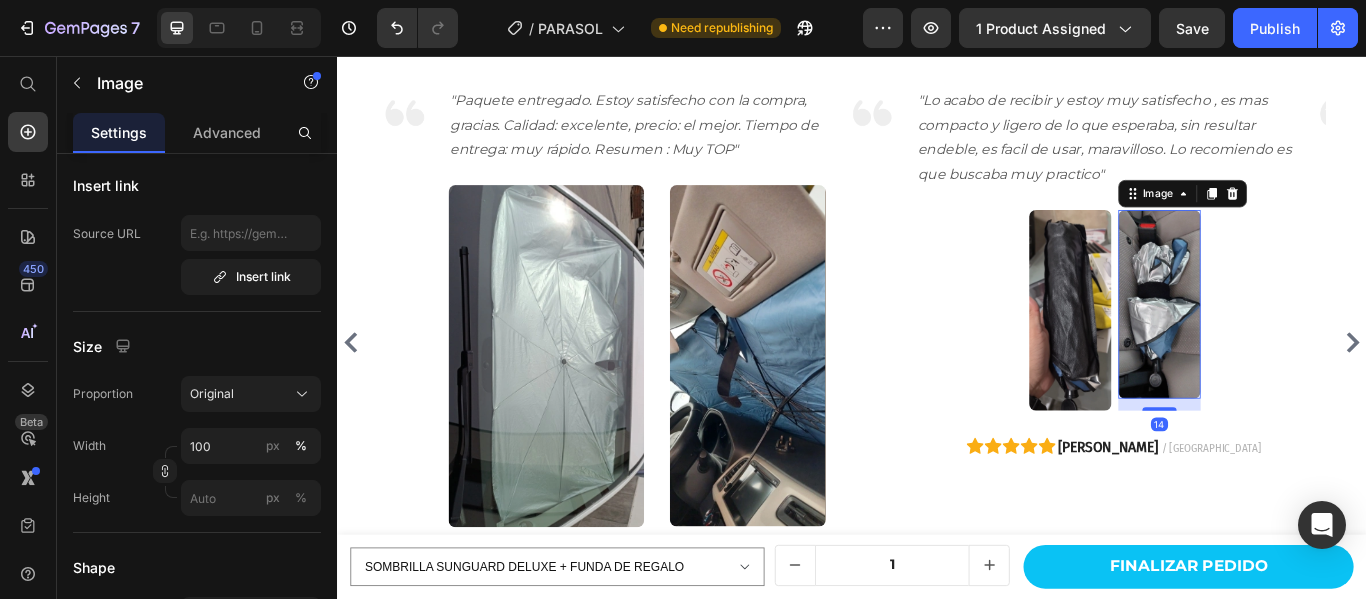 click at bounding box center [1295, 345] 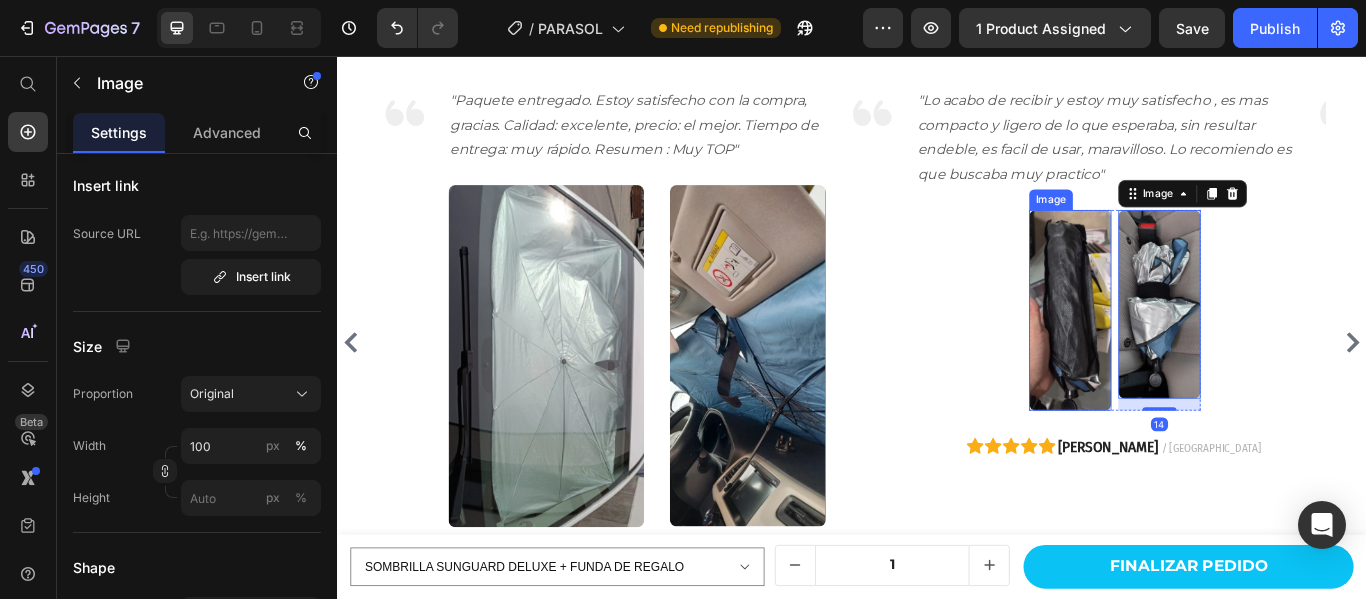 click at bounding box center [1191, 352] 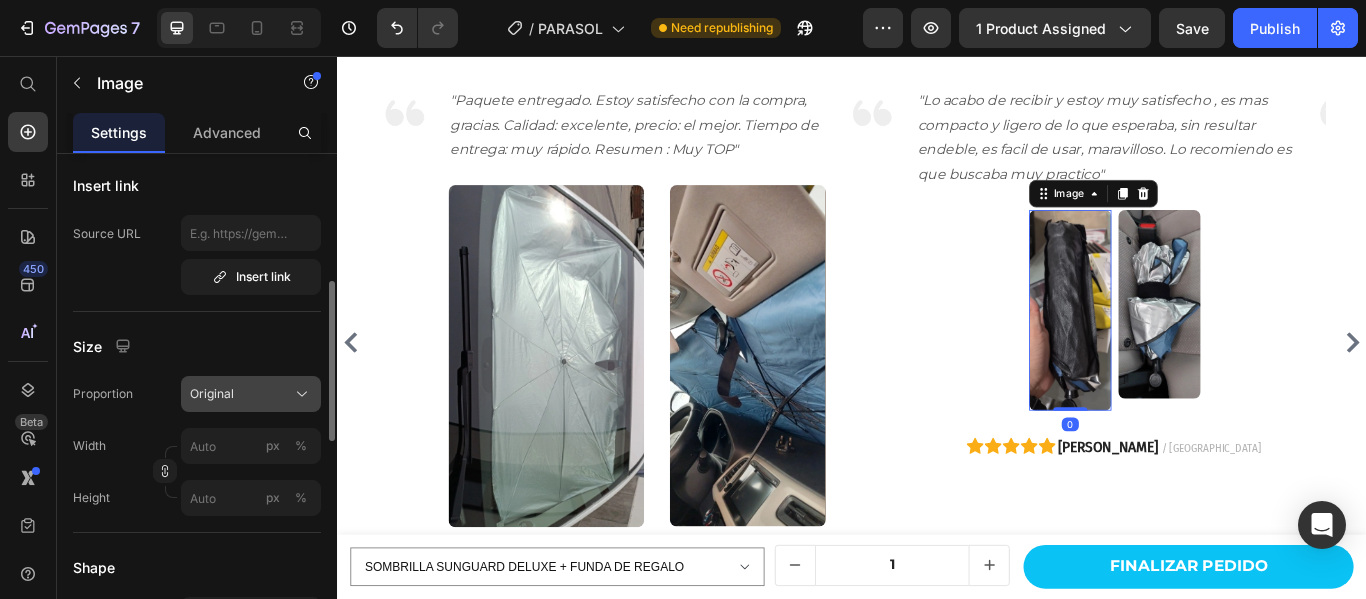 click on "Original" at bounding box center (212, 394) 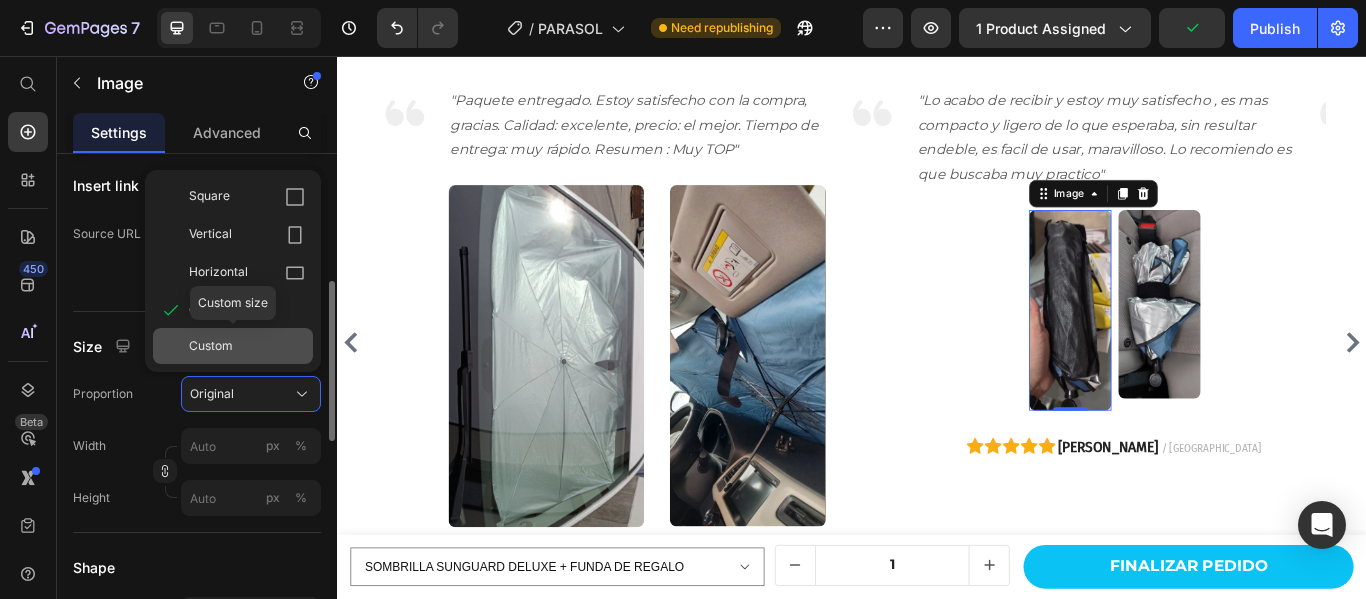 click on "Custom" at bounding box center (247, 346) 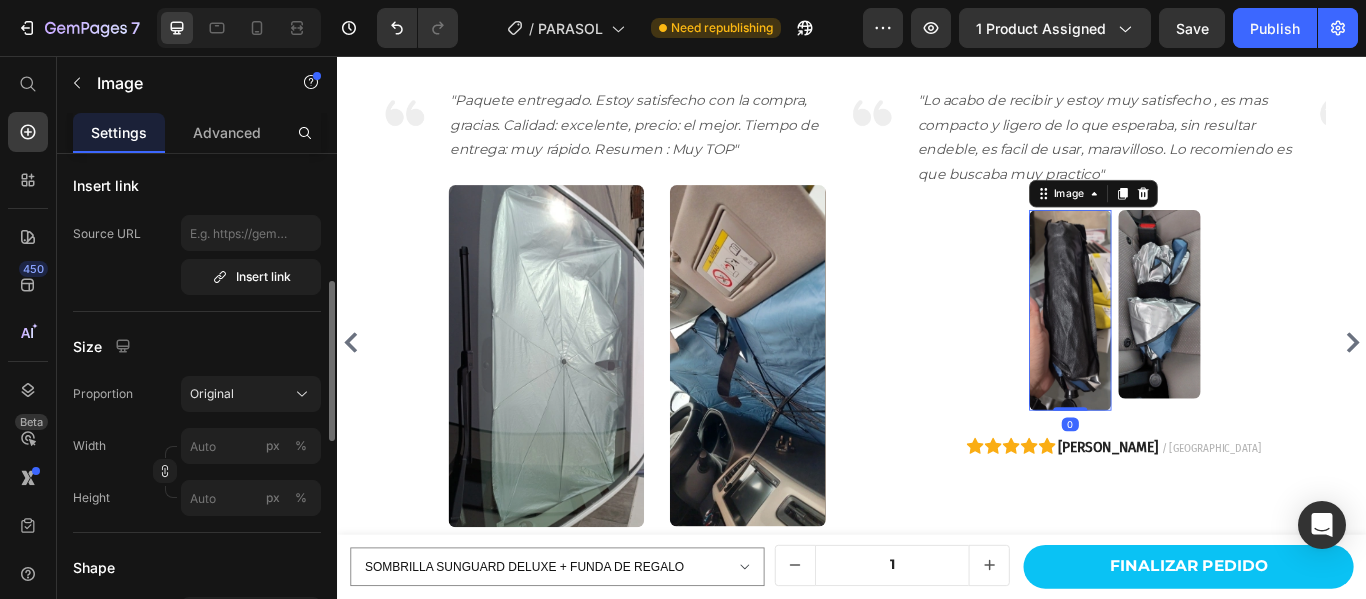 click on "Image   0" at bounding box center (1191, 352) 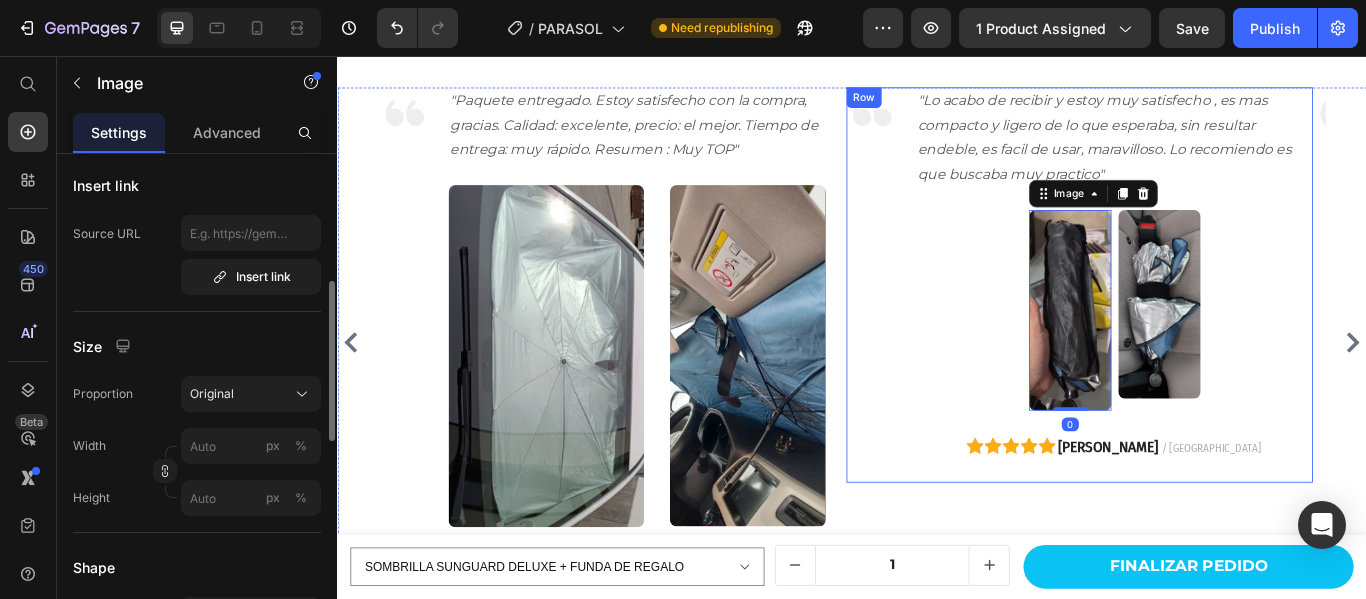 click at bounding box center (1295, 345) 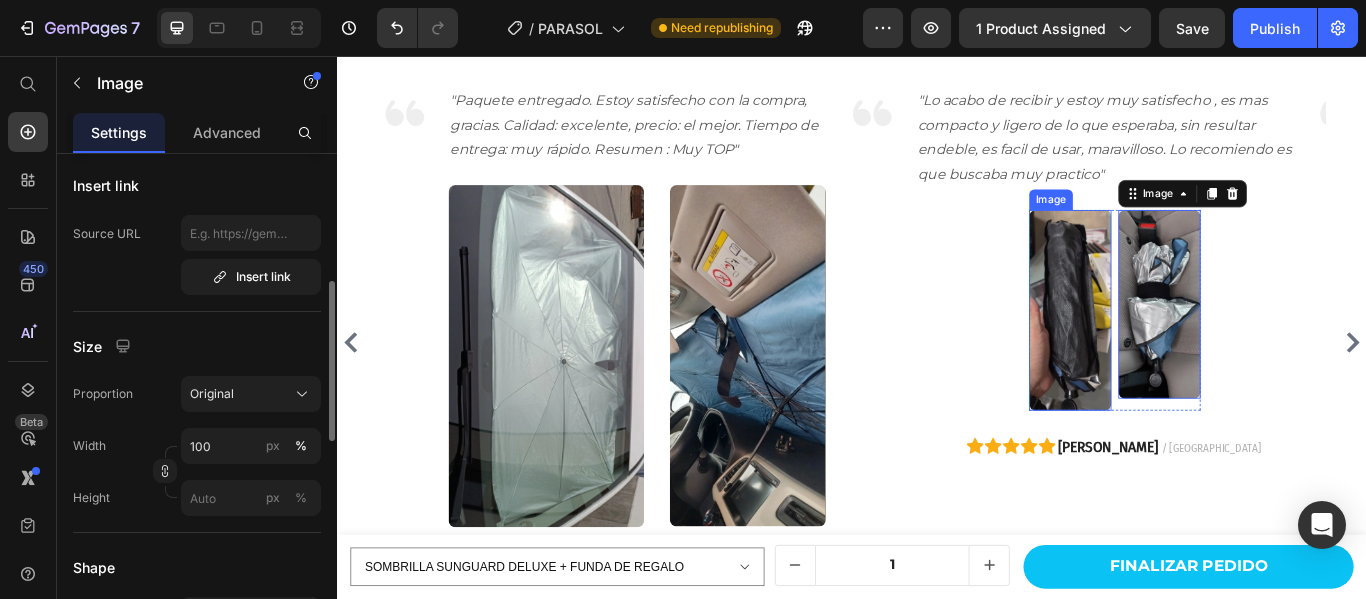 click at bounding box center (1191, 352) 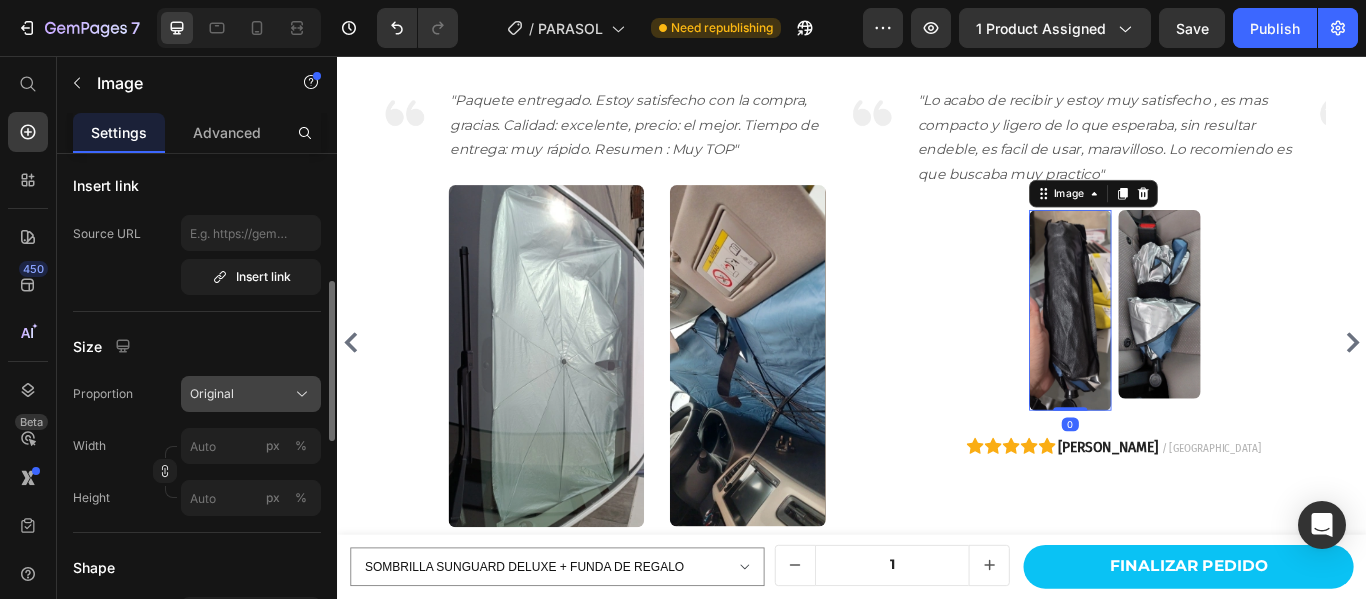 click 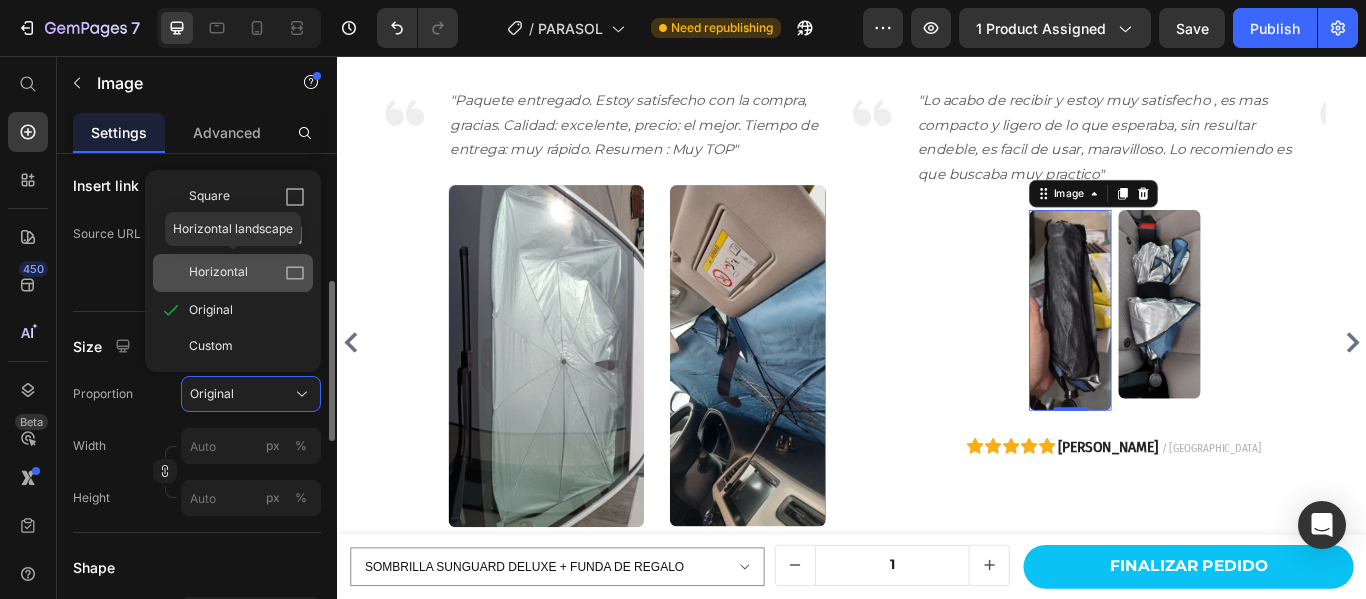 click on "Horizontal" at bounding box center (247, 273) 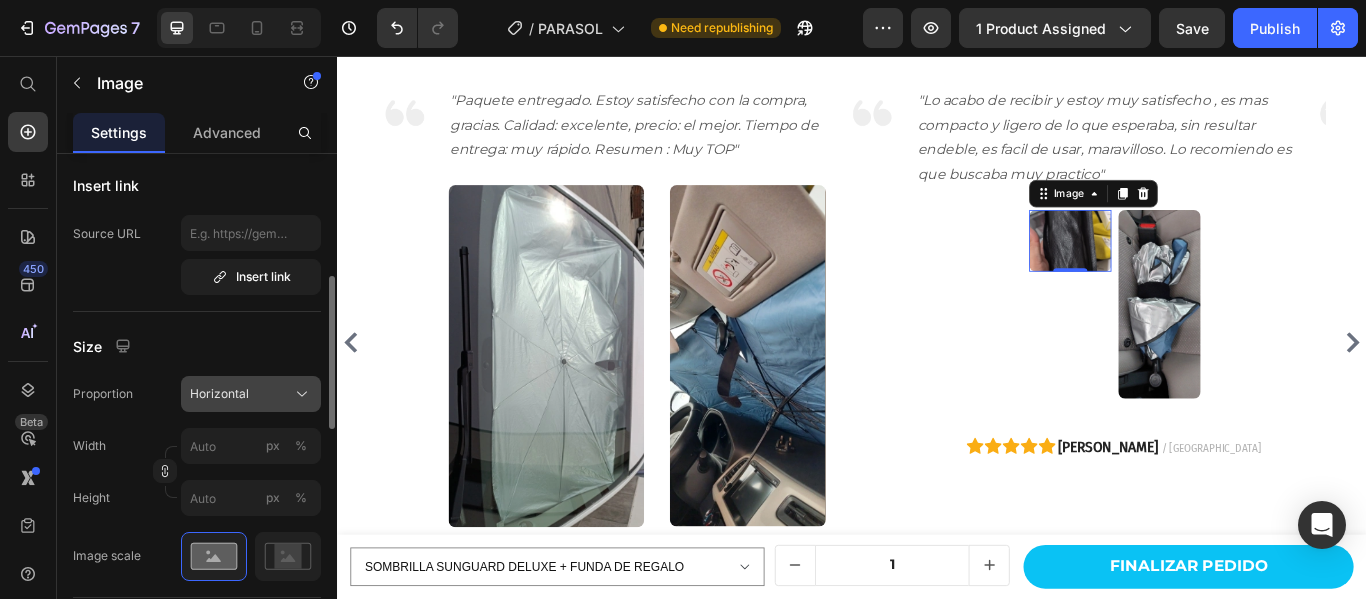click on "Horizontal" 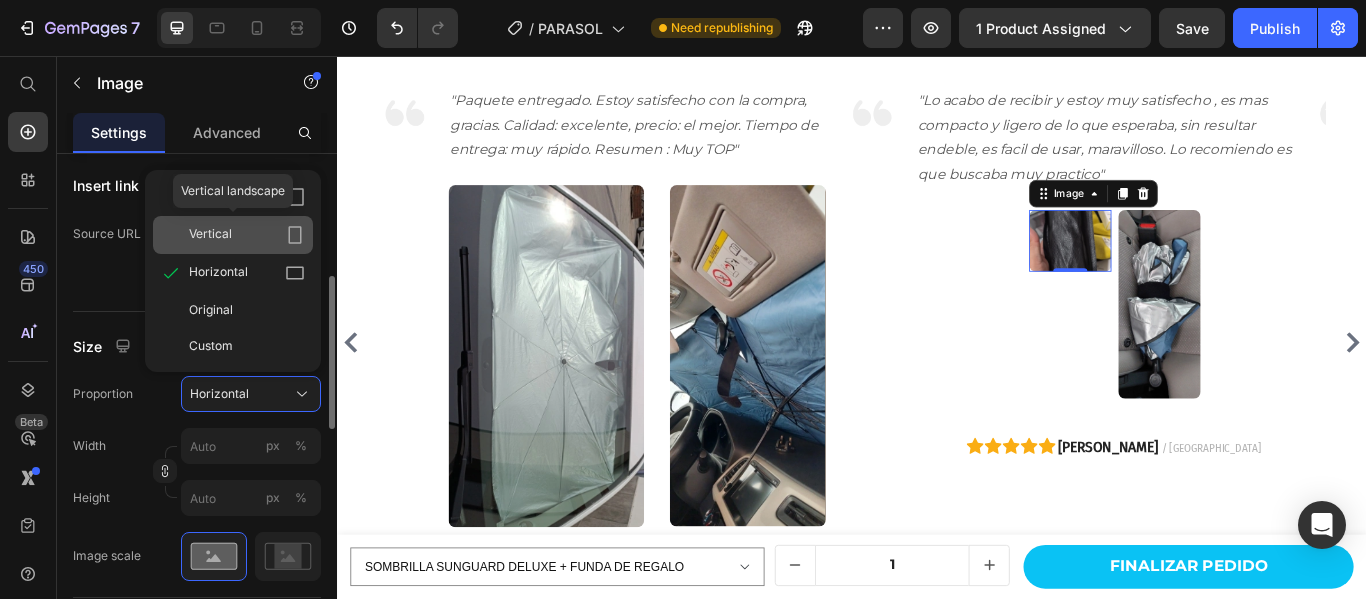 click on "Vertical" at bounding box center (247, 235) 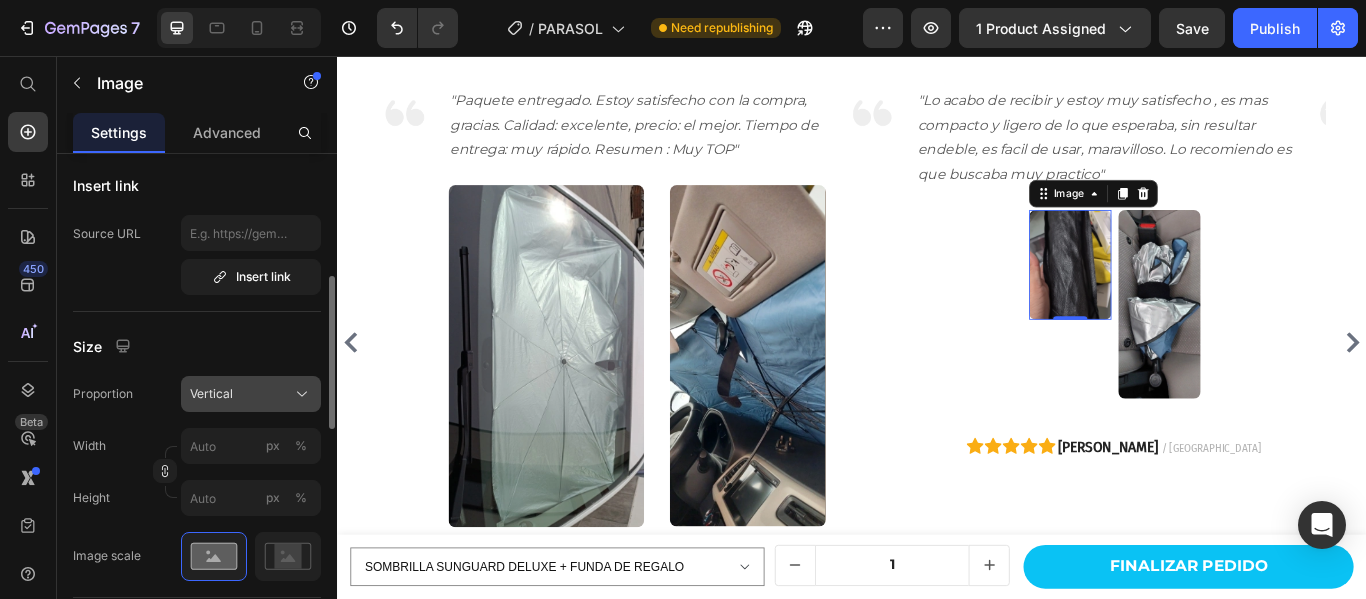 click on "Vertical" 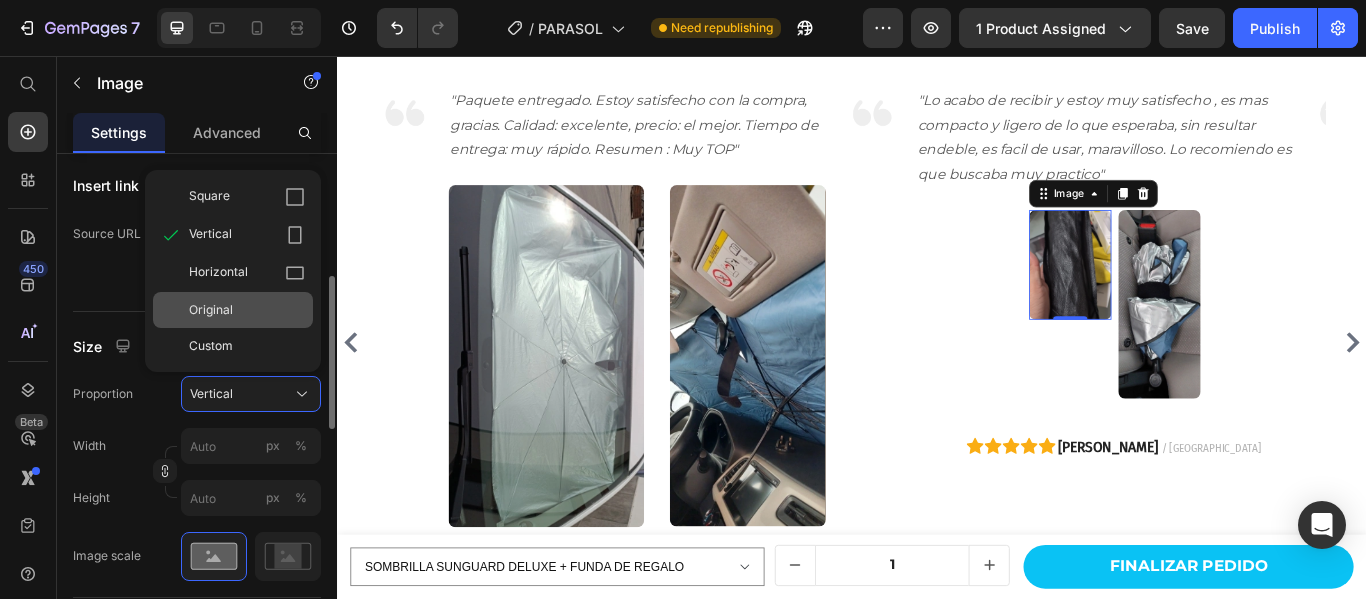 click on "Original" 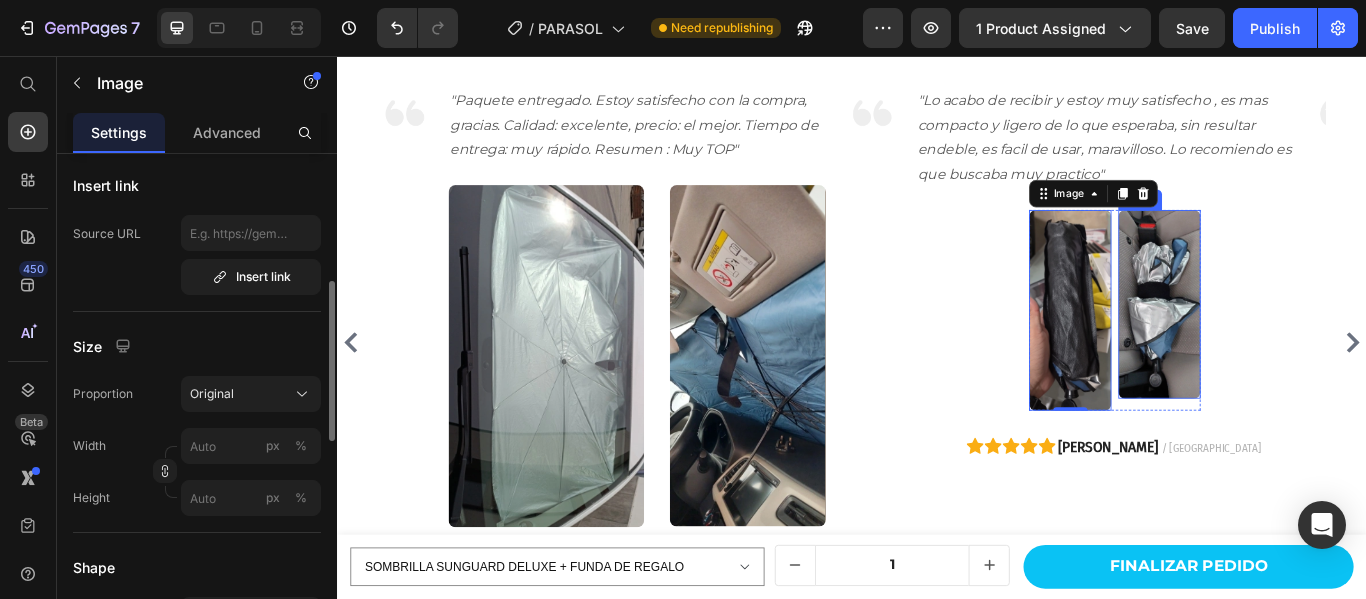 click at bounding box center (1295, 345) 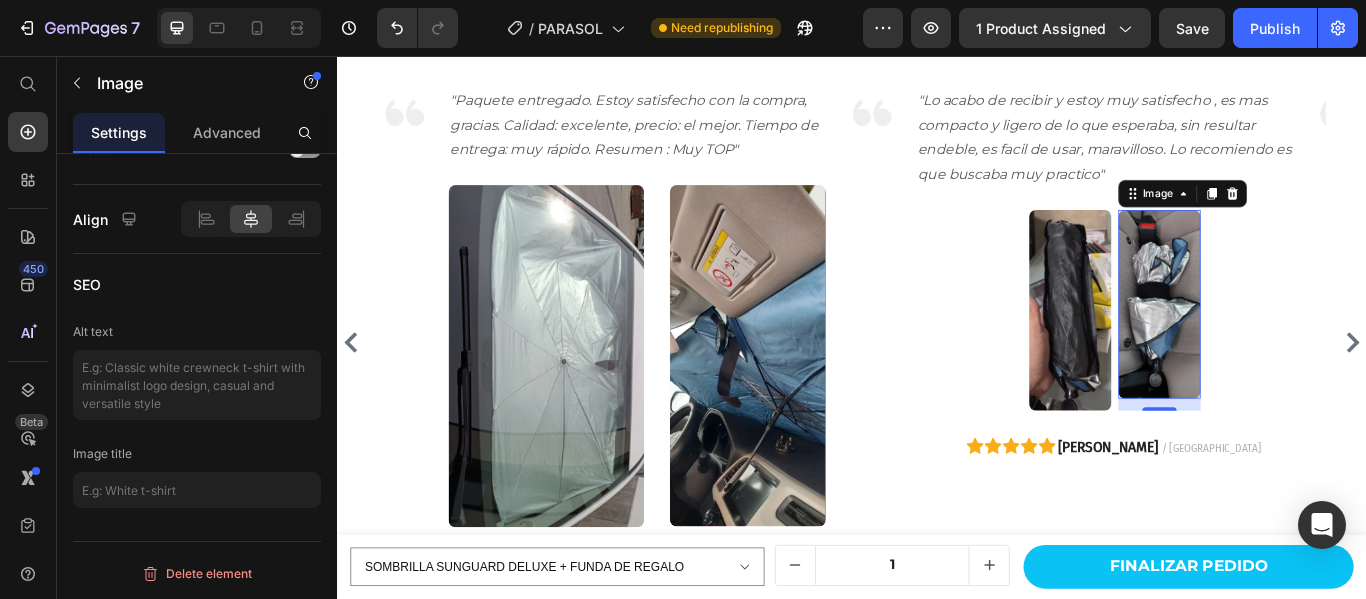 scroll, scrollTop: 173, scrollLeft: 0, axis: vertical 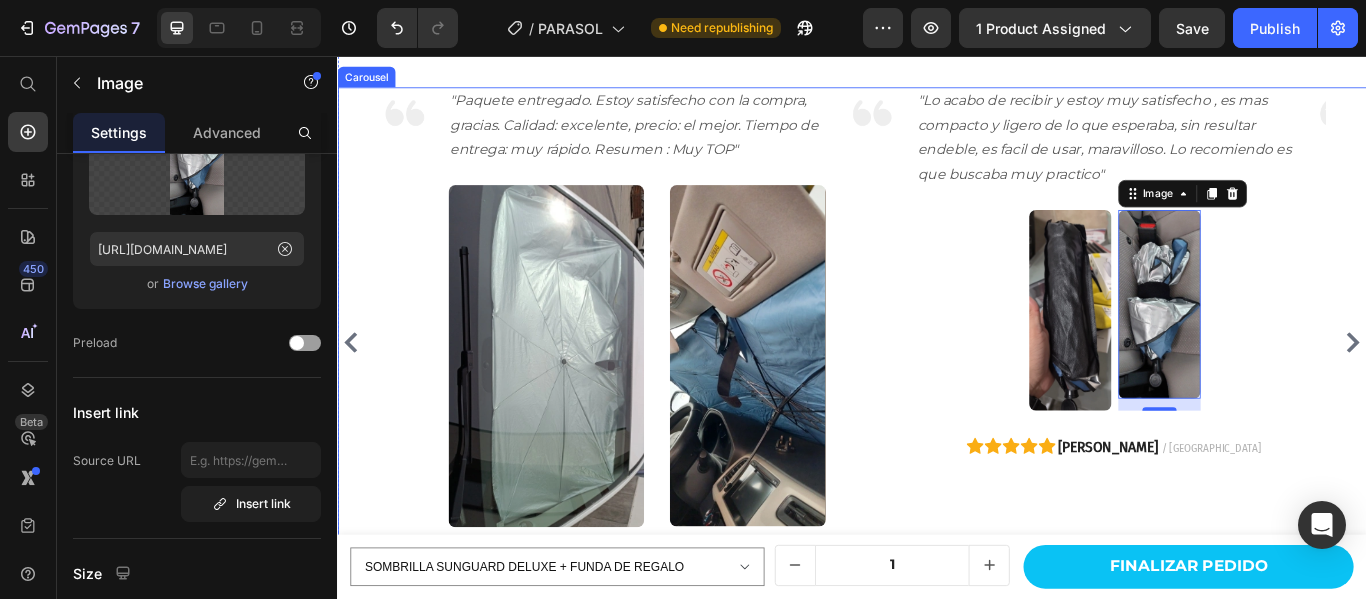 click 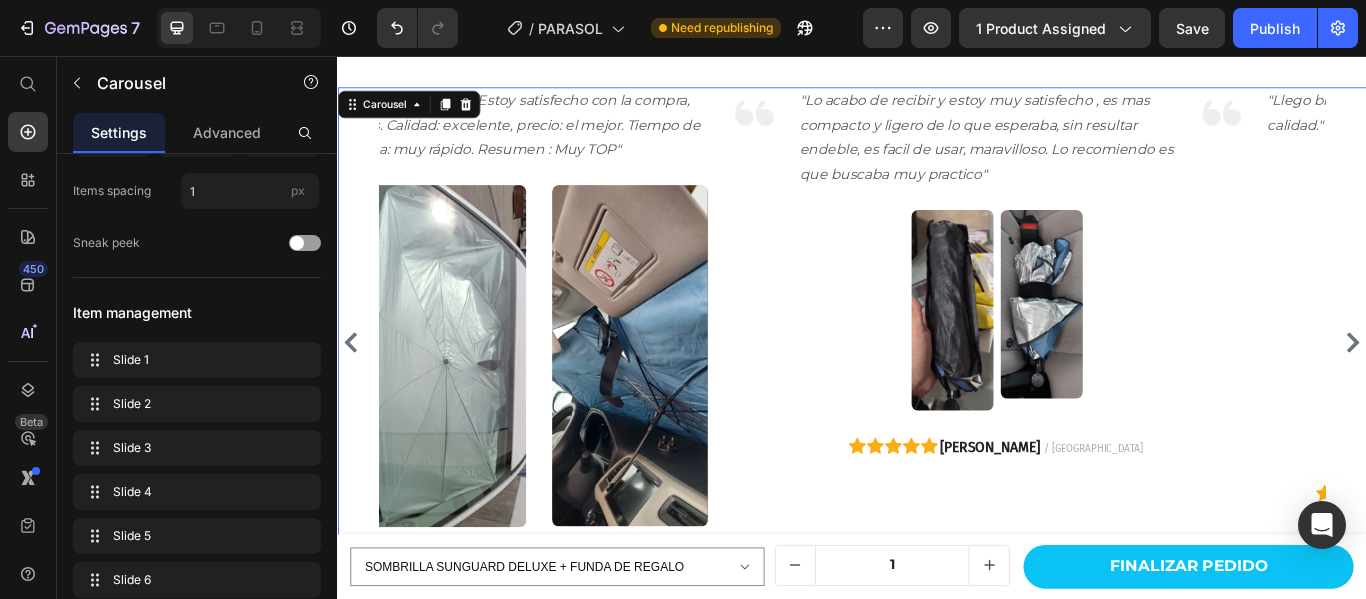 scroll, scrollTop: 0, scrollLeft: 0, axis: both 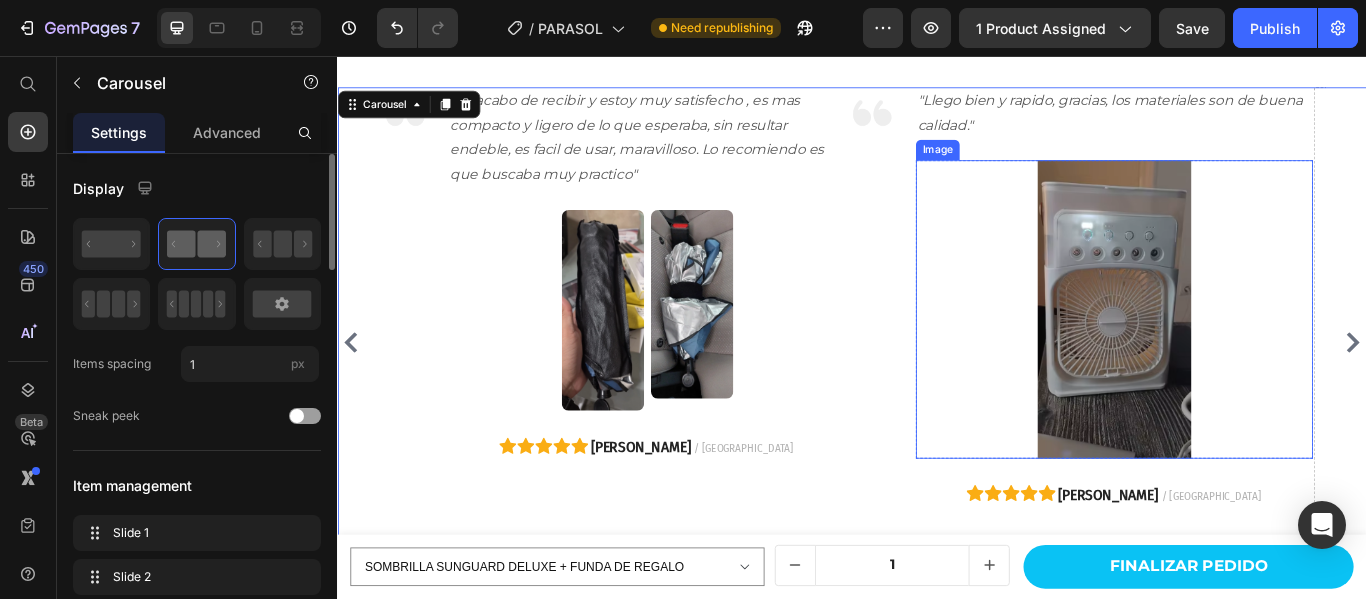 click at bounding box center [1242, 350] 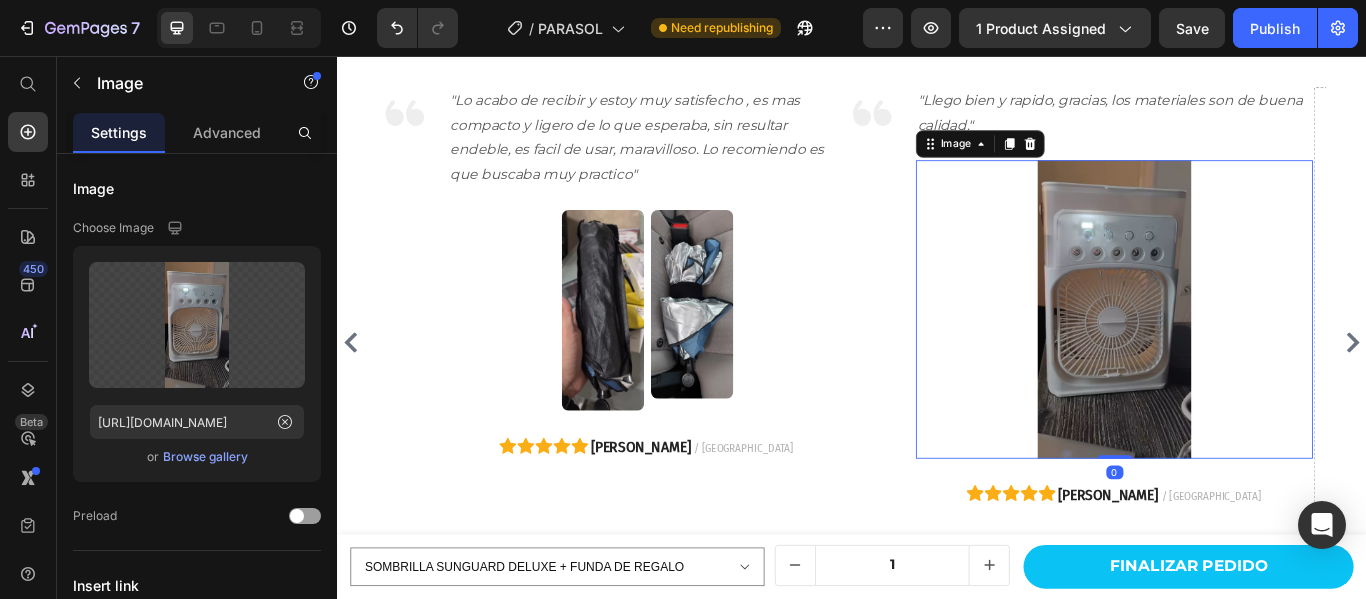 click at bounding box center (1242, 350) 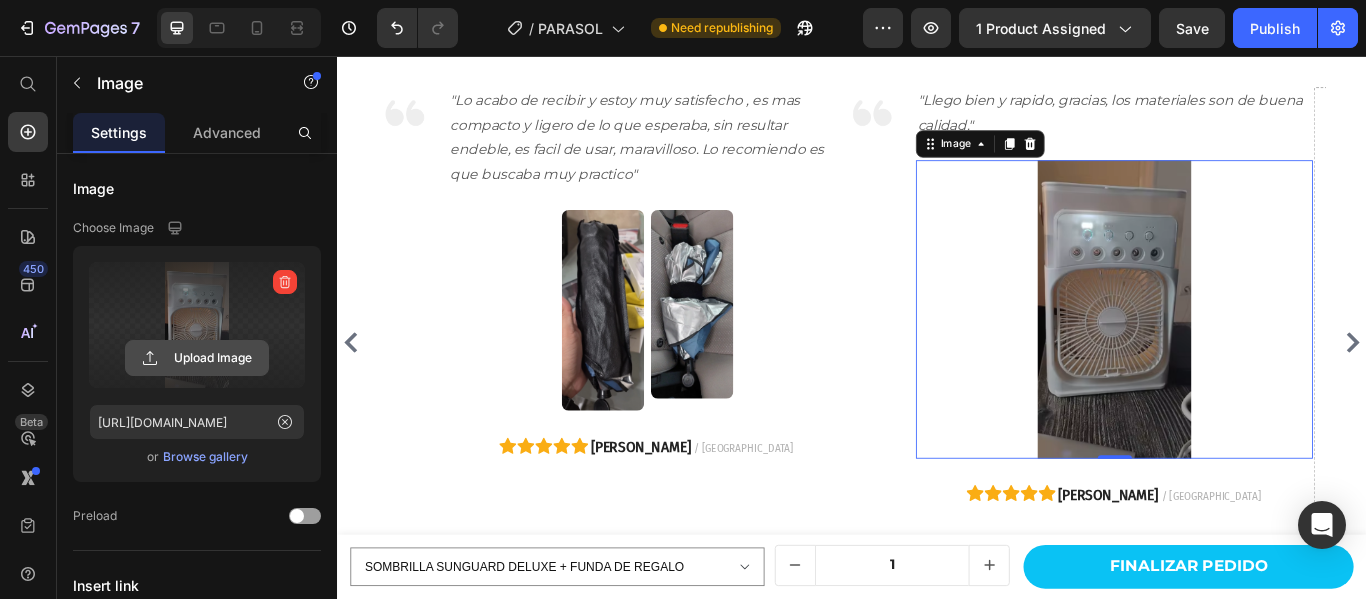 click 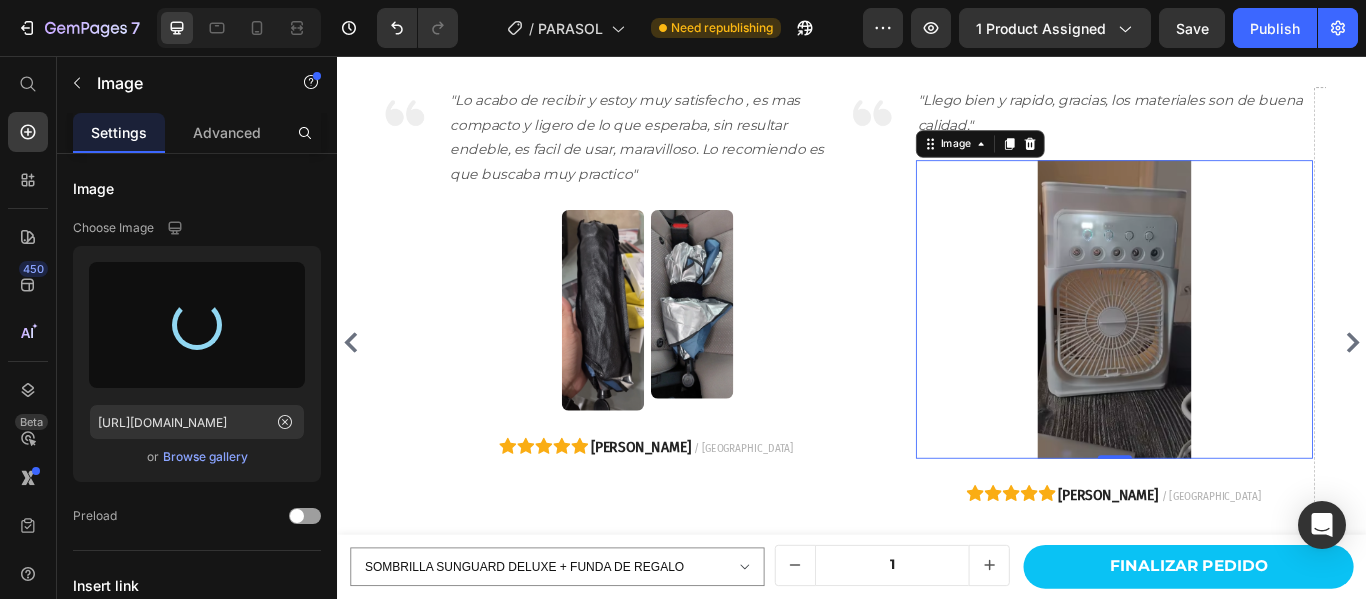 type on "https://cdn.shopify.com/s/files/1/0905/5384/4046/files/gempages_559748872570667813-e9ffbe16-f491-494b-bcb2-8d6b0a5cbaeb.png" 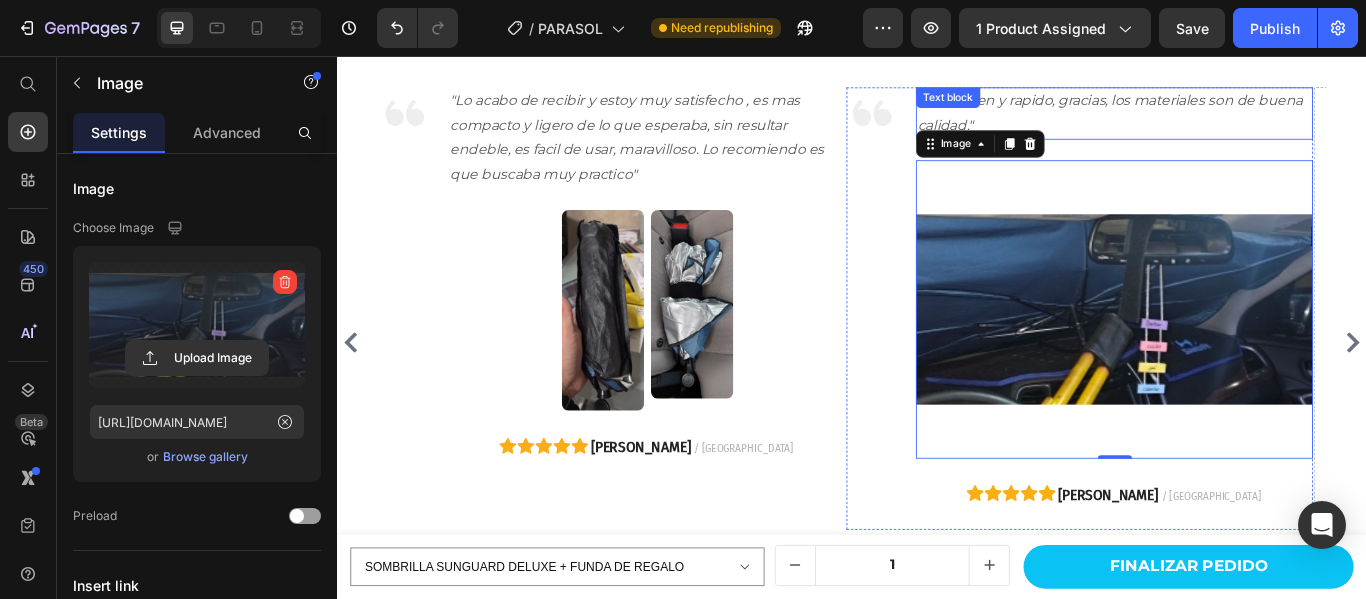 click on ""Llego bien y rapido, gracias, los materiales son de buena calidad."" at bounding box center (1242, 123) 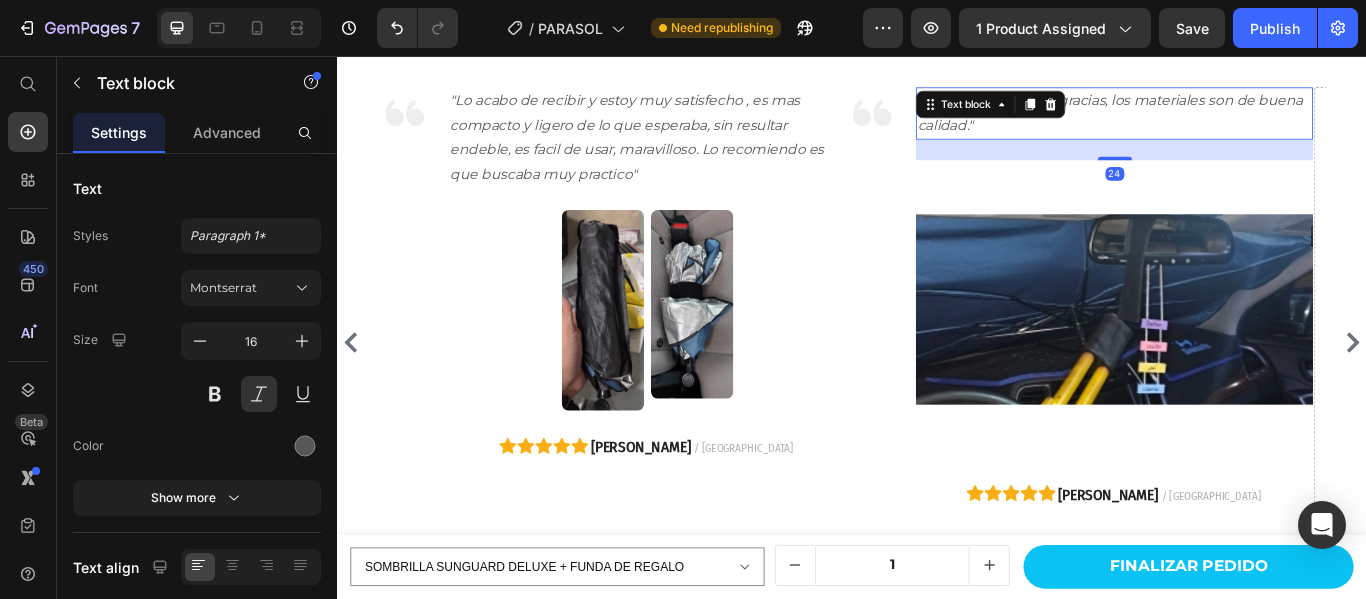 click on ""Llego bien y rapido, gracias, los materiales son de buena calidad."" at bounding box center [1242, 123] 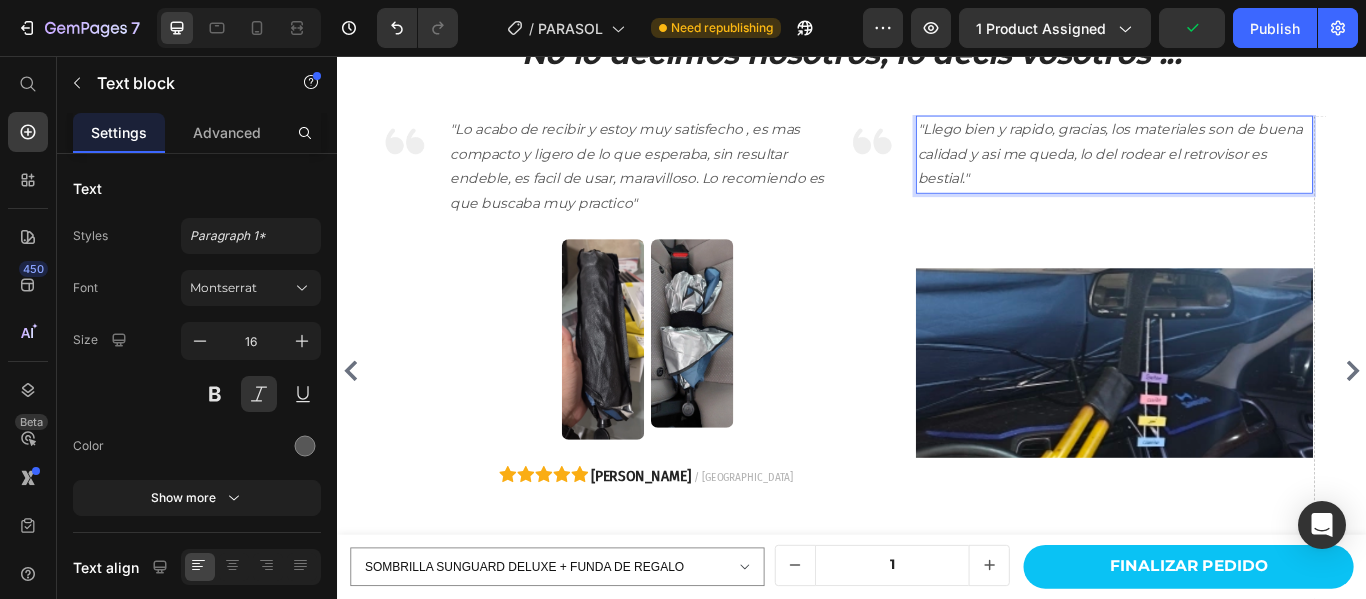 scroll, scrollTop: 3286, scrollLeft: 0, axis: vertical 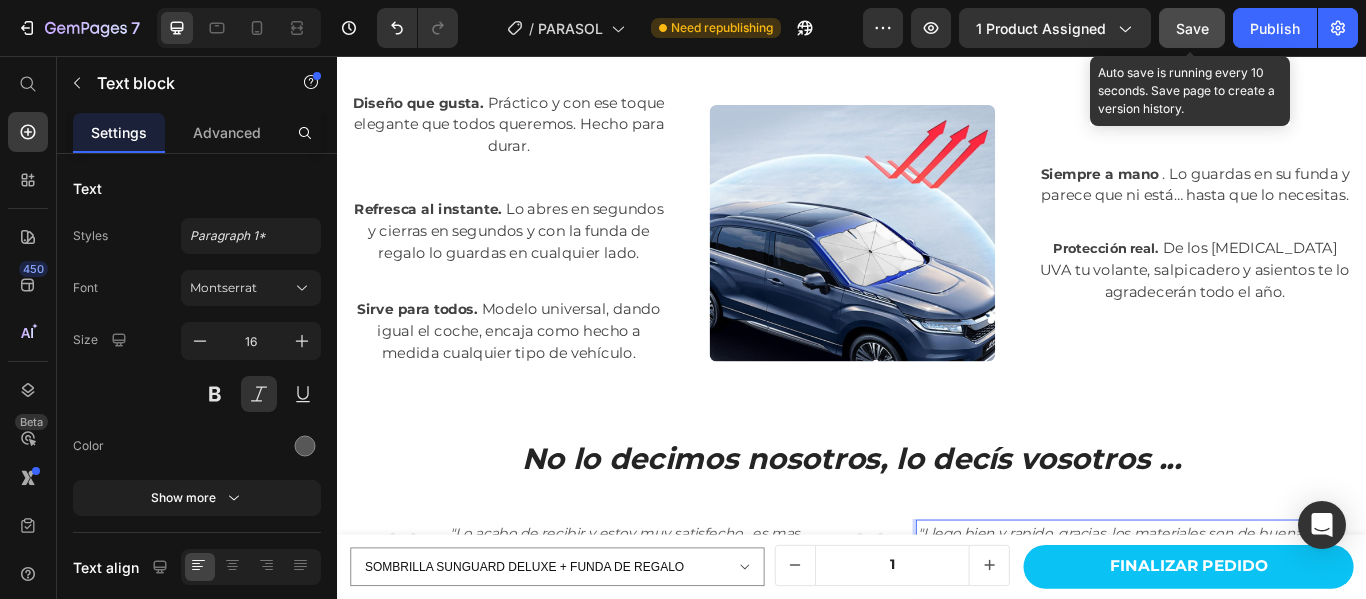 click on "Save" at bounding box center (1192, 28) 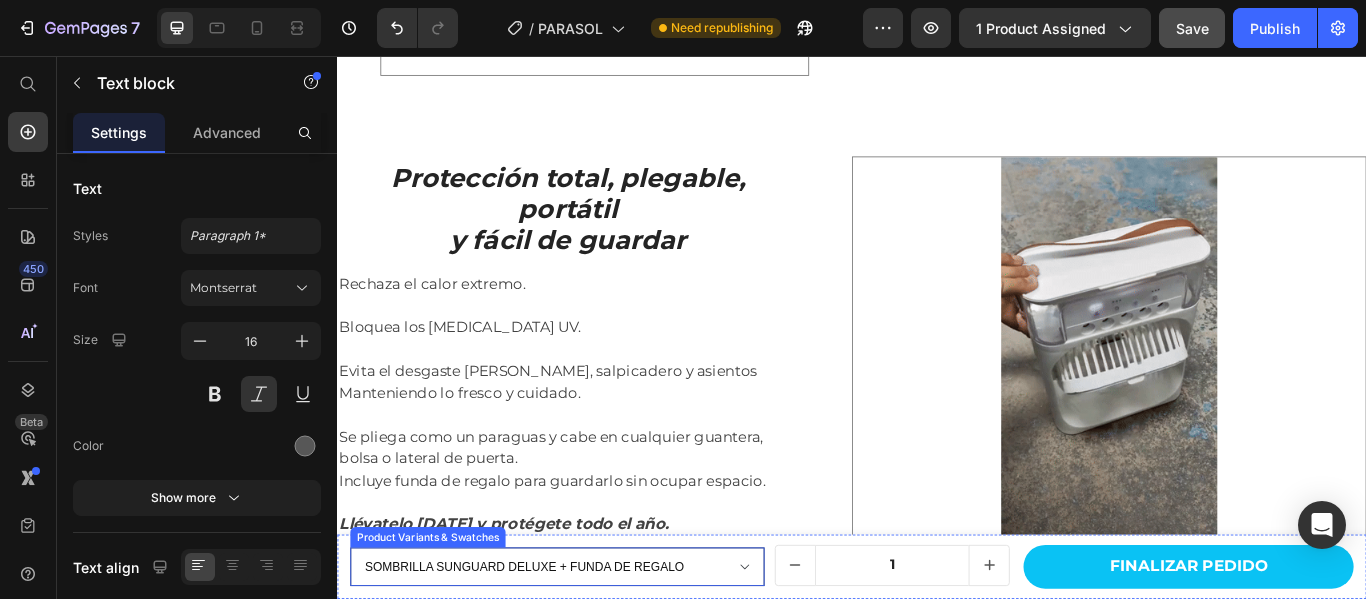 scroll, scrollTop: 2786, scrollLeft: 0, axis: vertical 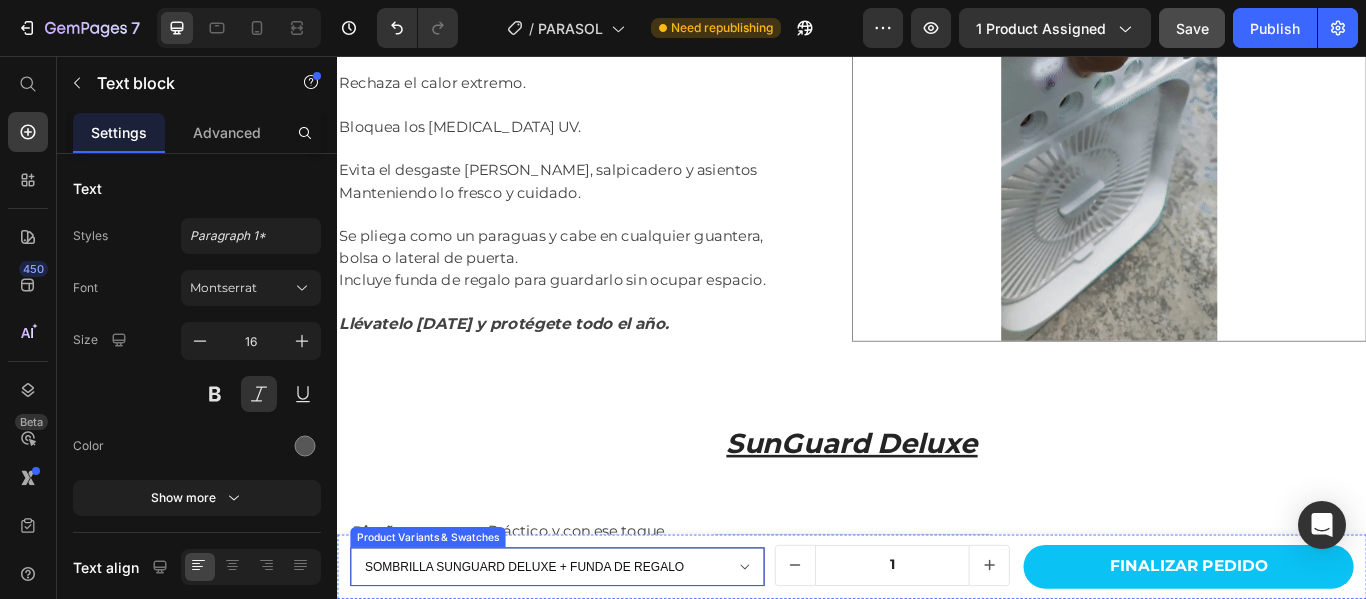 click on "SOMBRILLA SUNGUARD DELUXE + FUNDA DE REGALO 2 PARASOL SUNGUARD DELUXE + FUNDAS DE REGALO 3 PARASOL SUNGUARD DELUXE + FUNDAS DE REGALO" at bounding box center (593, 651) 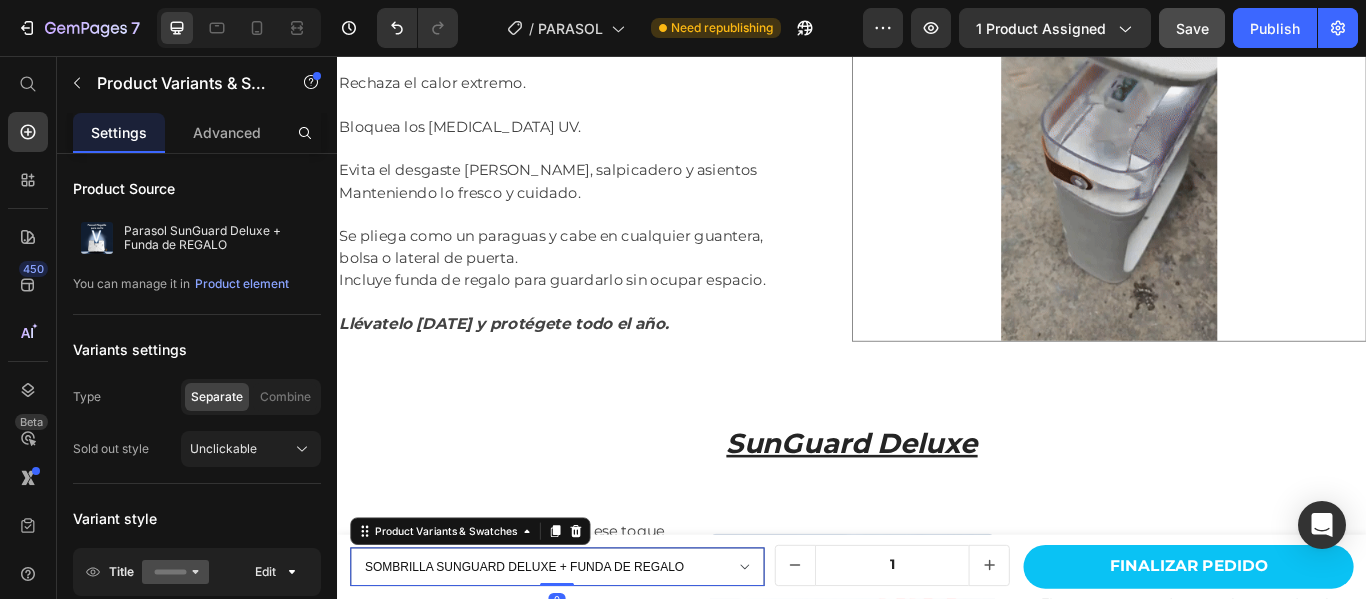 click on "SOMBRILLA SUNGUARD DELUXE + FUNDA DE REGALO 2 PARASOL SUNGUARD DELUXE + FUNDAS DE REGALO 3 PARASOL SUNGUARD DELUXE + FUNDAS DE REGALO" at bounding box center [593, 651] 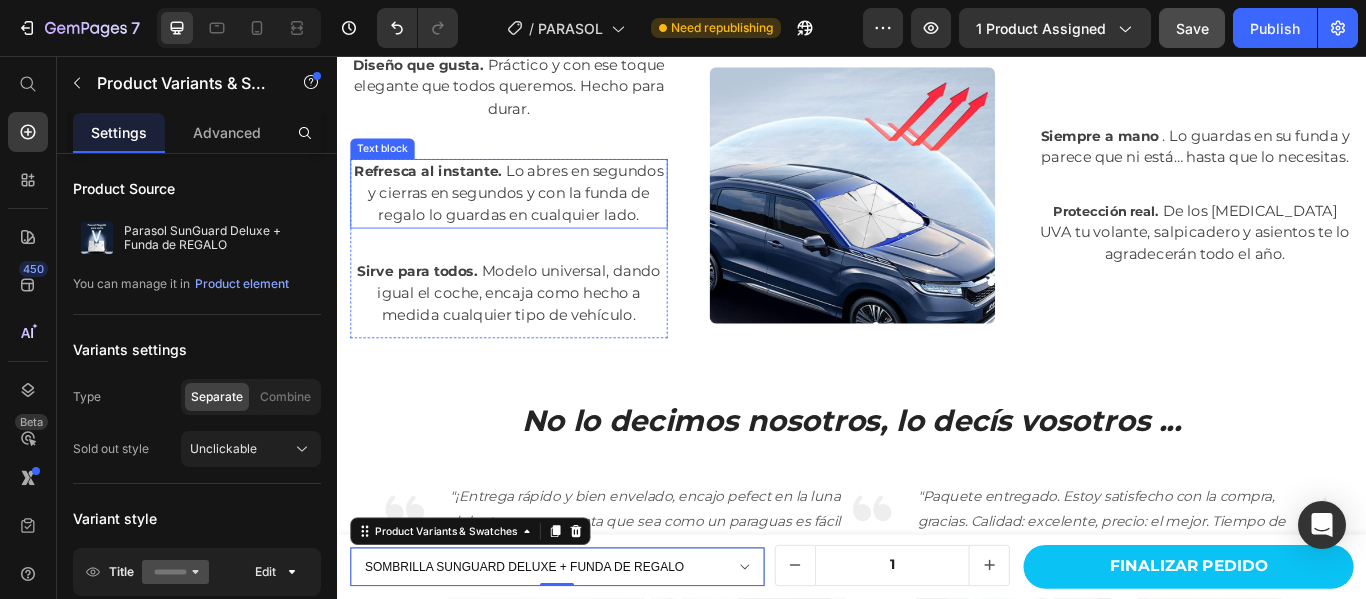 scroll, scrollTop: 3186, scrollLeft: 0, axis: vertical 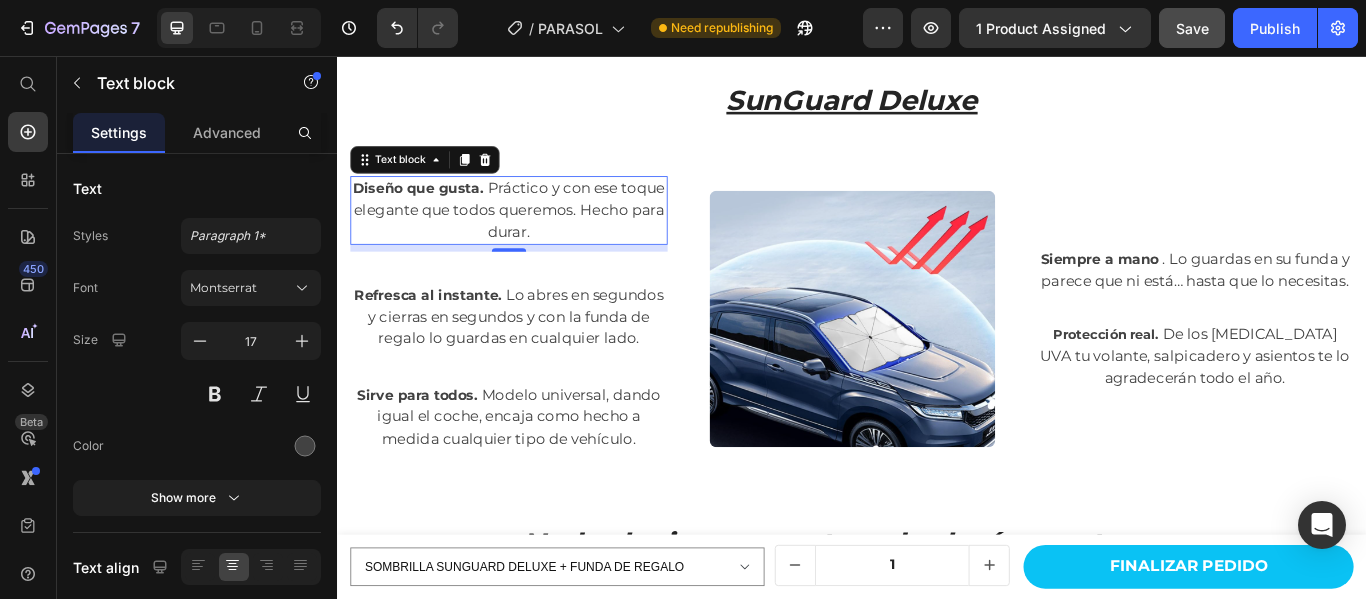 click on "Diseño que gusta.    Práctico y con ese toque elegante que todos queremos. Hecho para durar." at bounding box center (537, 236) 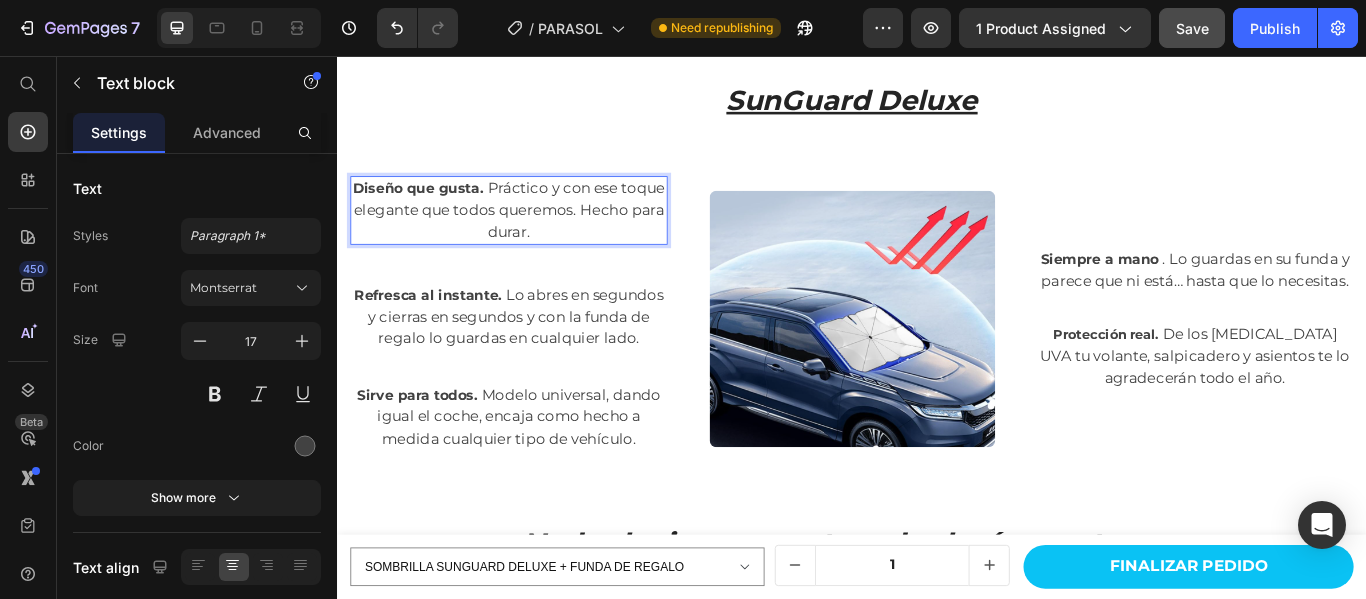 click on "Diseño que gusta.    Práctico y con ese toque elegante que todos queremos. Hecho para durar." at bounding box center [537, 236] 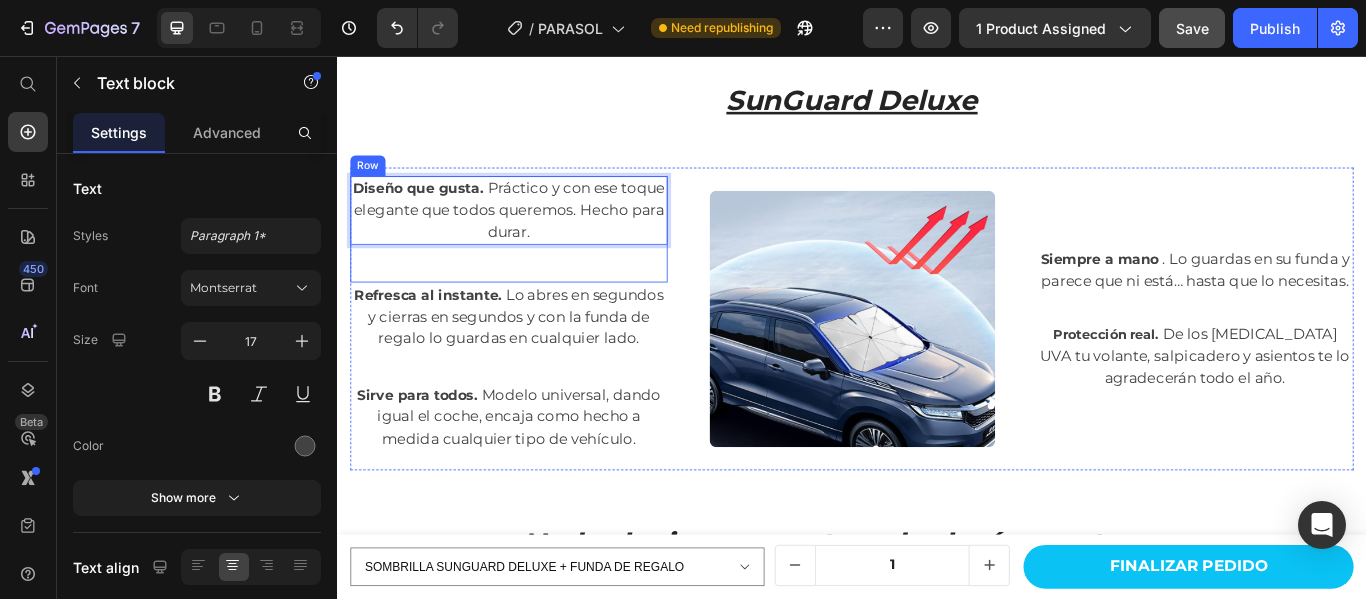 click on "Diseño que gusta.    Práctico y con ese toque elegante que todos queremos. Hecho para durar. Text block   8 Text block Row" at bounding box center (537, 258) 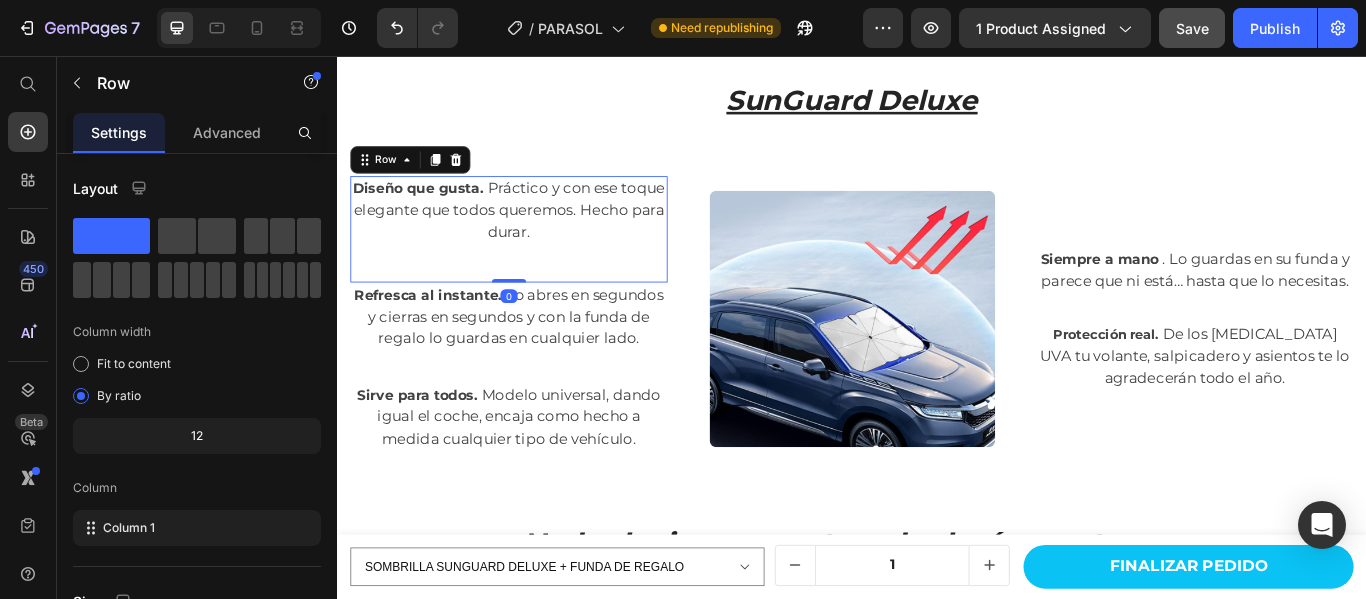click on "Diseño que gusta.    Práctico y con ese toque elegante que todos queremos. Hecho para durar. Text block Text block Row   0" at bounding box center [537, 258] 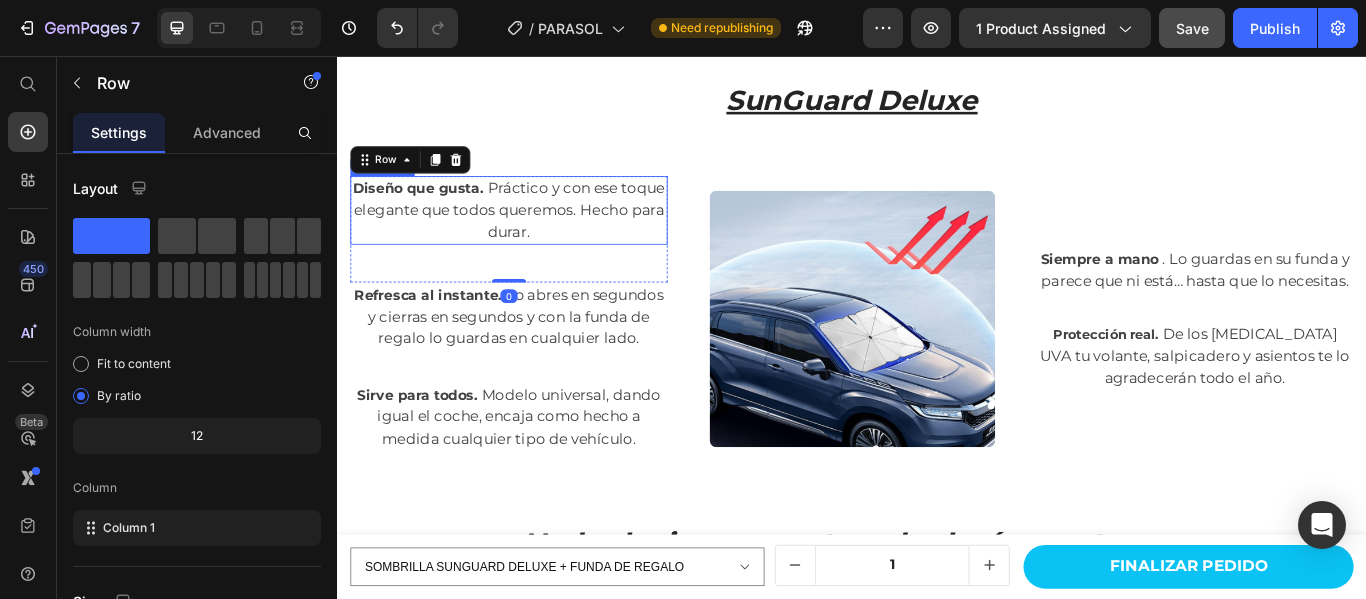 click on "Diseño que gusta.    Práctico y con ese toque elegante que todos queremos. Hecho para durar." at bounding box center [537, 236] 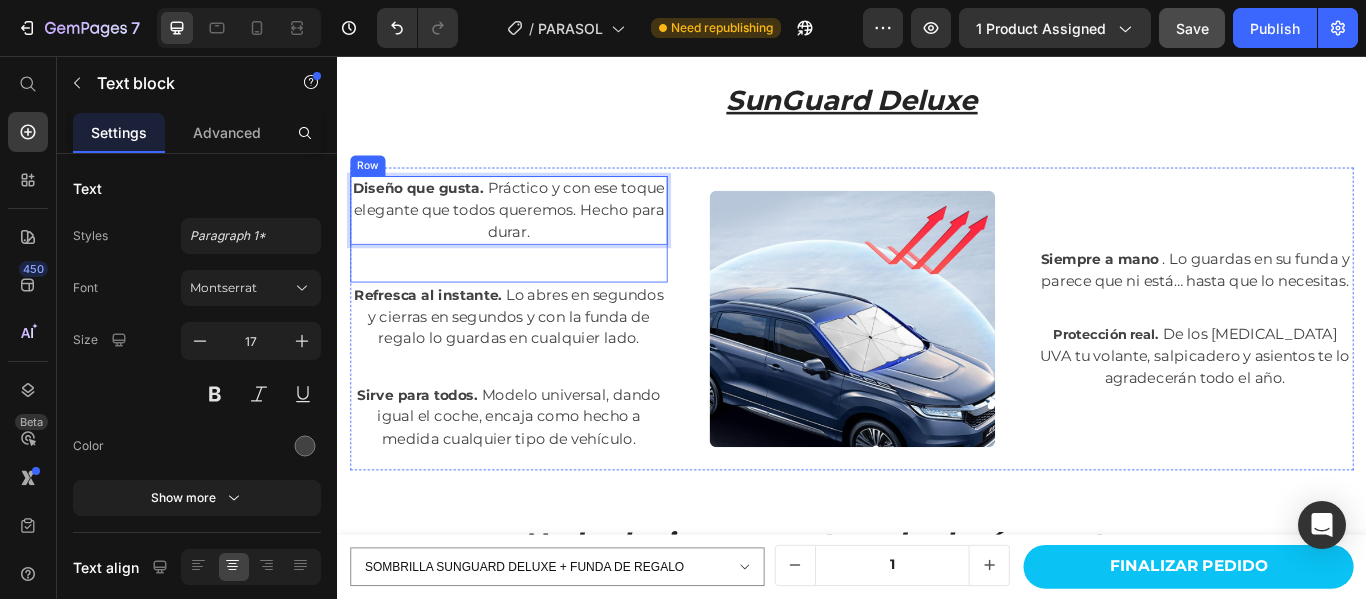 click on "Diseño que gusta.    Práctico y con ese toque elegante que todos queremos. Hecho para durar. Text block   8 Text block Row" at bounding box center [537, 258] 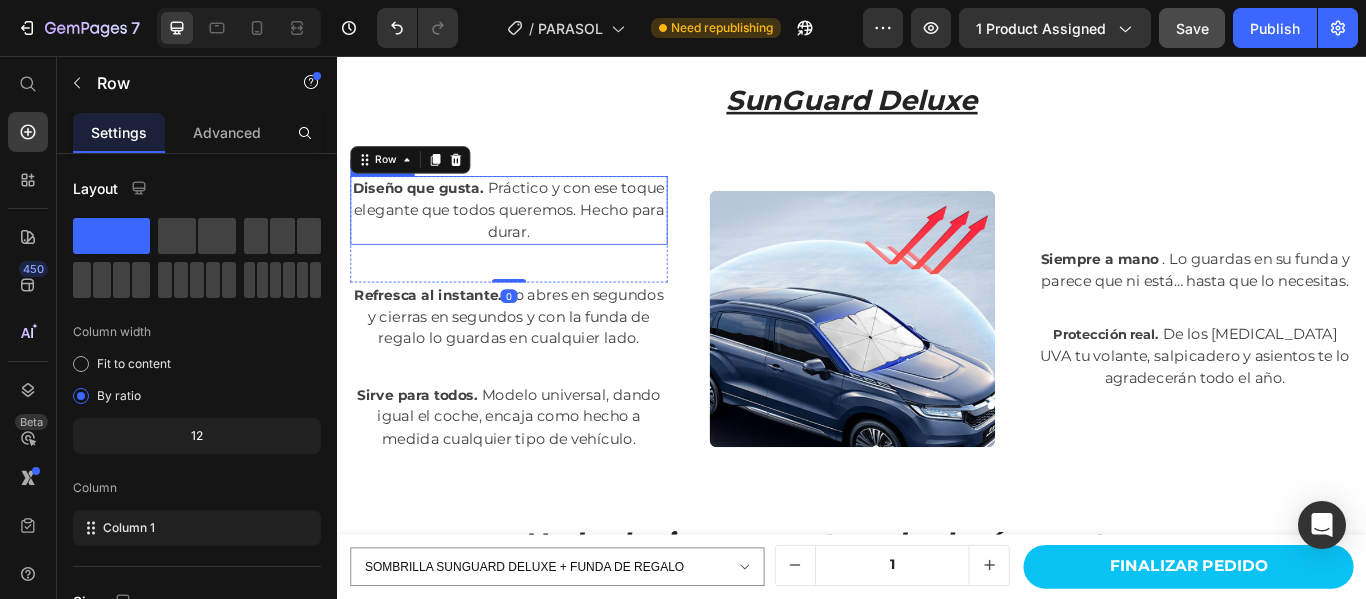 click on "Diseño que gusta.    Práctico y con ese toque elegante que todos queremos. Hecho para durar." at bounding box center [537, 236] 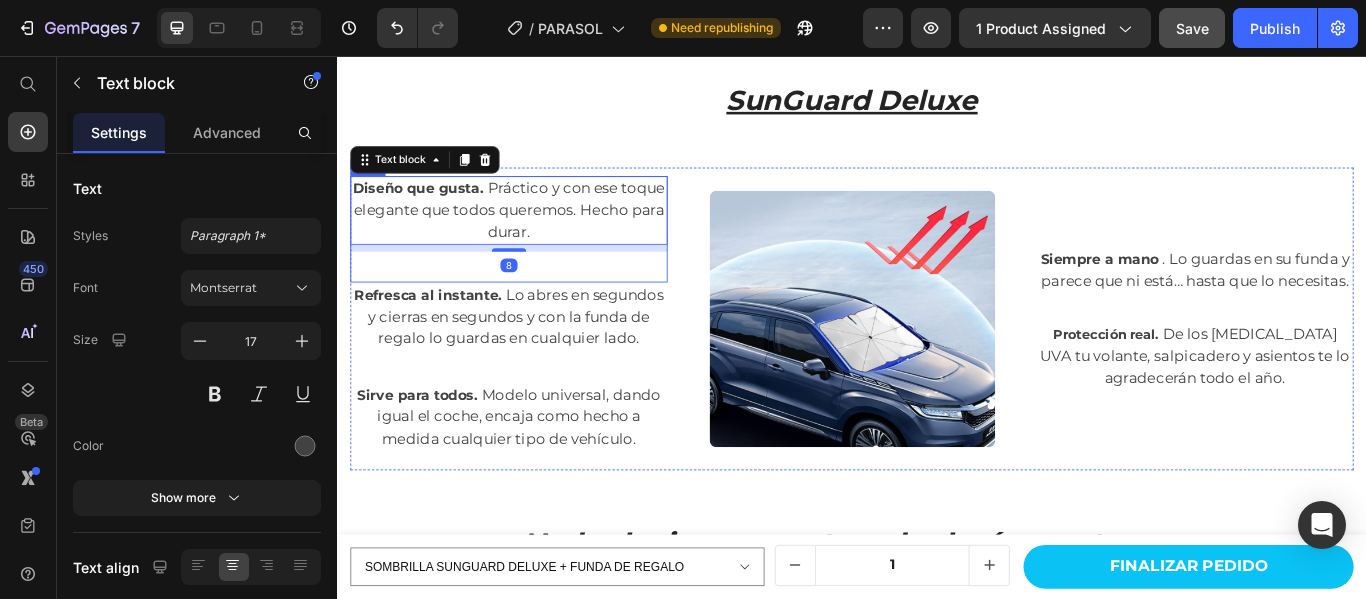 click on "Diseño que gusta.    Práctico y con ese toque elegante que todos queremos. Hecho para durar. Text block   8 Text block Row" at bounding box center [537, 258] 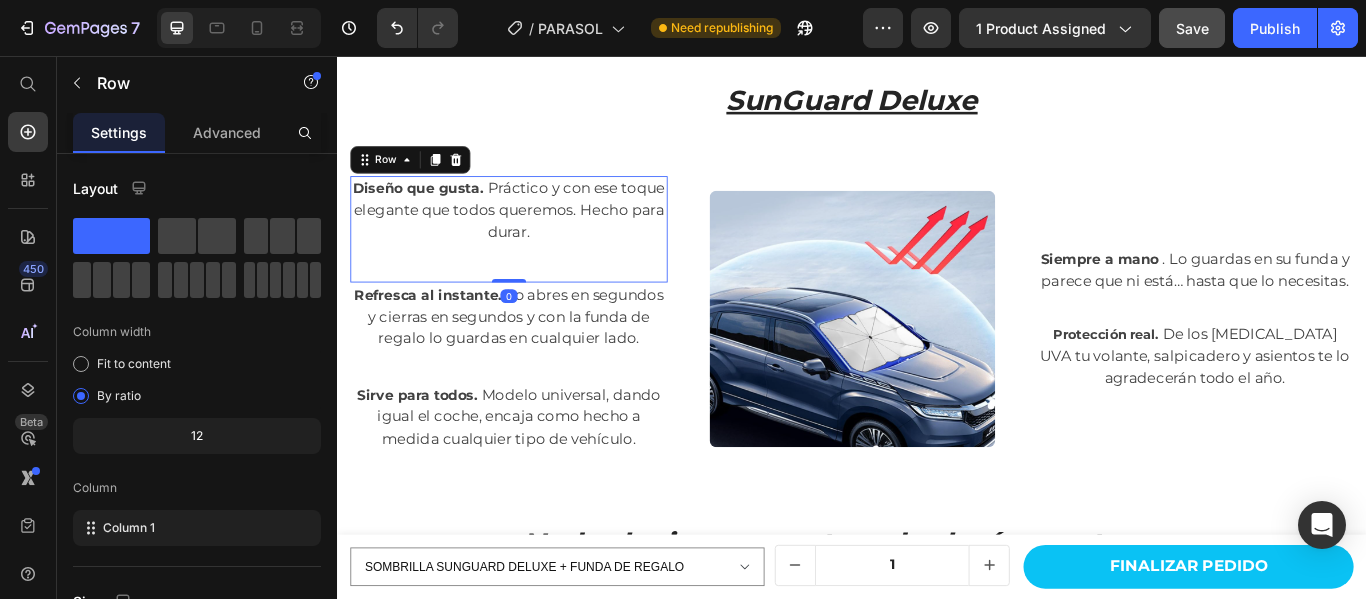 click on "Diseño que gusta.    Práctico y con ese toque elegante que todos queremos. Hecho para durar. Text block Text block Row   0" at bounding box center (537, 258) 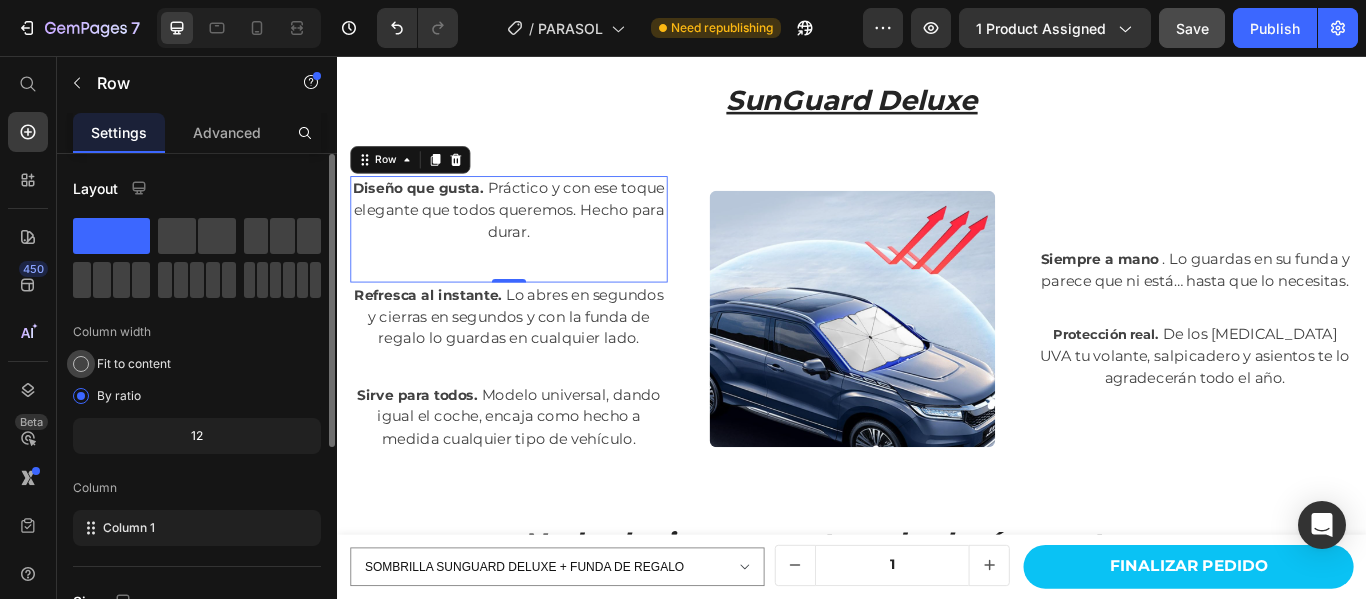 click at bounding box center (81, 364) 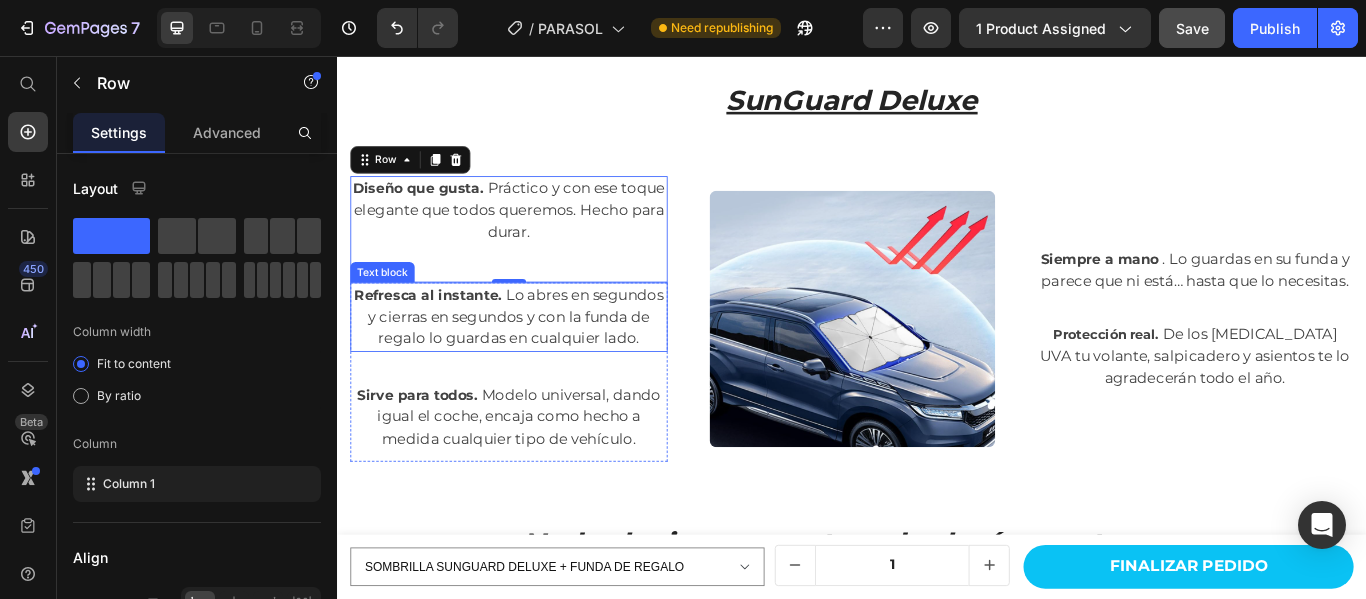 click on "Refresca al instante.    Lo abres en segundos y cierras en segundos y con la funda de regalo lo guardas en cualquier lado." at bounding box center (537, 360) 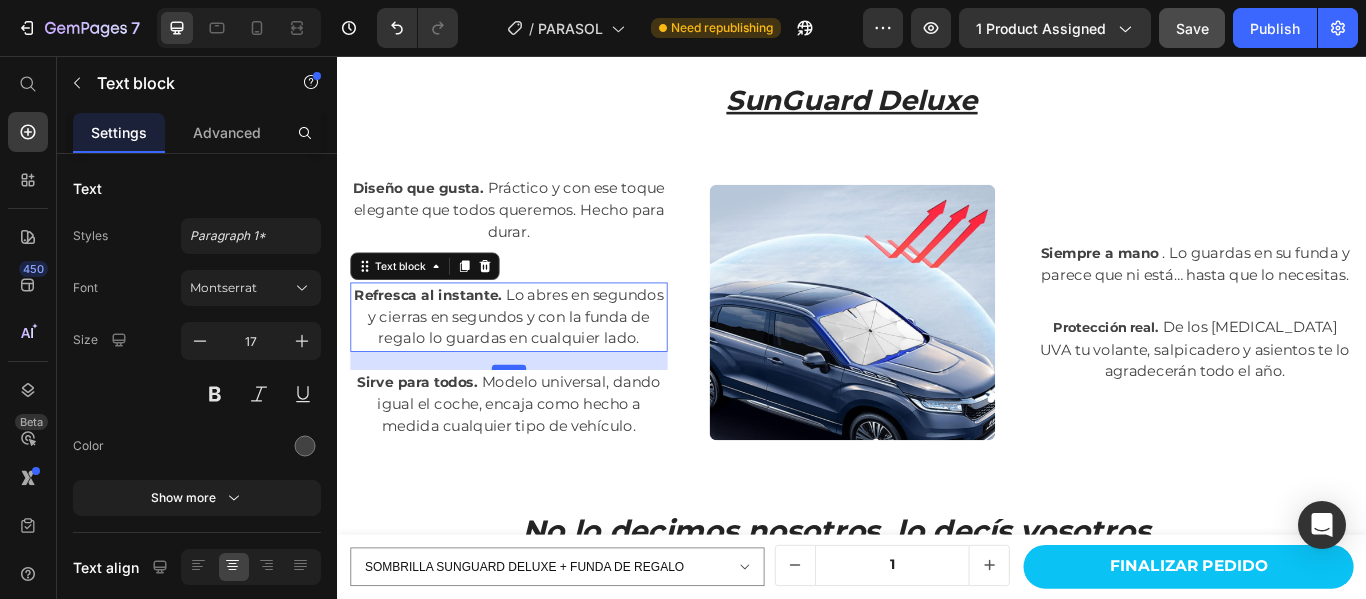 drag, startPoint x: 532, startPoint y: 451, endPoint x: 539, endPoint y: 436, distance: 16.552946 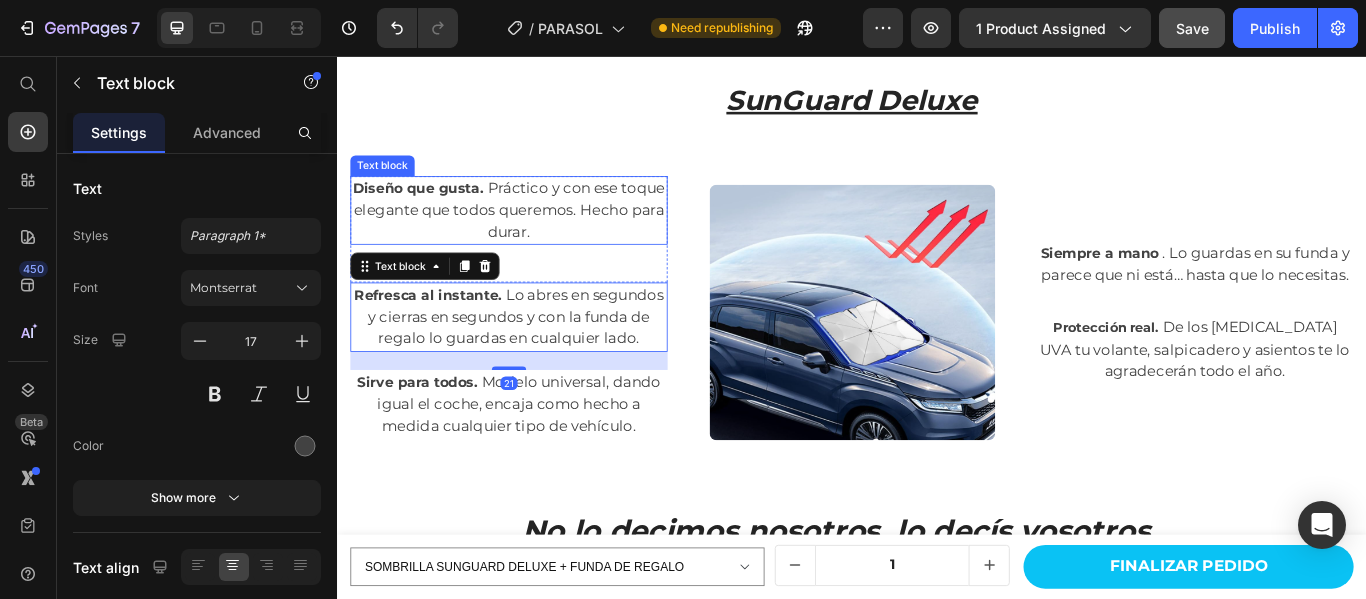 click on "Diseño que gusta.    Práctico y con ese toque elegante que todos queremos. Hecho para durar." at bounding box center [537, 236] 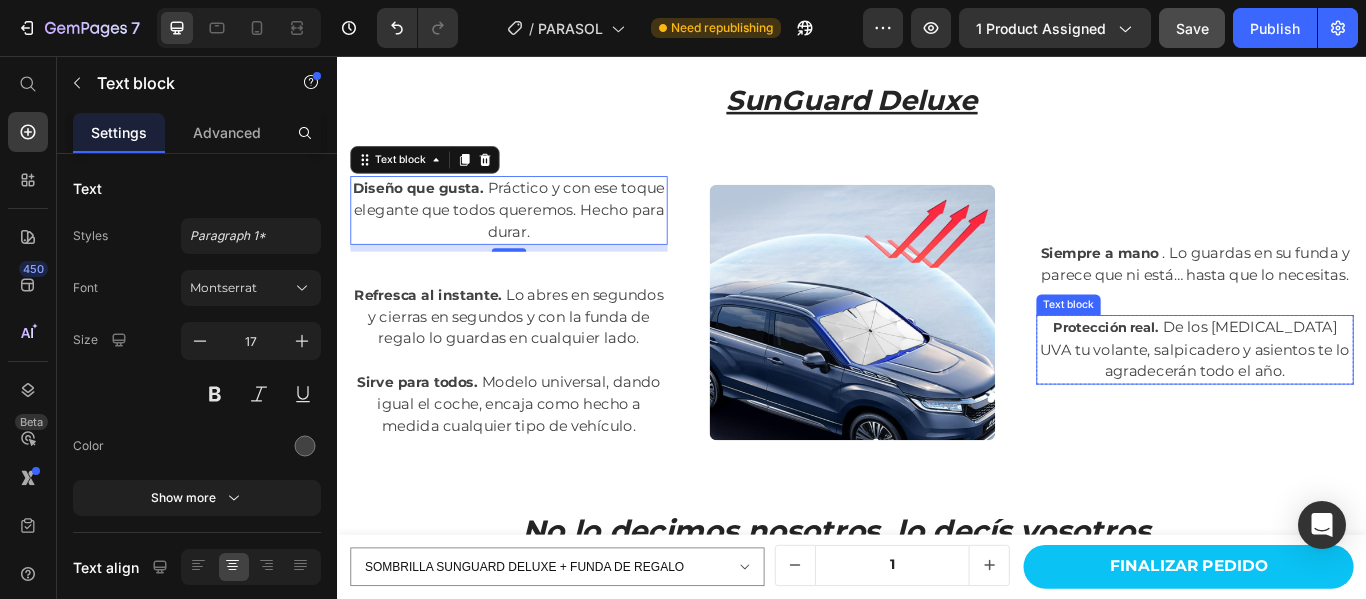 click on "Protección real.   De los [MEDICAL_DATA] UVA tu volante, salpicadero y asientos te lo agradecerán todo el año." at bounding box center [1337, 398] 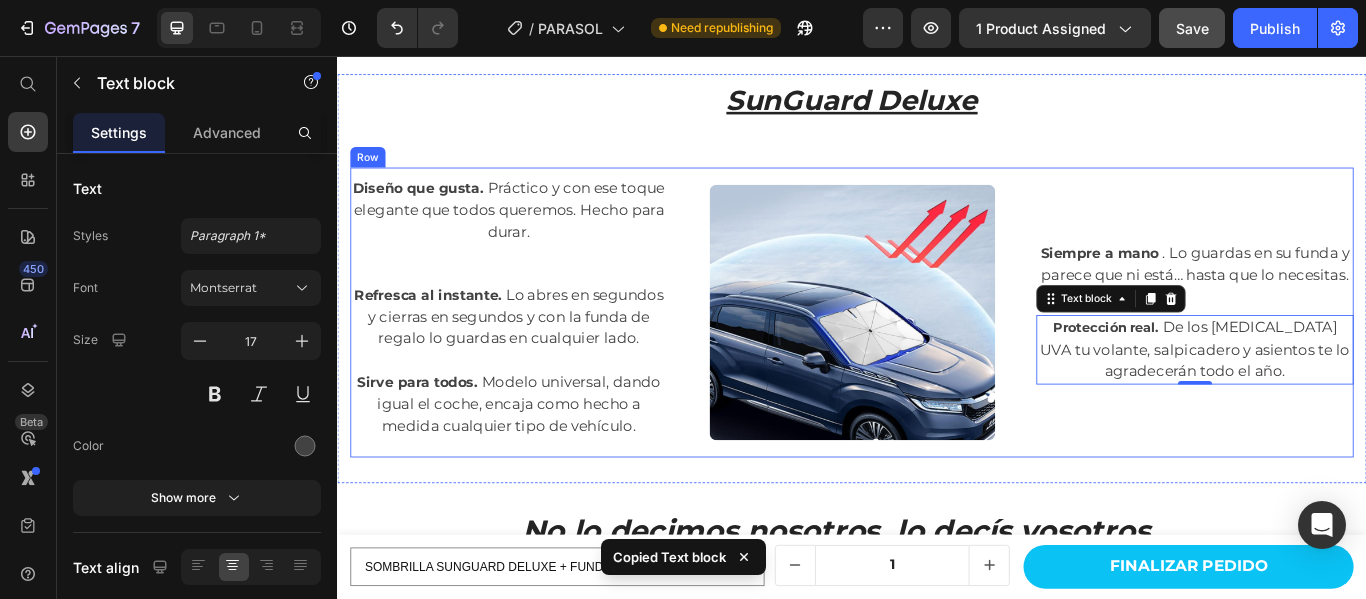 click on "Siempre a mano   . Lo guardas en su funda y parece que ni está… hasta que lo necesitas. Text block Row Protección real.   De los rayos UVA tu volante, salpicadero y asientos te lo agradecerán todo el año. Text block   0 Row" at bounding box center (1337, 355) 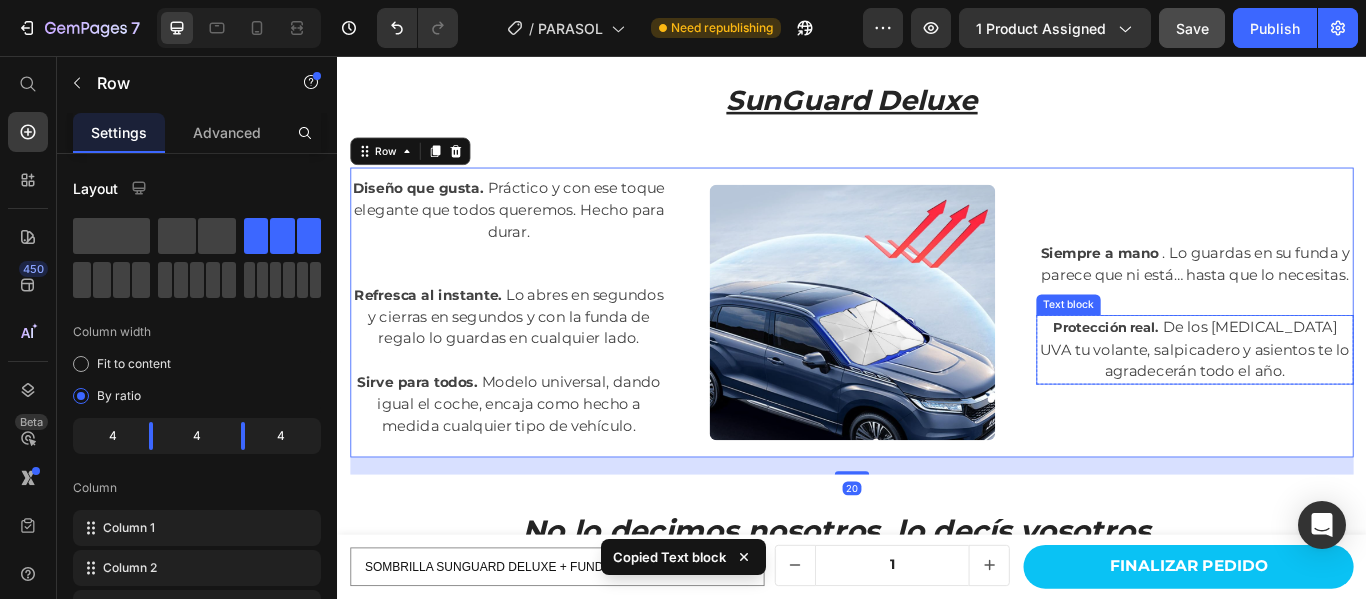 click on "Protección real.   De los [MEDICAL_DATA] UVA tu volante, salpicadero y asientos te lo agradecerán todo el año." at bounding box center (1337, 398) 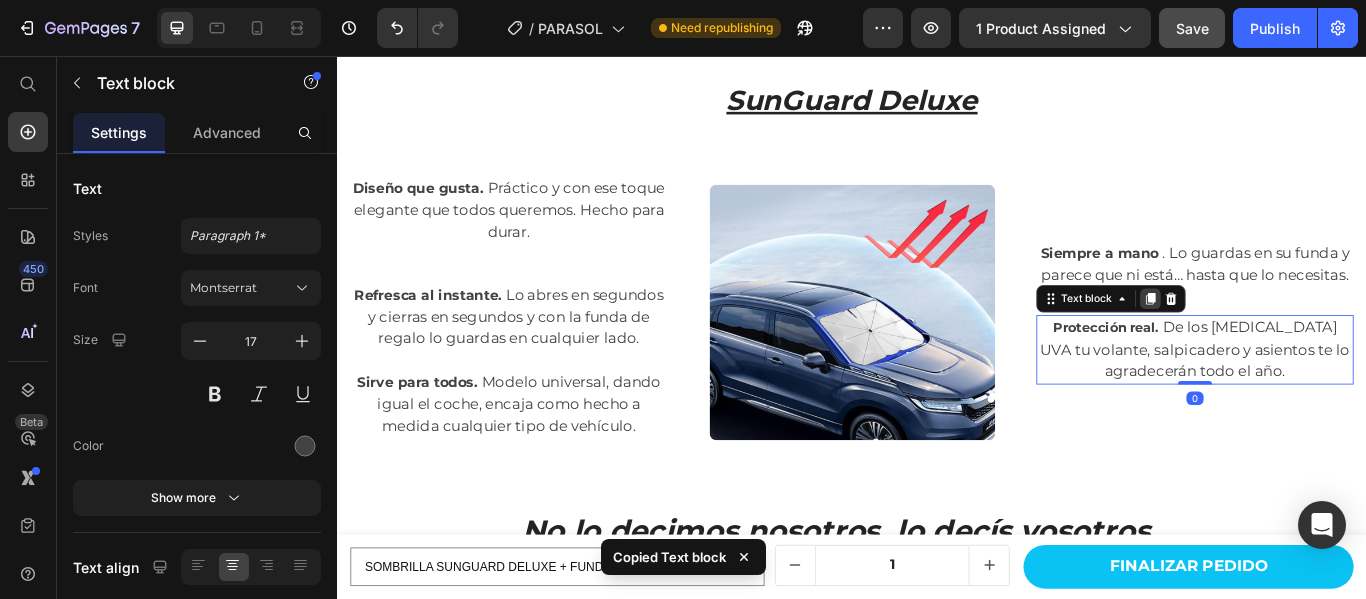 click 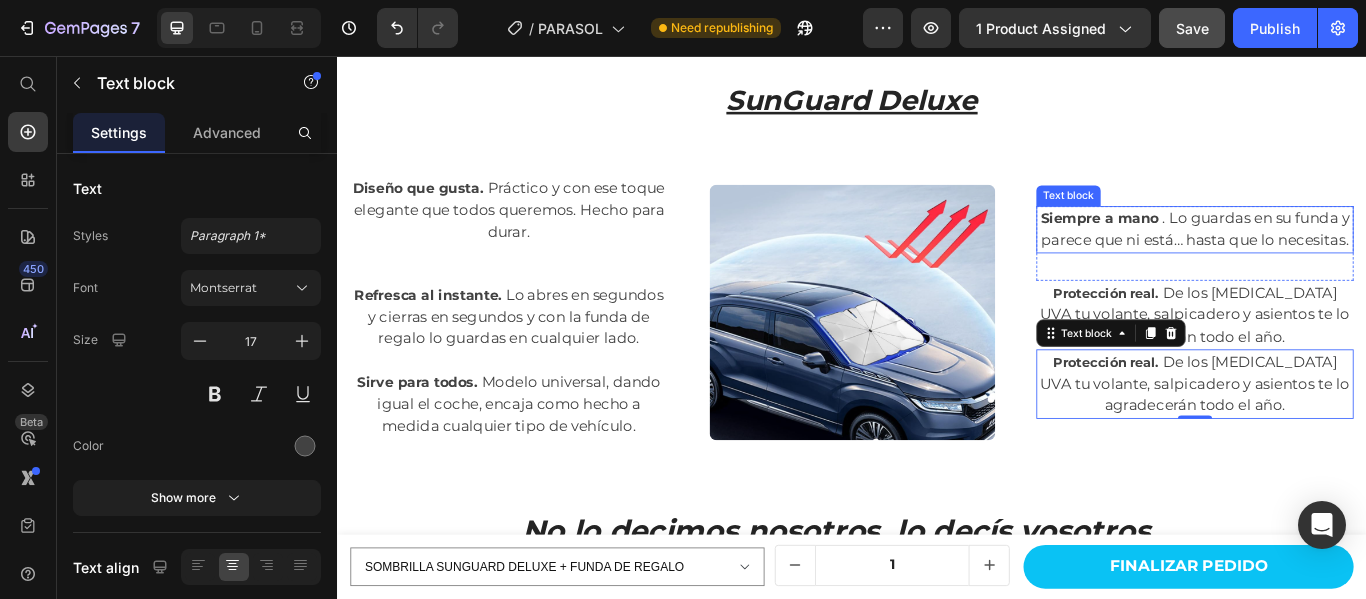 click on "Siempre a mano   . Lo guardas en su funda y parece que ni está… hasta que lo necesitas." at bounding box center (1337, 258) 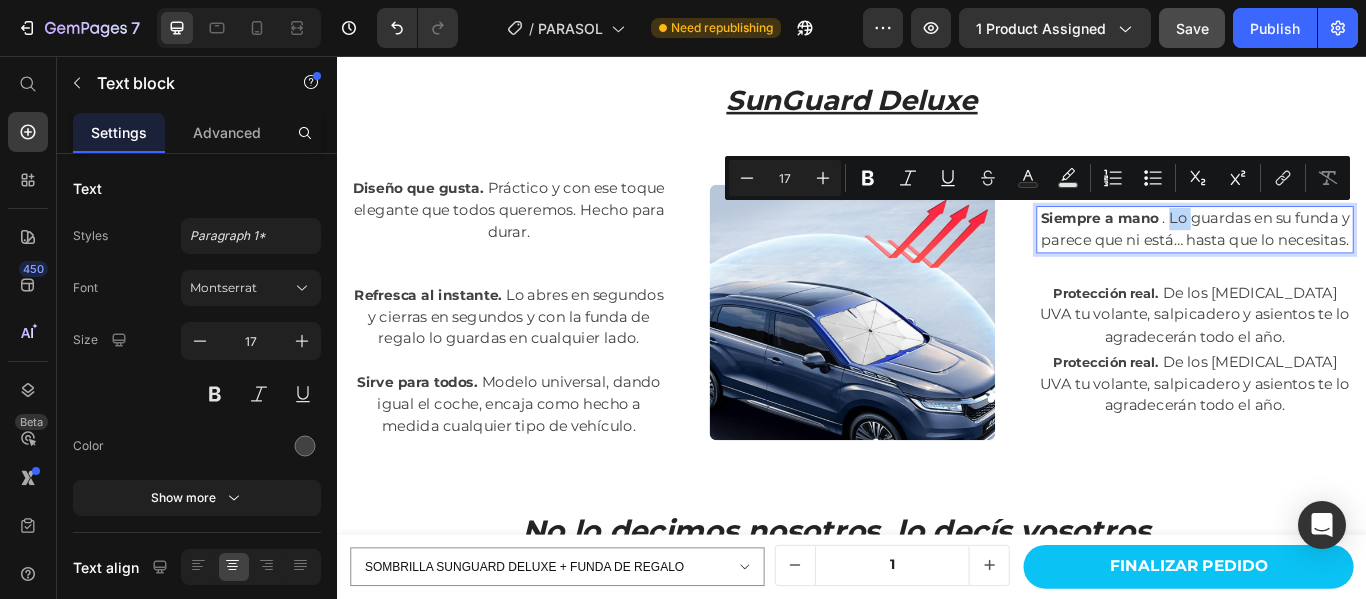 click on "Siempre a mano   . Lo guardas en su funda y parece que ni está… hasta que lo necesitas." at bounding box center [1337, 258] 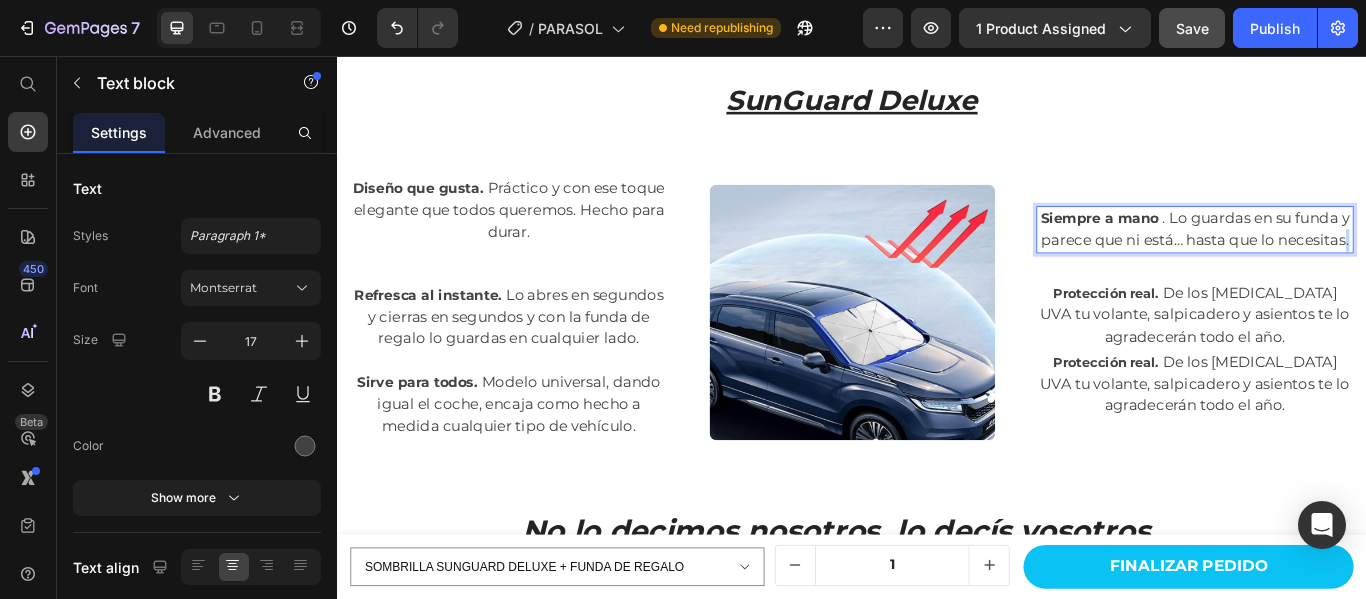 click on "Siempre a mano   . Lo guardas en su funda y parece que ni está… hasta que lo necesitas." at bounding box center (1337, 258) 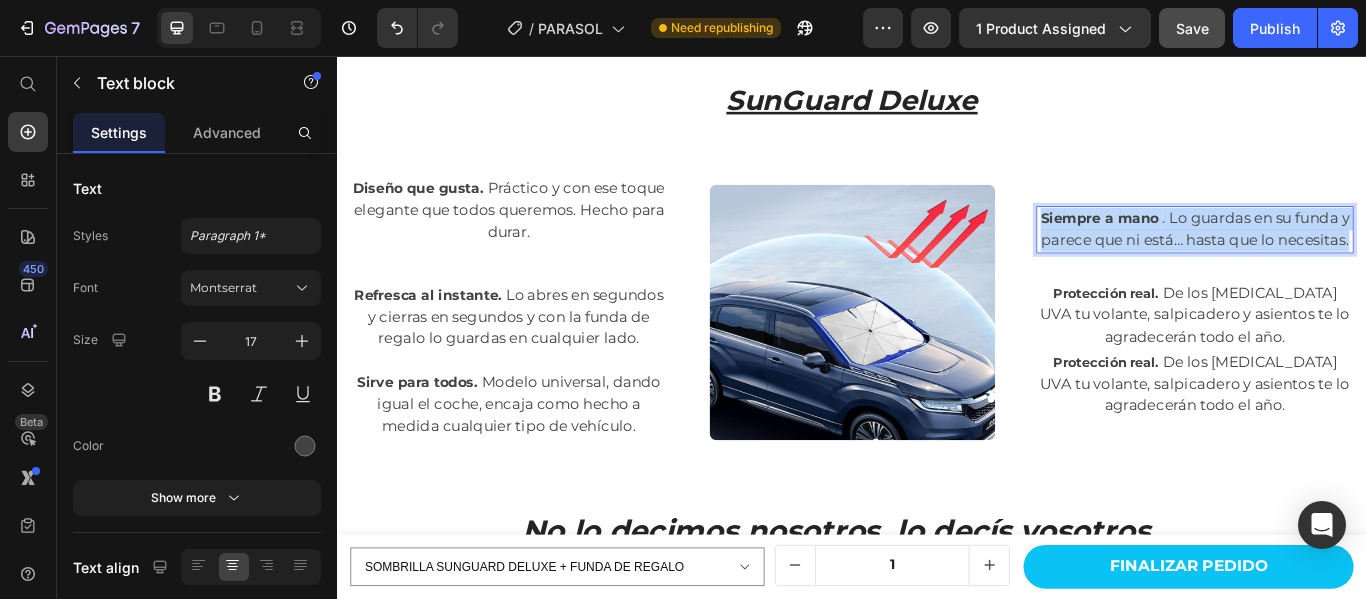 click on "Siempre a mano   . Lo guardas en su funda y parece que ni está… hasta que lo necesitas." at bounding box center [1337, 258] 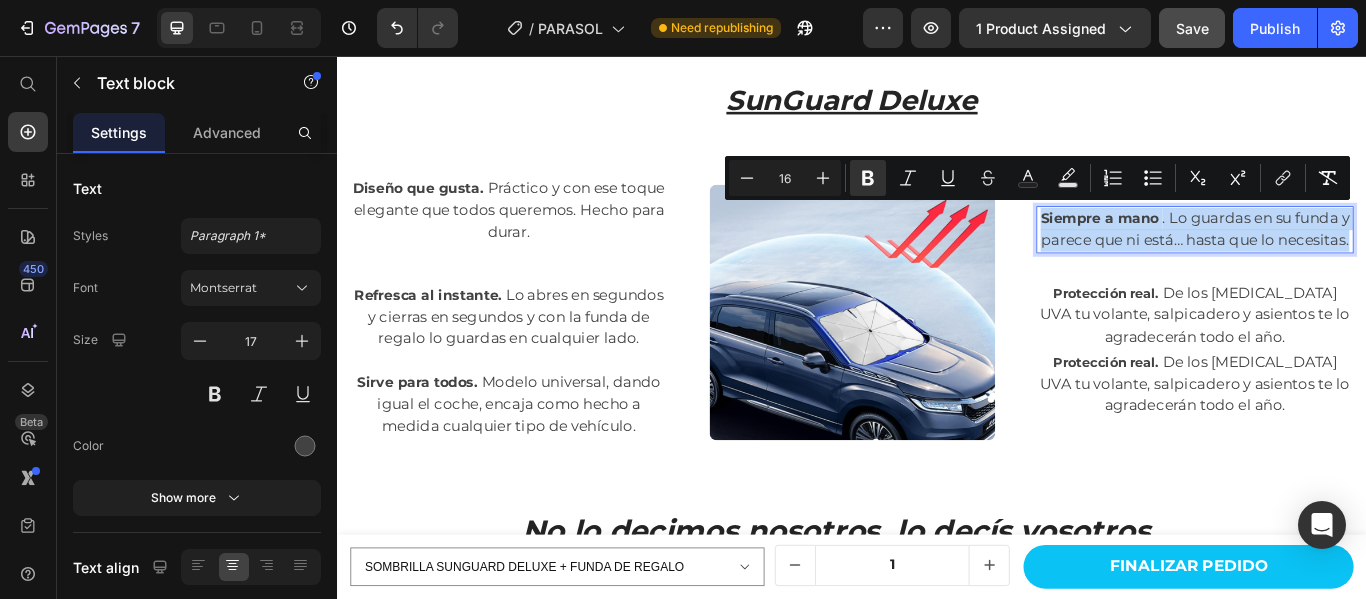 copy on "Siempre a mano   . Lo guardas en su funda y parece que ni está… hasta que lo necesitas." 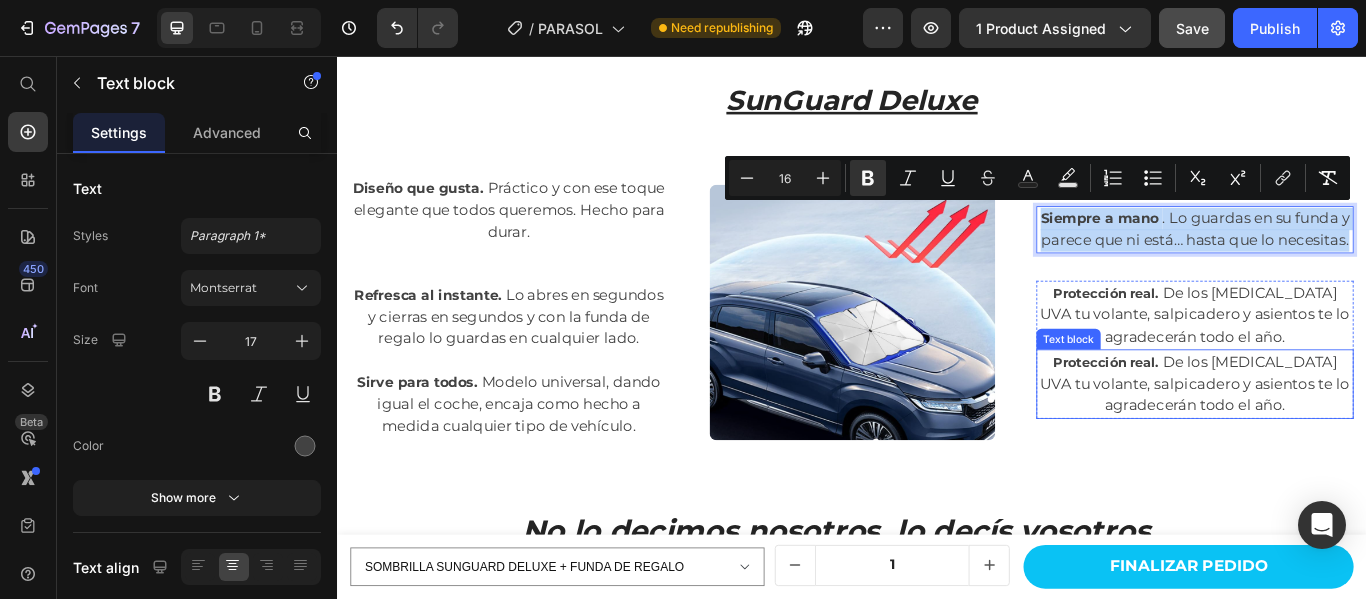 click on "Protección real.   De los [MEDICAL_DATA] UVA tu volante, salpicadero y asientos te lo agradecerán todo el año." at bounding box center (1337, 438) 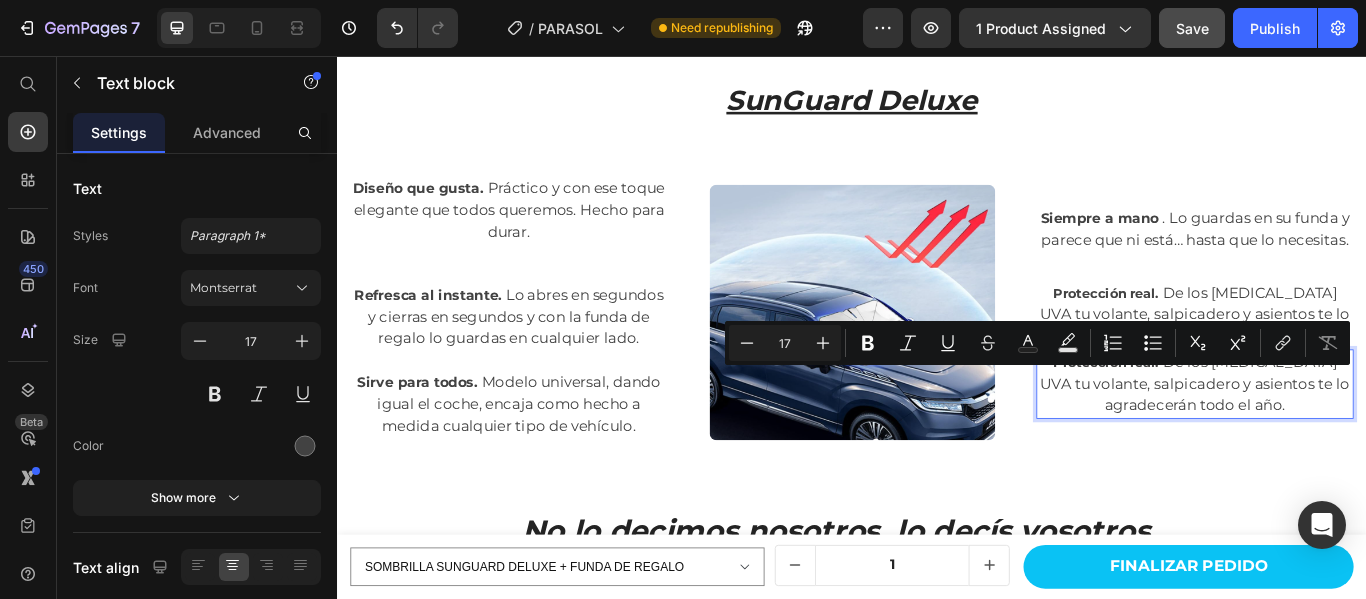 click on "Protección real.   De los [MEDICAL_DATA] UVA tu volante, salpicadero y asientos te lo agradecerán todo el año." at bounding box center (1337, 438) 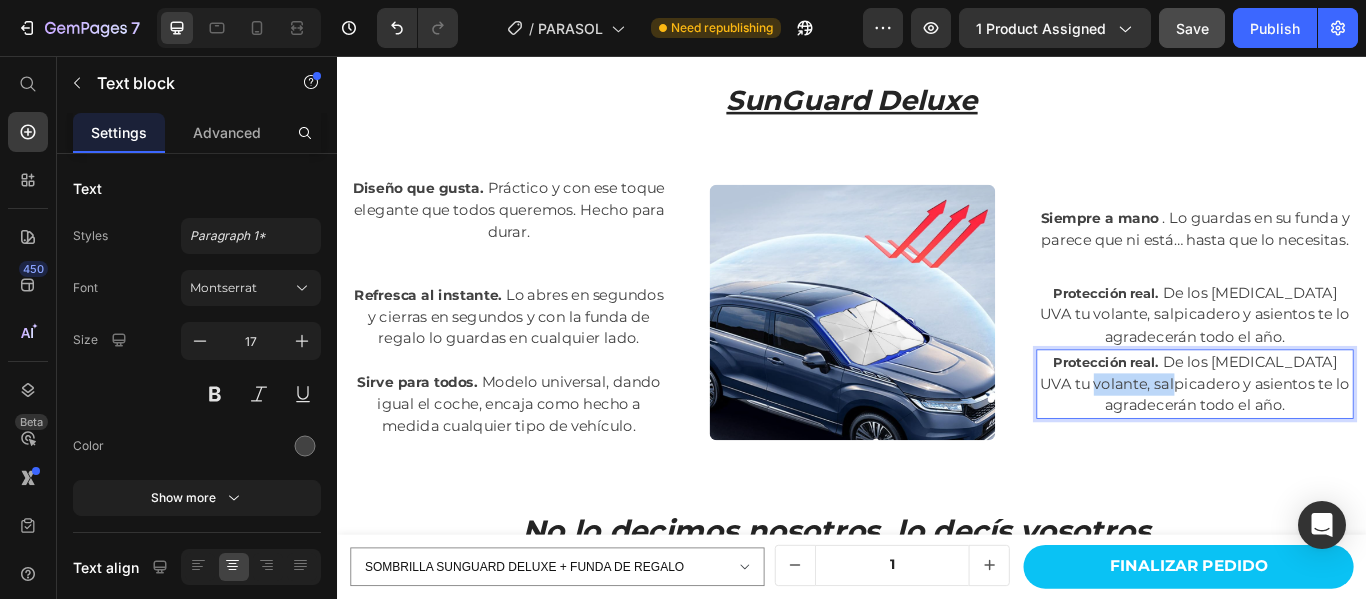 click on "Protección real.   De los [MEDICAL_DATA] UVA tu volante, salpicadero y asientos te lo agradecerán todo el año." at bounding box center [1337, 438] 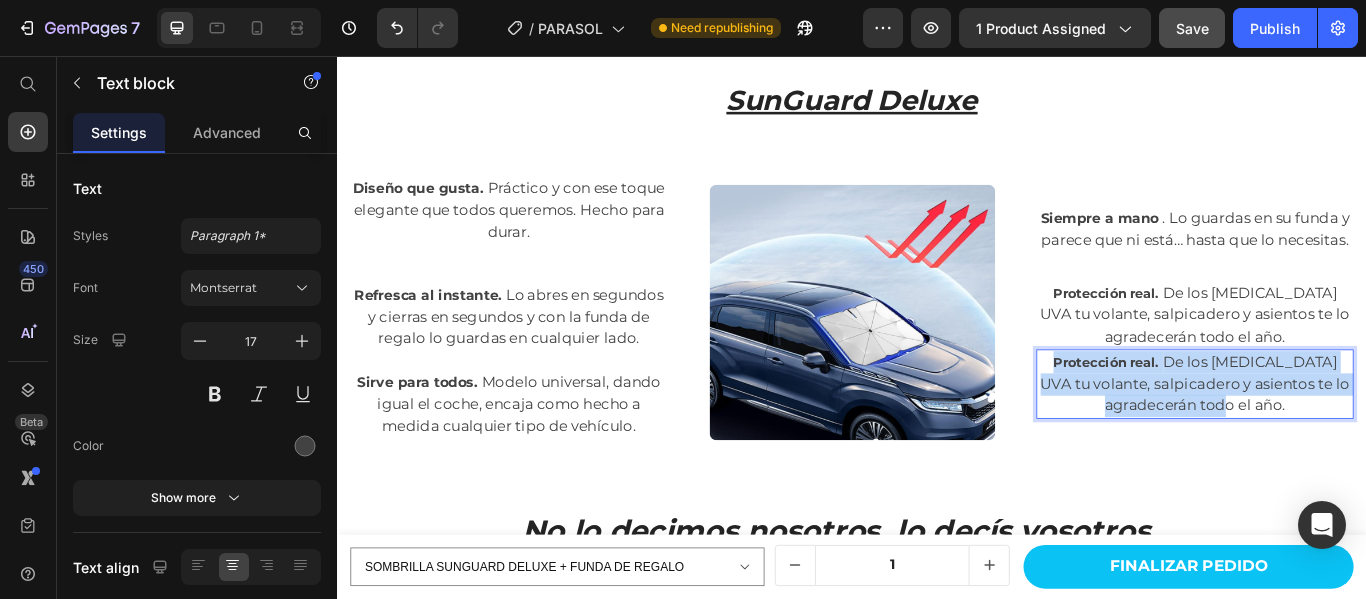 click on "Protección real.   De los [MEDICAL_DATA] UVA tu volante, salpicadero y asientos te lo agradecerán todo el año." at bounding box center [1337, 438] 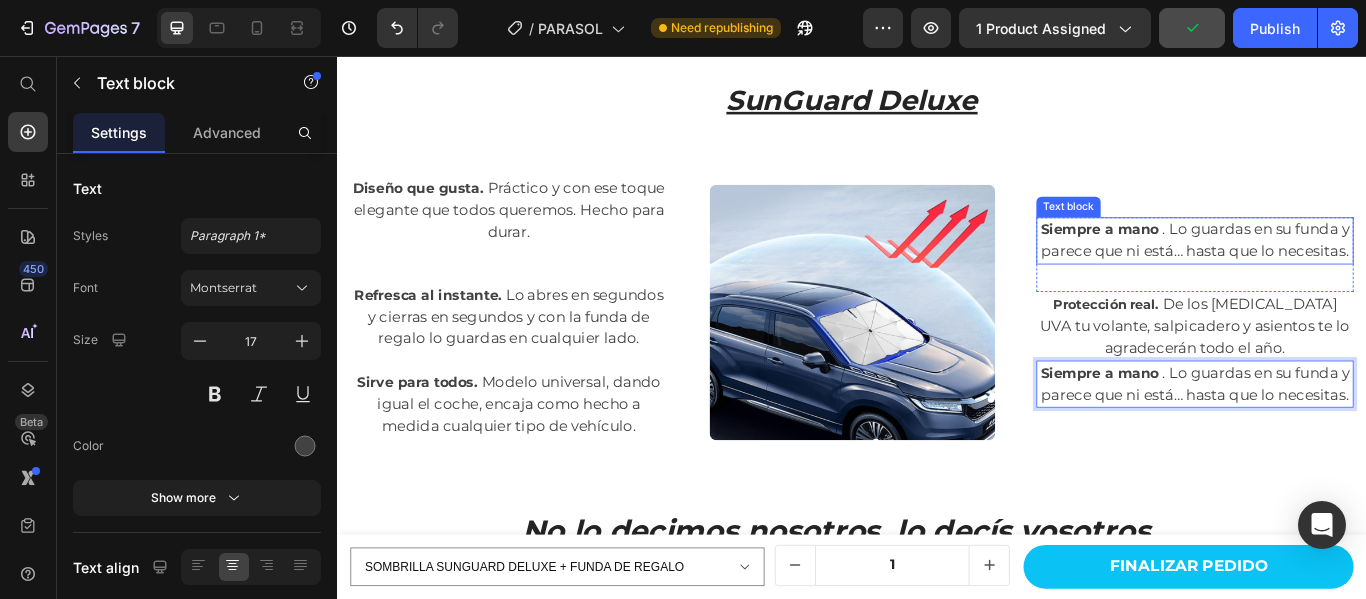 click on "Siempre a mano   . Lo guardas en su funda y parece que ni está… hasta que lo necesitas." at bounding box center [1337, 271] 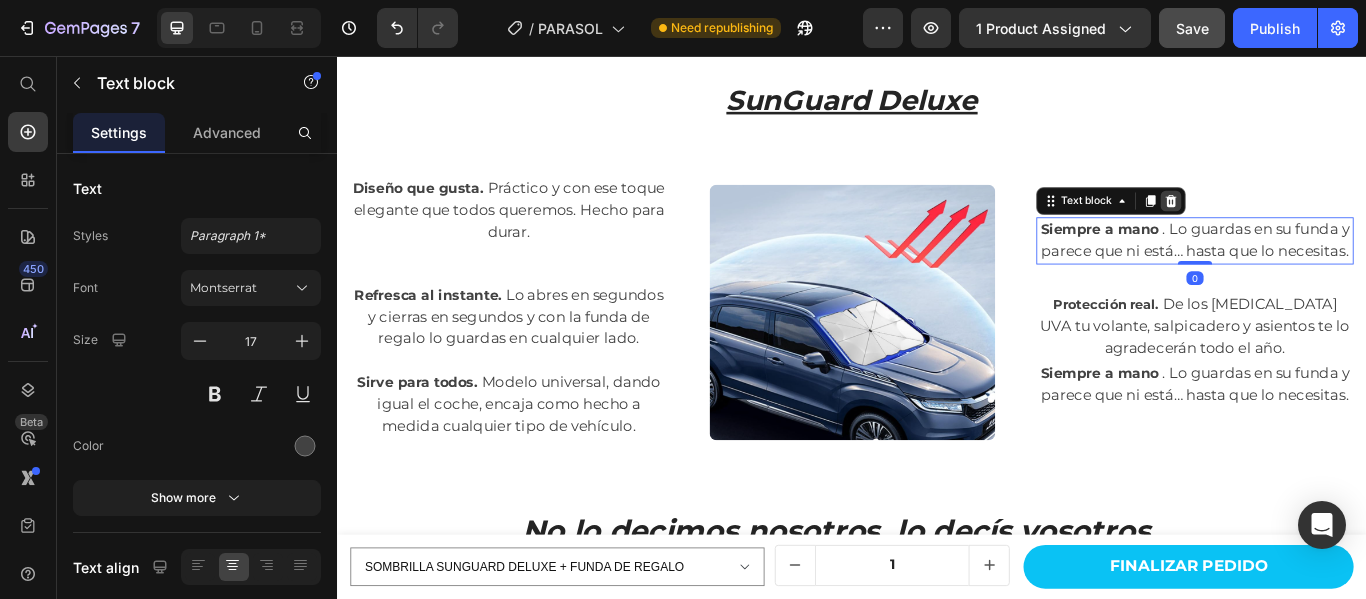 click 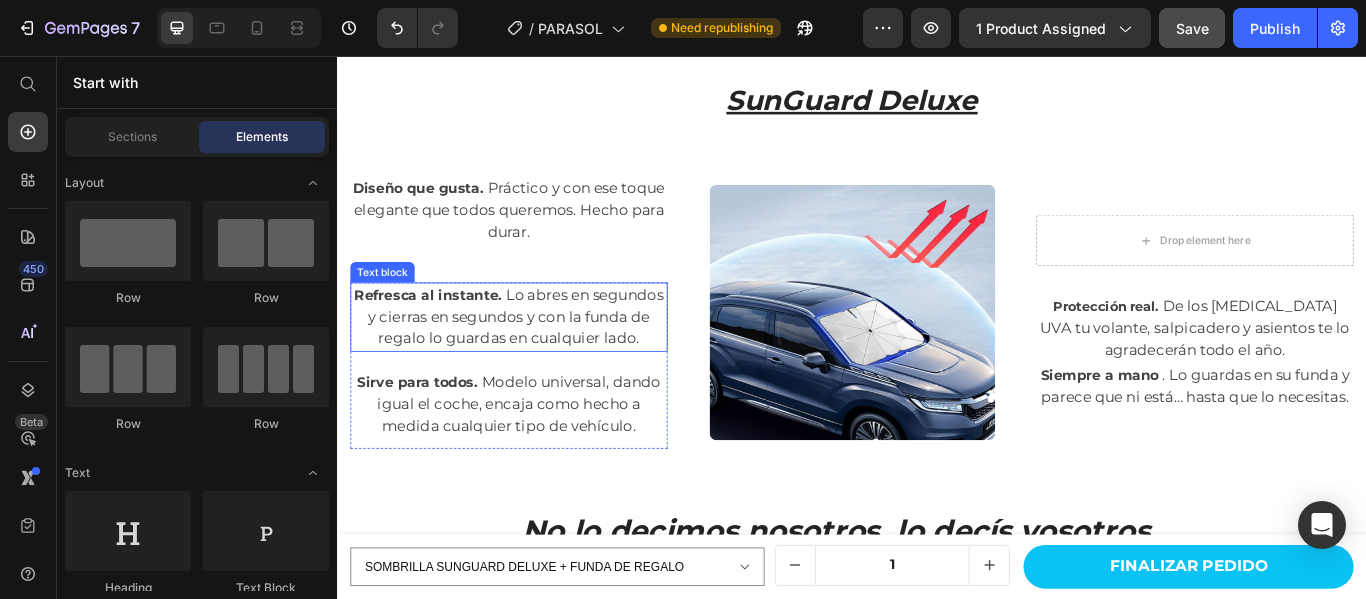click on "Refresca al instante.    Lo abres en segundos y cierras en segundos y con la funda de regalo lo guardas en cualquier lado." at bounding box center [537, 360] 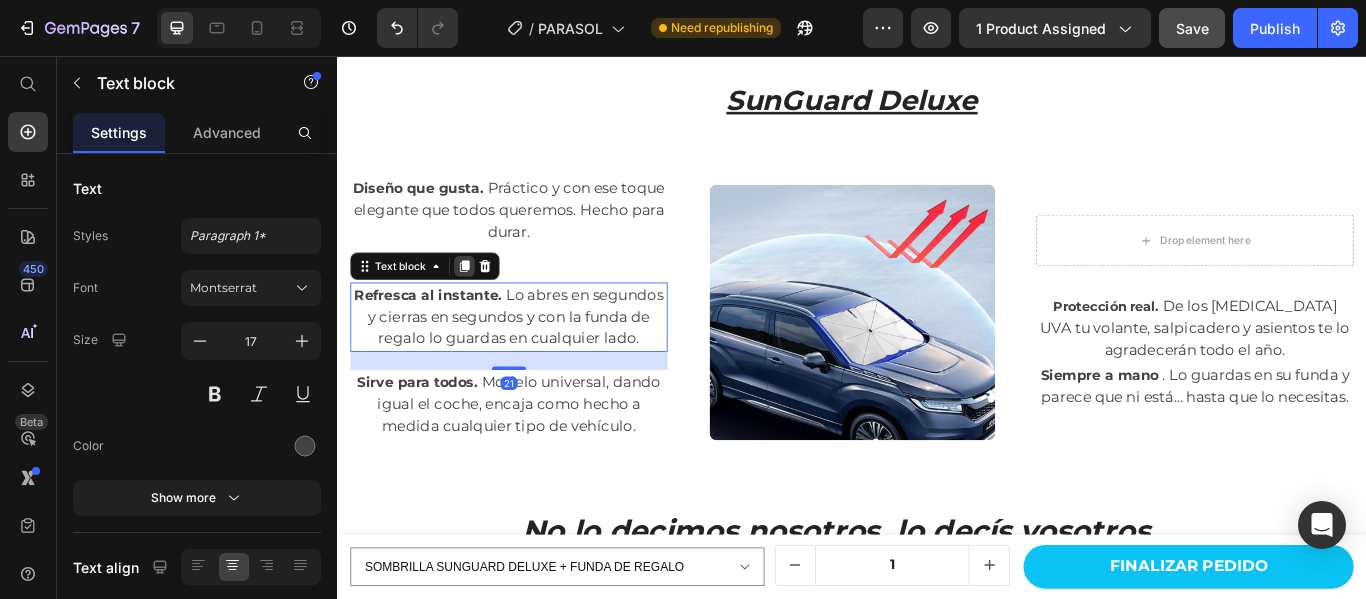 click at bounding box center (485, 301) 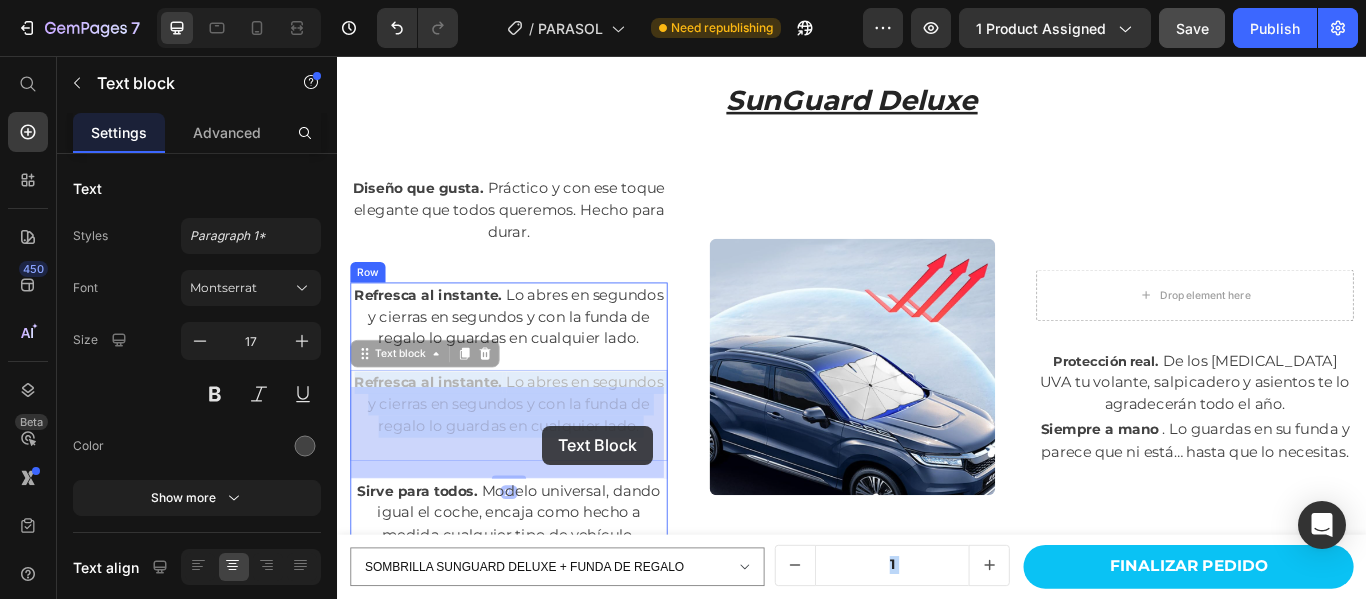 drag, startPoint x: 546, startPoint y: 496, endPoint x: 551, endPoint y: 235, distance: 261.04788 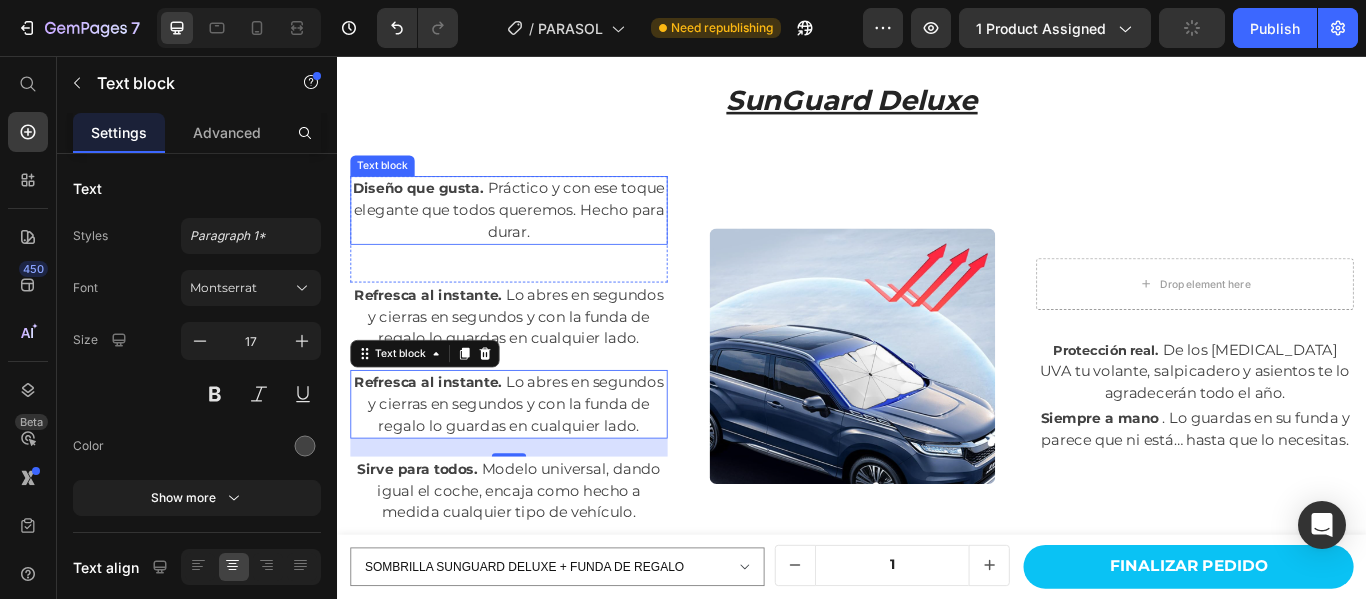 click on "Diseño que gusta.    Práctico y con ese toque elegante que todos queremos. Hecho para durar." at bounding box center (537, 236) 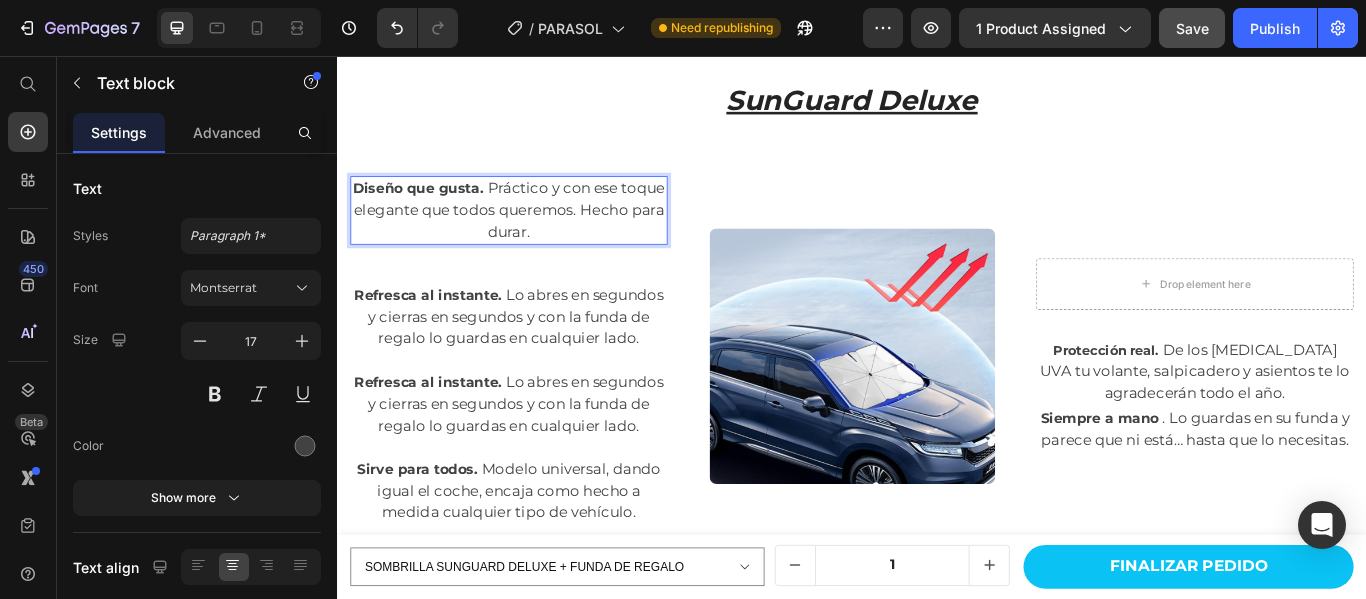 click on "Diseño que gusta.    Práctico y con ese toque elegante que todos queremos. Hecho para durar." at bounding box center [537, 236] 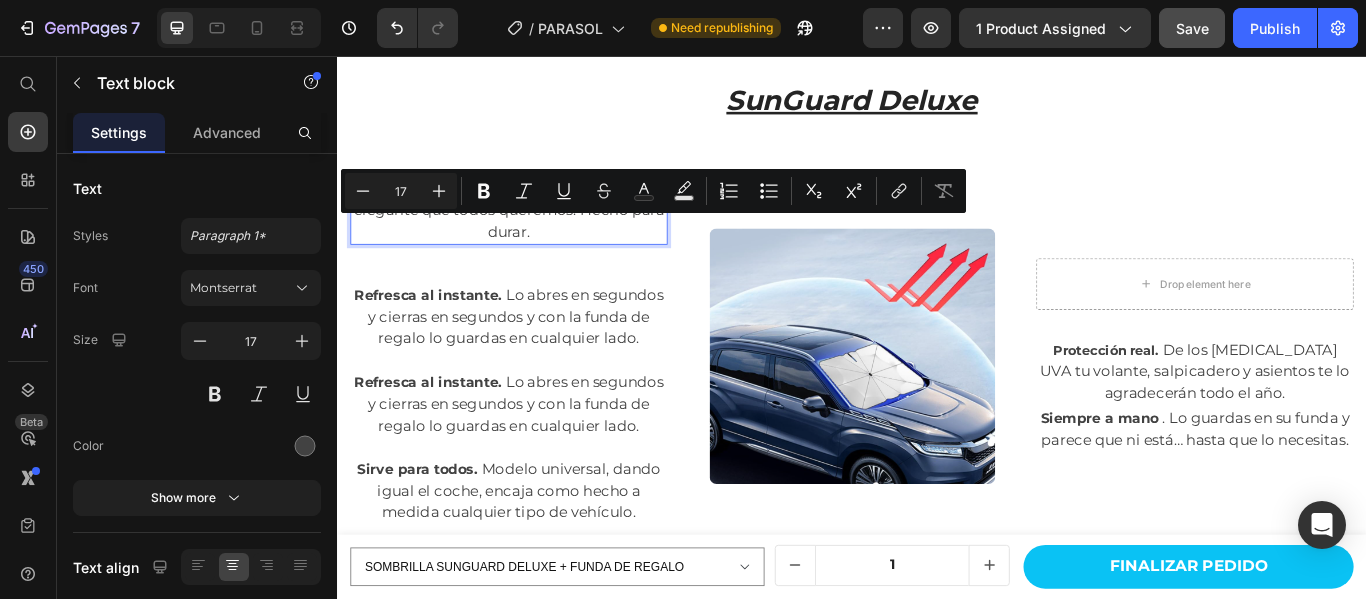 click on "Diseño que gusta.    Práctico y con ese toque elegante que todos queremos. Hecho para durar." at bounding box center [537, 236] 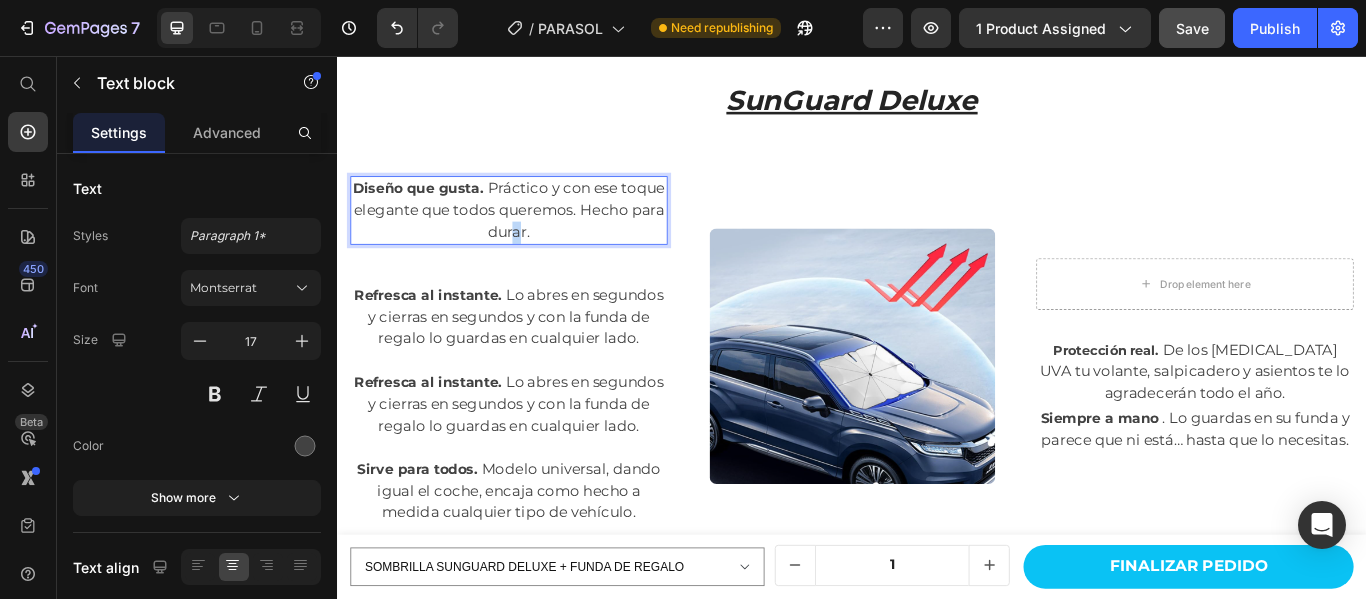 click on "Diseño que gusta.    Práctico y con ese toque elegante que todos queremos. Hecho para durar." at bounding box center [537, 236] 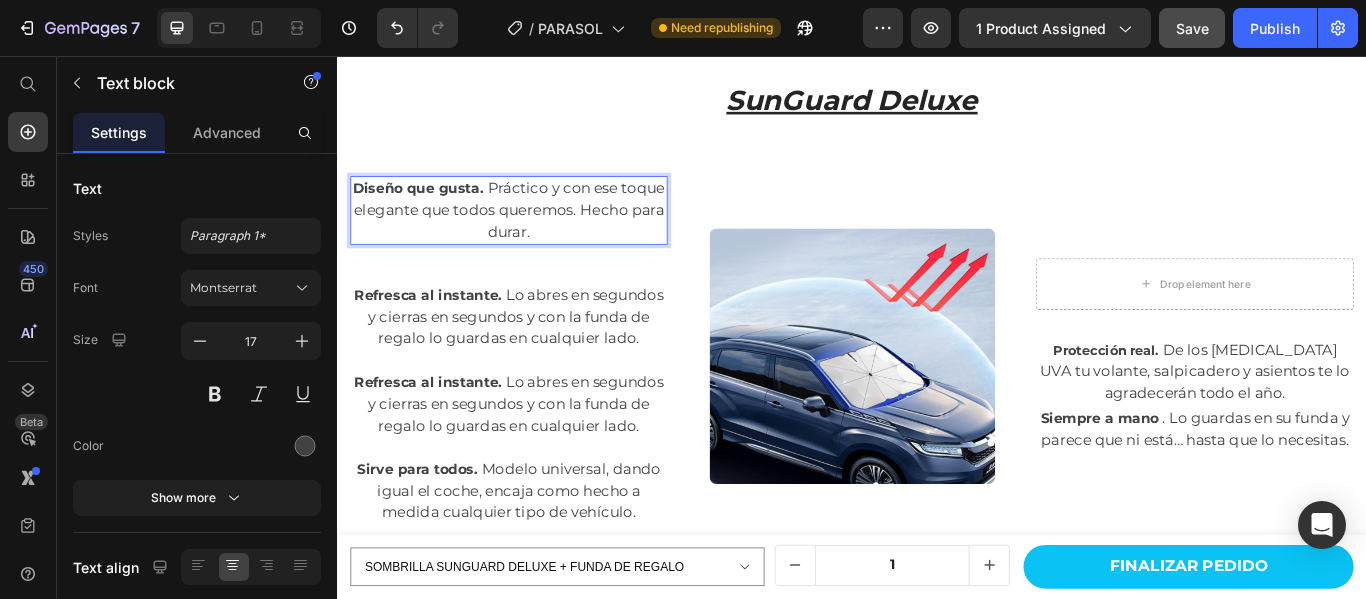 click on "Diseño que gusta.    Práctico y con ese toque elegante que todos queremos. Hecho para durar." at bounding box center [537, 236] 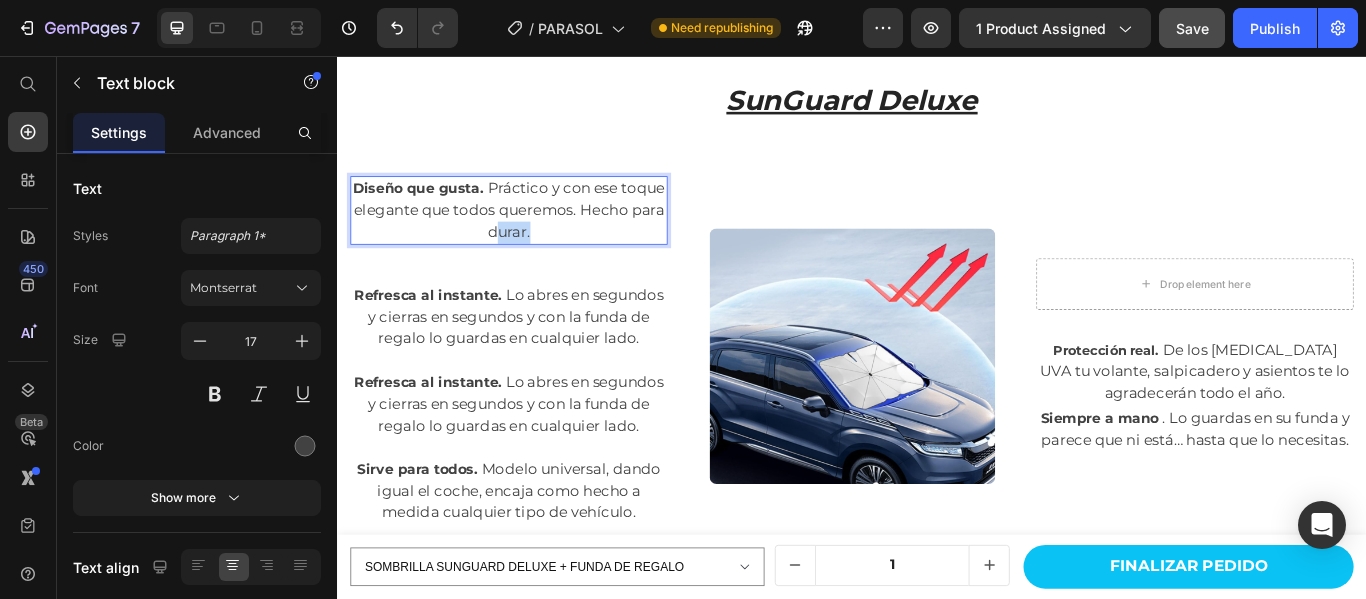 click on "Diseño que gusta.    Práctico y con ese toque elegante que todos queremos. Hecho para durar." at bounding box center [537, 236] 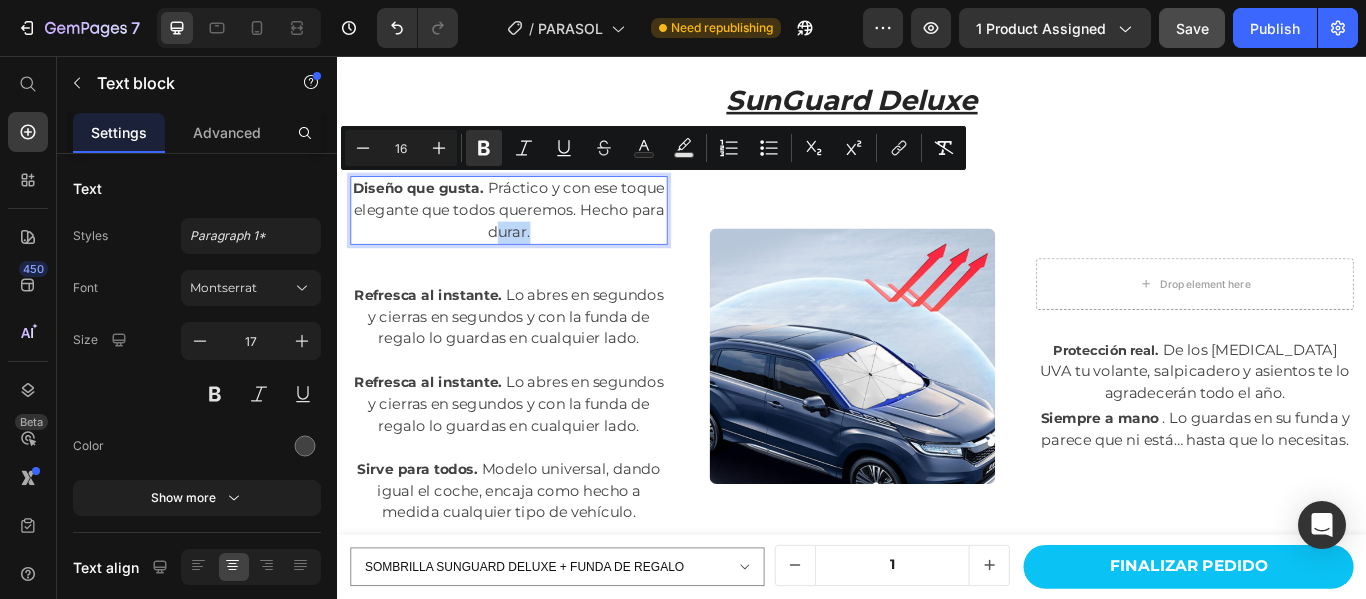 copy on "Diseño que gusta.    Práctico y con ese toque elegante que todos queremos. Hecho para durar." 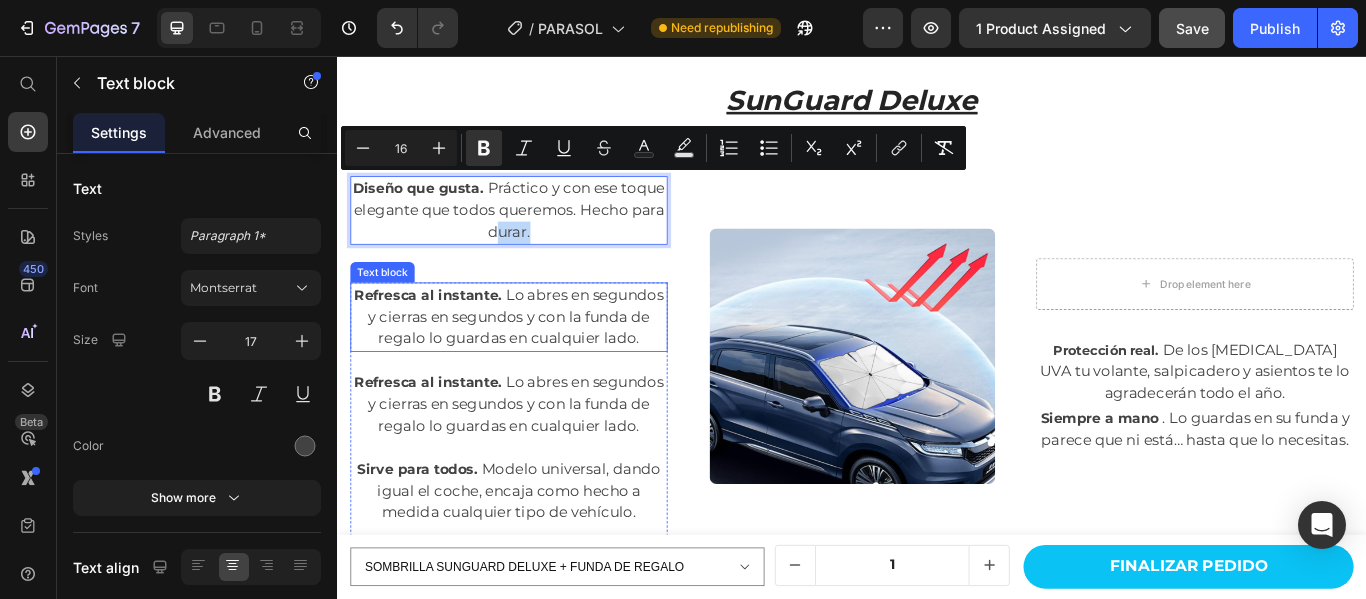 click on "Refresca al instante.    Lo abres en segundos y cierras en segundos y con la funda de regalo lo guardas en cualquier lado." at bounding box center [537, 360] 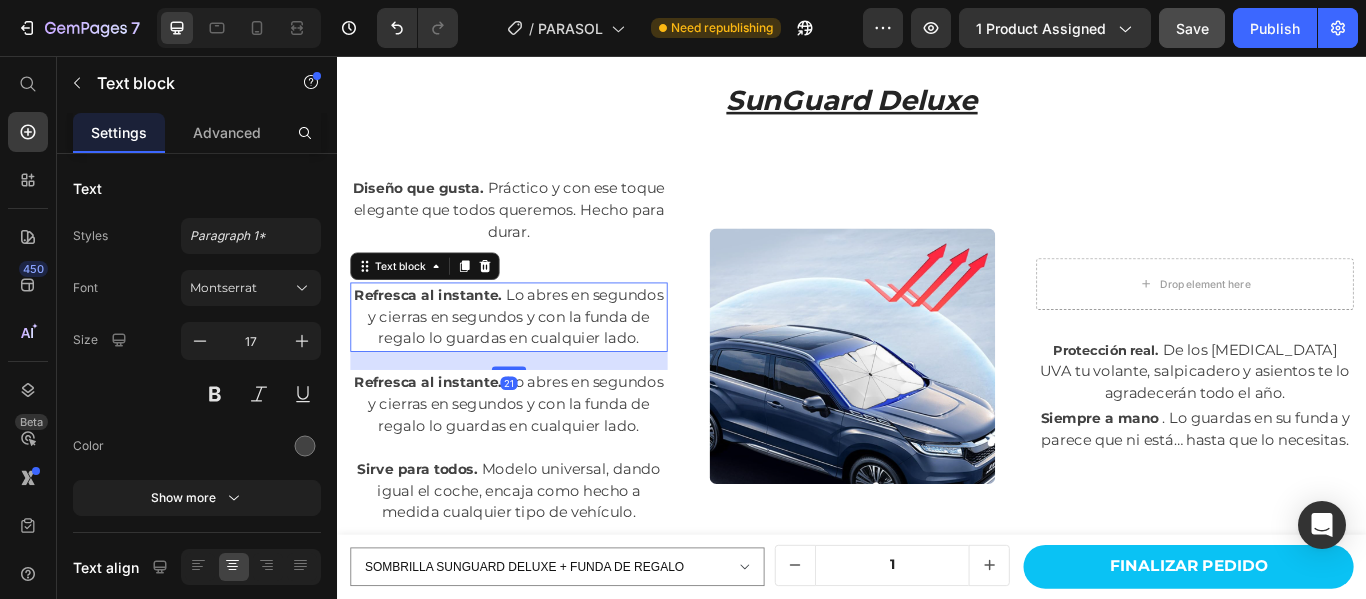 click on "Refresca al instante.    Lo abres en segundos y cierras en segundos y con la funda de regalo lo guardas en cualquier lado." at bounding box center [537, 360] 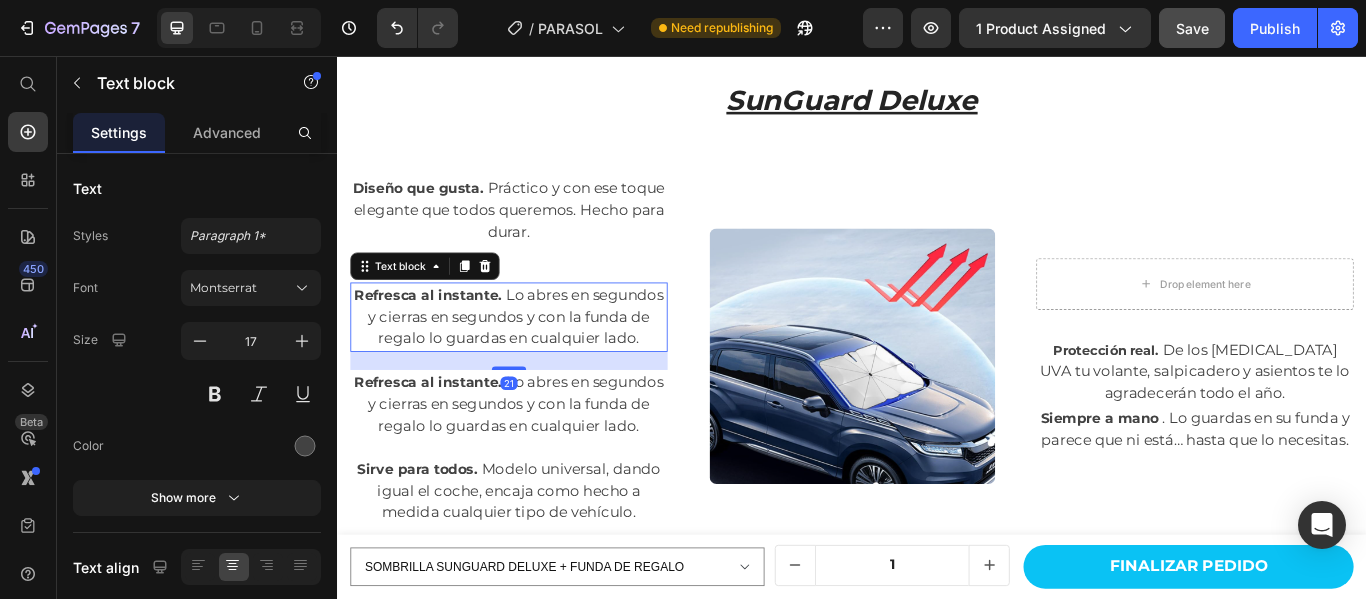 click on "Refresca al instante.    Lo abres en segundos y cierras en segundos y con la funda de regalo lo guardas en cualquier lado." at bounding box center [537, 360] 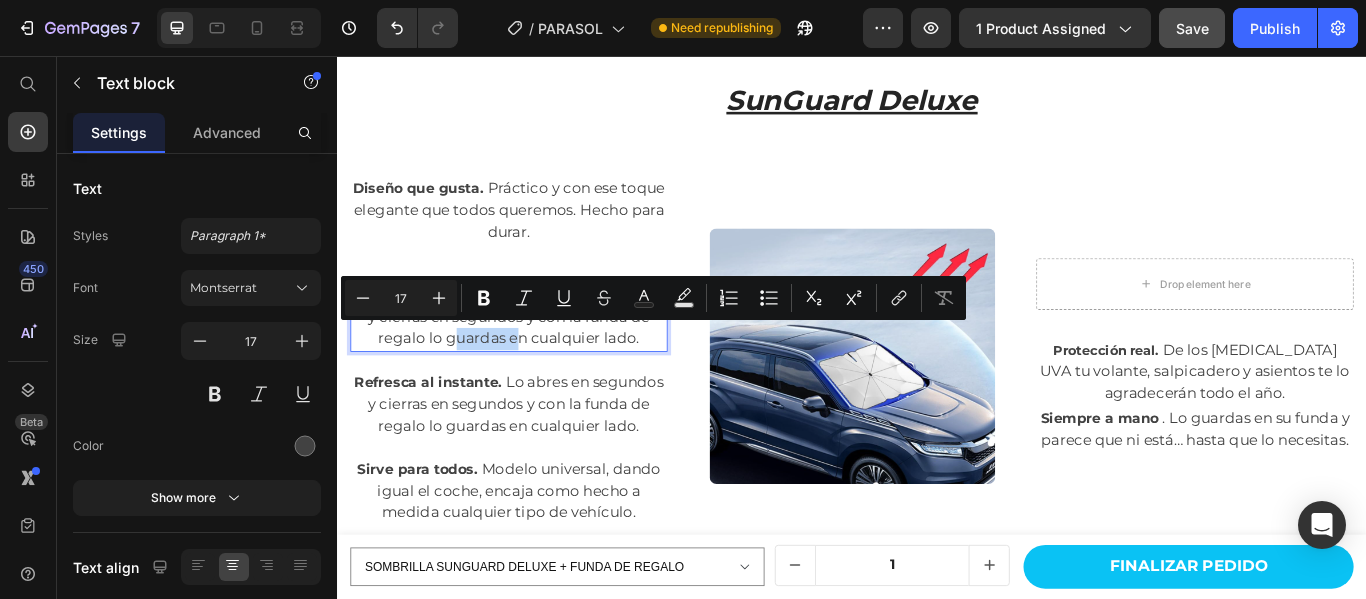 click on "Refresca al instante.    Lo abres en segundos y cierras en segundos y con la funda de regalo lo guardas en cualquier lado." at bounding box center (537, 360) 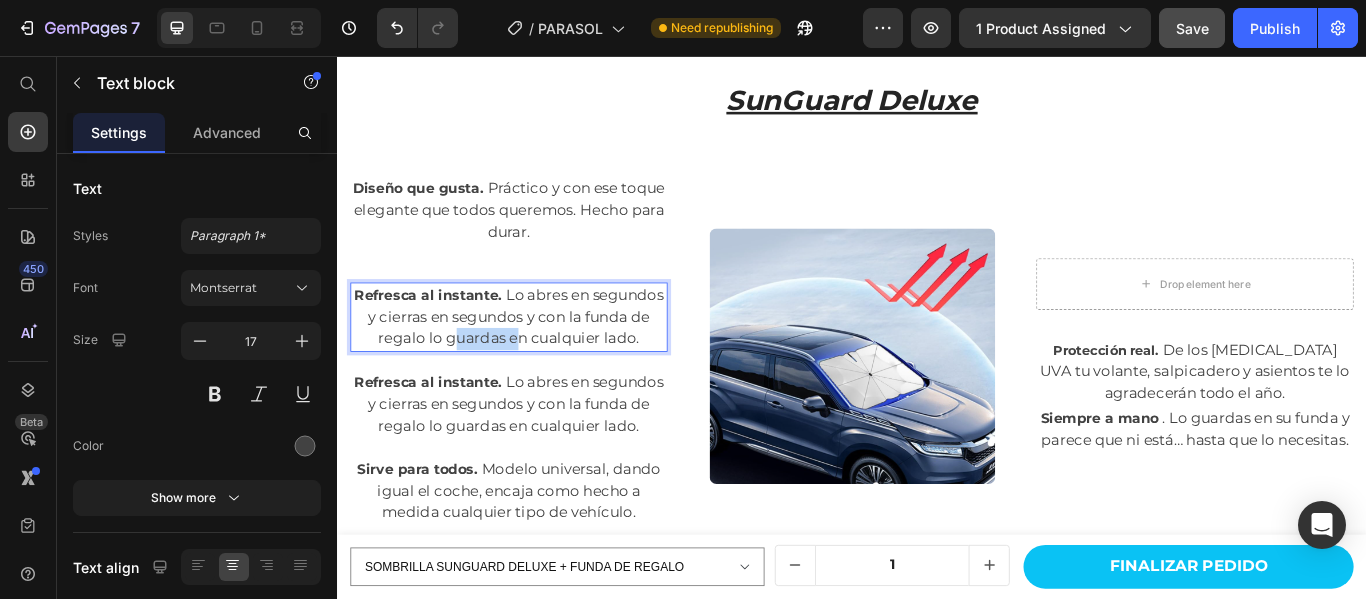 click on "Refresca al instante.    Lo abres en segundos y cierras en segundos y con la funda de regalo lo guardas en cualquier lado." at bounding box center (537, 360) 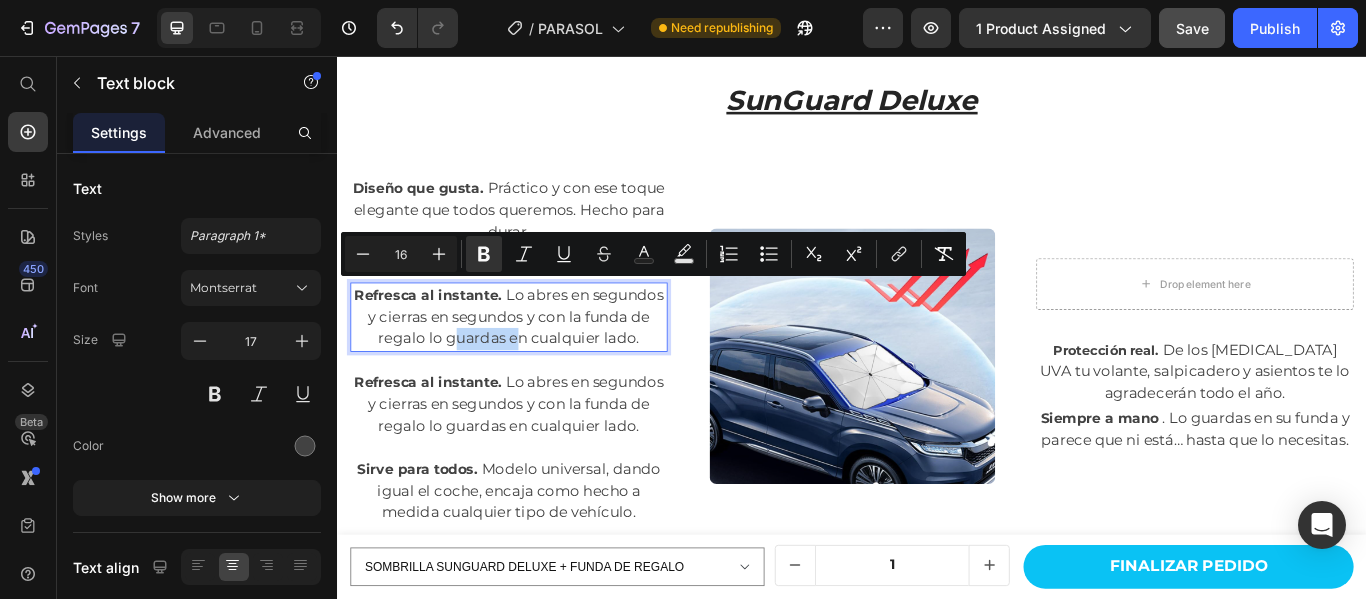 click on "Refresca al instante.    Lo abres en segundos y cierras en segundos y con la funda de regalo lo guardas en cualquier lado." at bounding box center (537, 360) 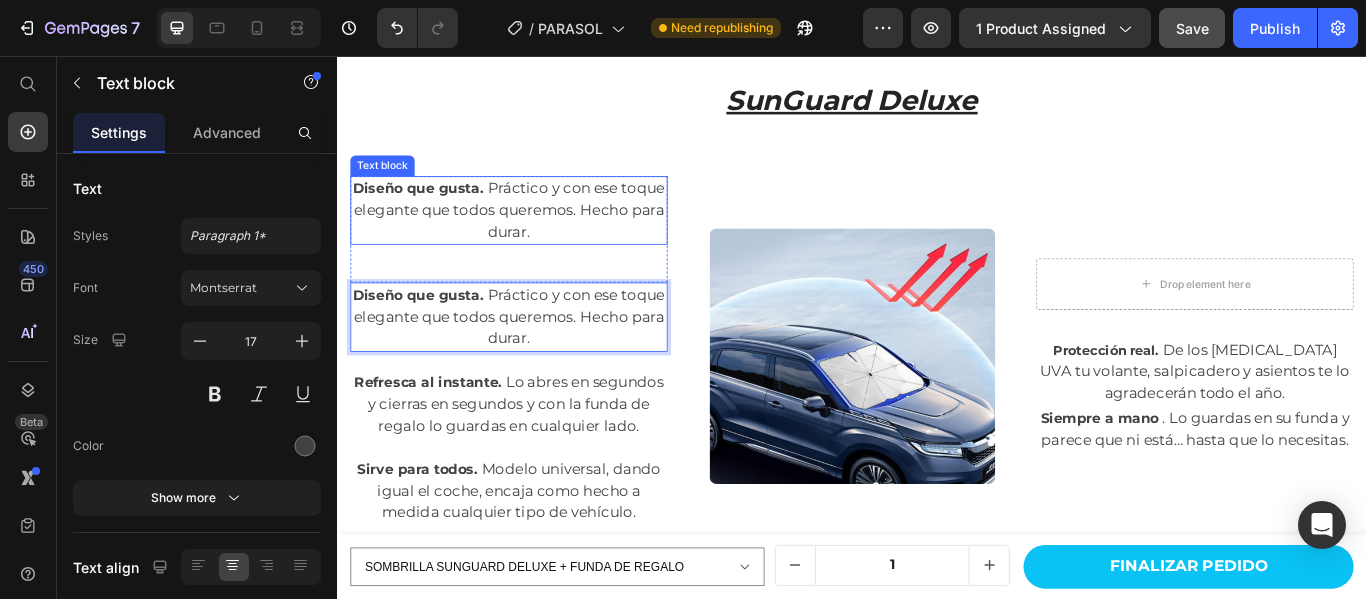 click on "Diseño que gusta.    Práctico y con ese toque elegante que todos queremos. Hecho para durar." at bounding box center [537, 236] 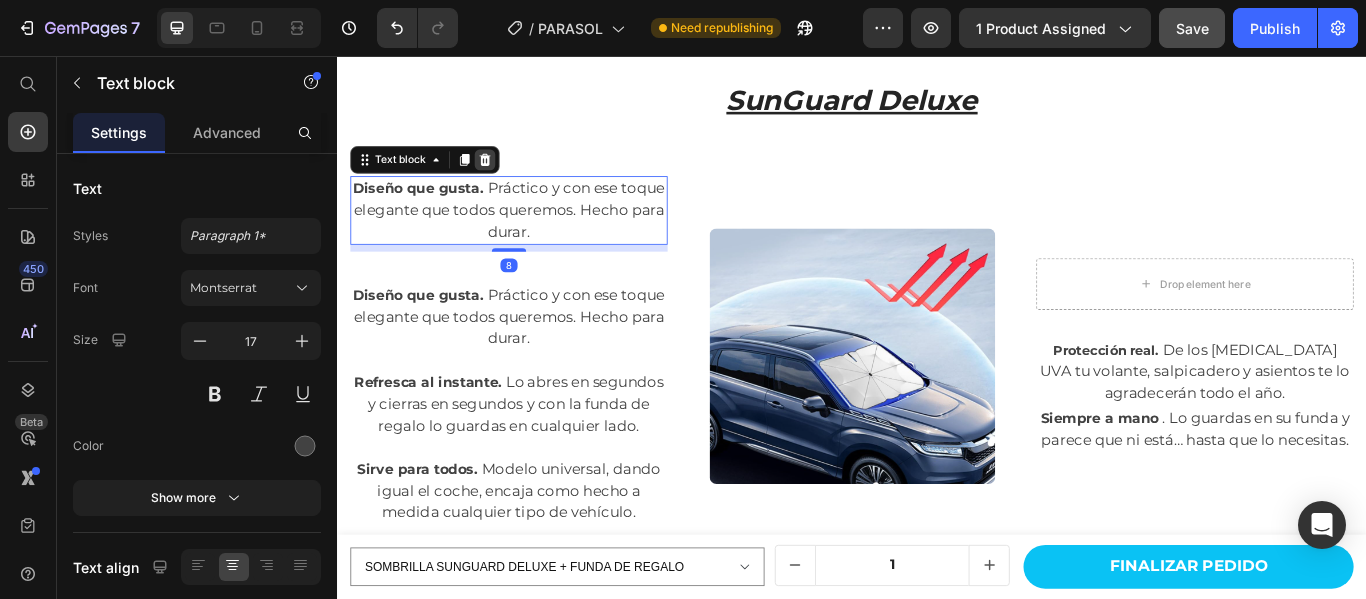 click 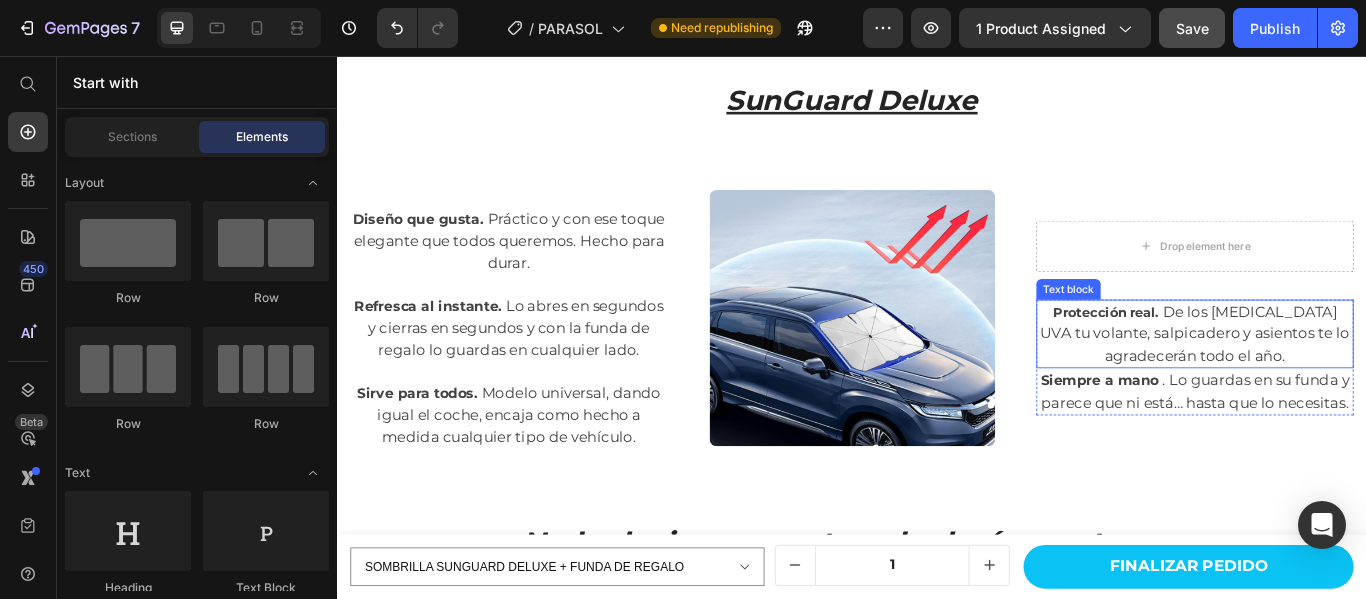 click on "Protección real.   De los [MEDICAL_DATA] UVA tu volante, salpicadero y asientos te lo agradecerán todo el año." at bounding box center [1337, 380] 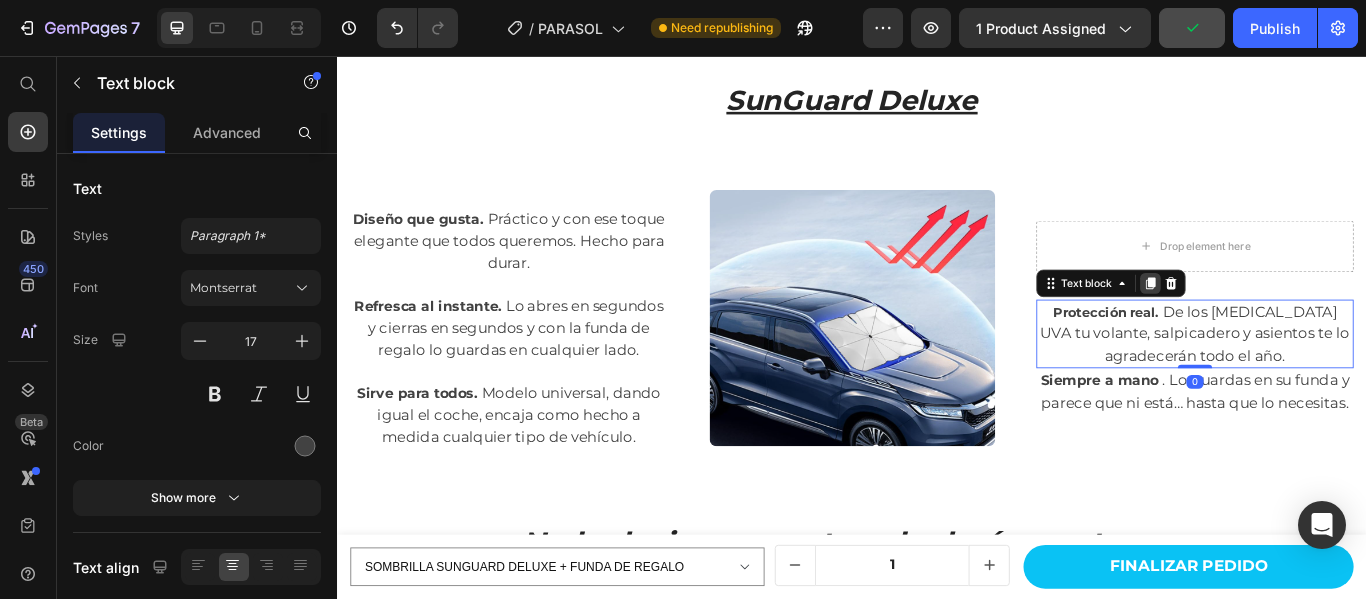 click 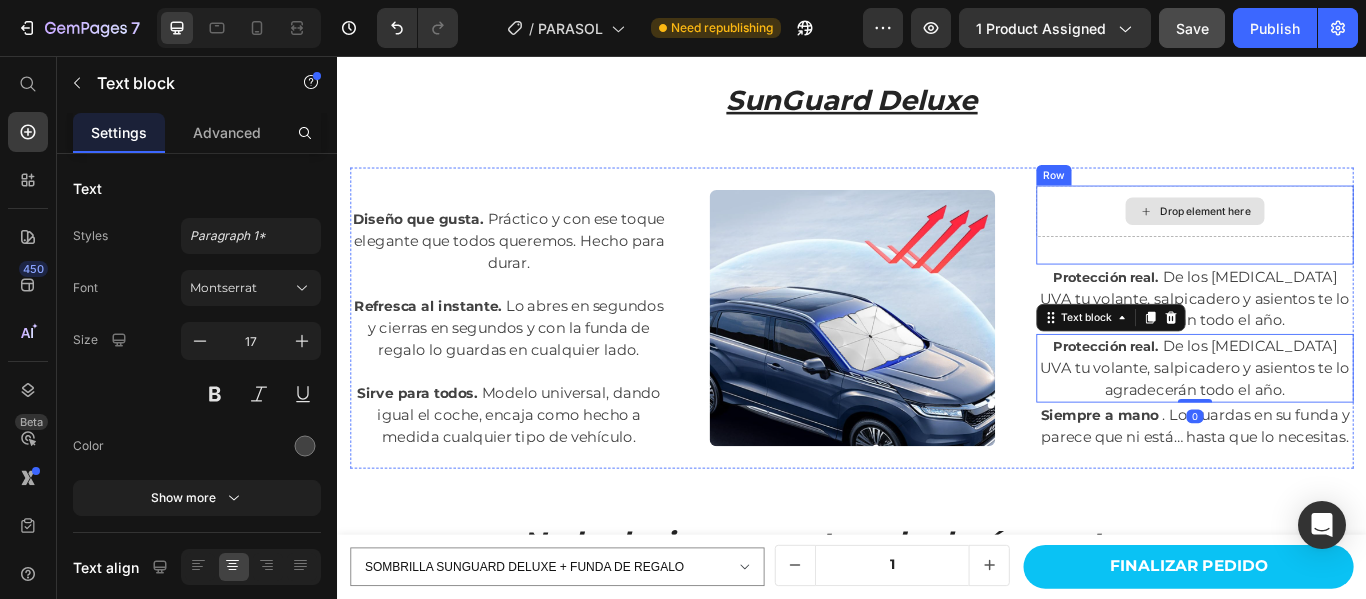 click on "Drop element here" at bounding box center (1337, 237) 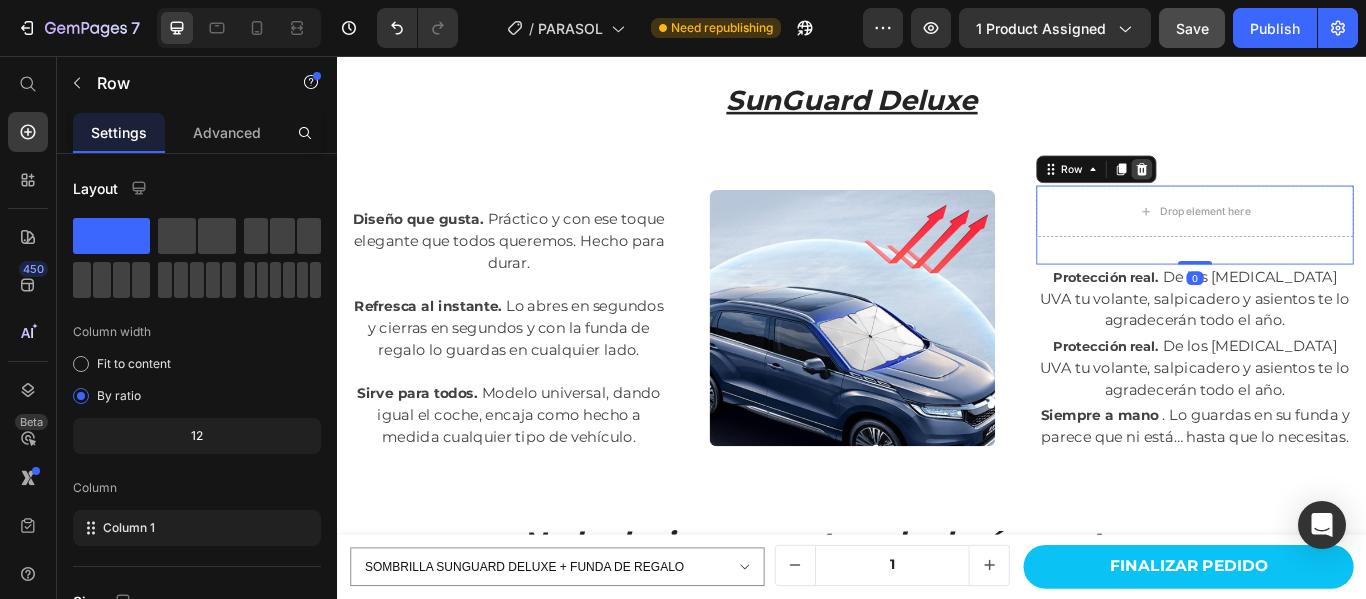 click 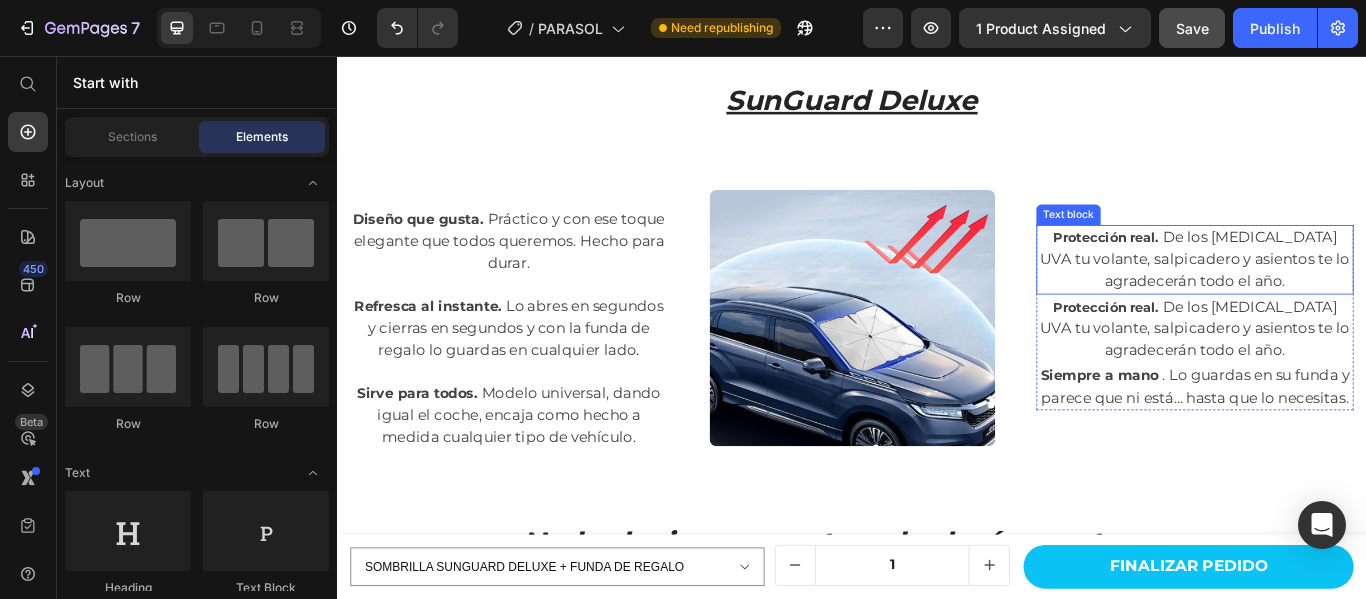 click on "Protección real.   De los [MEDICAL_DATA] UVA tu volante, salpicadero y asientos te lo agradecerán todo el año." at bounding box center [1337, 293] 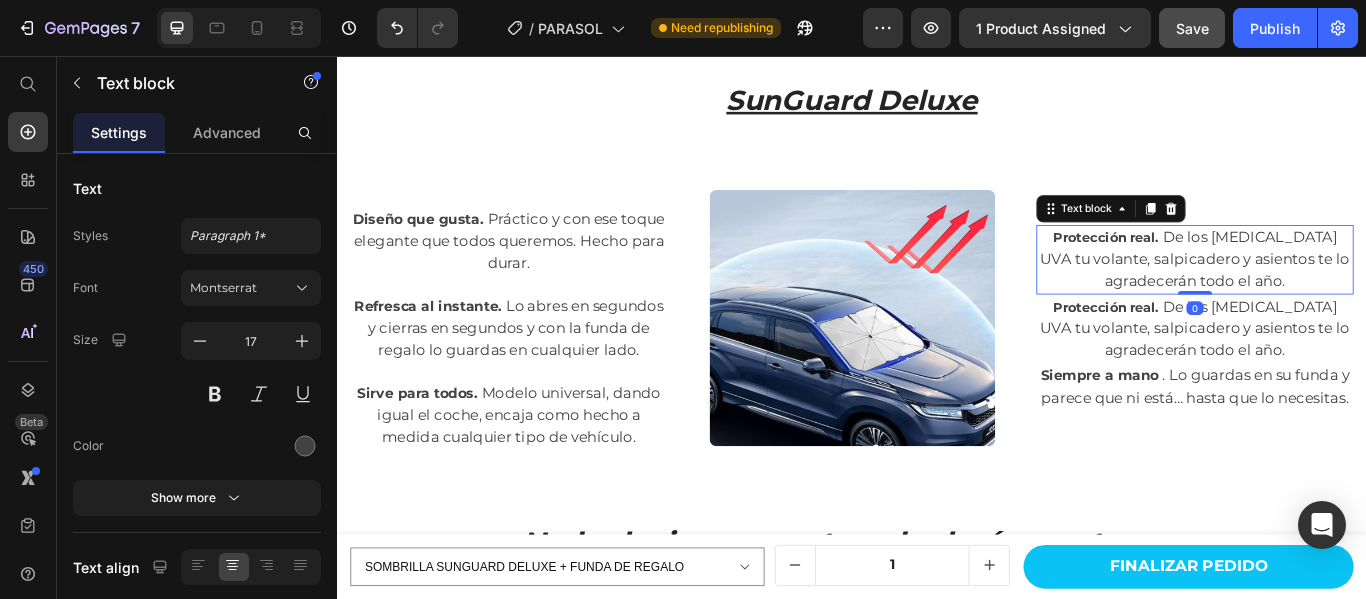 click on "Protección real.   De los [MEDICAL_DATA] UVA tu volante, salpicadero y asientos te lo agradecerán todo el año." at bounding box center [1337, 293] 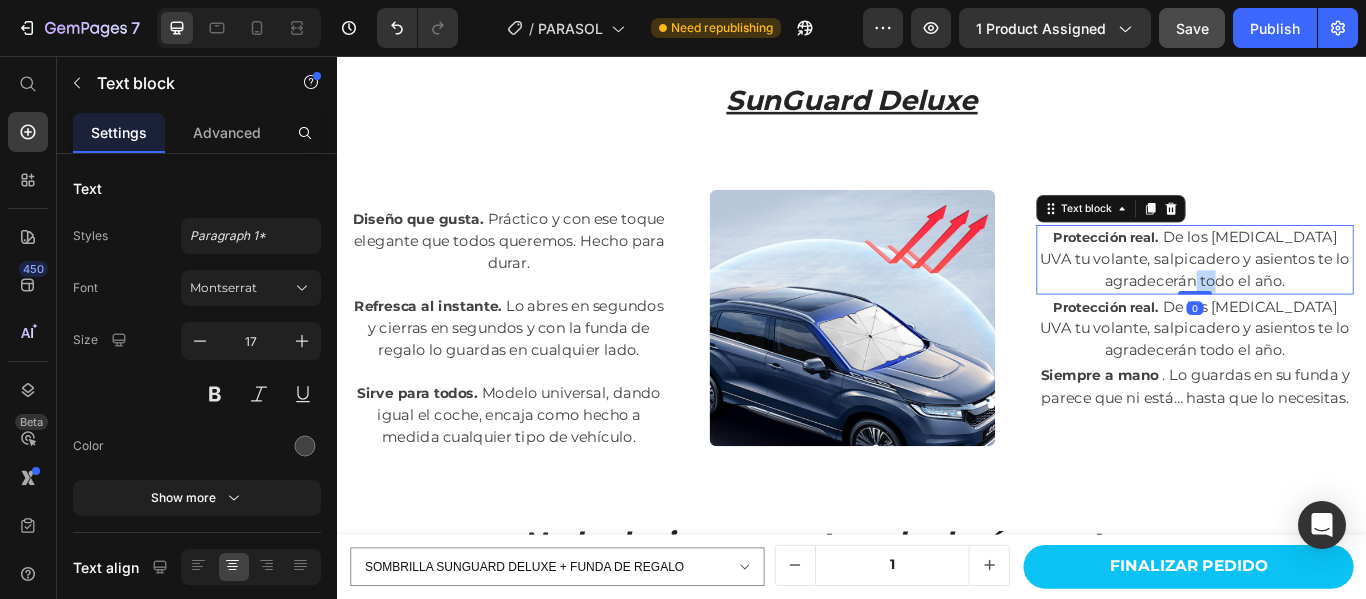 click on "Protección real.   De los [MEDICAL_DATA] UVA tu volante, salpicadero y asientos te lo agradecerán todo el año." at bounding box center [1337, 293] 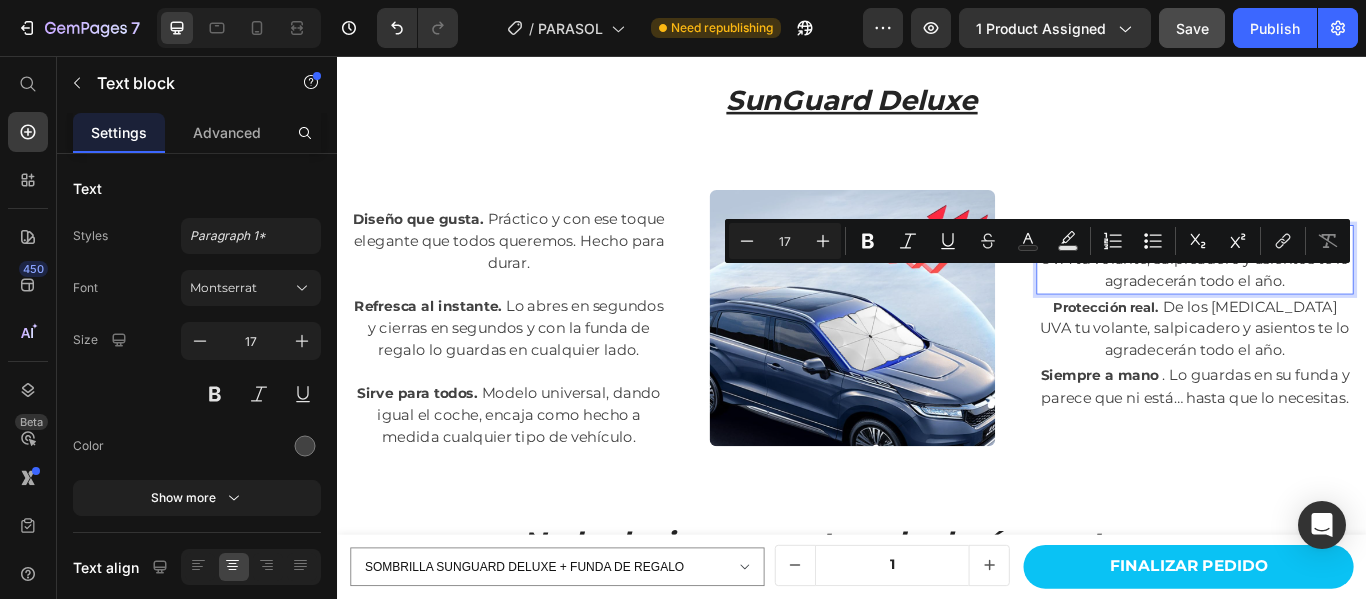click on "Protección real.   De los [MEDICAL_DATA] UVA tu volante, salpicadero y asientos te lo agradecerán todo el año." at bounding box center (1337, 293) 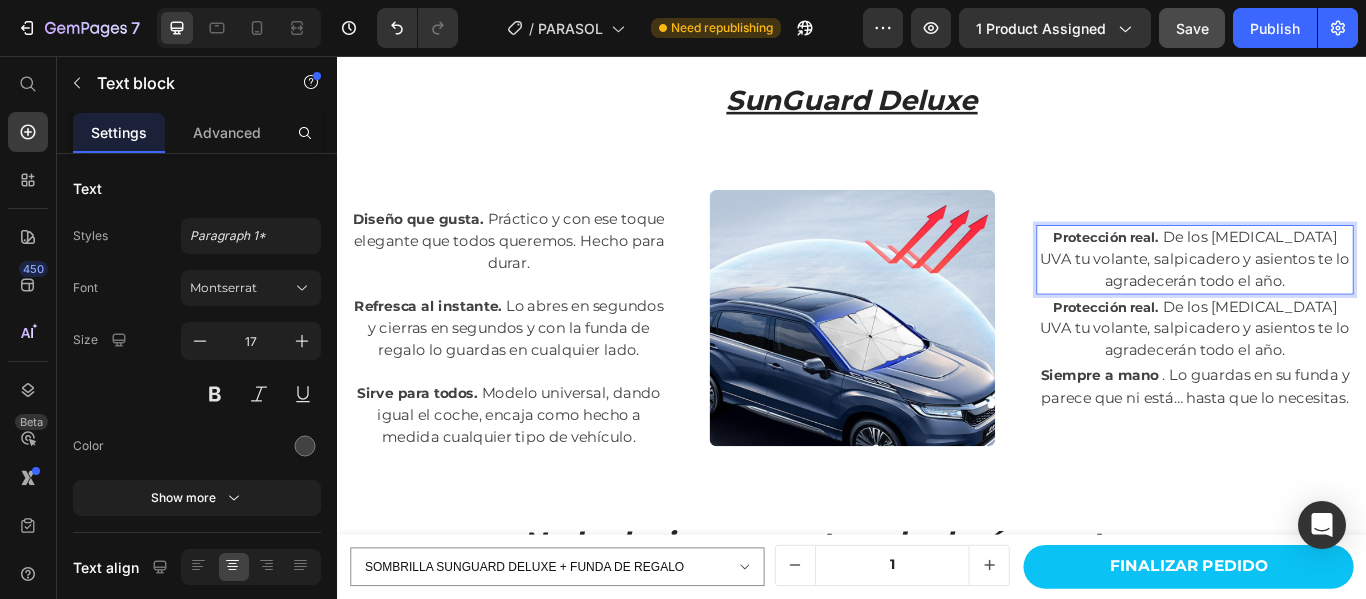 click on "Protección real.   De los [MEDICAL_DATA] UVA tu volante, salpicadero y asientos te lo agradecerán todo el año." at bounding box center (1337, 293) 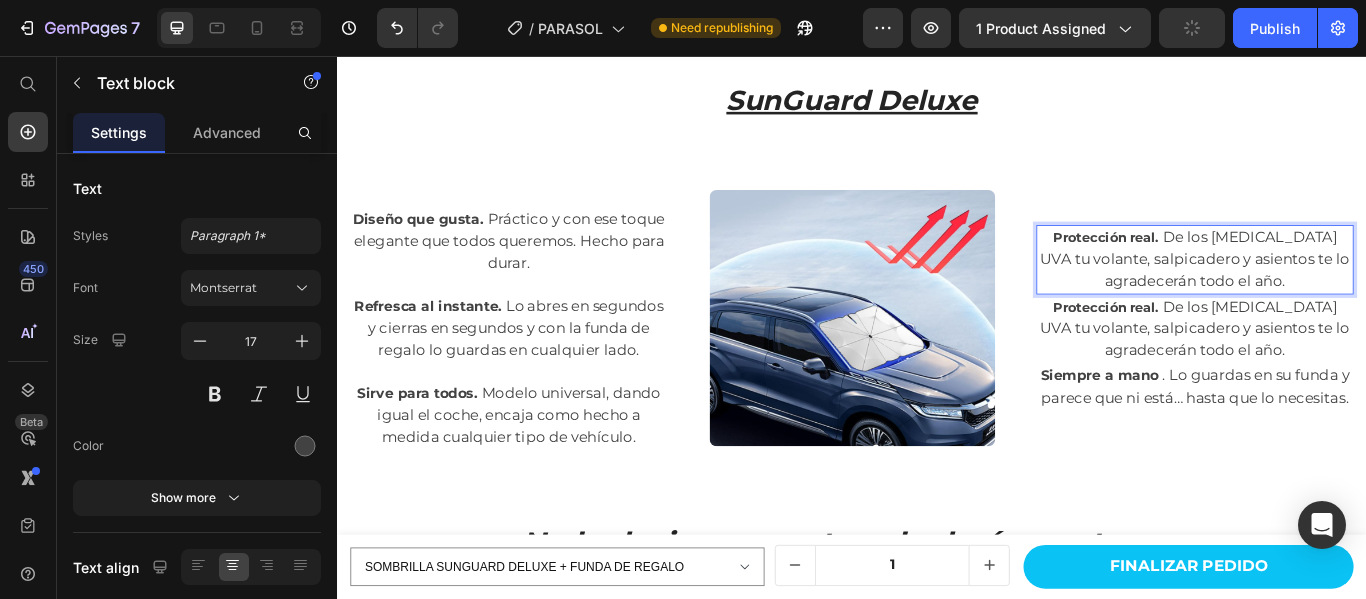 click on "Protección real.   De los [MEDICAL_DATA] UVA tu volante, salpicadero y asientos te lo agradecerán todo el año." at bounding box center (1337, 293) 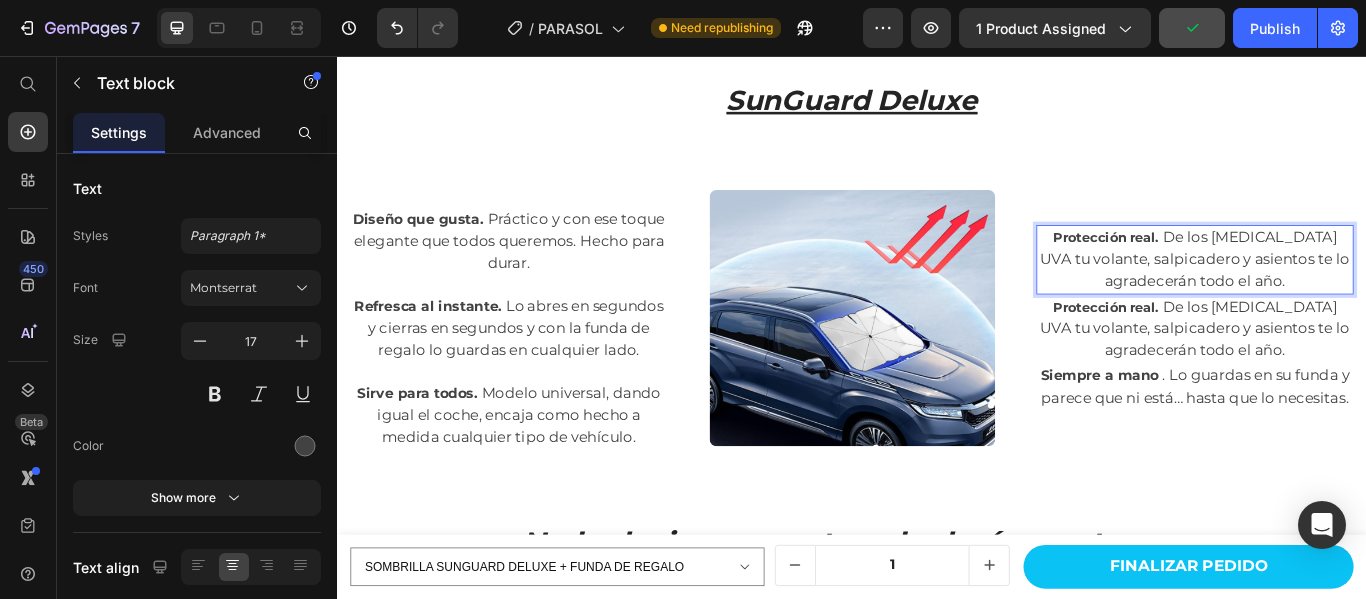 click on "Text block Row Diseño que gusta.    Práctico y con ese toque elegante que todos queremos. Hecho para durar. Text block Refresca al instante.    Lo abres en segundos y cierras en segundos y con la funda de regalo lo guardas en cualquier lado. Text block Sirve para todos.    Modelo universal, dando igual el coche, encaja como hecho a medida cualquier tipo de vehículo. Text block Text block Row Image Protección real.   De los rayos UVA tu volante, salpicadero y asientos te lo agradecerán todo el año. Text block   0 Protección real.   De los rayos UVA tu volante, salpicadero y asientos te lo agradecerán todo el año. Text block Siempre a mano   . Lo guardas en su funda y parece que ni está… hasta que lo necesitas. Text block Row Row" at bounding box center (937, 362) 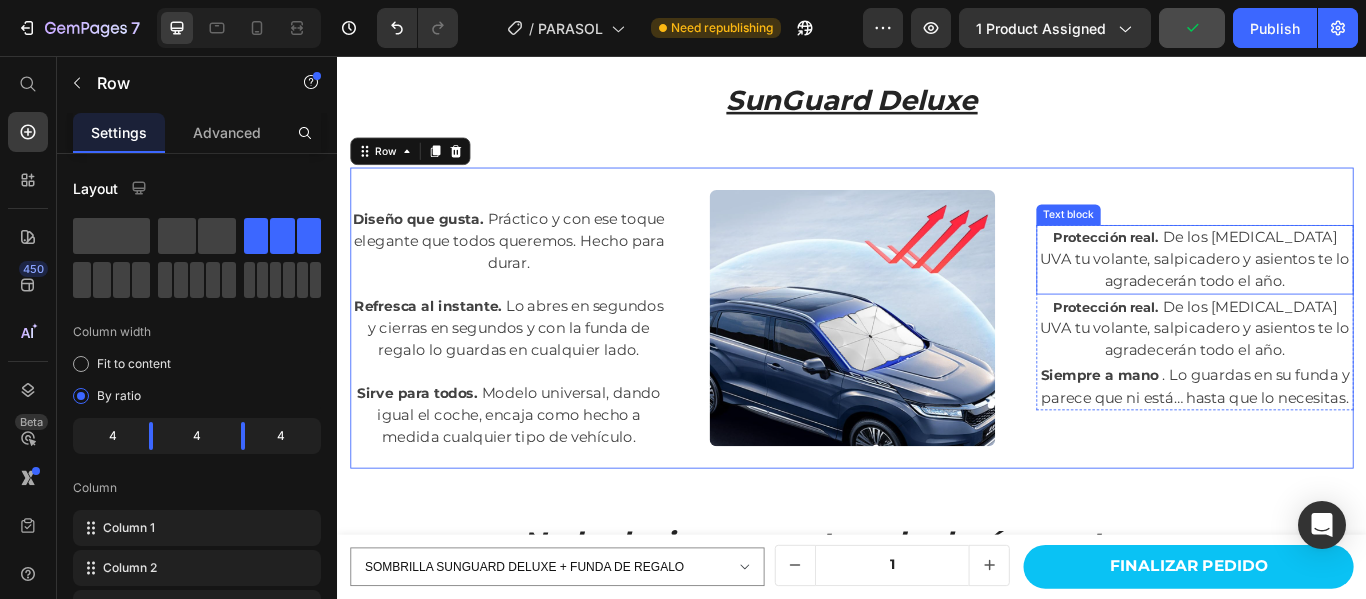 click on "Protección real.   De los [MEDICAL_DATA] UVA tu volante, salpicadero y asientos te lo agradecerán todo el año." at bounding box center [1337, 293] 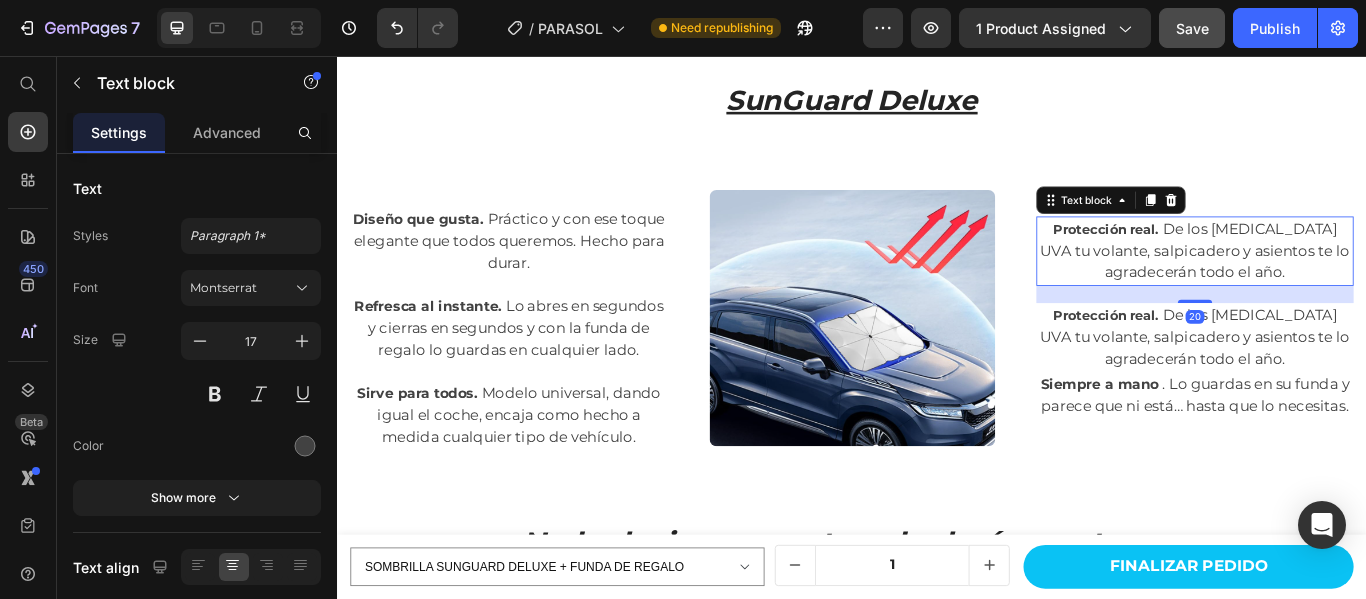 drag, startPoint x: 1331, startPoint y: 327, endPoint x: 1330, endPoint y: 347, distance: 20.024984 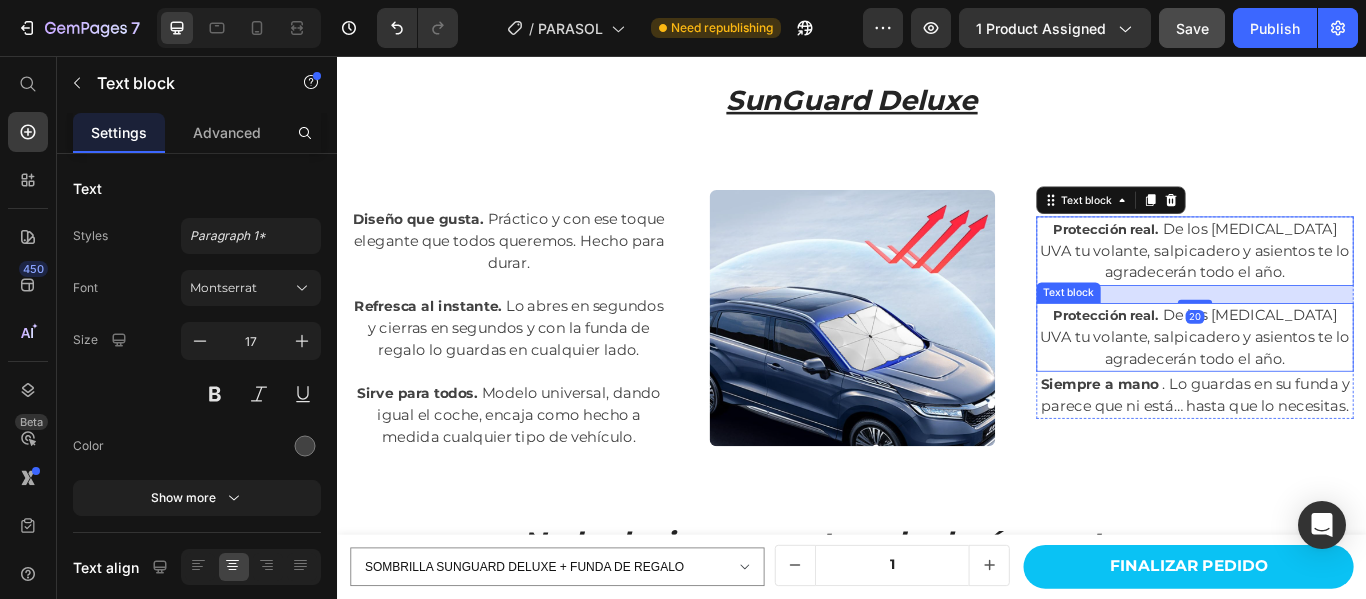 click on "Protección real.   De los [MEDICAL_DATA] UVA tu volante, salpicadero y asientos te lo agradecerán todo el año." at bounding box center (1337, 384) 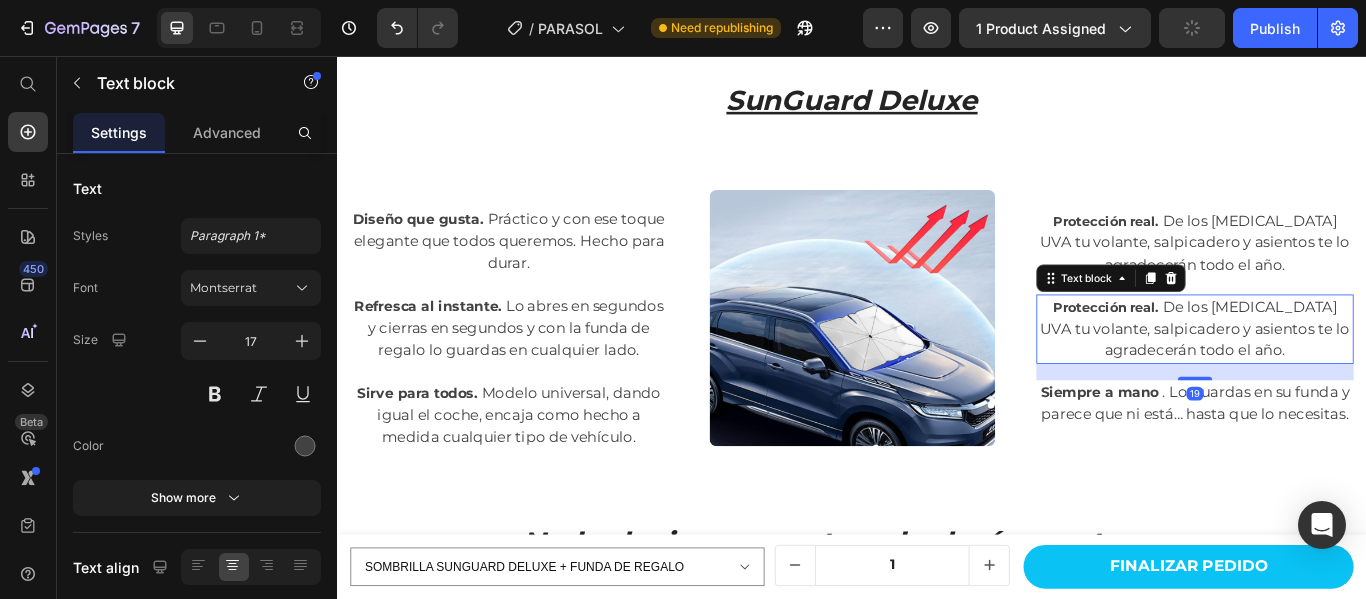 drag, startPoint x: 1323, startPoint y: 417, endPoint x: 1338, endPoint y: 436, distance: 24.207438 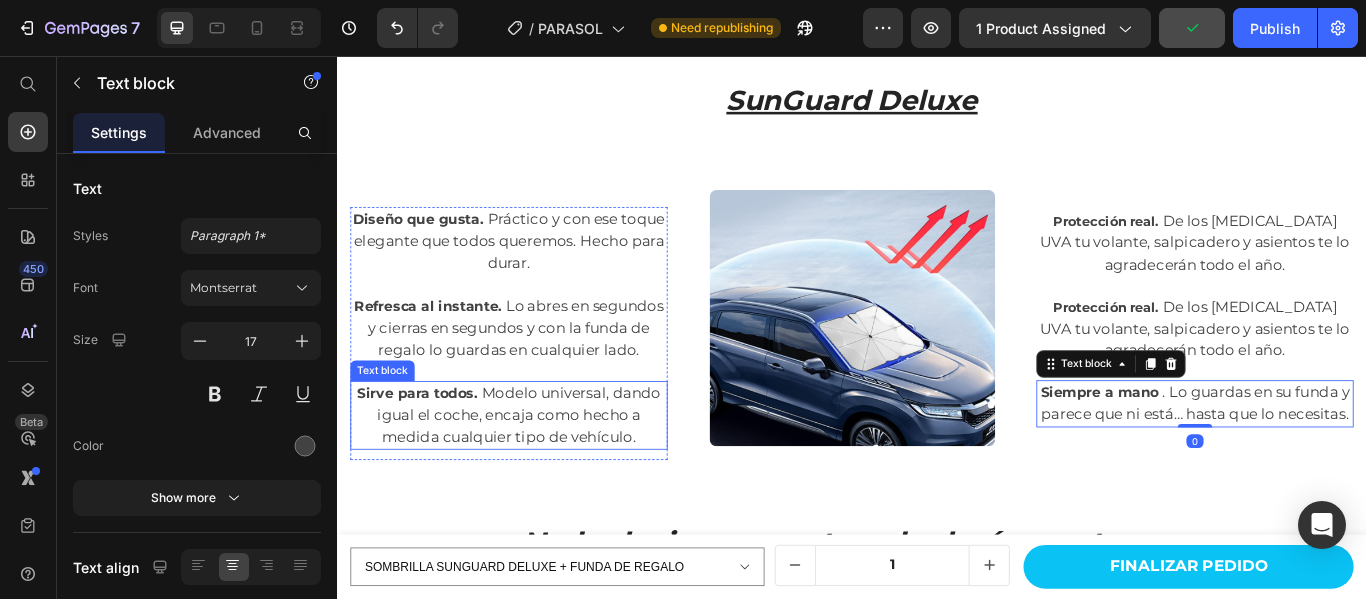 click on "Sirve para todos.    Modelo universal, dando igual el coche, encaja como hecho a medida cualquier tipo de vehículo." at bounding box center (537, 475) 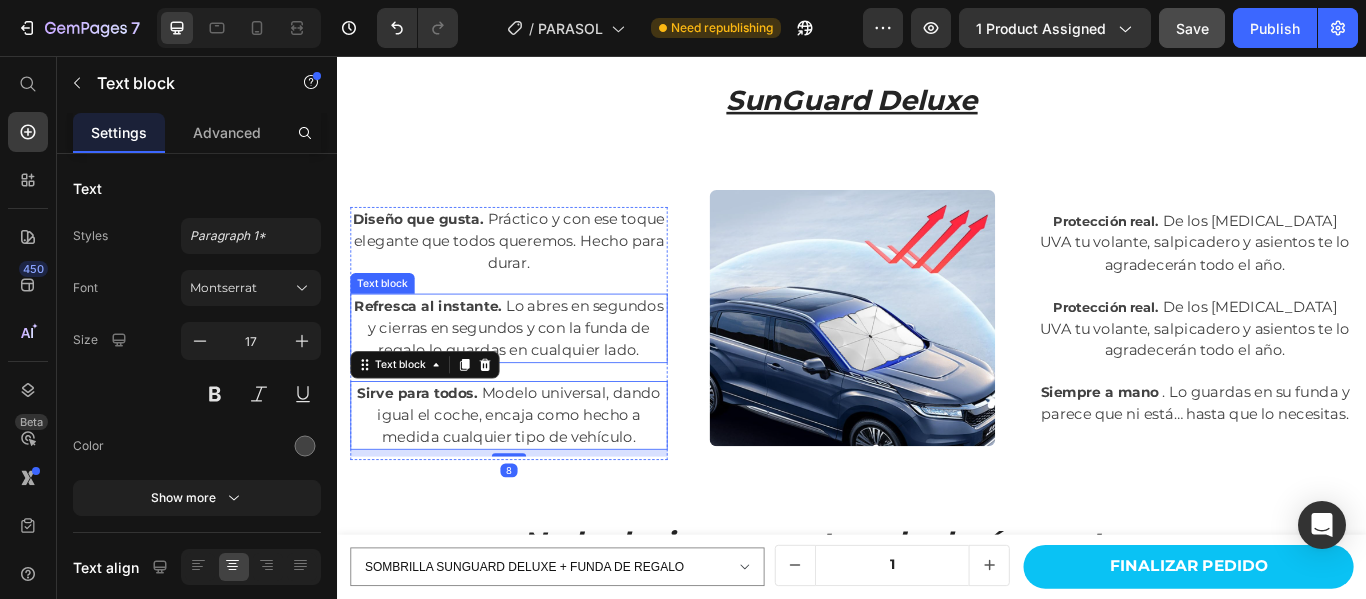 click on "Refresca al instante.    Lo abres en segundos y cierras en segundos y con la funda de regalo lo guardas en cualquier lado." at bounding box center [537, 373] 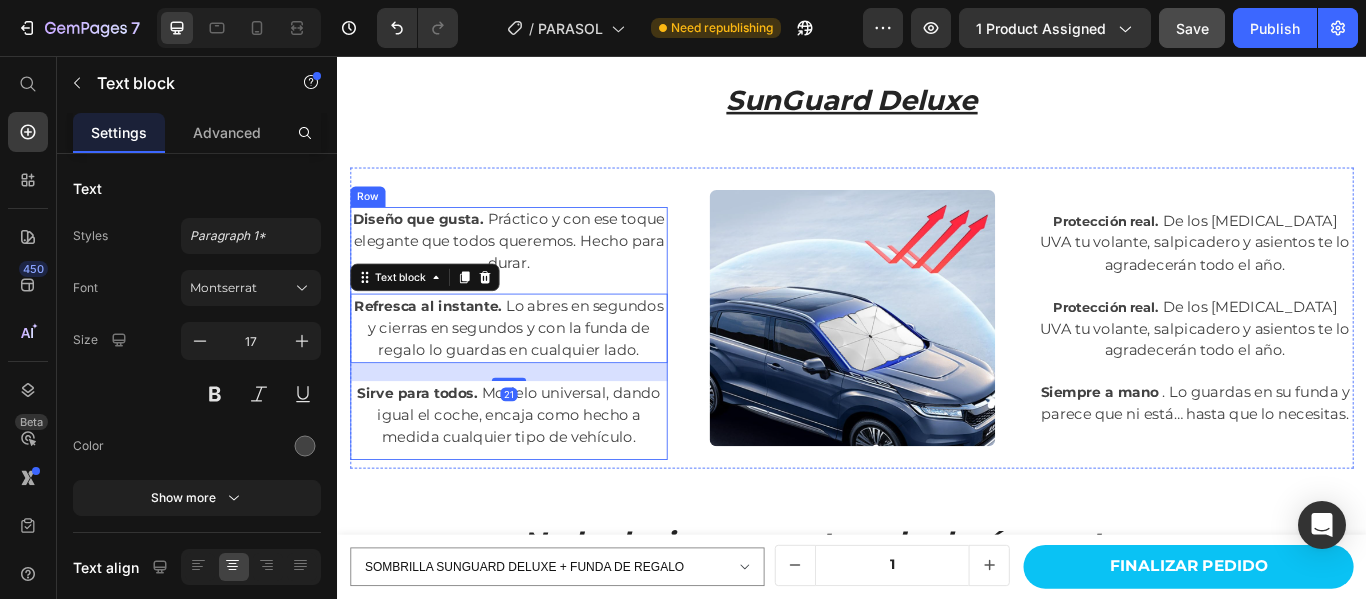 click on "Diseño que gusta.    Práctico y con ese toque elegante que todos queremos. Hecho para durar." at bounding box center (537, 272) 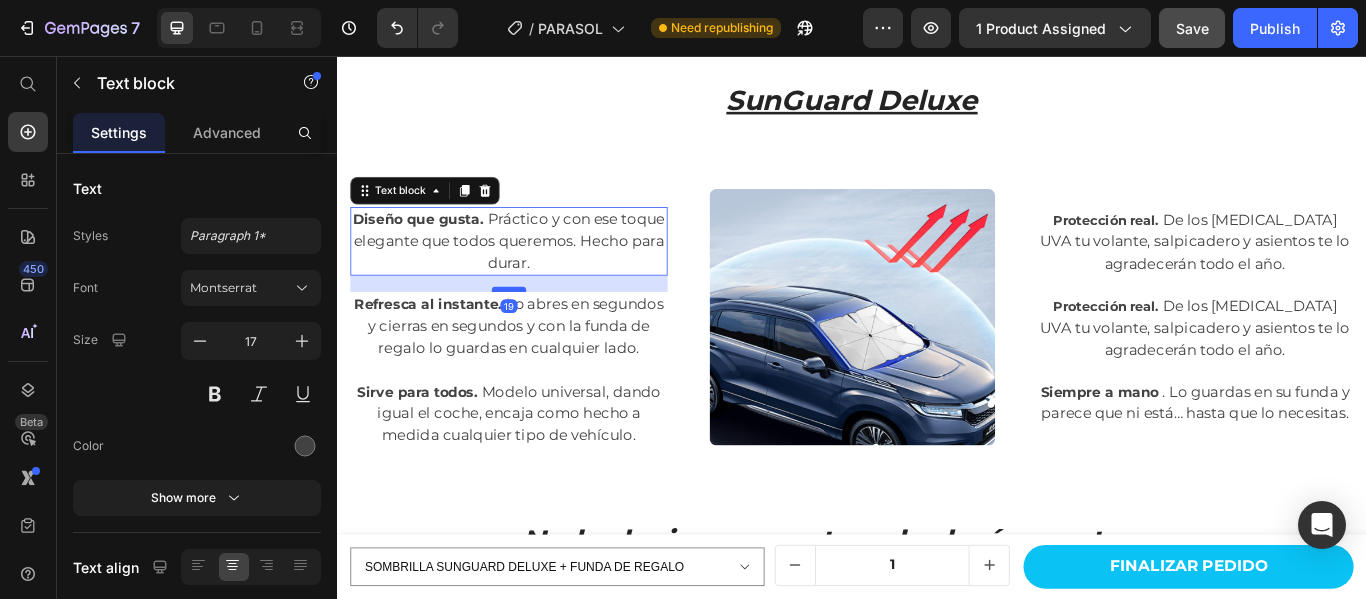click at bounding box center (537, 328) 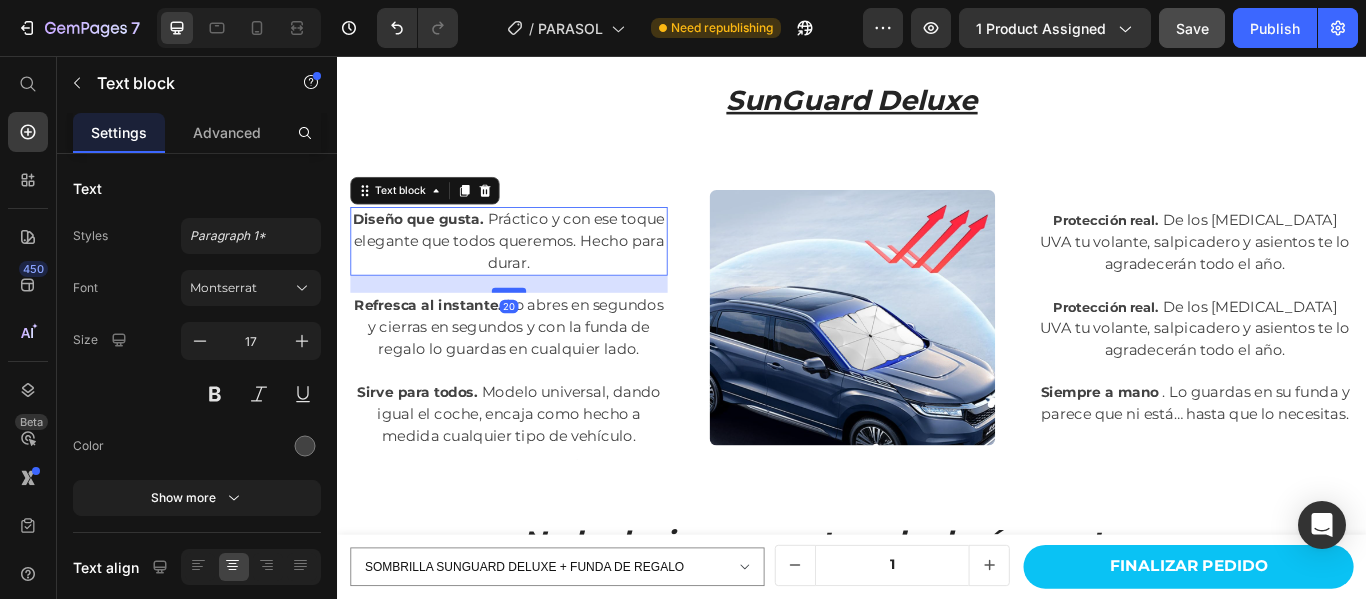 click at bounding box center [537, 329] 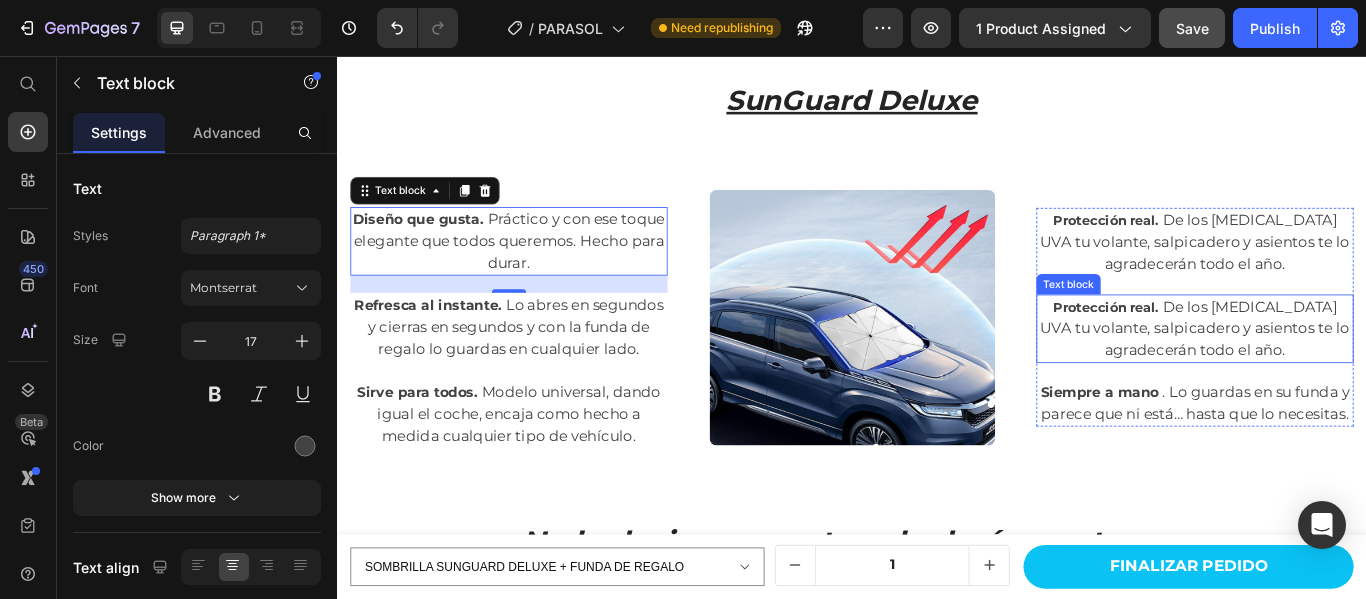 click on "Protección real.   De los [MEDICAL_DATA] UVA tu volante, salpicadero y asientos te lo agradecerán todo el año." at bounding box center [1337, 374] 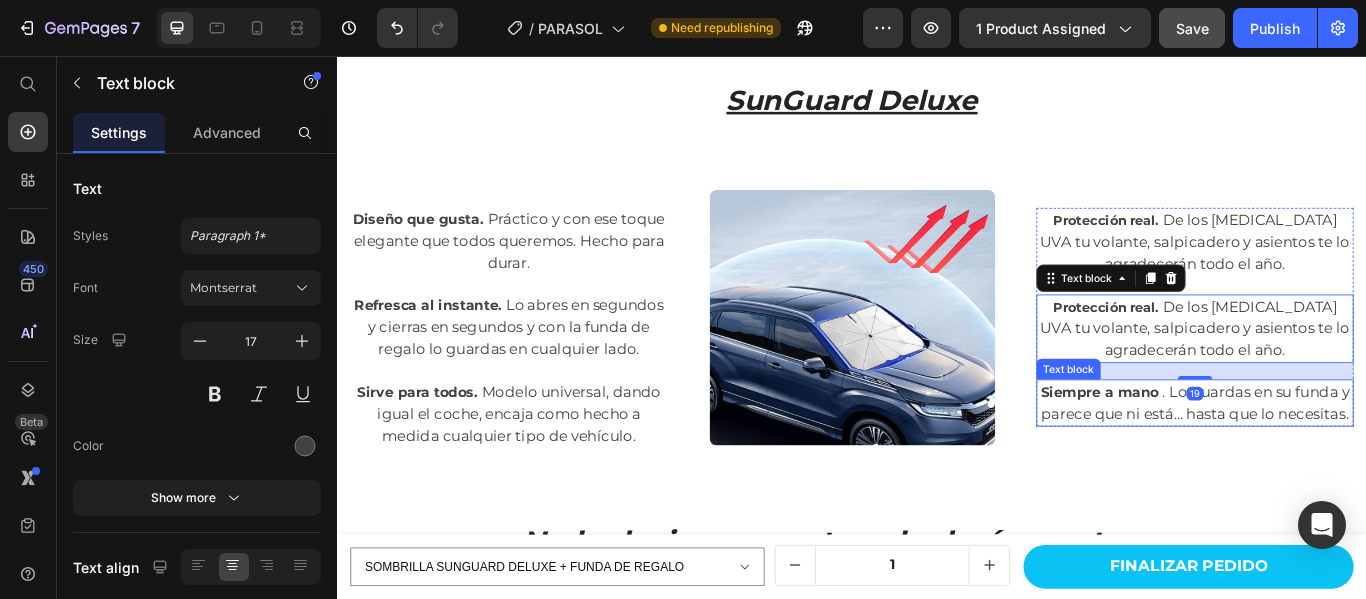 click on "Siempre a mano   . Lo guardas en su funda y parece que ni está… hasta que lo necesitas." at bounding box center [1337, 460] 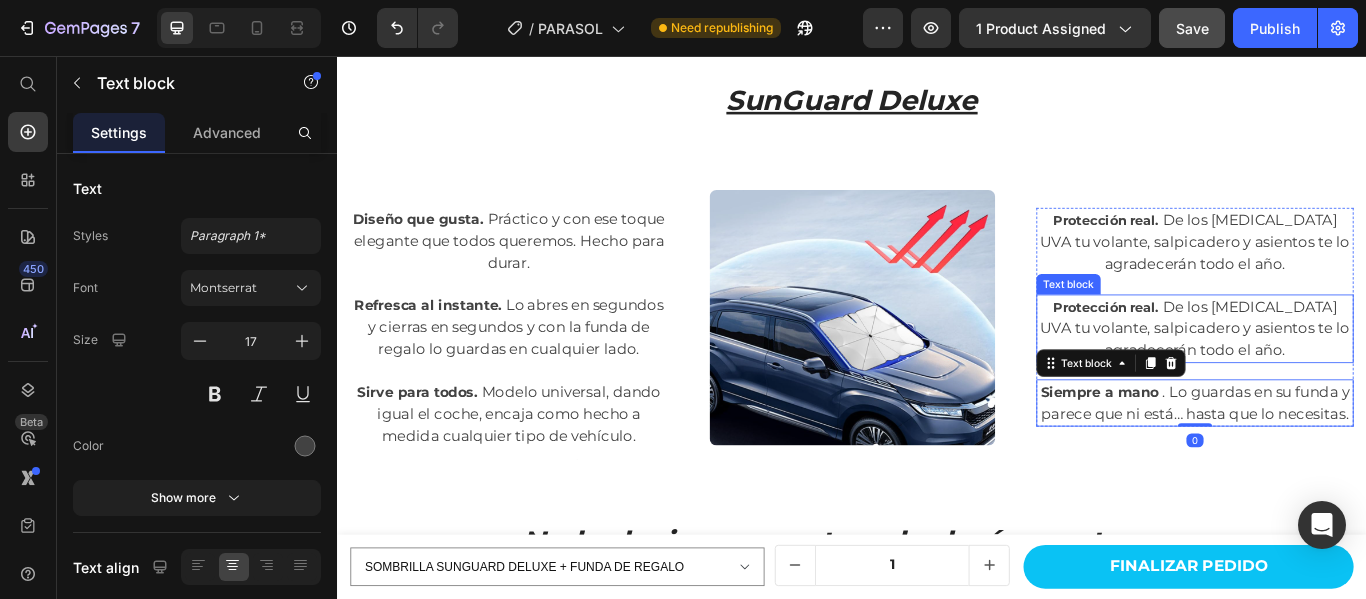 click on "Protección real.   De los [MEDICAL_DATA] UVA tu volante, salpicadero y asientos te lo agradecerán todo el año." at bounding box center [1337, 374] 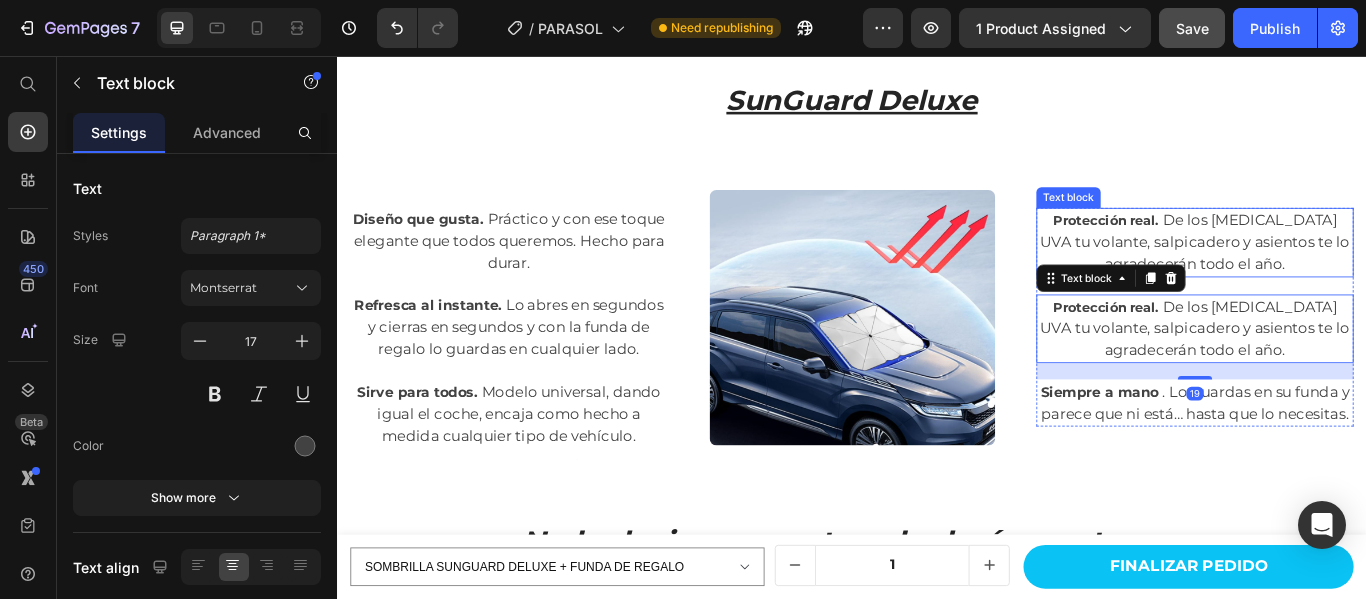 click on "Protección real." at bounding box center (1233, 247) 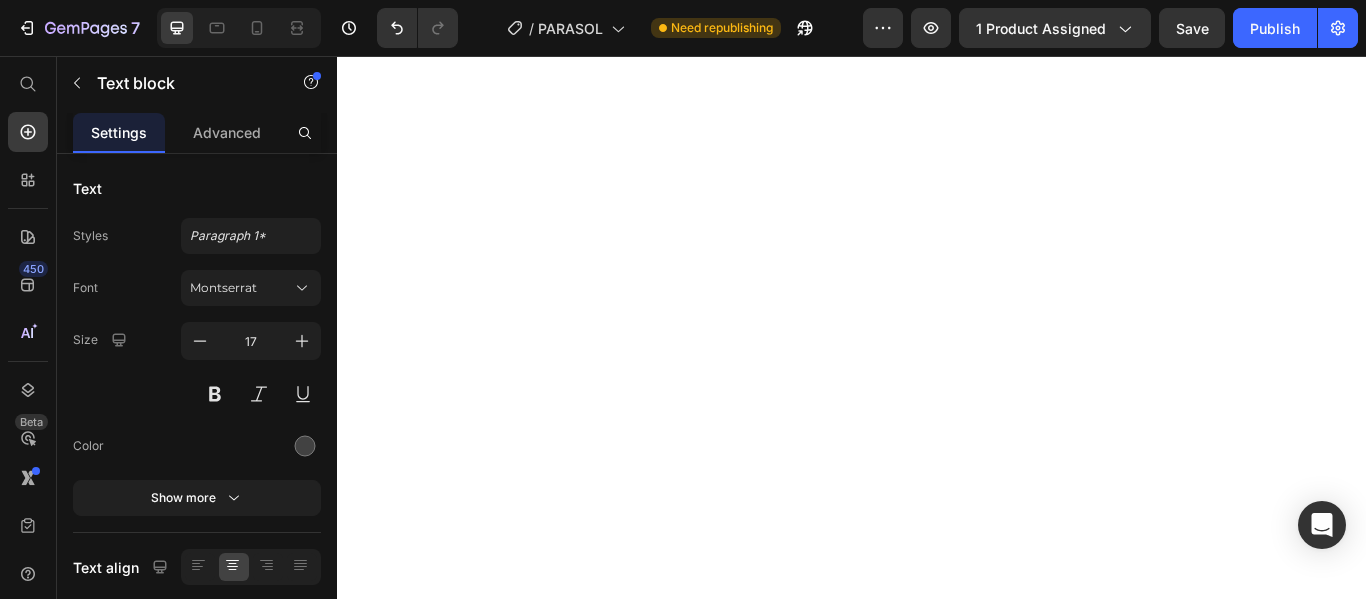 scroll, scrollTop: 0, scrollLeft: 0, axis: both 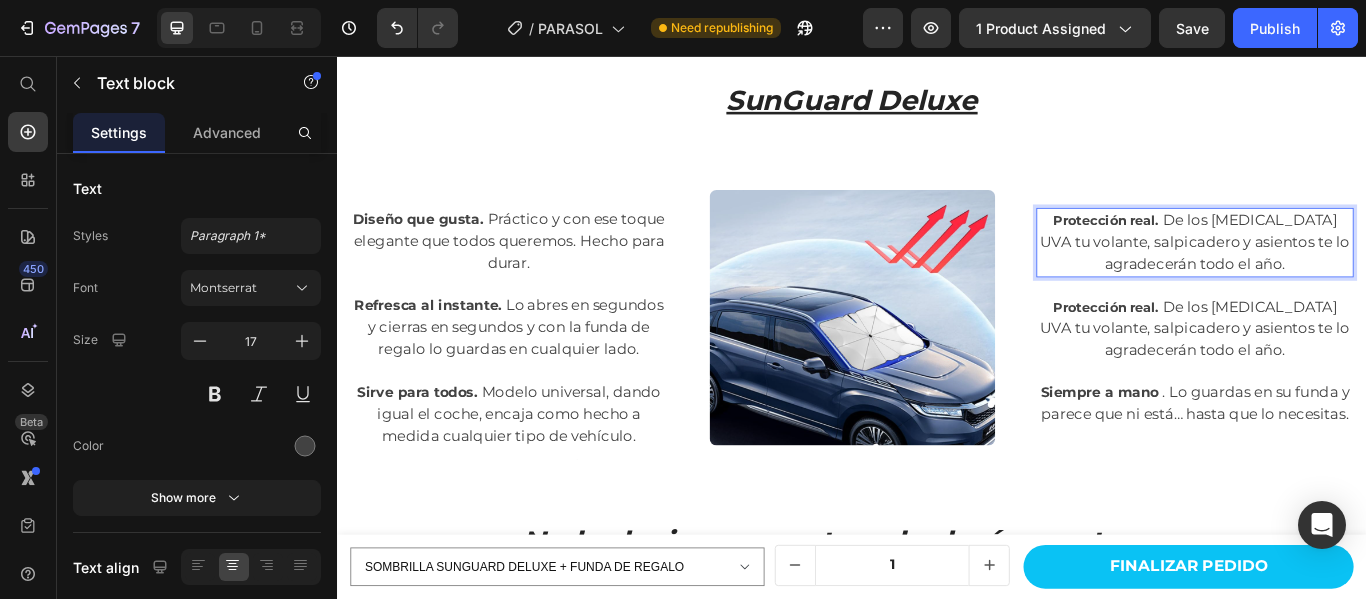 click on "Protección real.   De los [MEDICAL_DATA] UVA tu volante, salpicadero y asientos te lo agradecerán todo el año." at bounding box center [1337, 273] 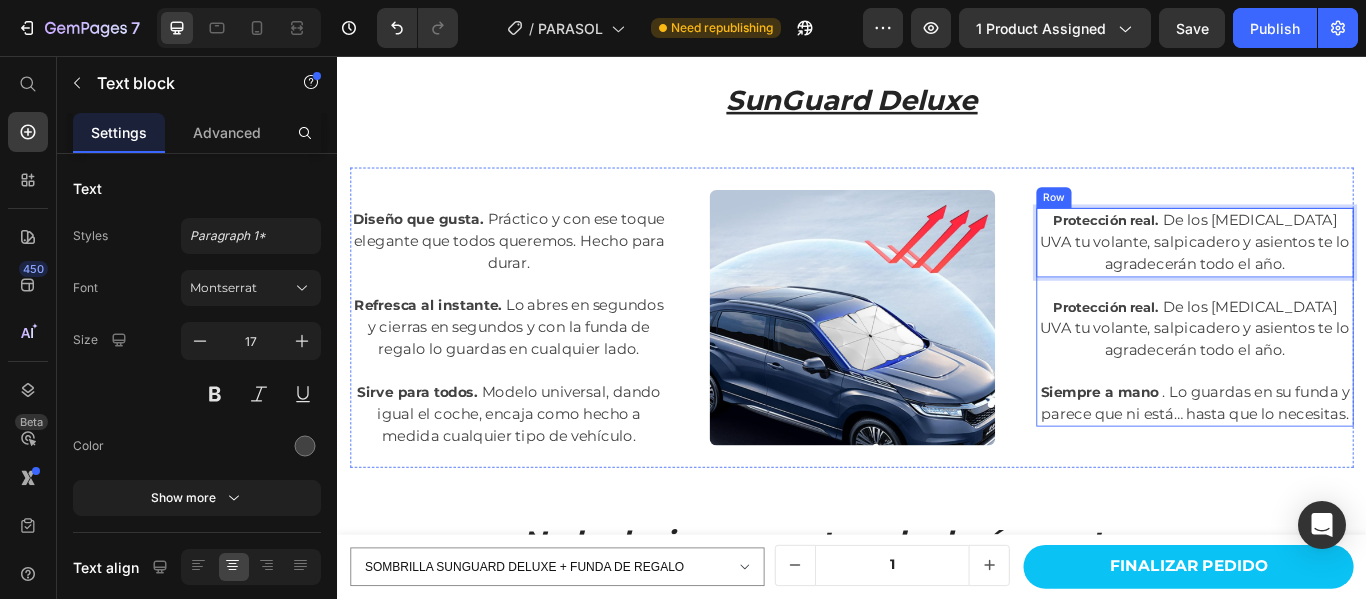 click on "Protección real.   De los [MEDICAL_DATA] UVA tu volante, salpicadero y asientos te lo agradecerán todo el año. Text block   20 Protección real.   De los [MEDICAL_DATA] UVA tu volante, salpicadero y asientos te lo agradecerán todo el año. Text block Siempre a mano   . Lo guardas en su funda y parece que ni está… hasta que lo necesitas. Text block" at bounding box center (1337, 360) 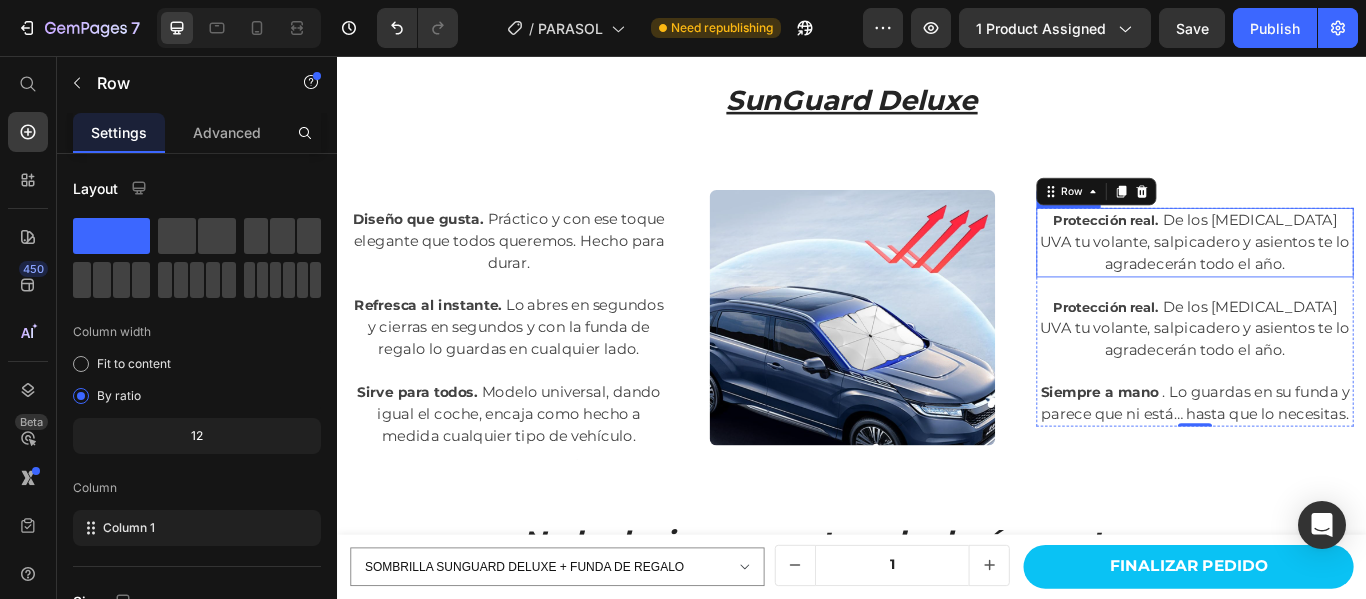 click on "Protección real.   De los [MEDICAL_DATA] UVA tu volante, salpicadero y asientos te lo agradecerán todo el año." at bounding box center [1337, 273] 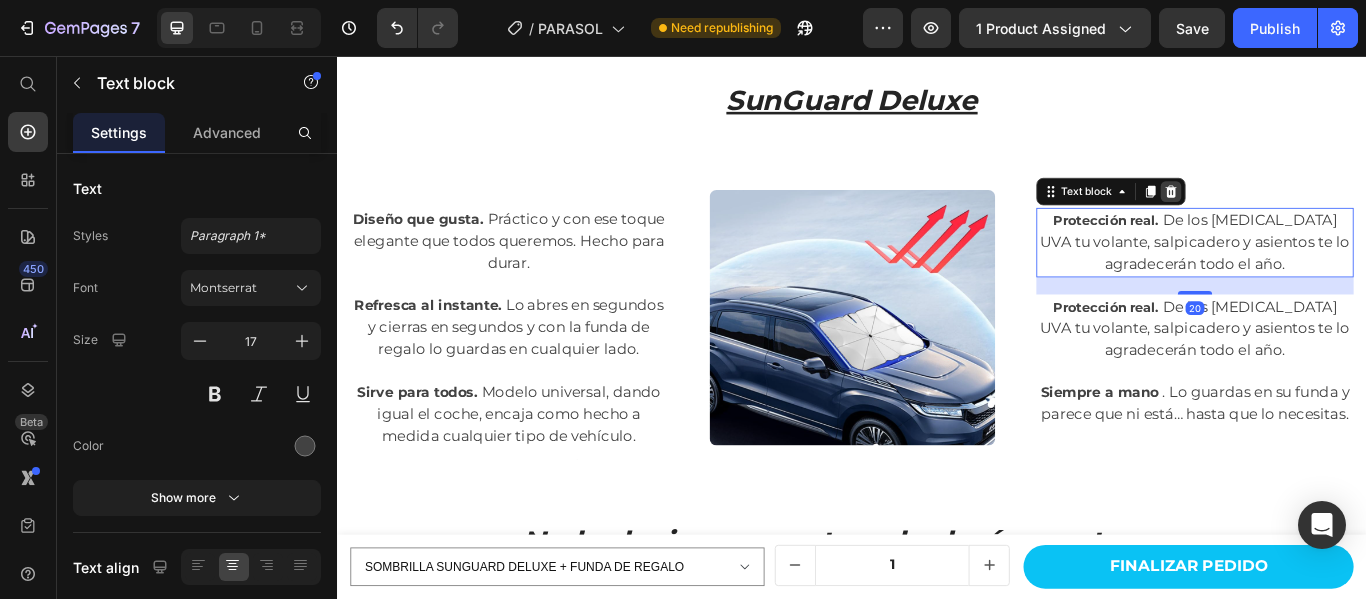 click 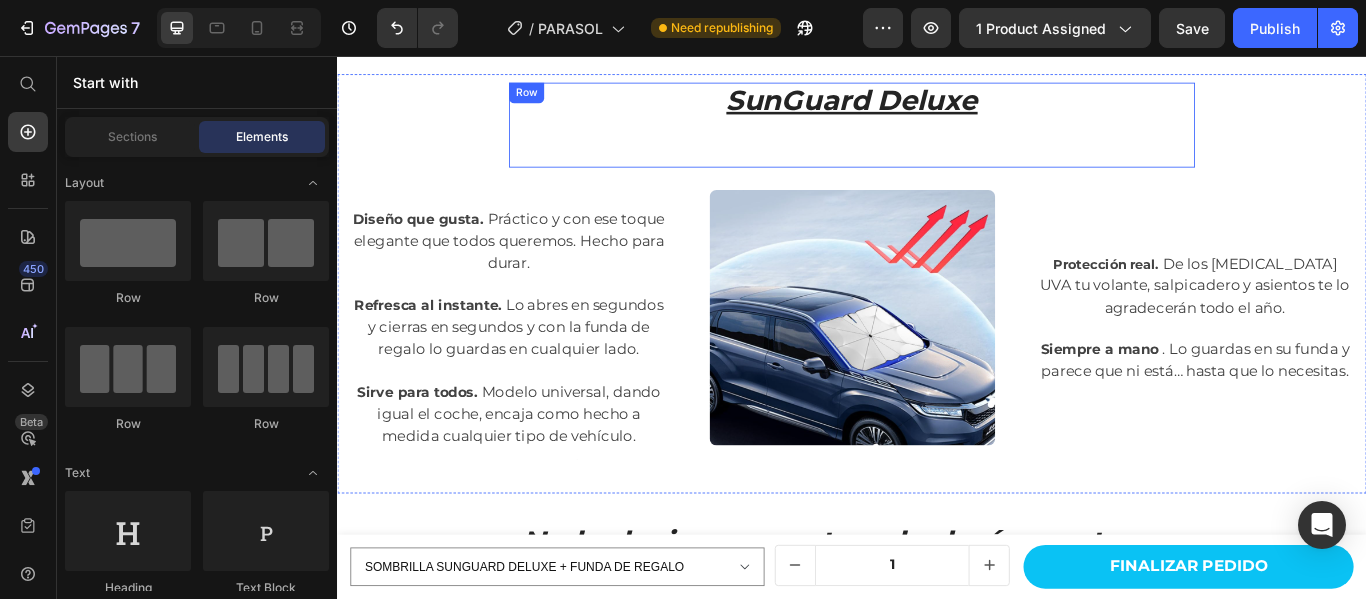 click on "SunGuard Deluxe Heading" at bounding box center (937, 136) 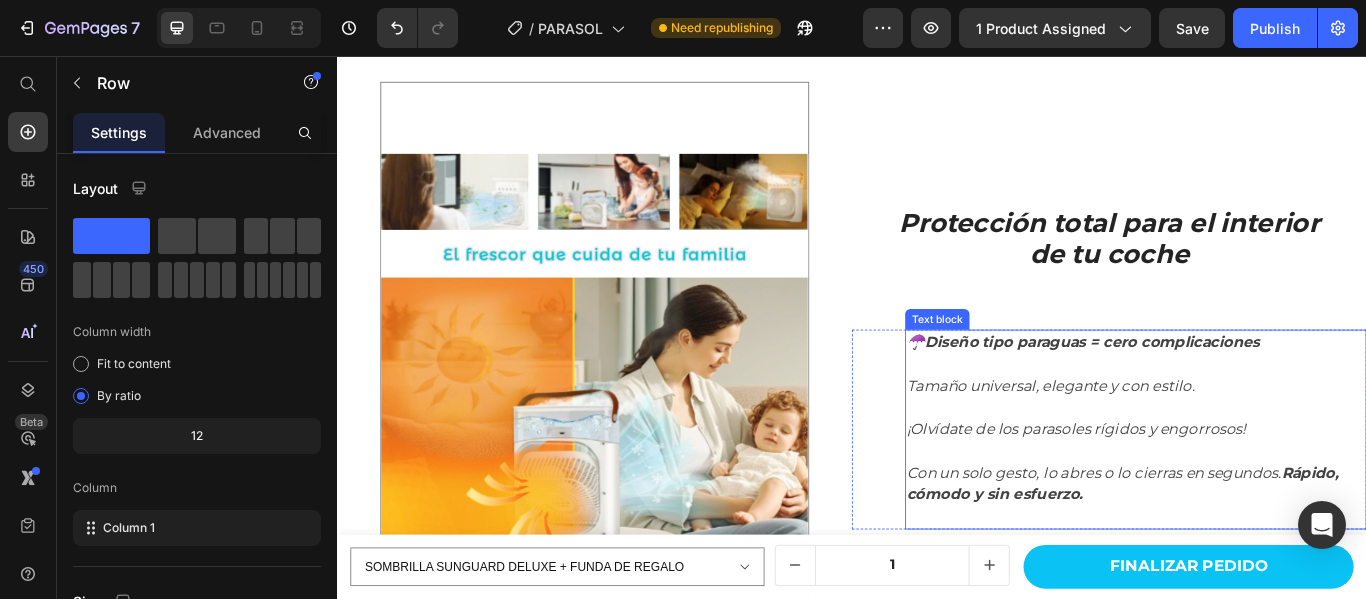 scroll, scrollTop: 1986, scrollLeft: 0, axis: vertical 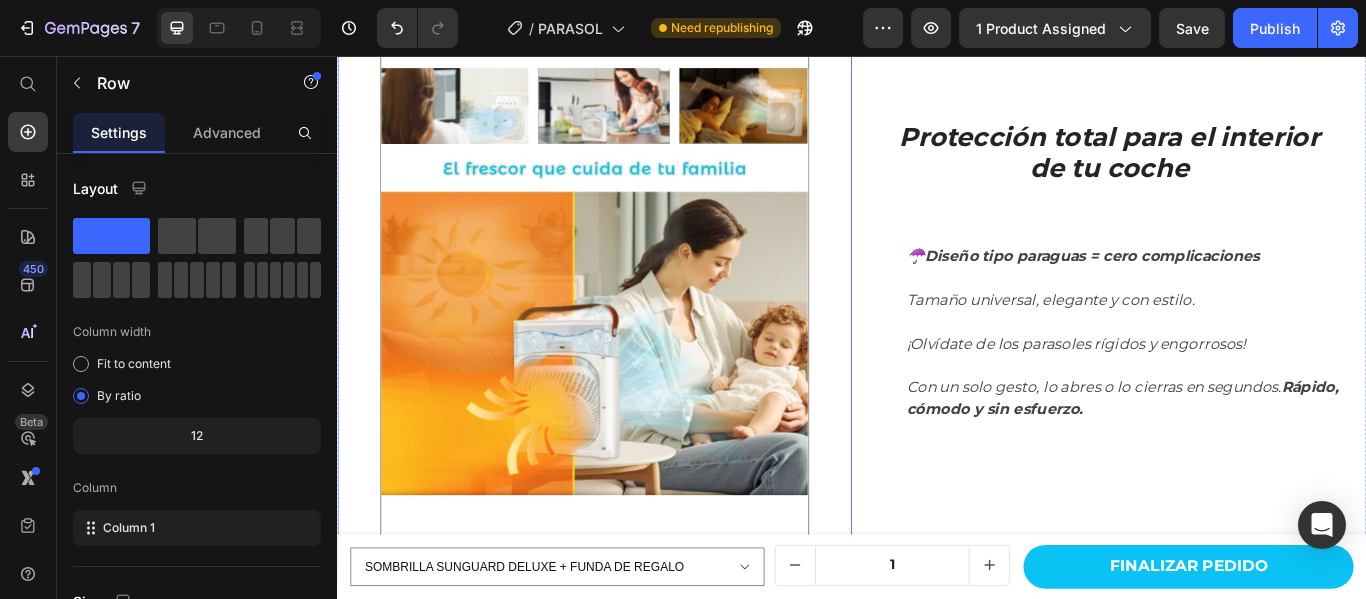 click at bounding box center (637, 319) 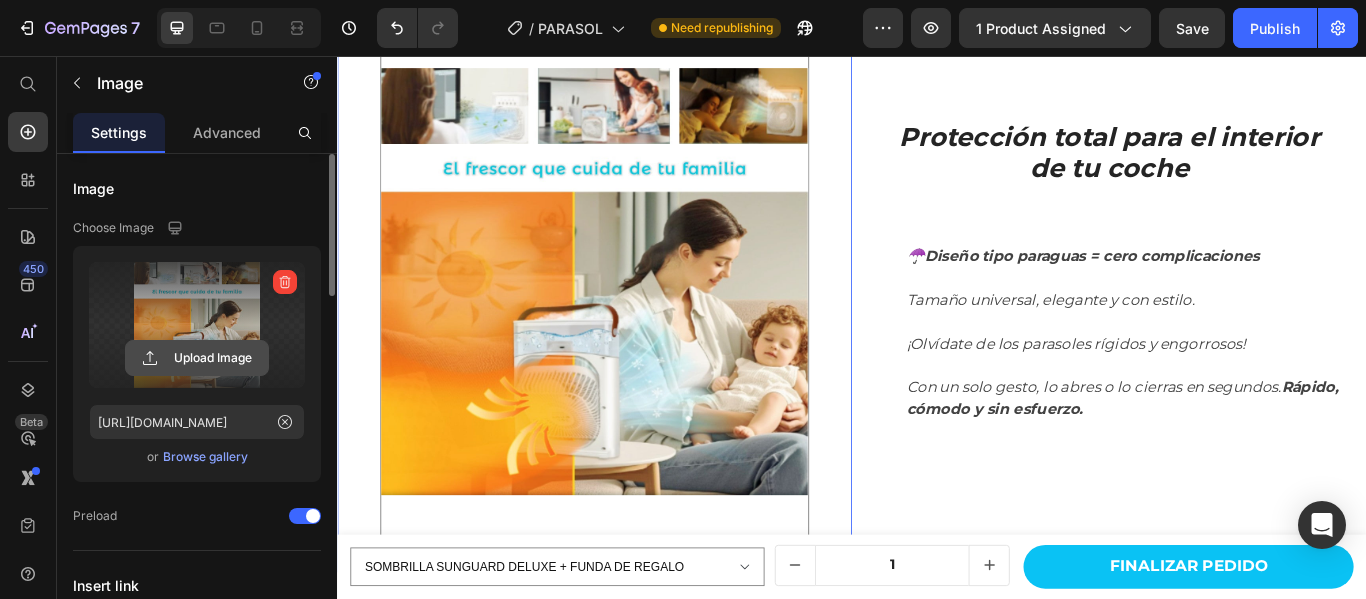click 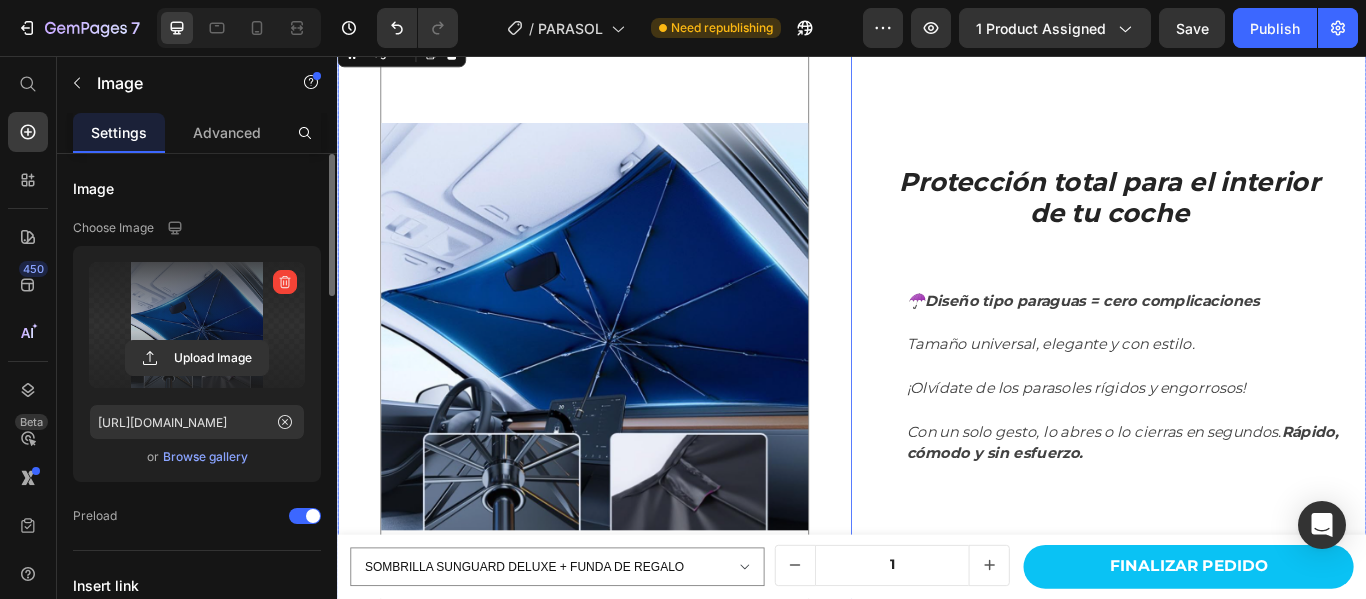 scroll, scrollTop: 1886, scrollLeft: 0, axis: vertical 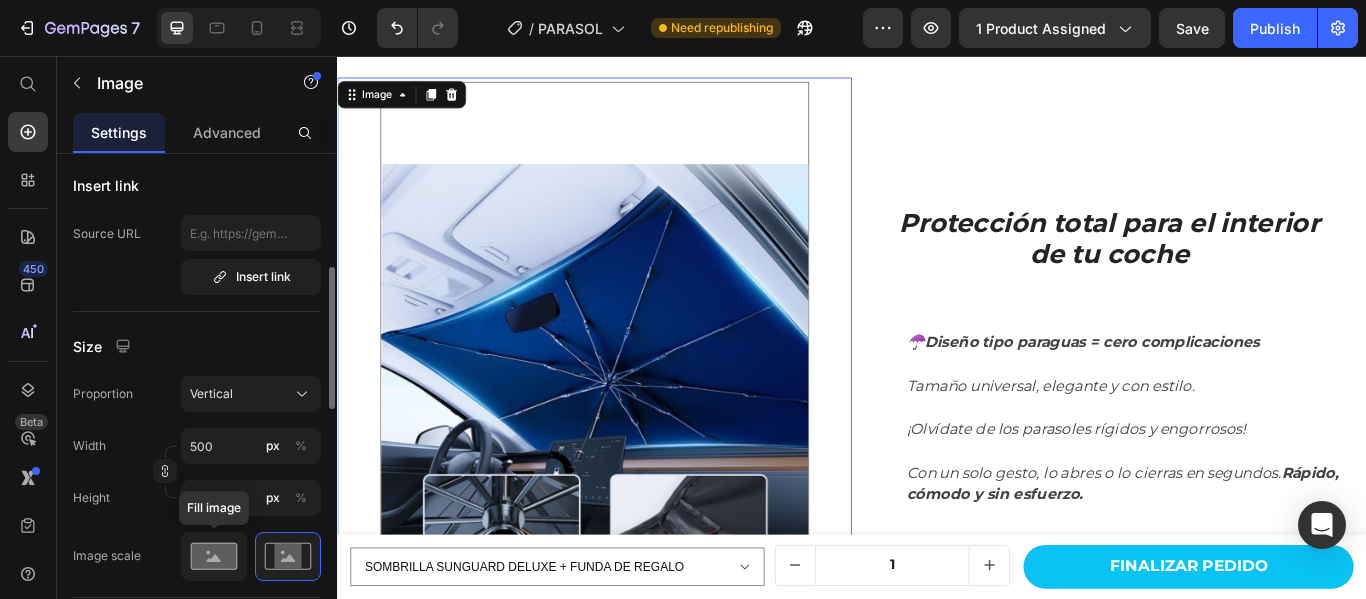 click 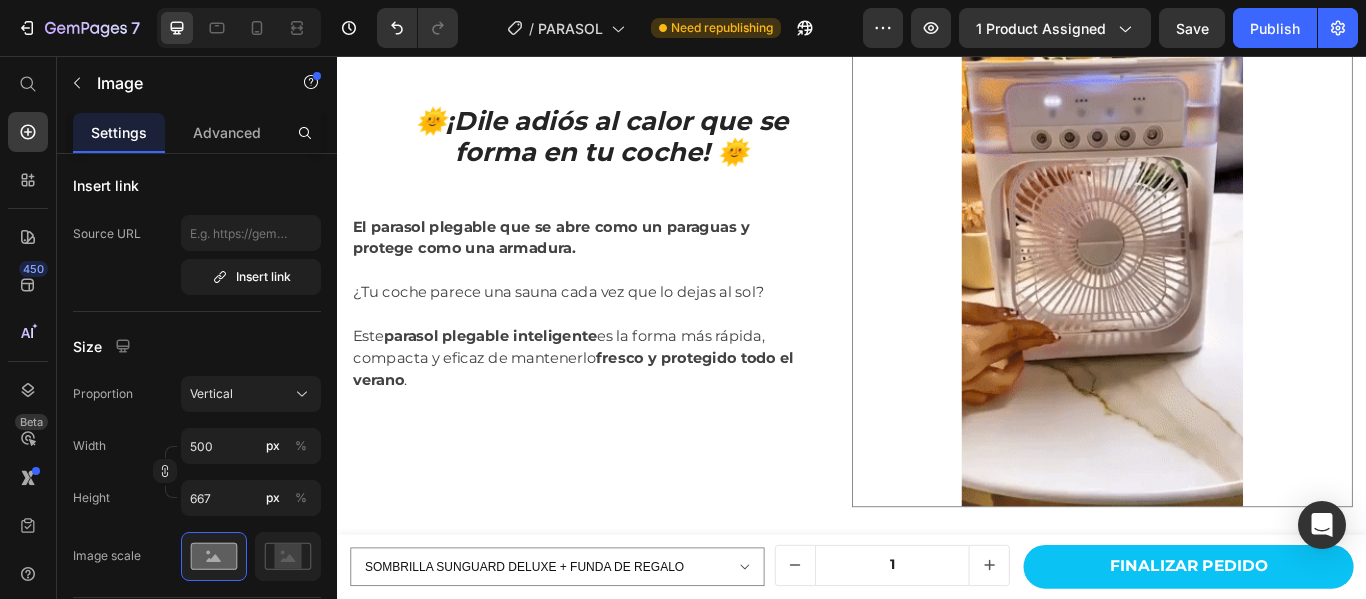 scroll, scrollTop: 985, scrollLeft: 0, axis: vertical 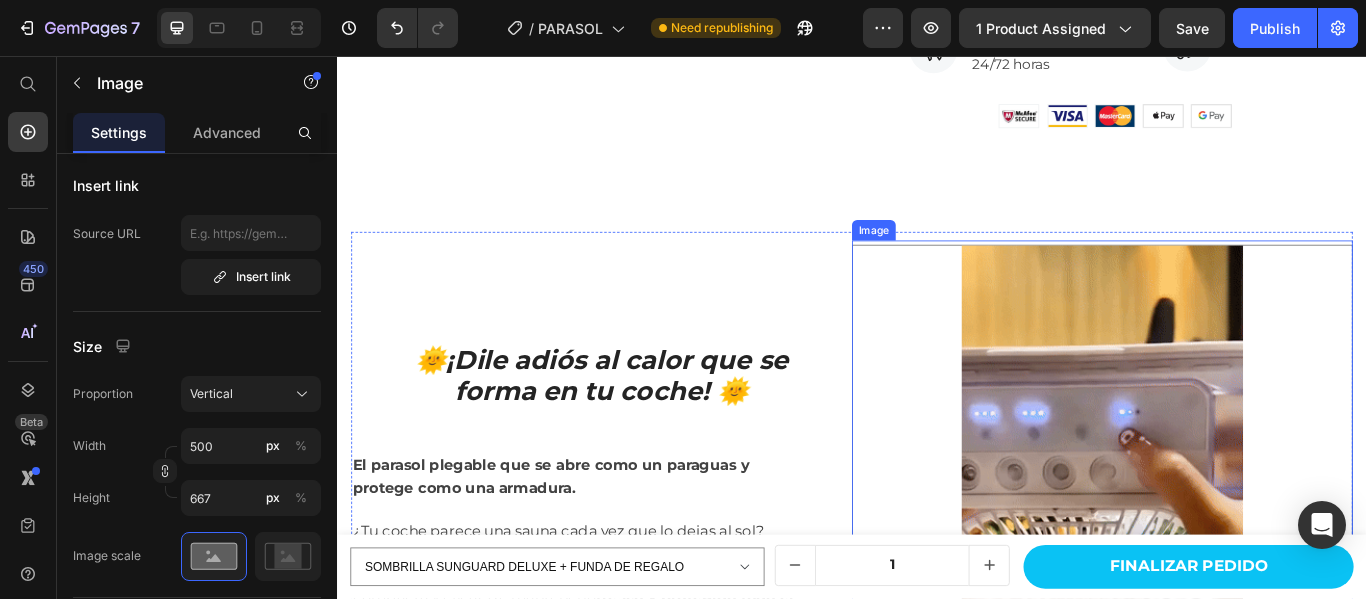 click at bounding box center [1229, 568] 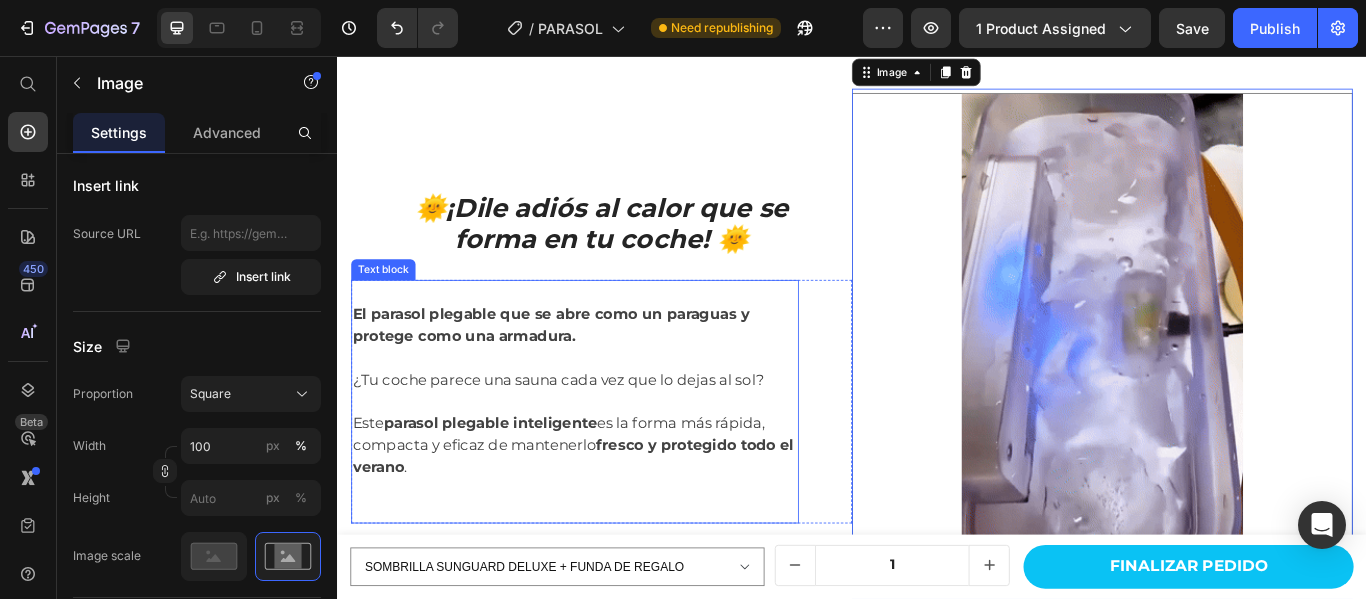 scroll, scrollTop: 1185, scrollLeft: 0, axis: vertical 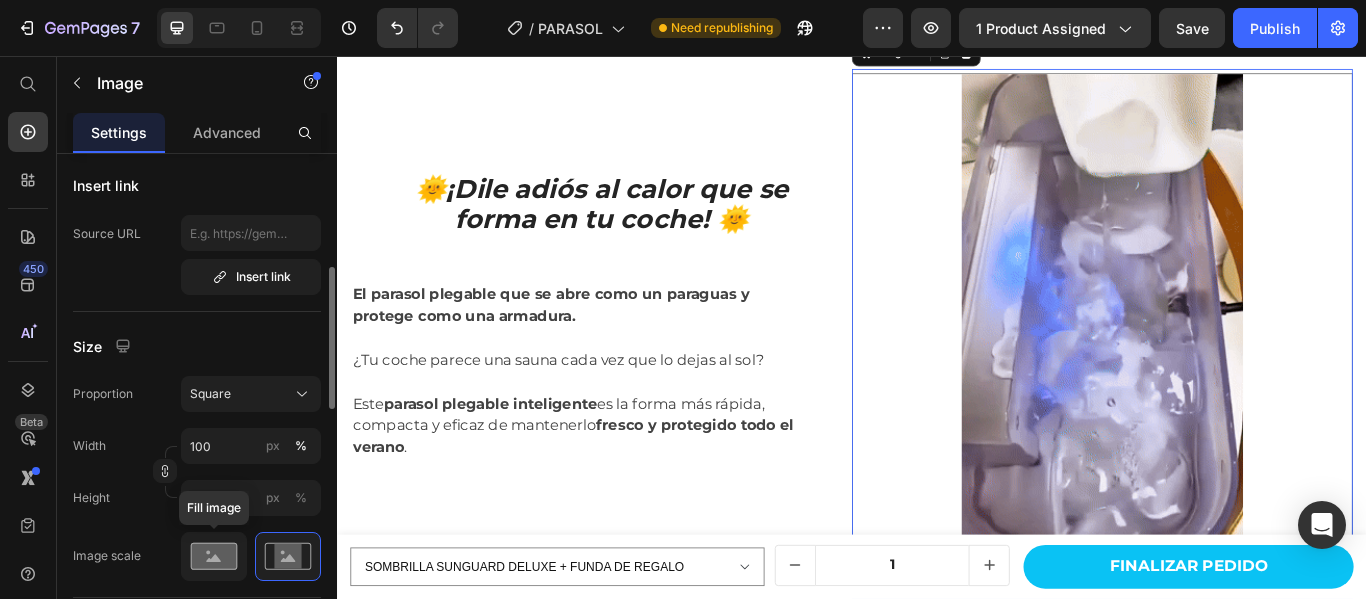 click 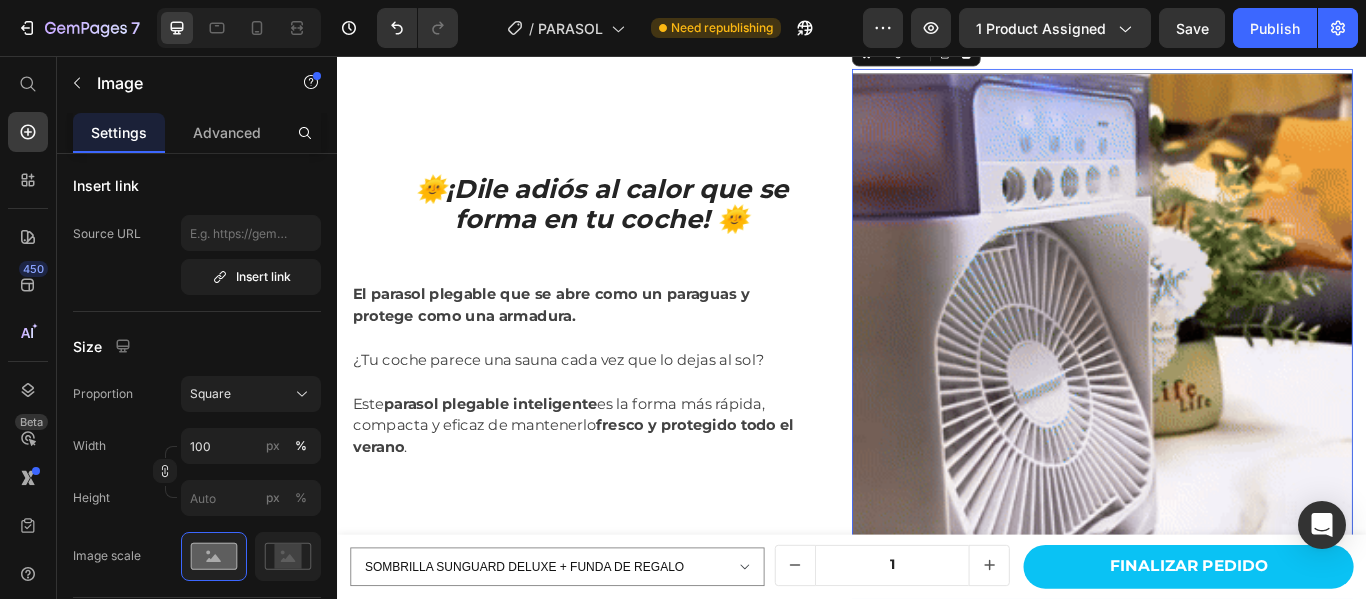scroll, scrollTop: 0, scrollLeft: 0, axis: both 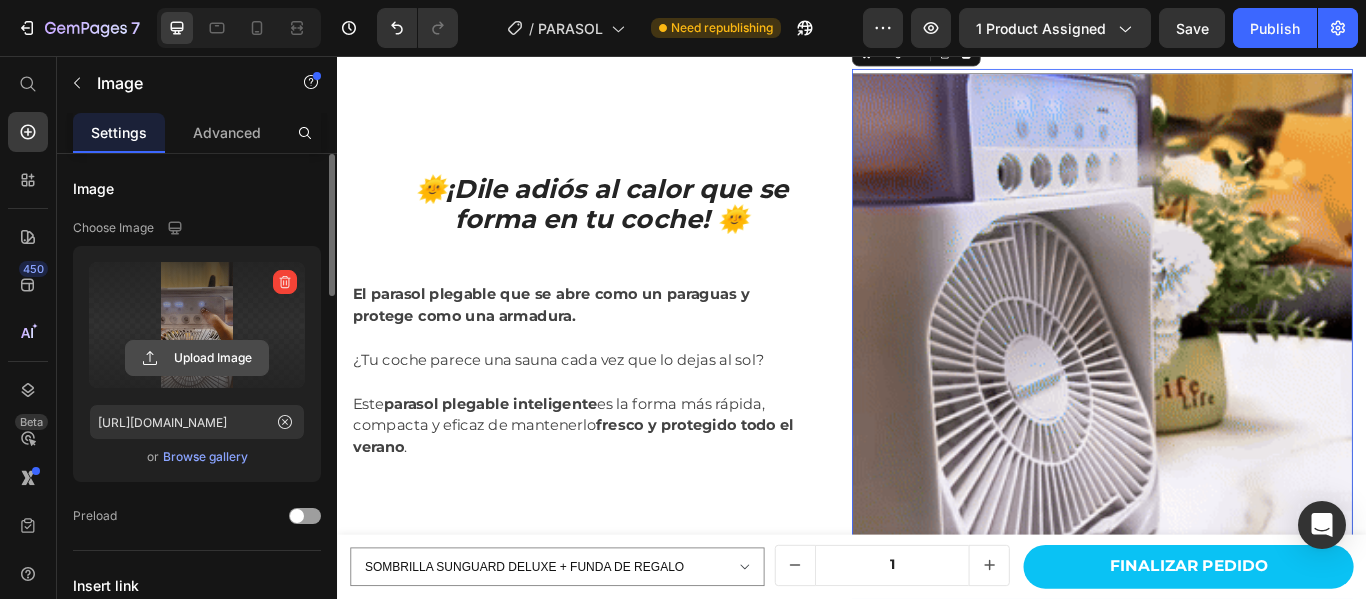 click 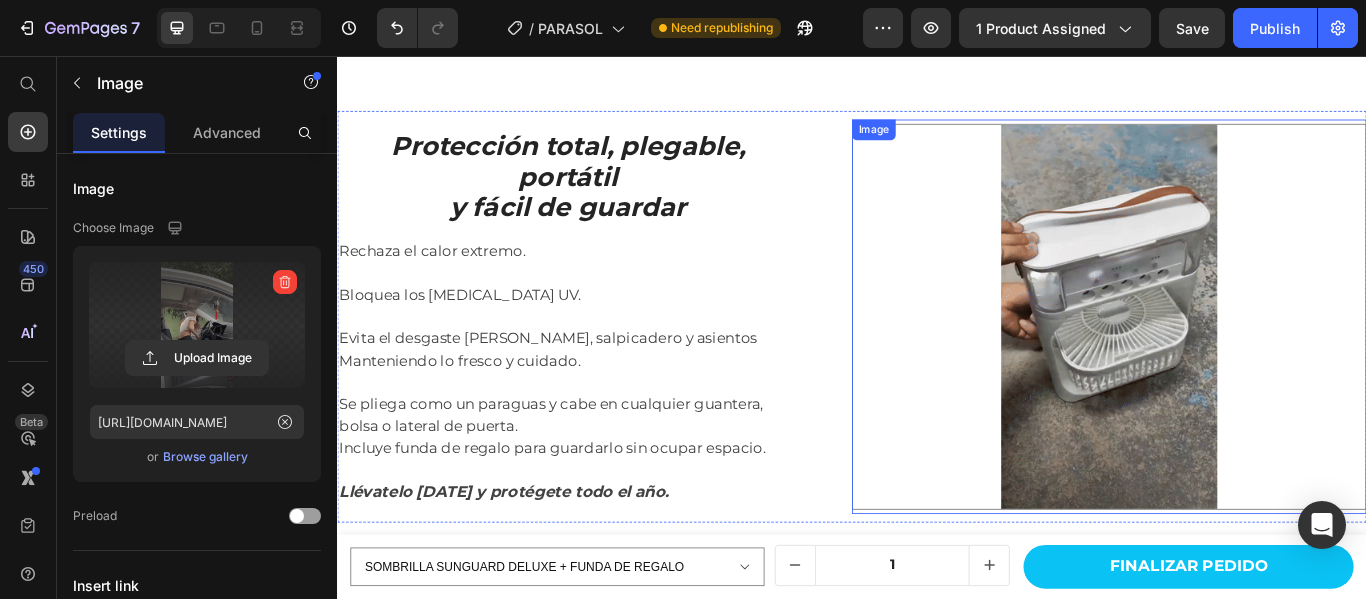 scroll, scrollTop: 2685, scrollLeft: 0, axis: vertical 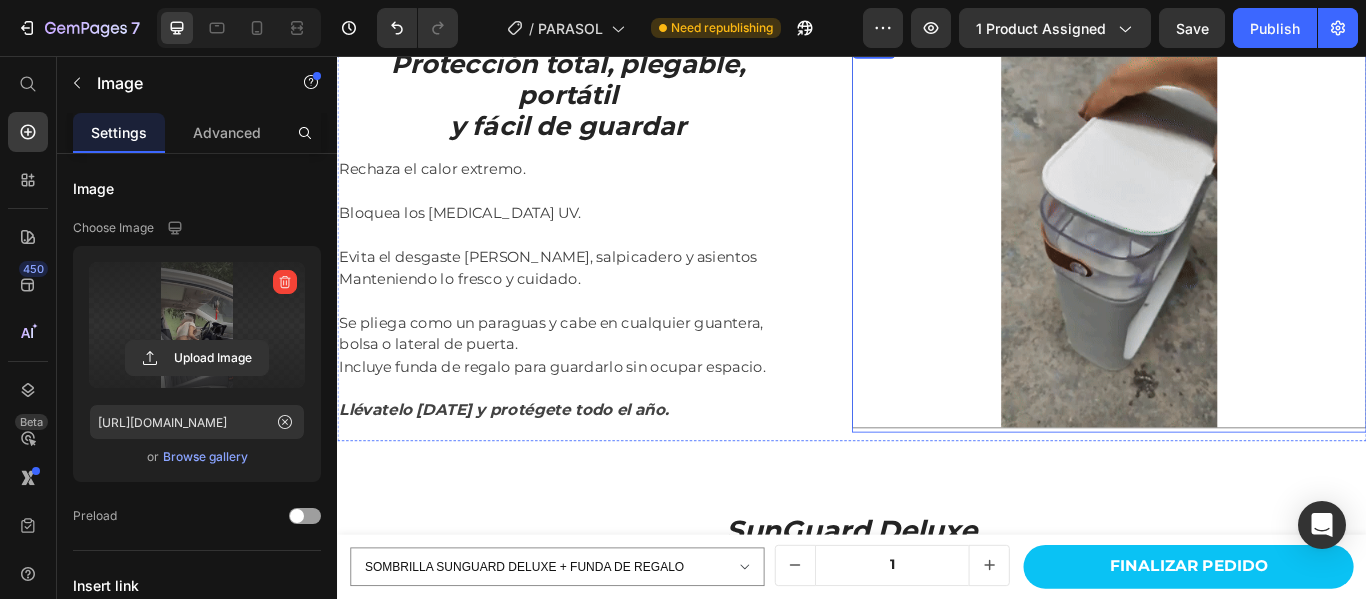 click at bounding box center [1237, 265] 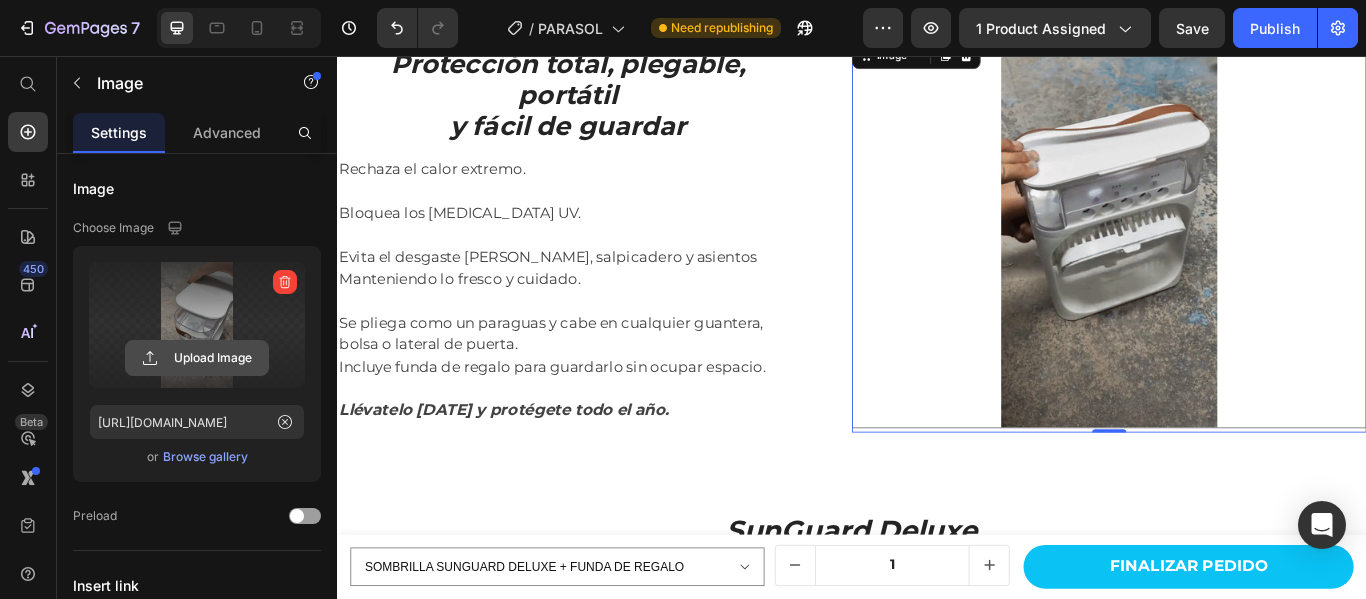 click 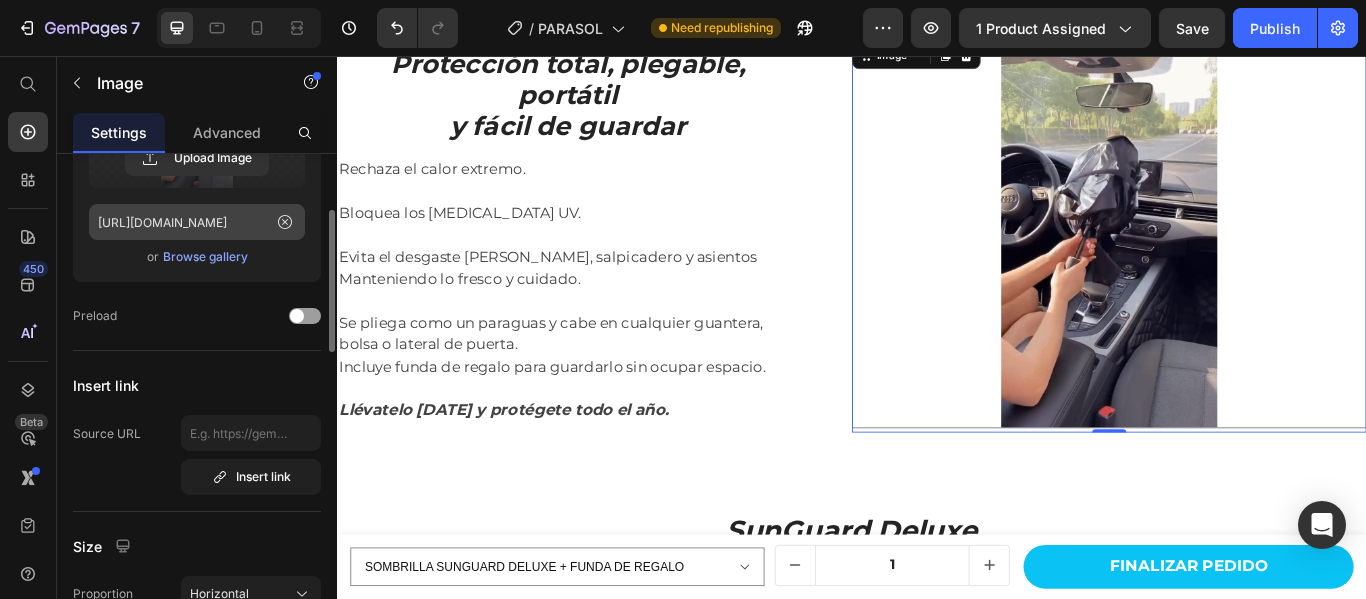 scroll, scrollTop: 400, scrollLeft: 0, axis: vertical 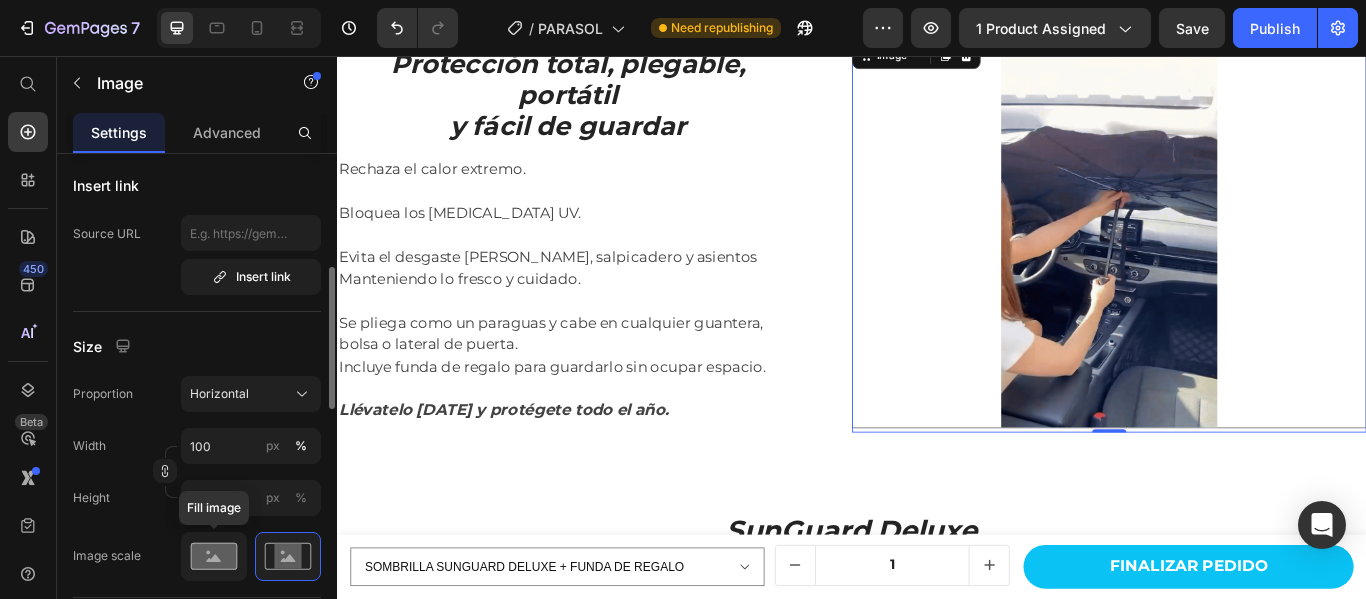 click 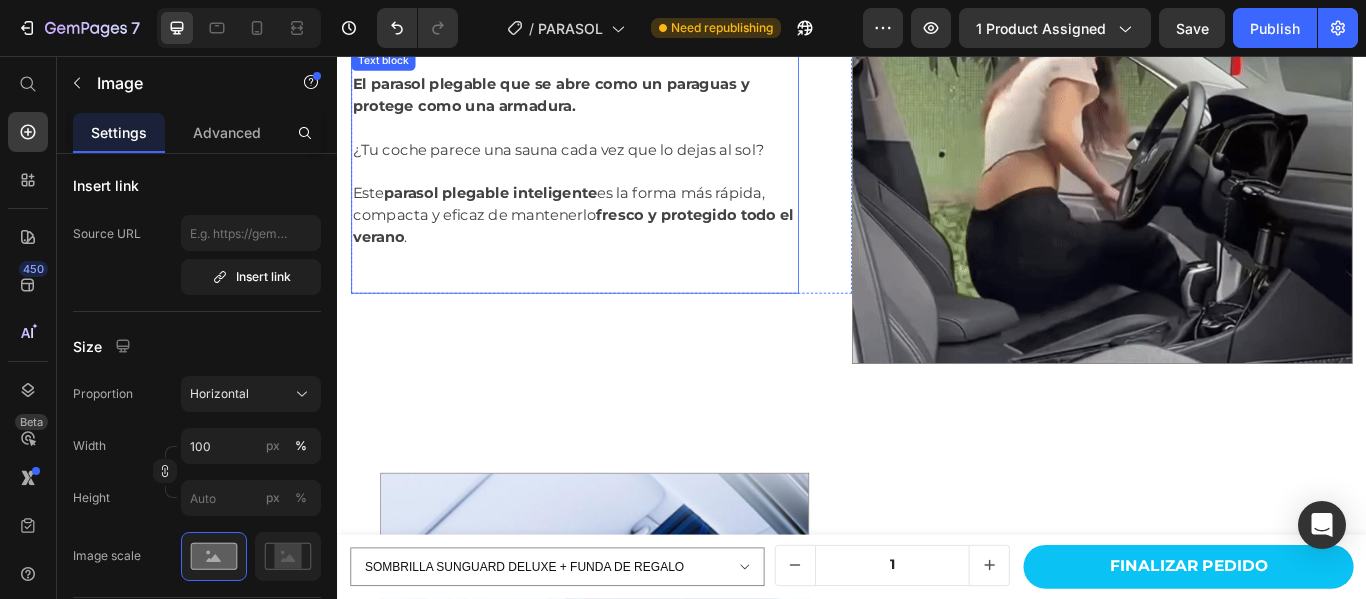 scroll, scrollTop: 1130, scrollLeft: 0, axis: vertical 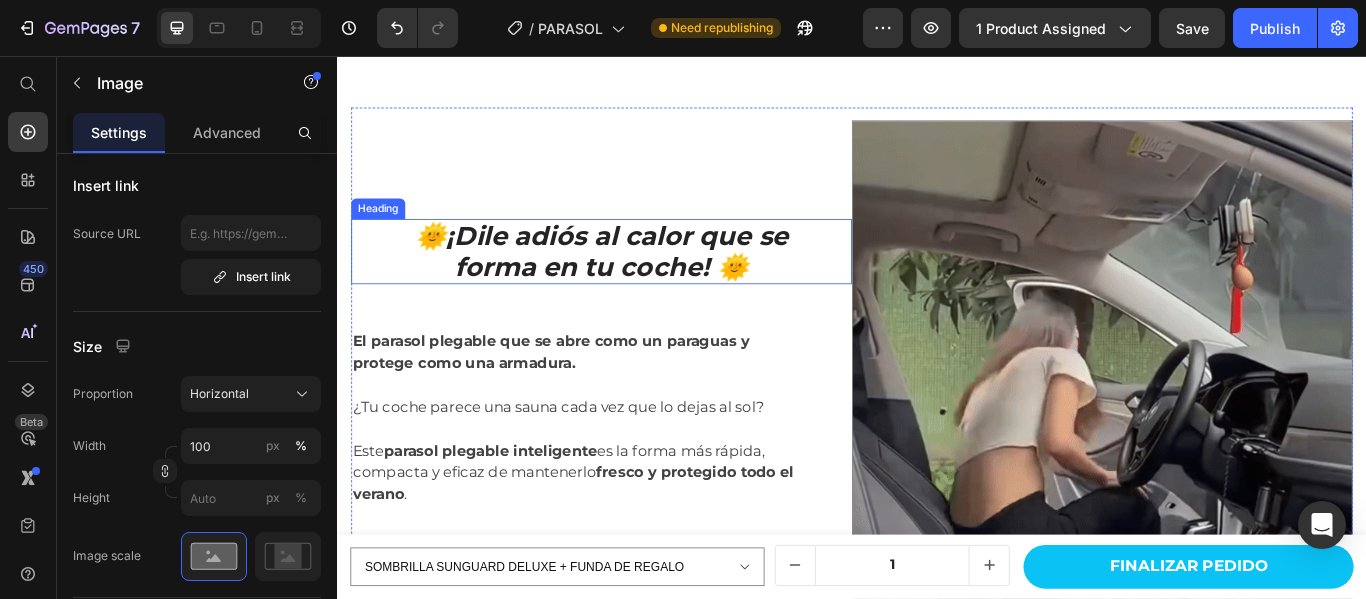click on "¡Dile adiós al calor que se" at bounding box center [663, 265] 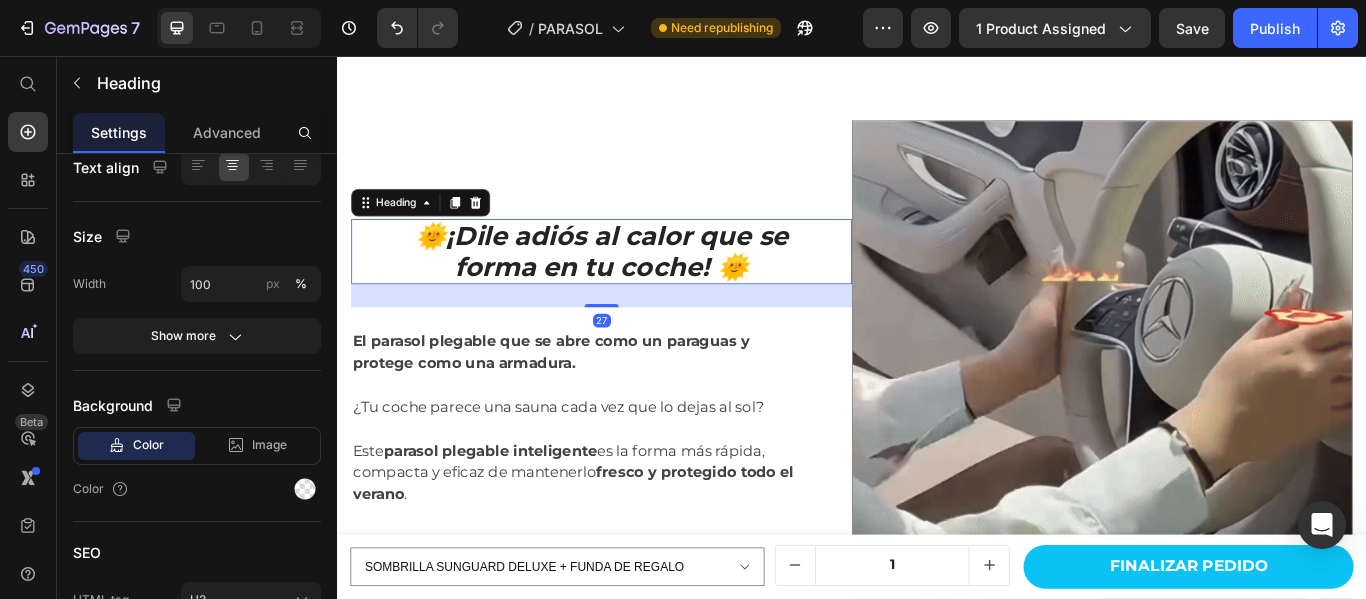 scroll, scrollTop: 0, scrollLeft: 0, axis: both 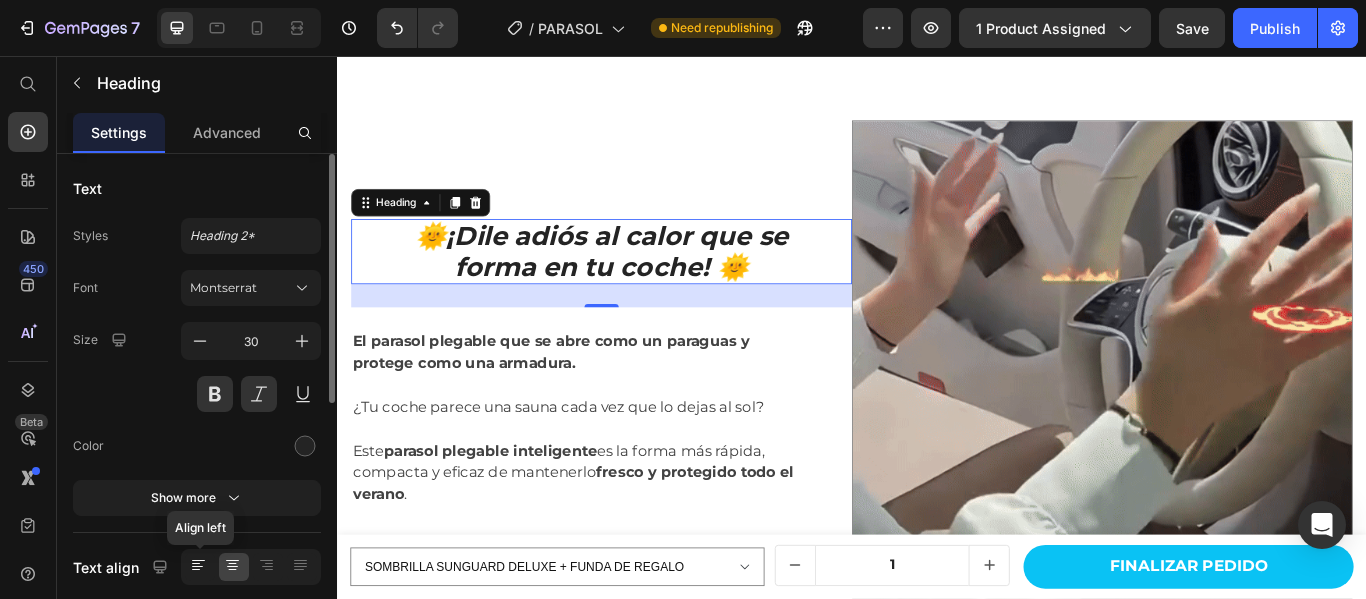 click 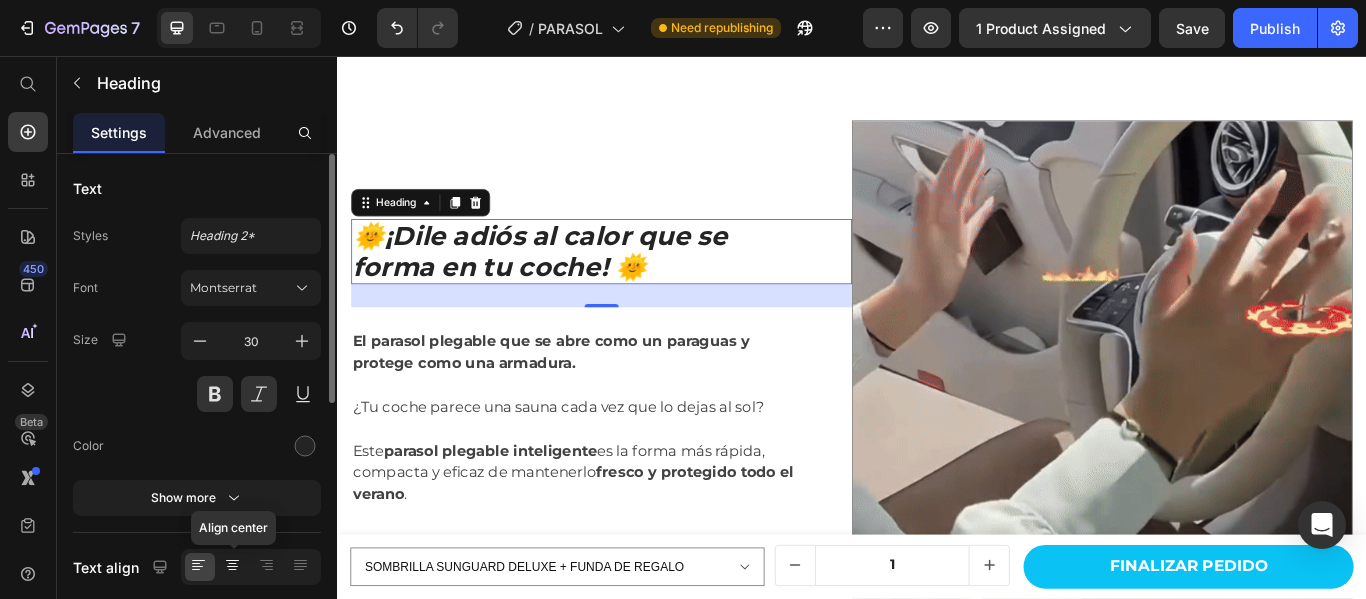click 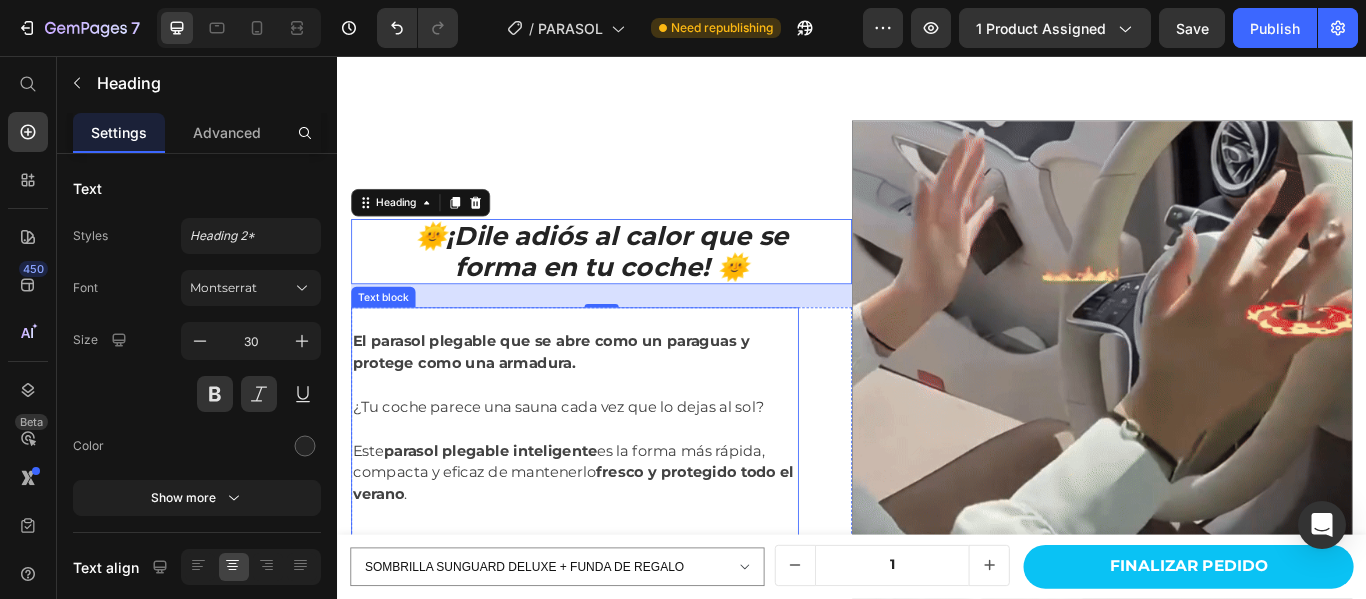 click on "El parasol plegable que se abre como un paraguas y protege como una armadura." at bounding box center [614, 401] 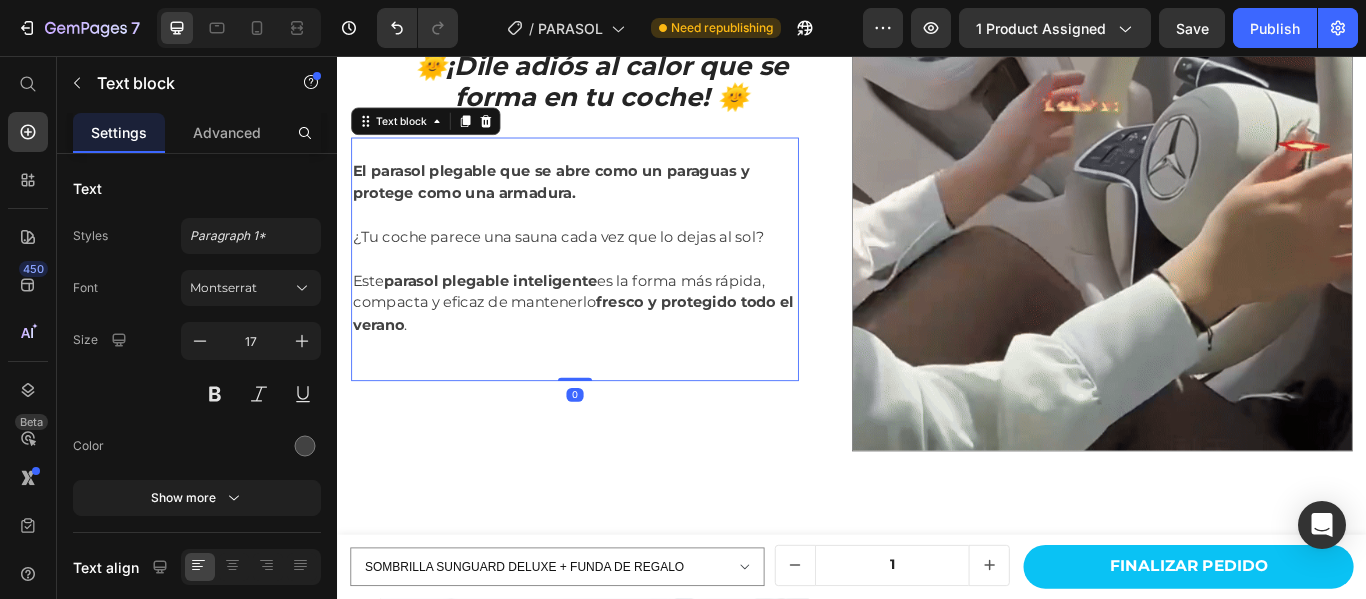 scroll, scrollTop: 1330, scrollLeft: 0, axis: vertical 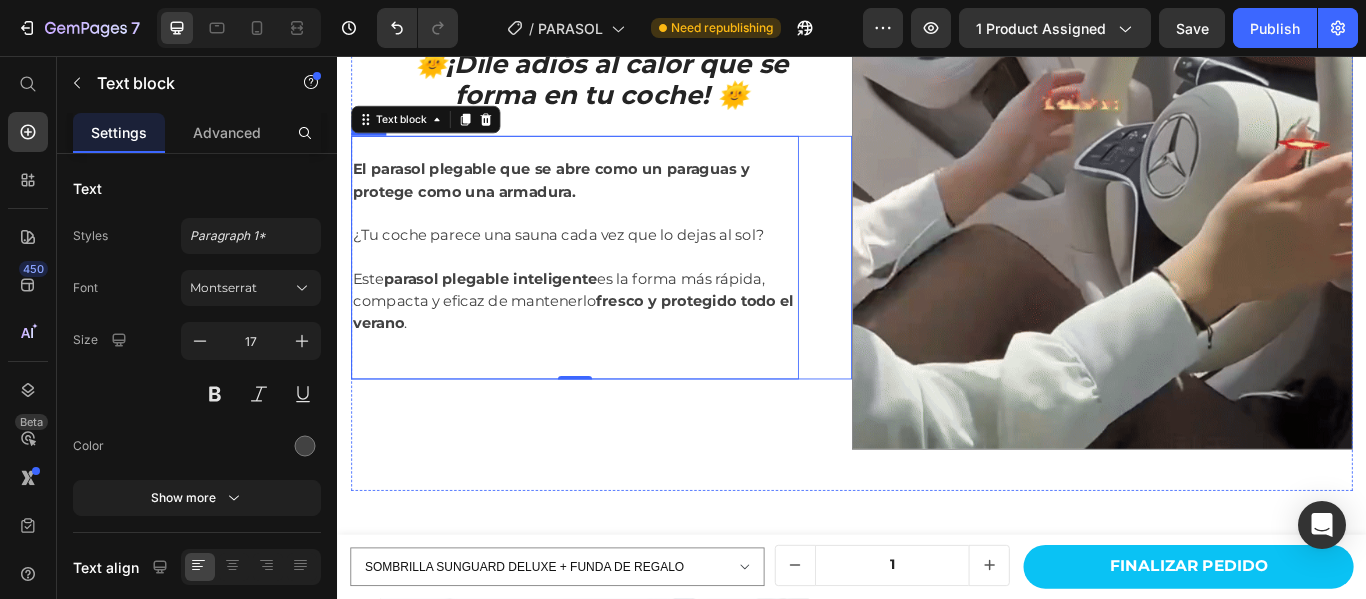 click on "El parasol plegable que se abre como un paraguas y protege como una armadura.   ¿Tu coche parece una sauna cada vez que lo dejas al sol?   Este  parasol plegable inteligente  es la forma más rápida, compacta y eficaz de mantenerlo  fresco y protegido todo el verano .     Text block   0 Row" at bounding box center (645, 291) 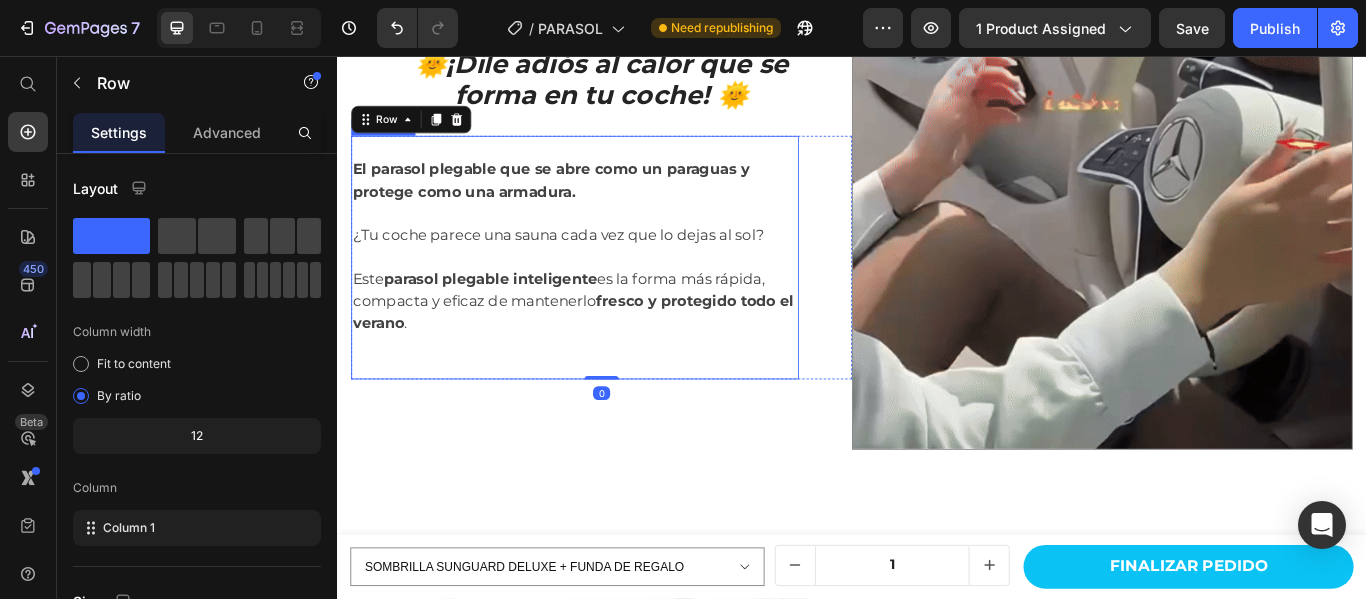 click at bounding box center (614, 291) 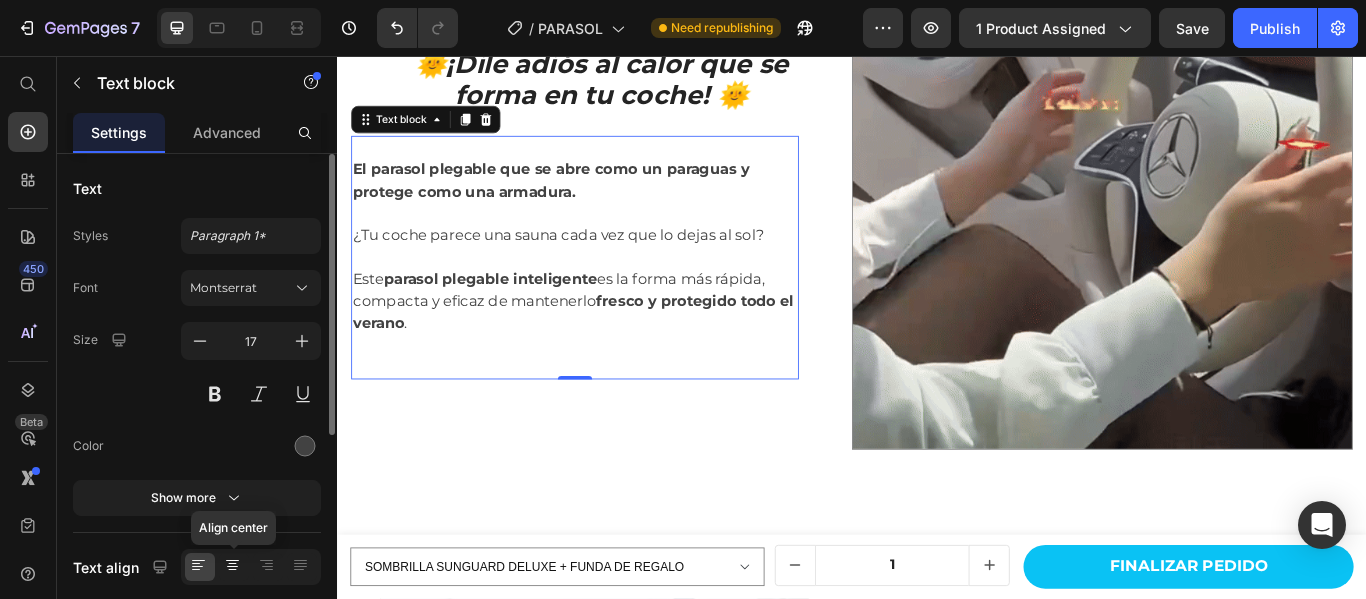 click 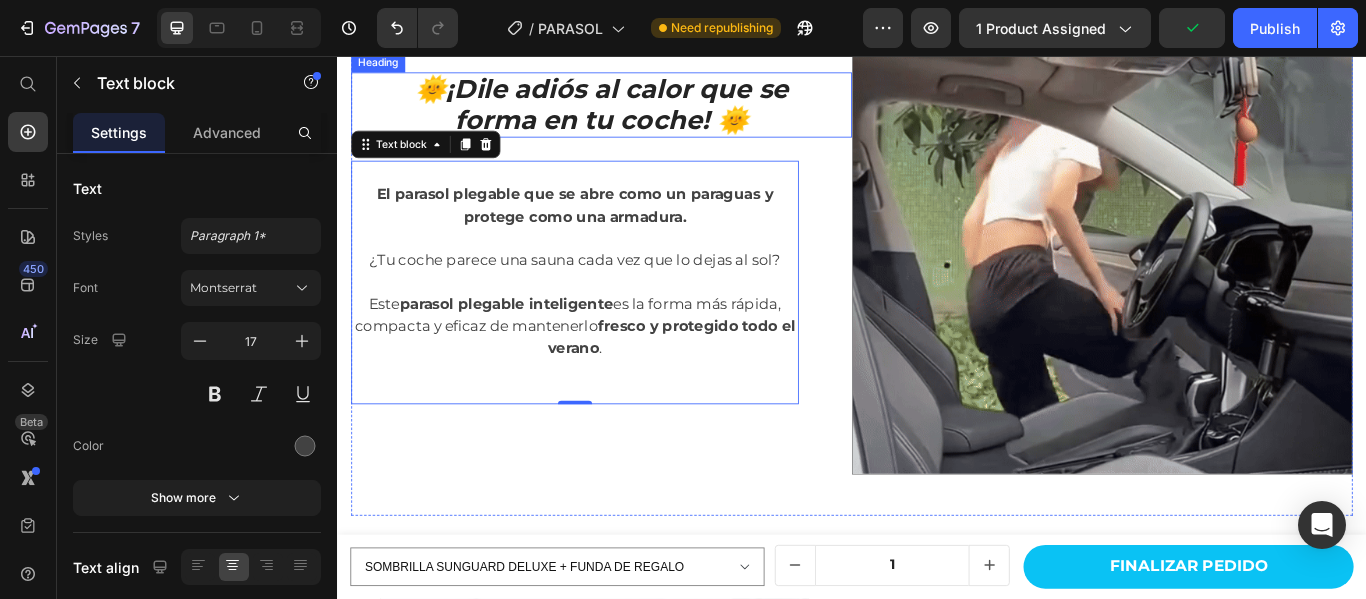 scroll, scrollTop: 1330, scrollLeft: 0, axis: vertical 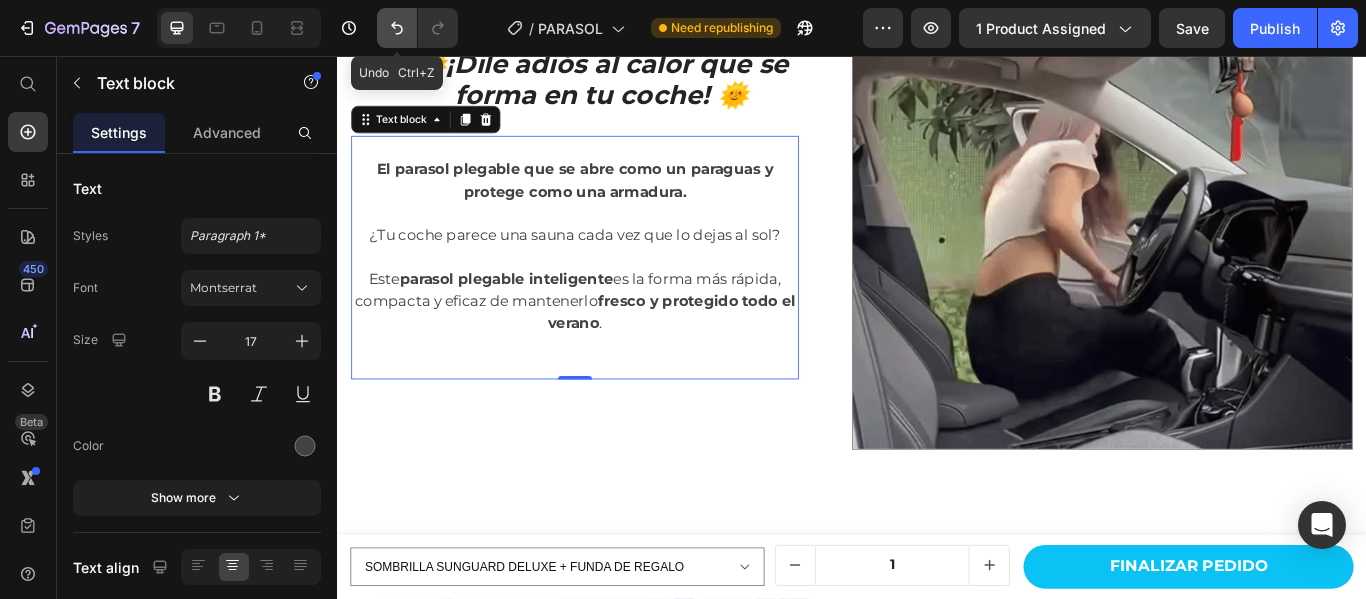 click 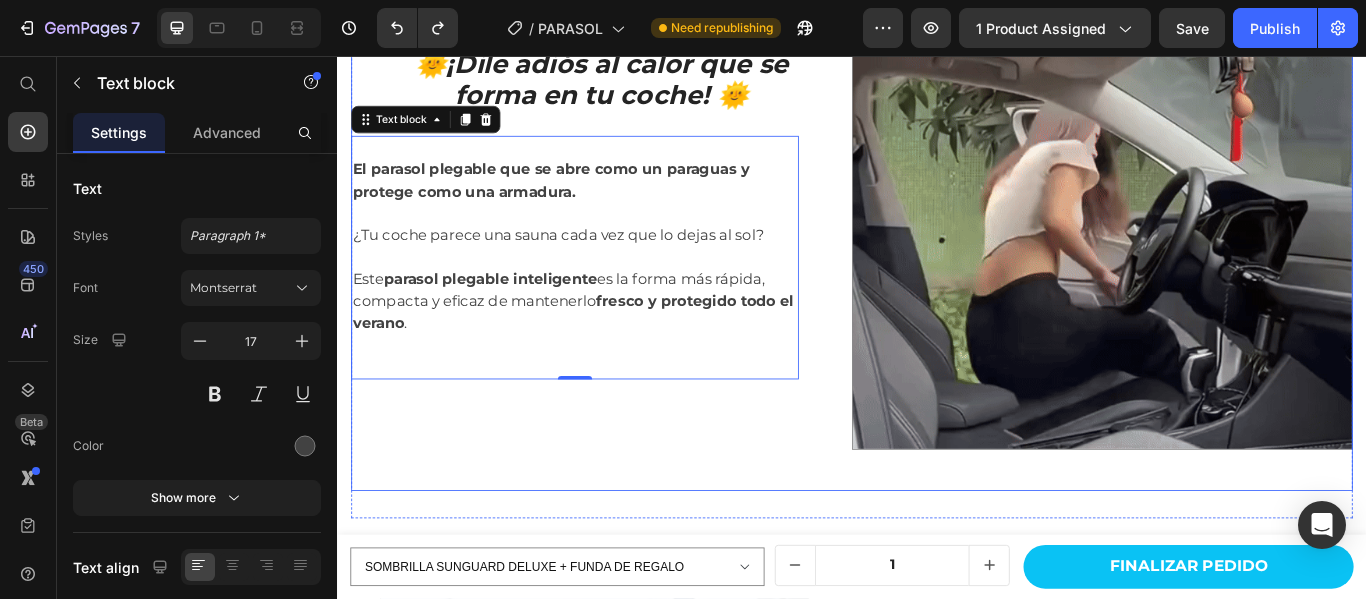 click on "🌞  ¡Dile adiós al calor que se  forma en tu coche! 🌞  Heading   El parasol plegable que se abre como un paraguas y protege como una armadura.   ¿Tu coche parece una sauna cada vez que lo dejas al sol?   Este  parasol plegable inteligente  es la forma más rápida, compacta y eficaz de mantenerlo  fresco y protegido todo el verano .     Text block   0 Row" at bounding box center (645, 239) 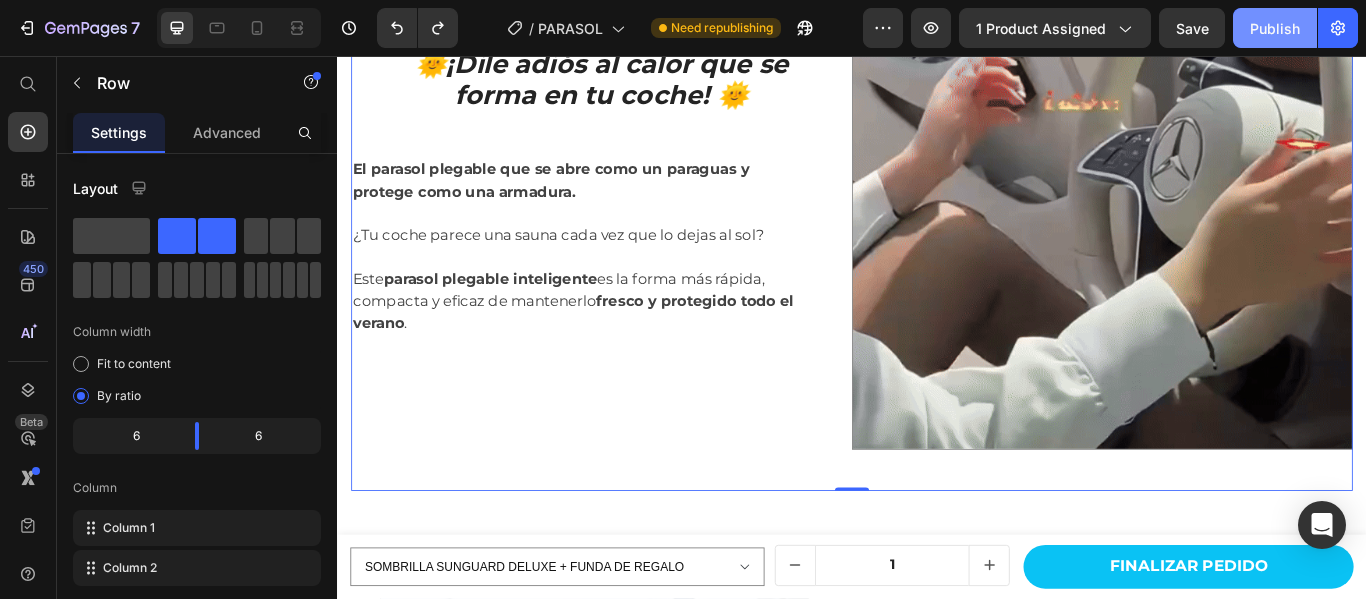 click on "Publish" at bounding box center [1275, 28] 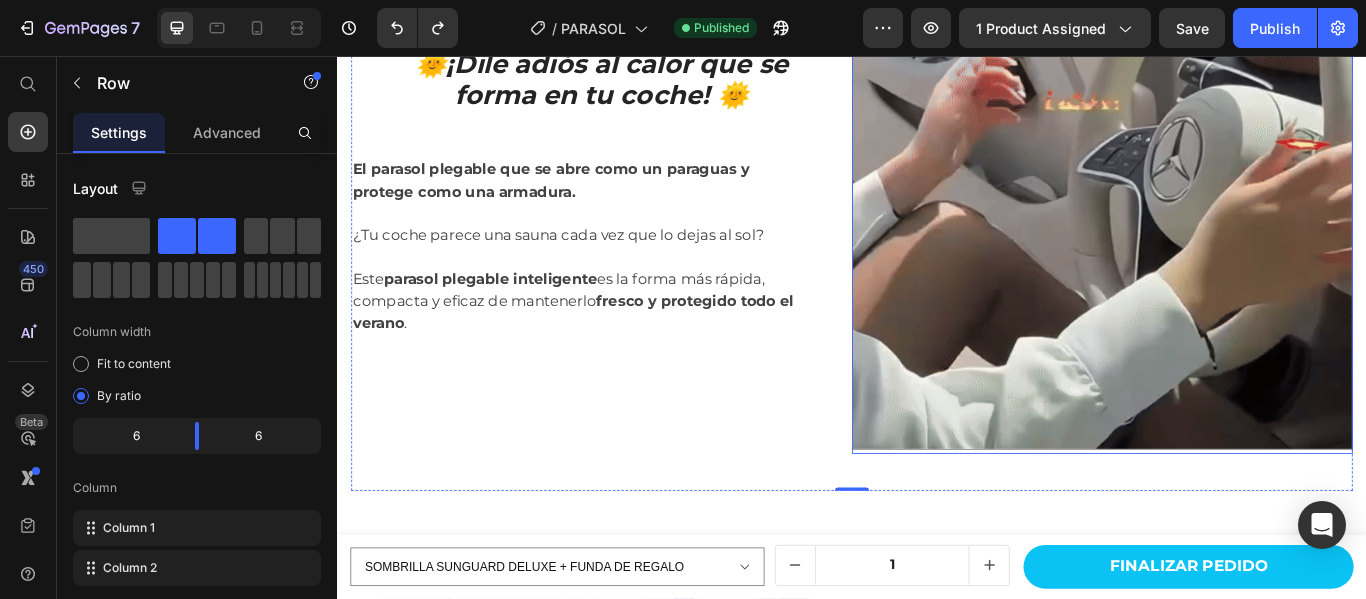 click at bounding box center [1229, 223] 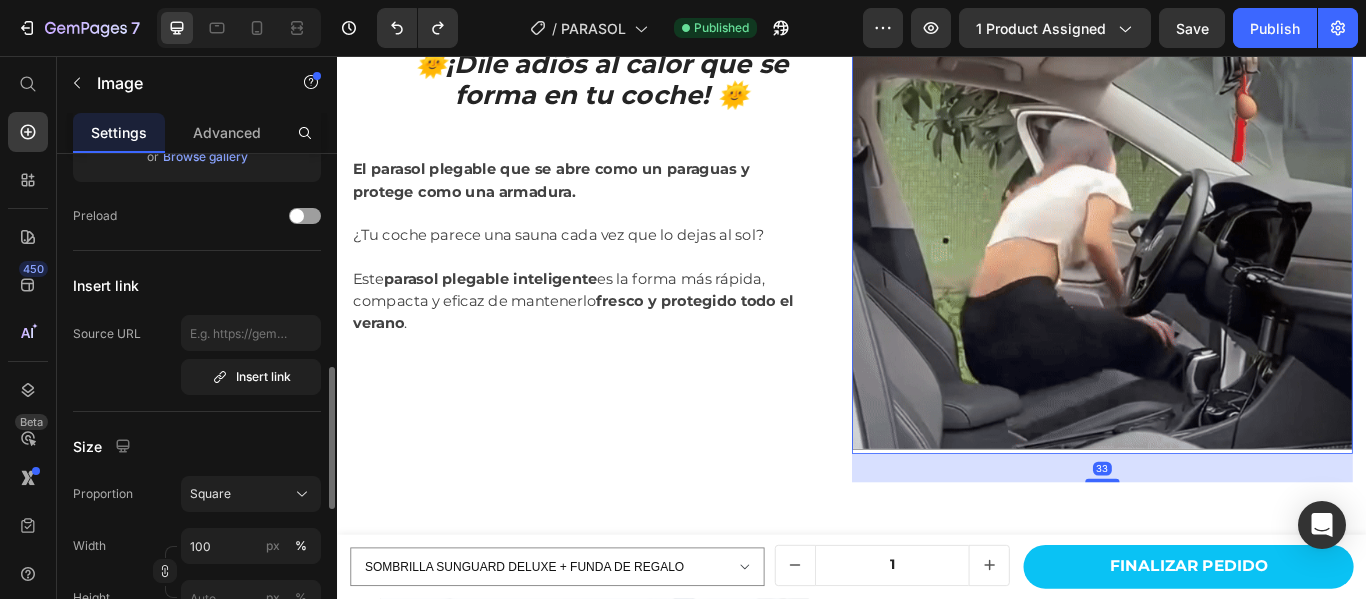 scroll, scrollTop: 400, scrollLeft: 0, axis: vertical 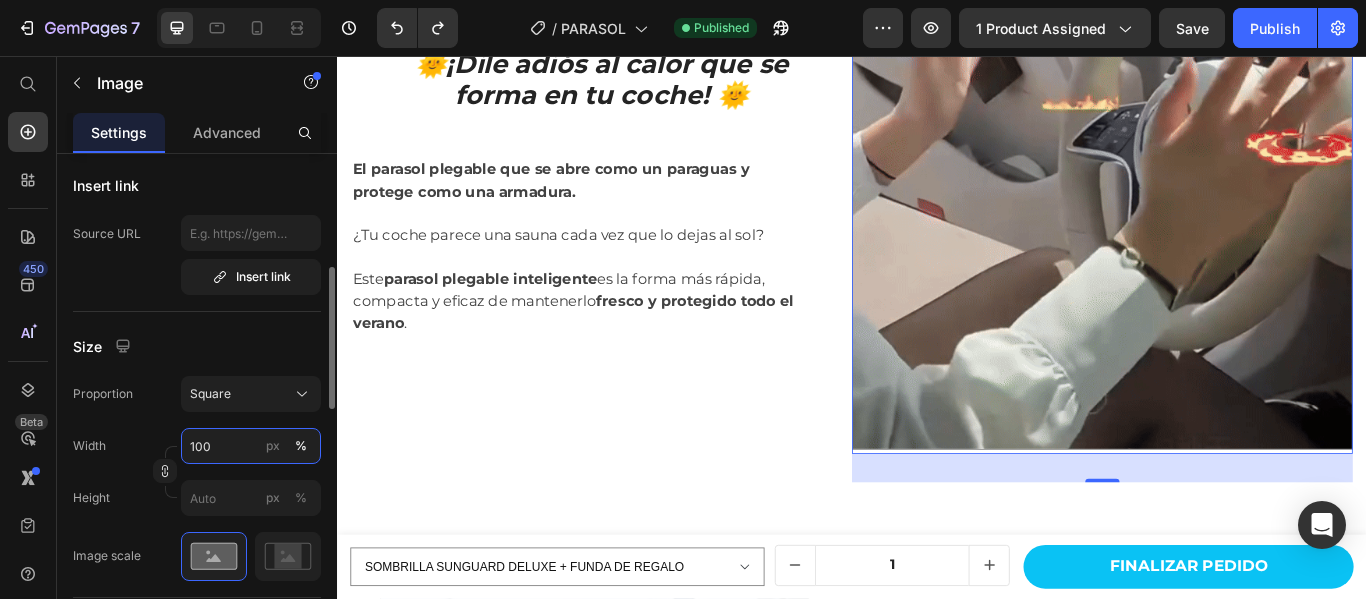 click on "100" at bounding box center (251, 446) 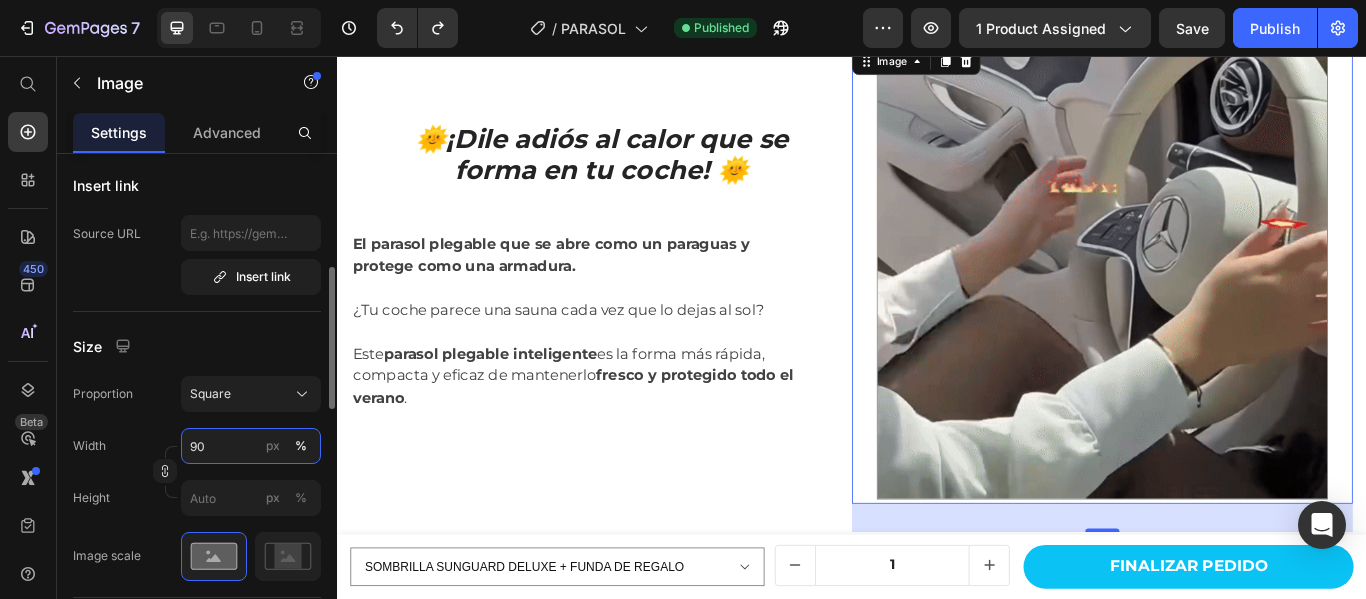 scroll, scrollTop: 1301, scrollLeft: 0, axis: vertical 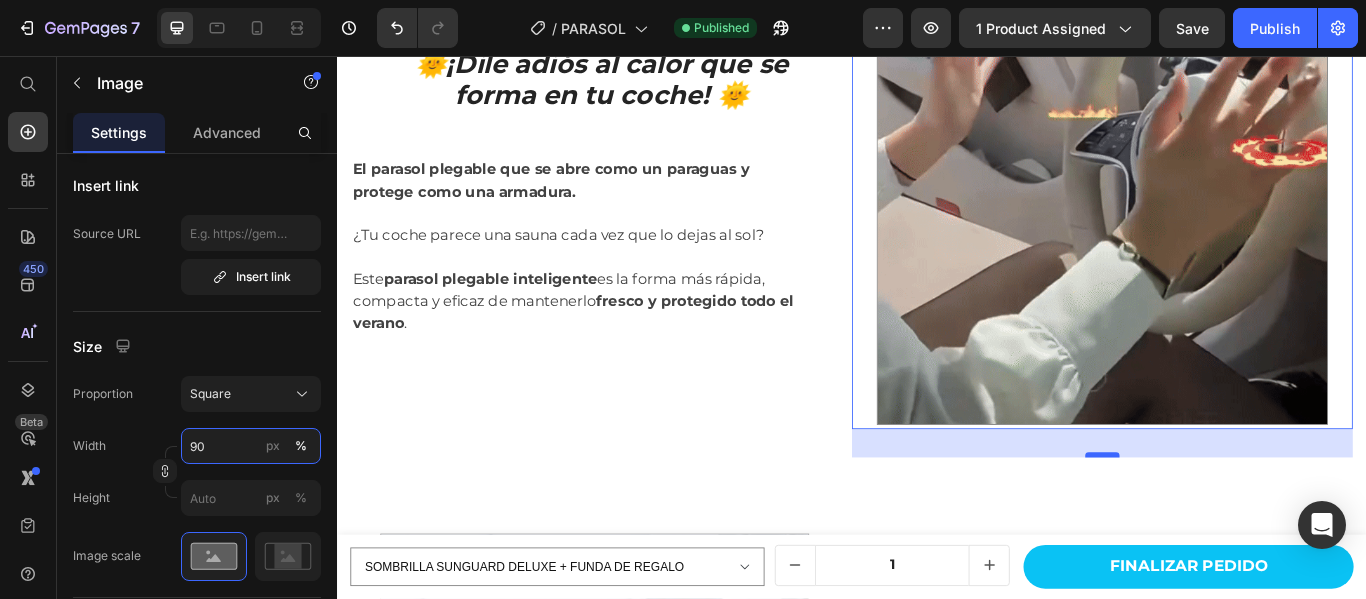 type on "90" 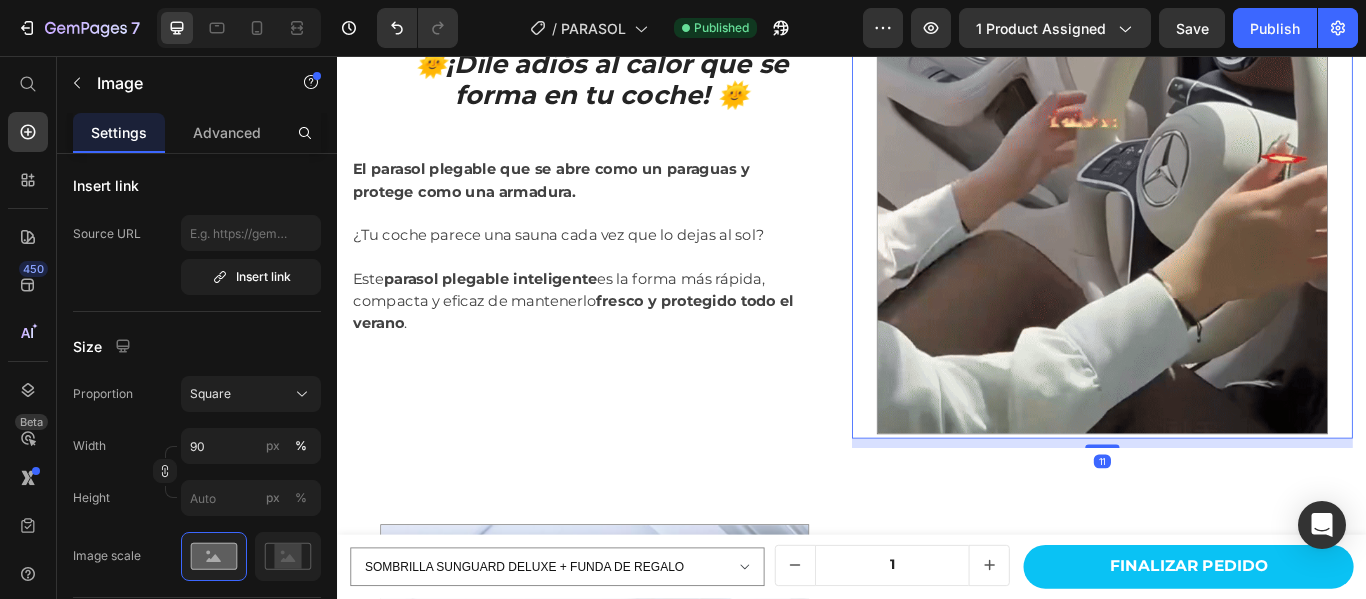 scroll, scrollTop: 1285, scrollLeft: 0, axis: vertical 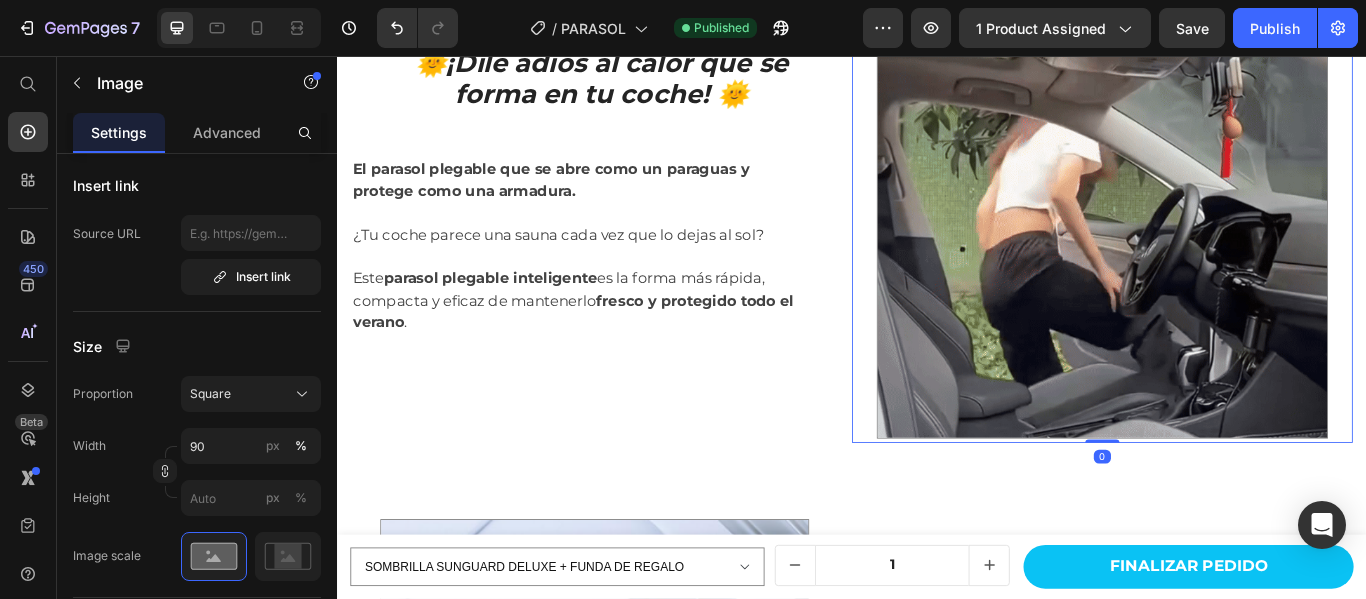 drag, startPoint x: 1220, startPoint y: 514, endPoint x: 1218, endPoint y: 476, distance: 38.052597 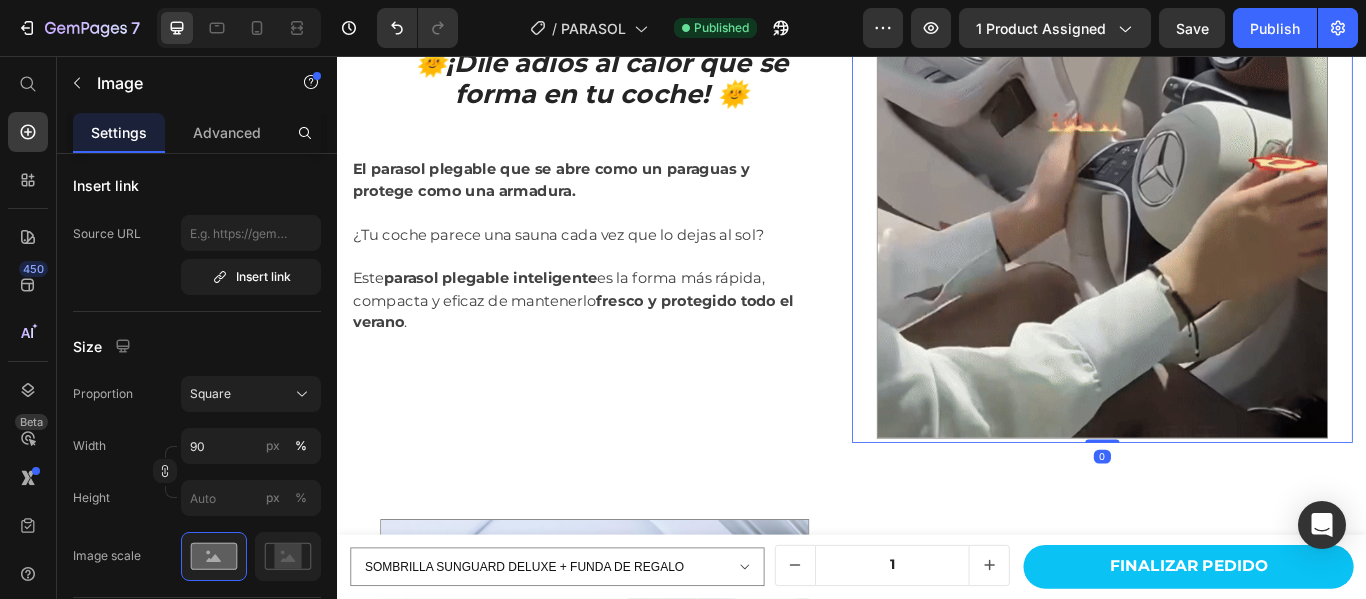 click on "Image   0" at bounding box center [1229, 239] 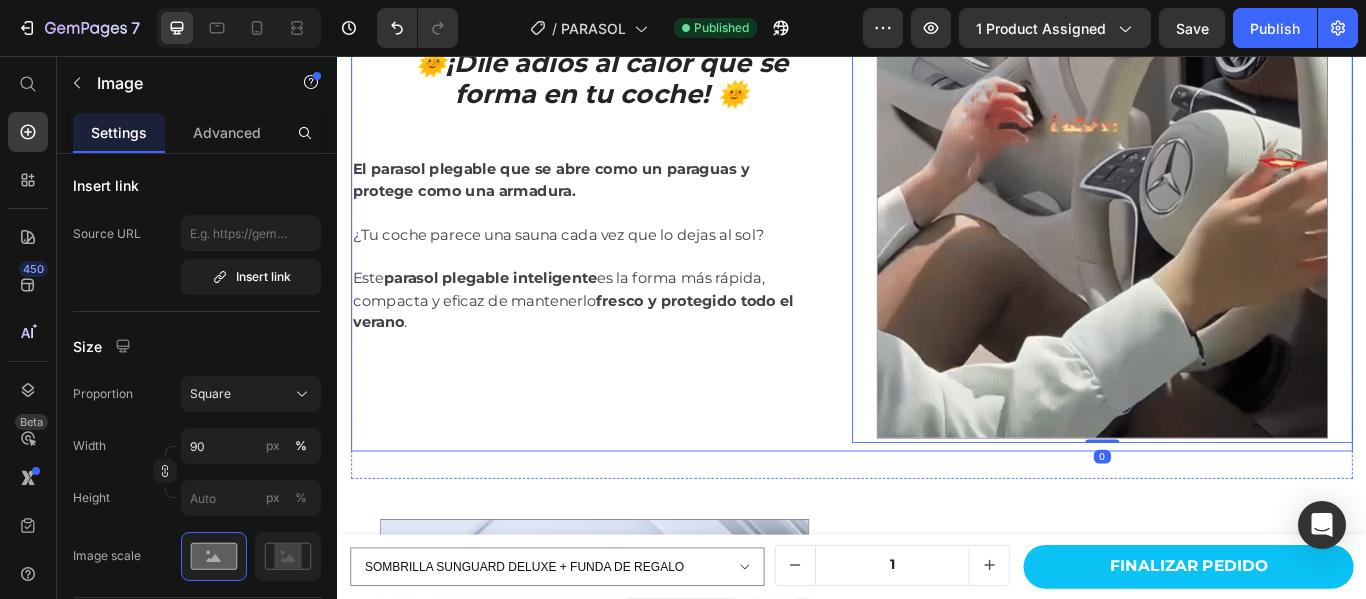 click on "🌞  ¡Dile adiós al calor que se  forma en tu coche! 🌞  Heading   El parasol plegable que se abre como un paraguas y protege como una armadura.   ¿Tu coche parece una sauna cada vez que lo dejas al sol?   Este  parasol plegable inteligente  es la forma más rápida, compacta y eficaz de mantenerlo  fresco y protegido todo el verano .     Text block Row" at bounding box center [645, 239] 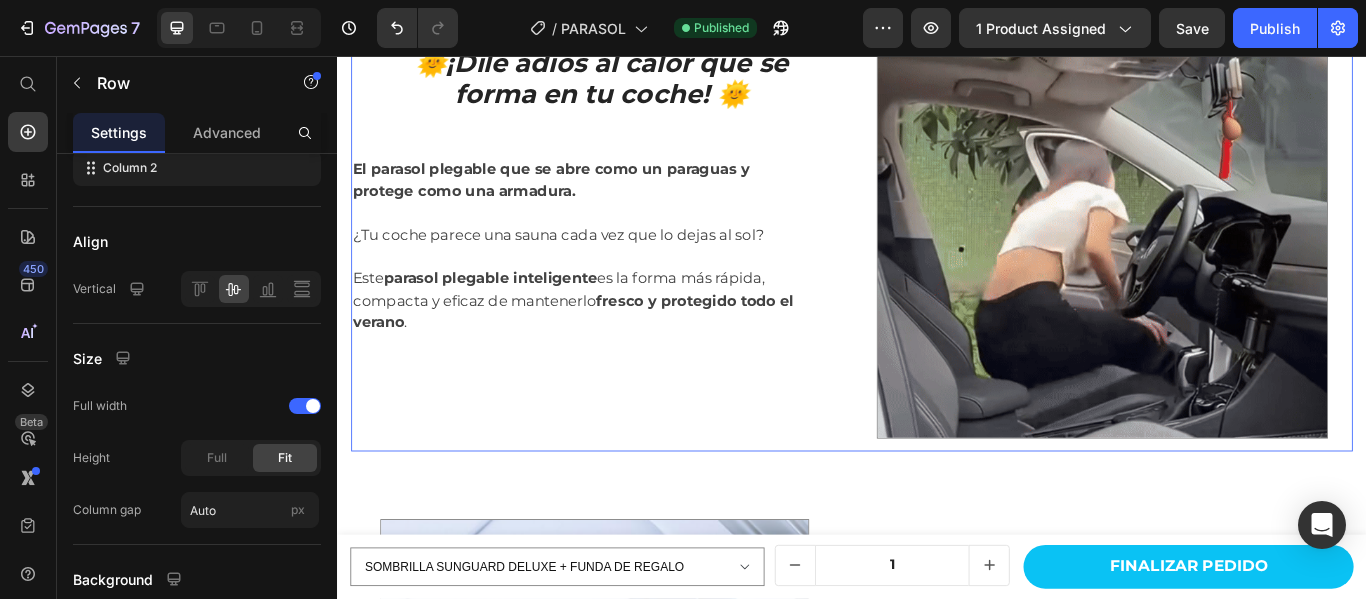 scroll, scrollTop: 0, scrollLeft: 0, axis: both 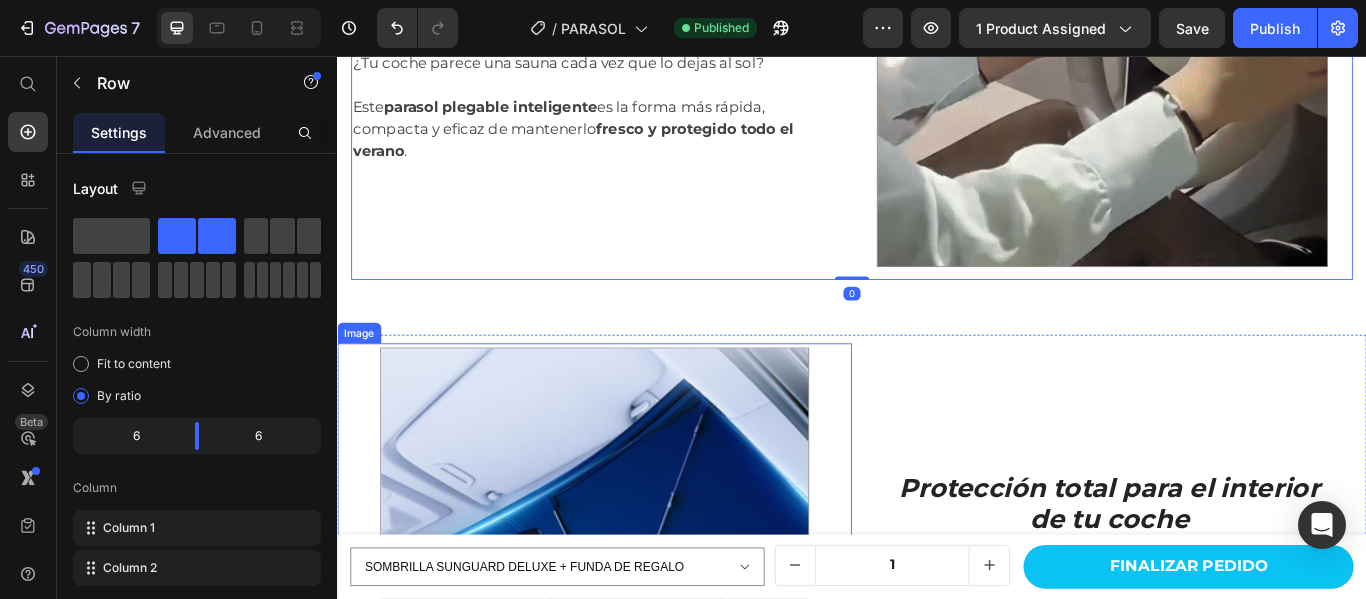 click at bounding box center [637, 729] 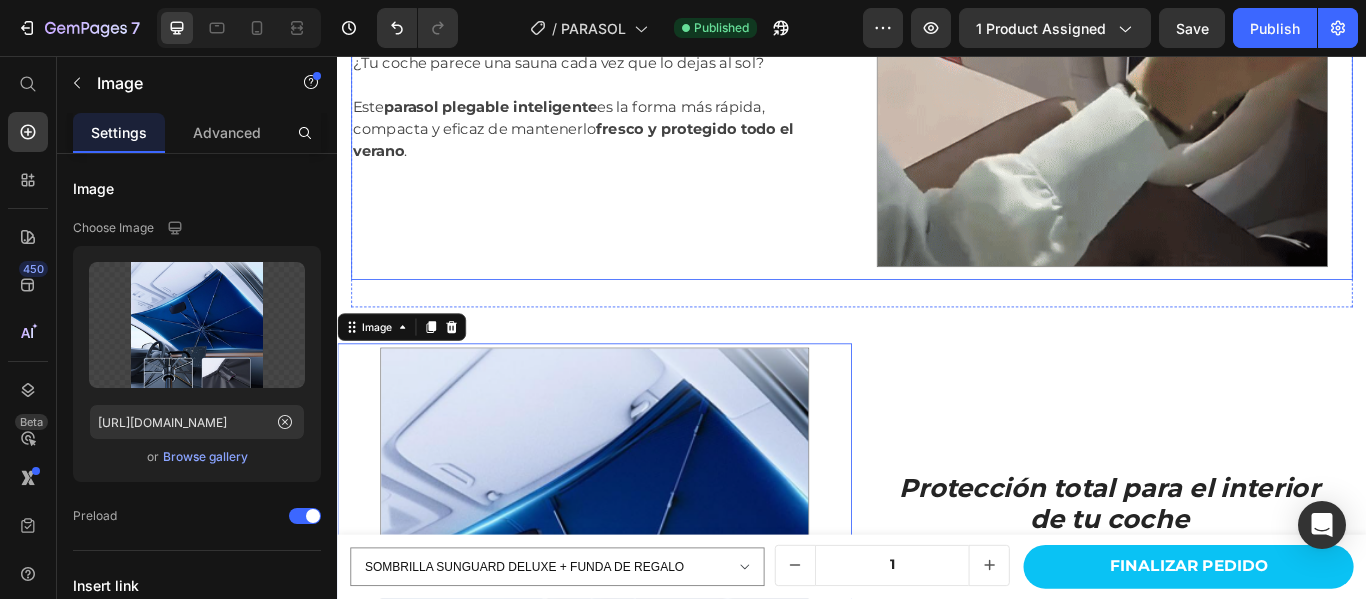 click on "🌞  ¡Dile adiós al calor que se  forma en tu coche! 🌞  Heading   El parasol plegable que se abre como un paraguas y protege como una armadura.   ¿Tu coche parece una sauna cada vez que lo dejas al sol?   Este  parasol plegable inteligente  es la forma más rápida, compacta y eficaz de mantenerlo  fresco y protegido todo el verano .     Text block Row" at bounding box center (645, 39) 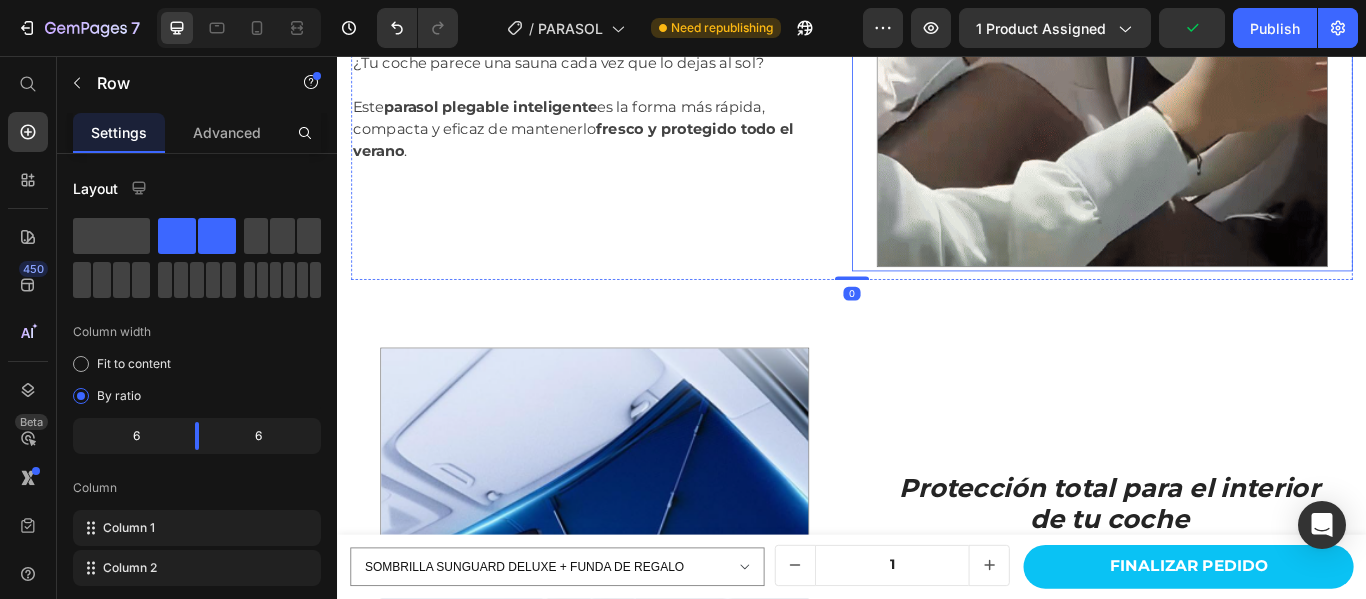 click at bounding box center [1229, 39] 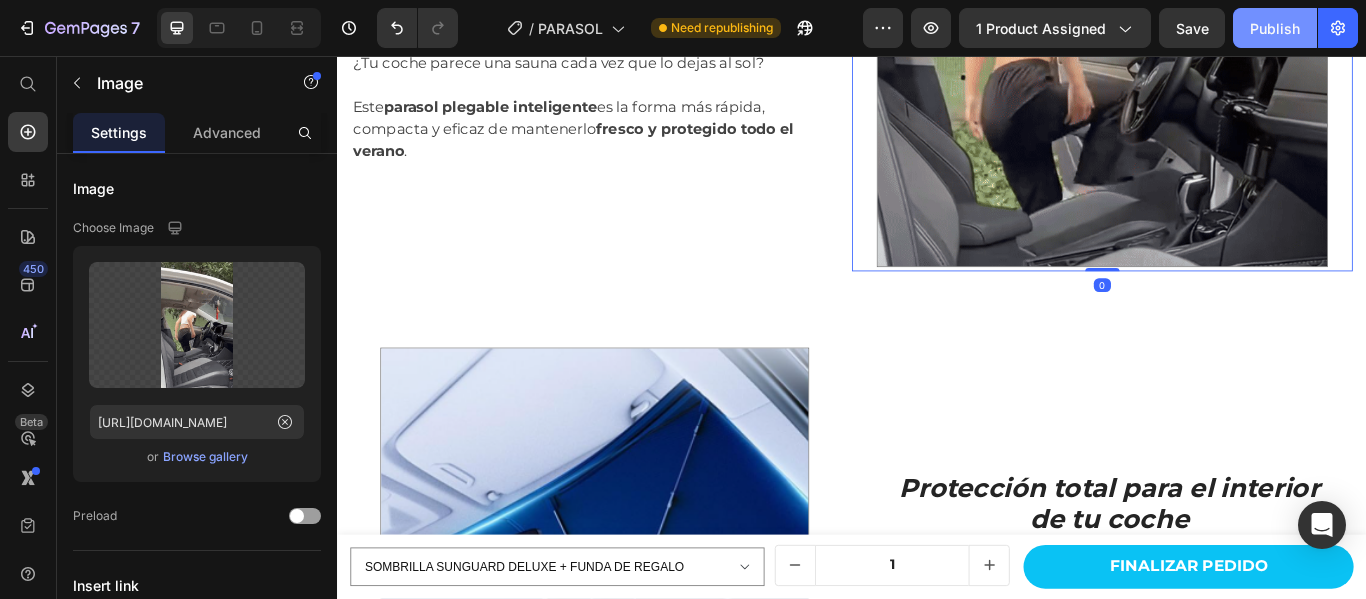 click on "Publish" at bounding box center [1275, 28] 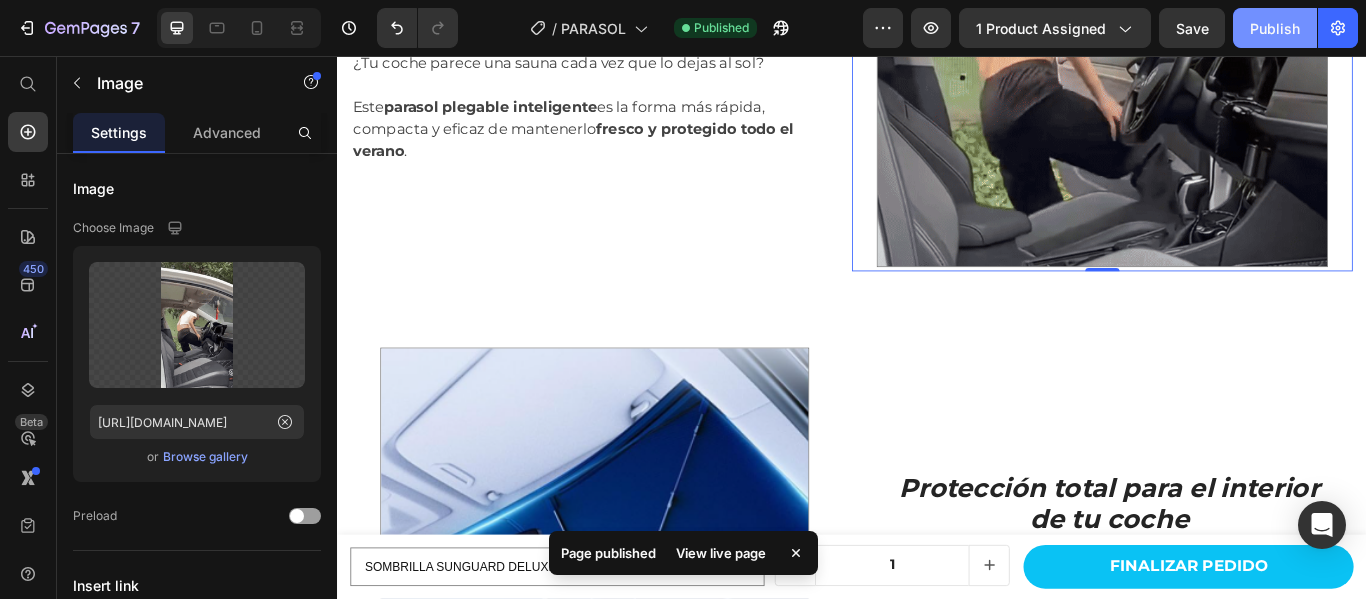 click on "Publish" at bounding box center [1275, 28] 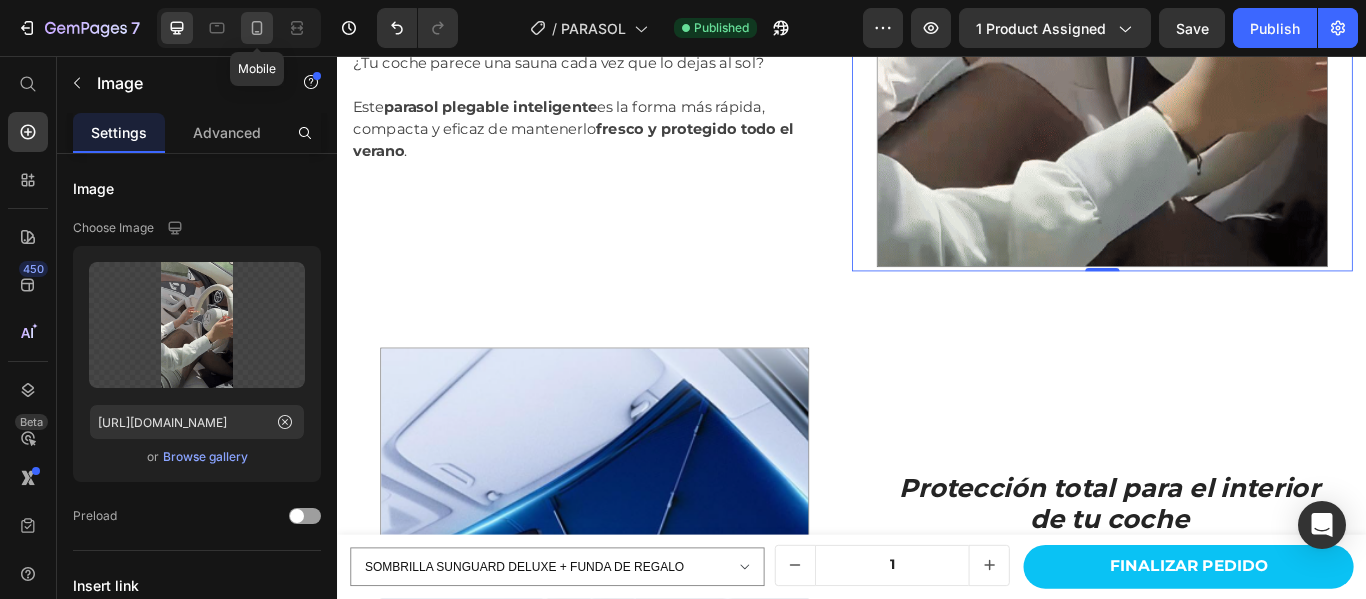 drag, startPoint x: 250, startPoint y: 28, endPoint x: 539, endPoint y: 540, distance: 587.9328 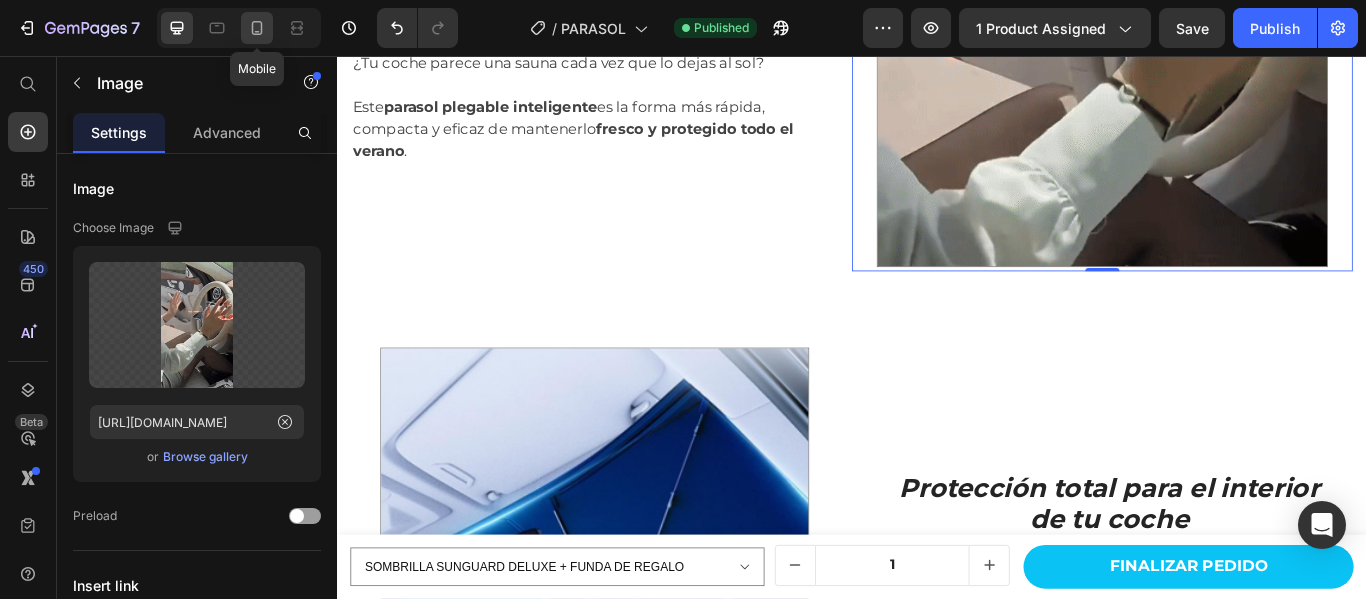 click 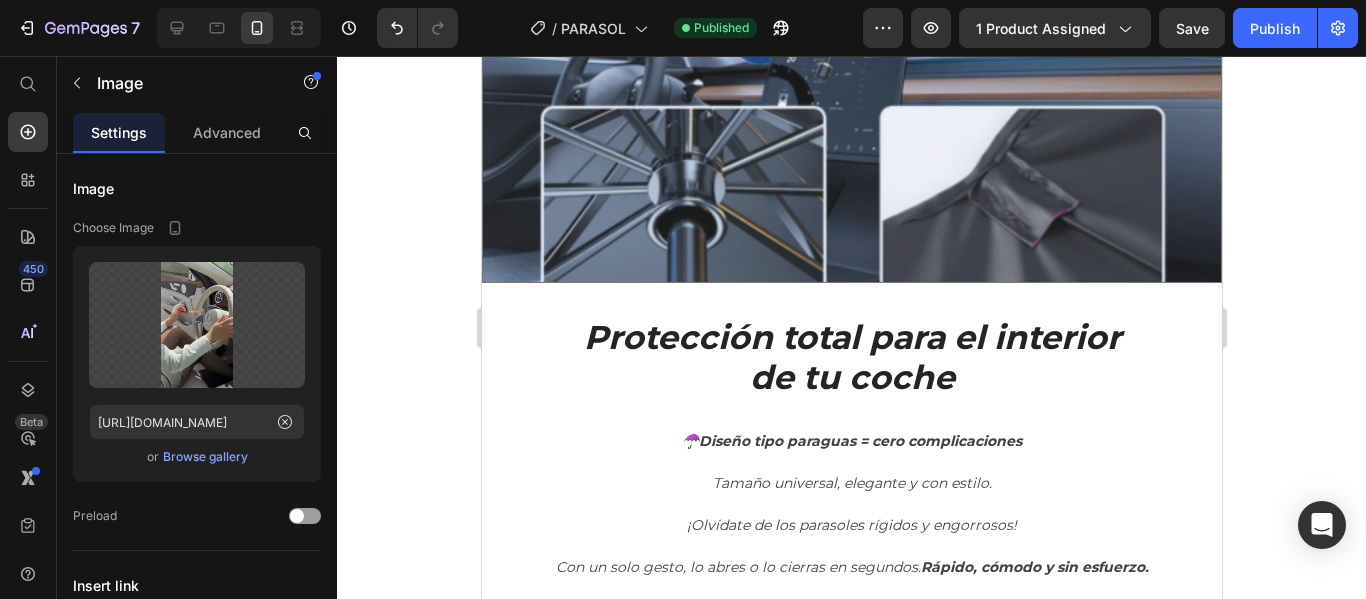 scroll, scrollTop: 4133, scrollLeft: 0, axis: vertical 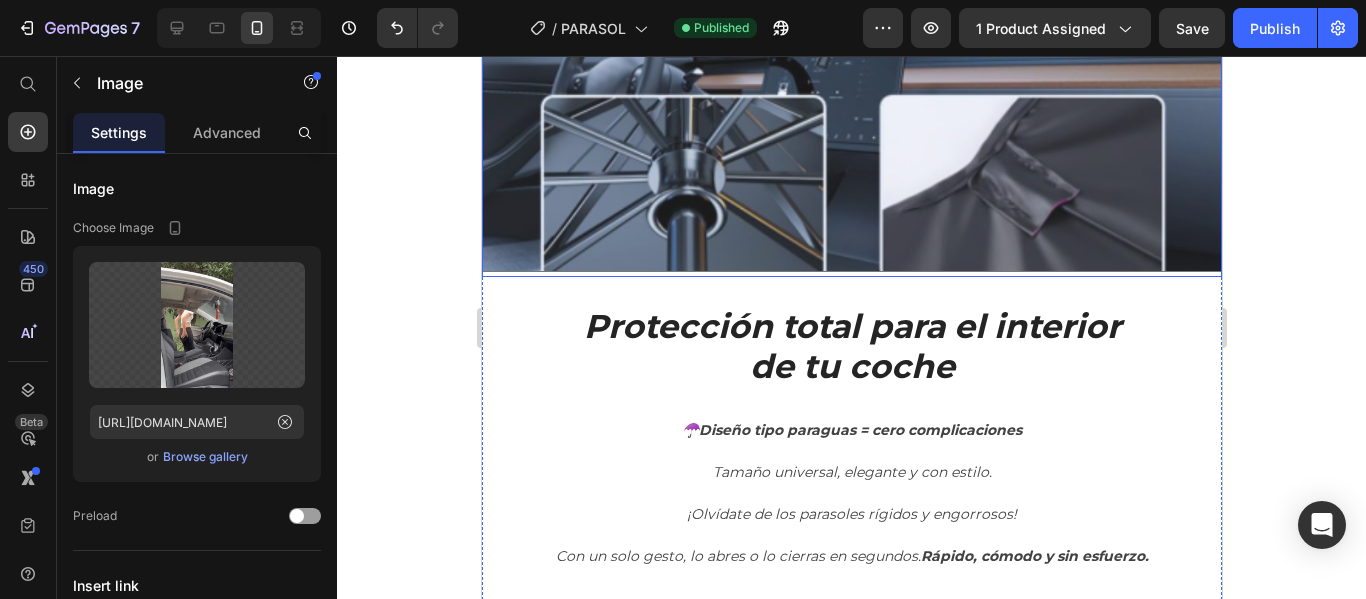 click at bounding box center [851, -98] 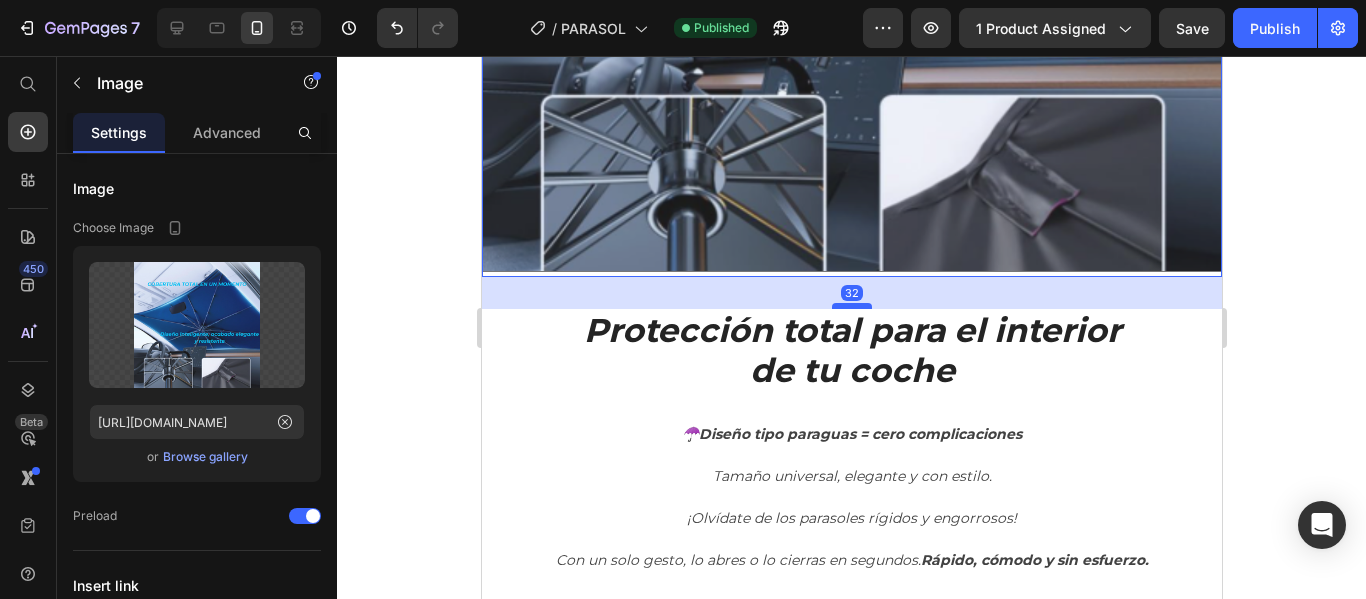 click at bounding box center [851, 306] 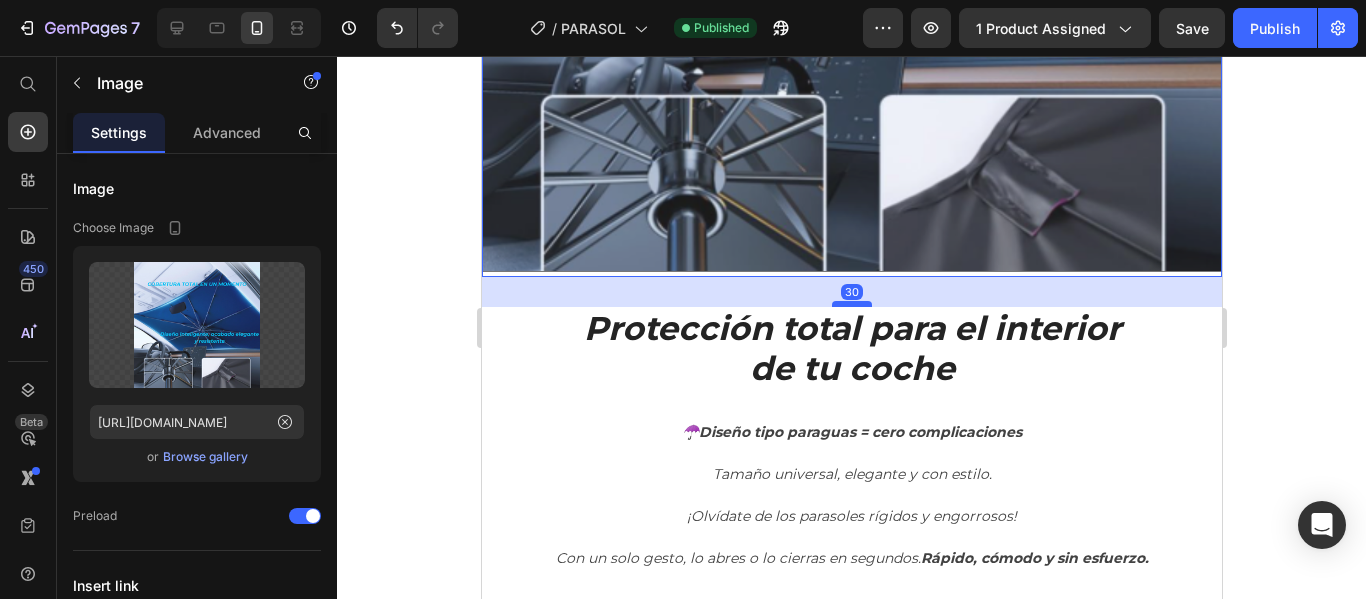 click at bounding box center (851, 304) 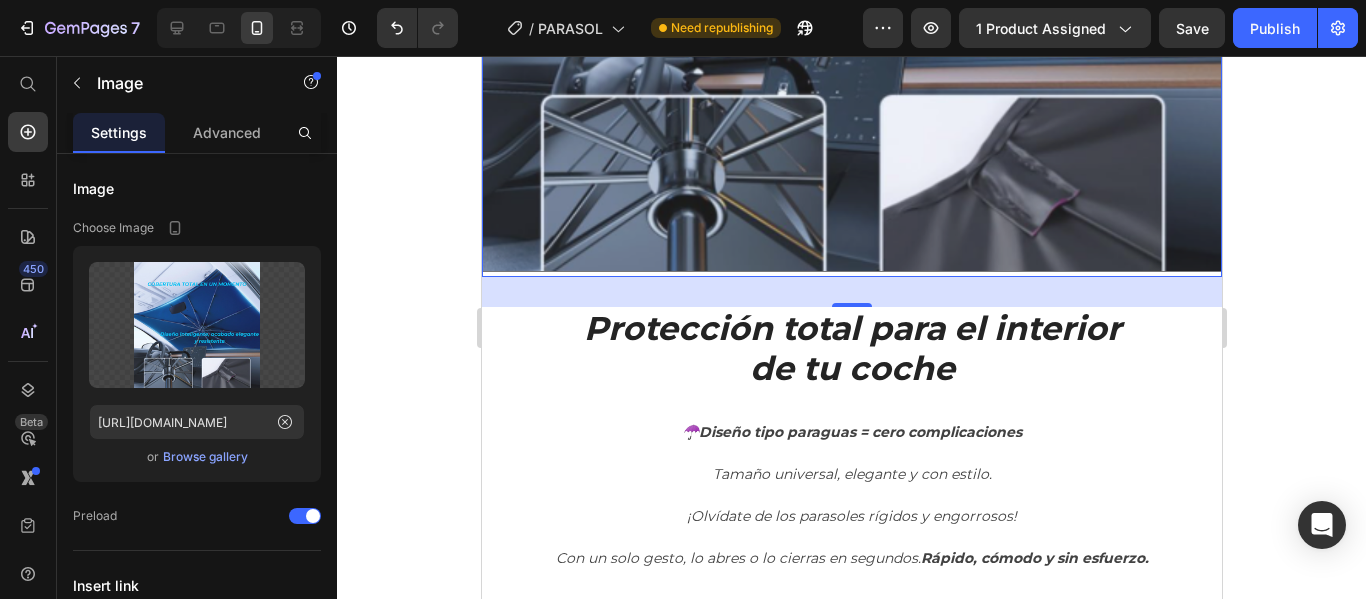 click at bounding box center [851, -98] 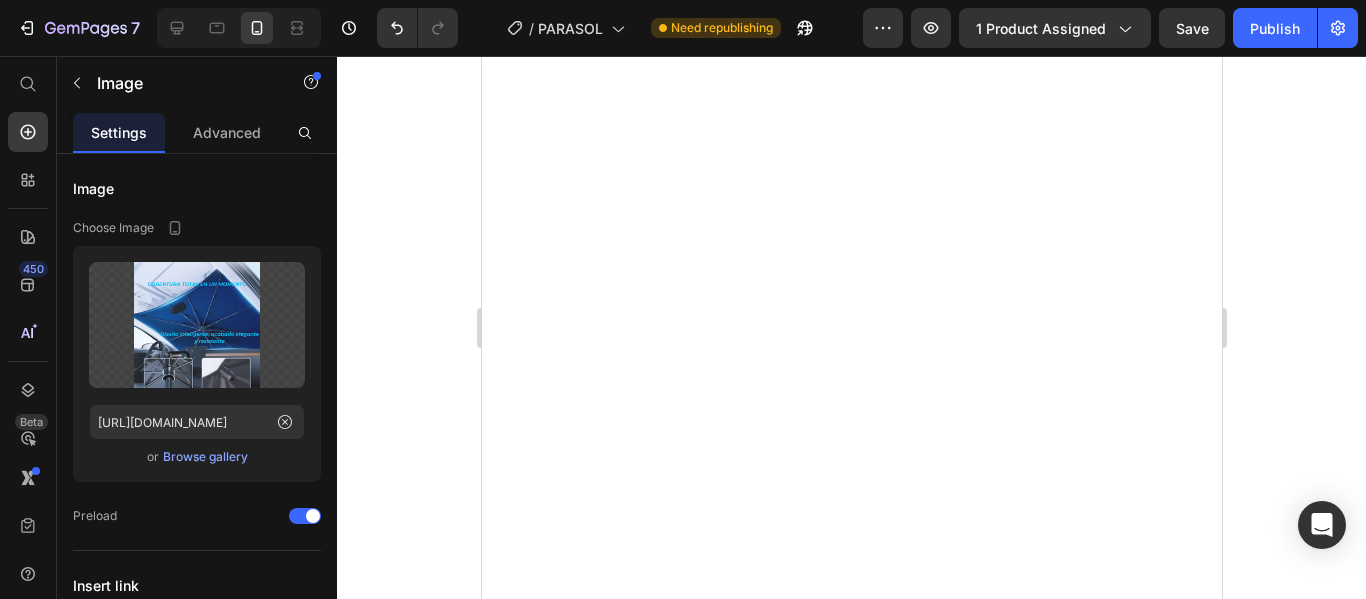scroll, scrollTop: 3733, scrollLeft: 0, axis: vertical 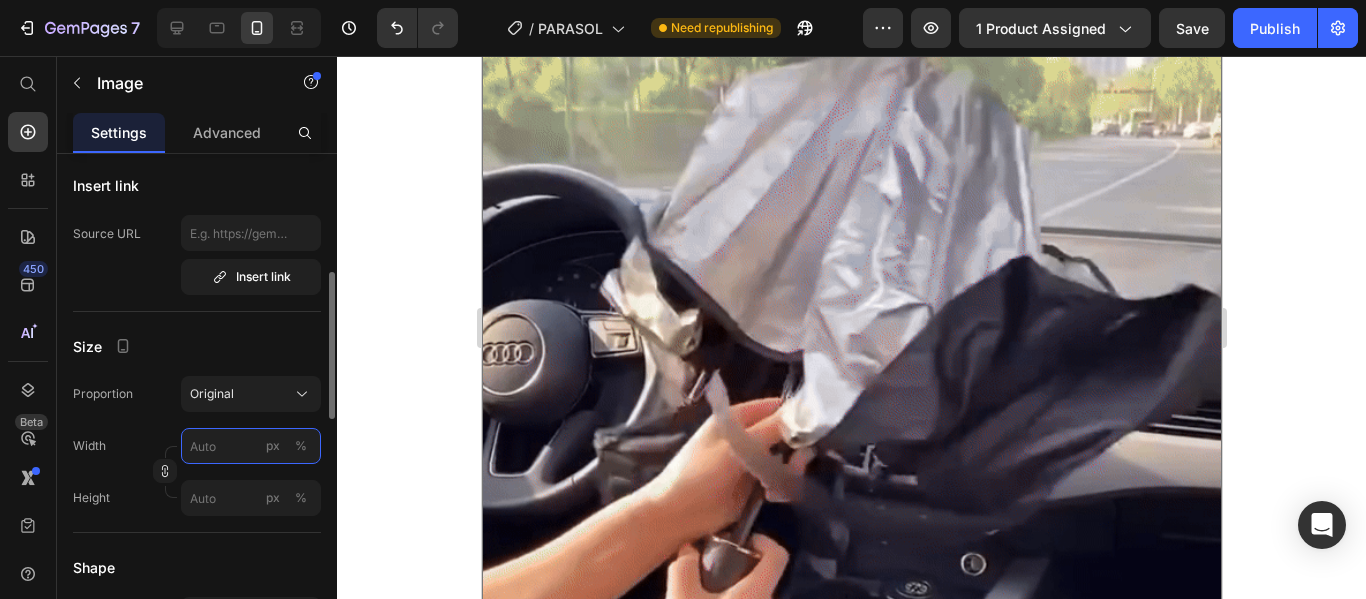 click on "px %" at bounding box center (251, 446) 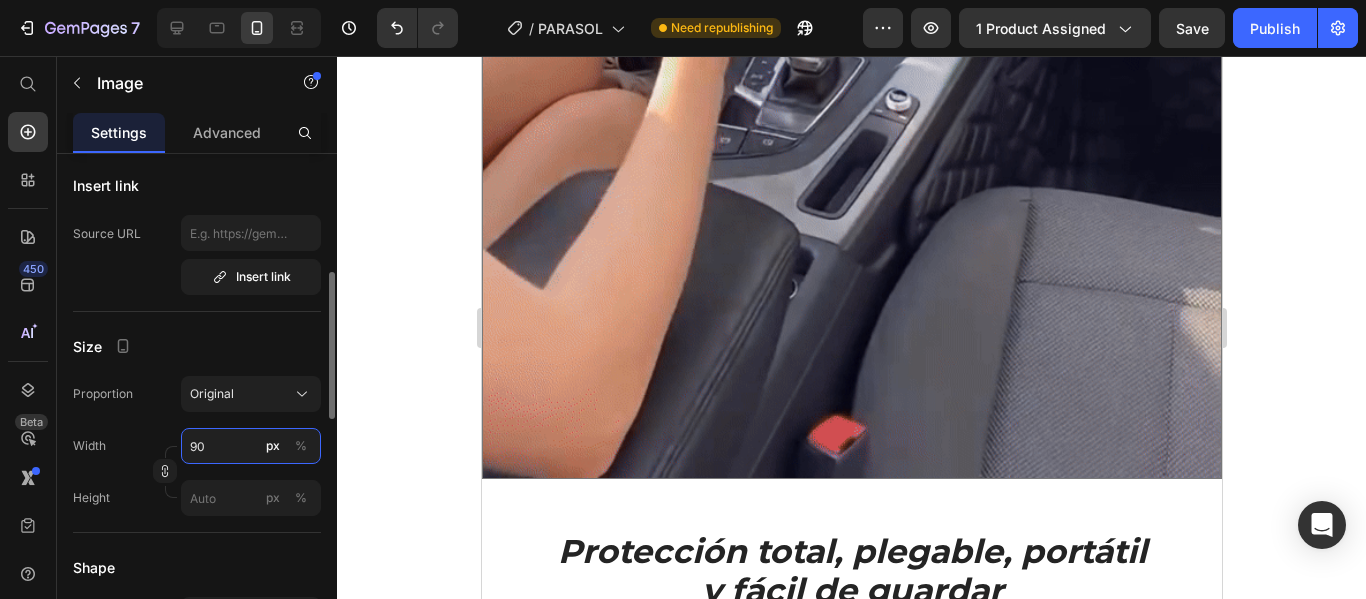 type on "90" 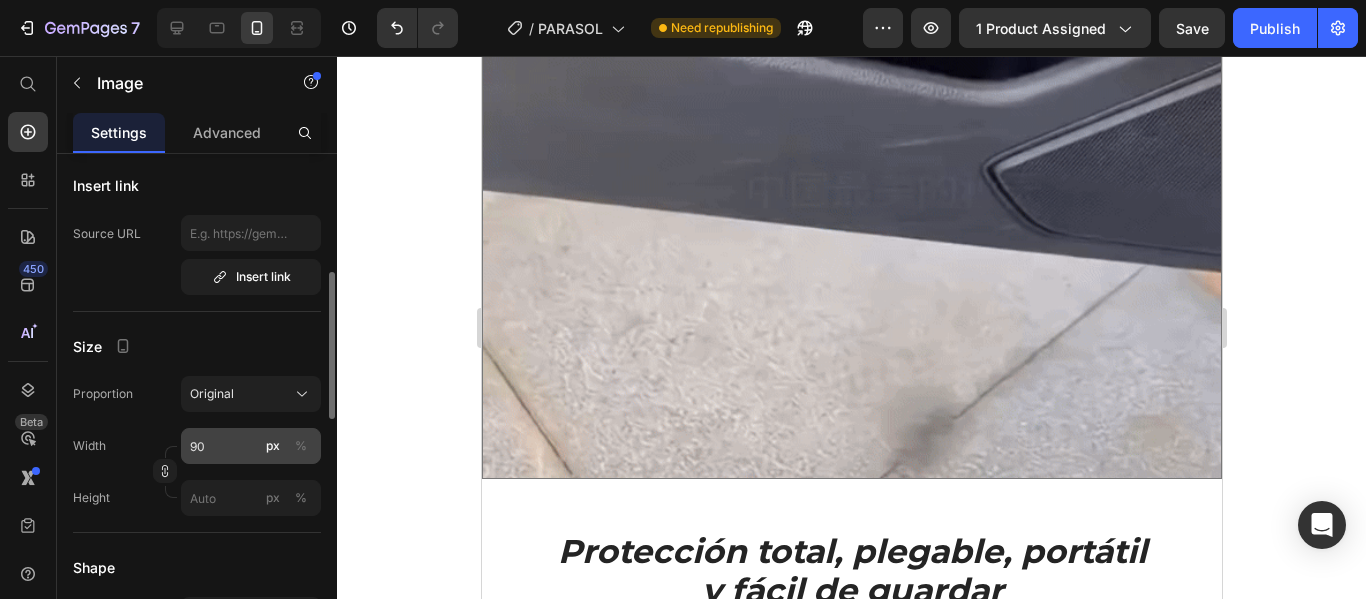 click on "%" at bounding box center (301, 446) 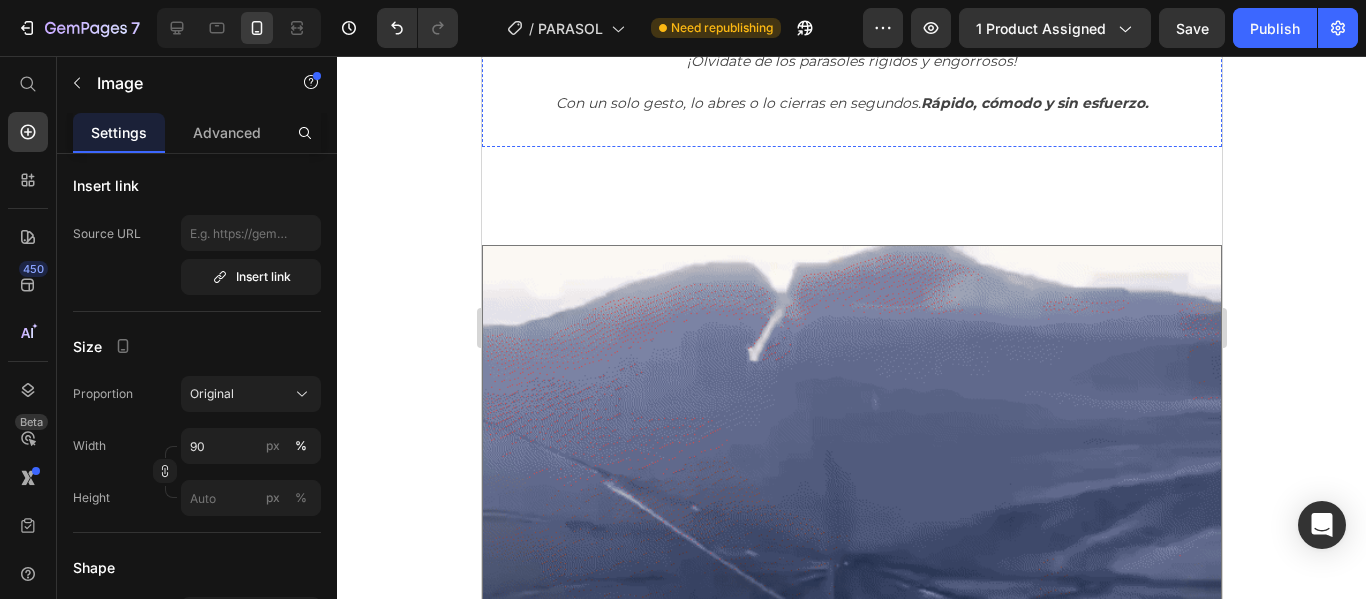 scroll, scrollTop: 4533, scrollLeft: 0, axis: vertical 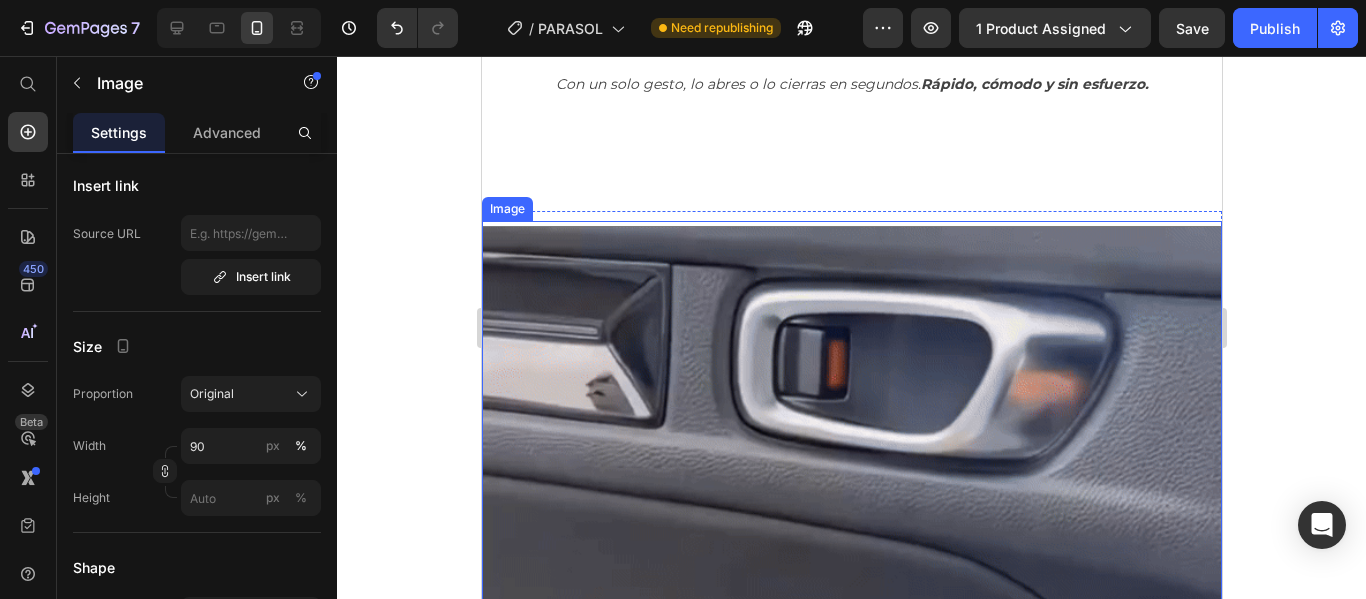click at bounding box center (851, 883) 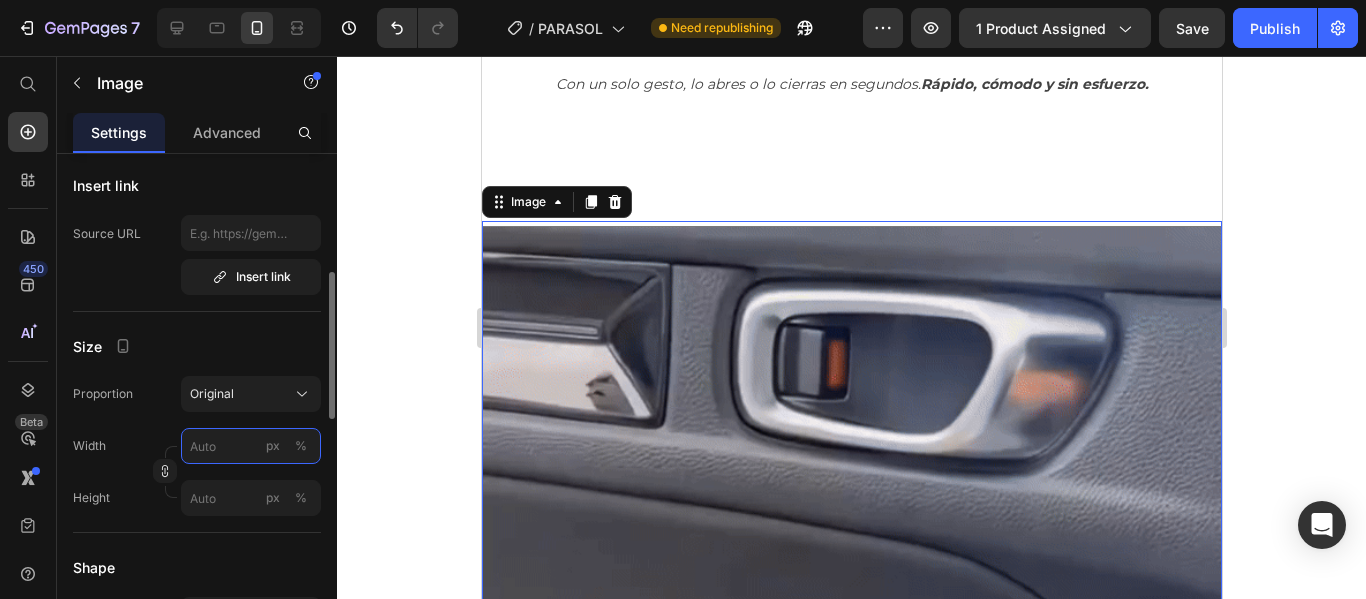click on "px %" at bounding box center (251, 446) 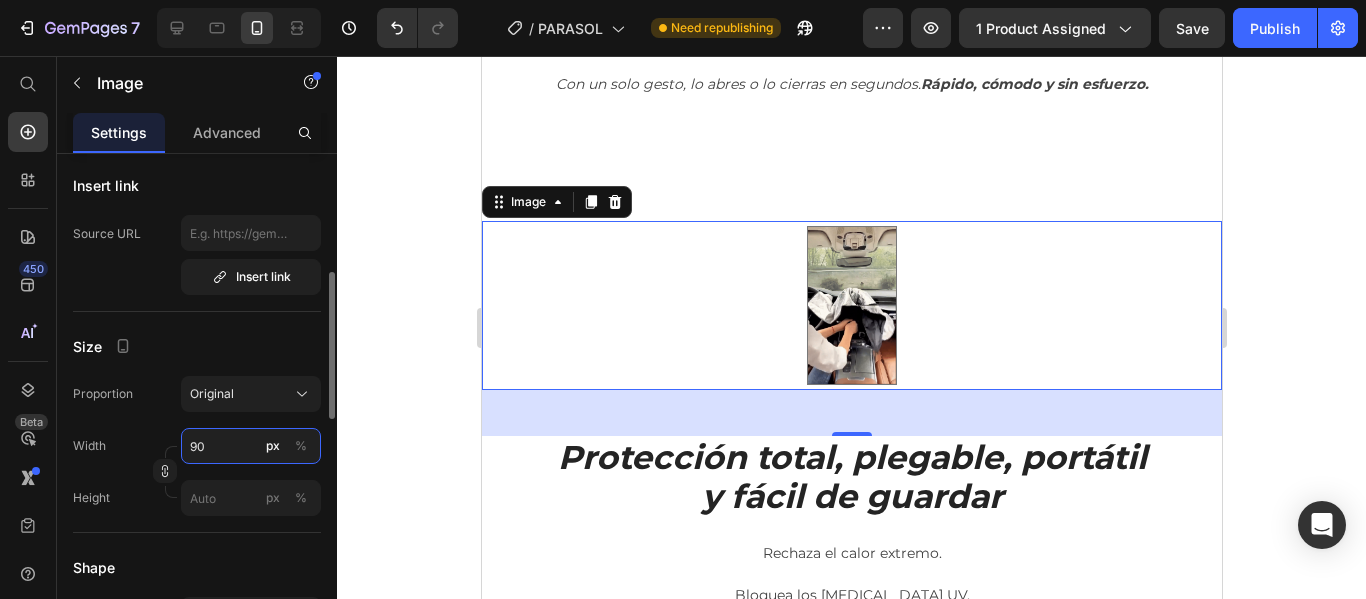 type on "90" 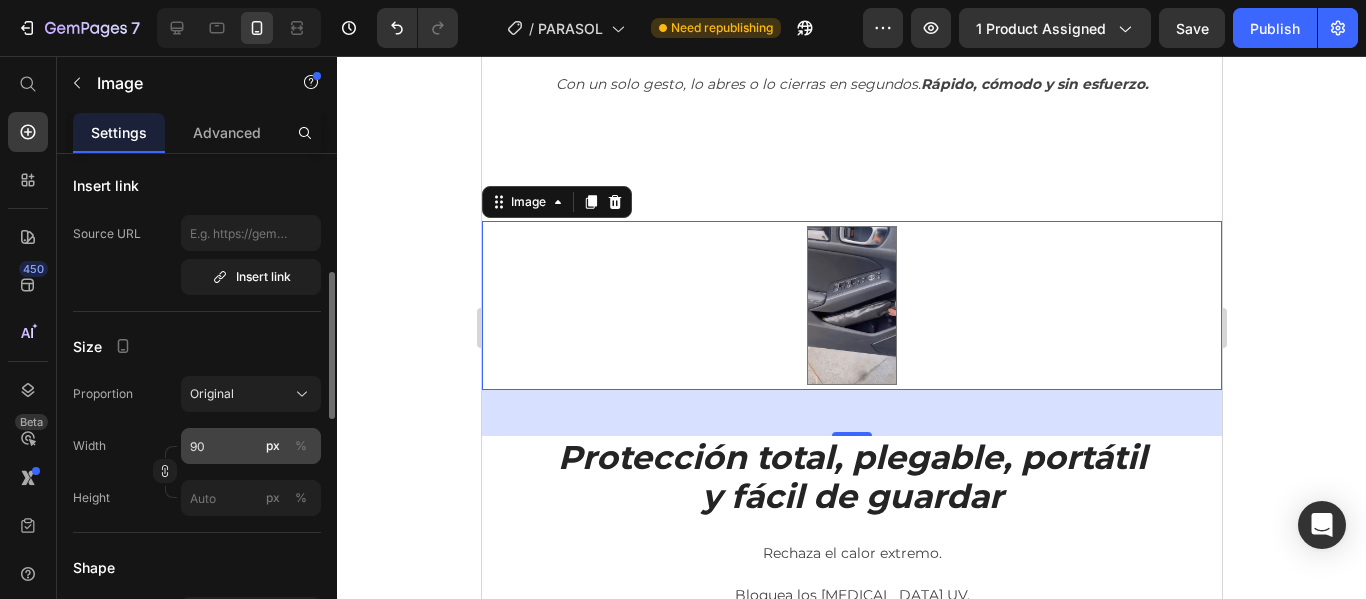 click on "%" at bounding box center (301, 446) 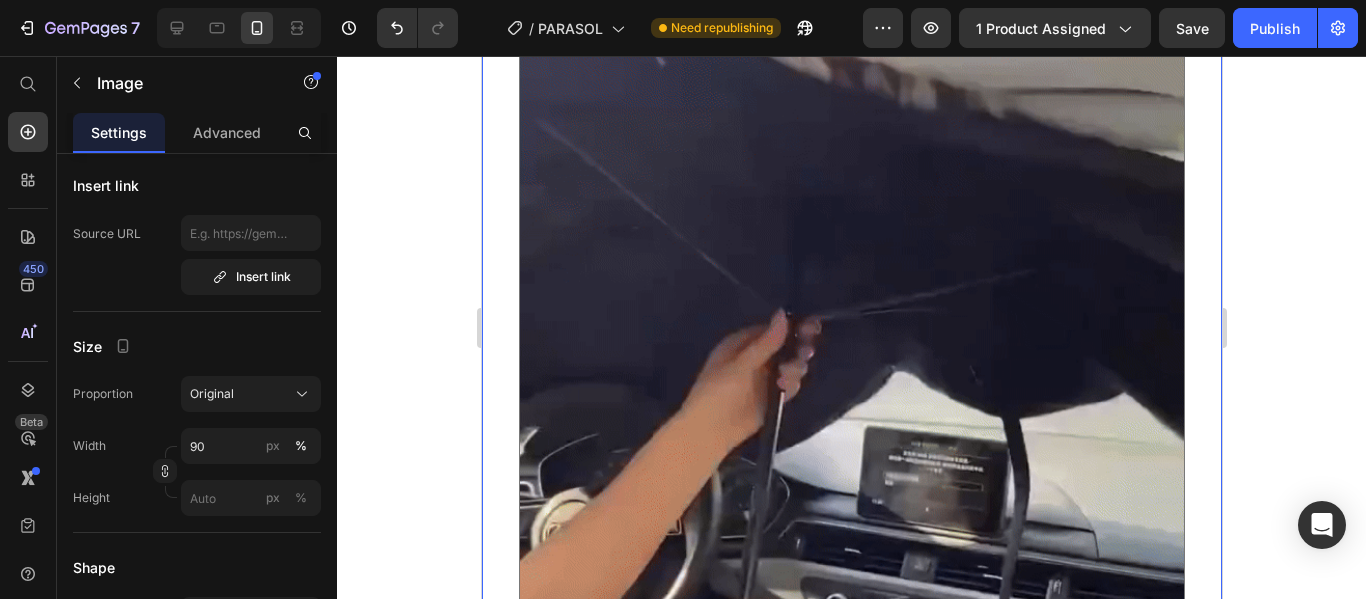 scroll, scrollTop: 4933, scrollLeft: 0, axis: vertical 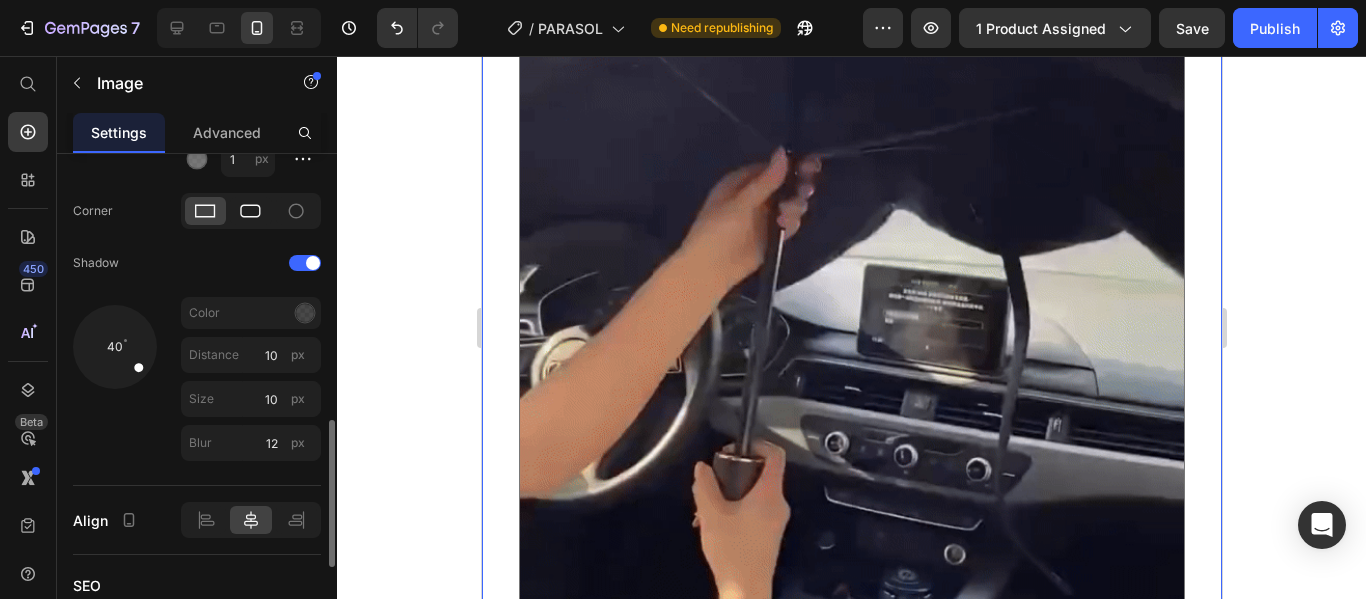 click 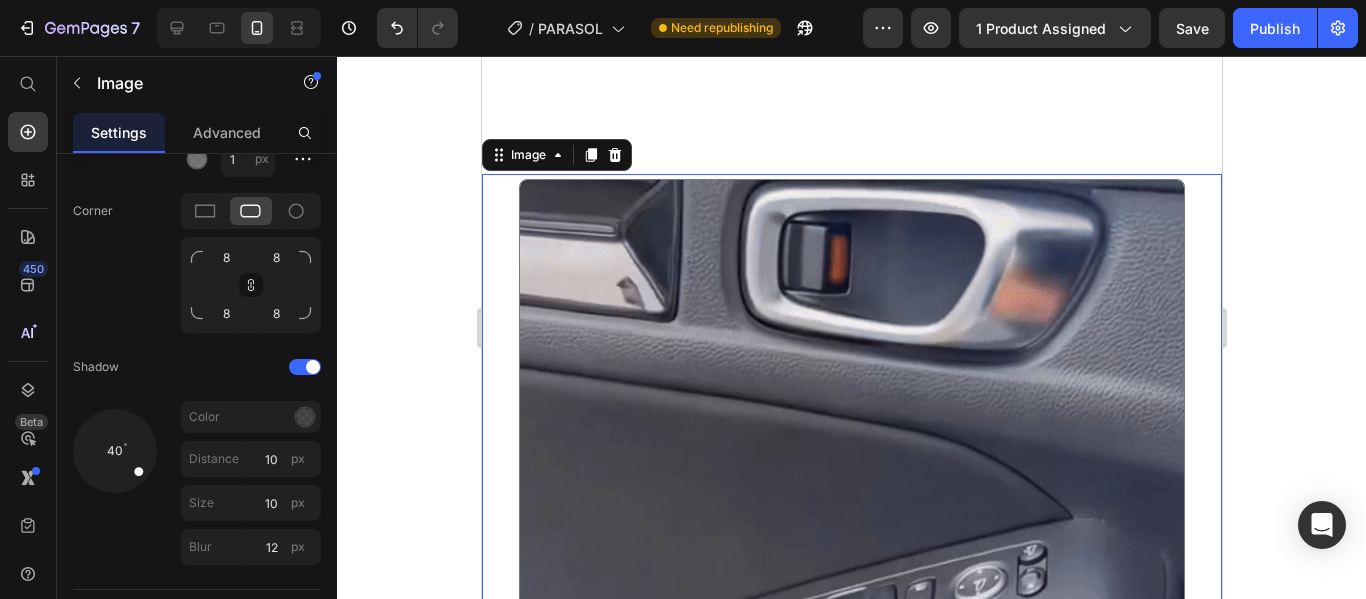 scroll, scrollTop: 4533, scrollLeft: 0, axis: vertical 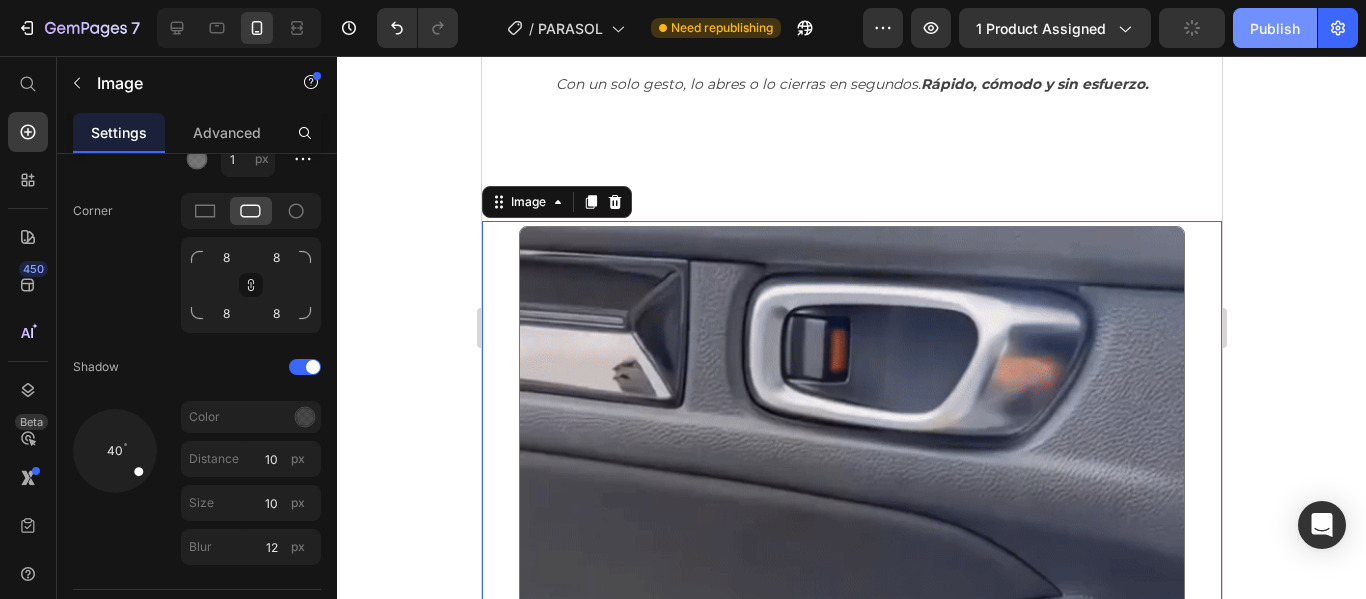 click on "Publish" at bounding box center (1275, 28) 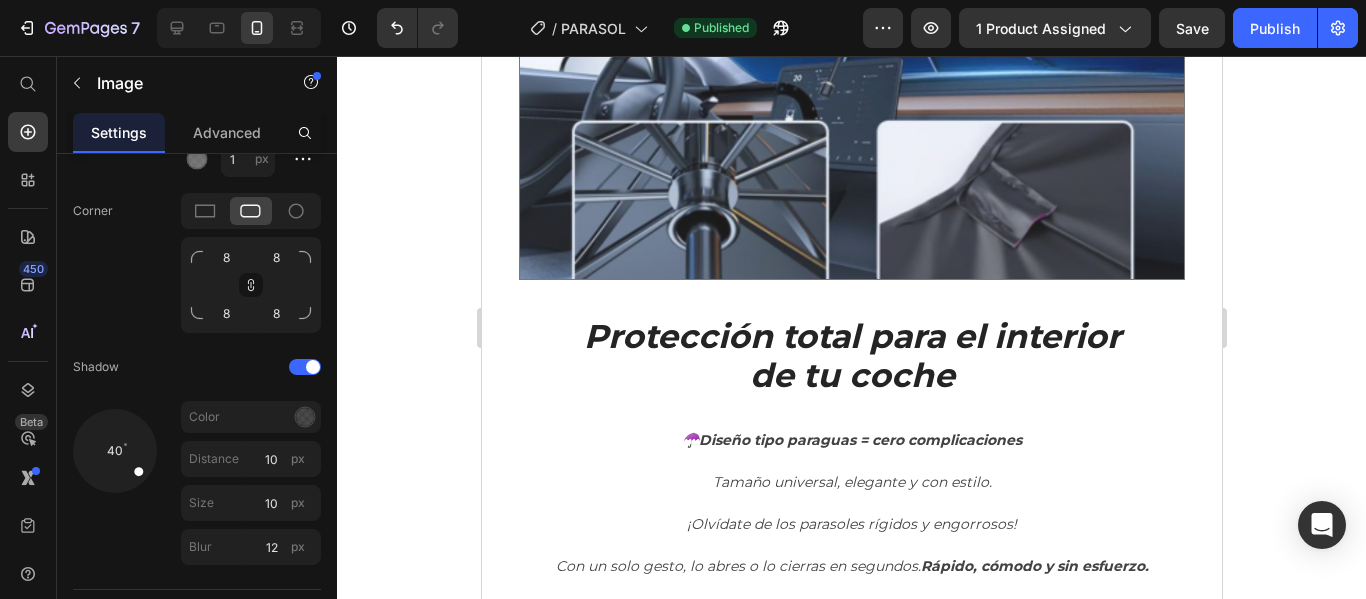 scroll, scrollTop: 4033, scrollLeft: 0, axis: vertical 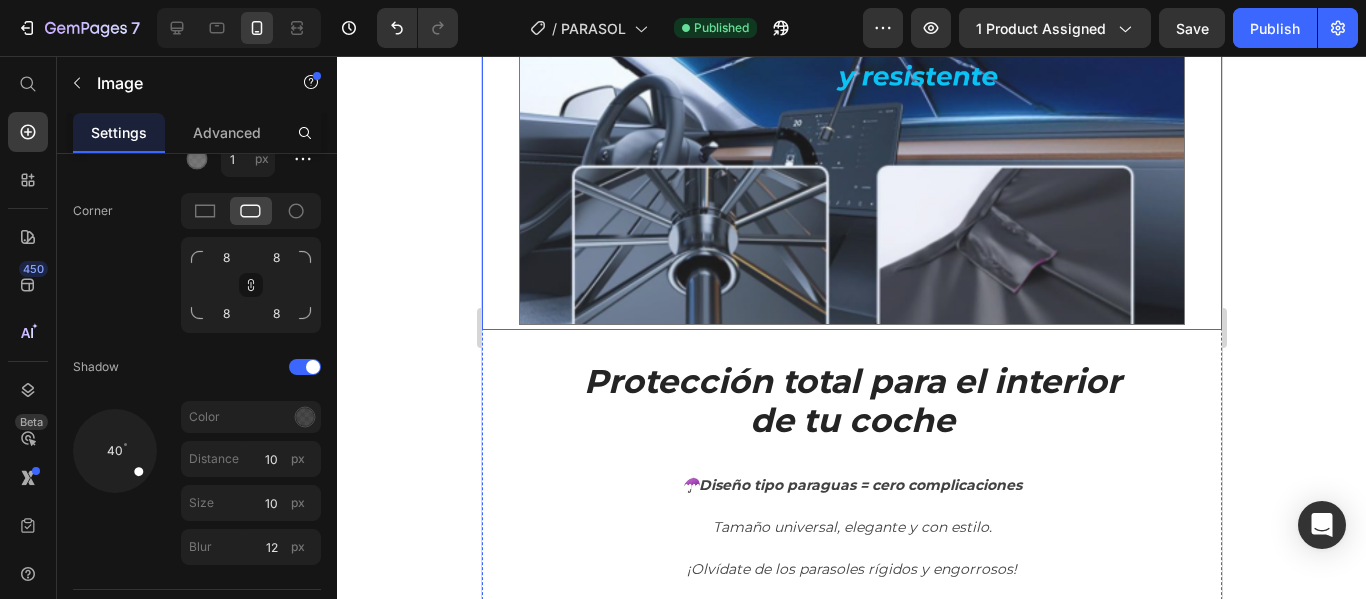 click at bounding box center (851, -8) 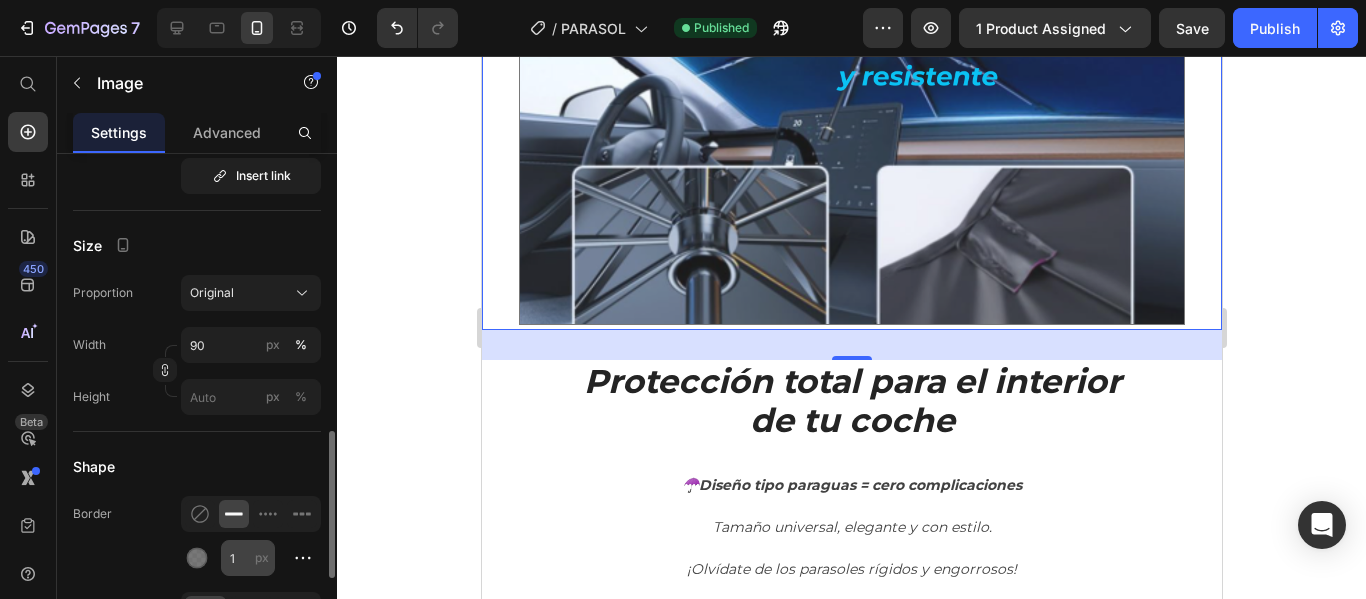 scroll, scrollTop: 601, scrollLeft: 0, axis: vertical 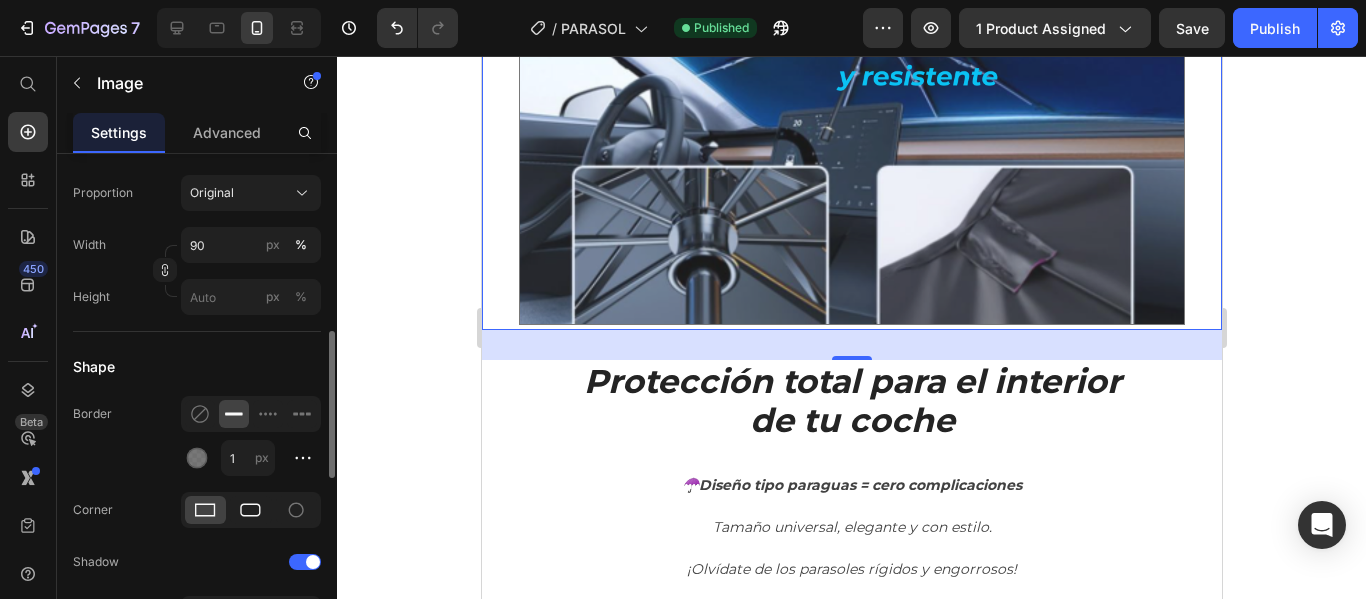 click 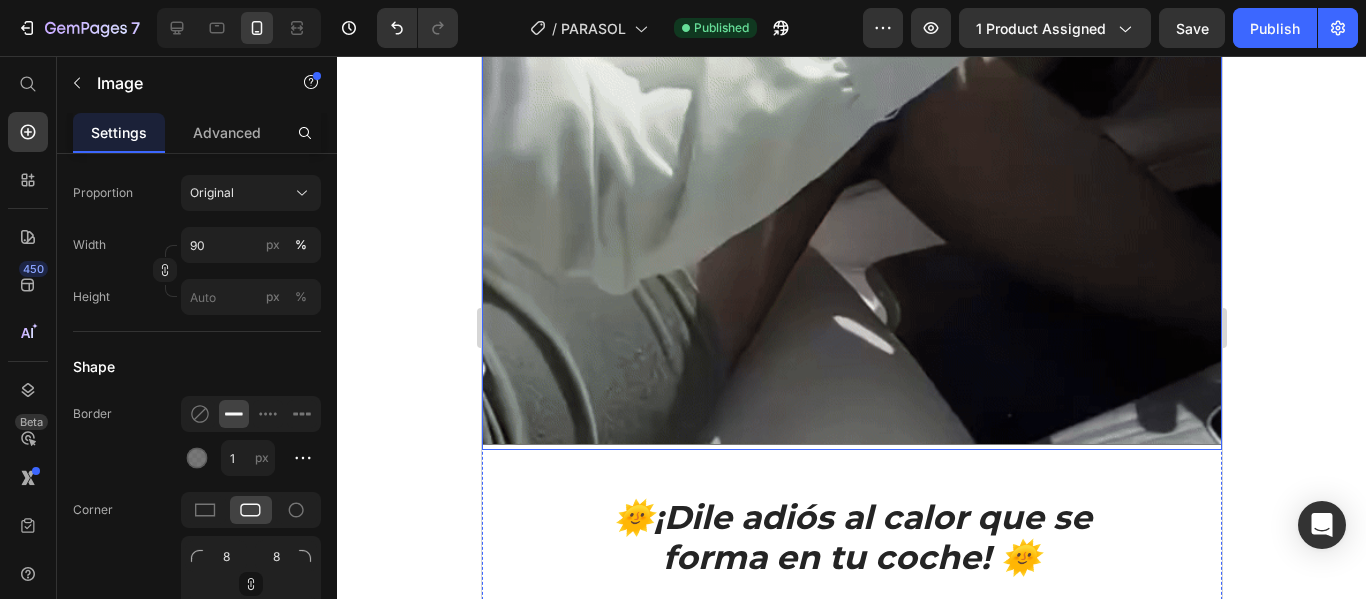 scroll, scrollTop: 2633, scrollLeft: 0, axis: vertical 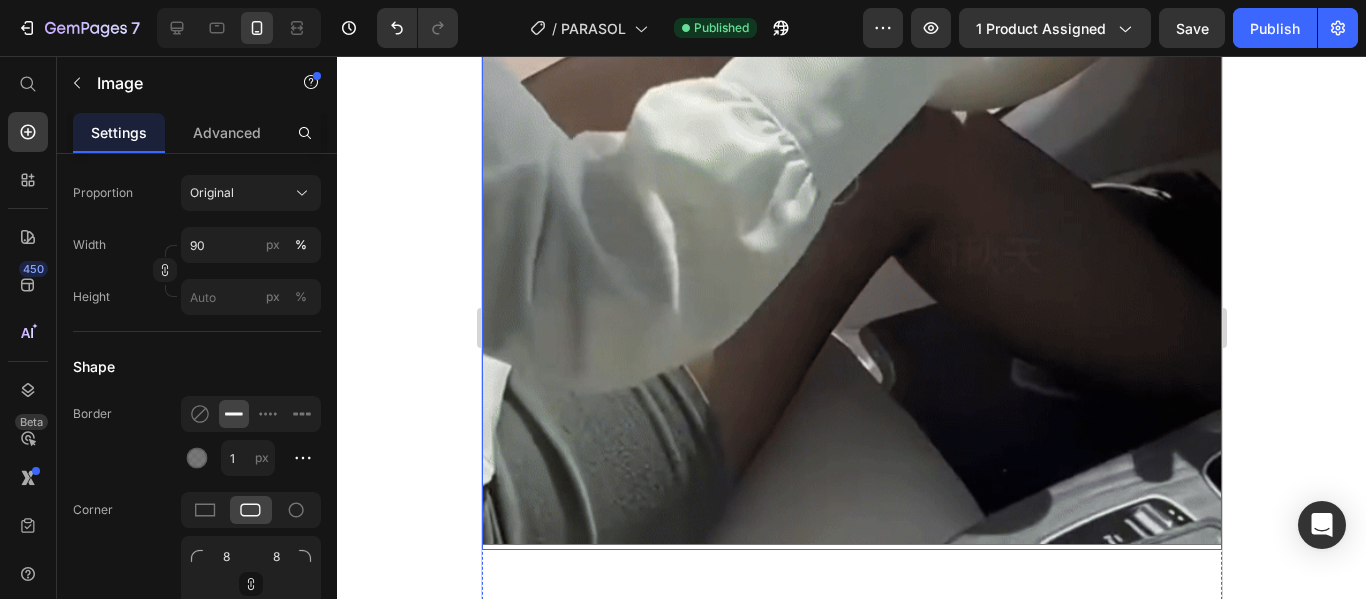 click at bounding box center (851, -112) 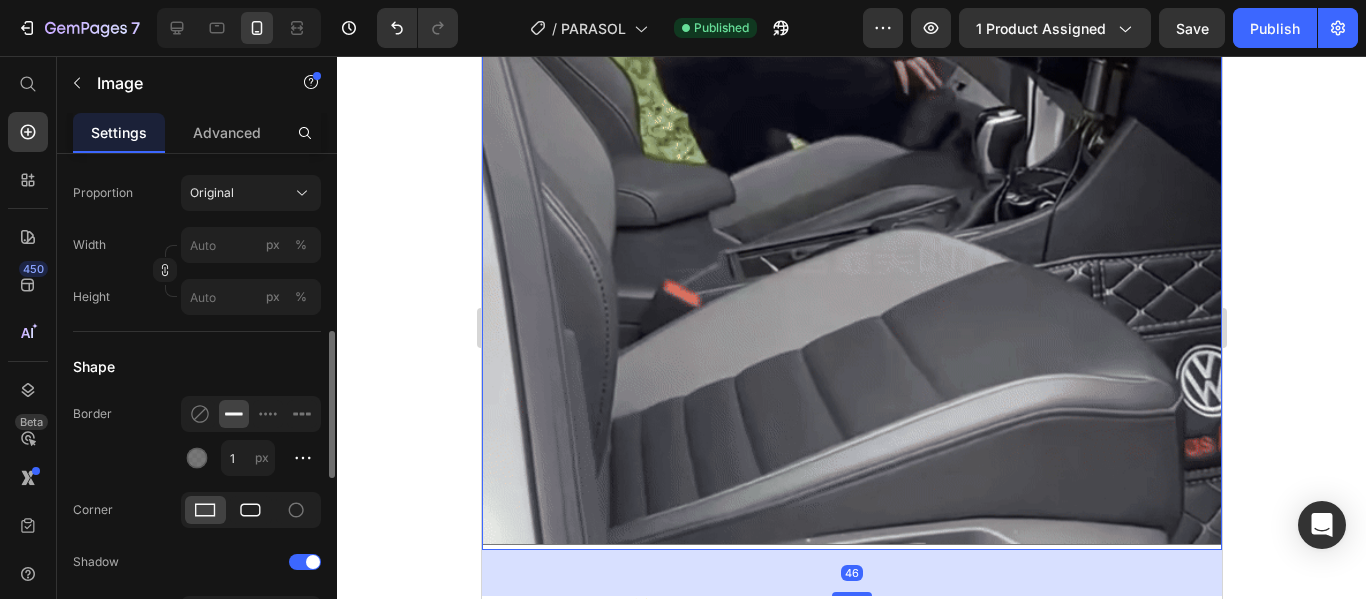 click 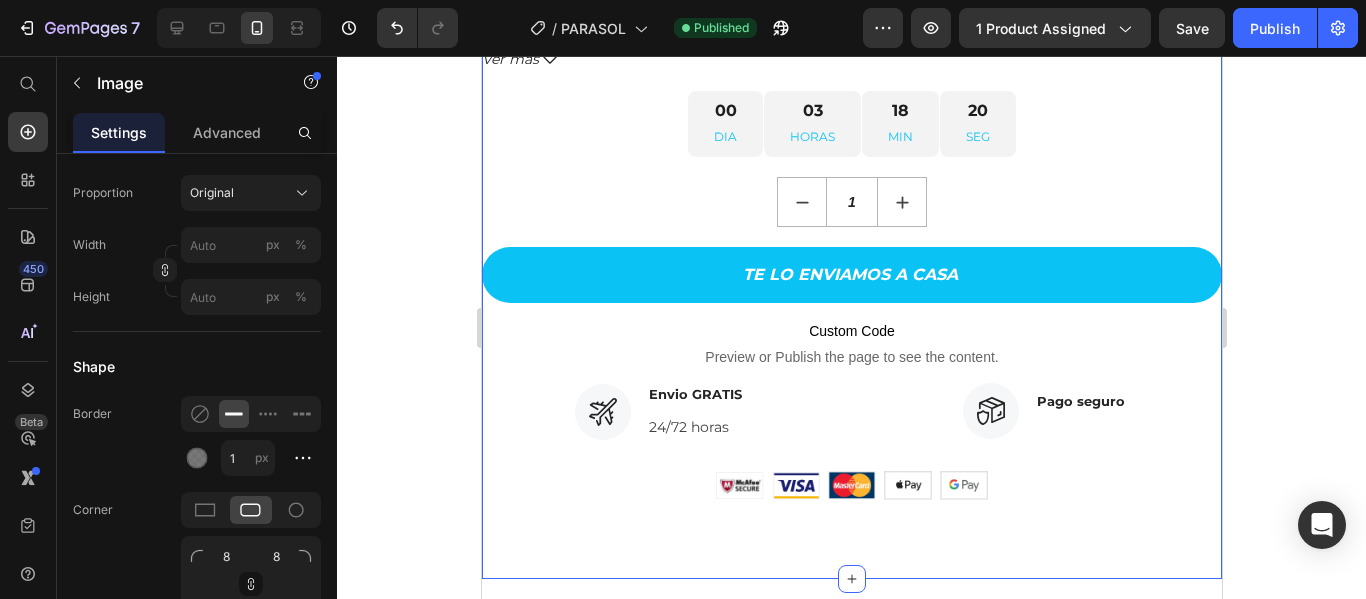 scroll, scrollTop: 1367, scrollLeft: 0, axis: vertical 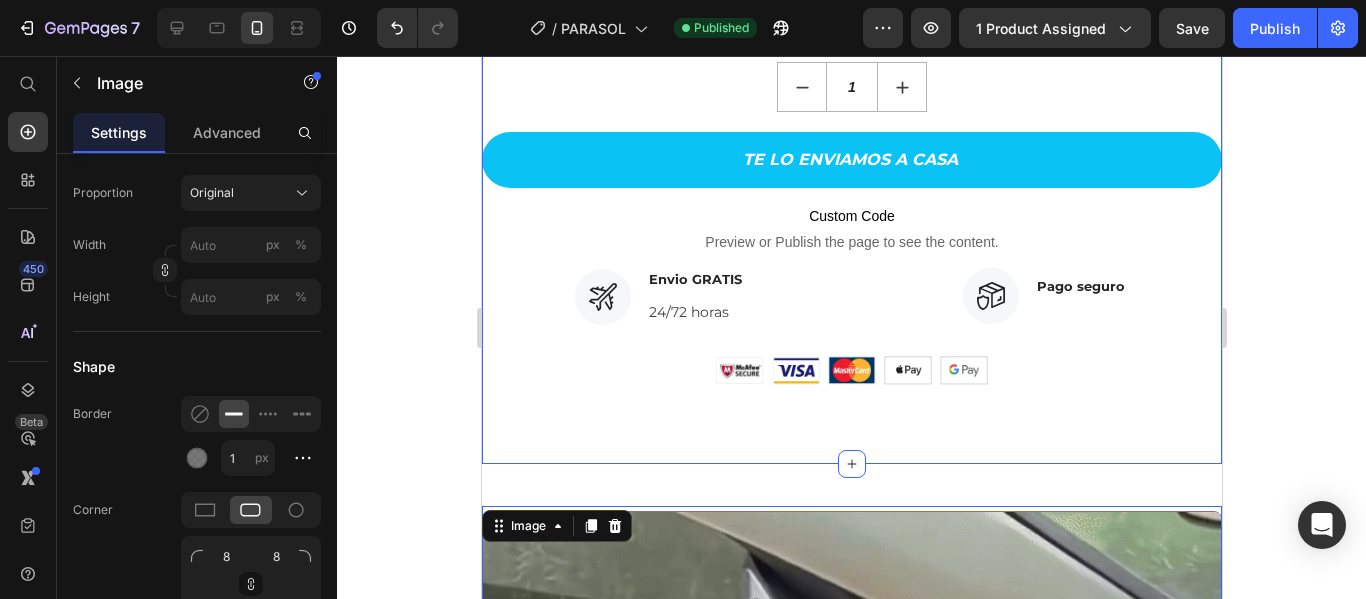 click on "Product Images Parasol SunGuard Deluxe + Funda de REGALO (P) Title
Icon
Icon
Icon
Icon
Icon Icon List Hoz +387 clientes satisfechos Text block Row €24,99 (P) Price €39,99 (P) Price €15,00 AHORRO (P) Tag Row SOMBRILLA SUNGUARD DELUXE + FUNDA DE REGALO 2 PARASOL SUNGUARD DELUXE + FUNDAS DE REGALO 3 PARASOL SUNGUARD DELUXE + FUNDAS DE REGALO Product Variants & Swatches 😎🌞 Protección Solar con Estilo - Parasol Plegable para TU Coche 🌞😎
¡ Adiós al calor sofocante dentro del coche! Este innovador parasol plegable con diseño tipo paraguas es la solución más rápida, eficaz y cómoda para proteger el interior de tu vehículo del sol y el calor extremo.
Fabricado con  material reflectante de aluminio de alta calidad
✅  CARACTERÍSTICAS PRINCIPALES :
☂️  Diseño tipo paraguas Se abre y se pliega en segundos. ¡Sin complicaciones ni esfuerzo!
🌞
🚘  Cobertura total" at bounding box center (851, -403) 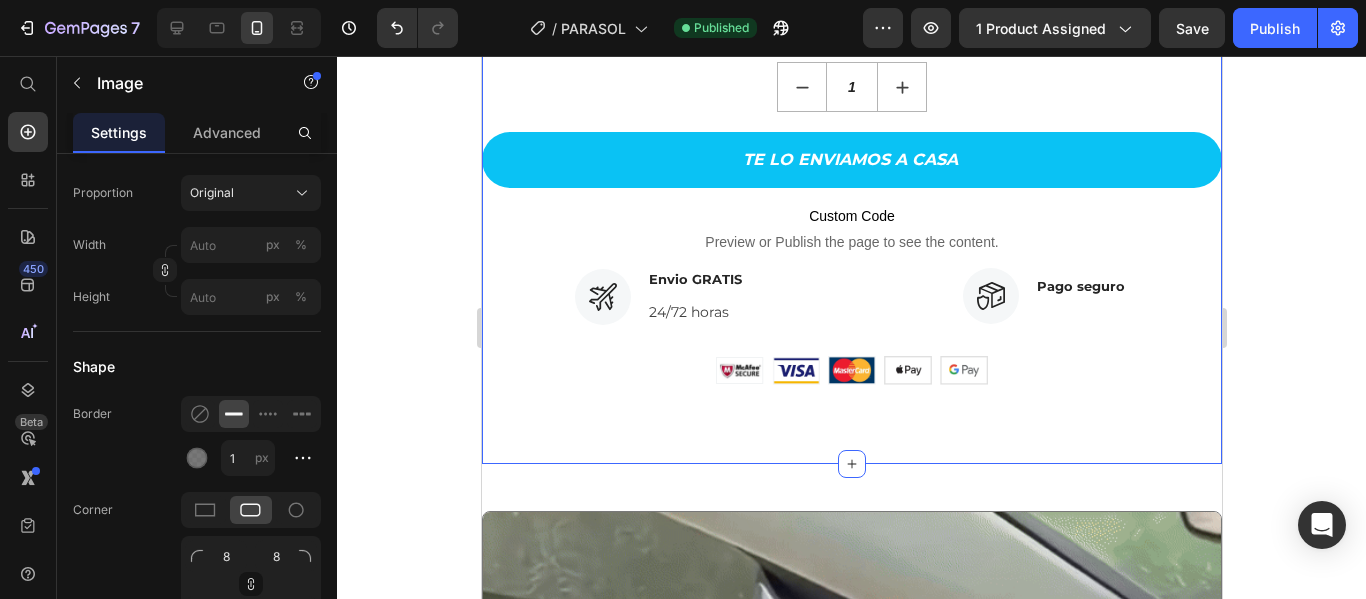 scroll, scrollTop: 0, scrollLeft: 0, axis: both 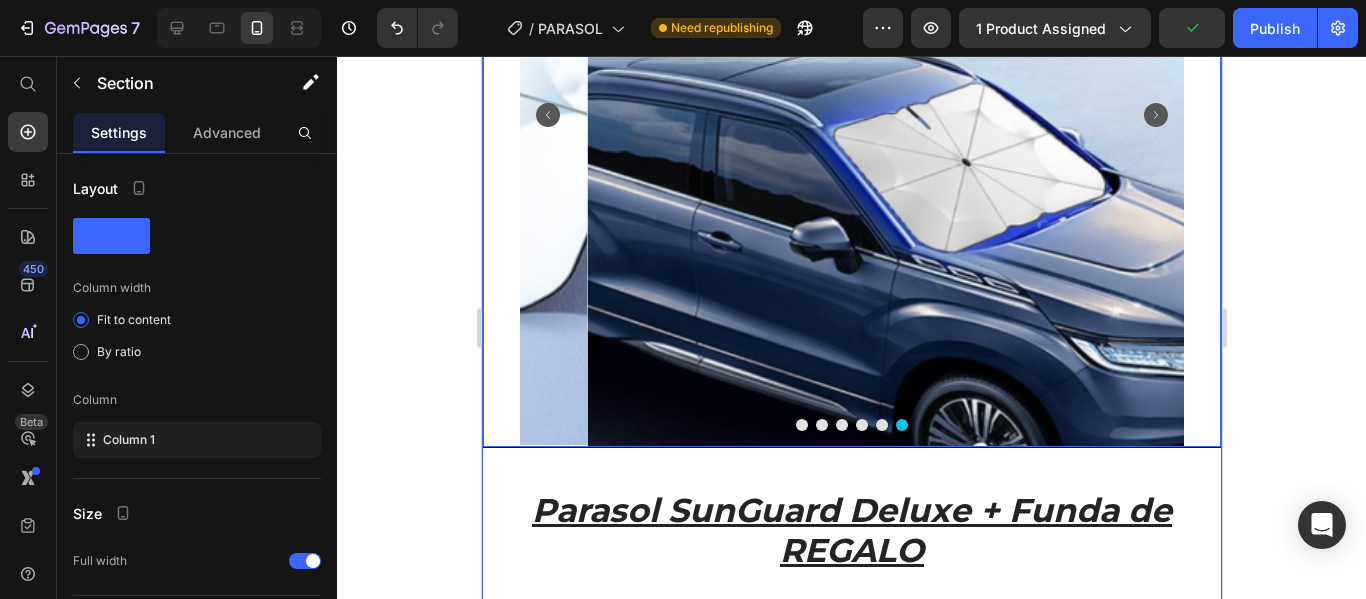 click at bounding box center (918, 115) 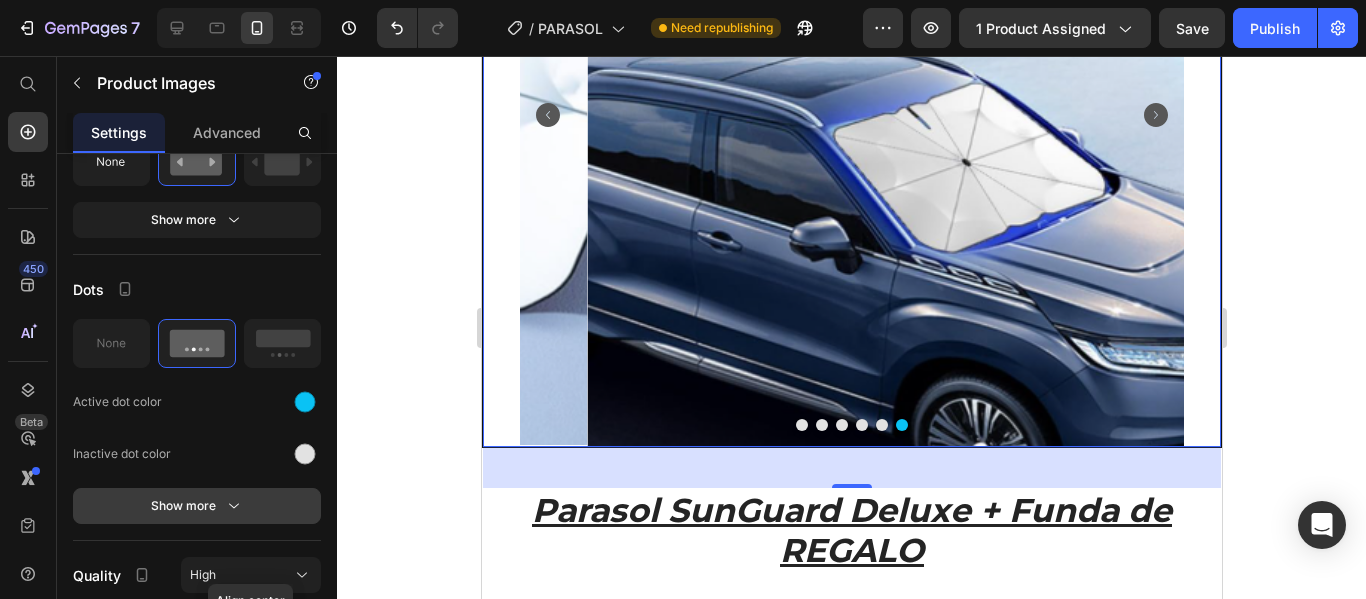 scroll, scrollTop: 1150, scrollLeft: 0, axis: vertical 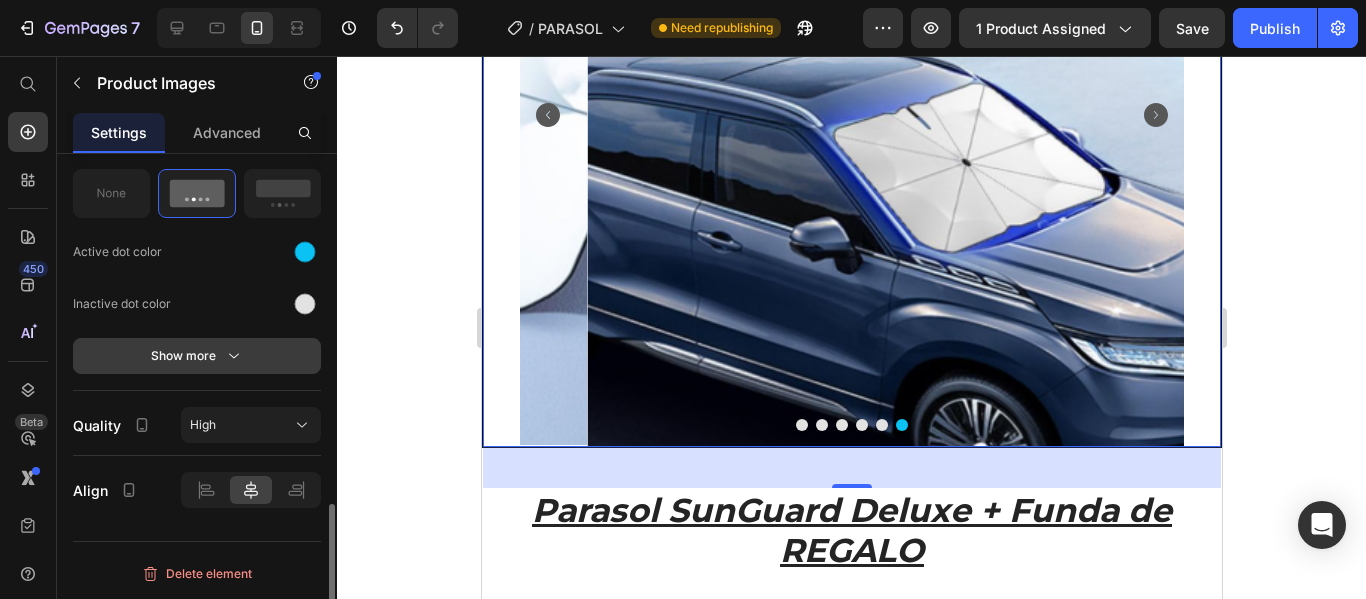 click on "Show more" at bounding box center (197, 356) 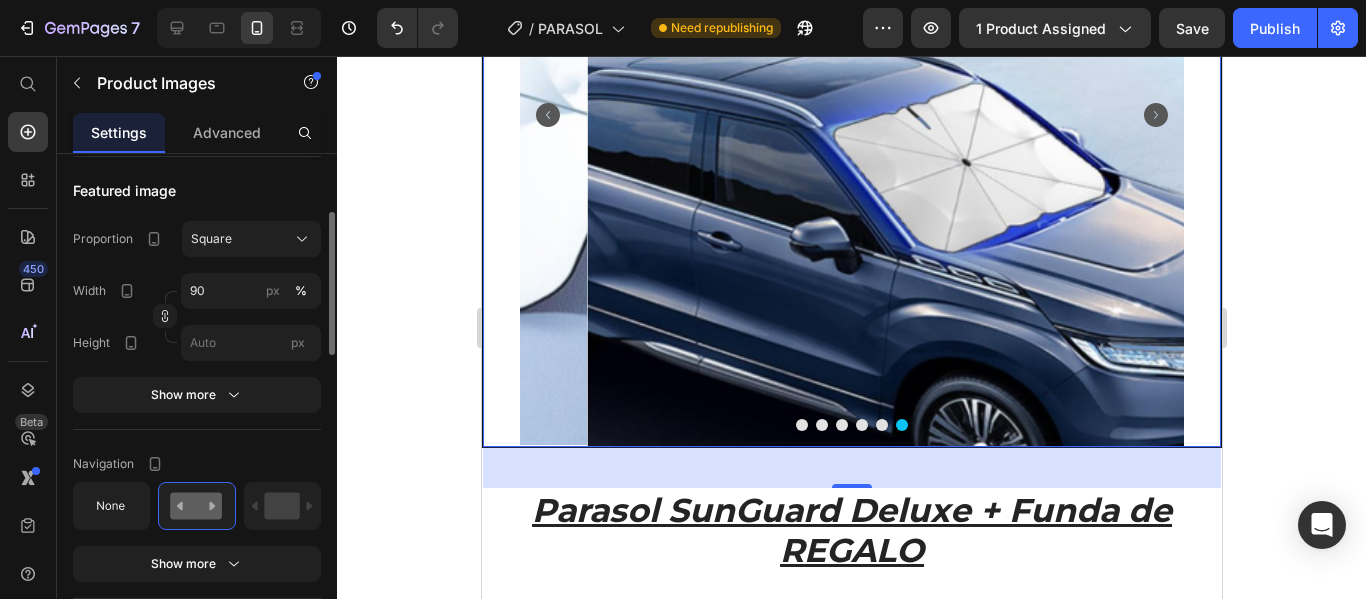 scroll, scrollTop: 0, scrollLeft: 0, axis: both 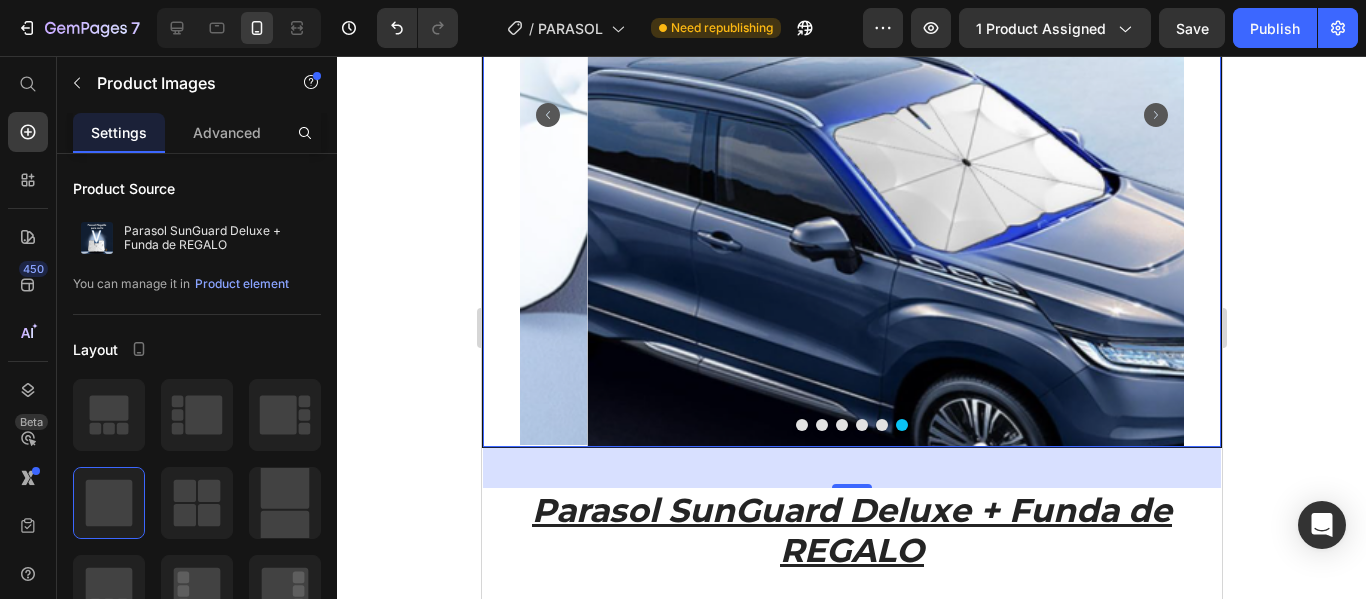 click at bounding box center (851, 115) 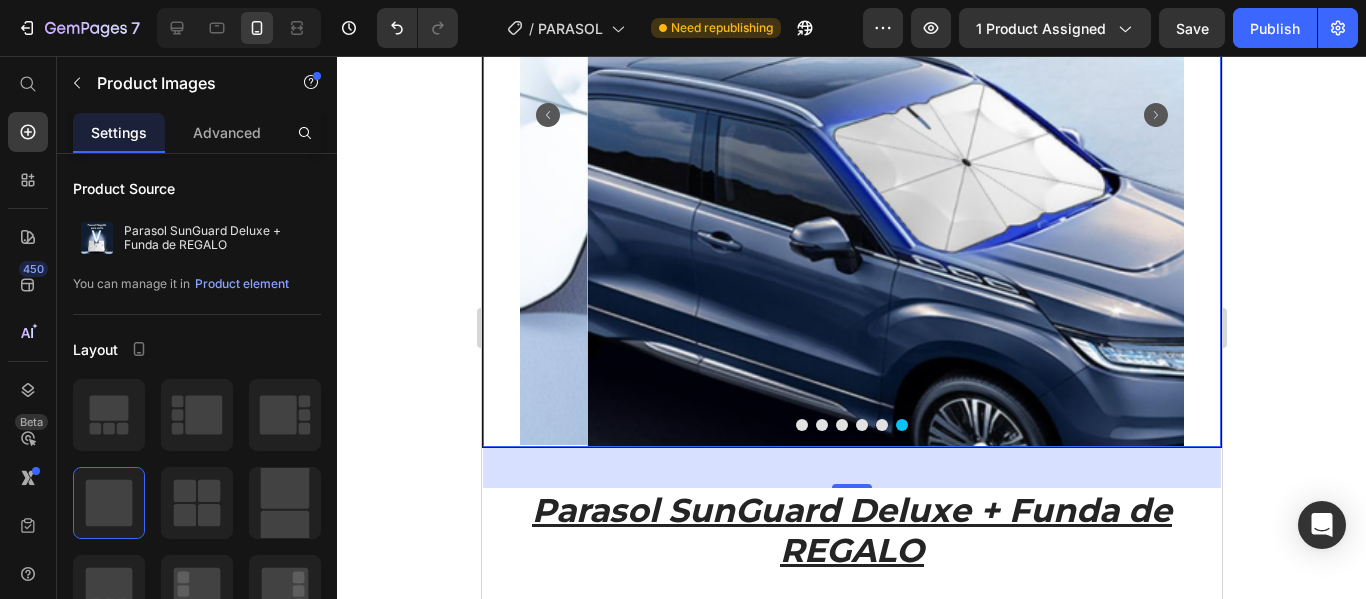 click 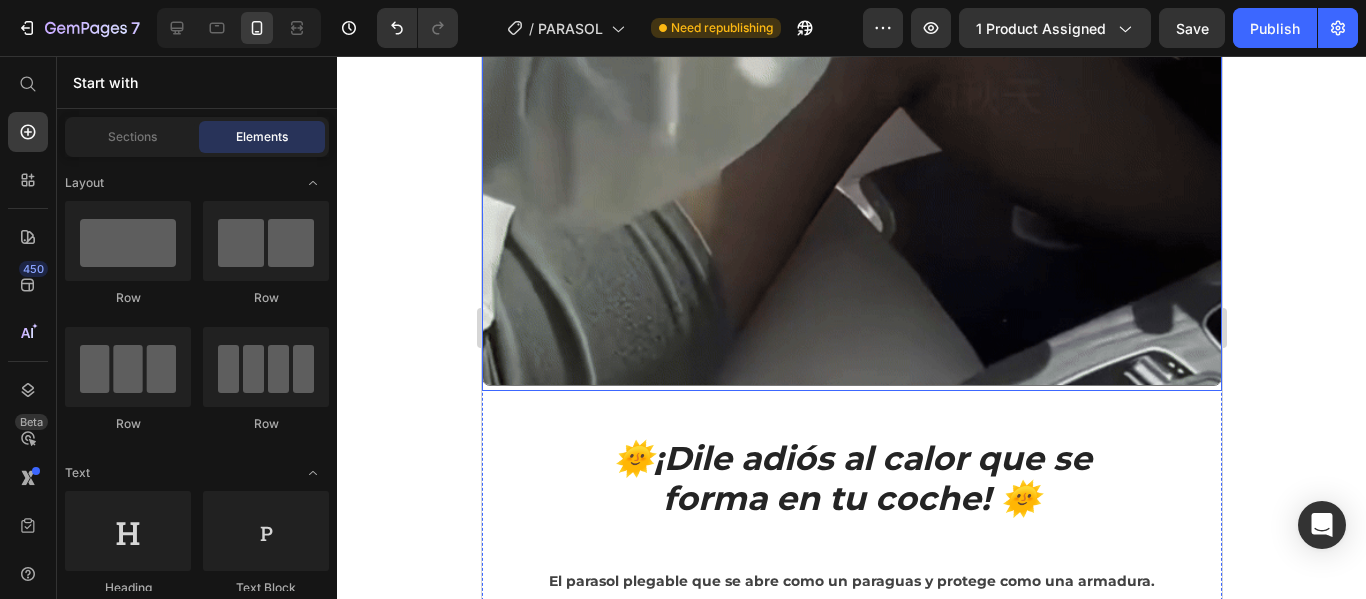scroll, scrollTop: 2767, scrollLeft: 0, axis: vertical 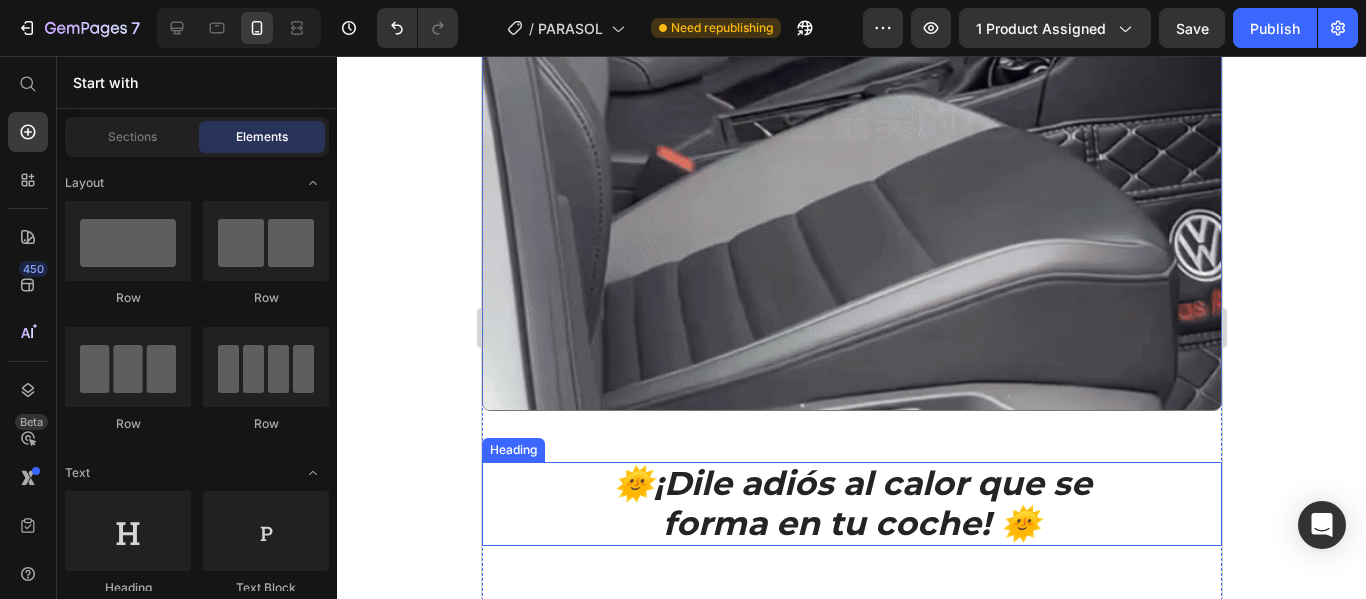 click on "🌞  ¡Dile adiós al calor que se  forma en tu coche! 🌞" at bounding box center [851, 503] 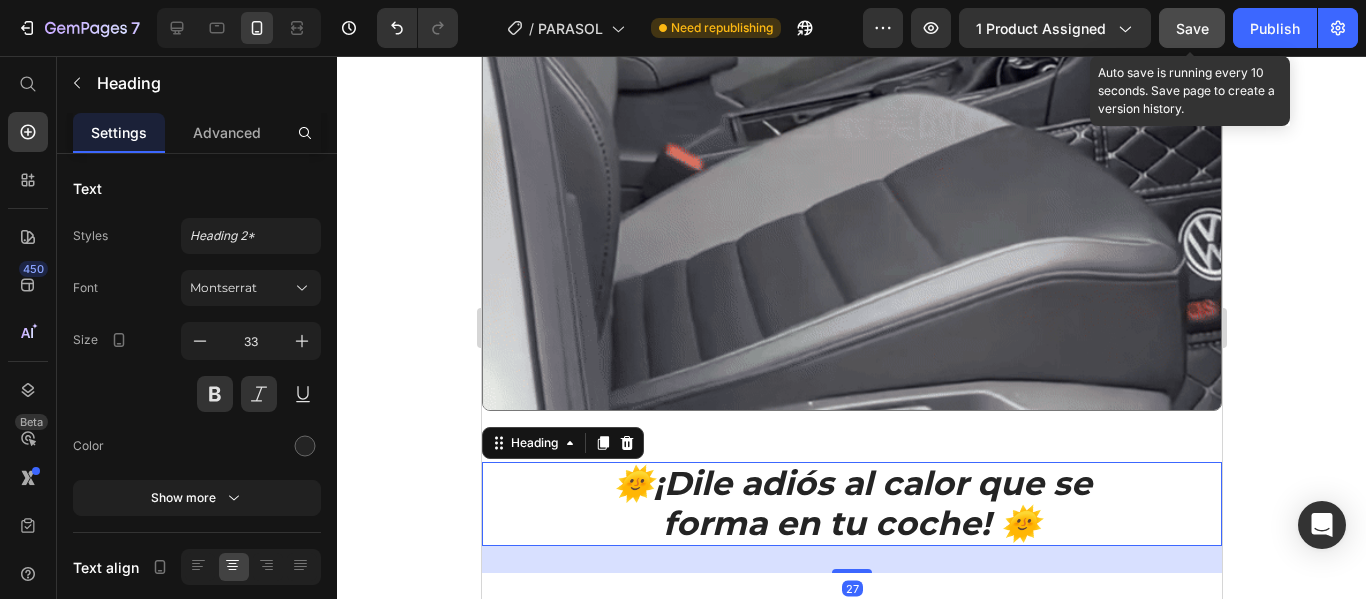 click on "Save" at bounding box center (1192, 28) 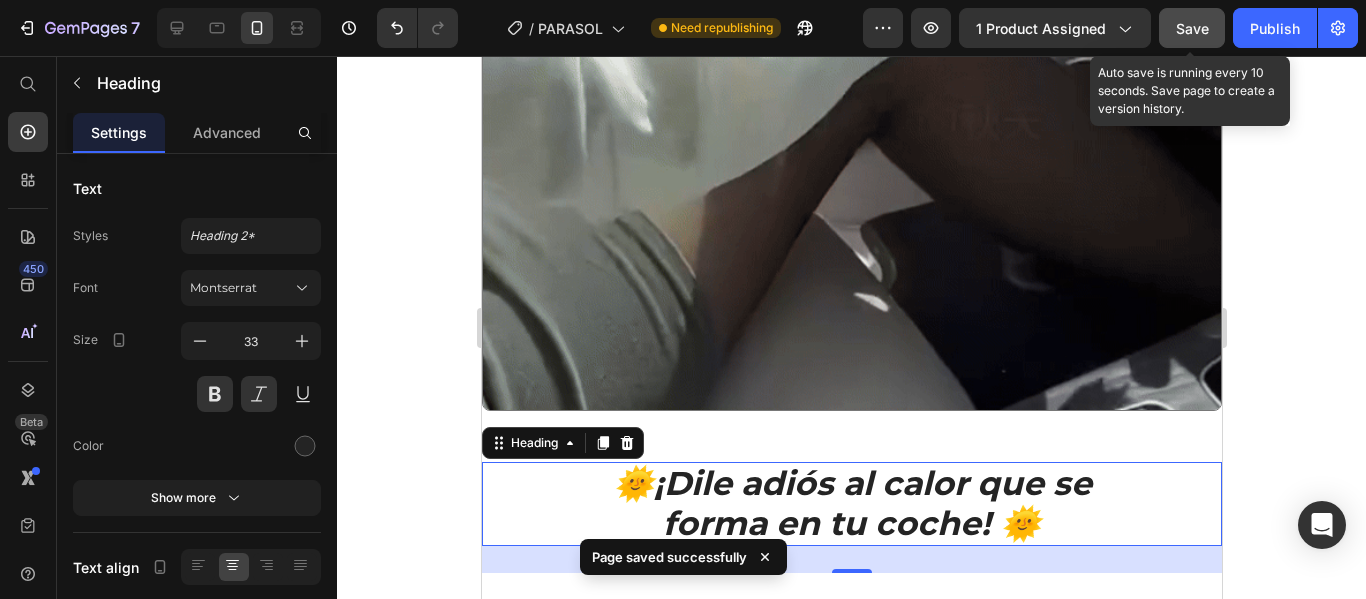 click on "Save" 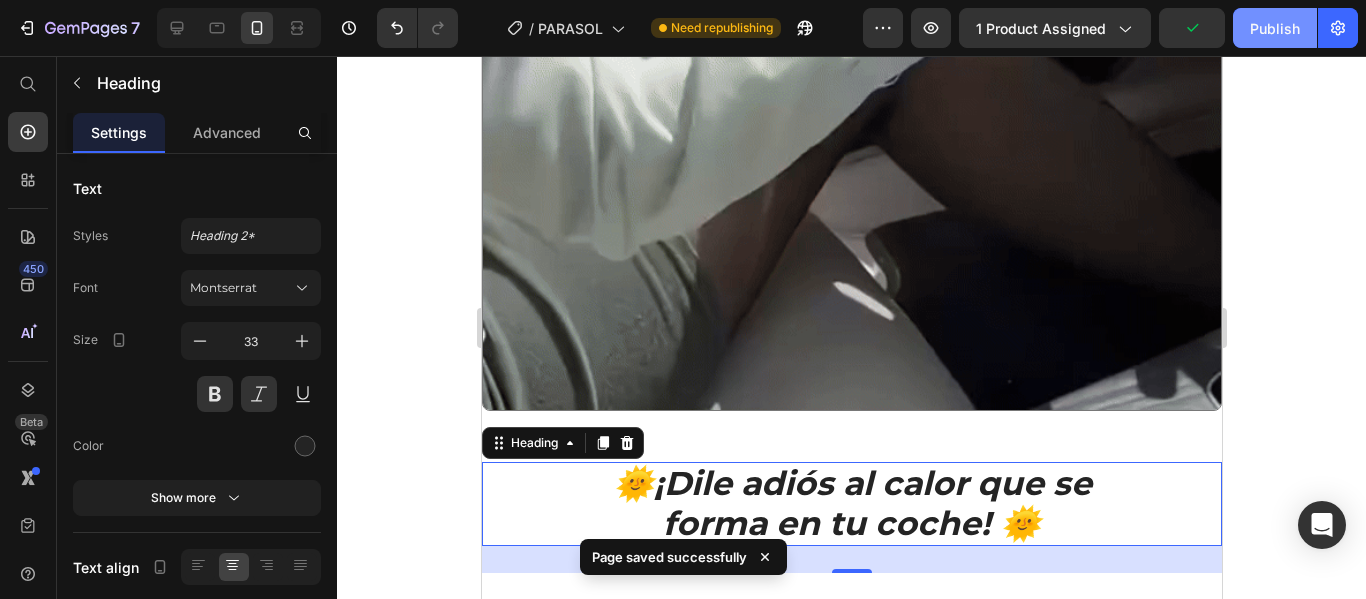 click on "Publish" at bounding box center (1275, 28) 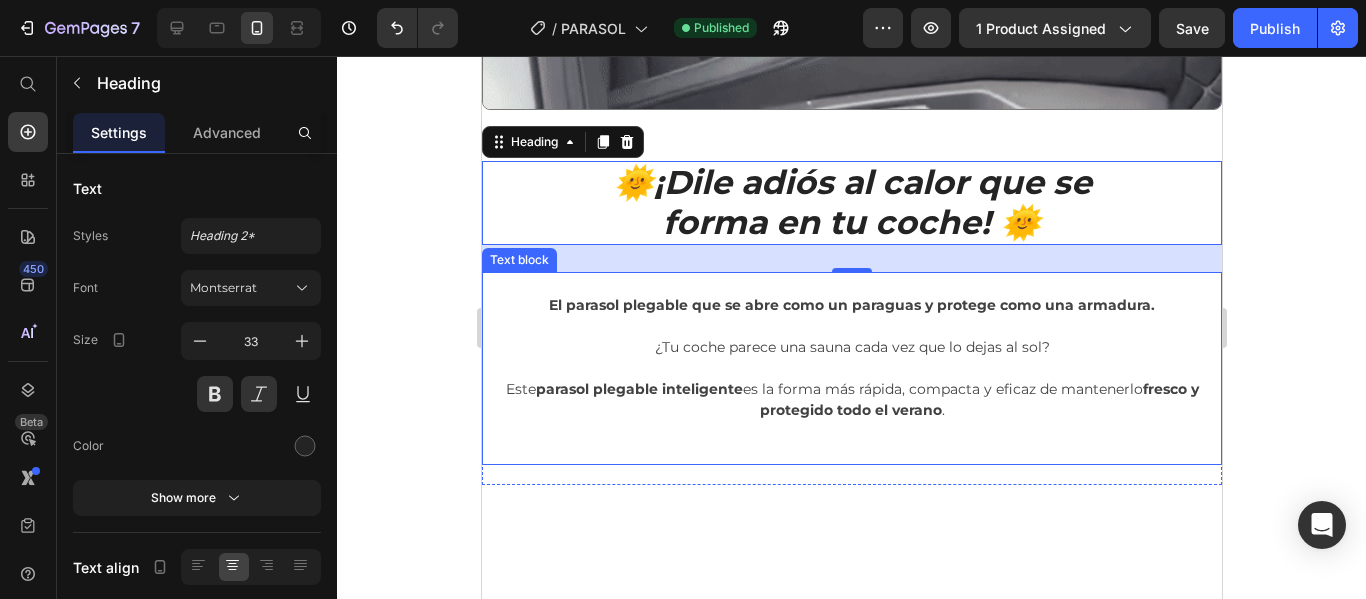 scroll, scrollTop: 3067, scrollLeft: 0, axis: vertical 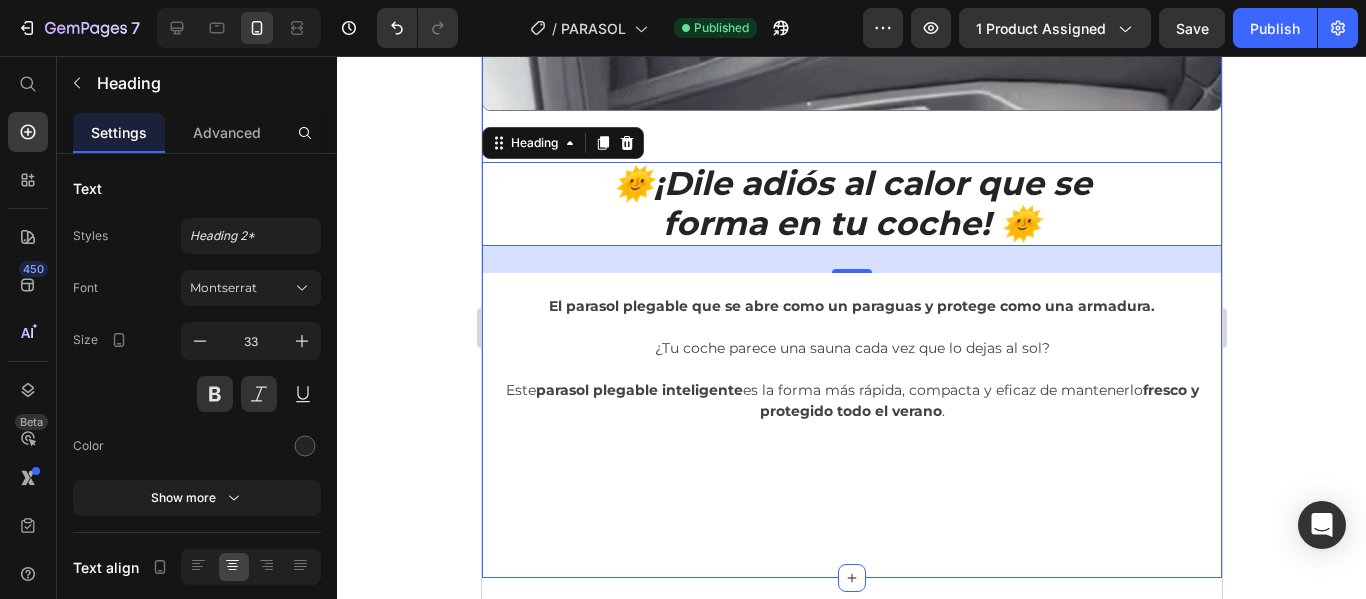 click on "🌞  ¡Dile adiós al calor que se  forma en tu coche! 🌞  Heading   27   El parasol plegable que se abre como un paraguas y protege como una armadura.   ¿Tu coche parece una sauna cada vez que lo dejas al sol?   Este  parasol plegable inteligente  es la forma más rápida, compacta y eficaz de mantenerlo  fresco y protegido todo el verano .     Text block Row Image Row" at bounding box center [851, -337] 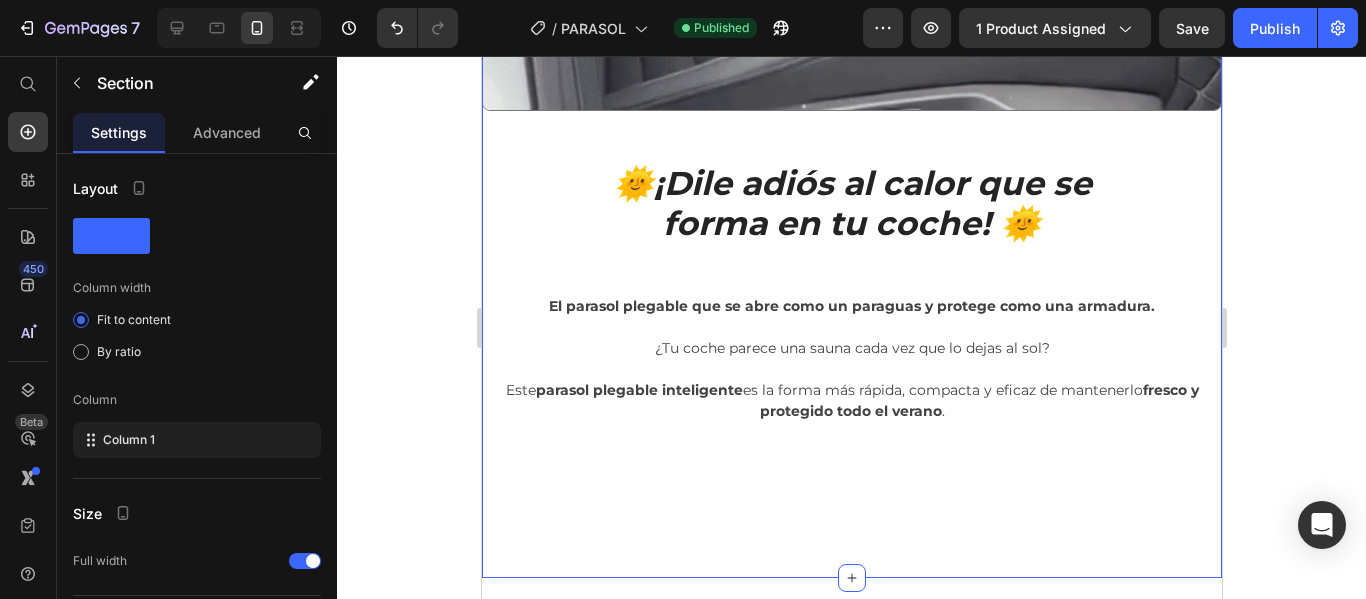 click on "🌞  ¡Dile adiós al calor que se  forma en tu coche! 🌞  Heading   El parasol plegable que se abre como un paraguas y protege como una armadura.   ¿Tu coche parece una sauna cada vez que lo dejas al sol?   Este  parasol plegable inteligente  es la forma más rápida, compacta y eficaz de mantenerlo  fresco y protegido todo el verano .     Text block Row Image Row" at bounding box center (851, -337) 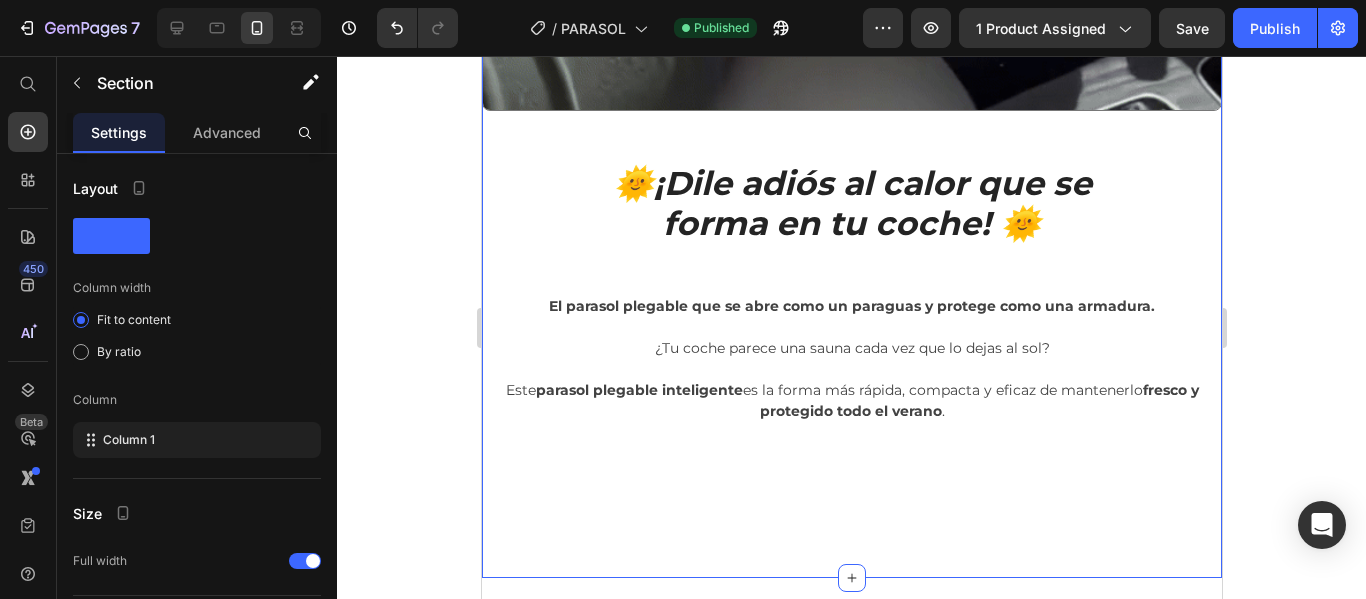 click on "🌞  ¡Dile adiós al calor que se  forma en tu coche! 🌞  Heading   El parasol plegable que se abre como un paraguas y protege como una armadura.   ¿Tu coche parece una sauna cada vez que lo dejas al sol?   Este  parasol plegable inteligente  es la forma más rápida, compacta y eficaz de mantenerlo  fresco y protegido todo el verano .     Text block Row Image Row" at bounding box center [851, -337] 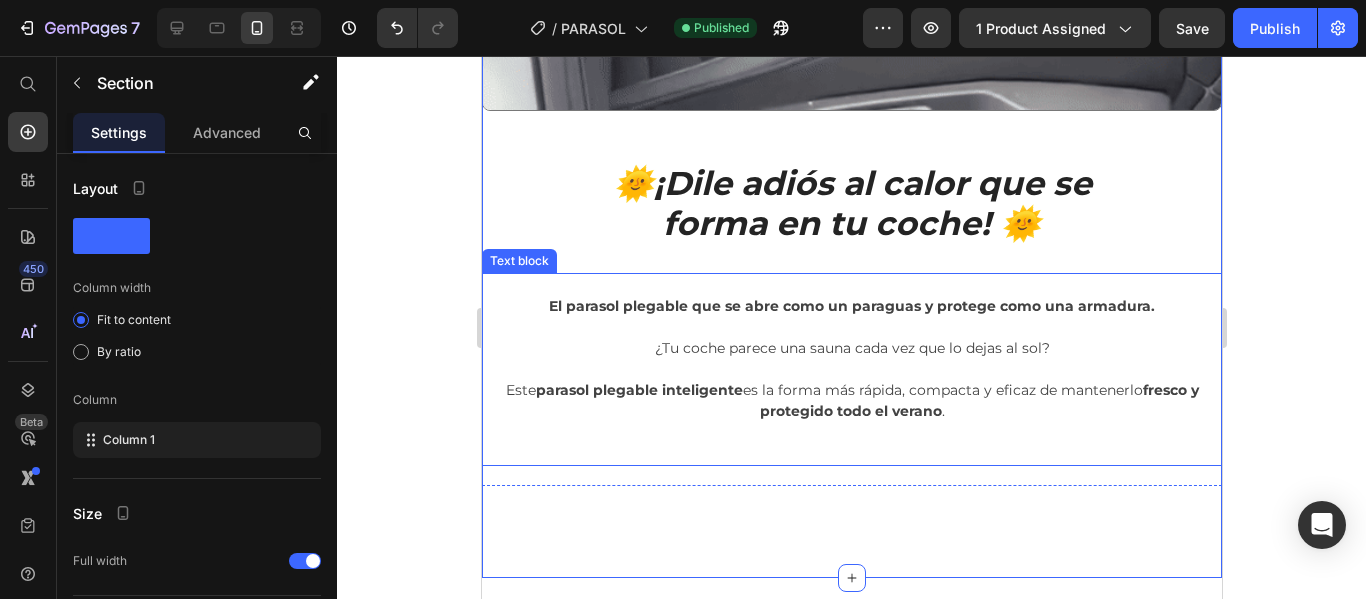 click at bounding box center (851, 453) 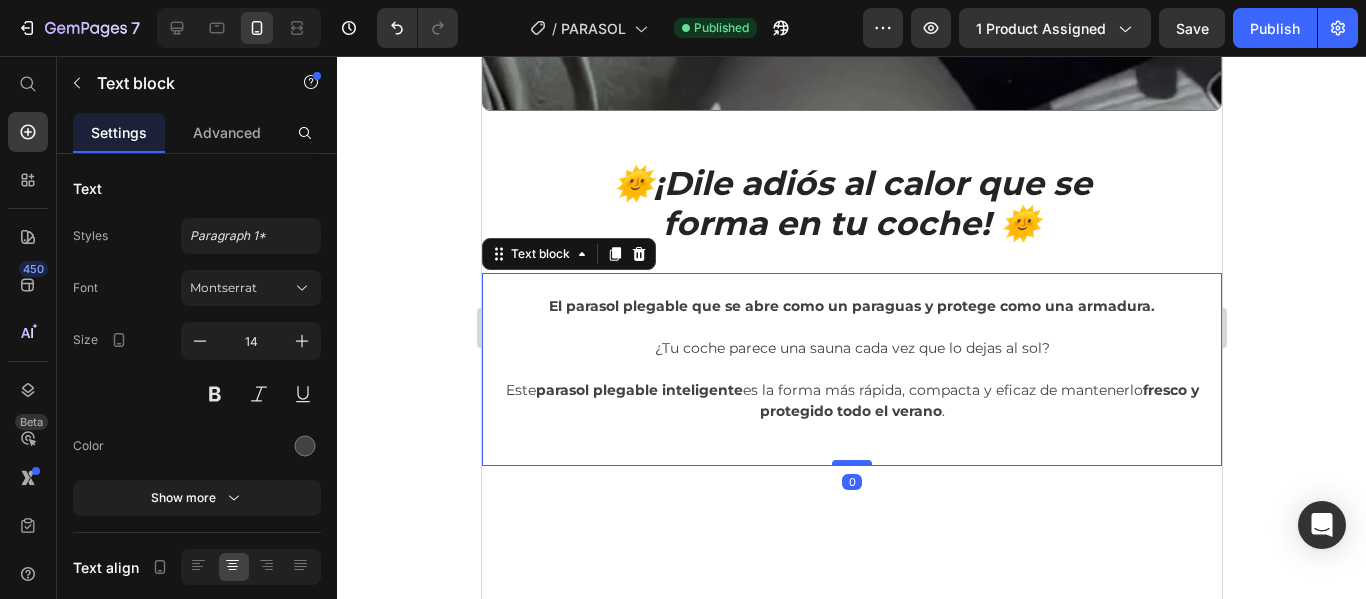 drag, startPoint x: 841, startPoint y: 458, endPoint x: 845, endPoint y: 433, distance: 25.317978 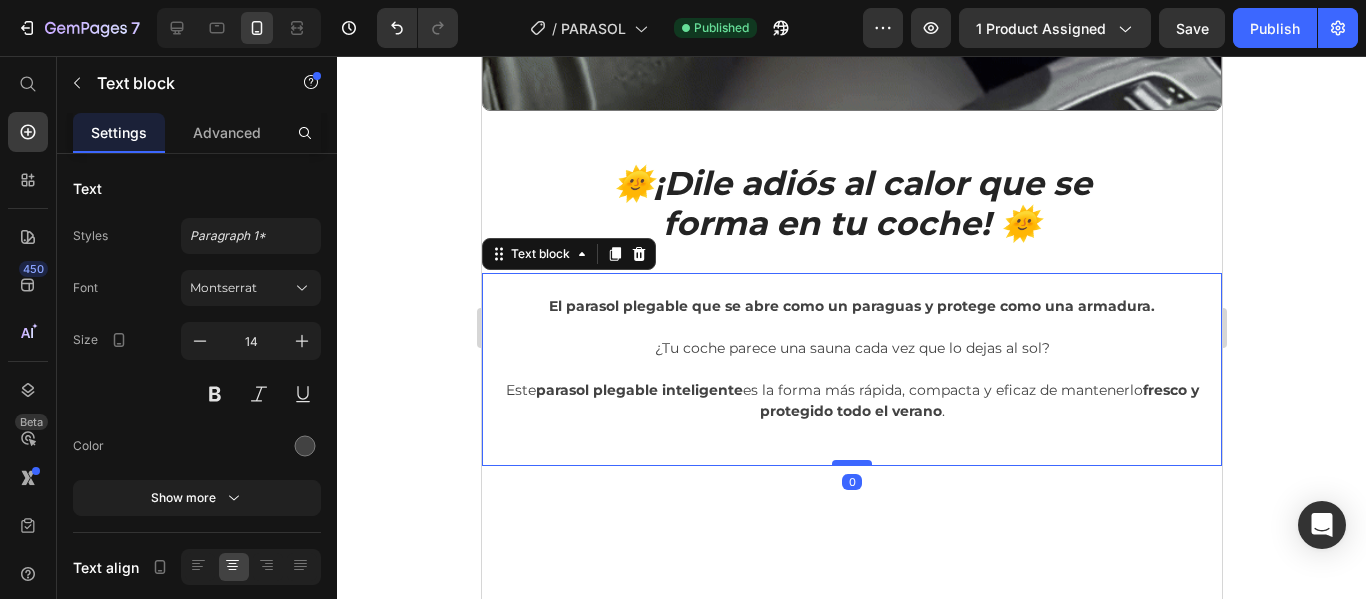 click at bounding box center [851, 463] 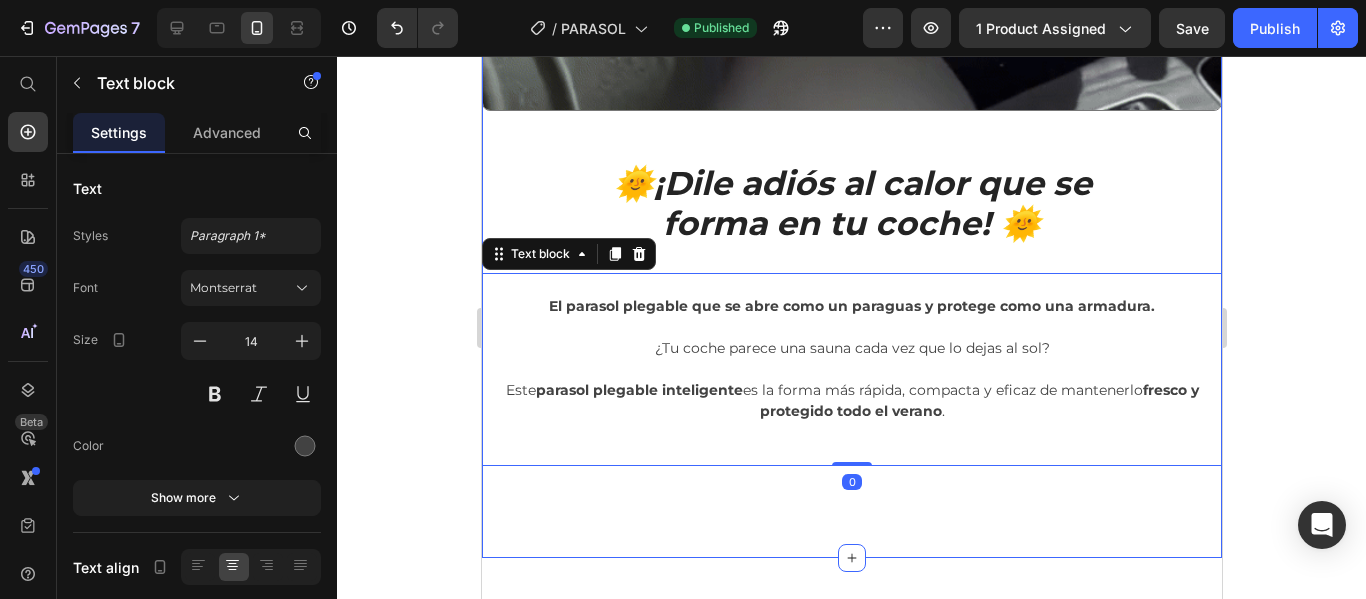 click on "🌞  ¡Dile adiós al calor que se  forma en tu coche! 🌞  Heading   El parasol plegable que se abre como un paraguas y protege como una armadura.   ¿Tu coche parece una sauna cada vez que lo dejas al sol?   Este  parasol plegable inteligente  es la forma más rápida, compacta y eficaz de mantenerlo  fresco y protegido todo el verano .     Text block   0 Row Image Row" at bounding box center [851, -347] 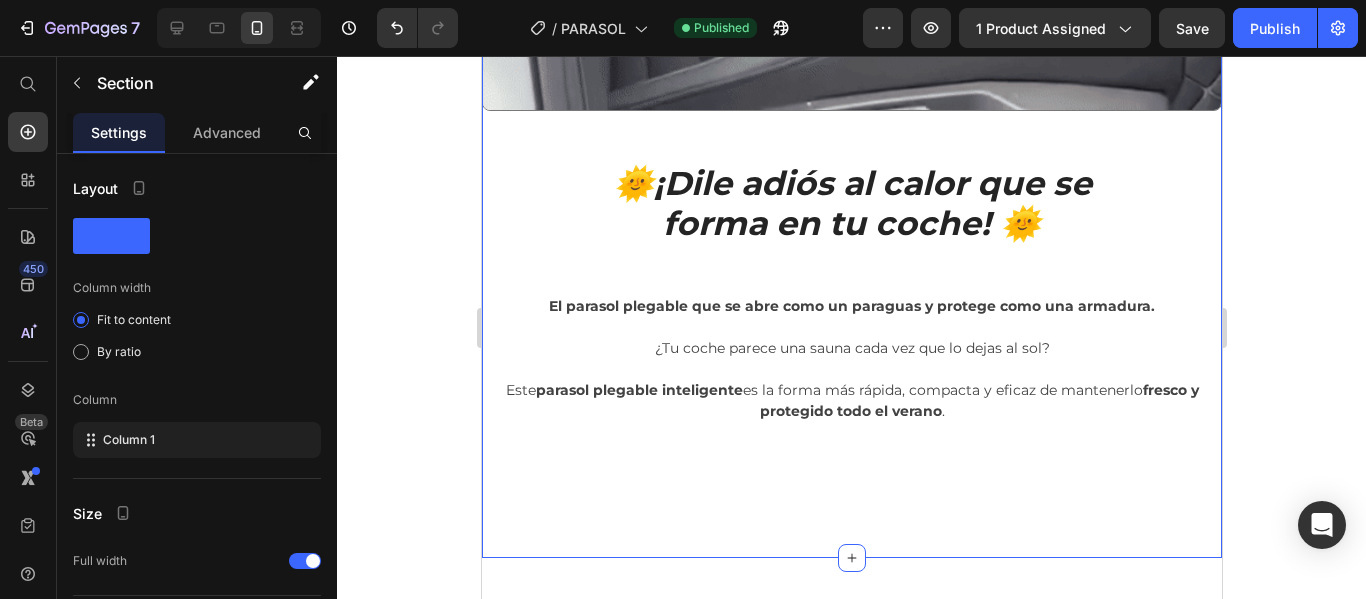 click on "🌞  ¡Dile adiós al calor que se  forma en tu coche! 🌞  Heading   El parasol plegable que se abre como un paraguas y protege como una armadura.   ¿Tu coche parece una sauna cada vez que lo dejas al sol?   Este  parasol plegable inteligente  es la forma más rápida, compacta y eficaz de mantenerlo  fresco y protegido todo el verano .     Text block Row Image Row" at bounding box center (851, -347) 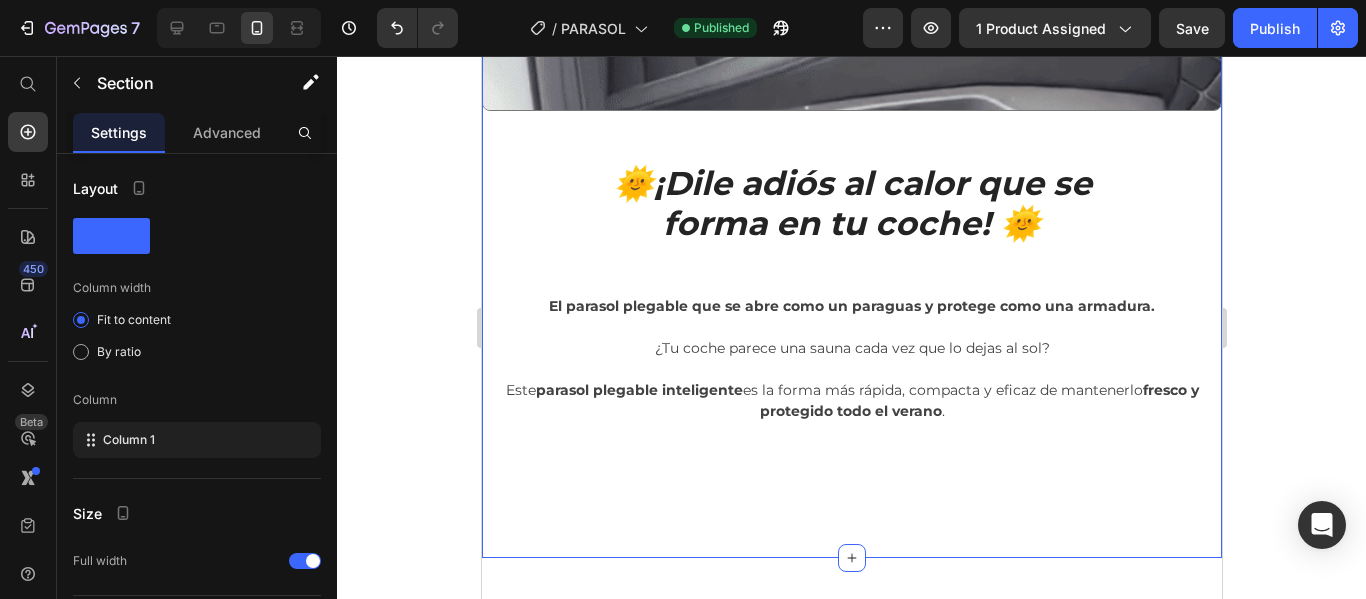 click on "🌞  ¡Dile adiós al calor que se  forma en tu coche! 🌞  Heading   El parasol plegable que se abre como un paraguas y protege como una armadura.   ¿Tu coche parece una sauna cada vez que lo dejas al sol?   Este  parasol plegable inteligente  es la forma más rápida, compacta y eficaz de mantenerlo  fresco y protegido todo el verano .     Text block Row Image Row" at bounding box center [851, -347] 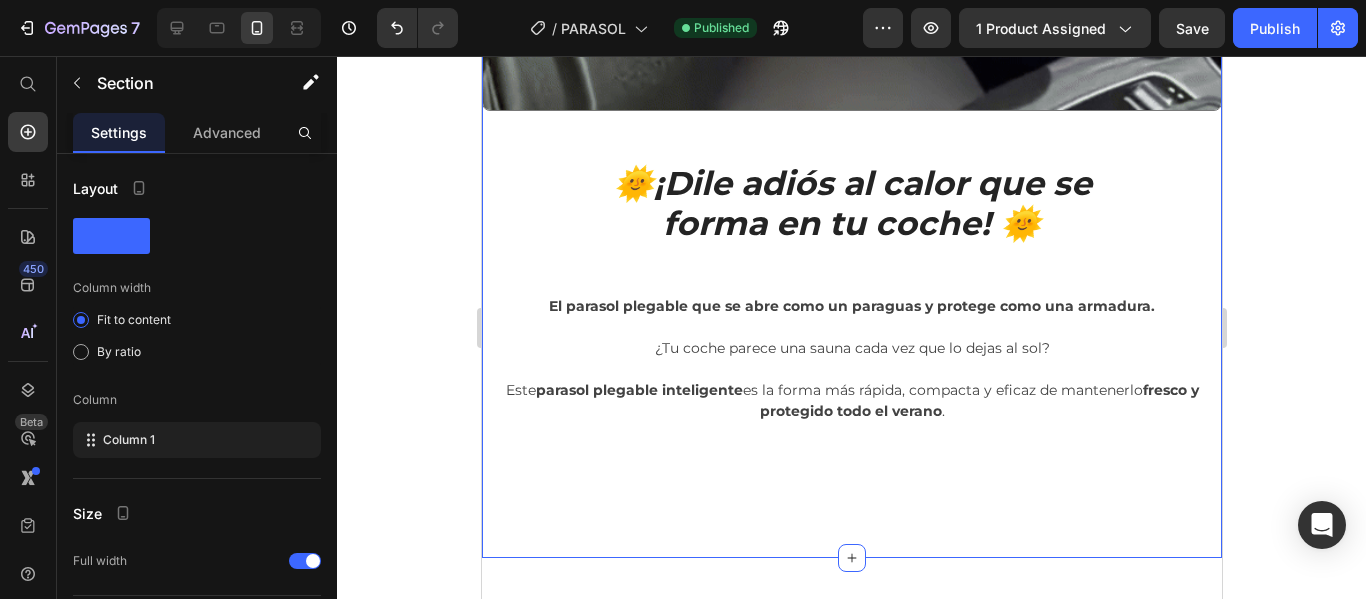 click on "🌞  ¡Dile adiós al calor que se  forma en tu coche! 🌞  Heading   El parasol plegable que se abre como un paraguas y protege como una armadura.   ¿Tu coche parece una sauna cada vez que lo dejas al sol?   Este  parasol plegable inteligente  es la forma más rápida, compacta y eficaz de mantenerlo  fresco y protegido todo el verano .     Text block Row Image Row" at bounding box center [851, -347] 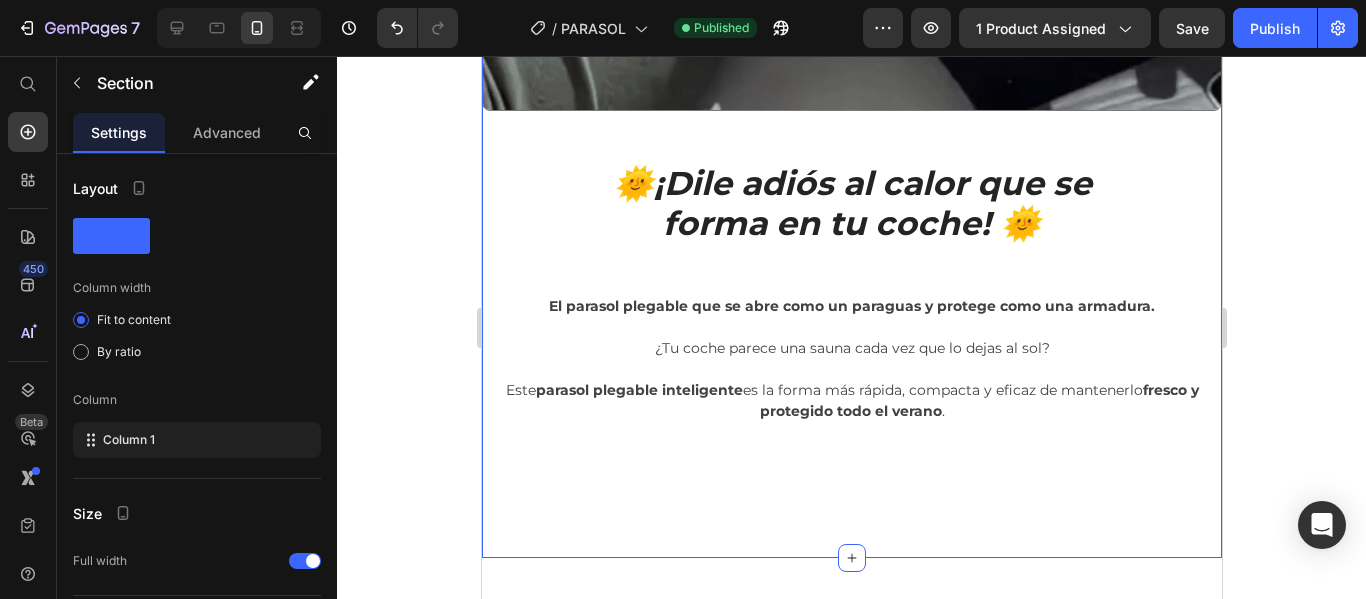 click on "🌞  ¡Dile adiós al calor que se  forma en tu coche! 🌞  Heading   El parasol plegable que se abre como un paraguas y protege como una armadura.   ¿Tu coche parece una sauna cada vez que lo dejas al sol?   Este  parasol plegable inteligente  es la forma más rápida, compacta y eficaz de mantenerlo  fresco y protegido todo el verano .     Text block Row Image Row" at bounding box center (851, -347) 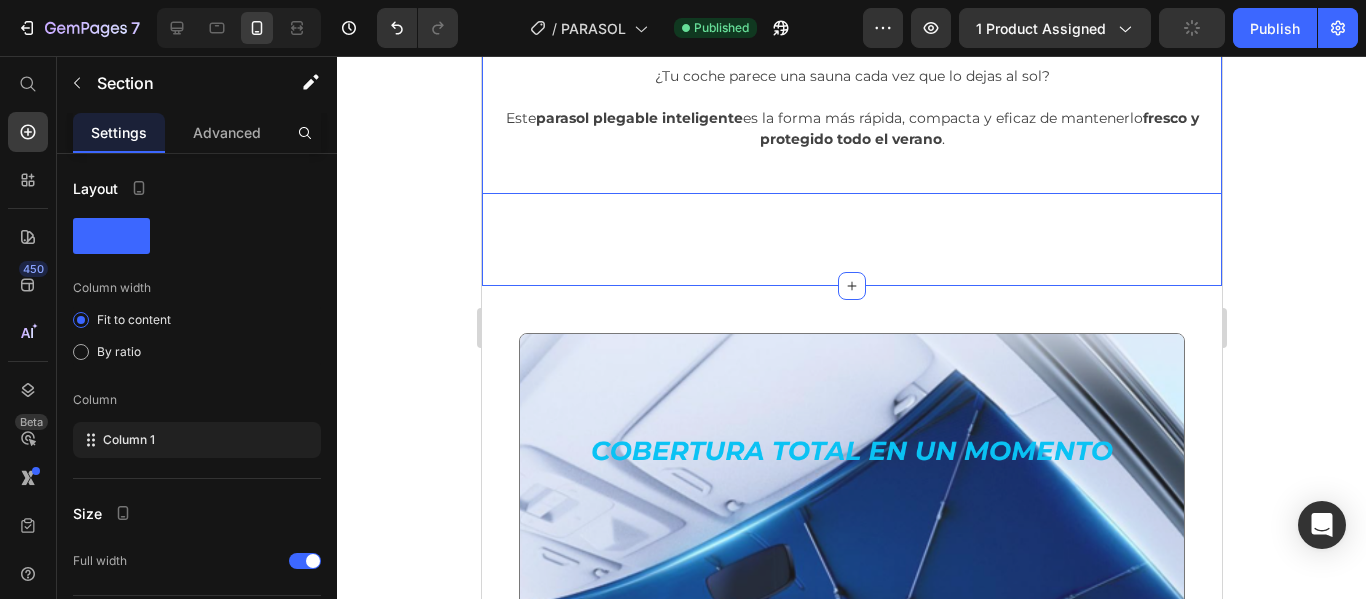 scroll, scrollTop: 3467, scrollLeft: 0, axis: vertical 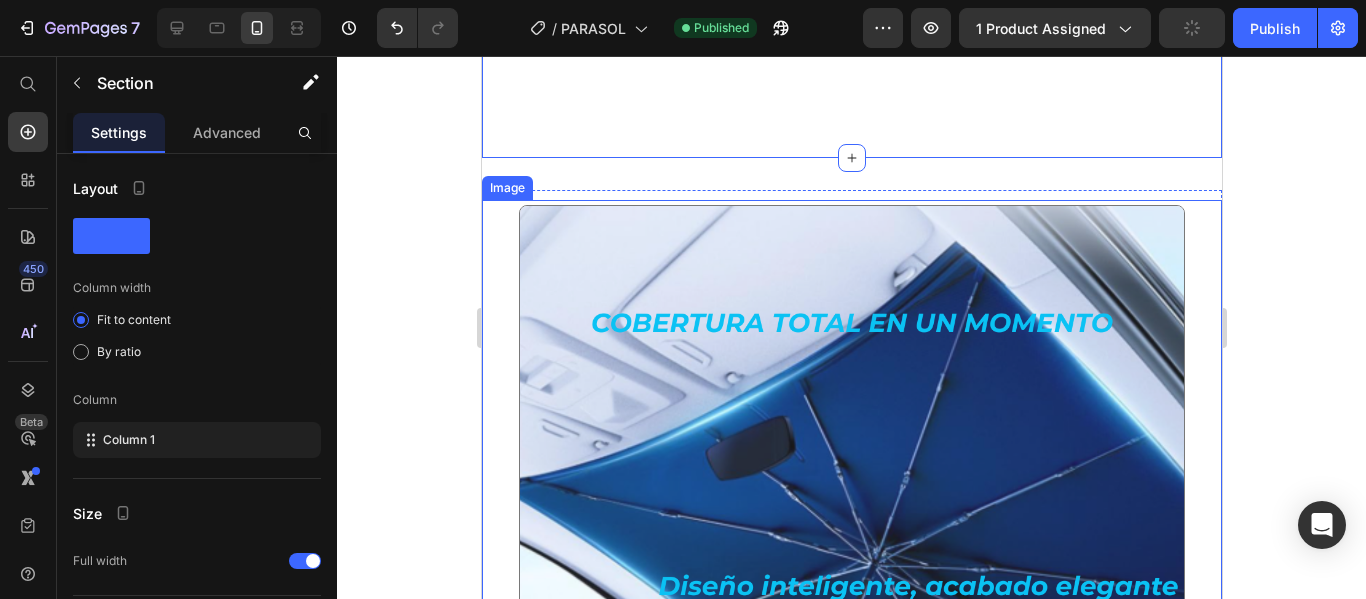 click at bounding box center (851, 538) 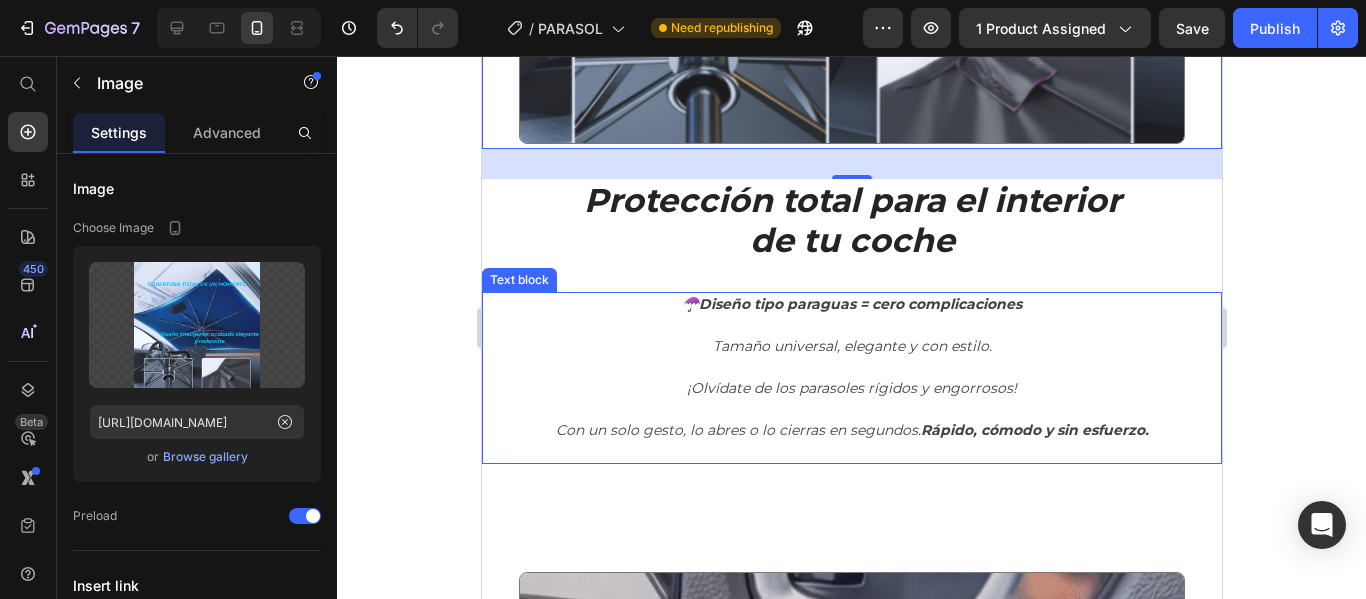 scroll, scrollTop: 4467, scrollLeft: 0, axis: vertical 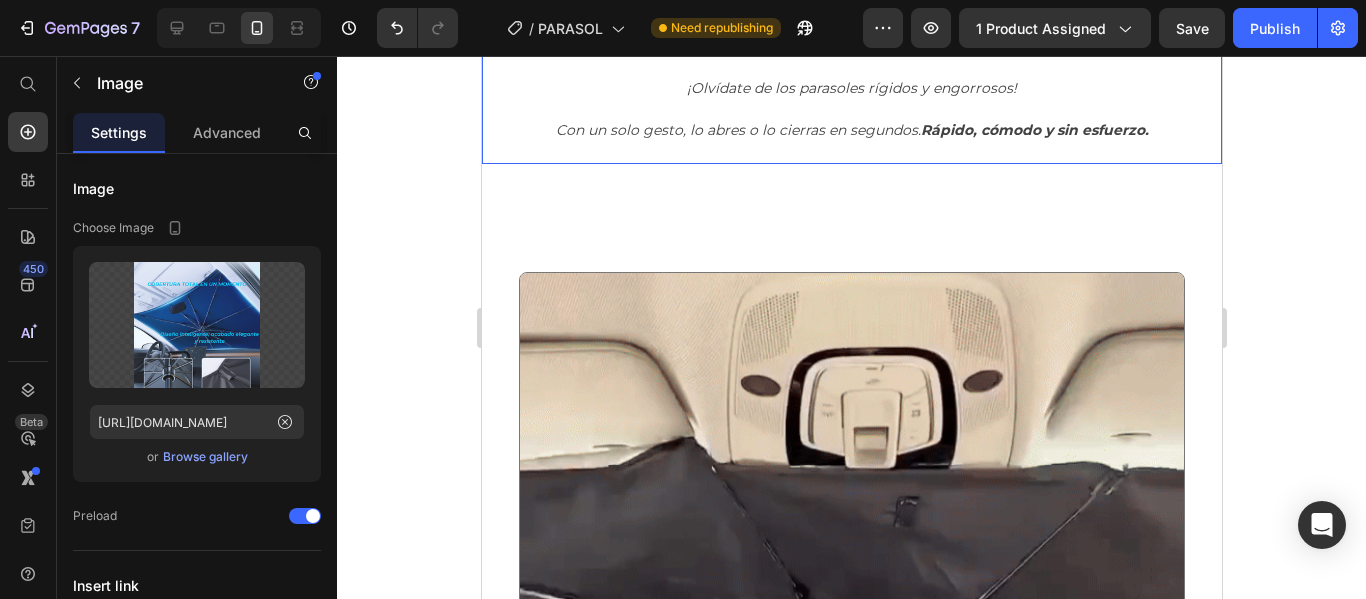 click at bounding box center (851, 151) 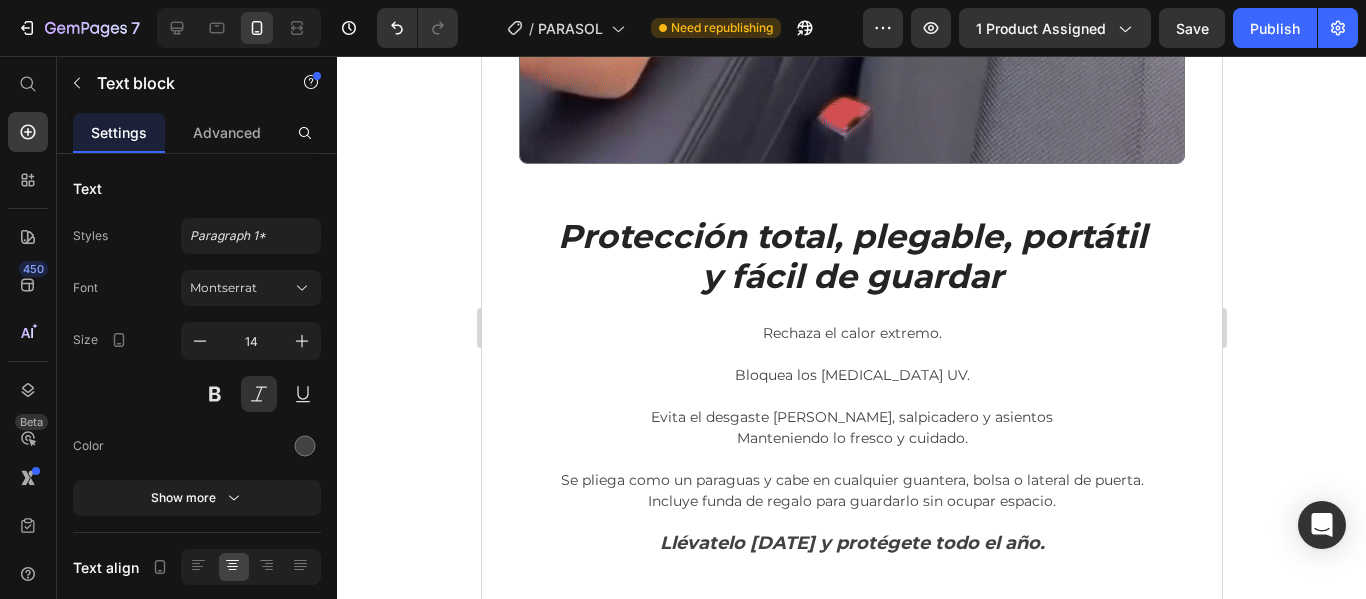 scroll, scrollTop: 5767, scrollLeft: 0, axis: vertical 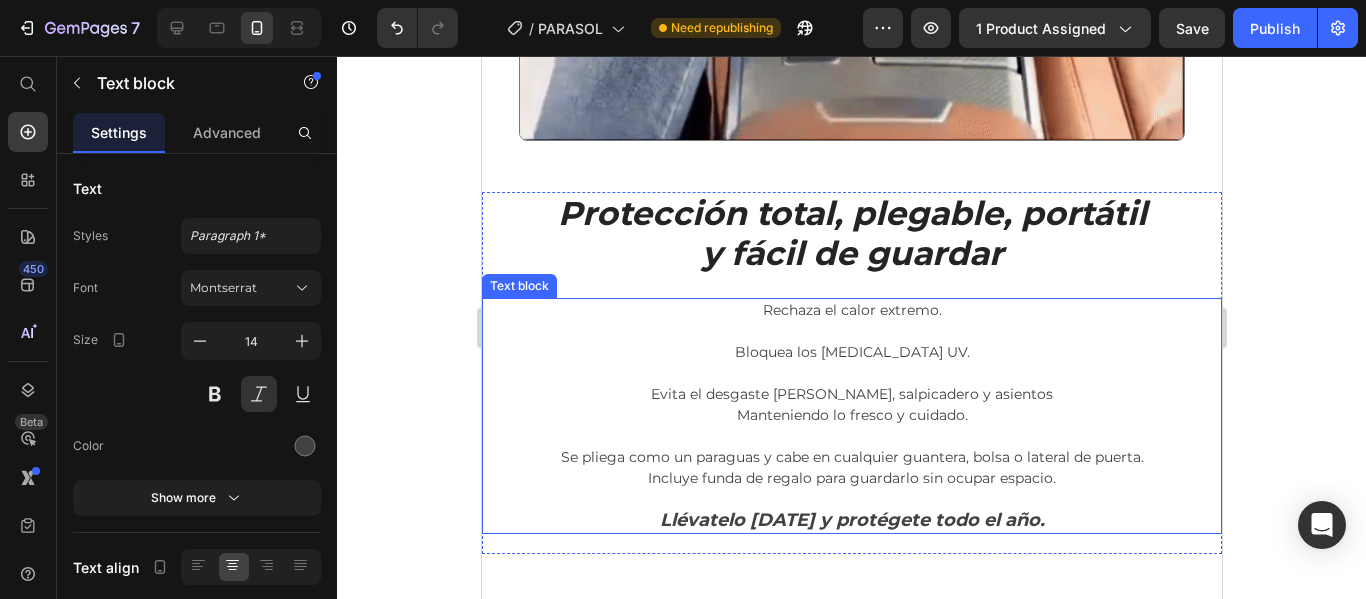 click on "Evita el desgaste [PERSON_NAME], salpicadero y asientos" at bounding box center (851, 384) 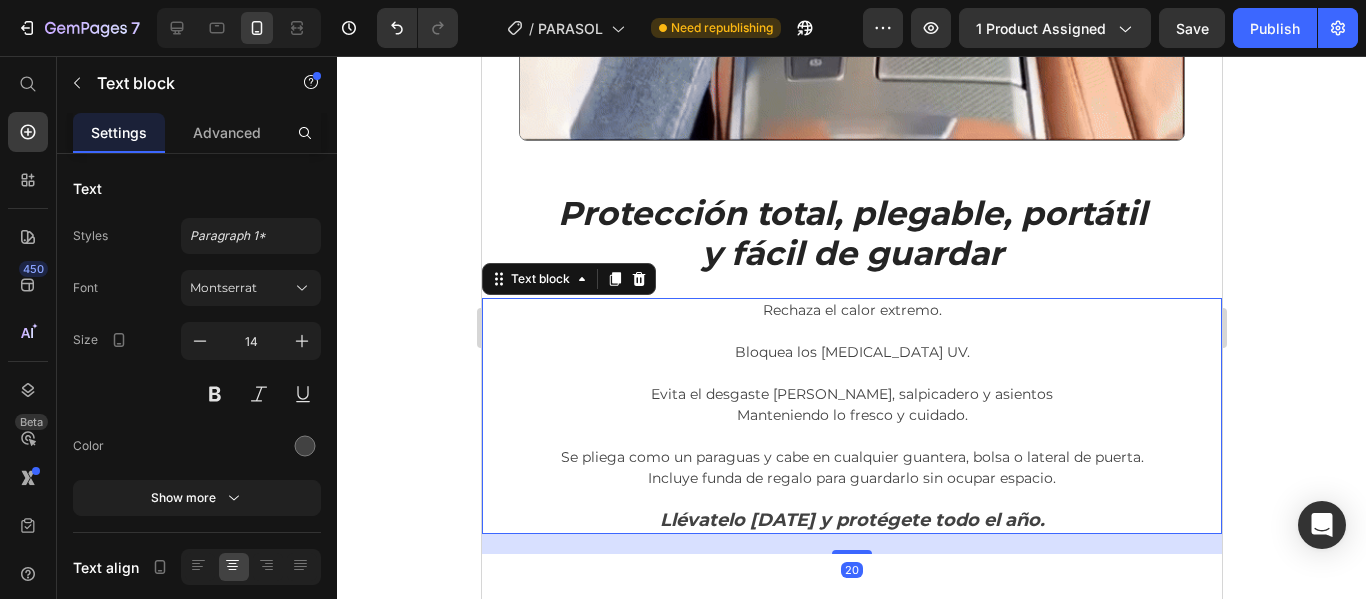 click on "Evita el desgaste [PERSON_NAME], salpicadero y asientos" at bounding box center (851, 384) 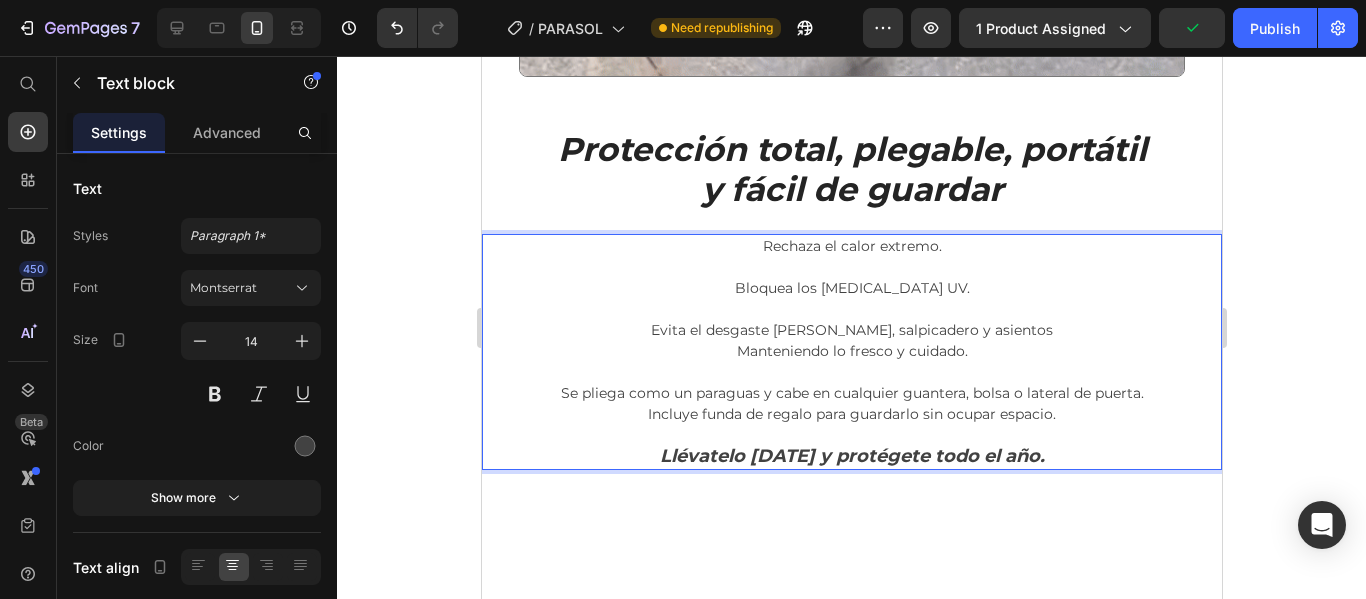 scroll, scrollTop: 5867, scrollLeft: 0, axis: vertical 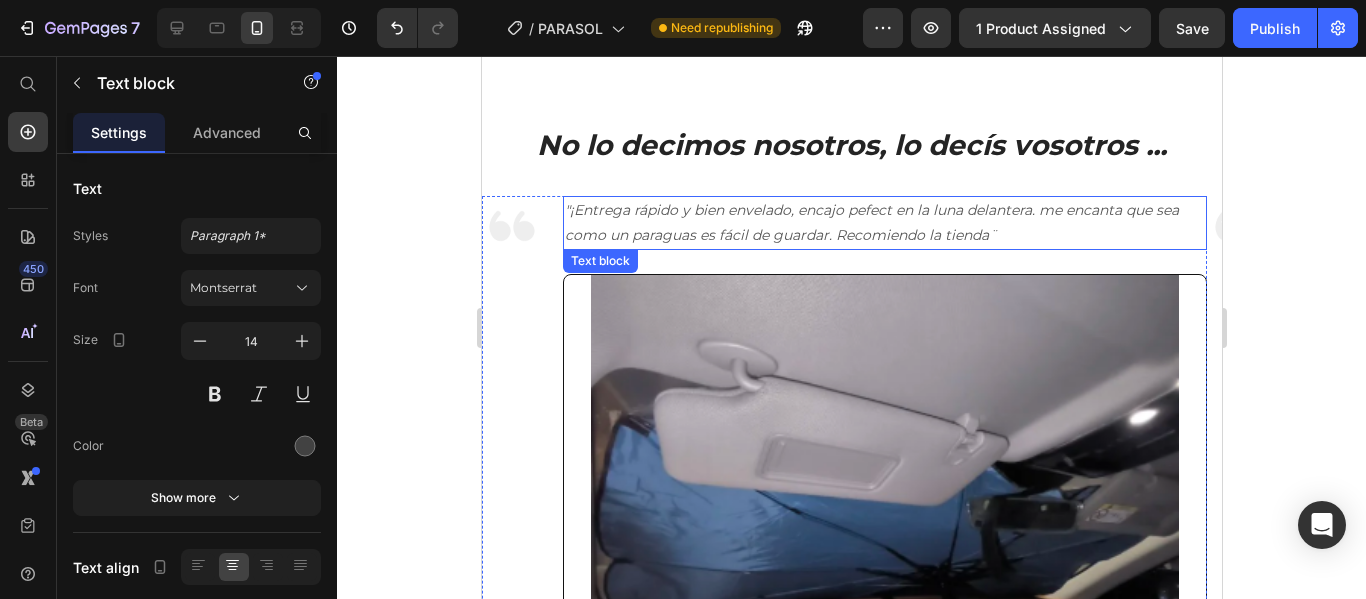 click on ""¡Entrega rápido y bien envelado, encajo pefect en la luna delantera. me encanta que sea como un paraguas es fácil de guardar. Recomiendo la tienda¨" at bounding box center (884, 223) 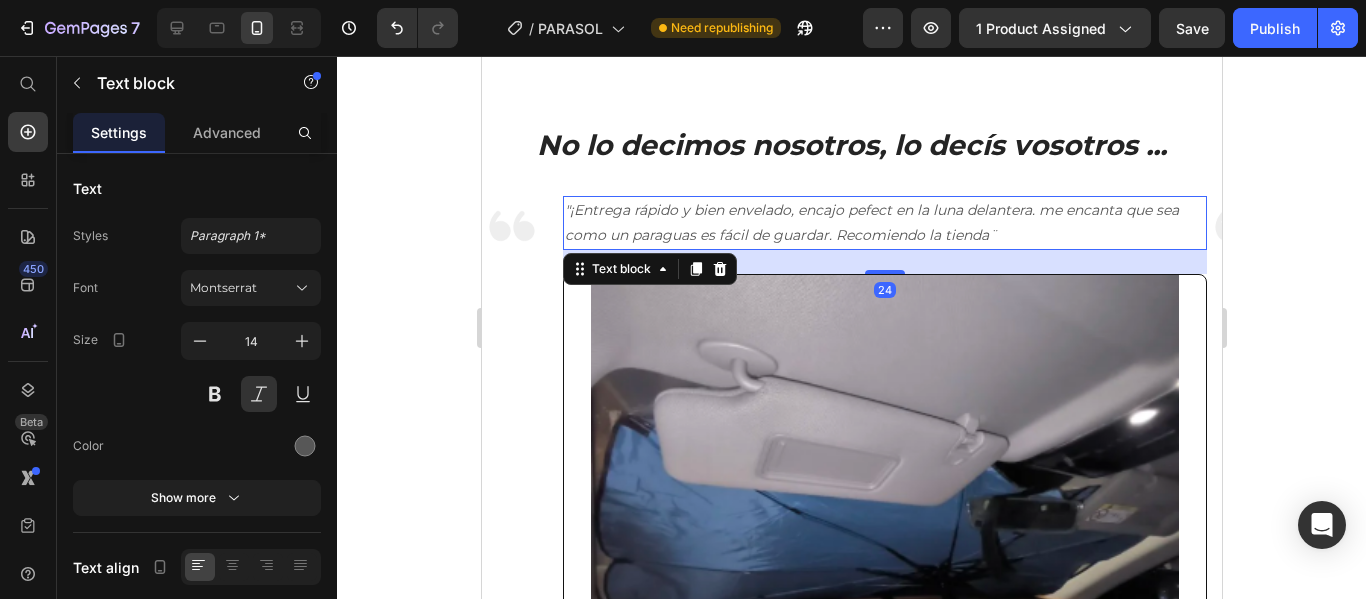 click on ""¡Entrega rápido y bien envelado, encajo pefect en la luna delantera. me encanta que sea como un paraguas es fácil de guardar. Recomiendo la tienda¨" at bounding box center [884, 223] 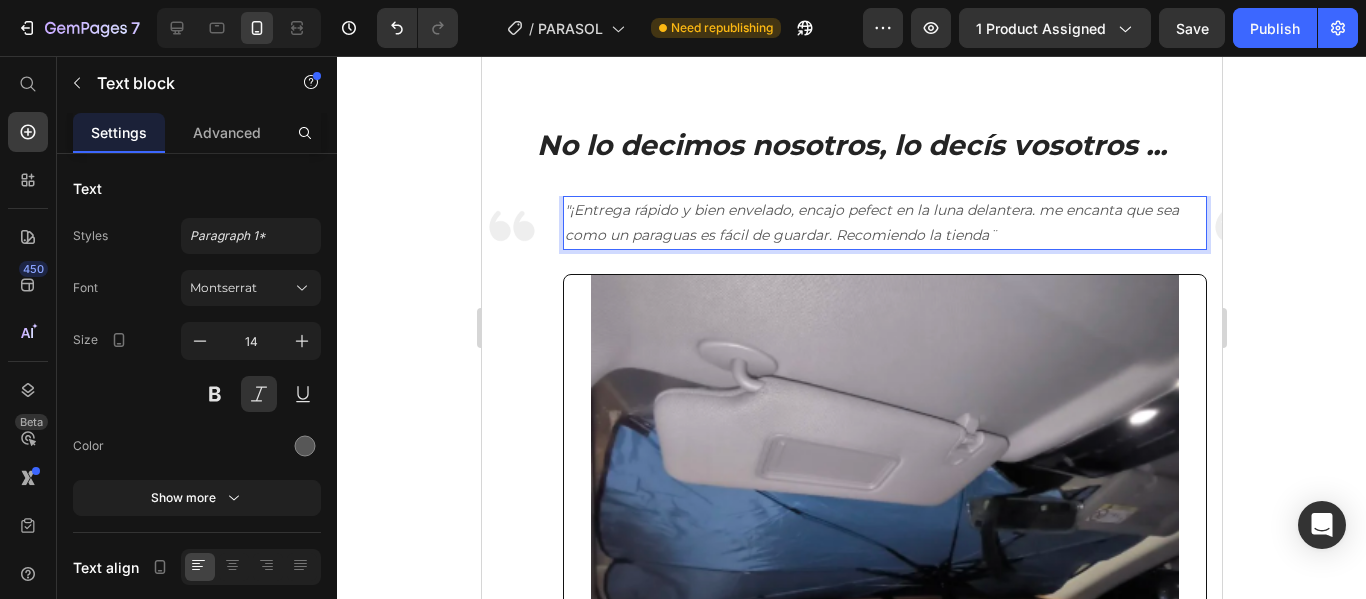 click on ""¡Entrega rápido y bien envelado, encajo pefect en la luna delantera. me encanta que sea como un paraguas es fácil de guardar. Recomiendo la tienda¨" at bounding box center (884, 223) 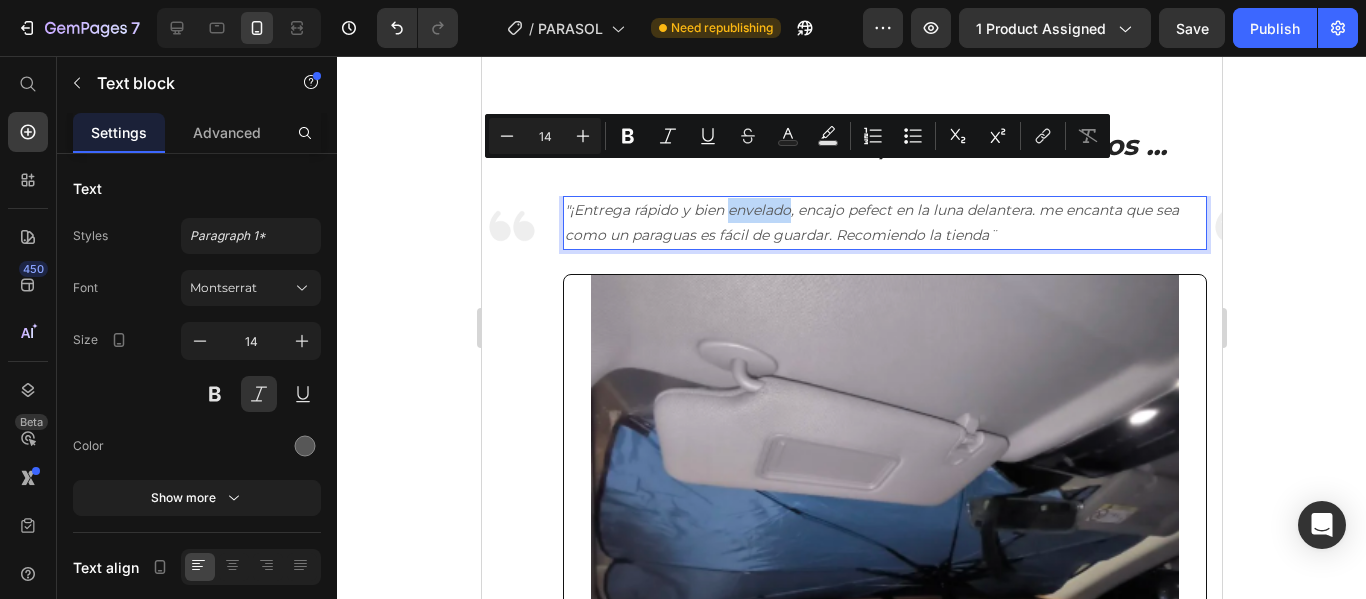 click on ""¡Entrega rápido y bien envelado, encajo pefect en la luna delantera. me encanta que sea como un paraguas es fácil de guardar. Recomiendo la tienda¨" at bounding box center (884, 223) 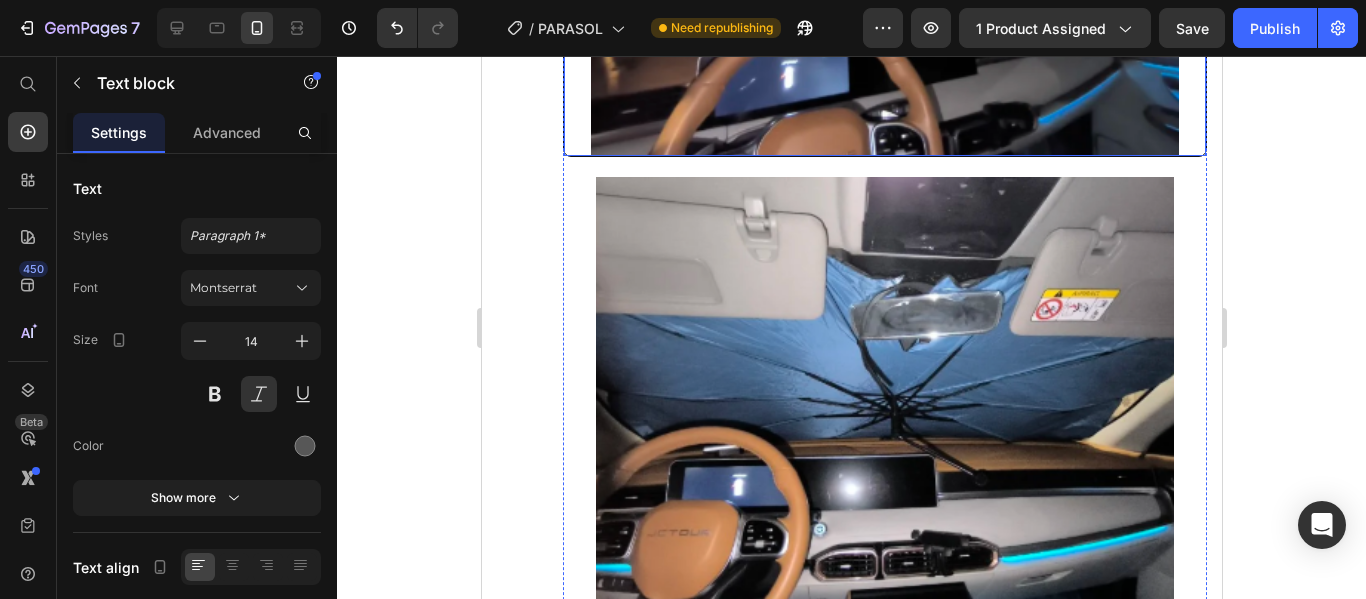 scroll, scrollTop: 7567, scrollLeft: 0, axis: vertical 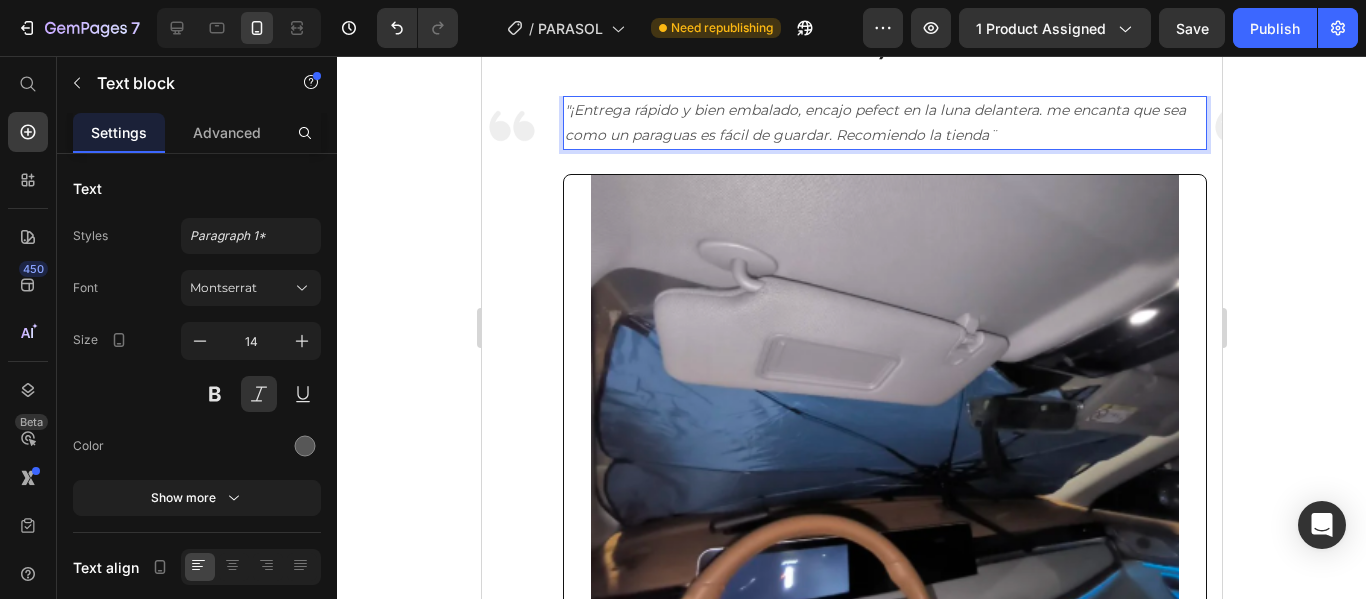 click on ""¡Entrega rápido y bien embalado, encajo pefect en la luna delantera. me encanta que sea como un paraguas es fácil de guardar. Recomiendo la tienda¨" at bounding box center [884, 123] 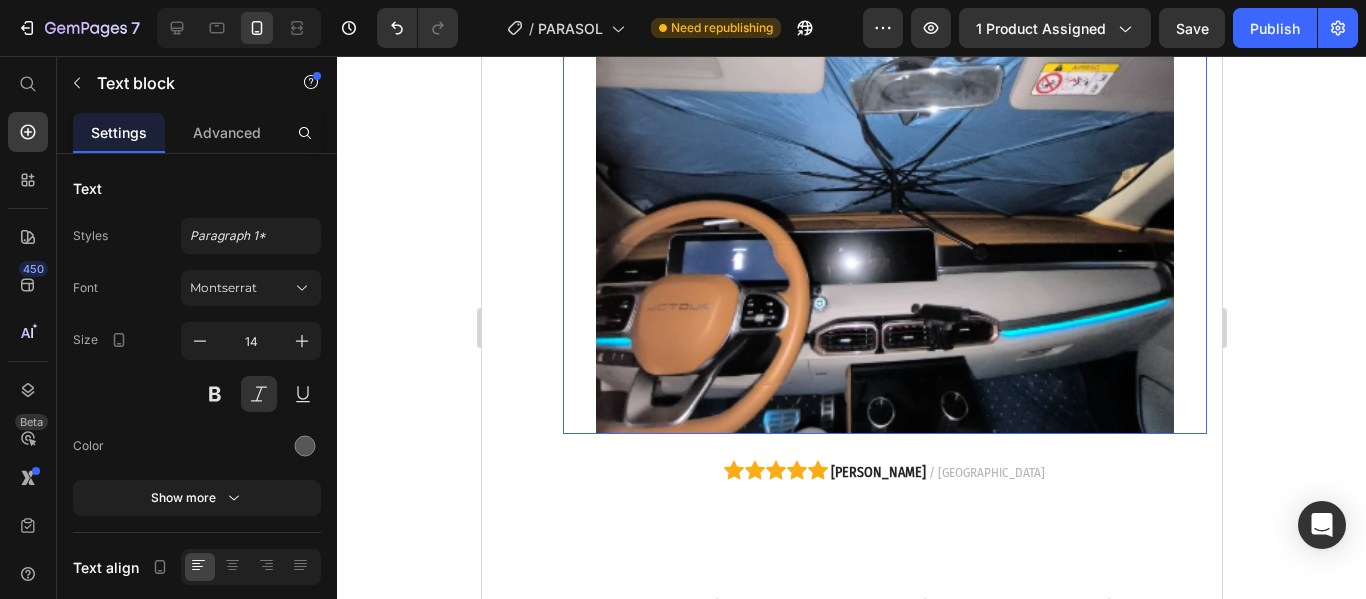 scroll, scrollTop: 8267, scrollLeft: 0, axis: vertical 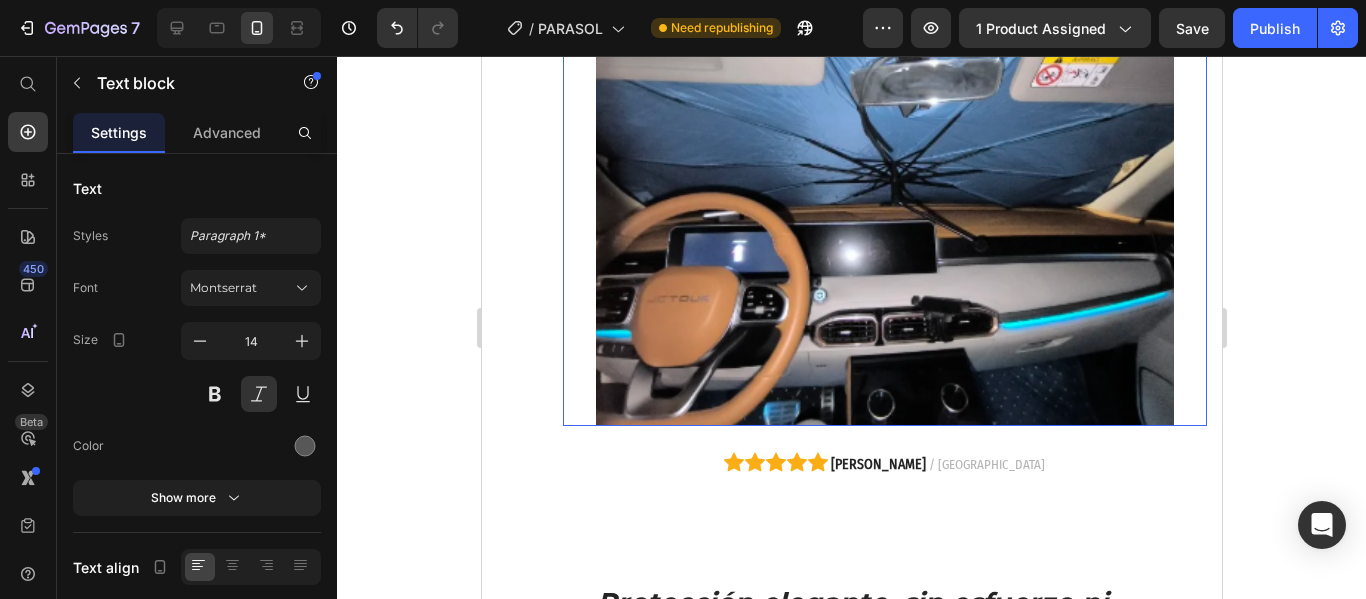 click at bounding box center (884, 184) 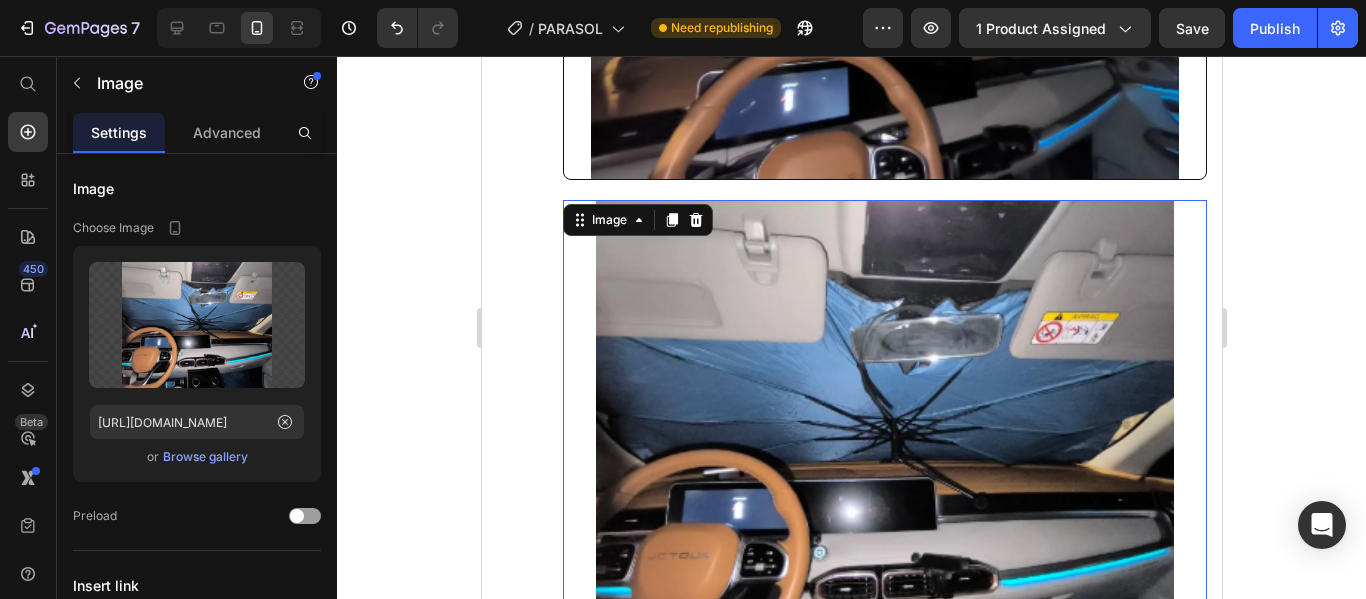 scroll, scrollTop: 7967, scrollLeft: 0, axis: vertical 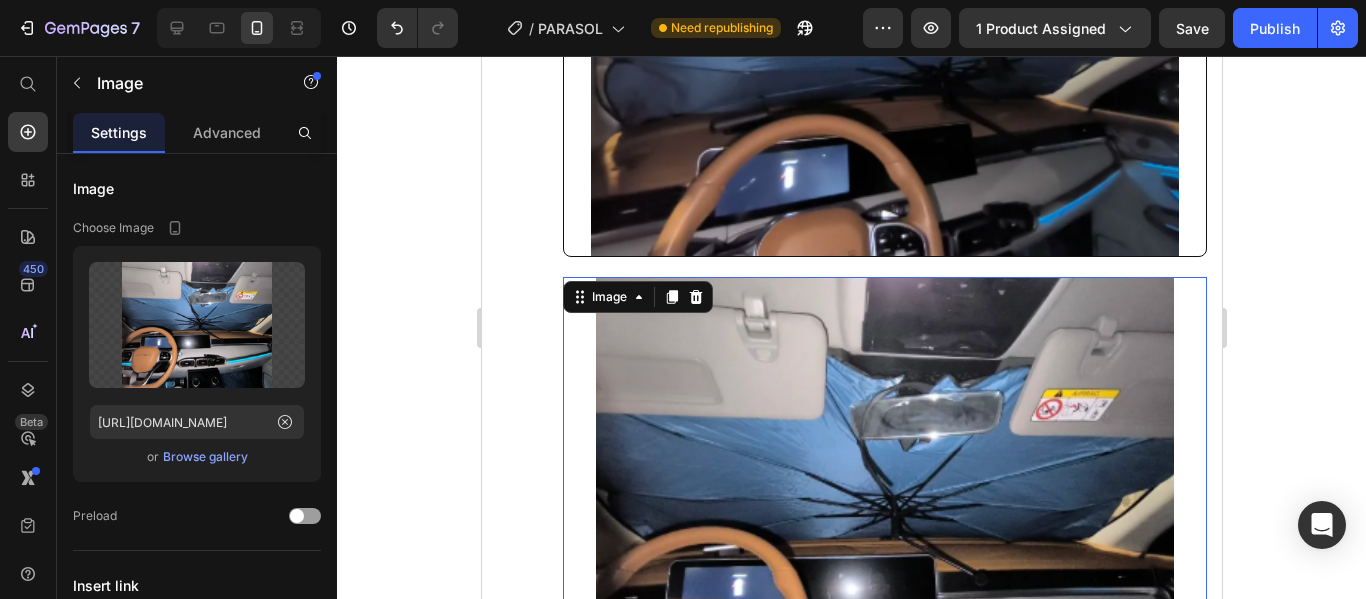 click at bounding box center [884, 518] 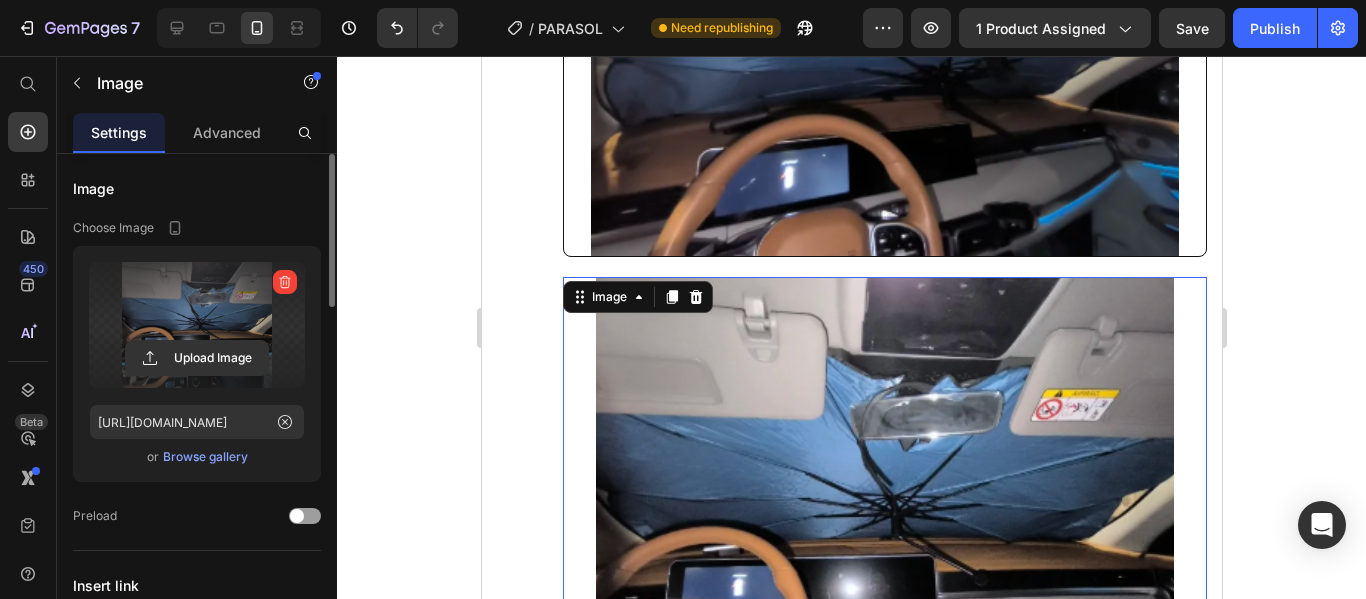 click at bounding box center [197, 325] 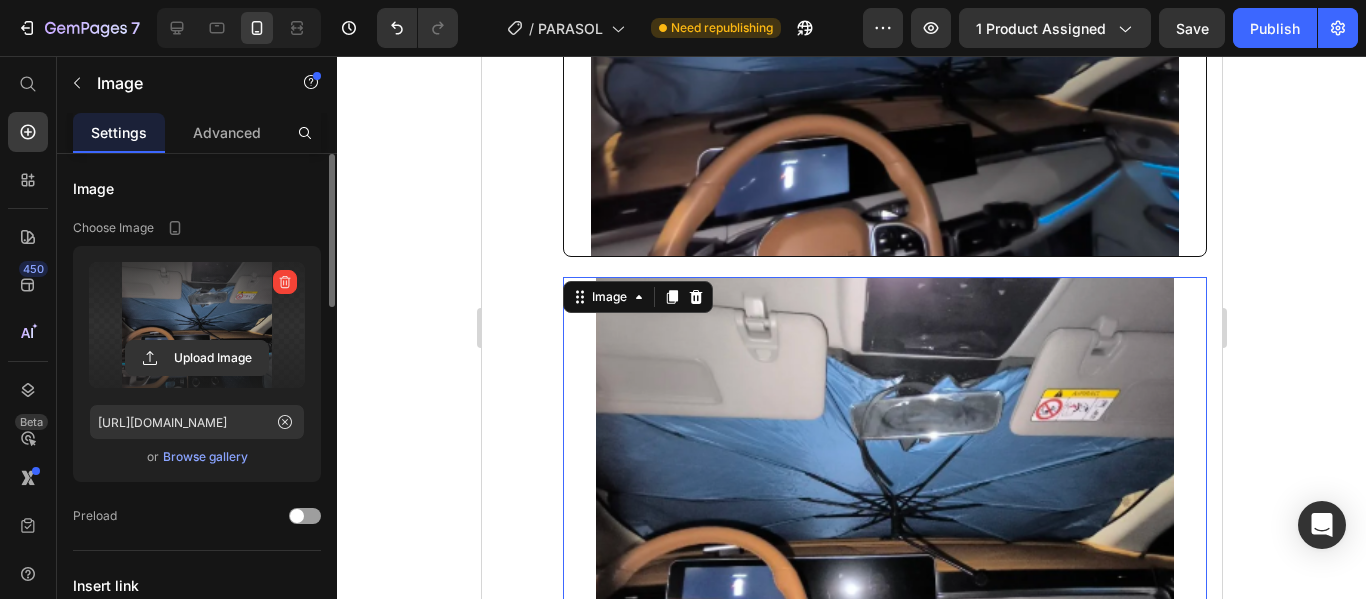 click 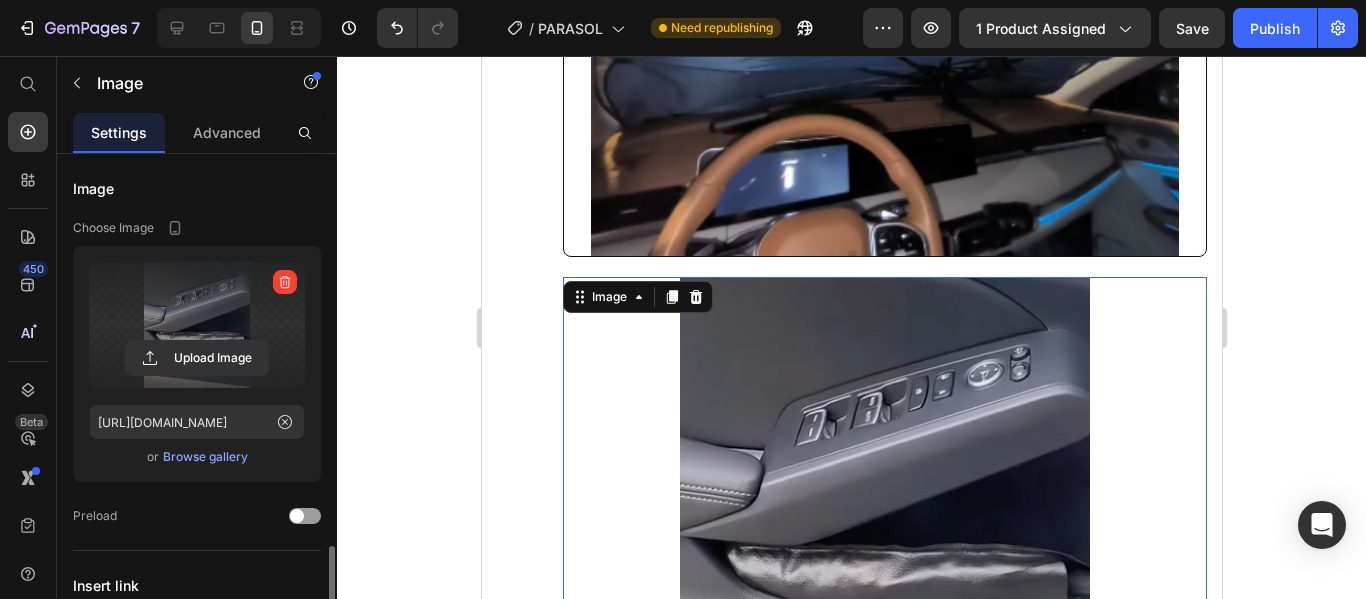 scroll, scrollTop: 400, scrollLeft: 0, axis: vertical 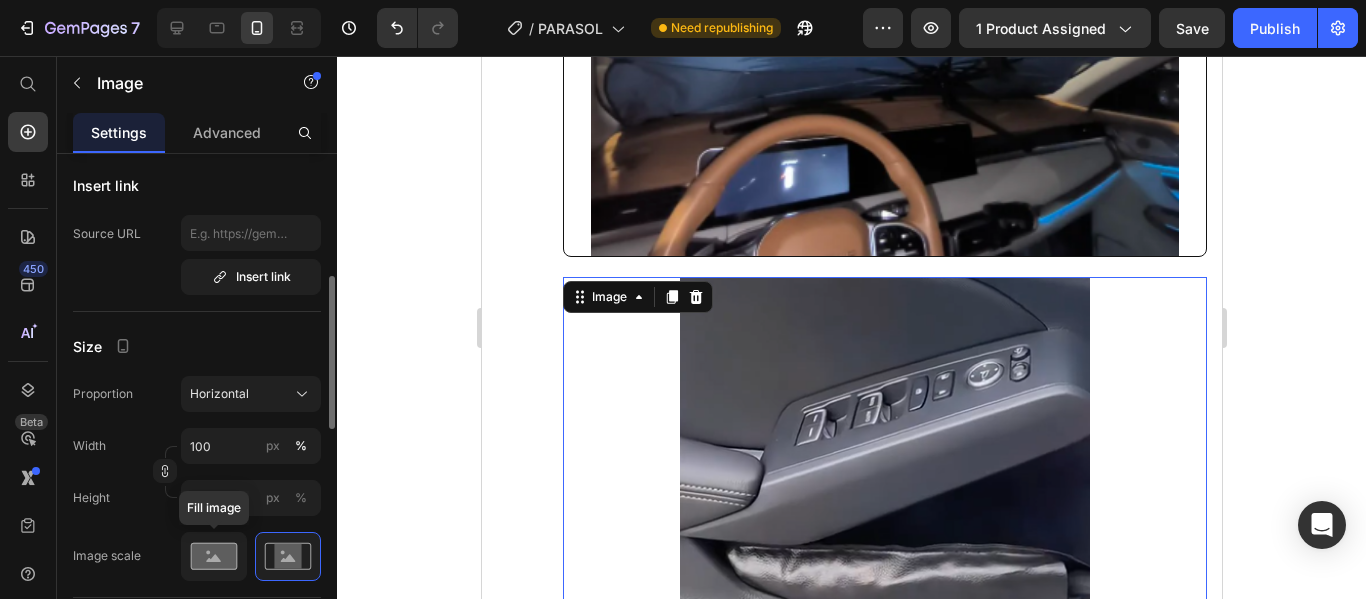 click 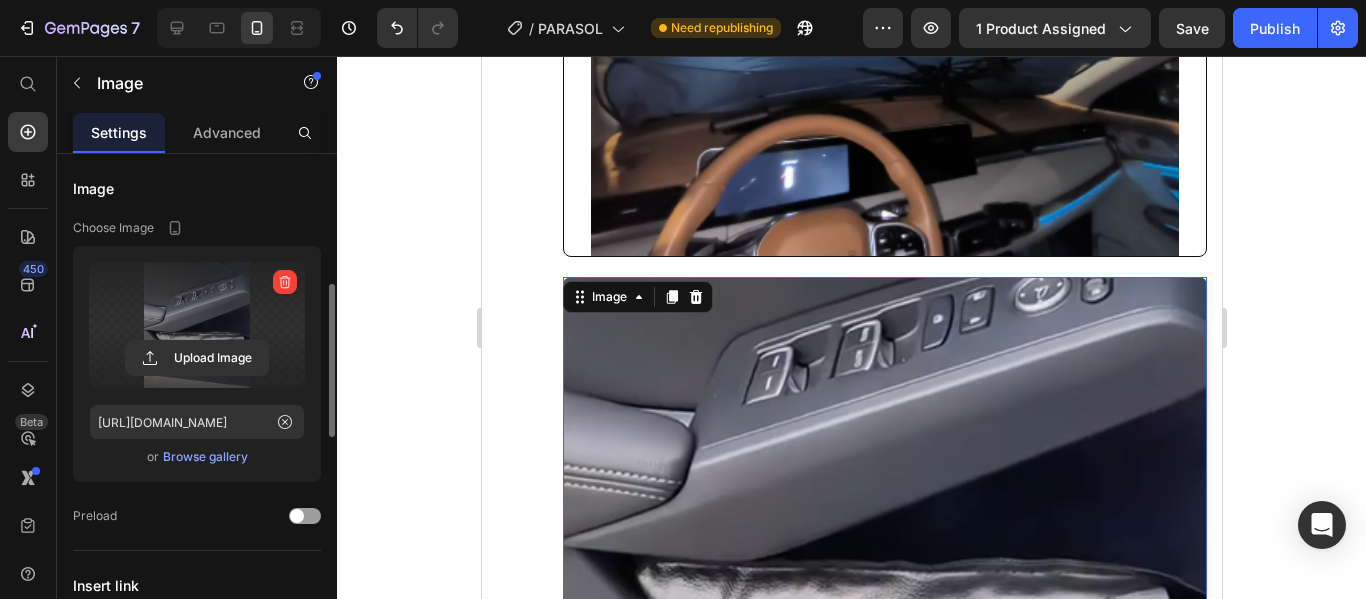 scroll, scrollTop: 100, scrollLeft: 0, axis: vertical 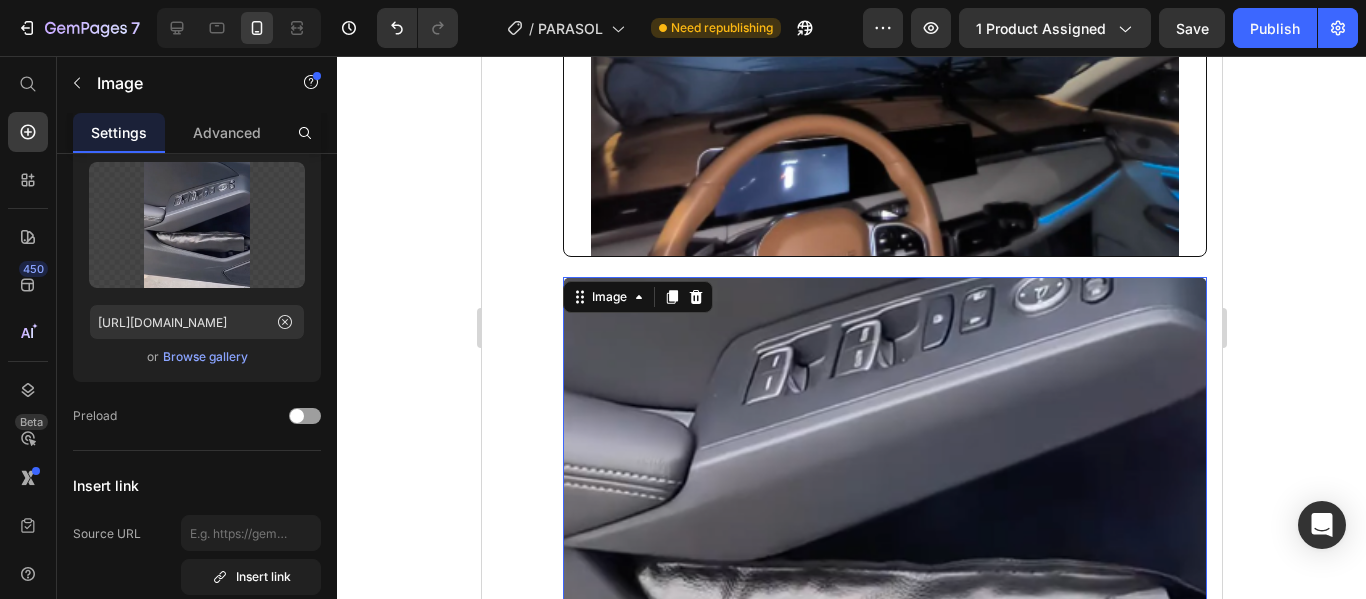 click 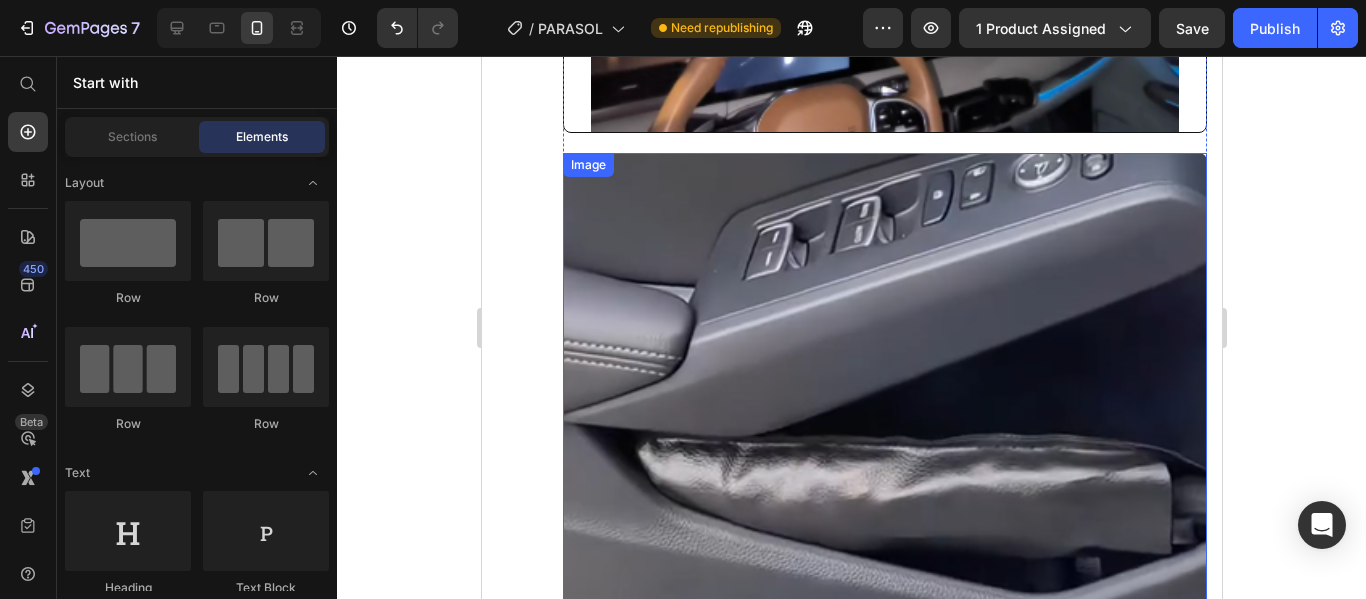 scroll, scrollTop: 7967, scrollLeft: 0, axis: vertical 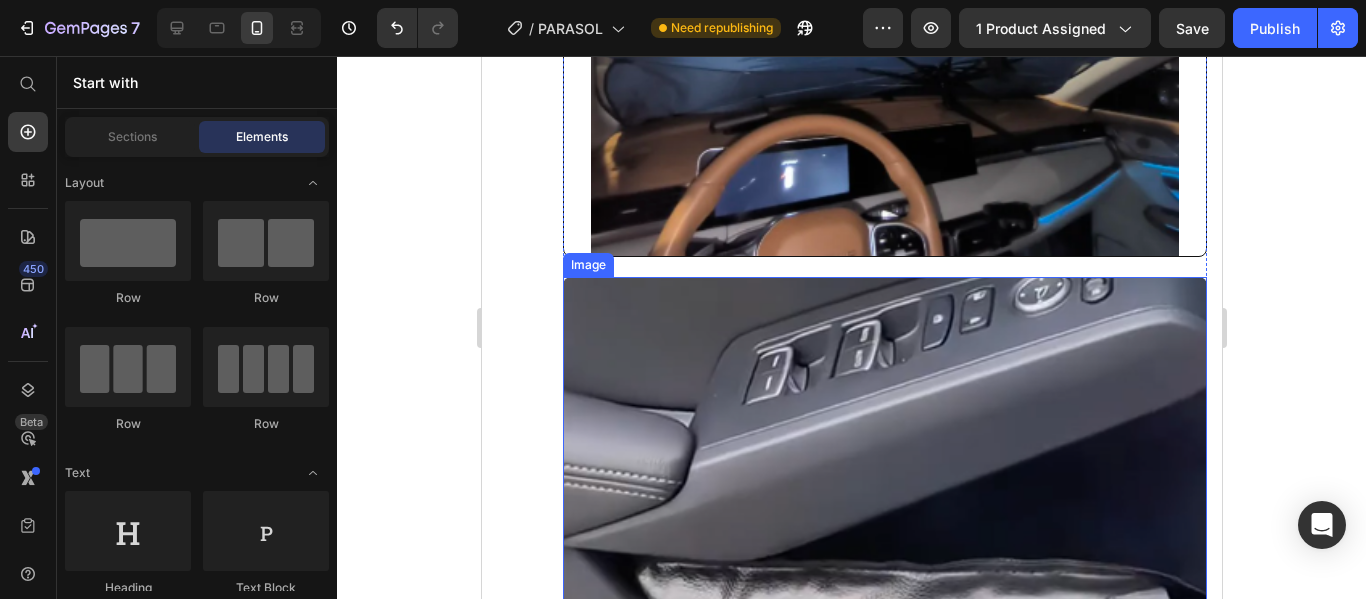 click at bounding box center [884, 518] 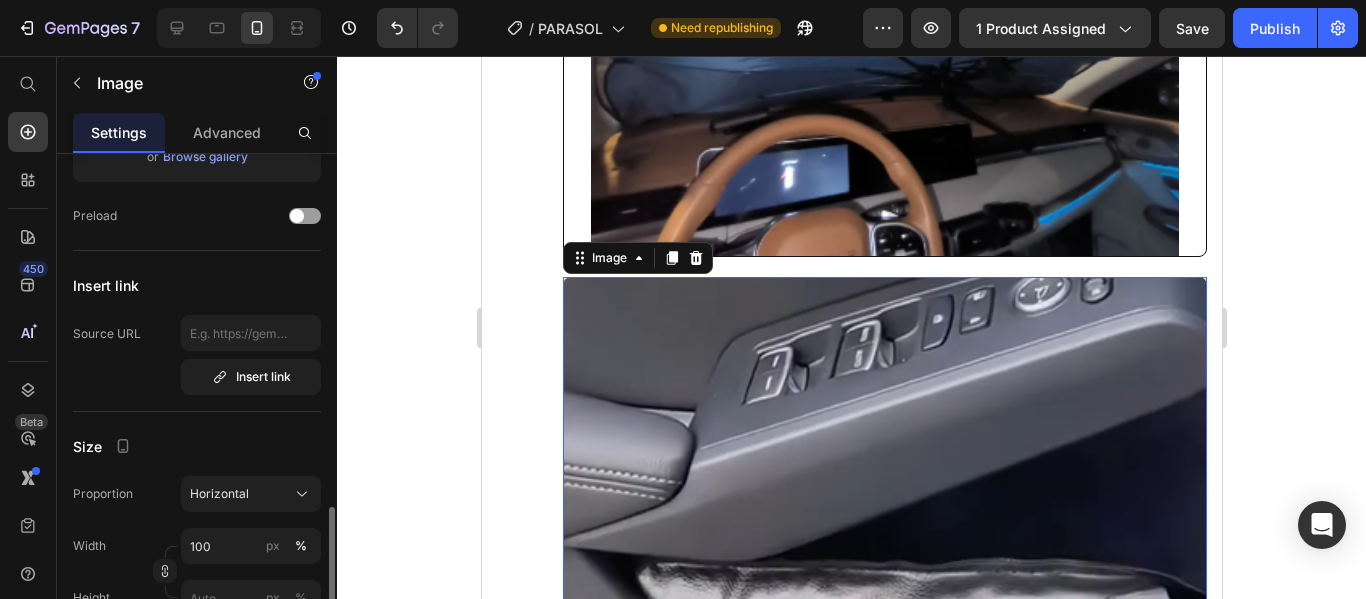 scroll, scrollTop: 500, scrollLeft: 0, axis: vertical 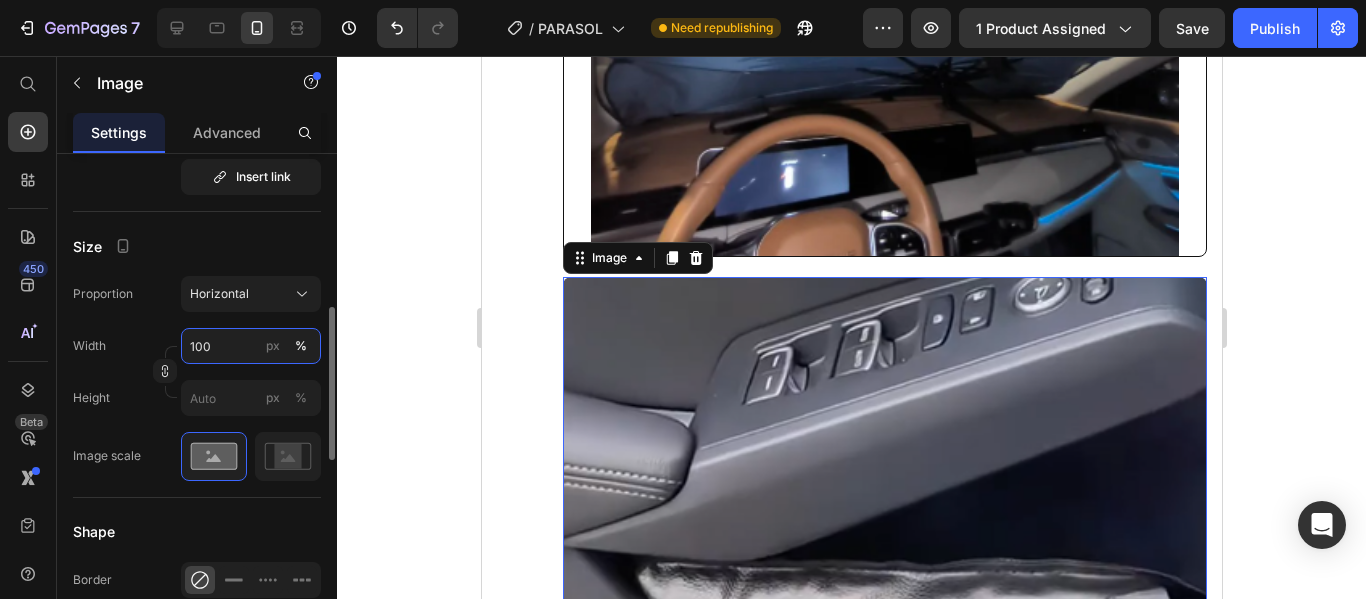click on "100" at bounding box center (251, 346) 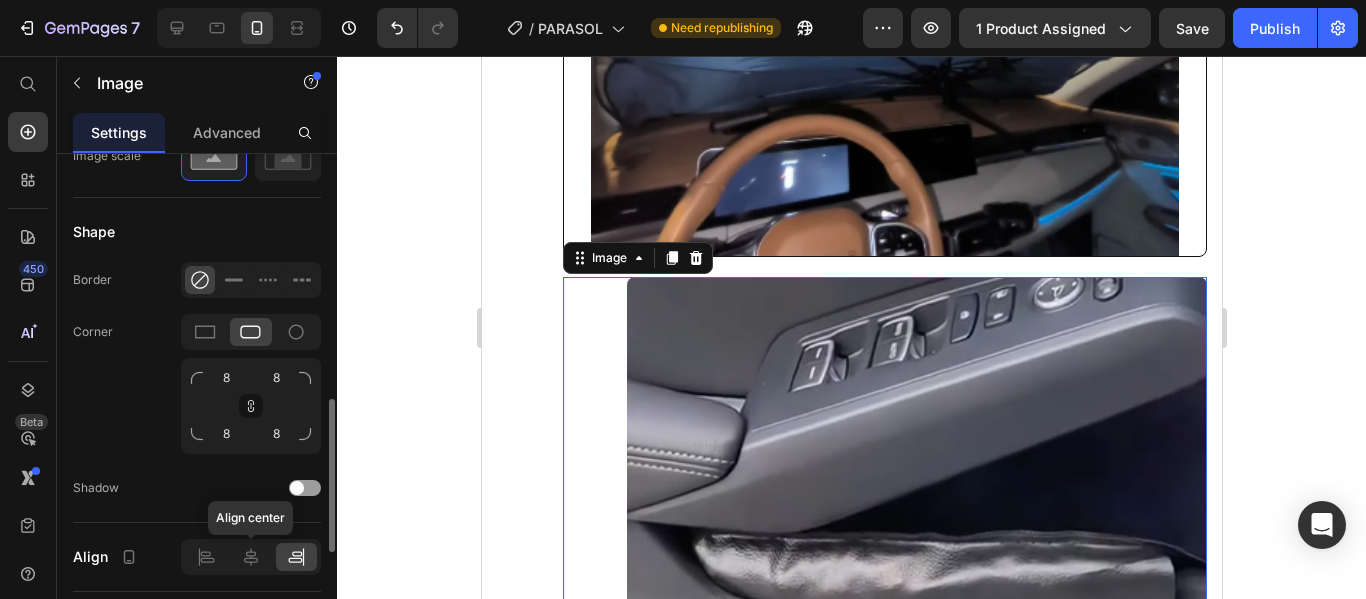 scroll, scrollTop: 900, scrollLeft: 0, axis: vertical 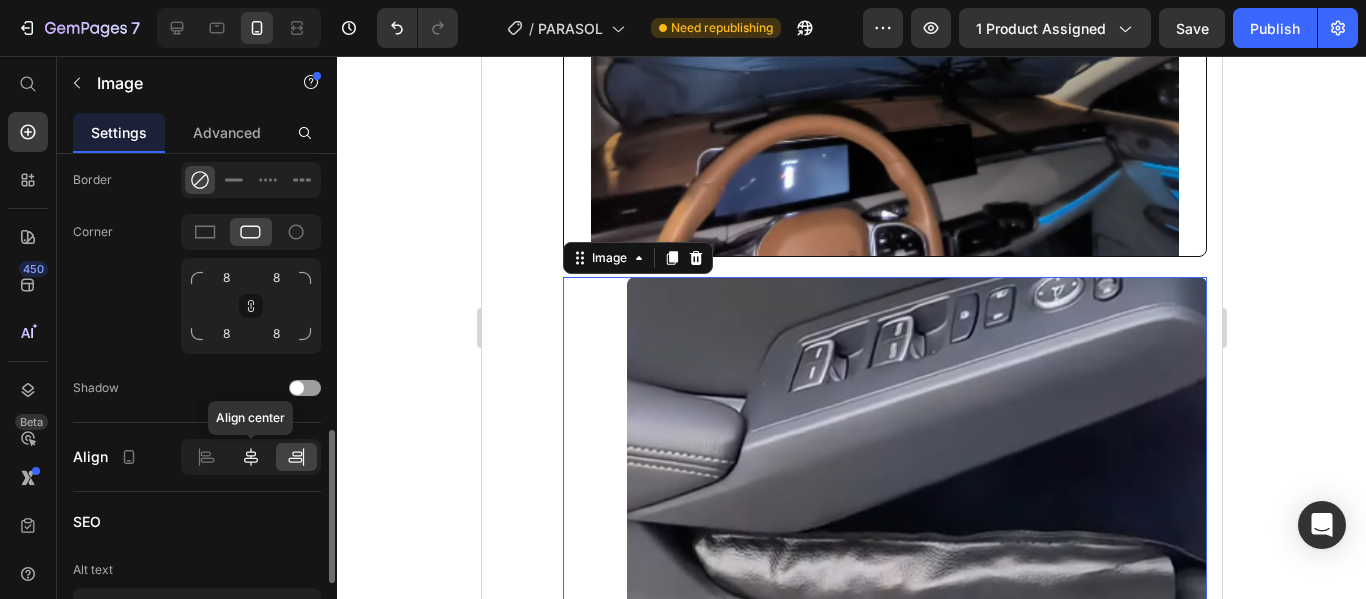 type on "90" 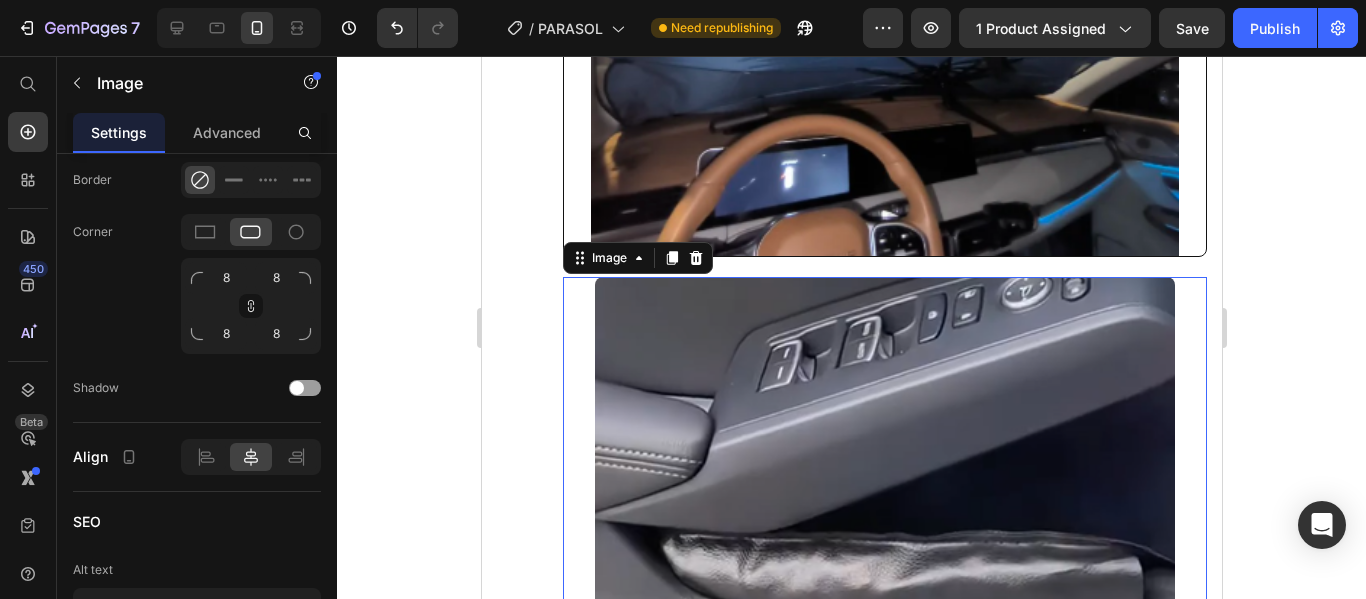 click 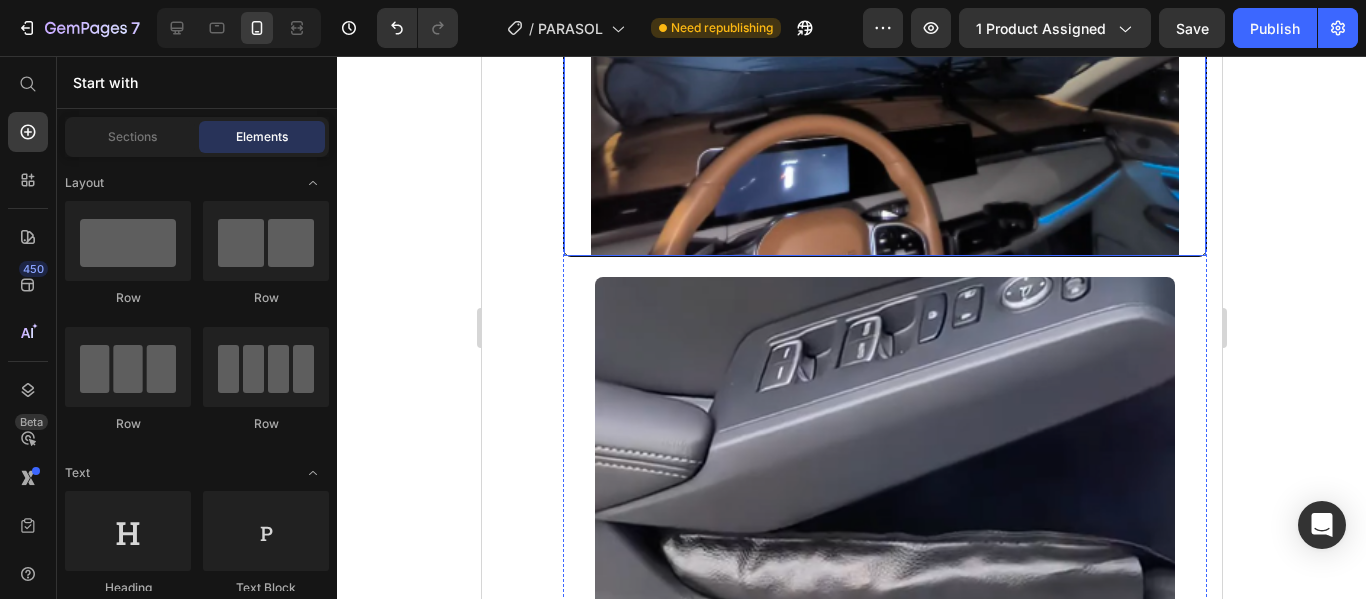 click at bounding box center [884, 16] 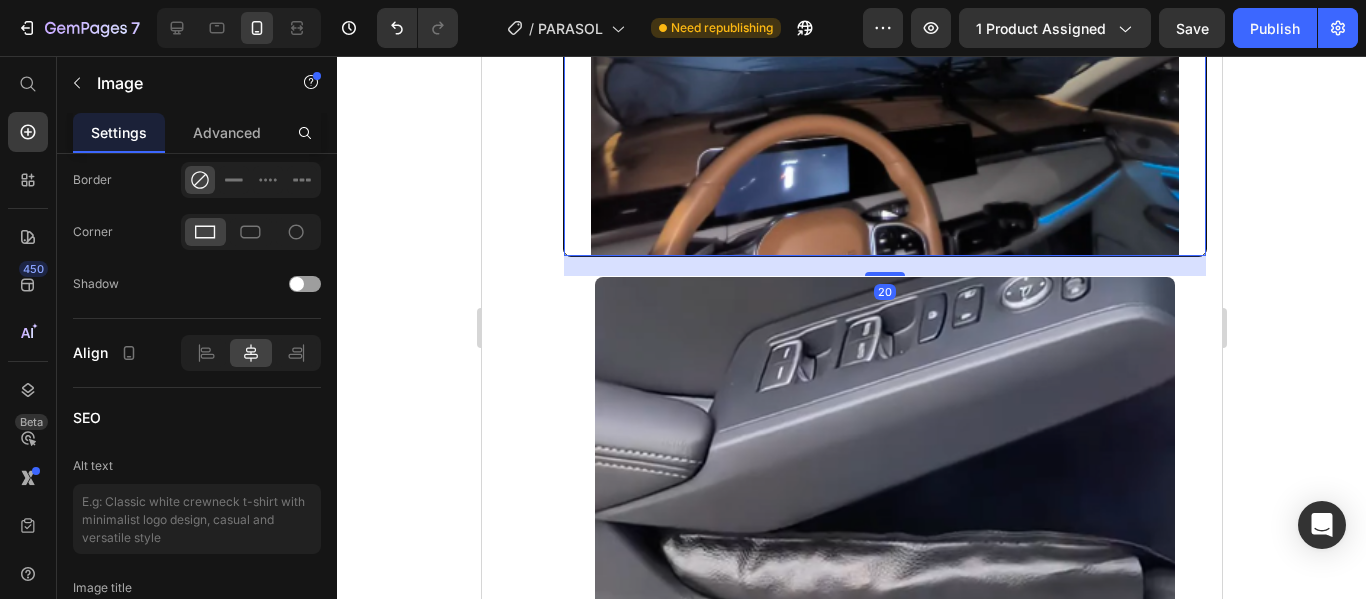 click 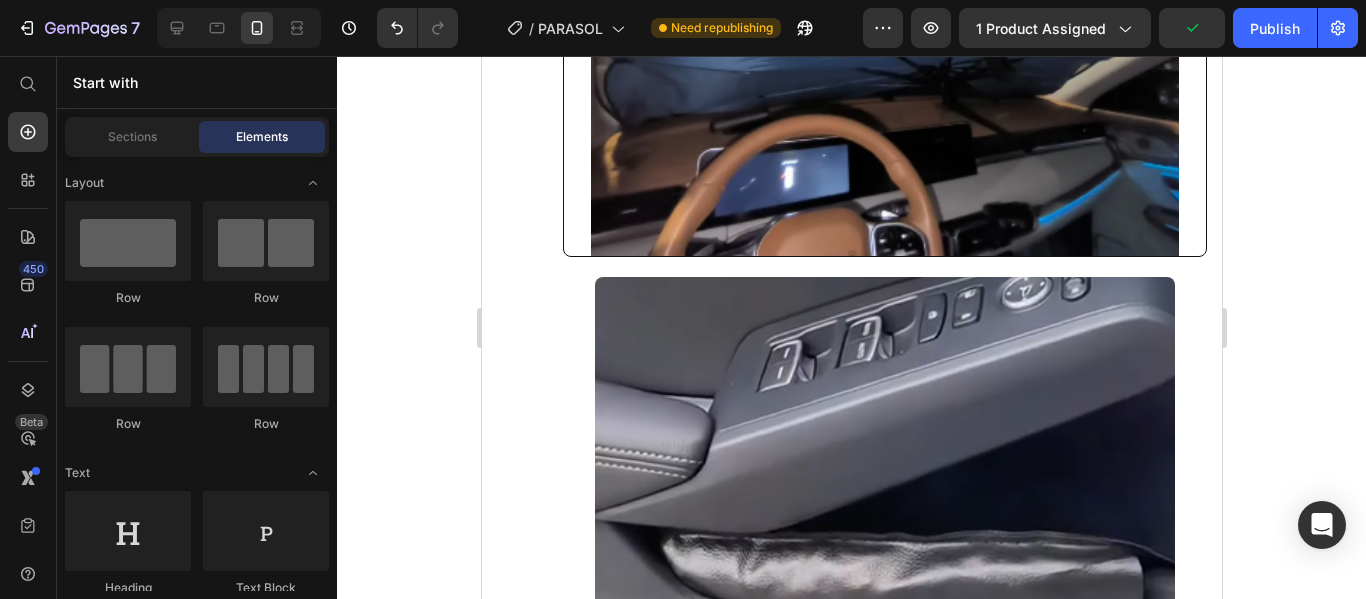 click at bounding box center (239, 28) 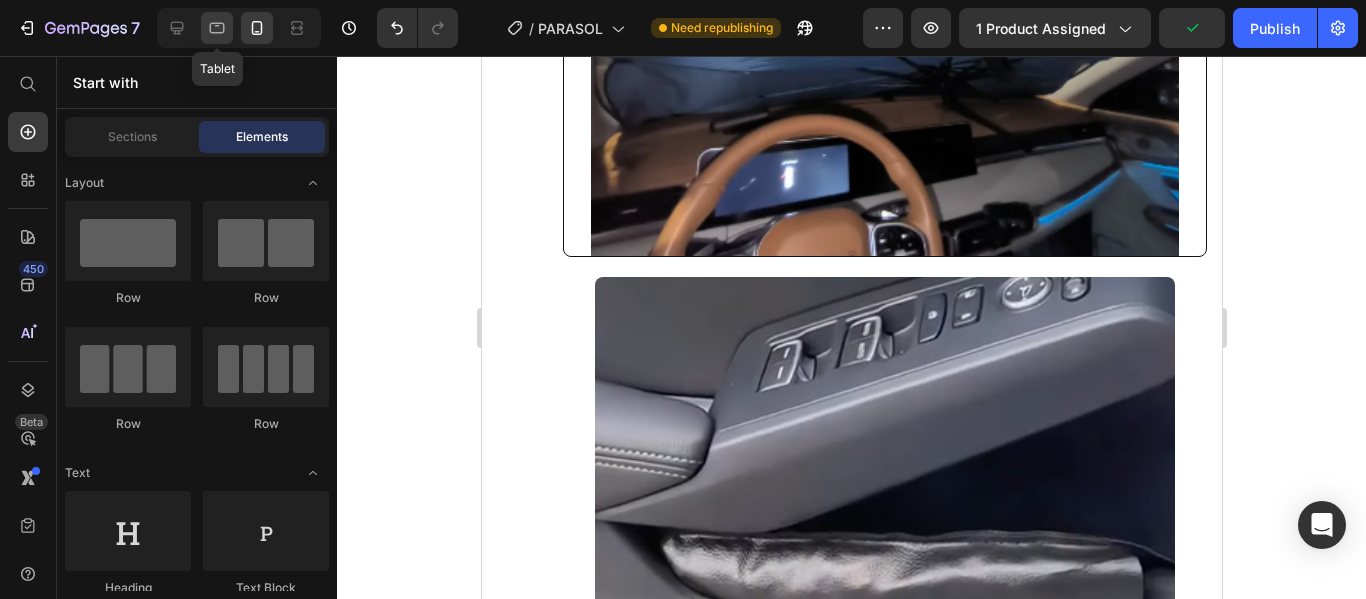 drag, startPoint x: 219, startPoint y: 34, endPoint x: 98, endPoint y: 158, distance: 173.25415 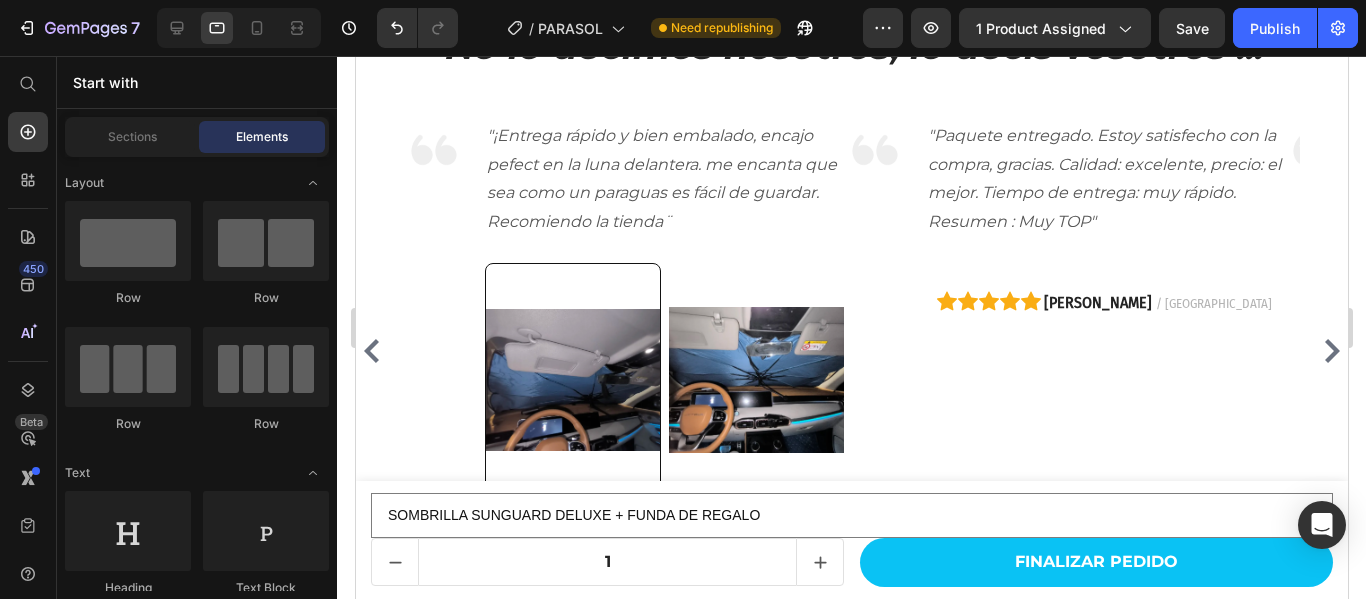 scroll, scrollTop: 6849, scrollLeft: 0, axis: vertical 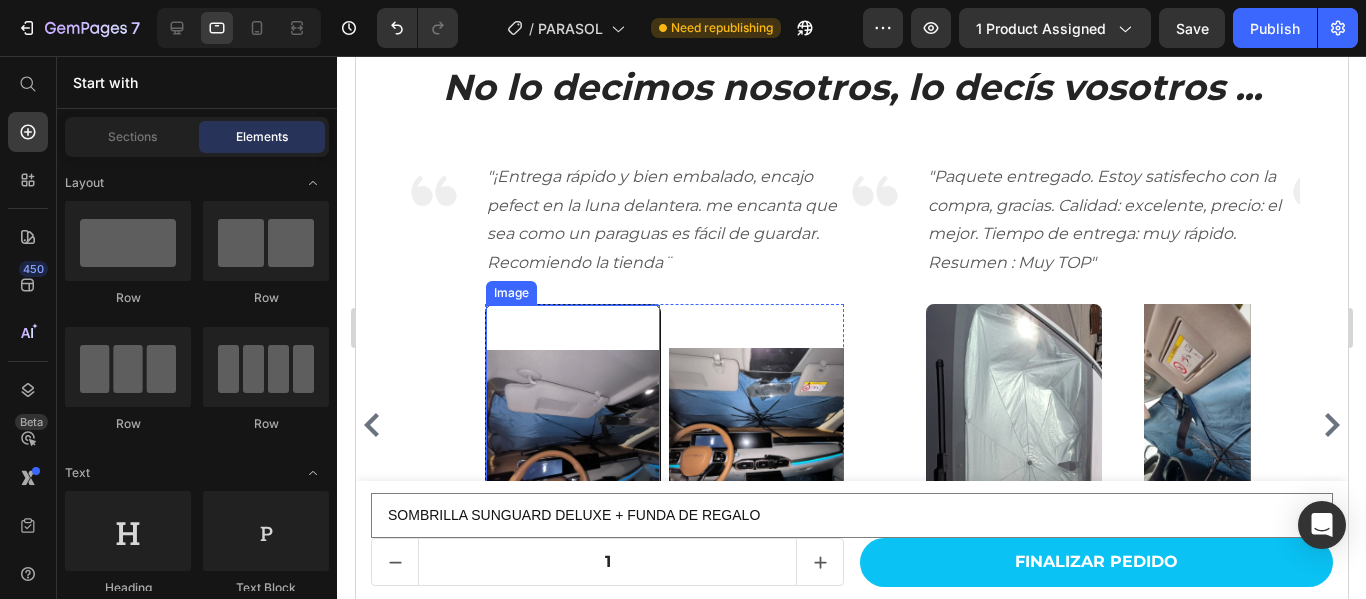 click at bounding box center (572, 420) 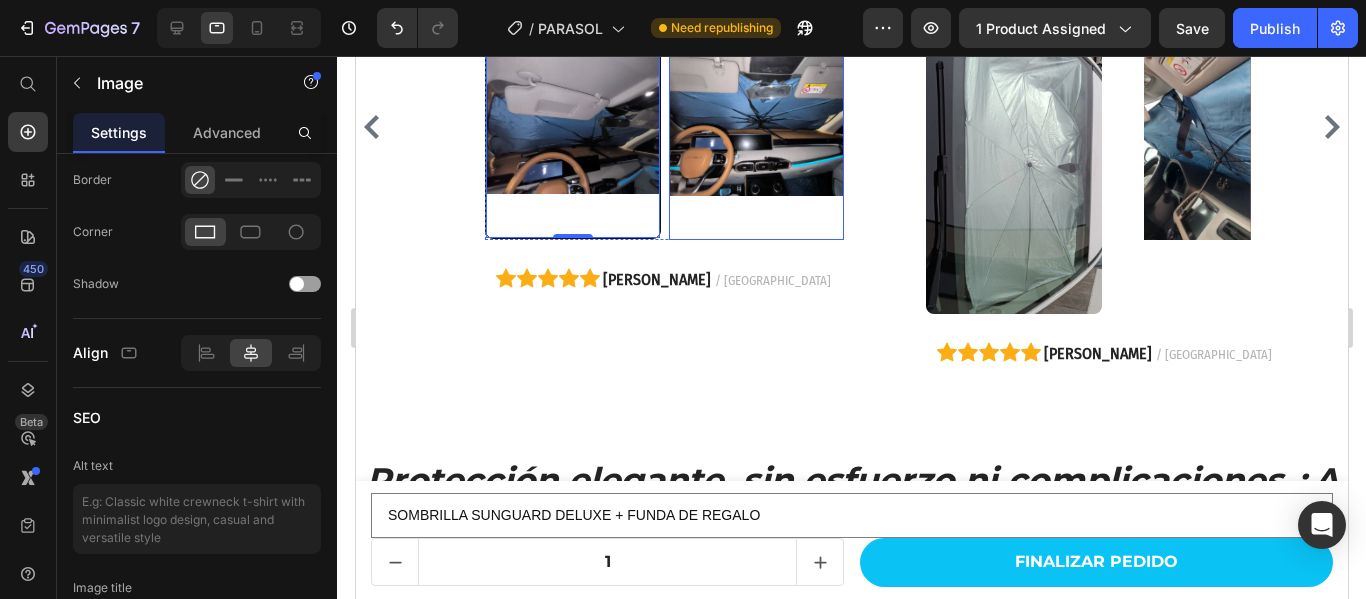 scroll, scrollTop: 7149, scrollLeft: 0, axis: vertical 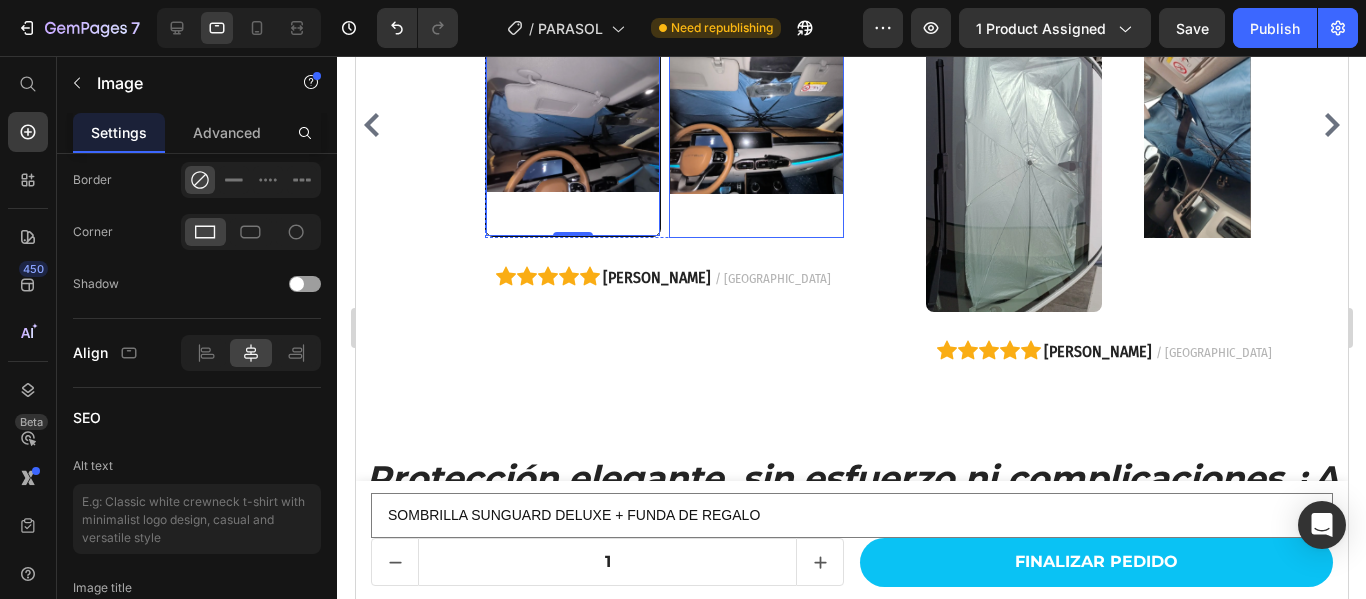 click at bounding box center (756, 121) 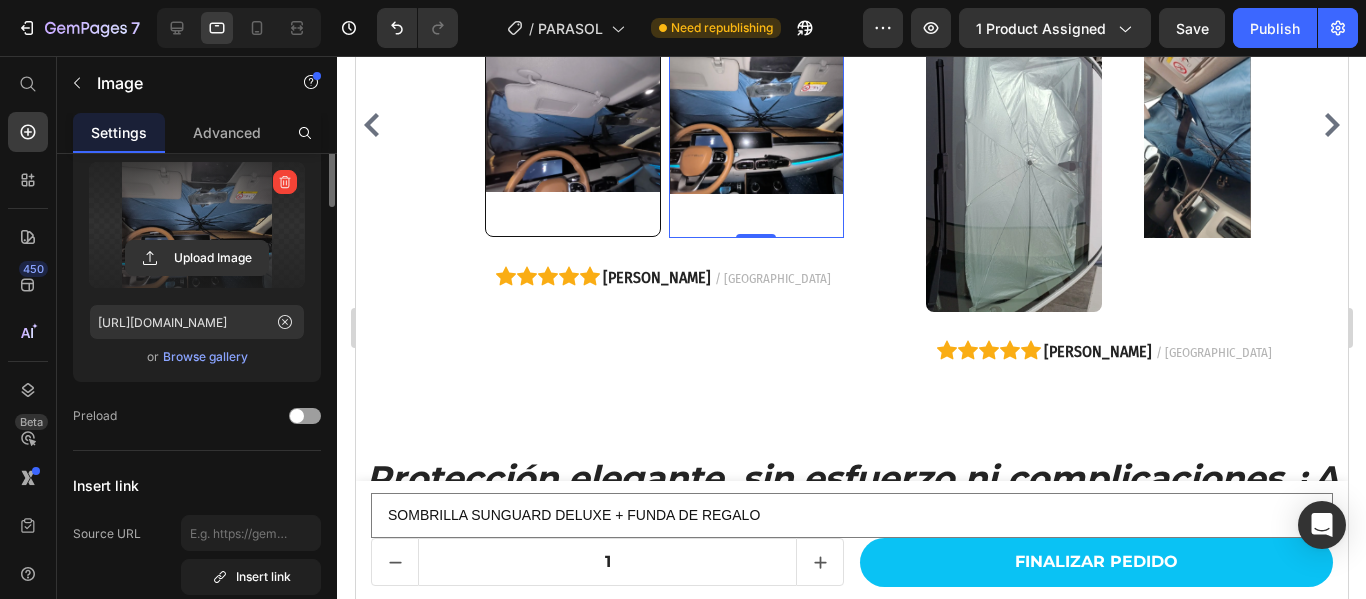 scroll, scrollTop: 0, scrollLeft: 0, axis: both 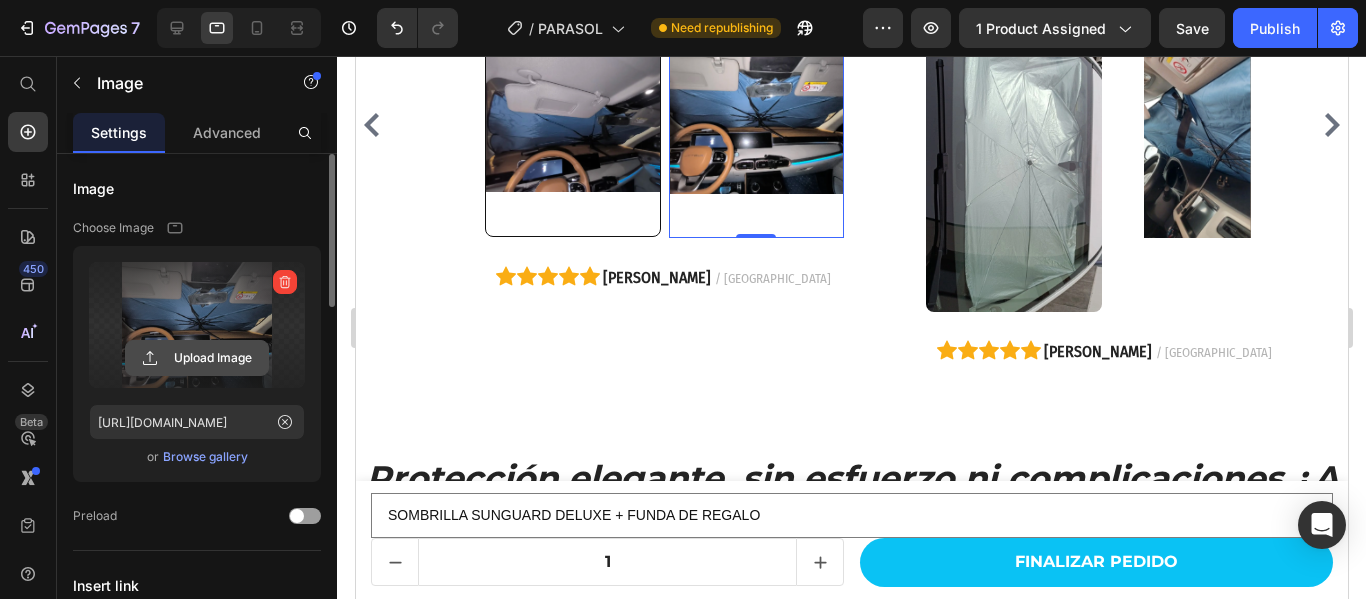 click 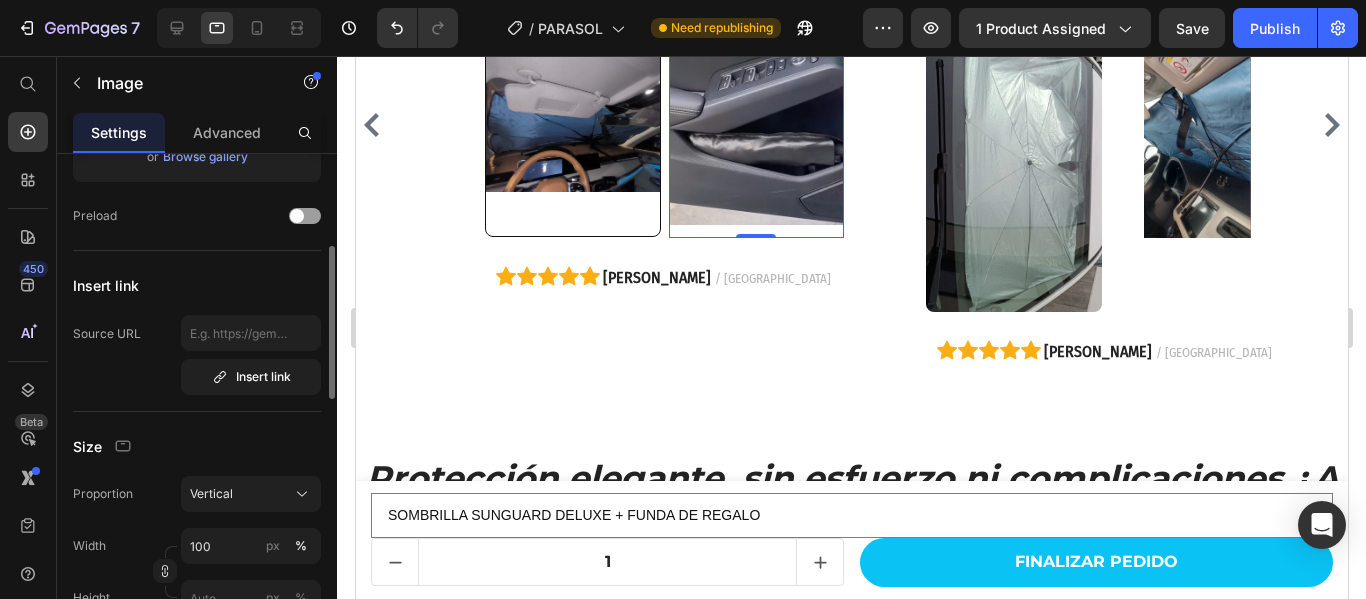 scroll, scrollTop: 400, scrollLeft: 0, axis: vertical 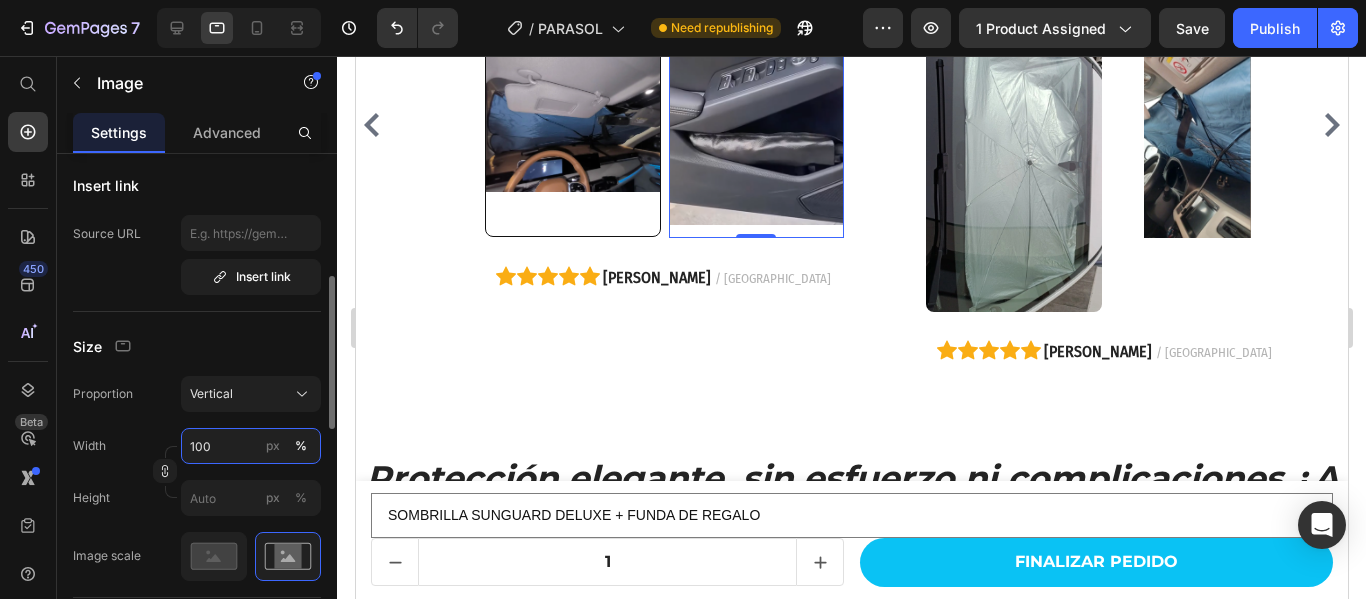 click on "100" at bounding box center [251, 446] 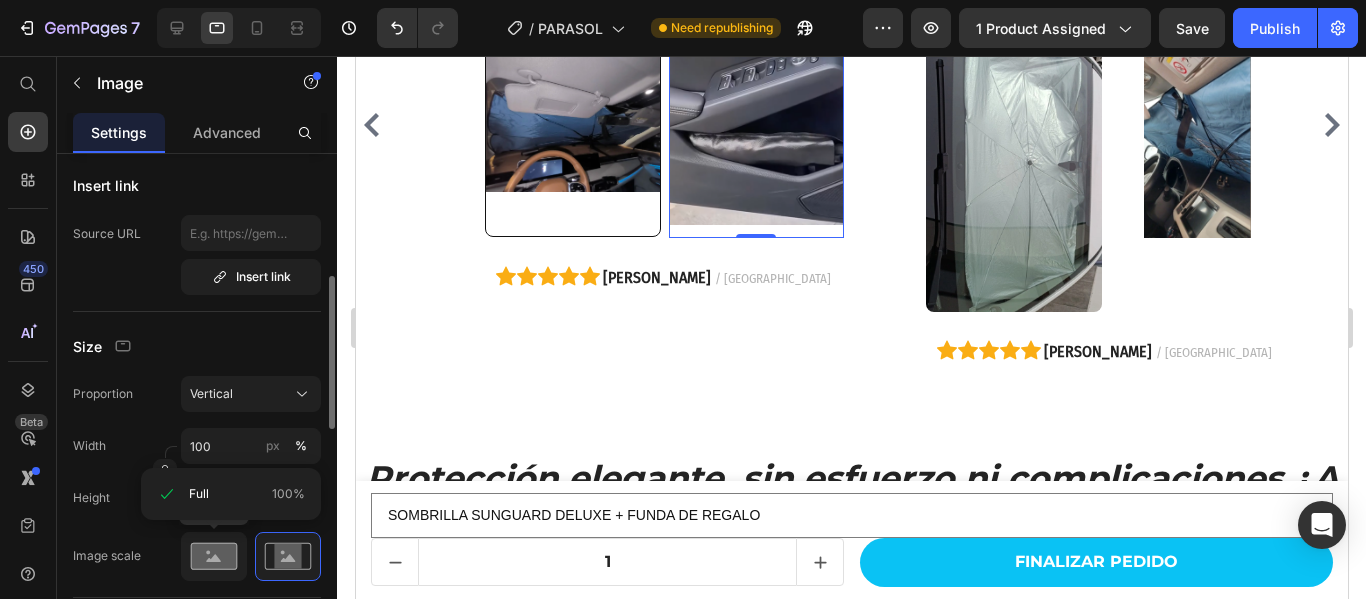 click 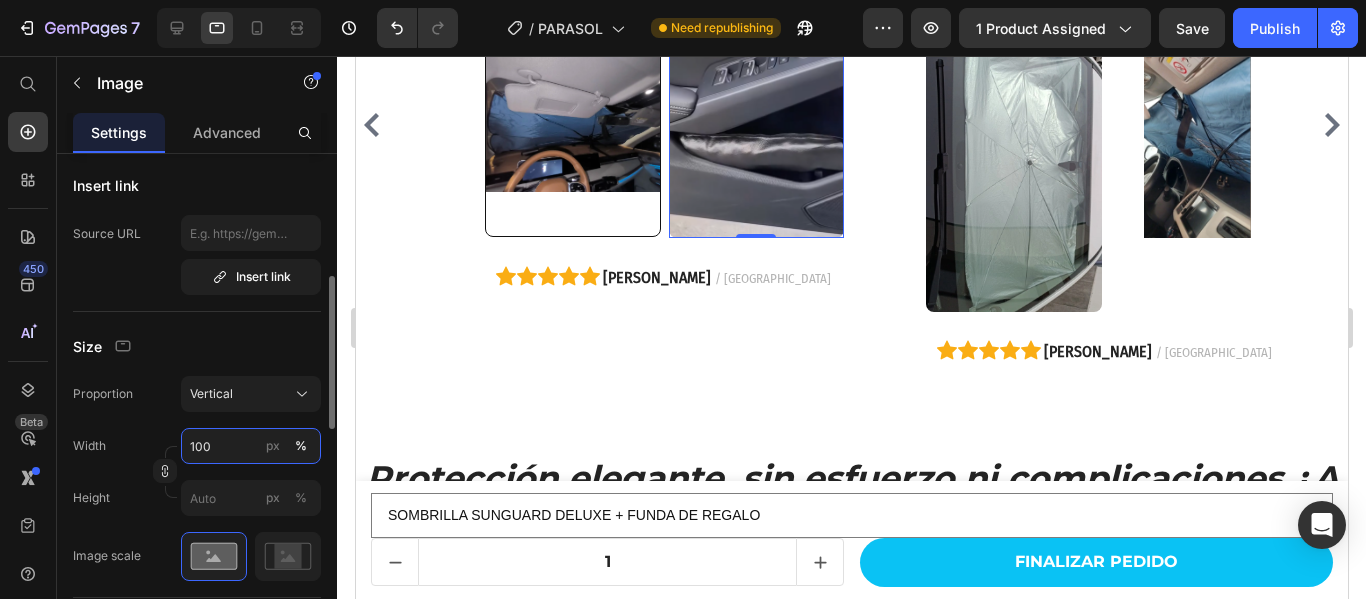 click on "100" at bounding box center [251, 446] 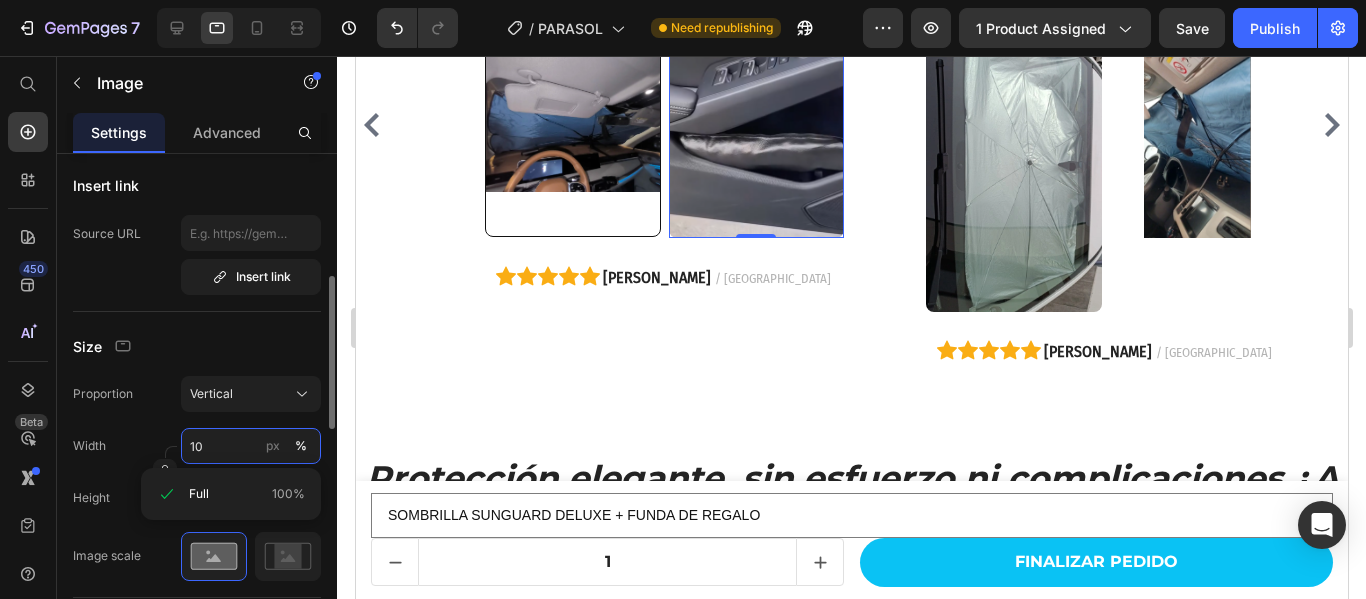 type on "1" 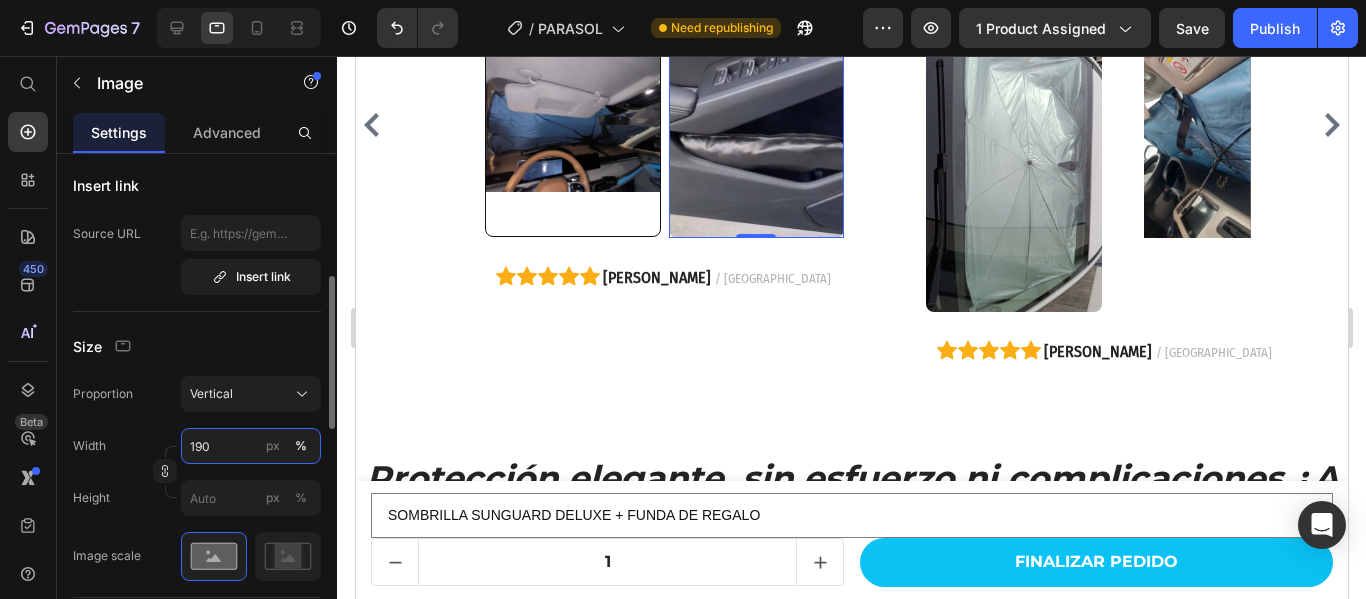 type on "90" 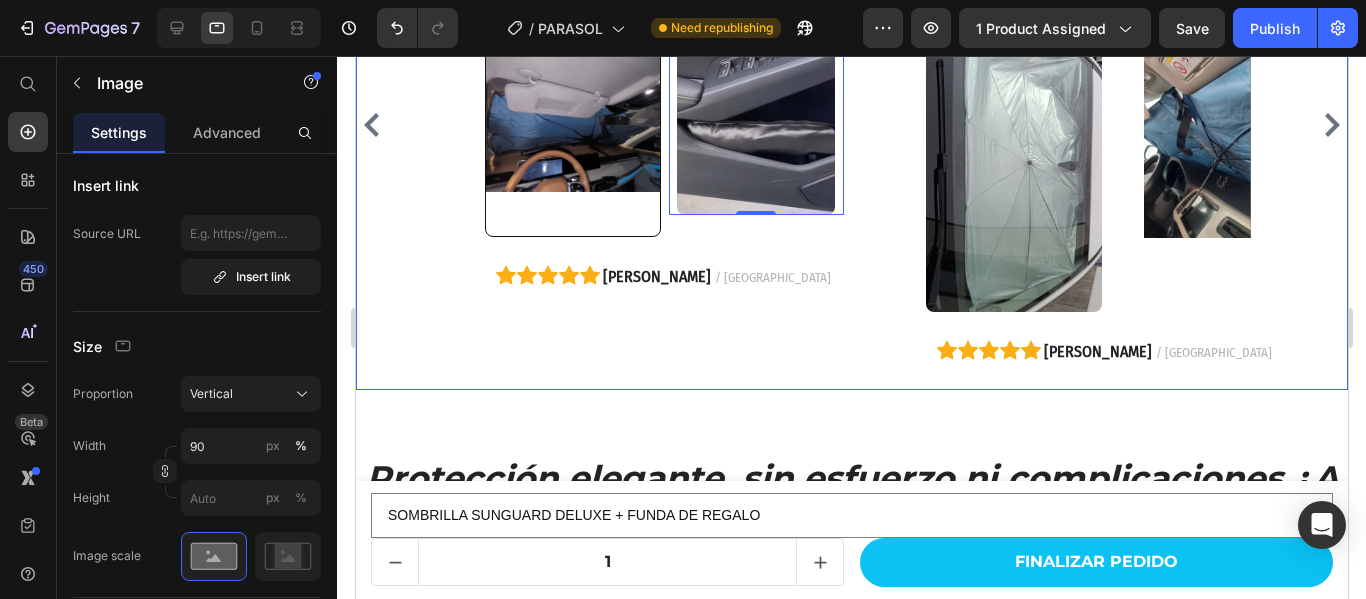 click on "Image "¡Entrega rápido y bien embalado, encajo pefect en la luna delantera. me encanta que sea como un paraguas es fácil de guardar. Recomiendo la tienda¨ Text block Image Image   0 Row
Icon
Icon
Icon
Icon
Icon   [PERSON_NAME]   / Madrid Text block Row Row" at bounding box center (623, 125) 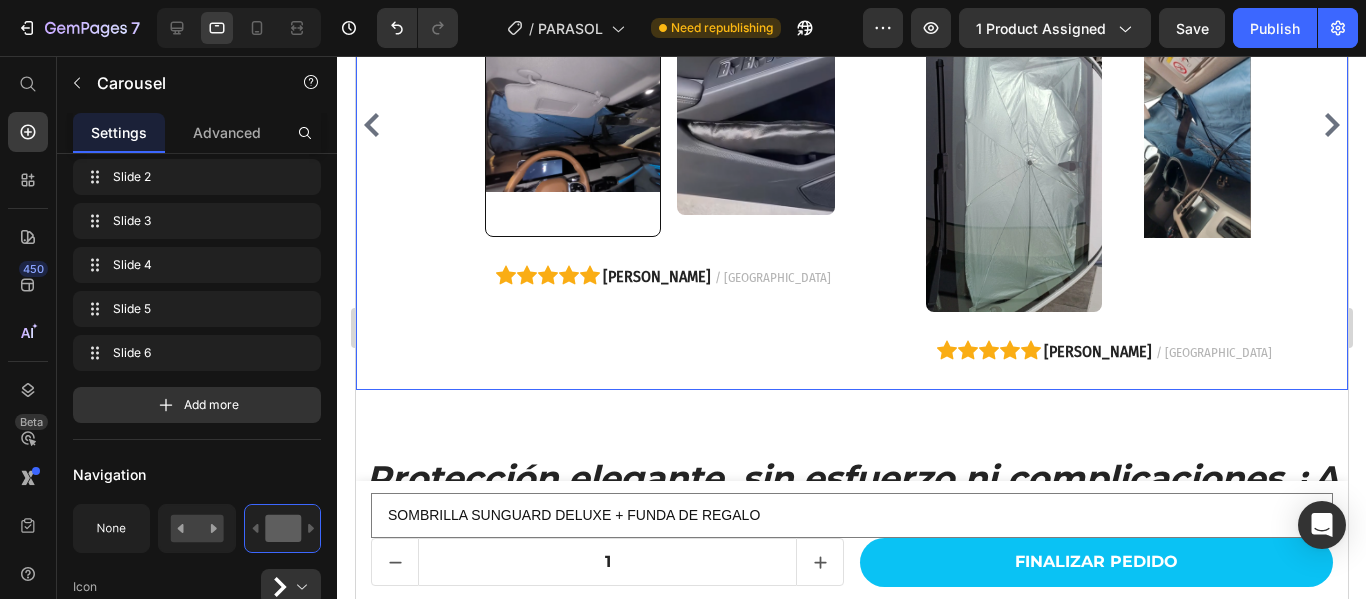 scroll, scrollTop: 0, scrollLeft: 0, axis: both 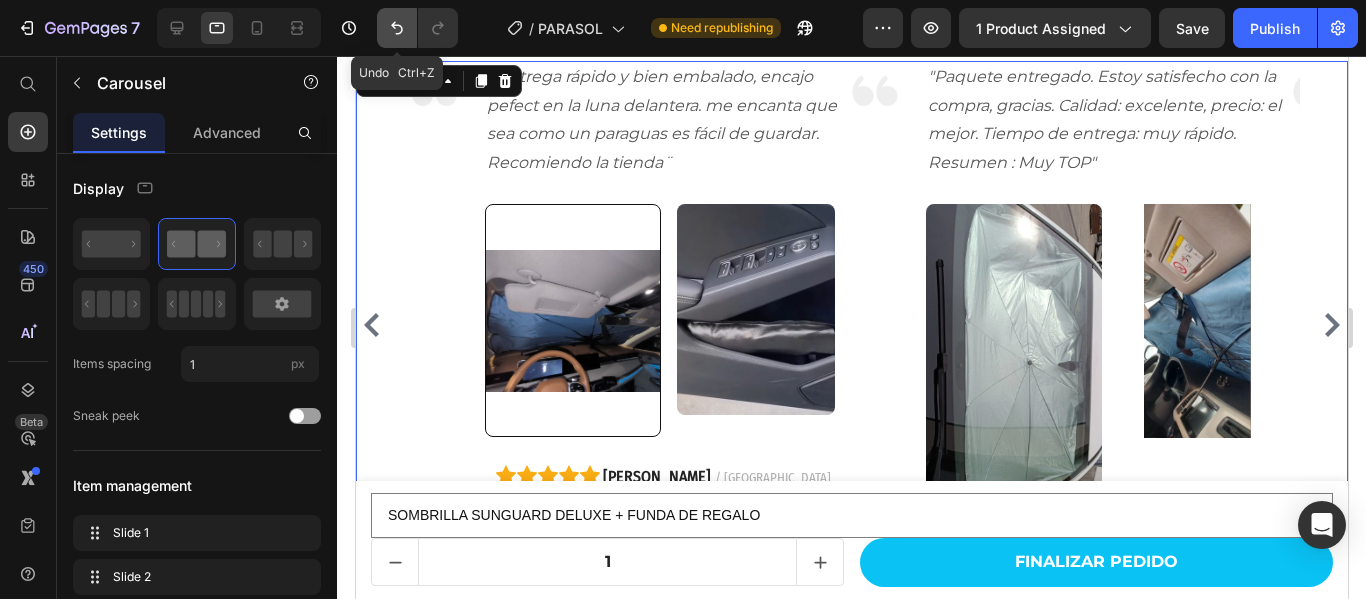 click 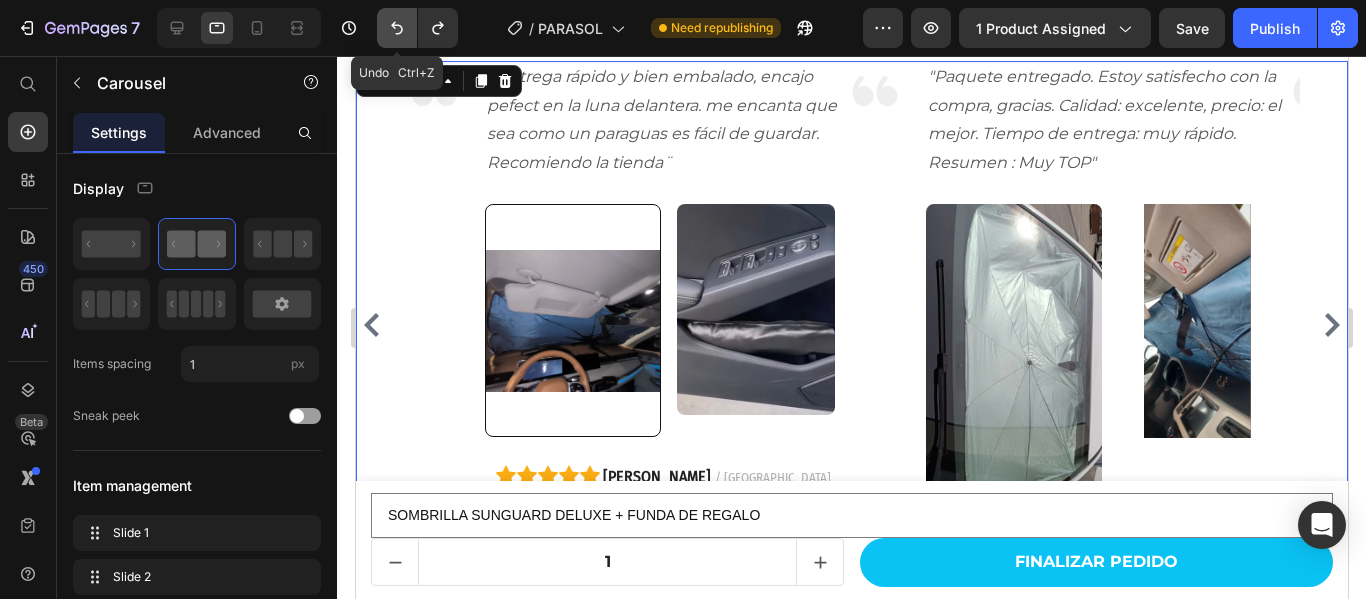 click 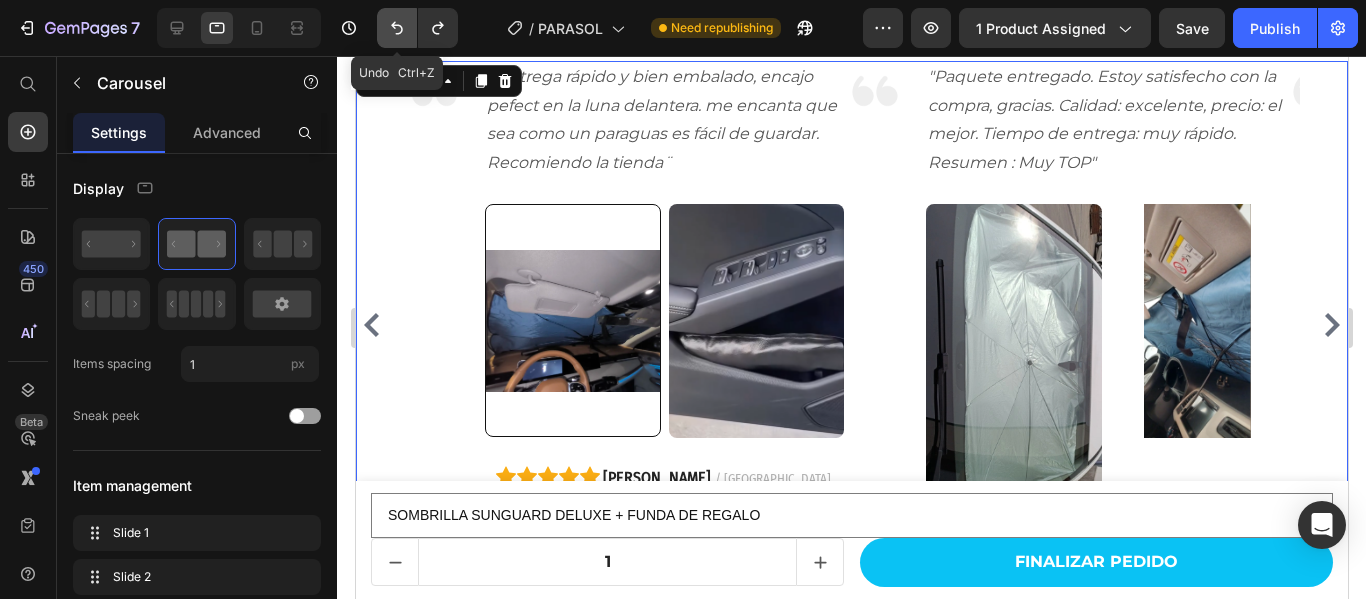 click 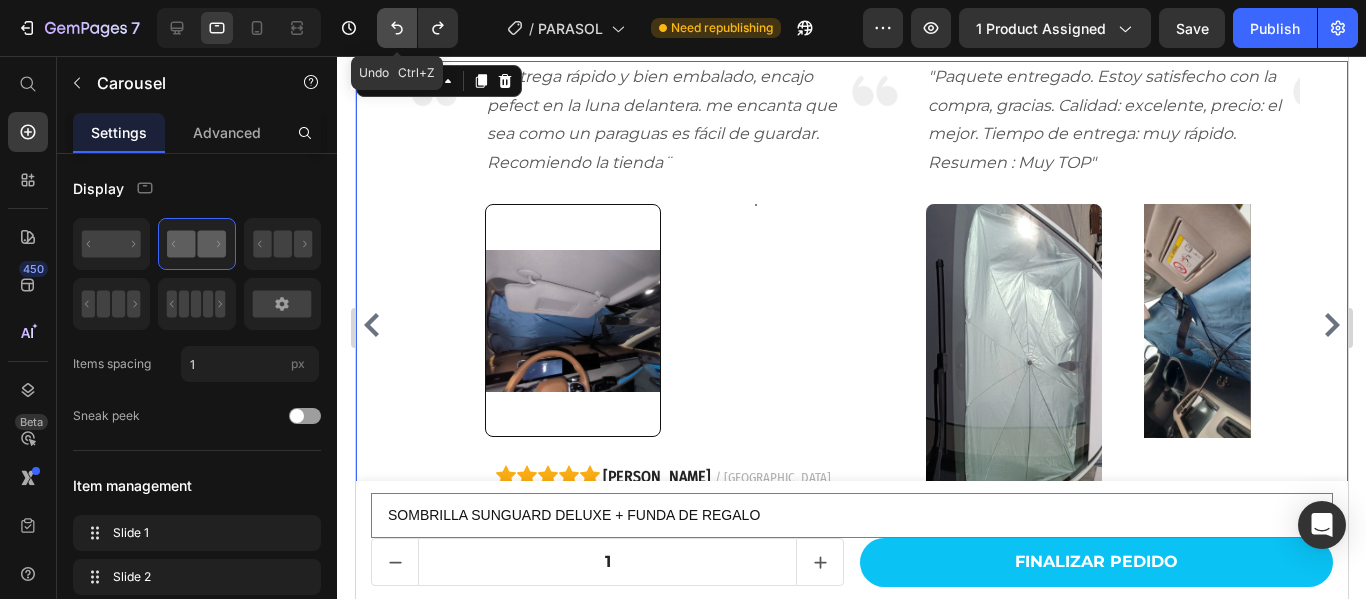 click 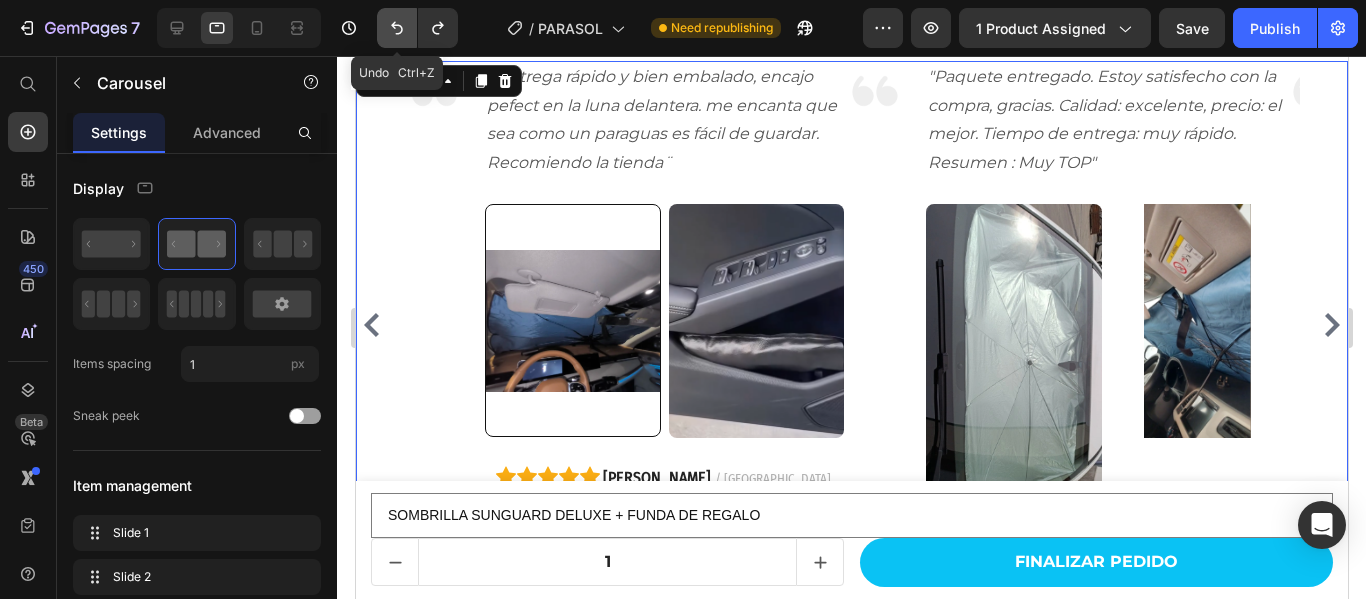 click 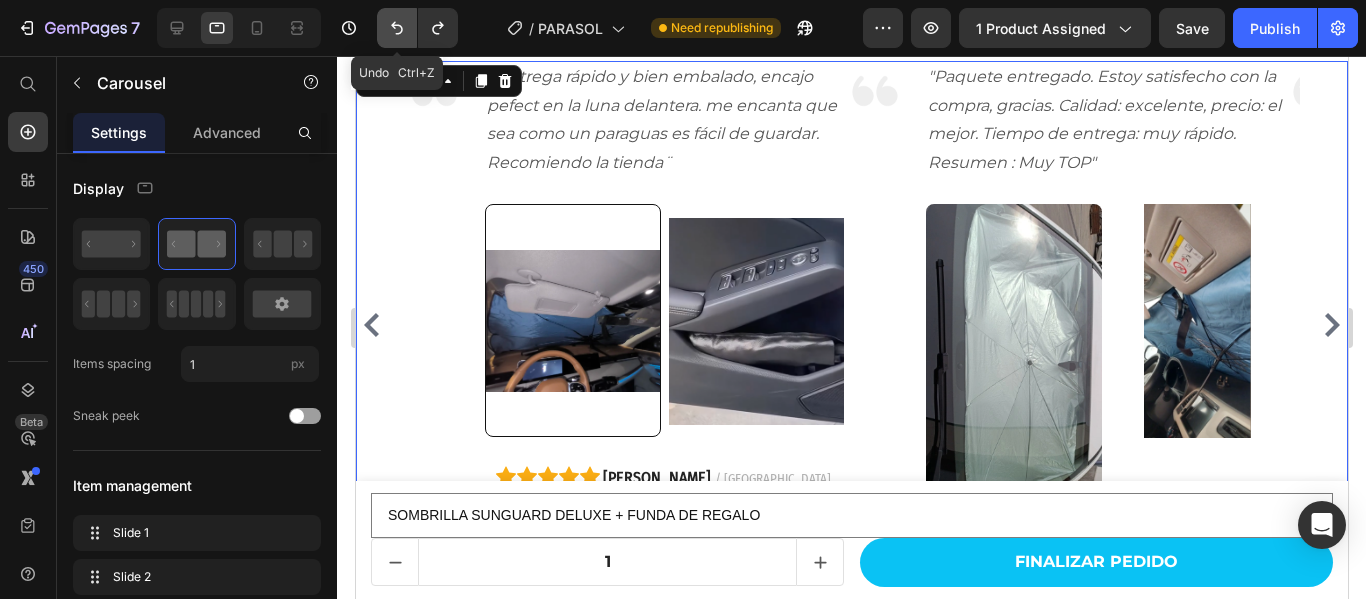 click 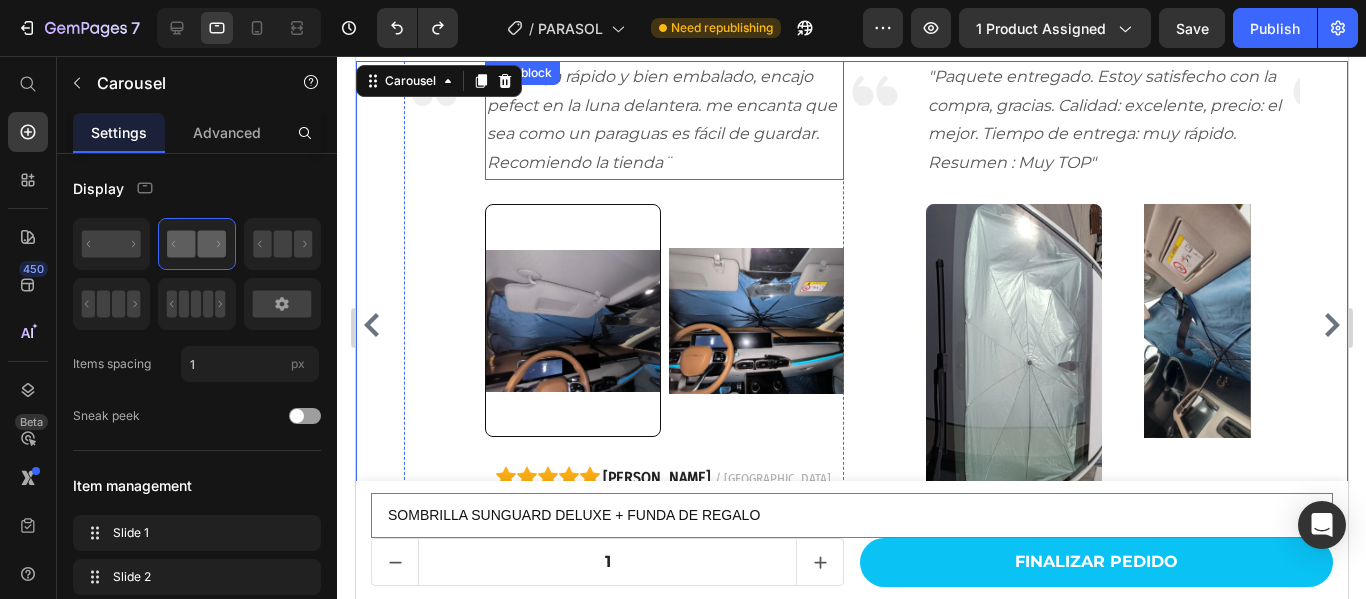 click on ""¡Entrega rápido y bien embalado, encajo pefect en la luna delantera. me encanta que sea como un paraguas es fácil de guardar. Recomiendo la tienda¨" at bounding box center [663, 120] 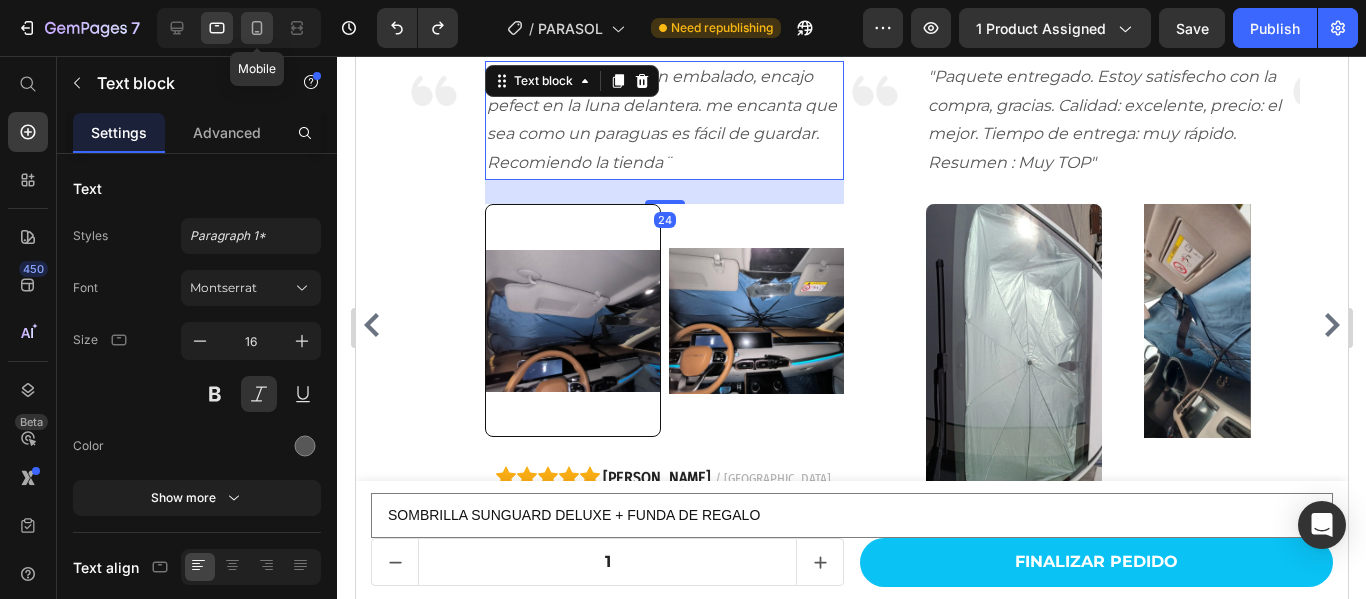 click 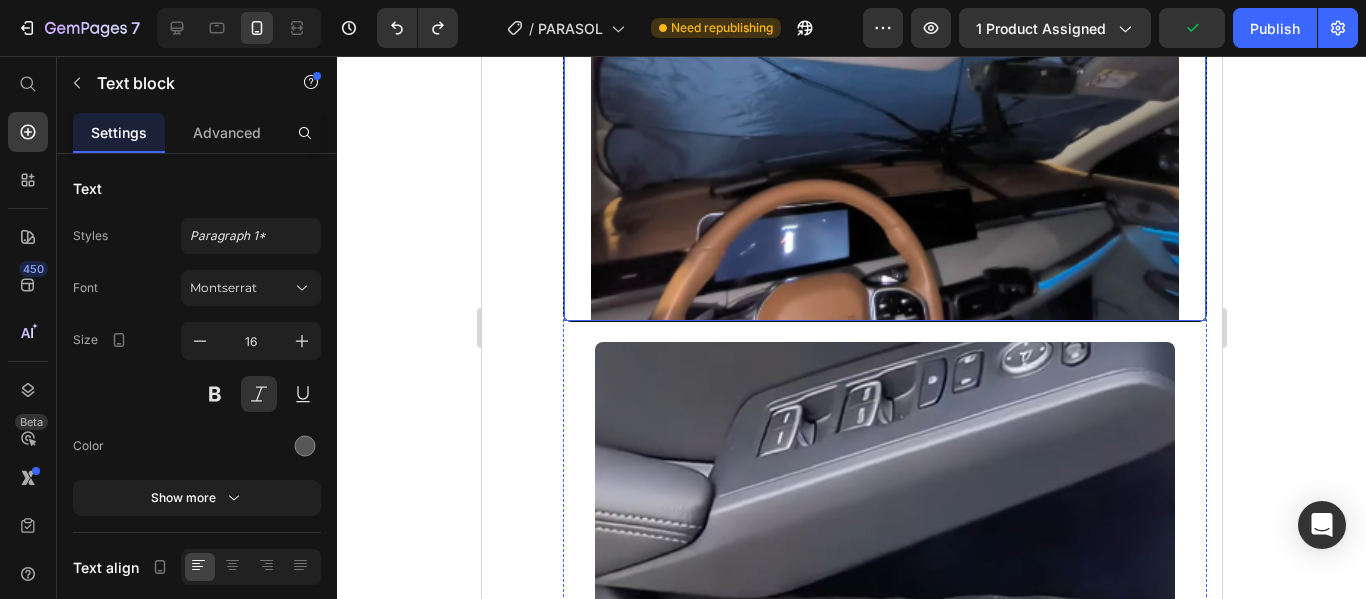 scroll, scrollTop: 8202, scrollLeft: 0, axis: vertical 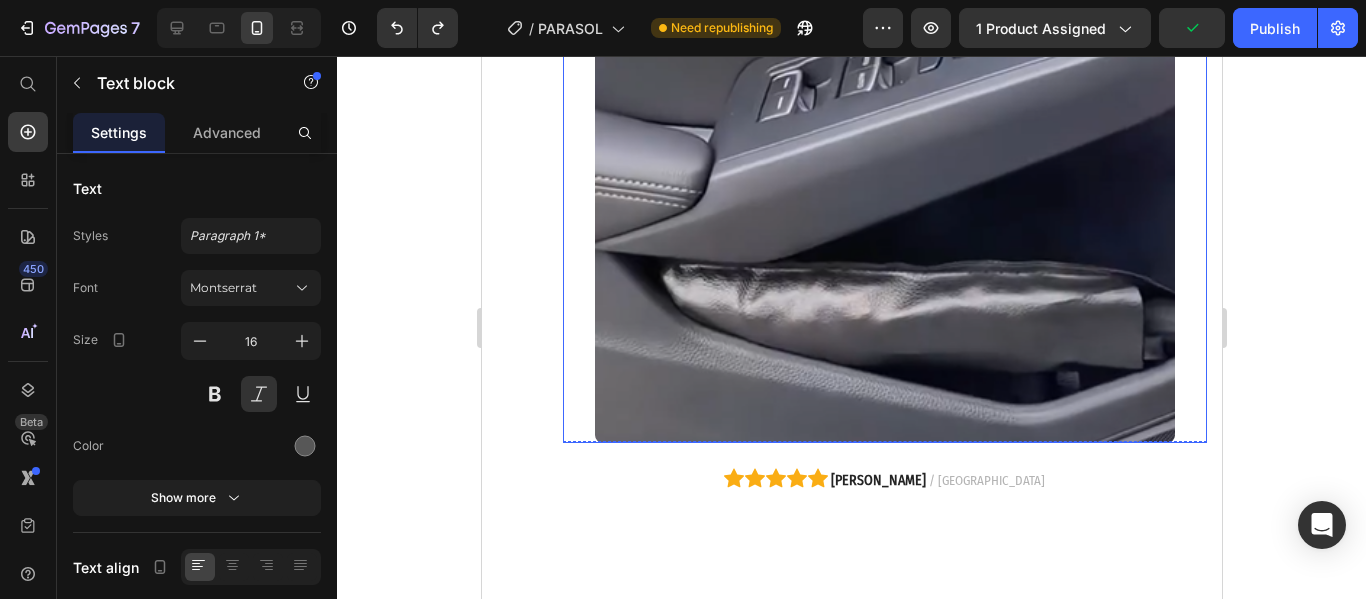 click at bounding box center [884, 225] 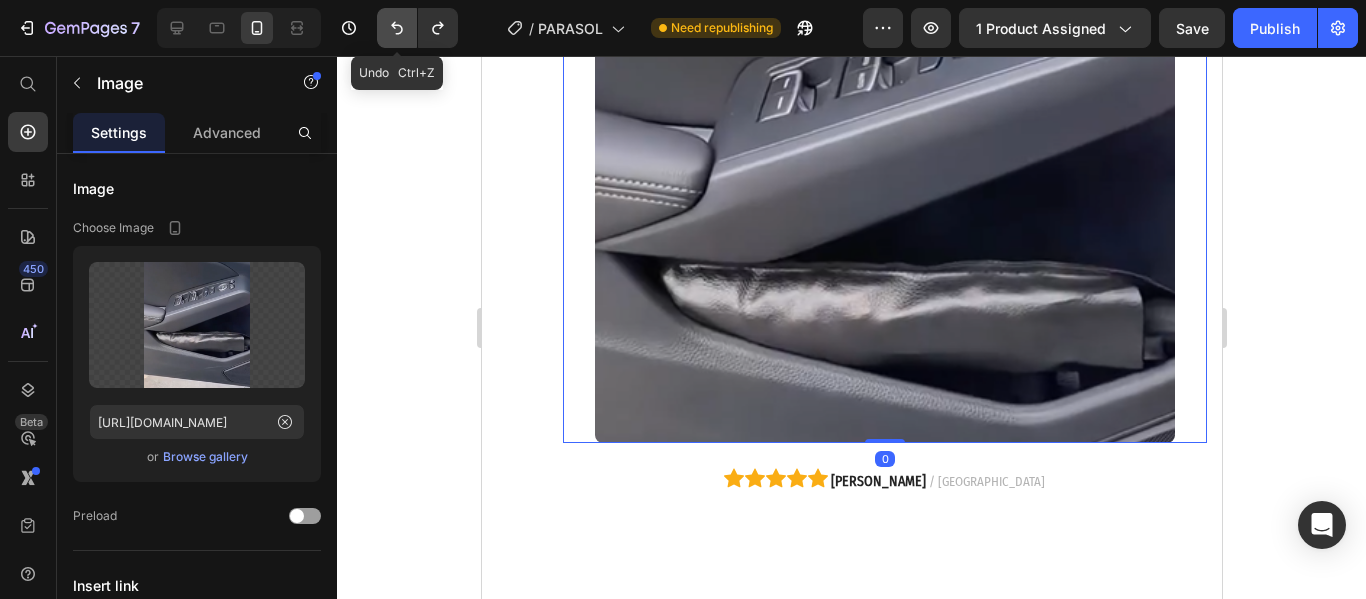 click 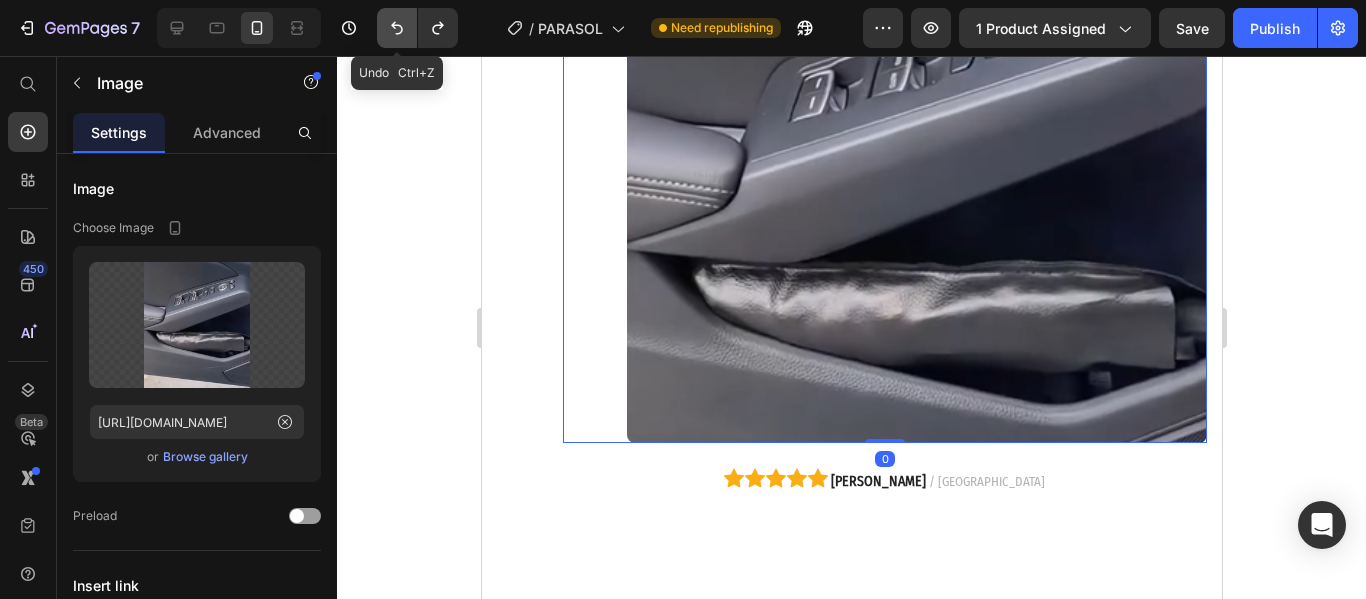 click 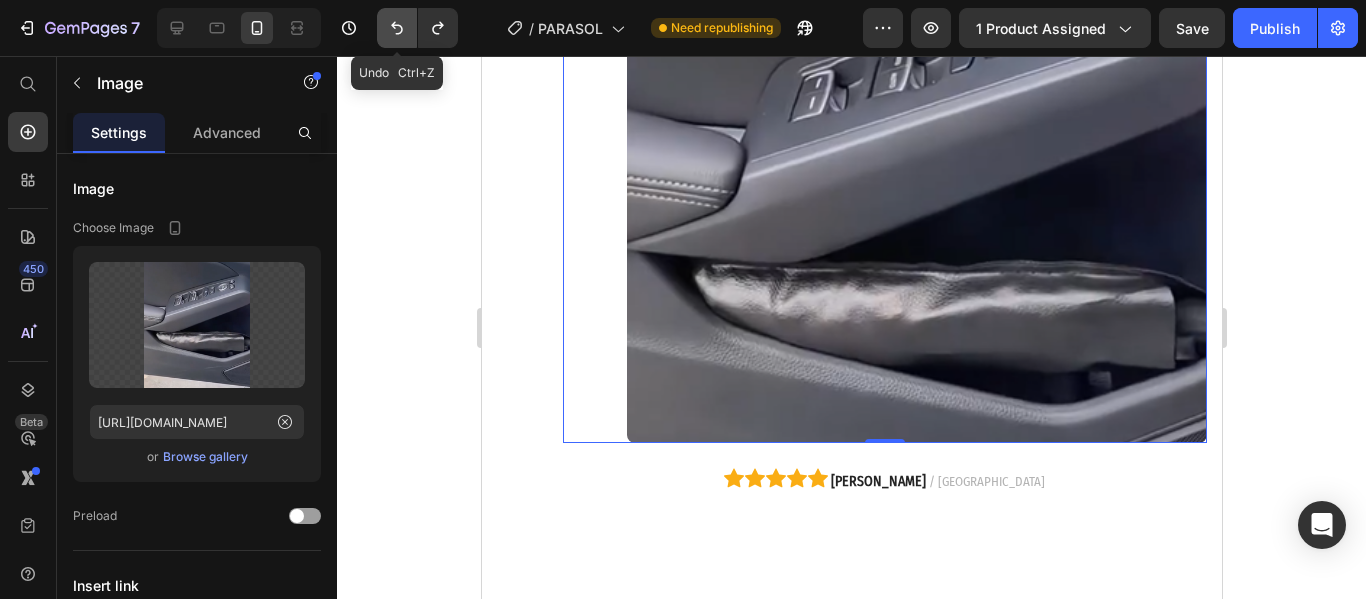 click 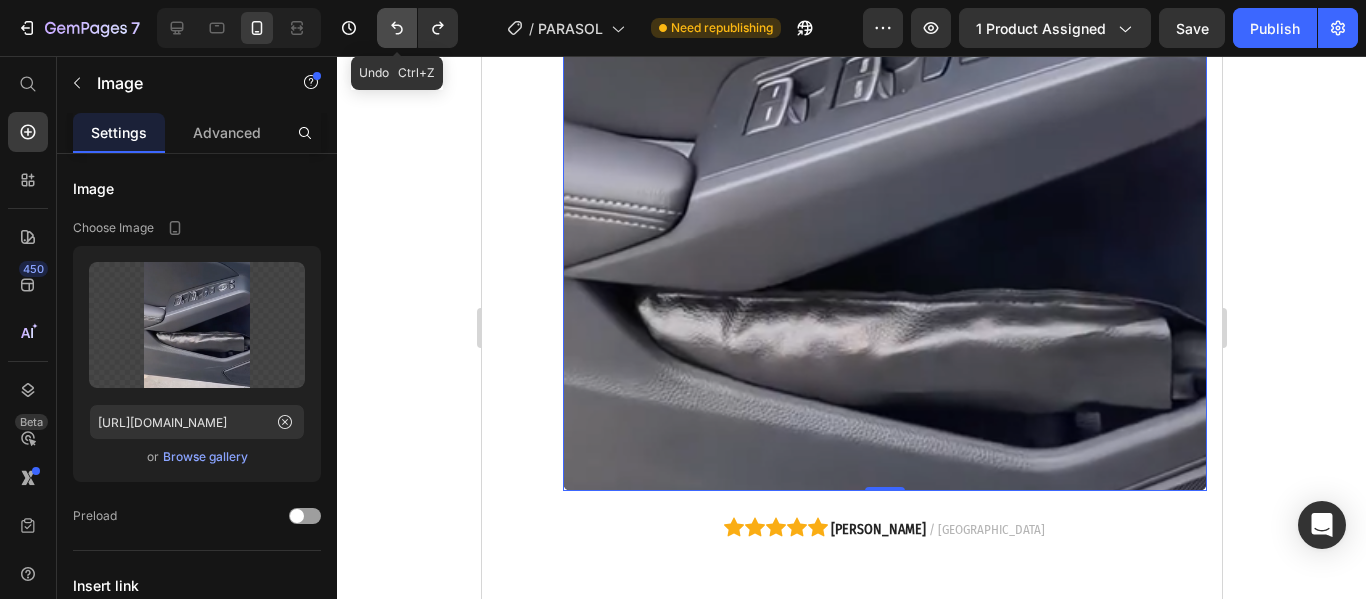 click 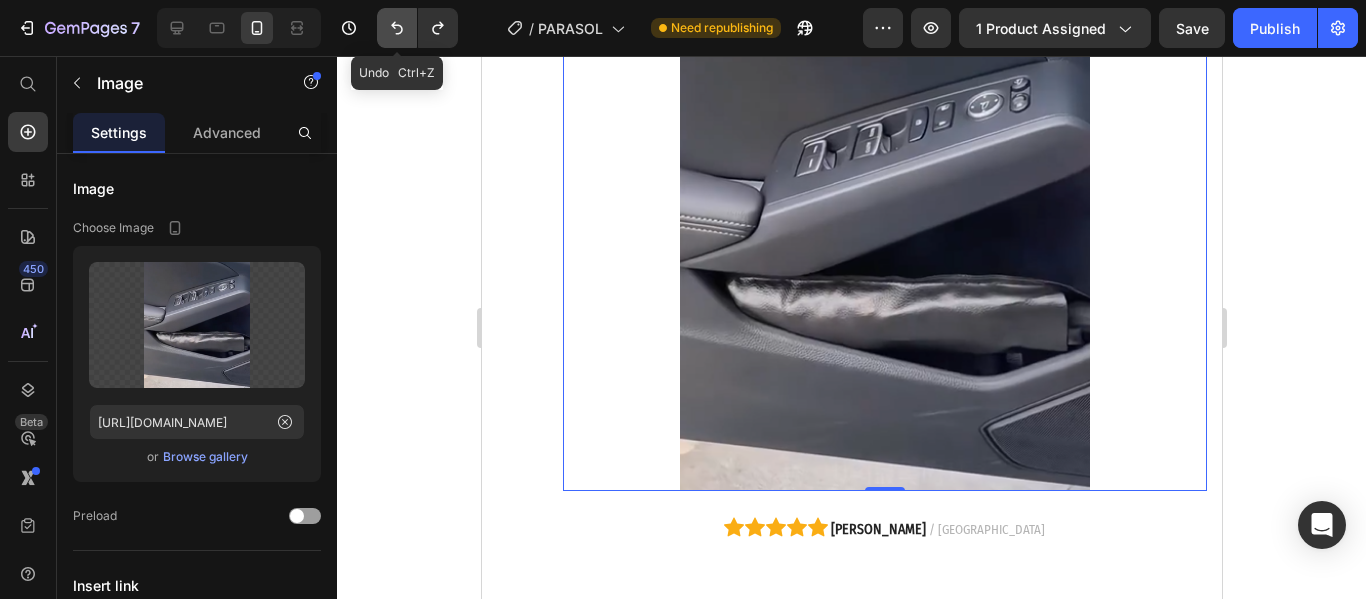 click 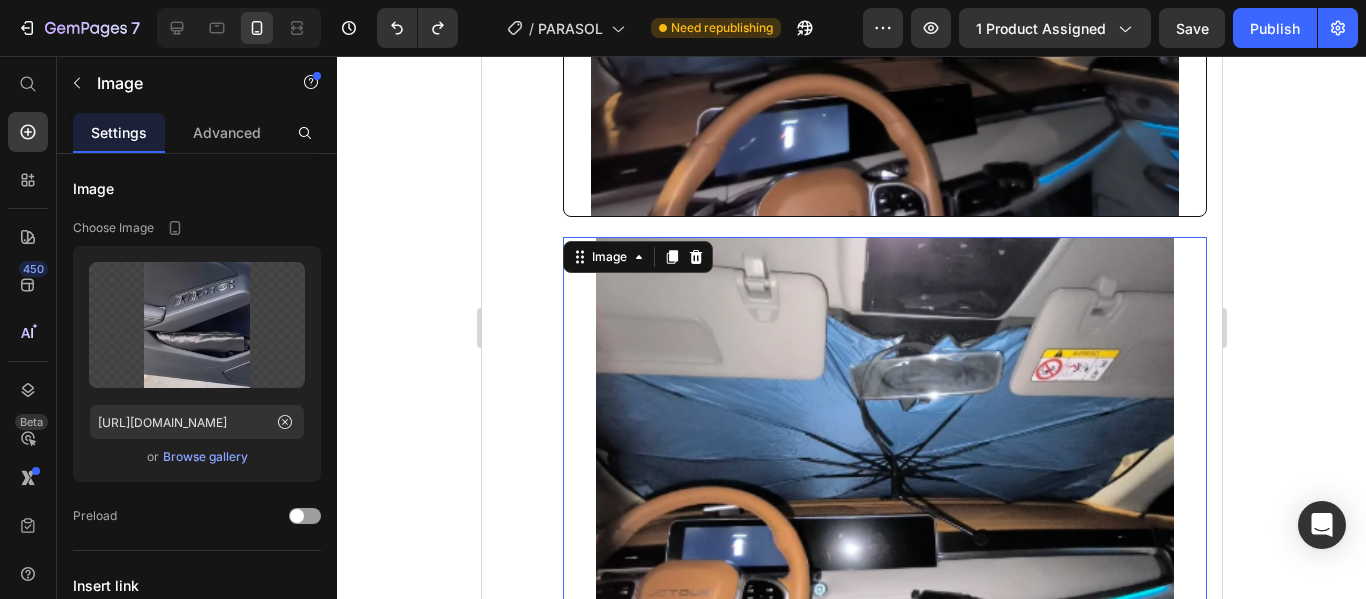 scroll, scrollTop: 8002, scrollLeft: 0, axis: vertical 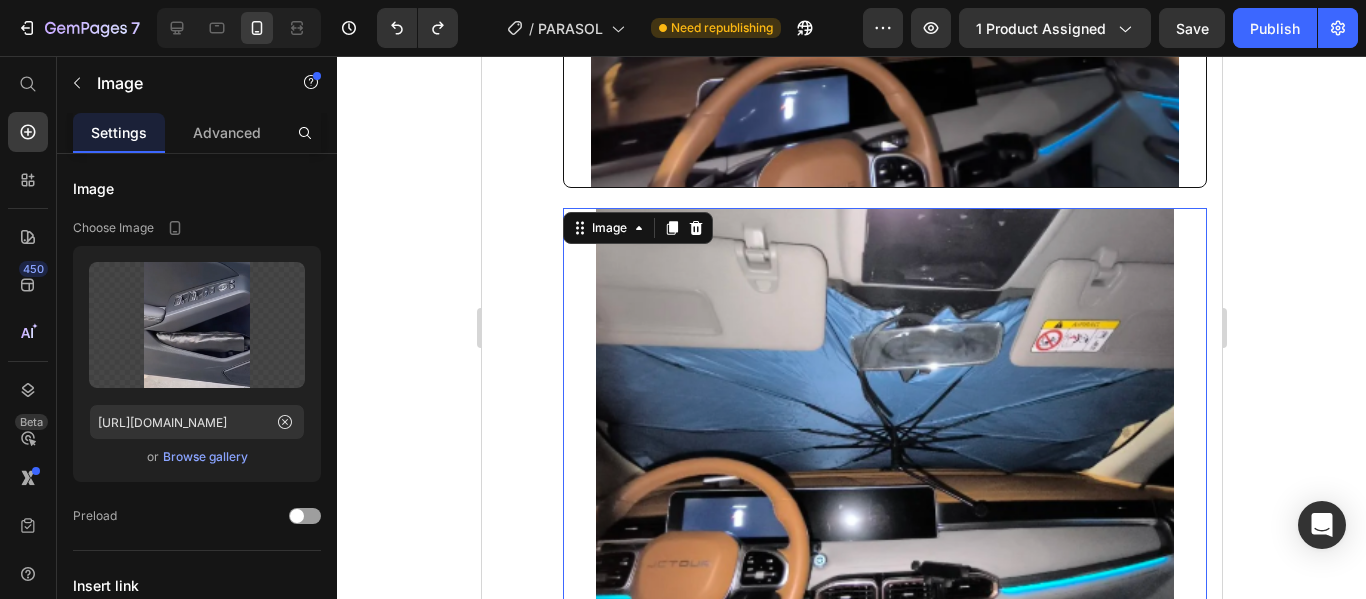 click 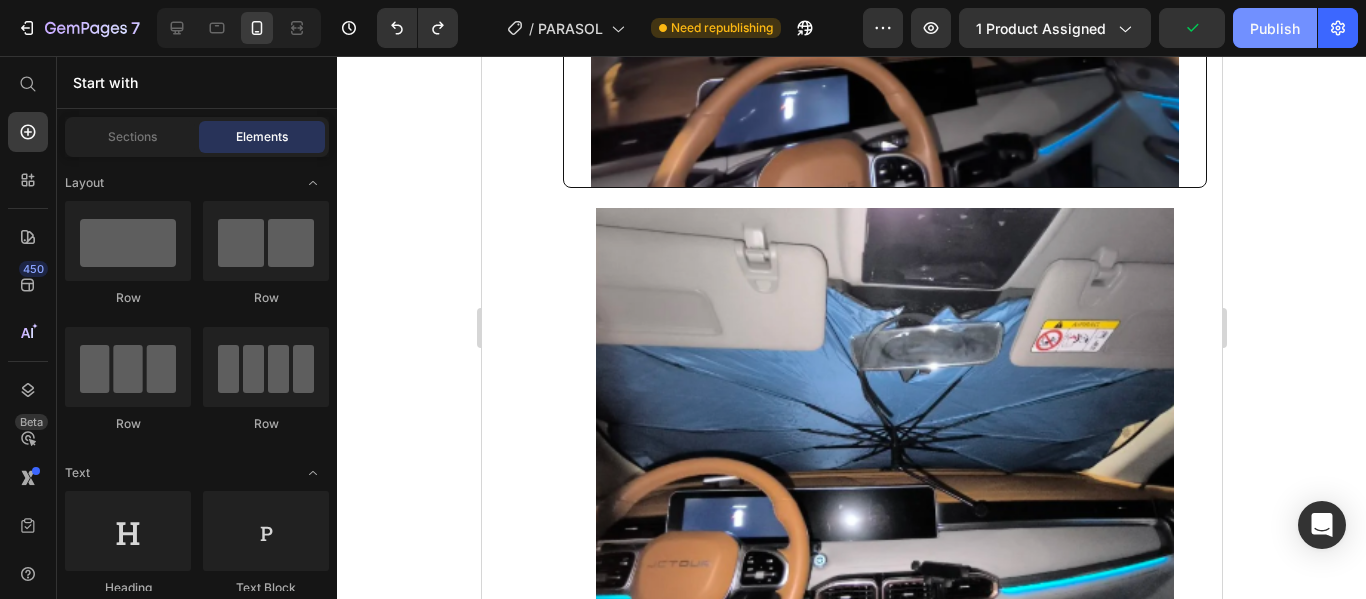 click on "Publish" at bounding box center [1275, 28] 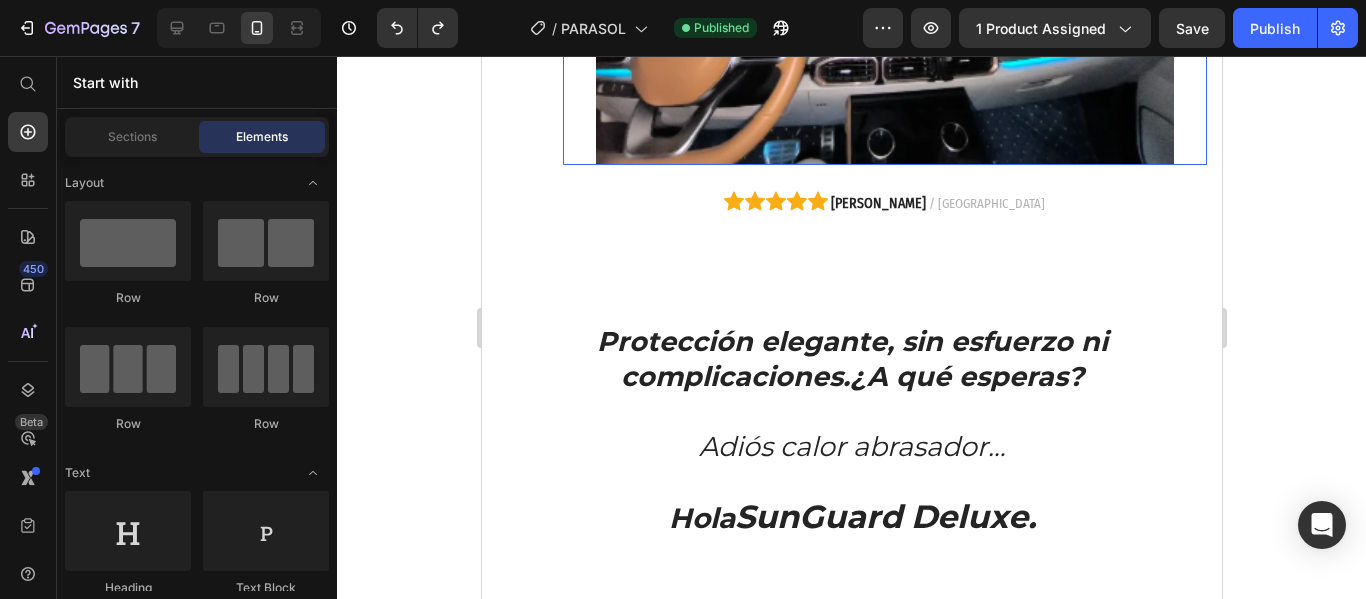 scroll, scrollTop: 8702, scrollLeft: 0, axis: vertical 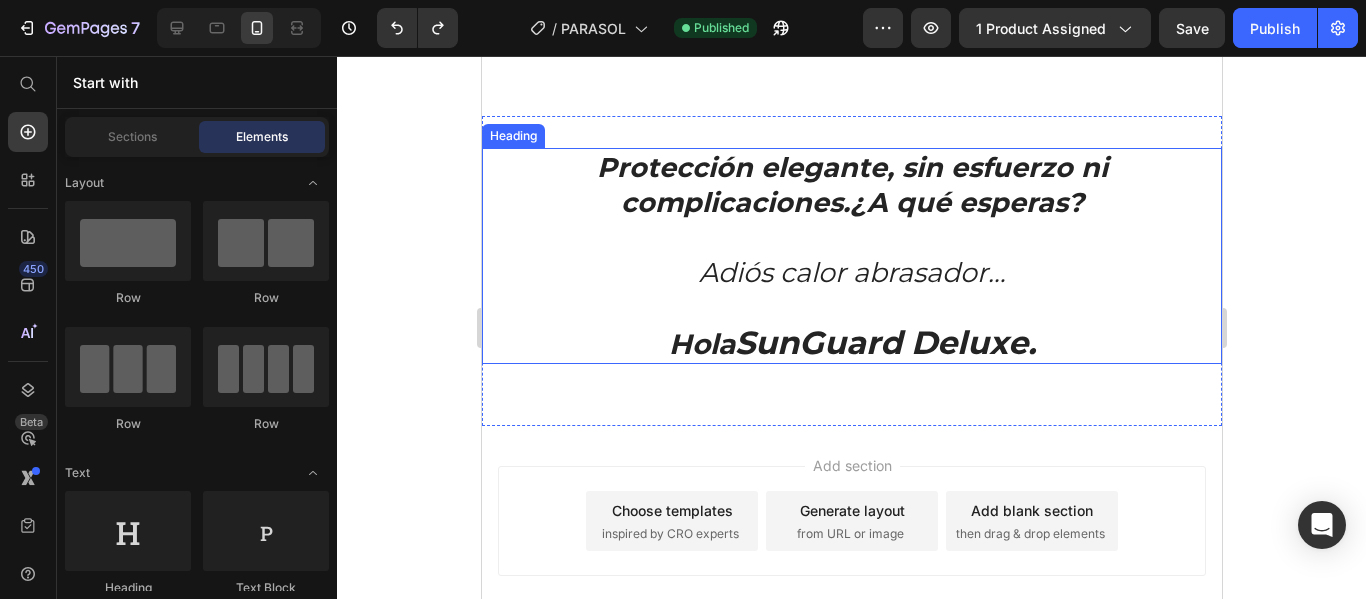 click on "Protección elegante, sin esfuerzo ni complicaciones.¿A qué esperas? Adiós calor abrasador… Hola  SunGuard Deluxe." at bounding box center [851, 256] 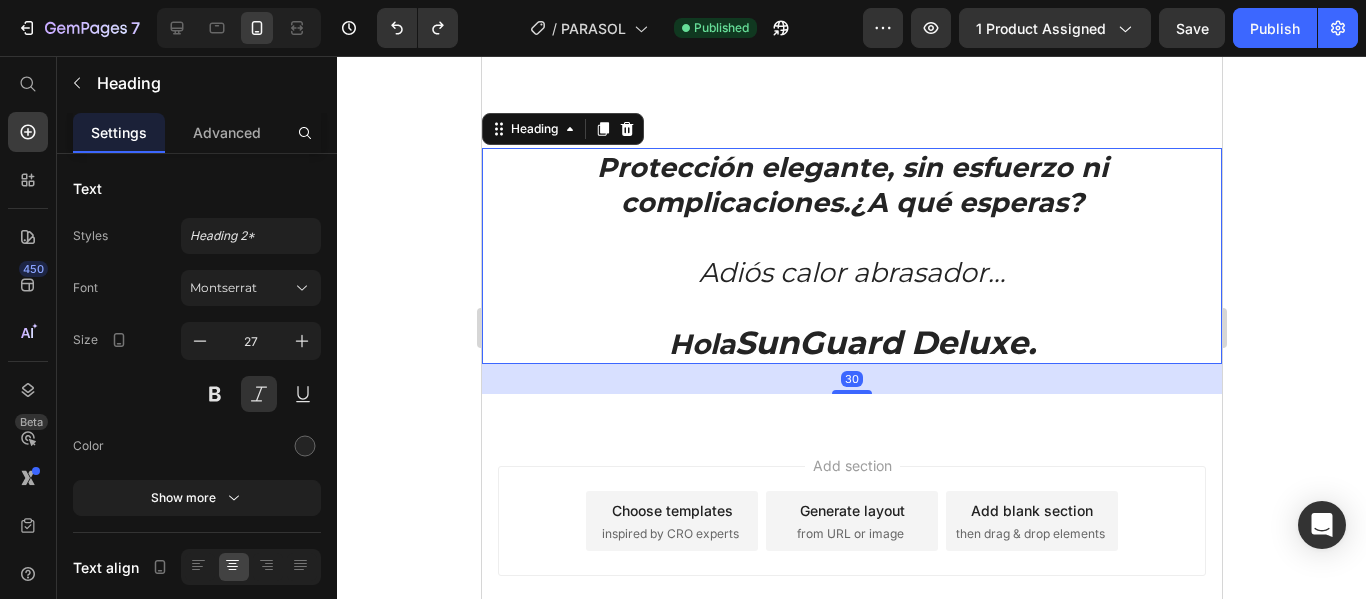 click on "Protección elegante, sin esfuerzo ni complicaciones.¿A qué esperas? Adiós calor abrasador… Hola  SunGuard Deluxe." at bounding box center [851, 256] 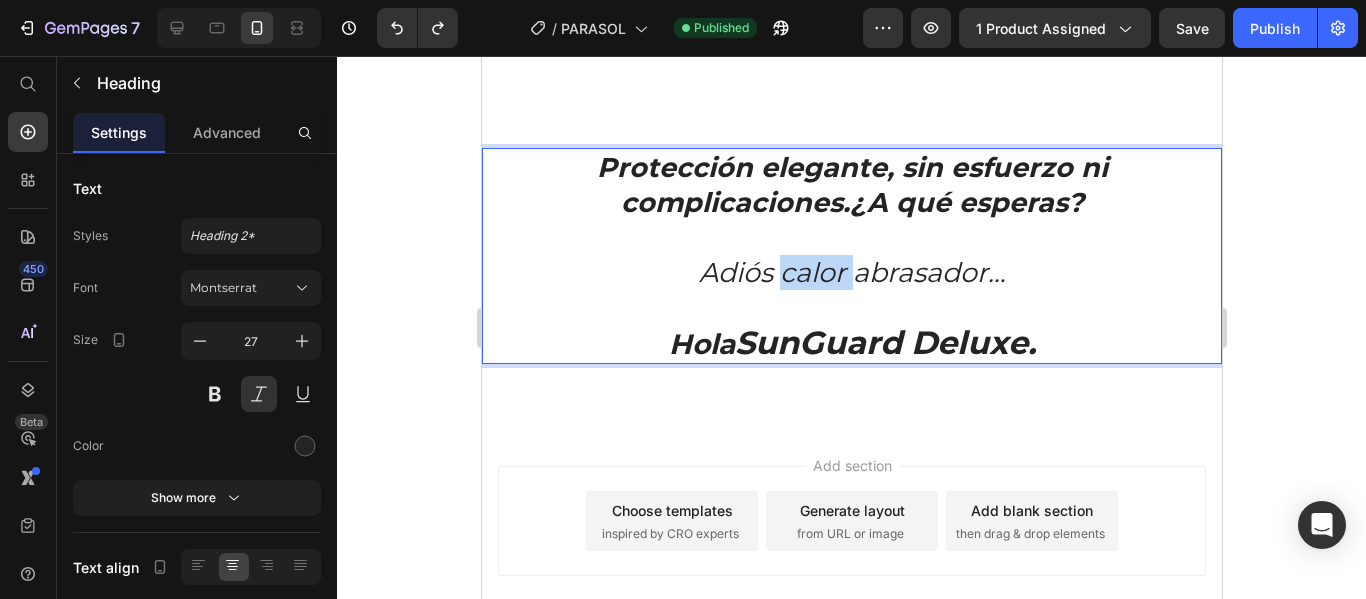 click on "Protección elegante, sin esfuerzo ni complicaciones.¿A qué esperas? Adiós calor abrasador… Hola  SunGuard Deluxe." at bounding box center (851, 256) 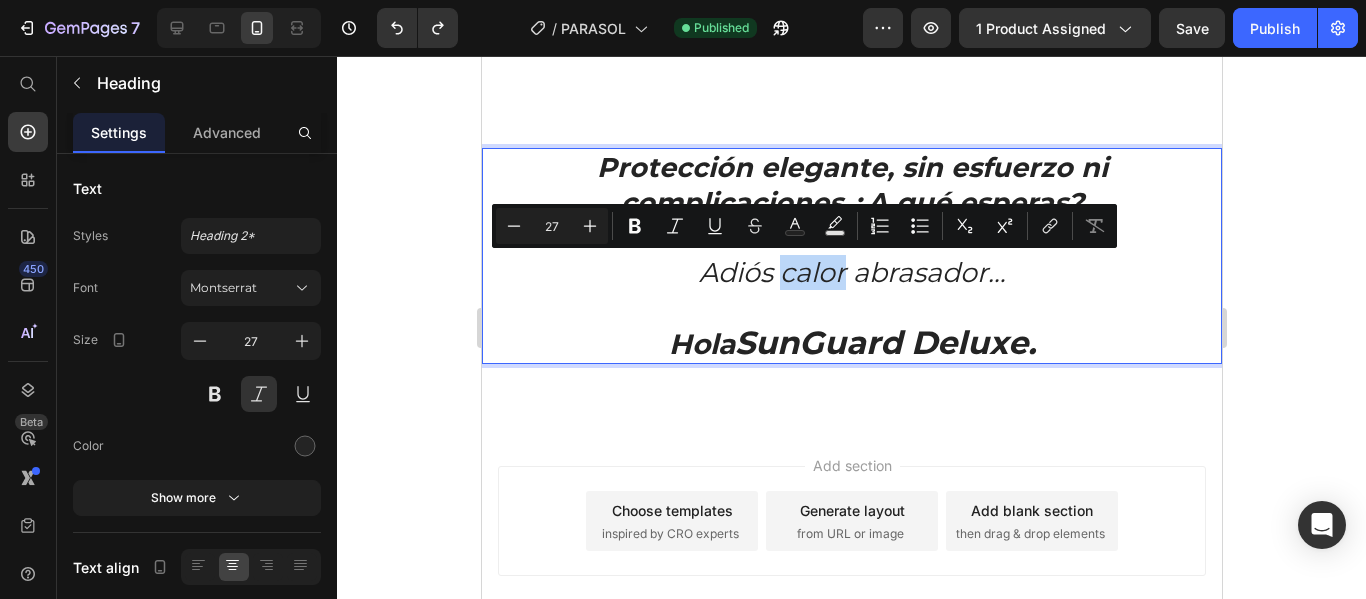 click on "Protección elegante, sin esfuerzo ni complicaciones.¿A qué esperas? Adiós calor abrasador… Hola  SunGuard Deluxe." at bounding box center (851, 256) 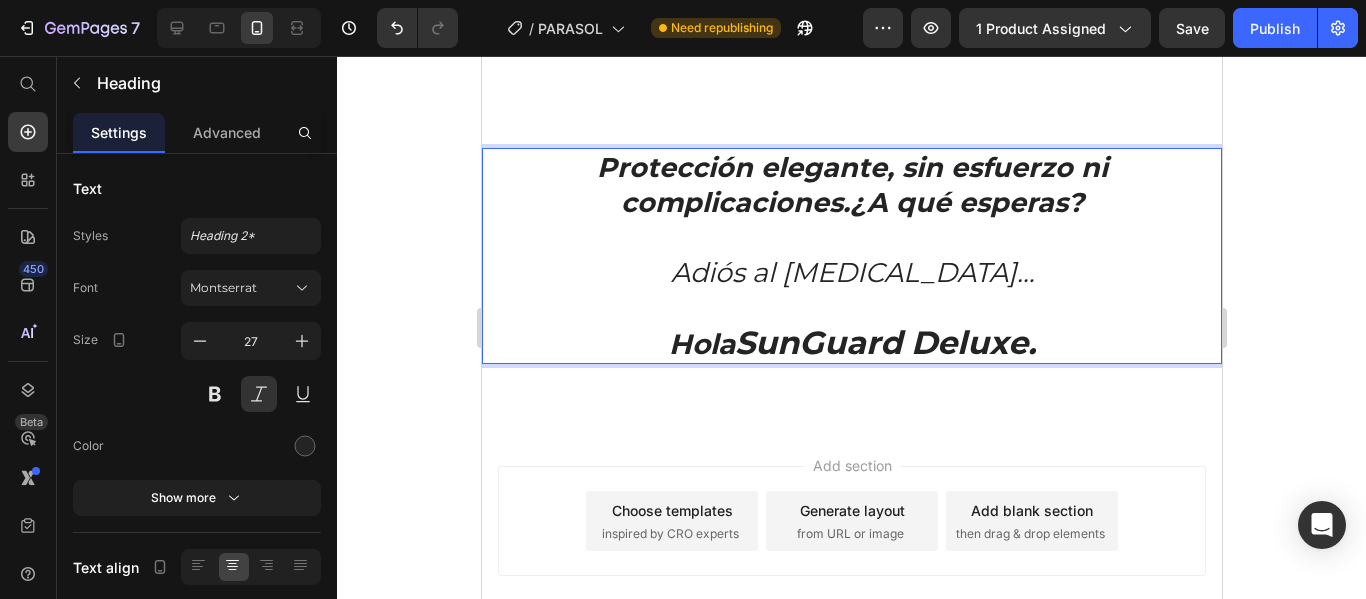 click on "Protección elegante, sin esfuerzo ni complicaciones.¿A qué esperas?" at bounding box center [851, 185] 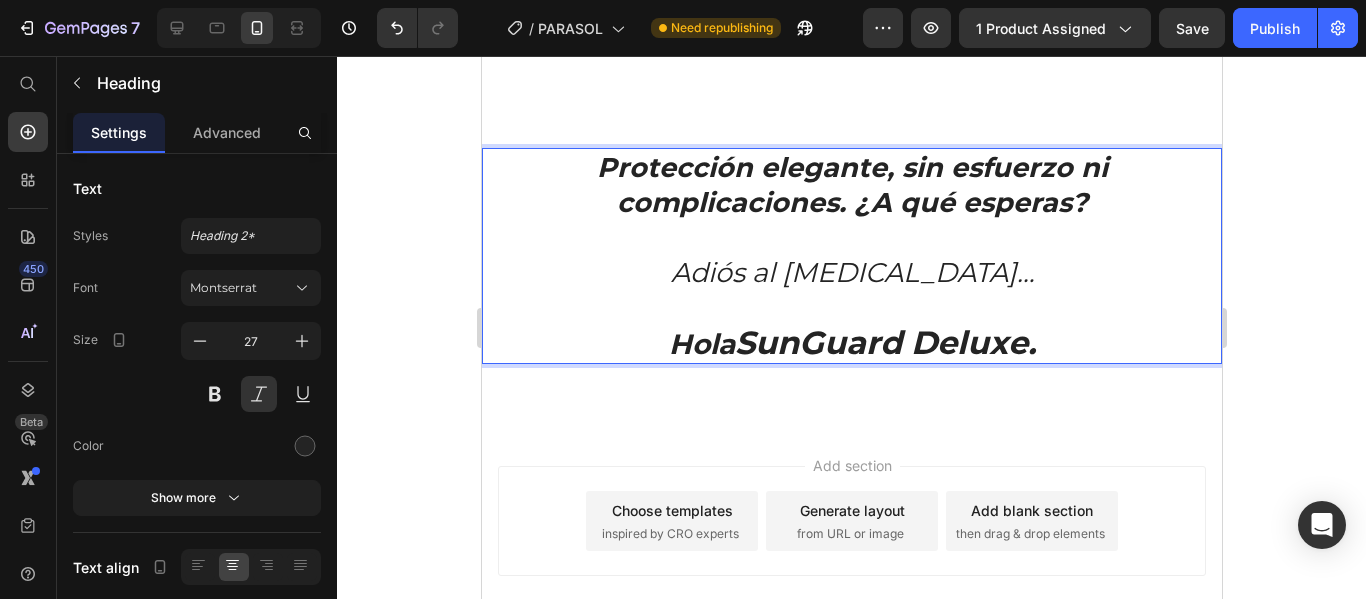 click on "Protección elegante, sin esfuerzo ni complicaciones. ¿A qué esperas? Adiós al [MEDICAL_DATA]… Hola  SunGuard Deluxe." at bounding box center (851, 256) 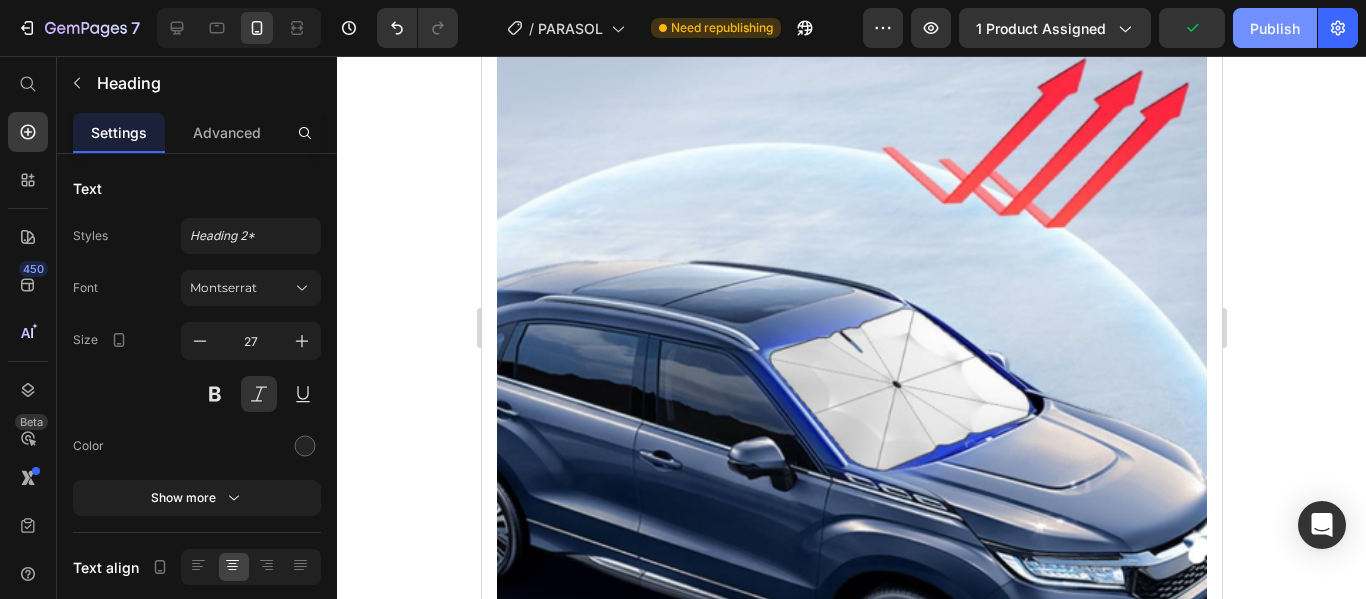 scroll, scrollTop: 6302, scrollLeft: 0, axis: vertical 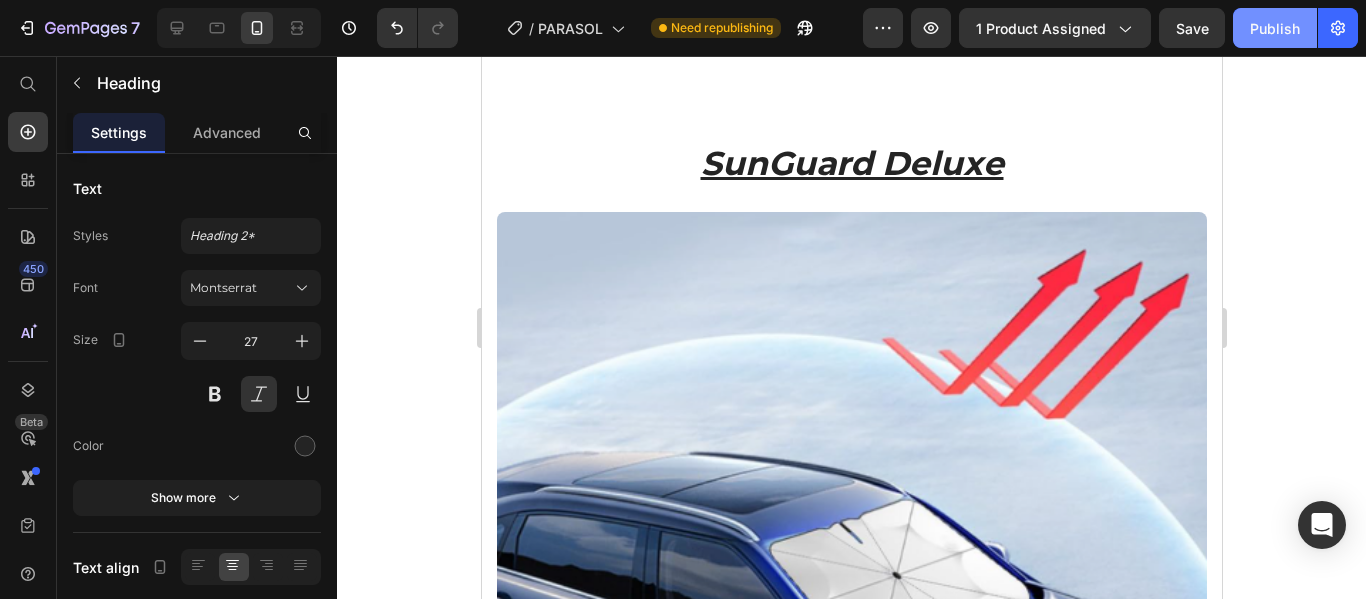 click on "Publish" 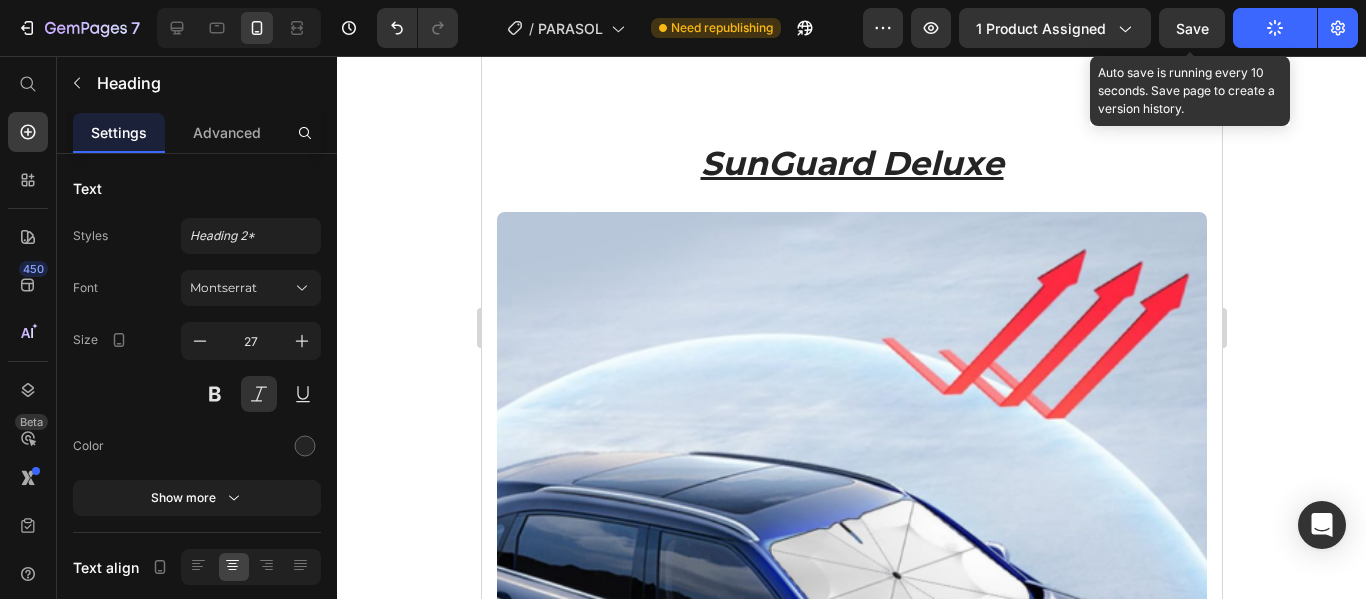 click on "Save" at bounding box center [1192, 28] 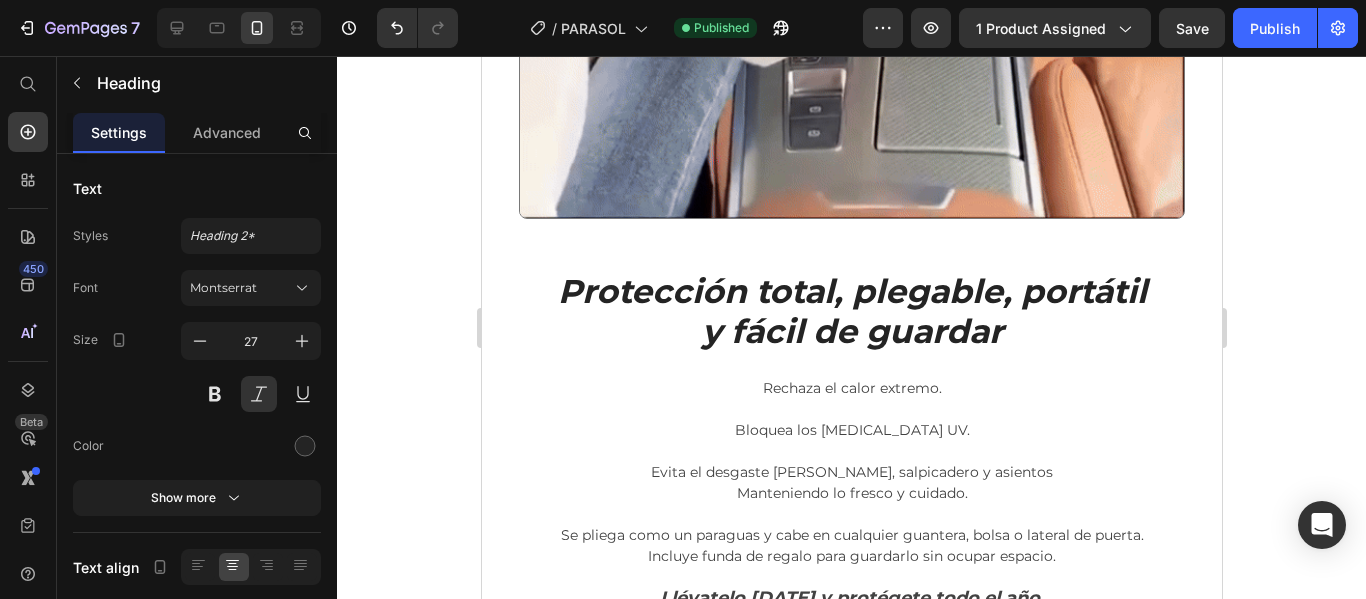 scroll, scrollTop: 5802, scrollLeft: 0, axis: vertical 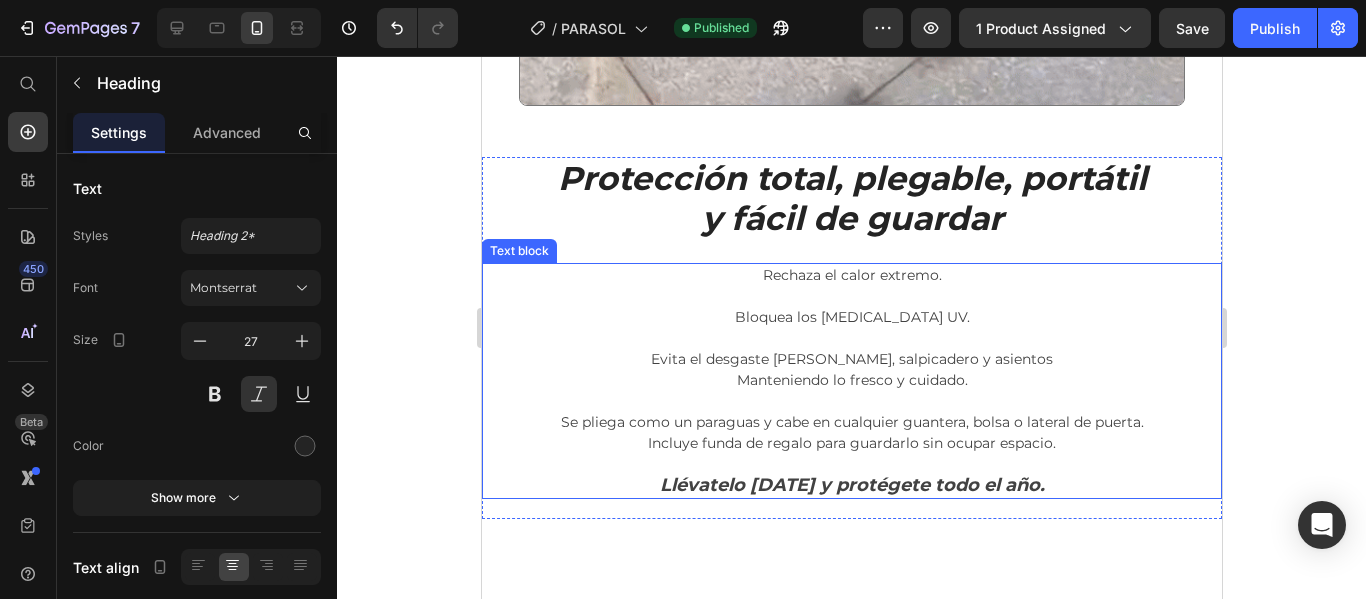 click on "Evita el desgaste [PERSON_NAME], salpicadero y asientos" at bounding box center [851, 349] 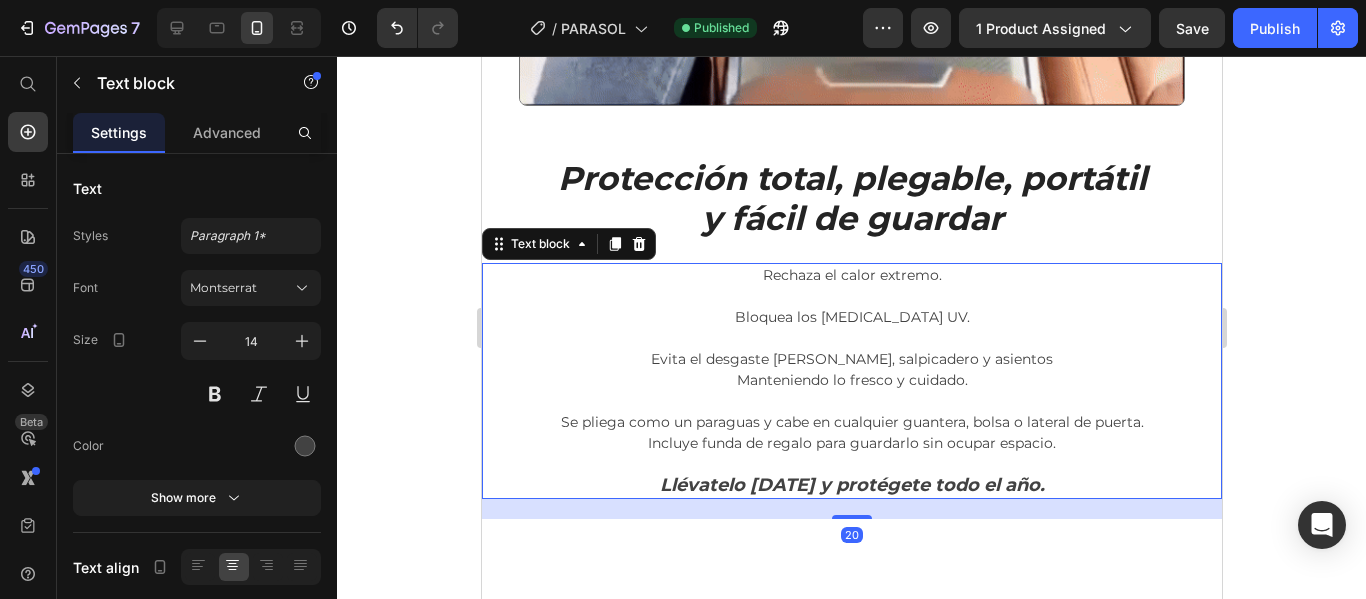 click on "Evita el desgaste [PERSON_NAME], salpicadero y asientos" at bounding box center (851, 349) 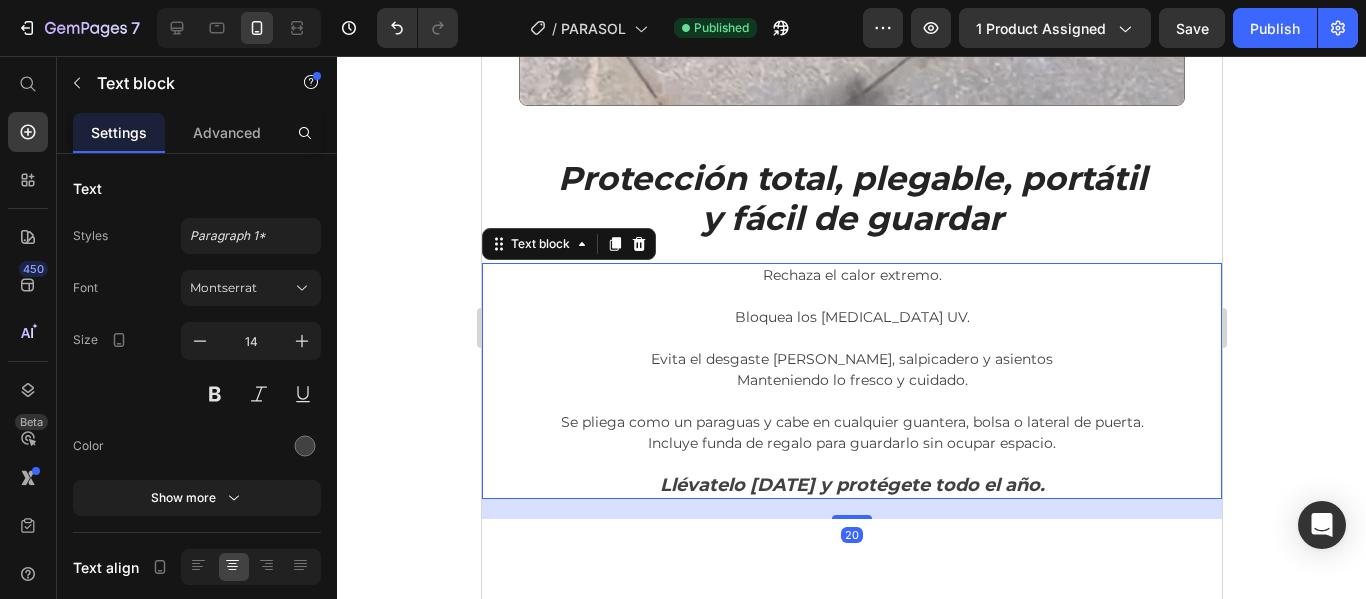 click on "Evita el desgaste [PERSON_NAME], salpicadero y asientos" at bounding box center (851, 349) 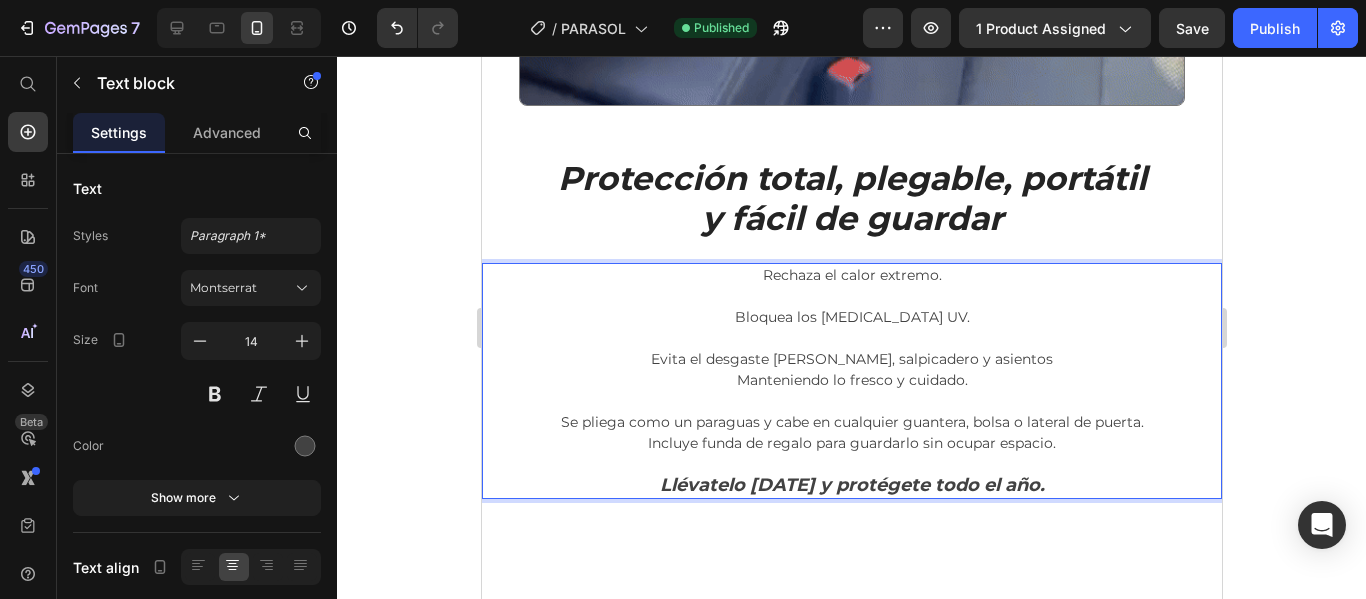 click on "Manteniendo lo fresco y cuidado." at bounding box center [851, 380] 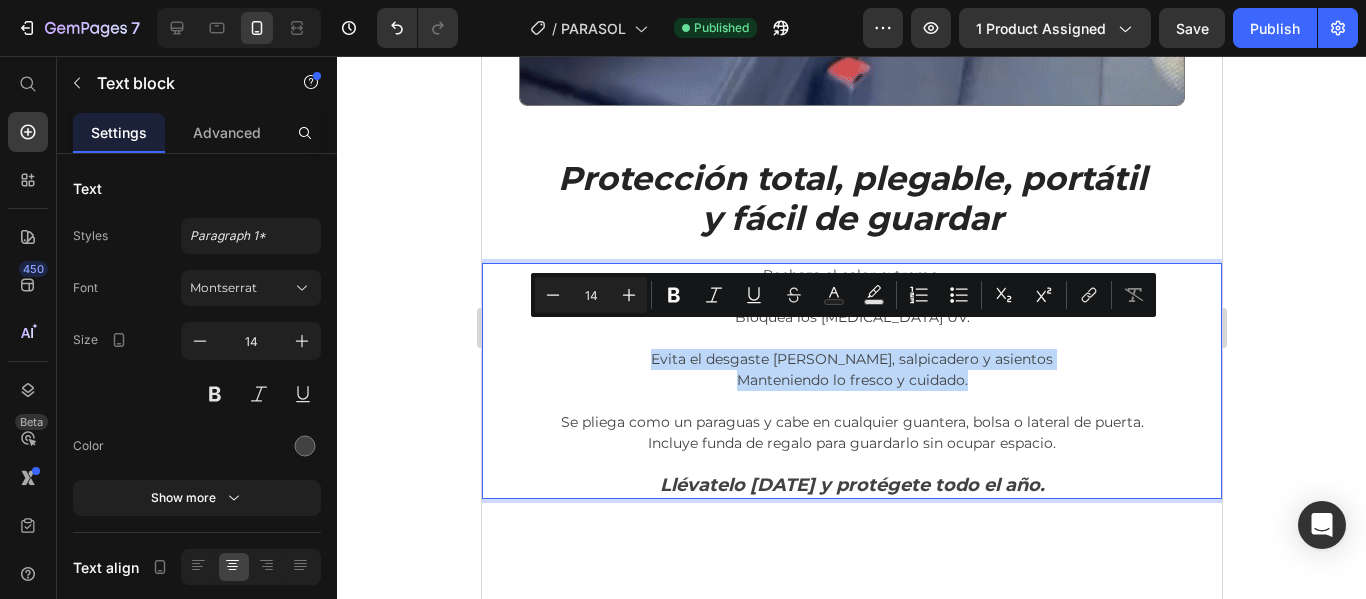 drag, startPoint x: 960, startPoint y: 358, endPoint x: 665, endPoint y: 335, distance: 295.89526 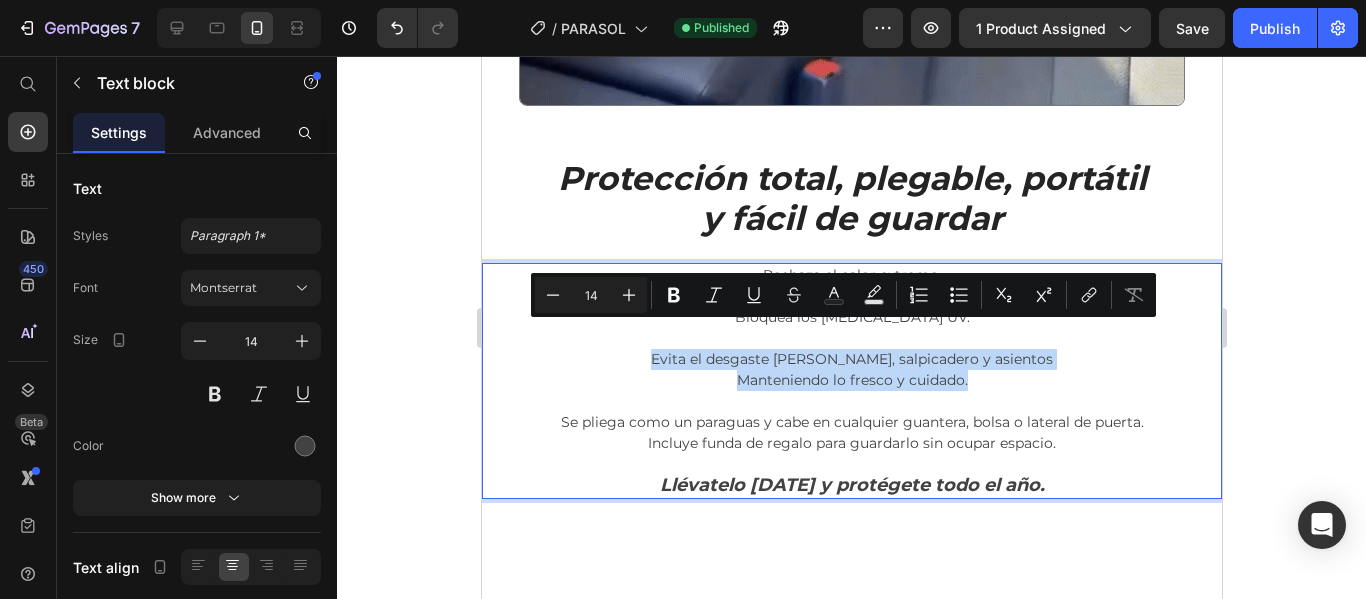 click on "Rechaza el calor extremo. Bloquea los [MEDICAL_DATA] UV. Evita el desgaste [PERSON_NAME], salpicadero y asientos Manteniendo lo fresco y cuidado. Se pliega como un paraguas y cabe en cualquier guantera, bolsa o lateral de puerta. Incluye funda de regalo para guardarlo sin ocupar espacio. Llévatelo [DATE] y protégete todo el año." at bounding box center (851, 381) 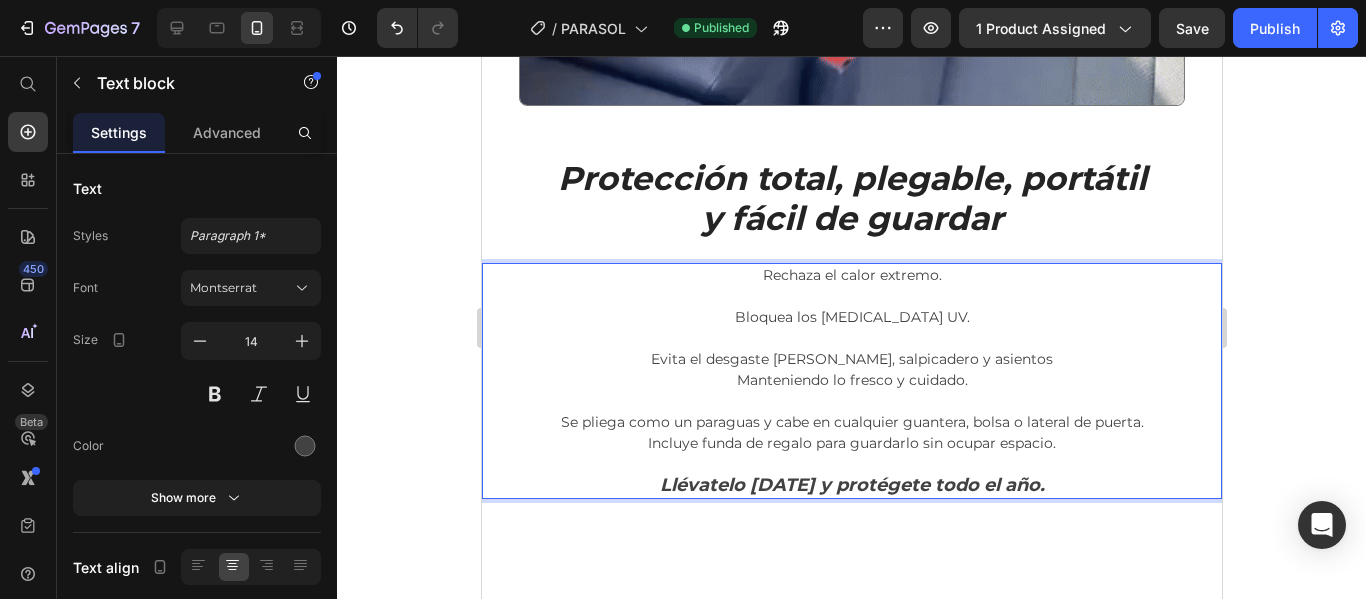 drag, startPoint x: 680, startPoint y: 332, endPoint x: 703, endPoint y: 254, distance: 81.32035 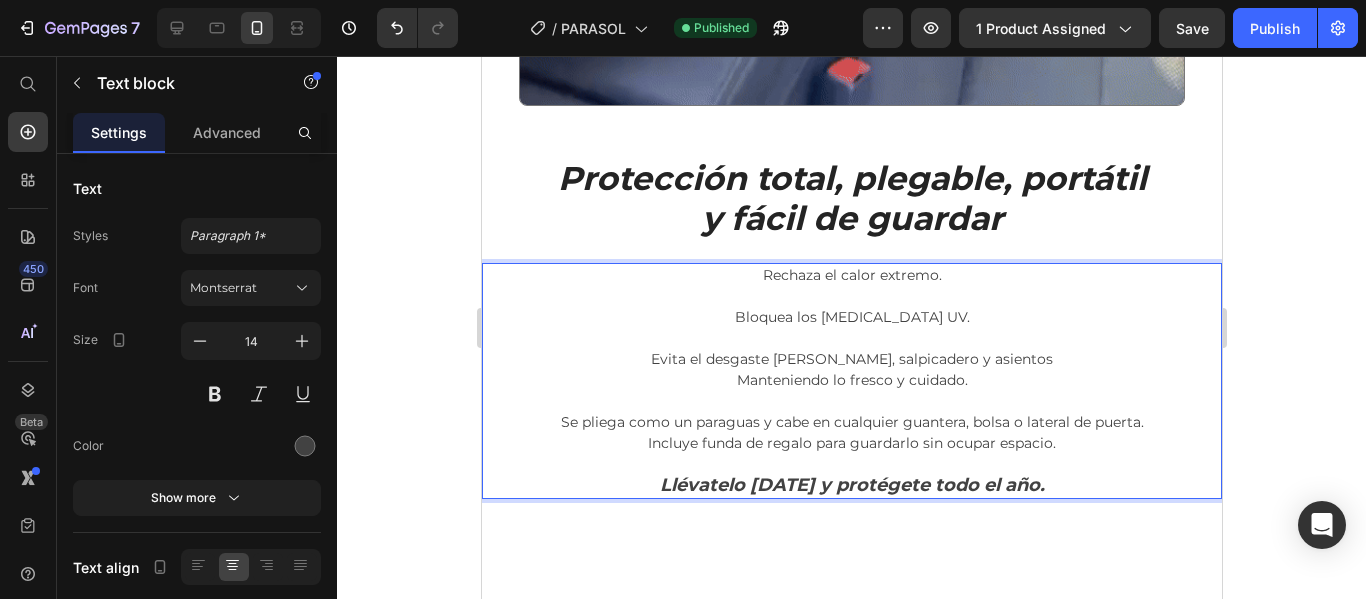 click on "Rechaza el calor extremo. Bloquea los [MEDICAL_DATA] UV. Evita el desgaste [PERSON_NAME], salpicadero y asientos Manteniendo lo fresco y cuidado. Se pliega como un paraguas y cabe en cualquier guantera, bolsa o lateral de puerta. Incluye funda de regalo para guardarlo sin ocupar espacio. Llévatelo [DATE] y protégete todo el año." at bounding box center [851, 381] 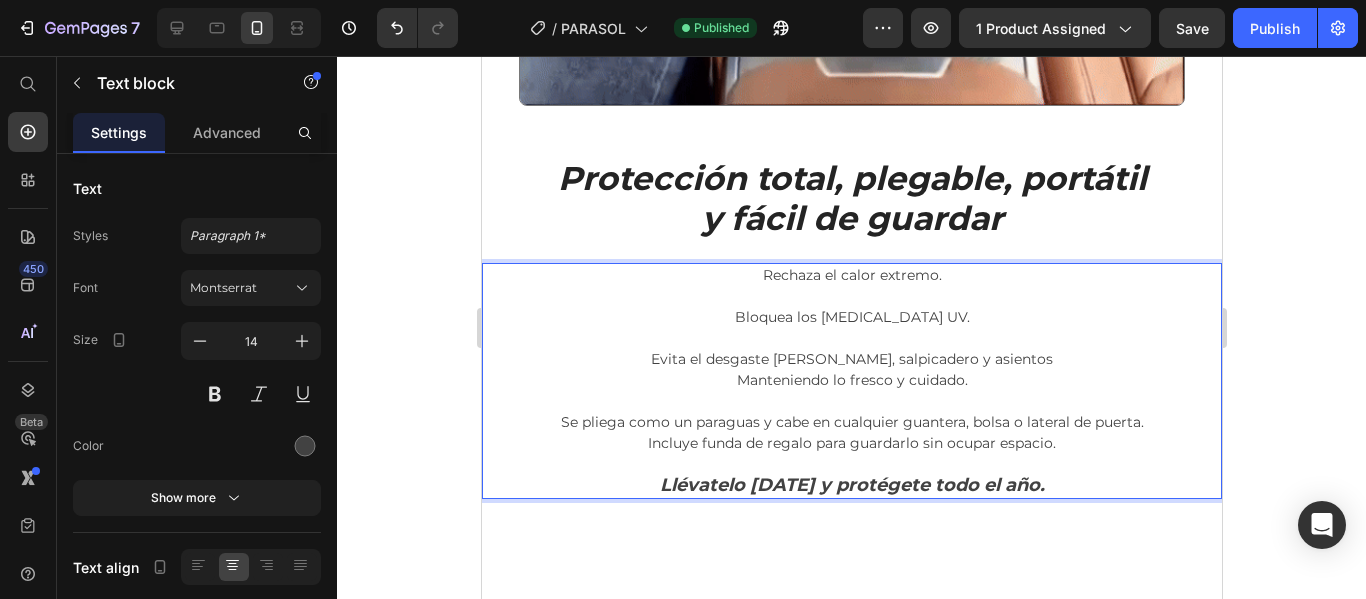 click on "Evita el desgaste [PERSON_NAME], salpicadero y asientos" at bounding box center (851, 349) 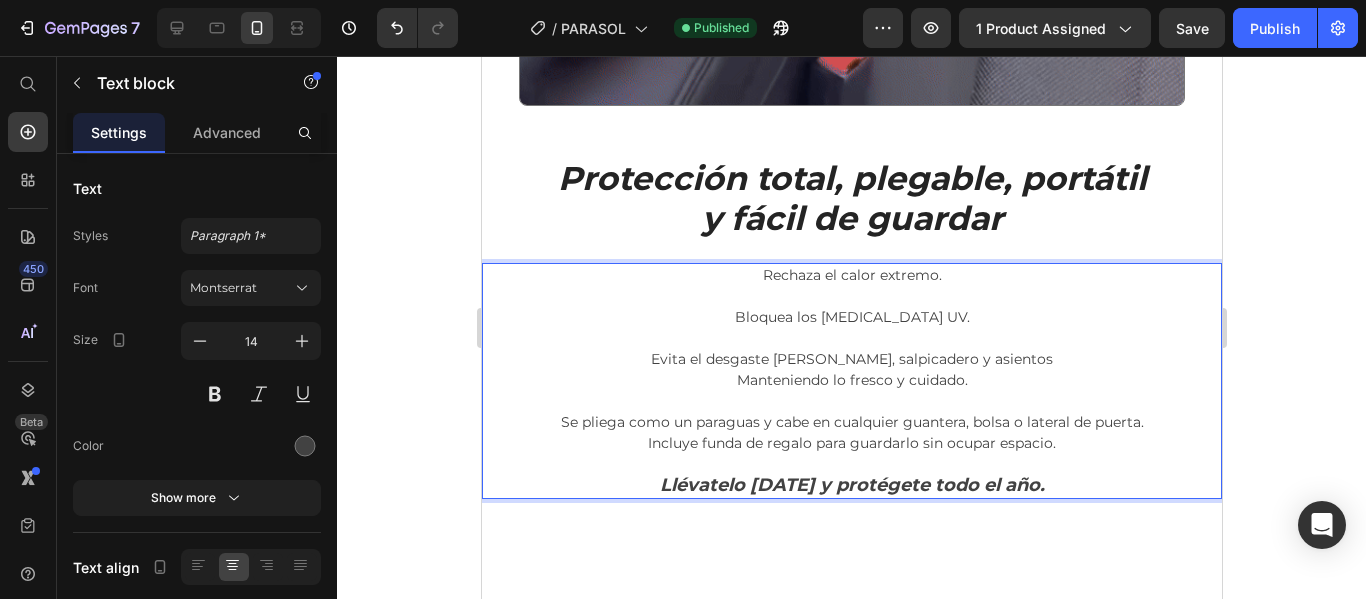 click on "Evita el desgaste [PERSON_NAME], salpicadero y asientos" at bounding box center (851, 349) 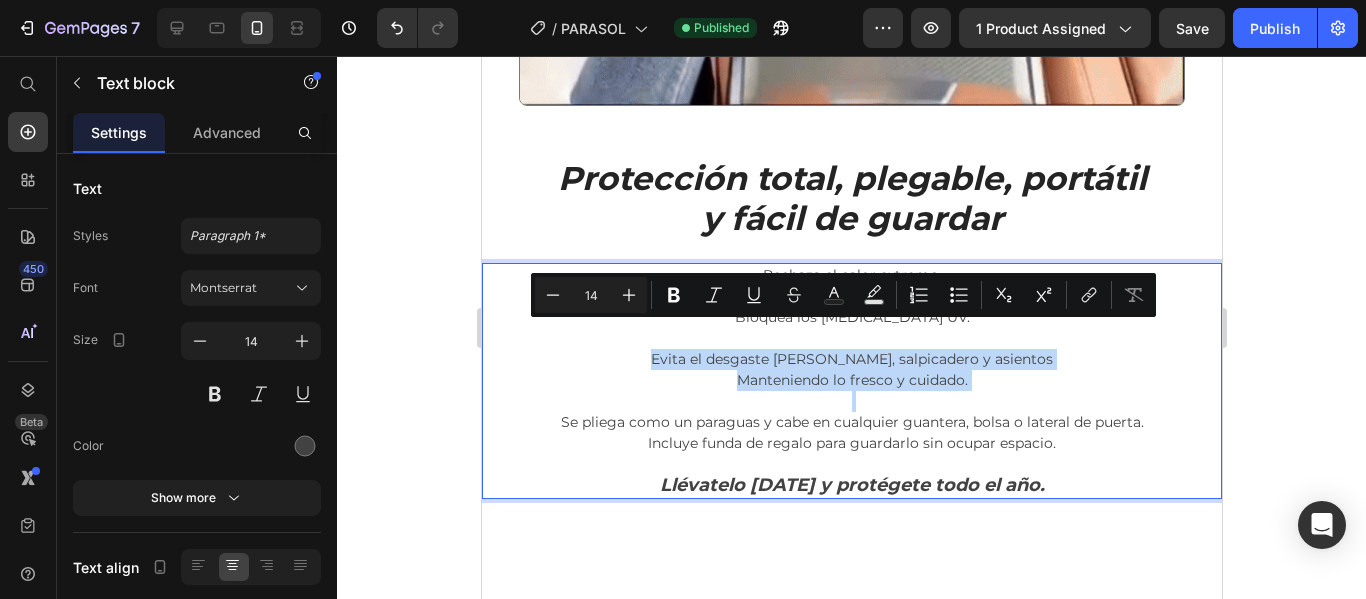 copy on "Evita el desgaste [PERSON_NAME], salpicadero y asientos Manteniendo lo fresco y cuidado." 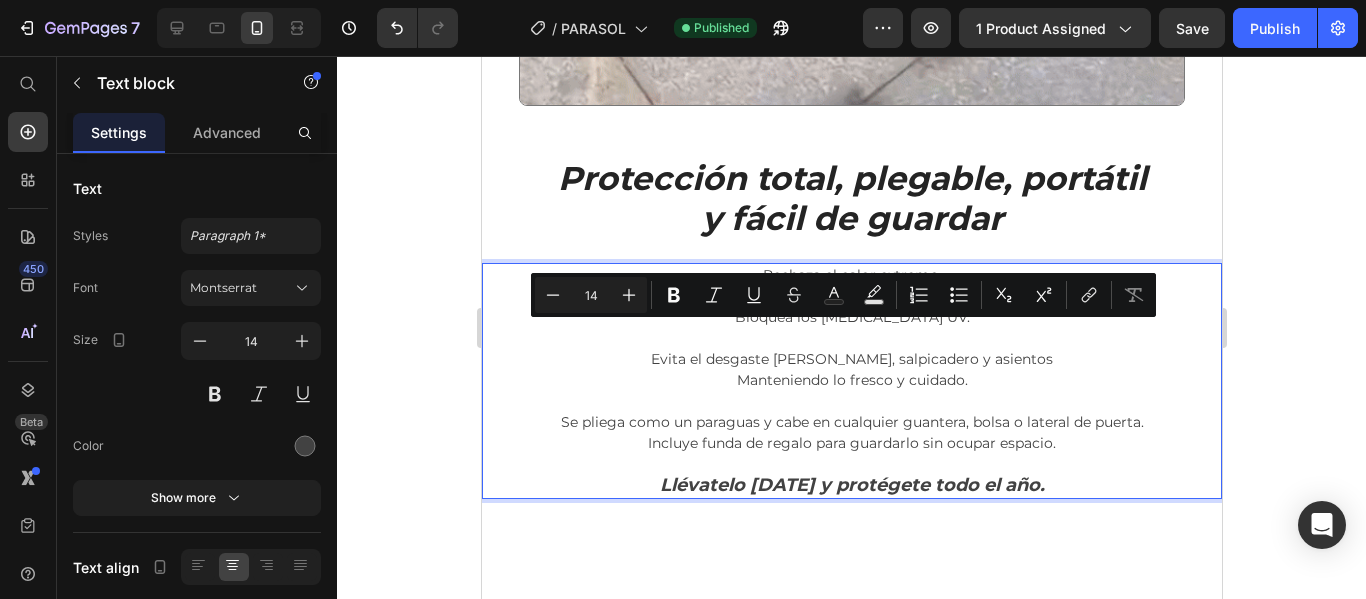 click on "Rechaza el calor extremo." at bounding box center [851, 275] 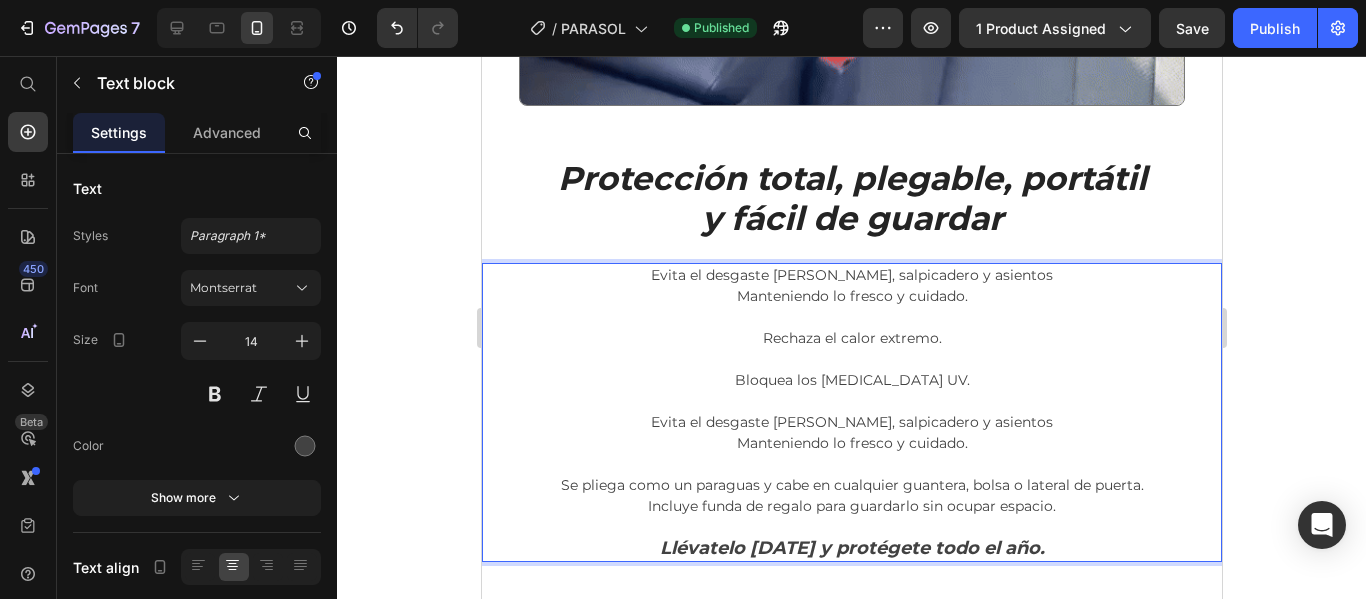 click on "Se pliega como un paraguas y cabe en cualquier guantera, bolsa o lateral de puerta. Incluye funda de regalo para guardarlo sin ocupar espacio." at bounding box center [851, 496] 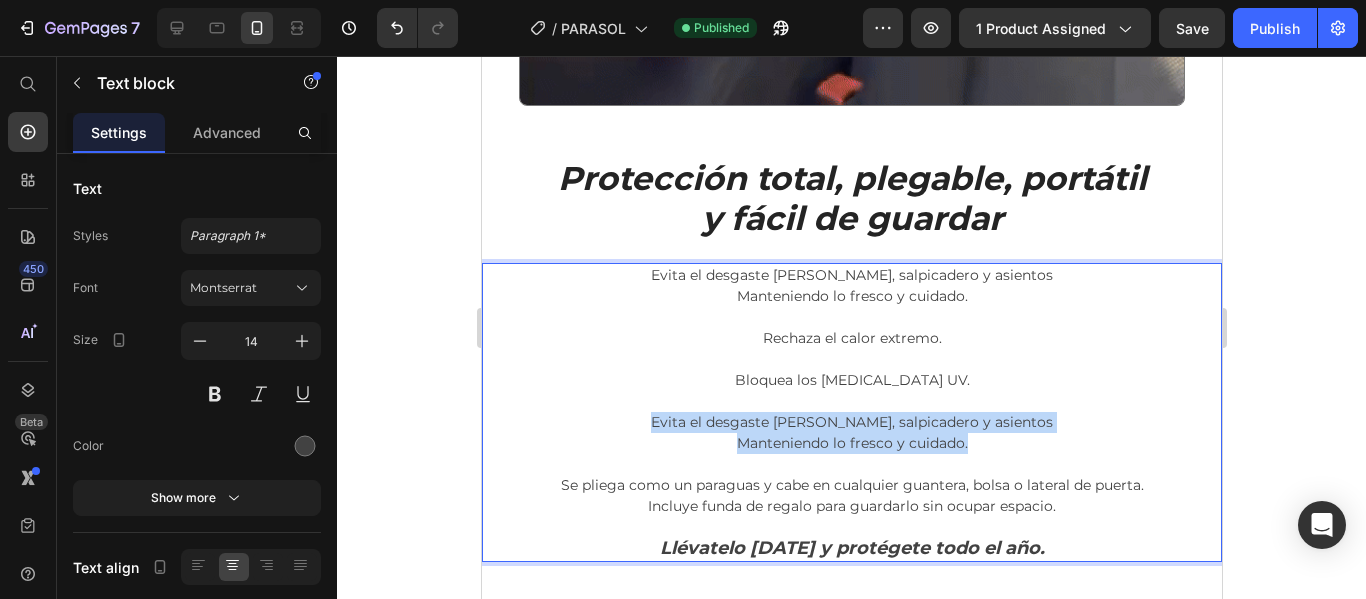 drag, startPoint x: 666, startPoint y: 391, endPoint x: 979, endPoint y: 425, distance: 314.84122 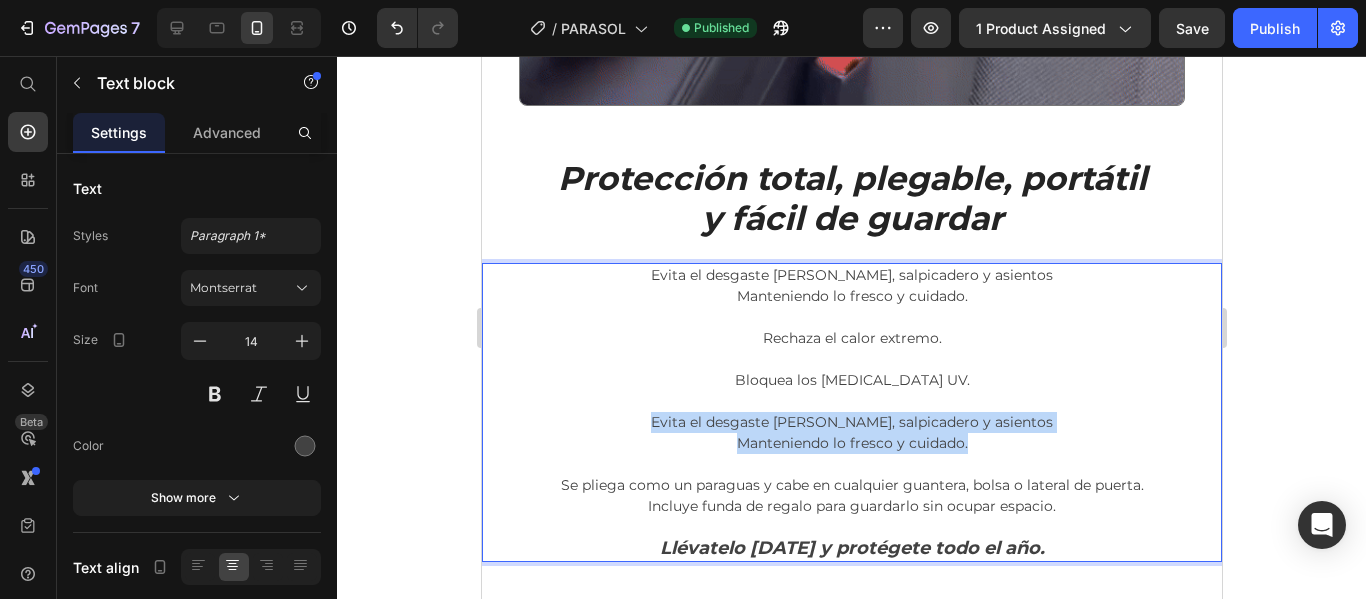click on "Evita el desgaste [PERSON_NAME], salpicadero y asientos Manteniendo lo fresco y cuidado. Rechaza el calor extremo. Bloquea los [MEDICAL_DATA] UV. Evita el desgaste [PERSON_NAME], salpicadero y asientos Manteniendo lo fresco y cuidado. Se pliega como un paraguas y cabe en cualquier guantera, bolsa o lateral de puerta. Incluye funda de regalo para guardarlo sin ocupar espacio. Llévatelo [DATE] y protégete todo el año." at bounding box center [851, 412] 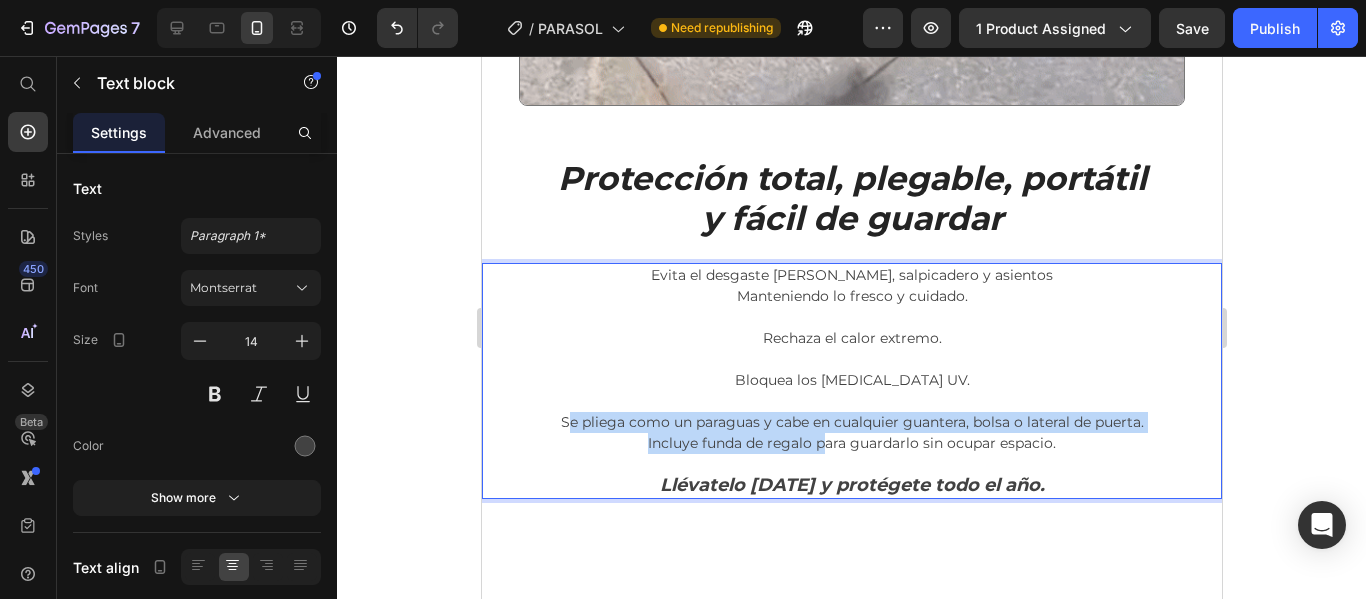 drag, startPoint x: 558, startPoint y: 392, endPoint x: 815, endPoint y: 411, distance: 257.7014 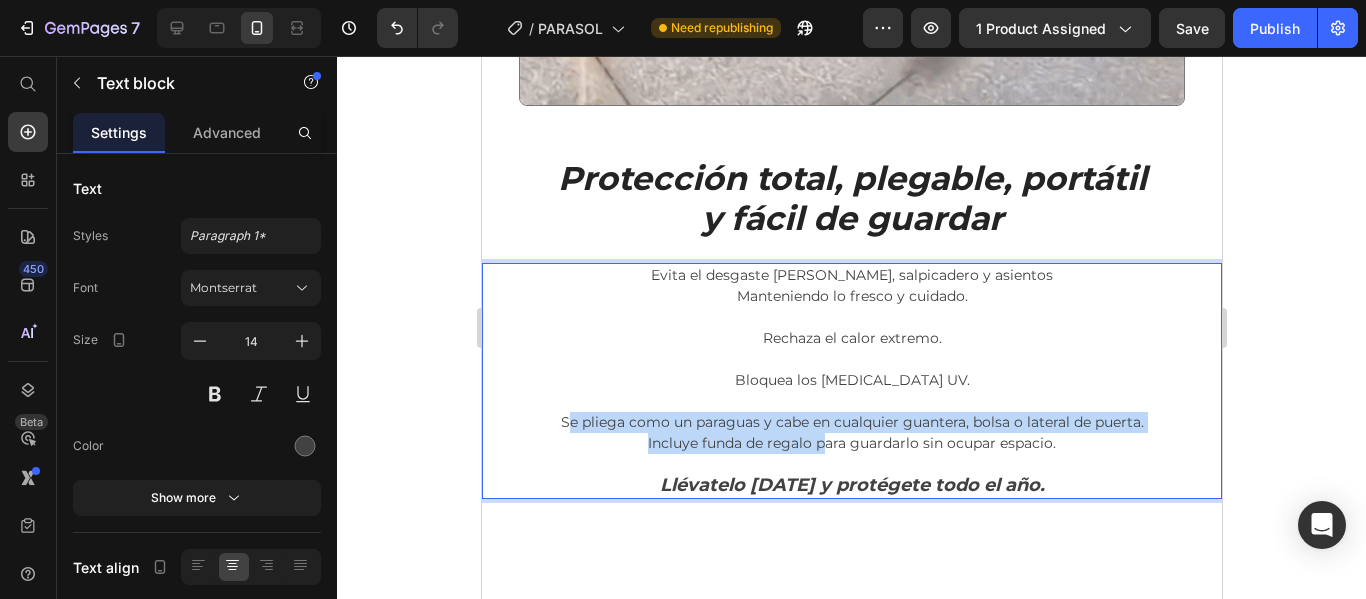click on "Se pliega como un paraguas y cabe en cualquier guantera, bolsa o lateral de puerta. Incluye funda de regalo para guardarlo sin ocupar espacio." at bounding box center (851, 433) 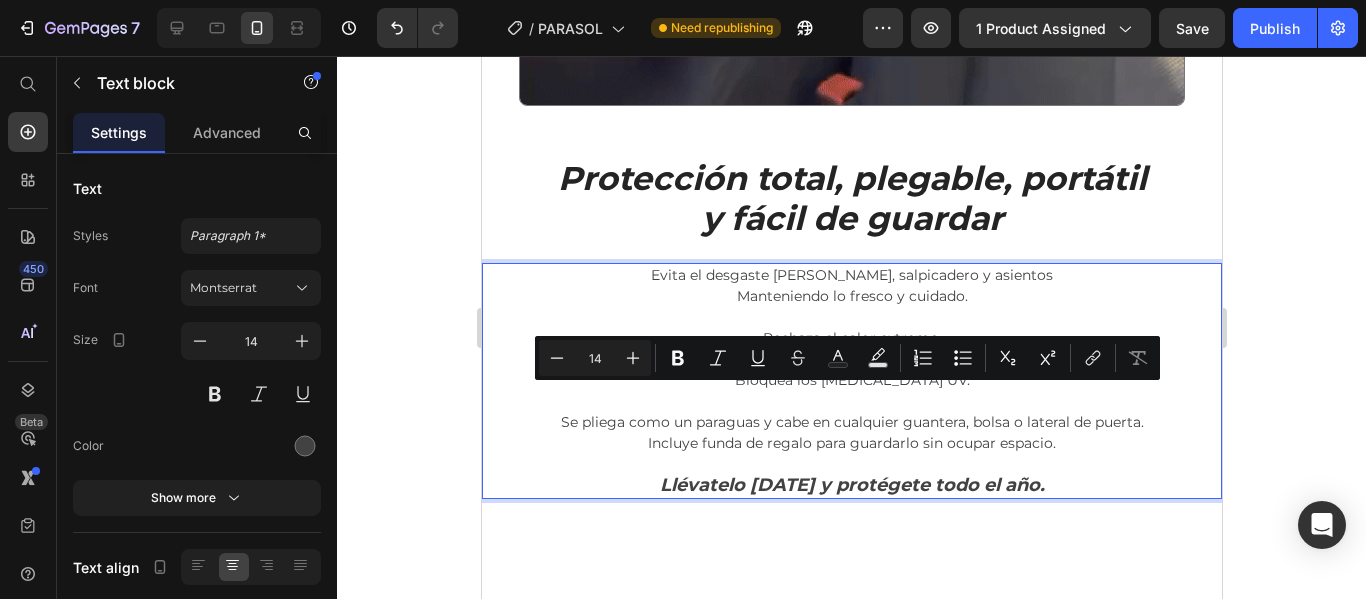 click on "Se pliega como un paraguas y cabe en cualquier guantera, bolsa o lateral de puerta. Incluye funda de regalo para guardarlo sin ocupar espacio." at bounding box center (851, 433) 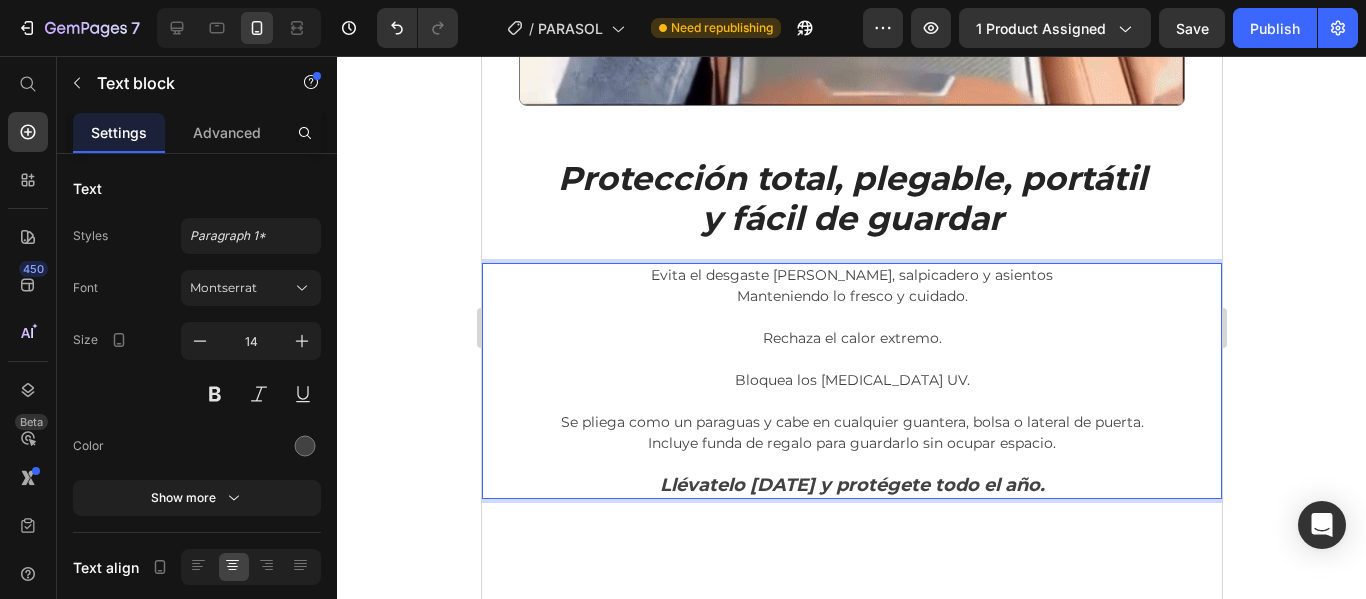 click on "Bloquea los [MEDICAL_DATA] UV." at bounding box center (851, 380) 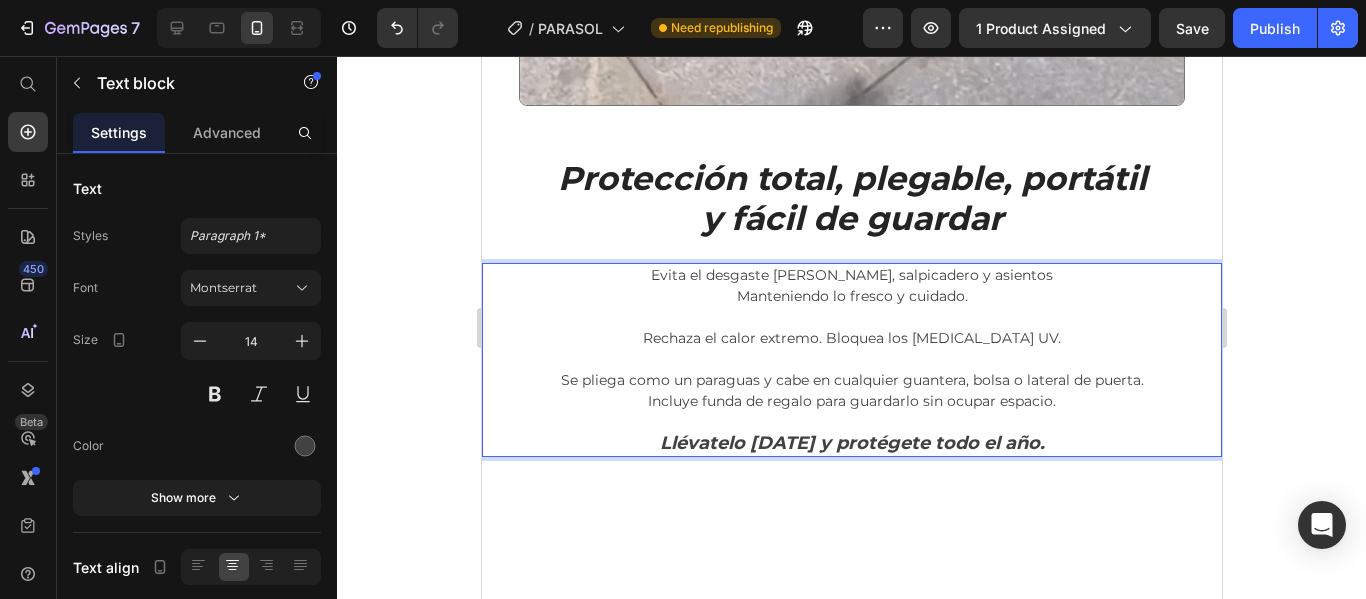 click on "Se pliega como un paraguas y cabe en cualquier guantera, bolsa o lateral de puerta. Incluye funda de regalo para guardarlo sin ocupar espacio." at bounding box center [851, 391] 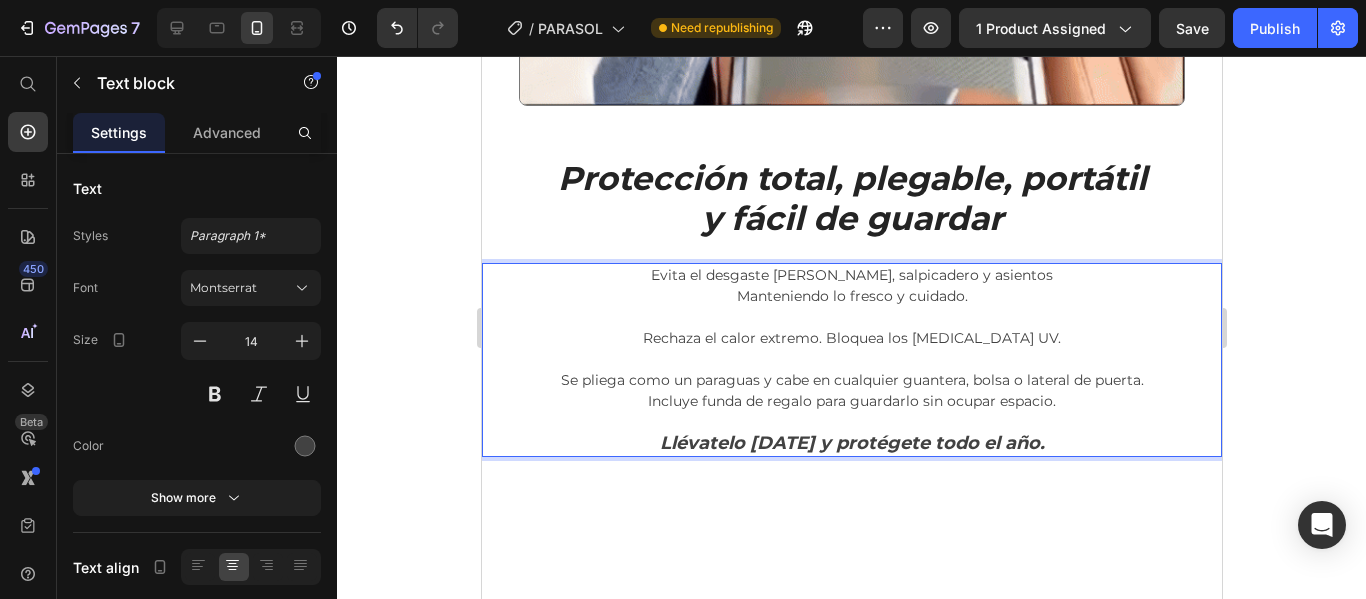click on "Se pliega como un paraguas y cabe en cualquier guantera, bolsa o lateral de puerta. Incluye funda de regalo para guardarlo sin ocupar espacio." at bounding box center (851, 391) 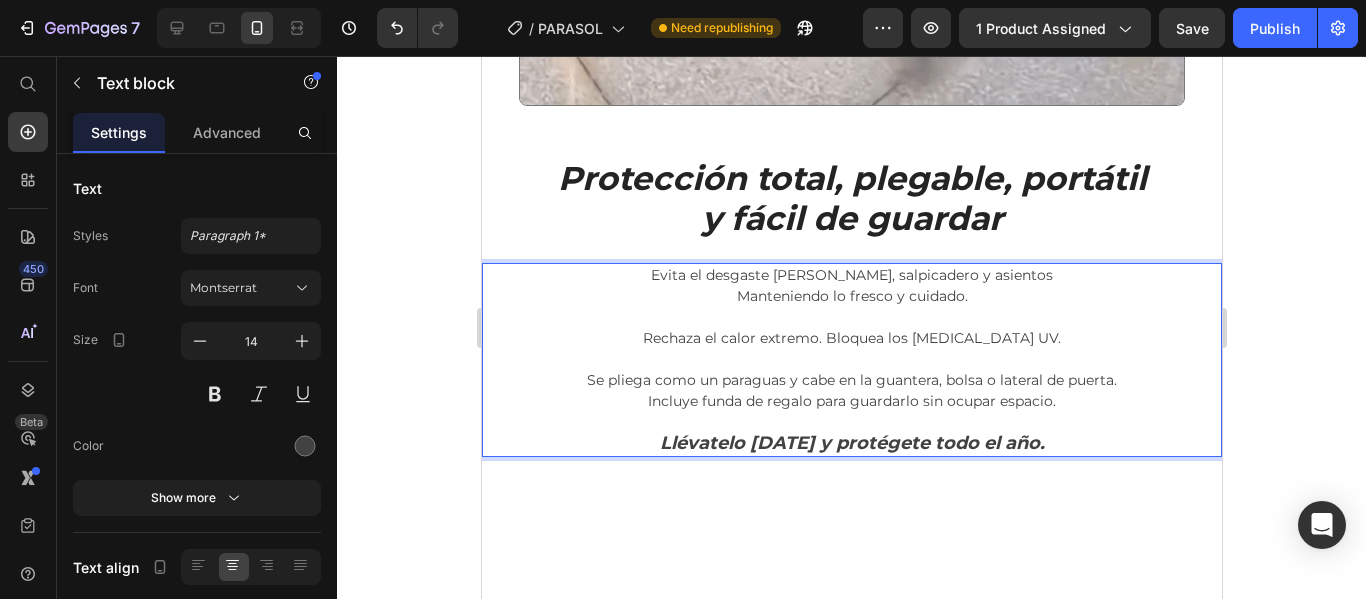 click on "Se pliega como un paraguas y cabe en la guantera, bolsa o lateral de puerta. Incluye funda de regalo para guardarlo sin ocupar espacio." at bounding box center [851, 391] 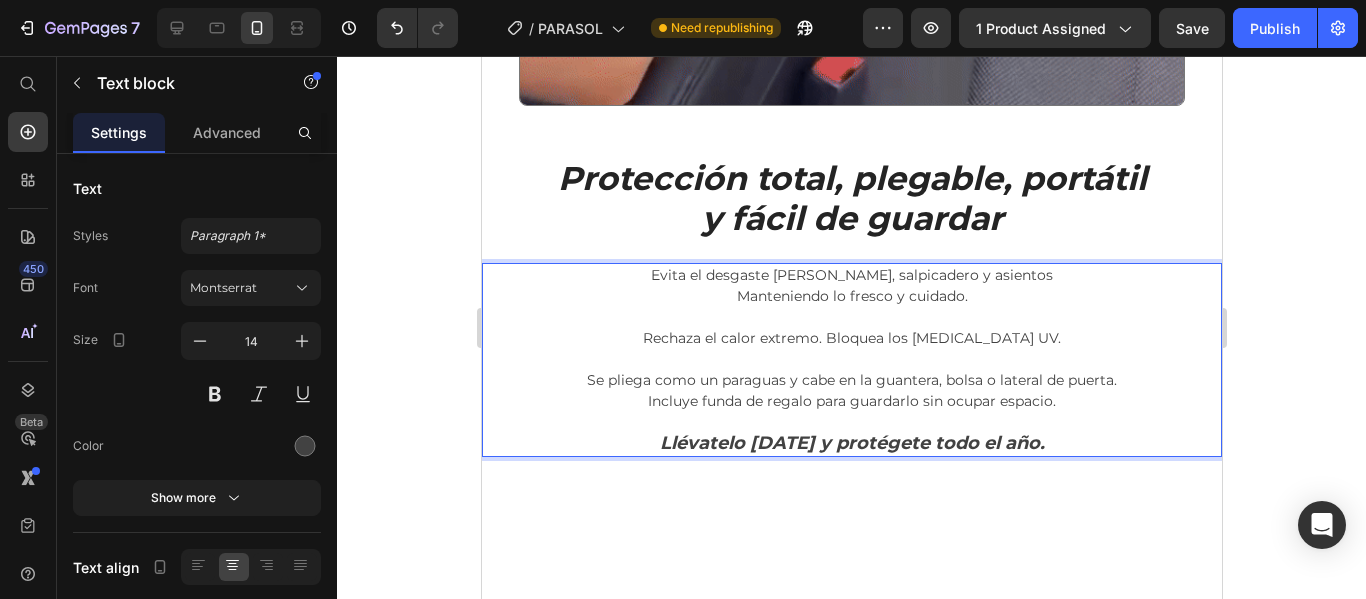 click on "Se pliega como un paraguas y cabe en la guantera, bolsa o lateral de puerta. Incluye funda de regalo para guardarlo sin ocupar espacio." at bounding box center (851, 391) 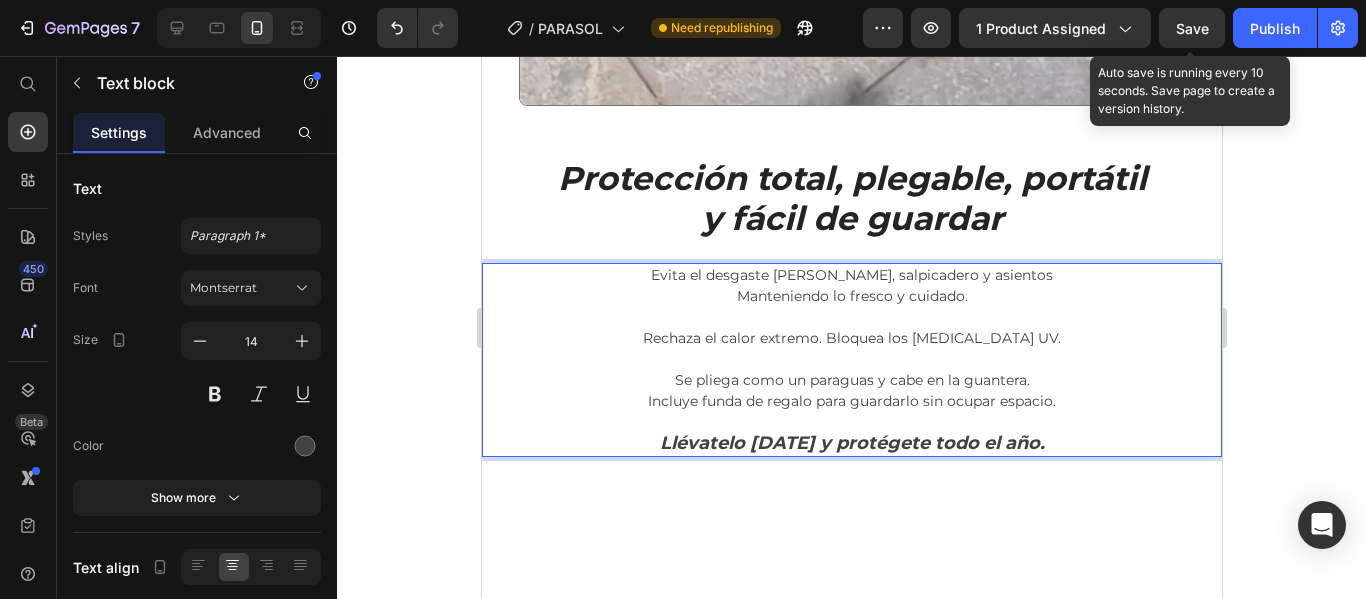 click on "Save" at bounding box center (1192, 28) 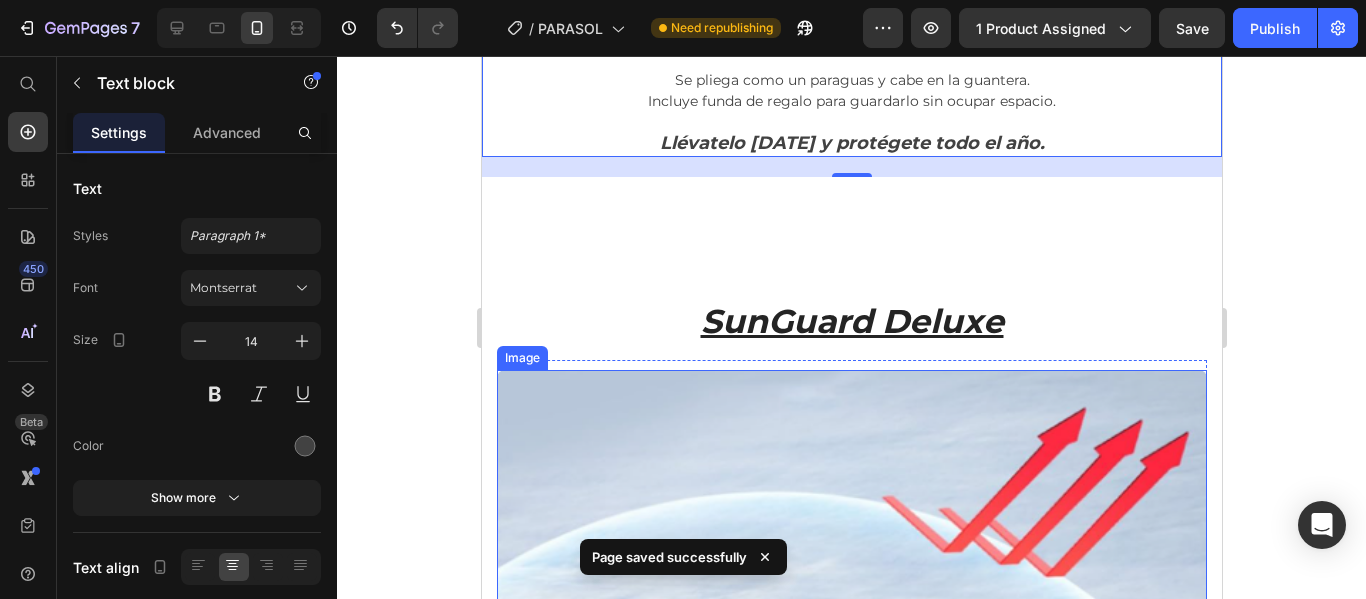 scroll, scrollTop: 5802, scrollLeft: 0, axis: vertical 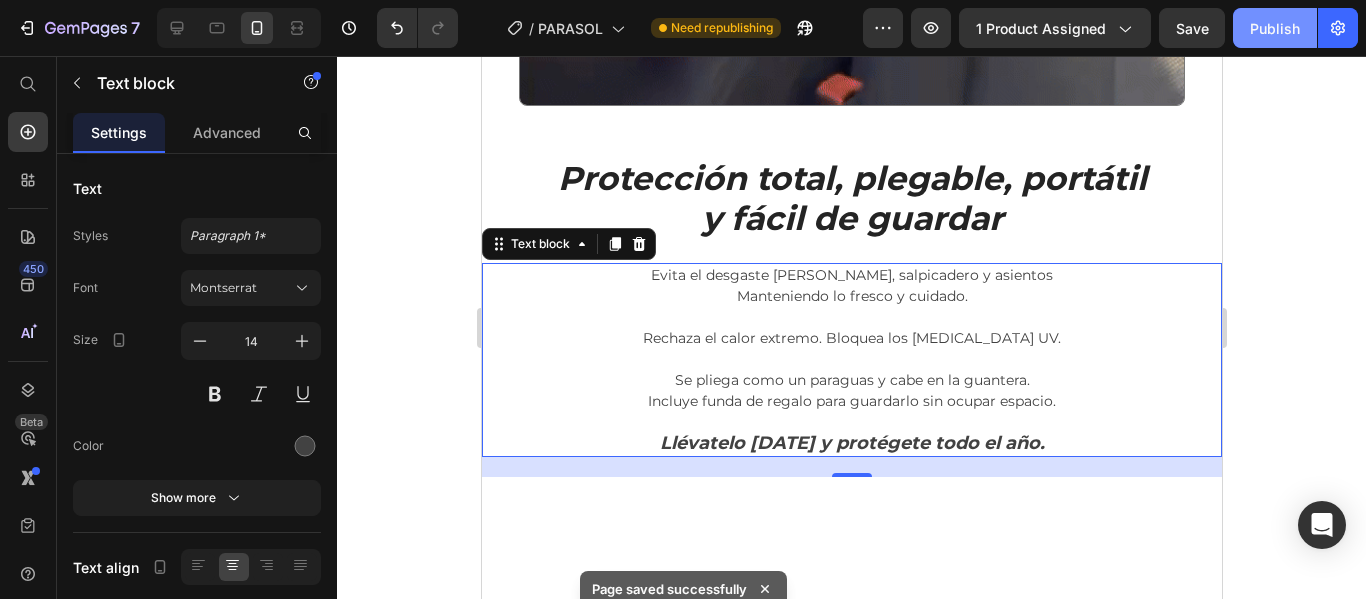 click on "Publish" at bounding box center [1275, 28] 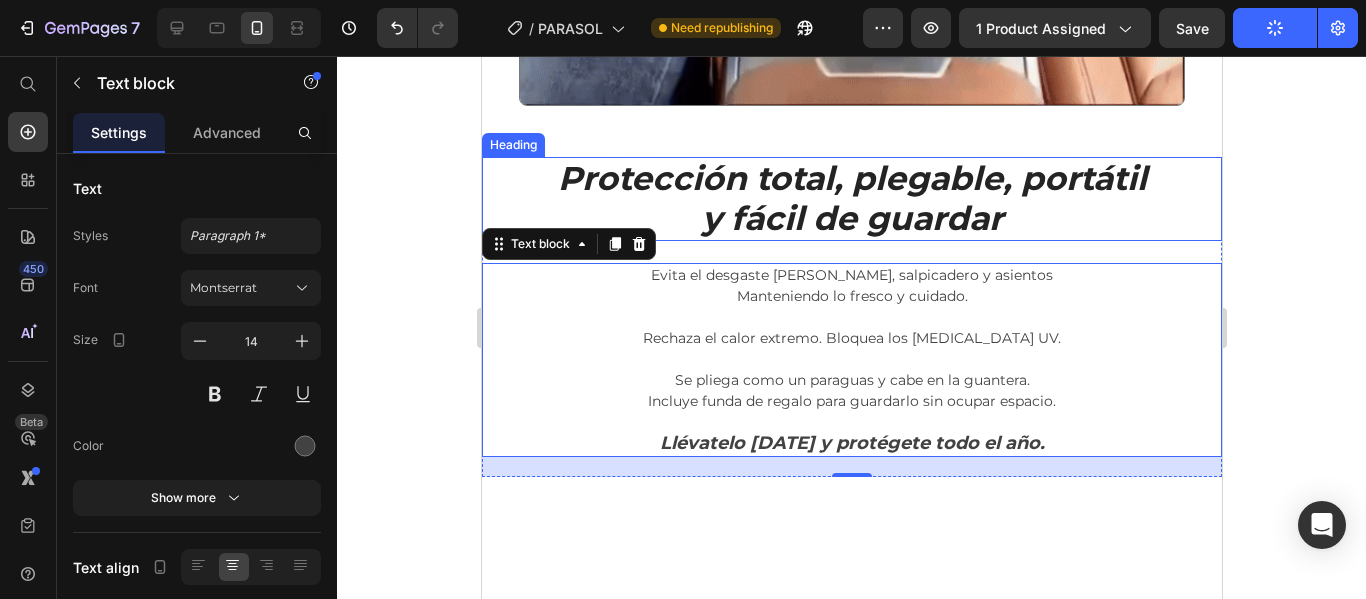 click on "Protección total, plegable, portátil" at bounding box center (851, 178) 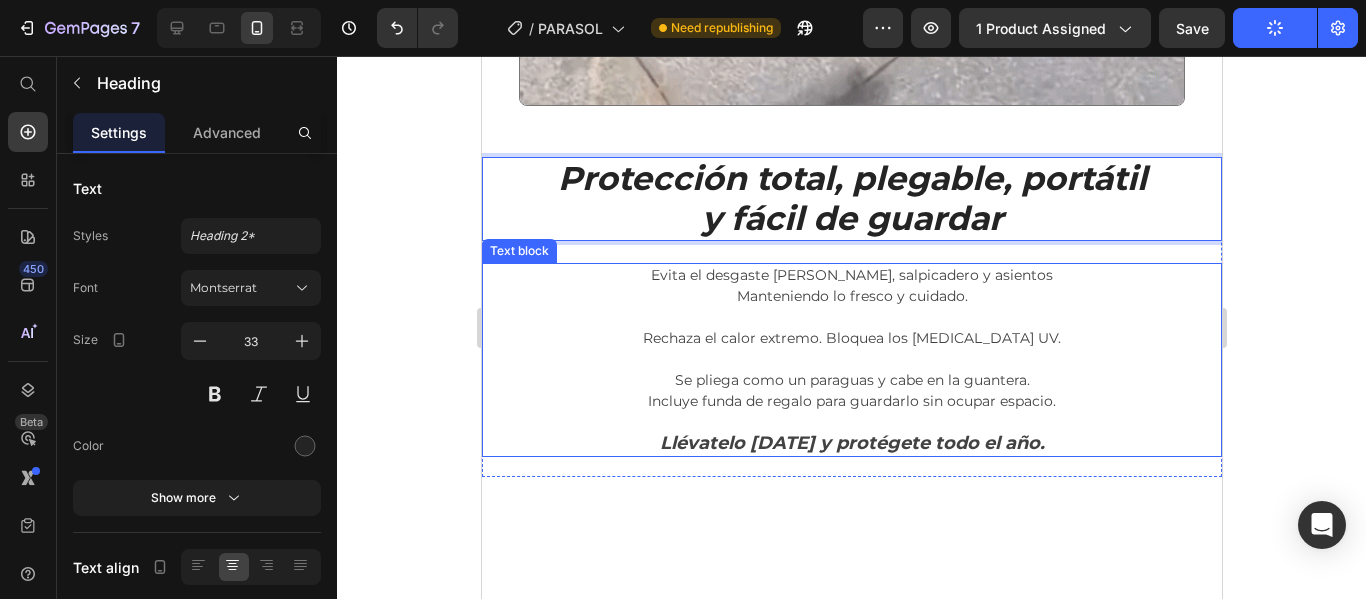 scroll, scrollTop: 6102, scrollLeft: 0, axis: vertical 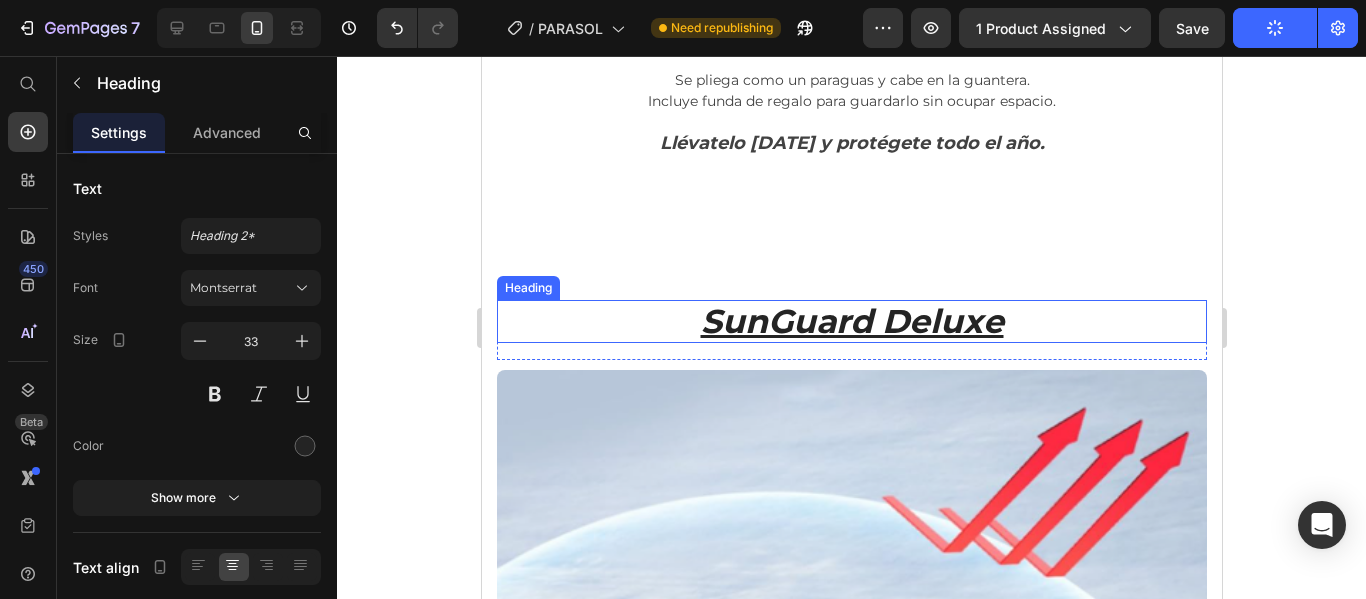 click on "SunGuard Deluxe" at bounding box center (851, 322) 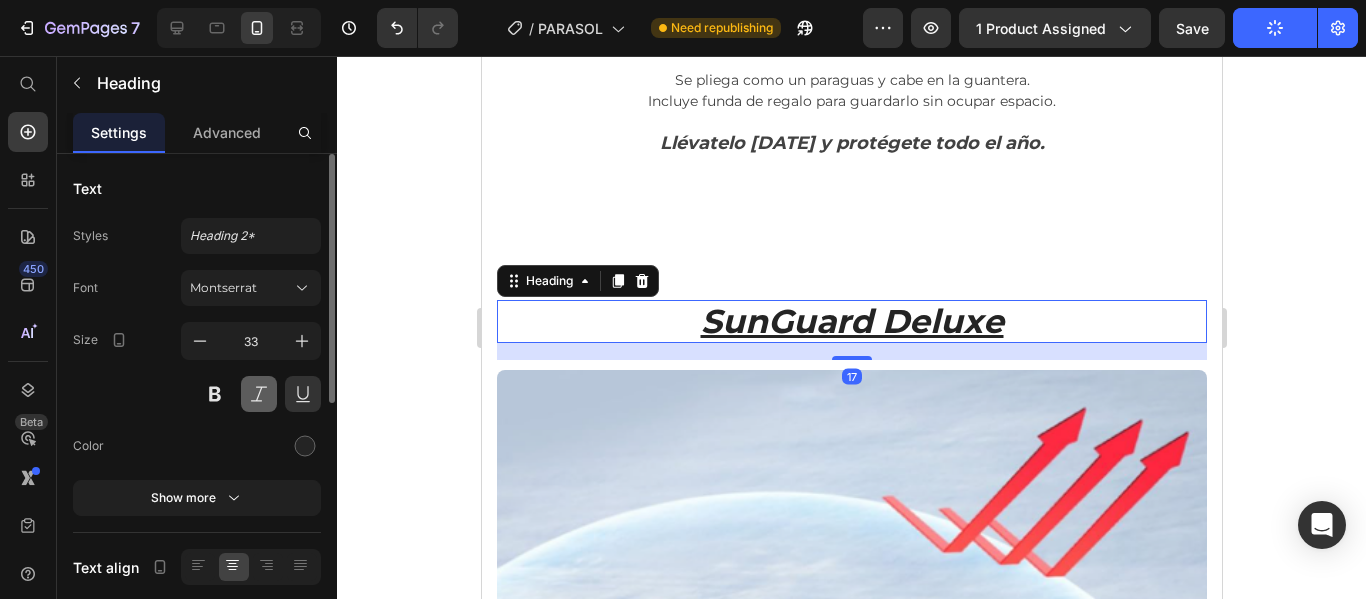 click at bounding box center (259, 394) 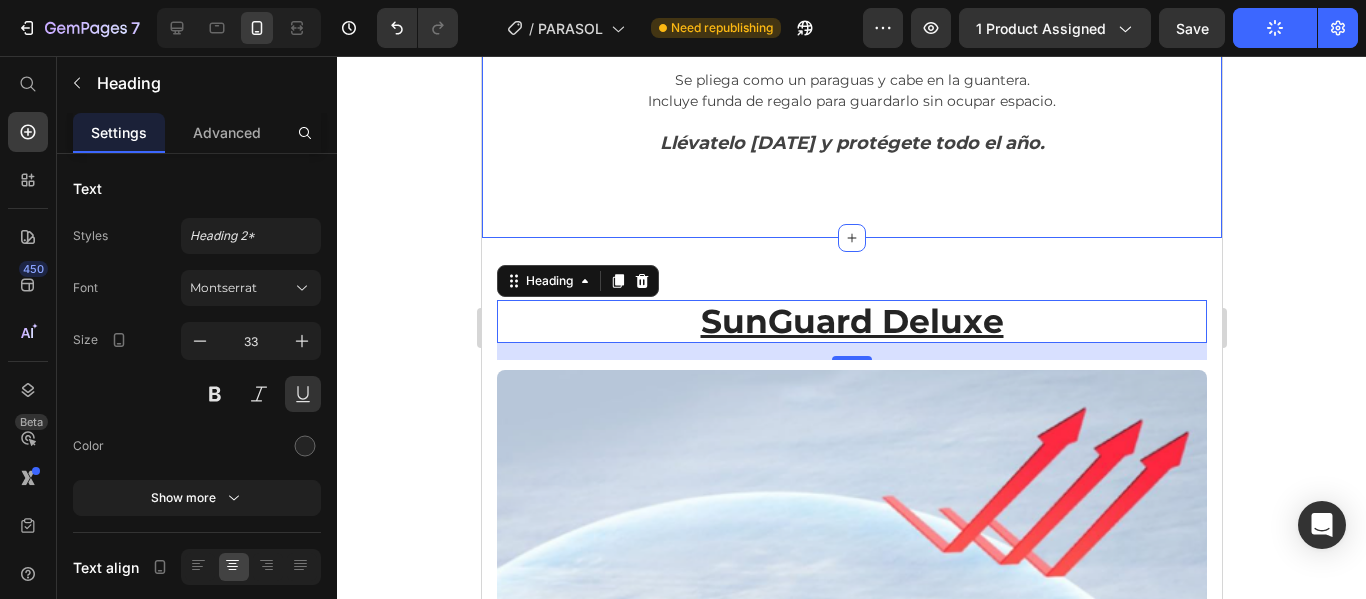 click on "⁠⁠⁠⁠⁠⁠⁠ Protección total, plegable, portátil  y fácil de guardar Heading Evita el desgaste [PERSON_NAME], salpicadero y asientos Manteniendo lo fresco y cuidado. Rechaza el calor extremo. Bloquea los [MEDICAL_DATA] UV. Se pliega como un paraguas y cabe en la guantera. Incluye funda de regalo para guardarlo sin ocupar espacio. Llévatelo [DATE] y protégete todo el año. Text block Row Image Row Section 5" at bounding box center (851, -593) 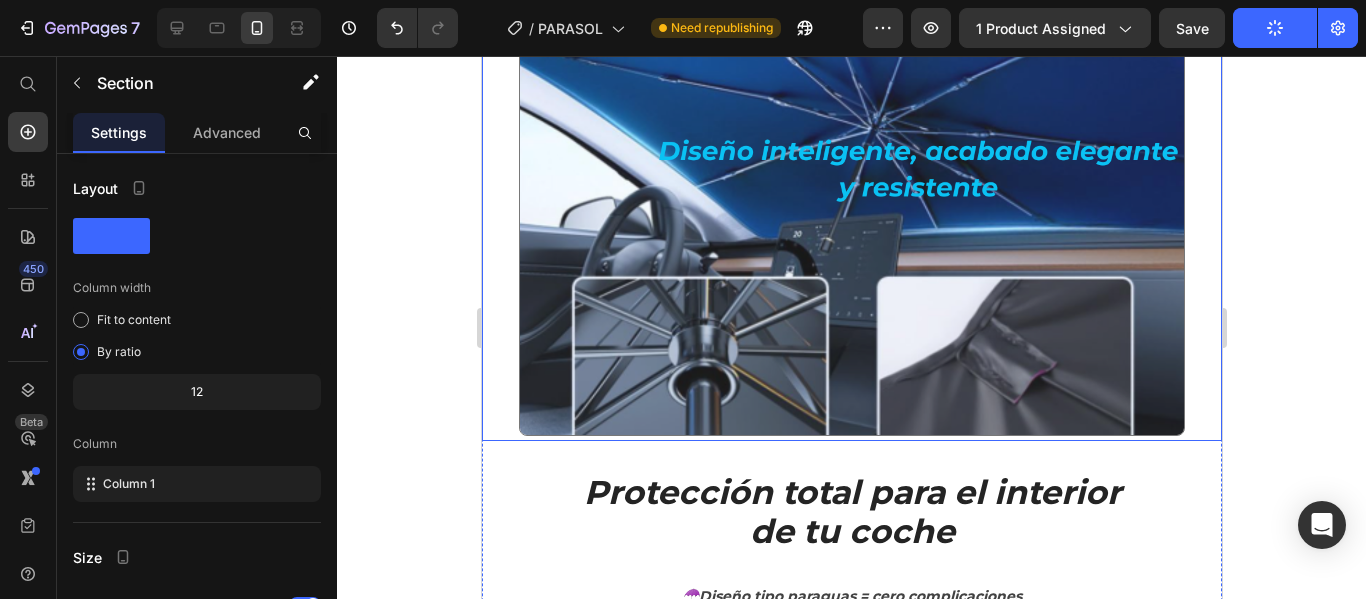 scroll, scrollTop: 4002, scrollLeft: 0, axis: vertical 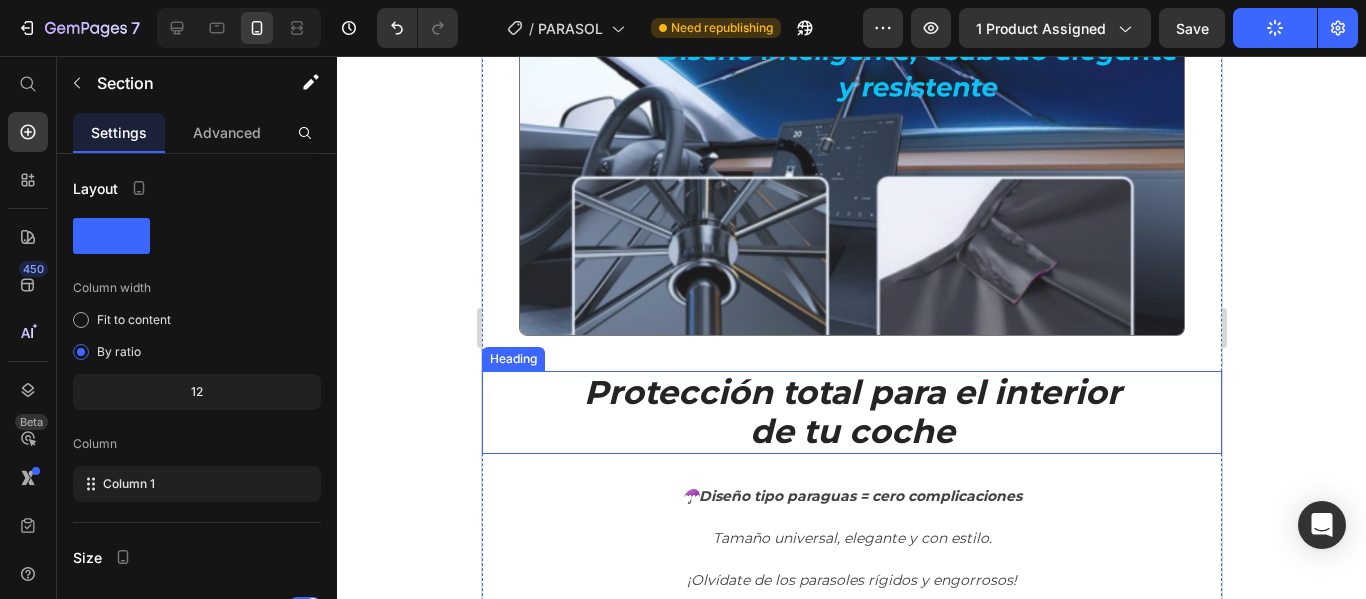 click on "Protección total para el interior  de tu coche" at bounding box center [851, 412] 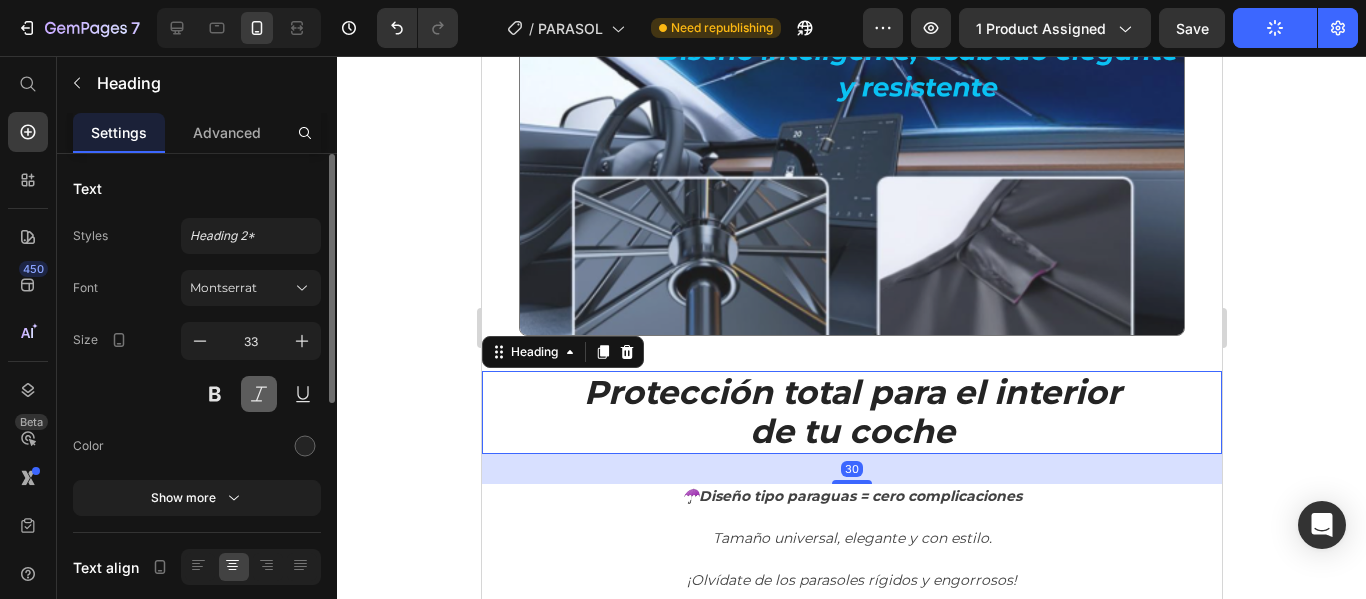 click at bounding box center (259, 394) 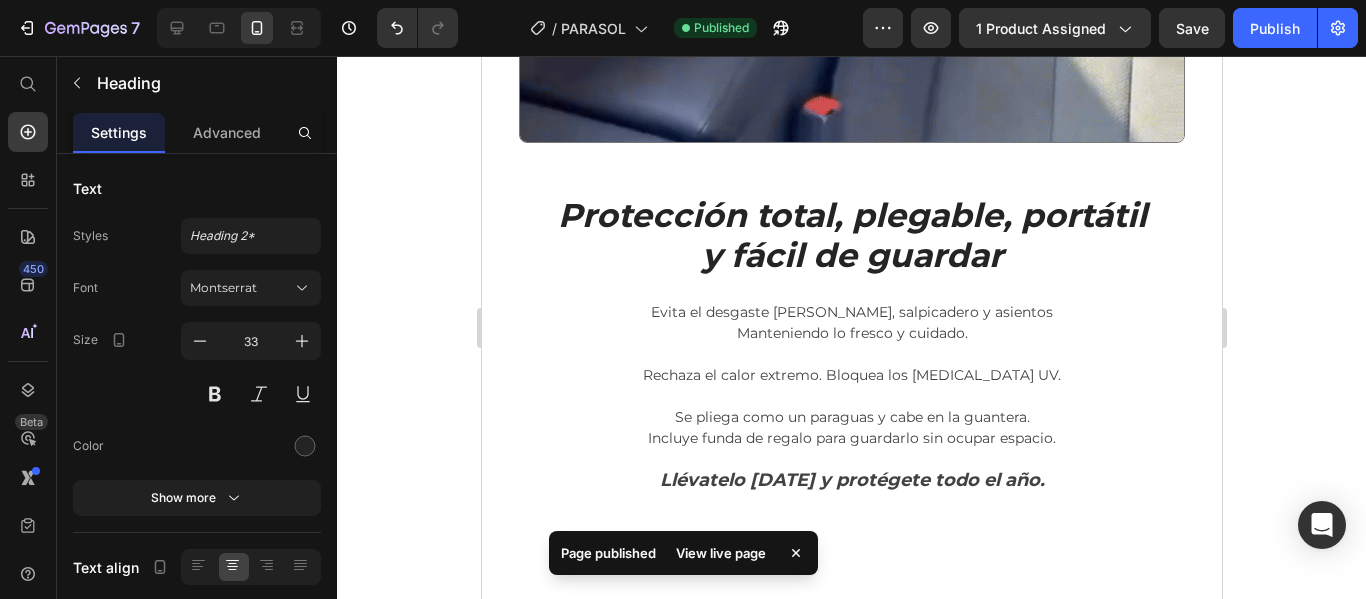scroll, scrollTop: 5802, scrollLeft: 0, axis: vertical 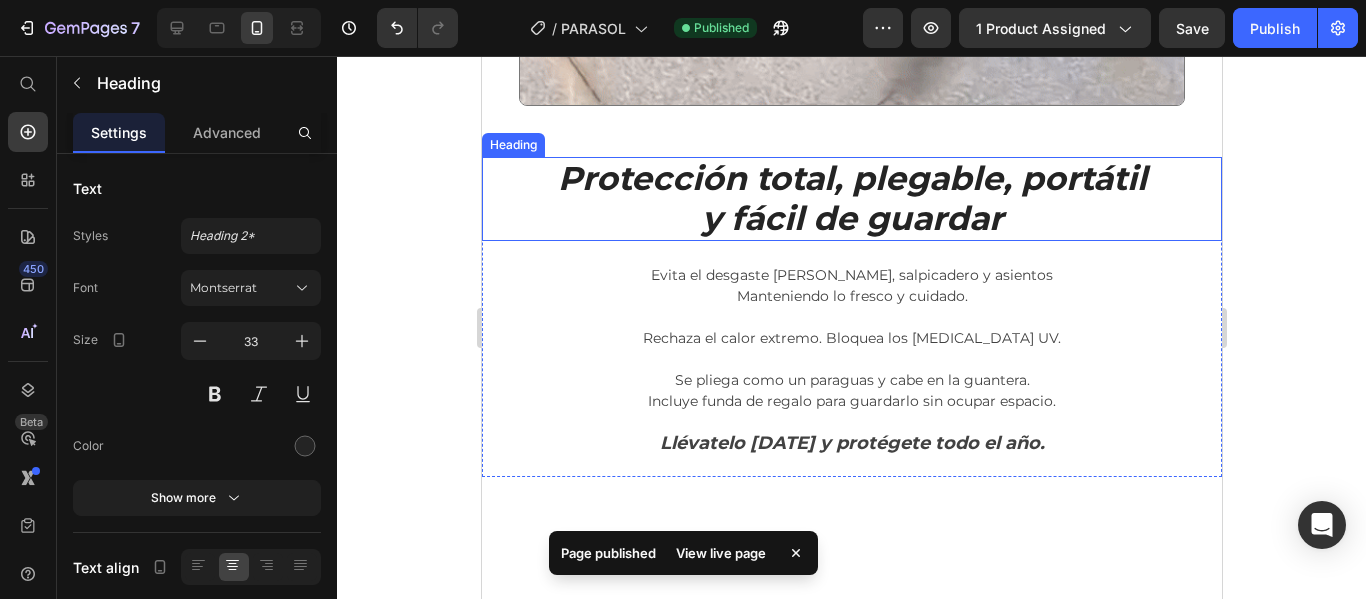 click on "Protección total, plegable, portátil" at bounding box center [851, 178] 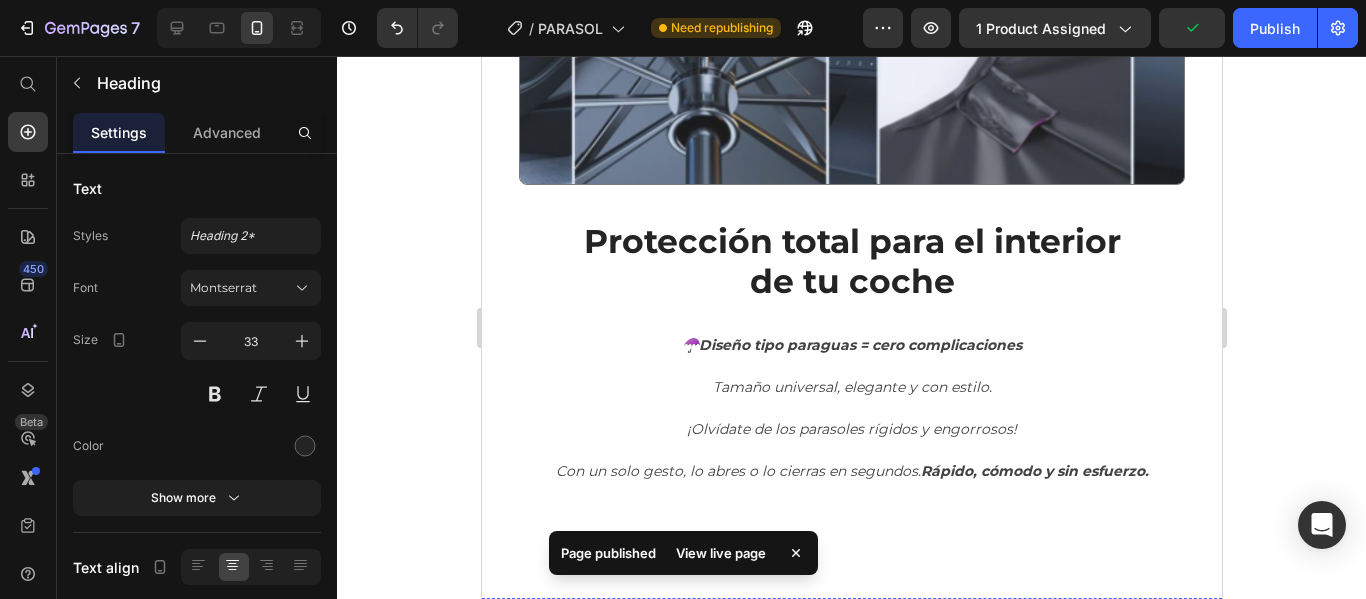 scroll, scrollTop: 4102, scrollLeft: 0, axis: vertical 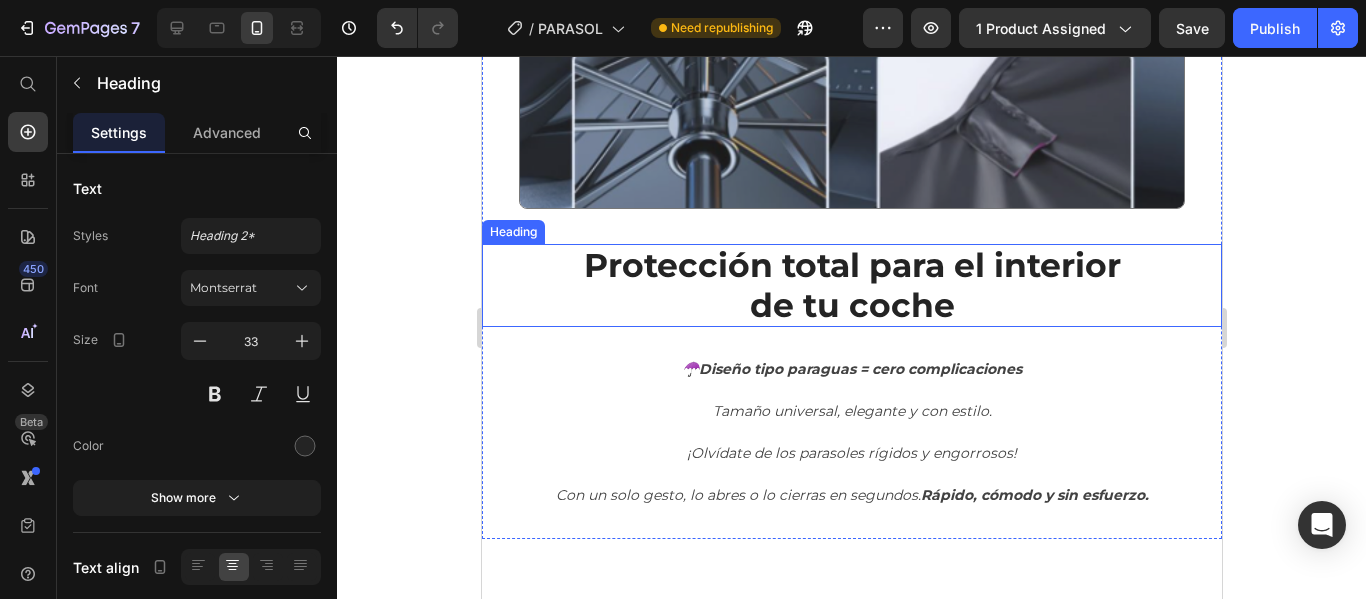 click on "Protección total para el interior  de tu coche" at bounding box center (851, 285) 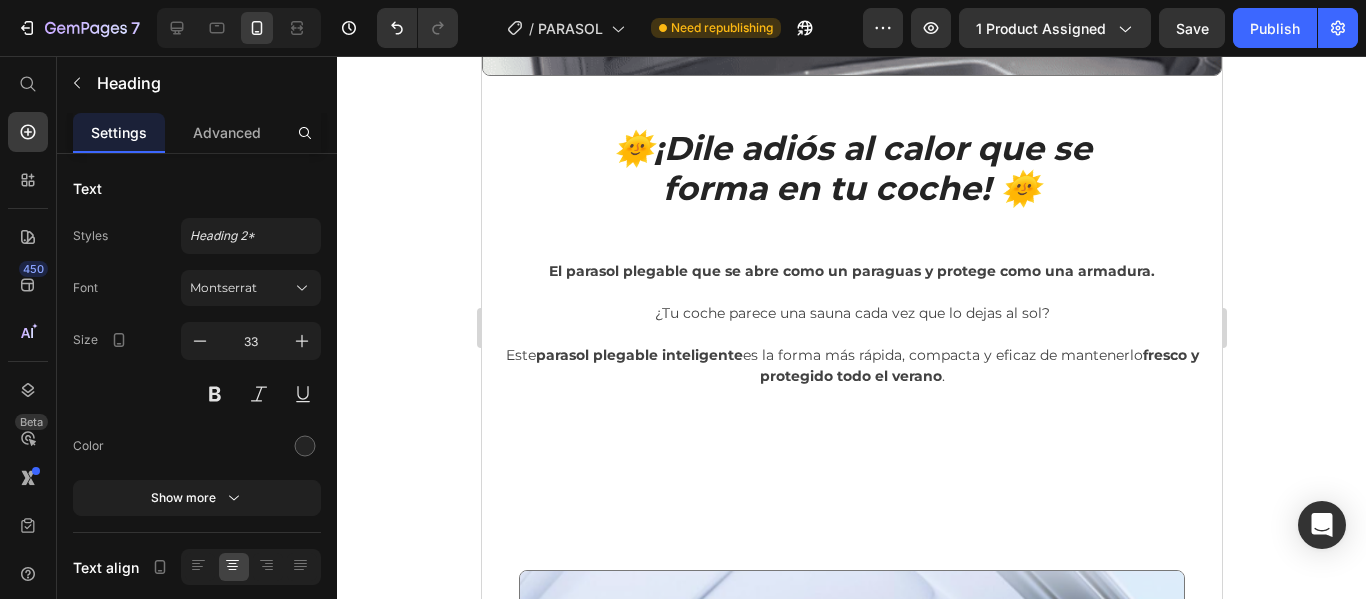 scroll, scrollTop: 3002, scrollLeft: 0, axis: vertical 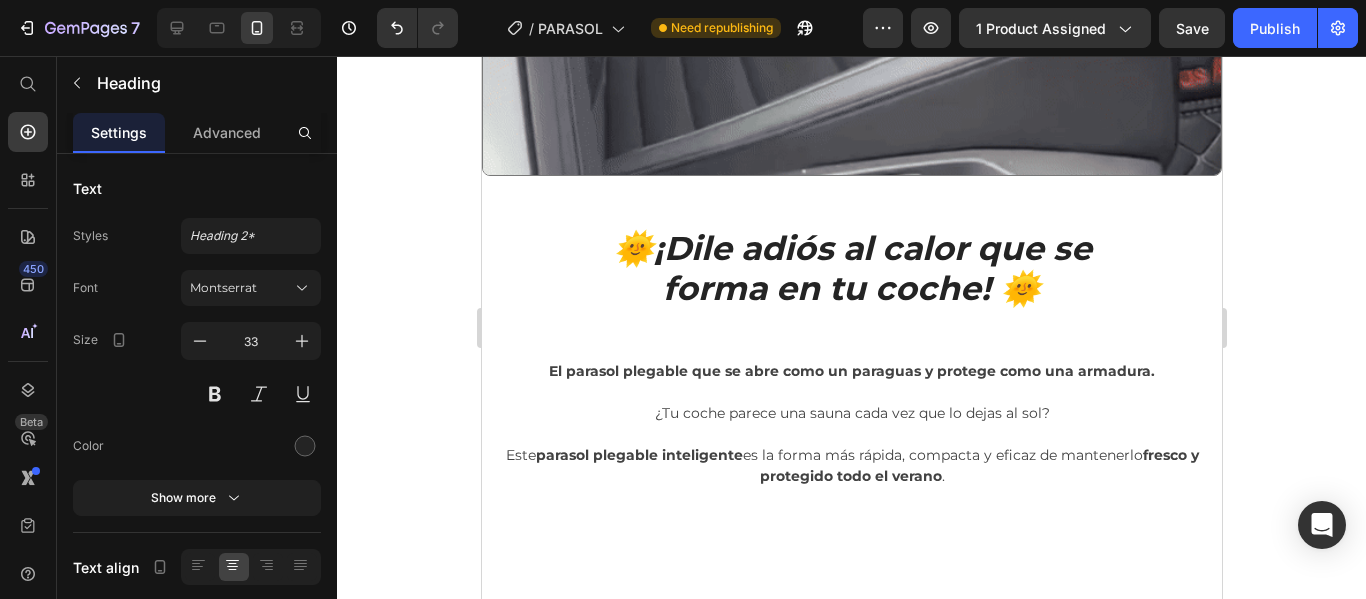 click on "forma en tu coche! 🌞" at bounding box center (851, 288) 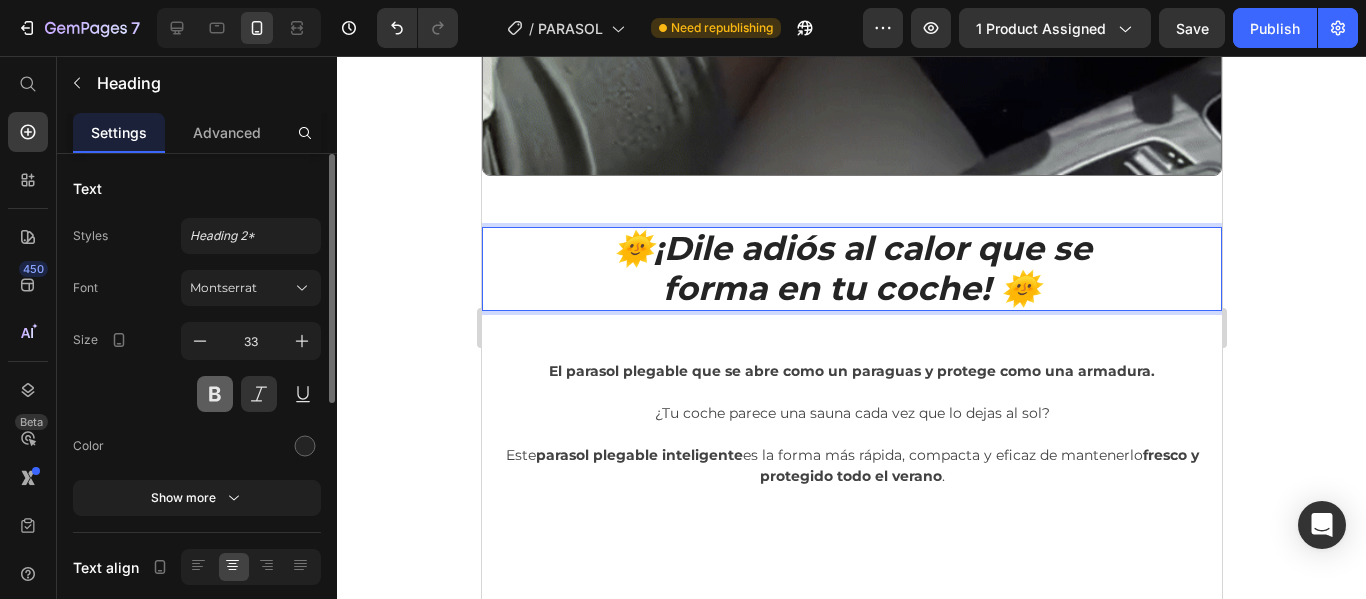 click at bounding box center (215, 394) 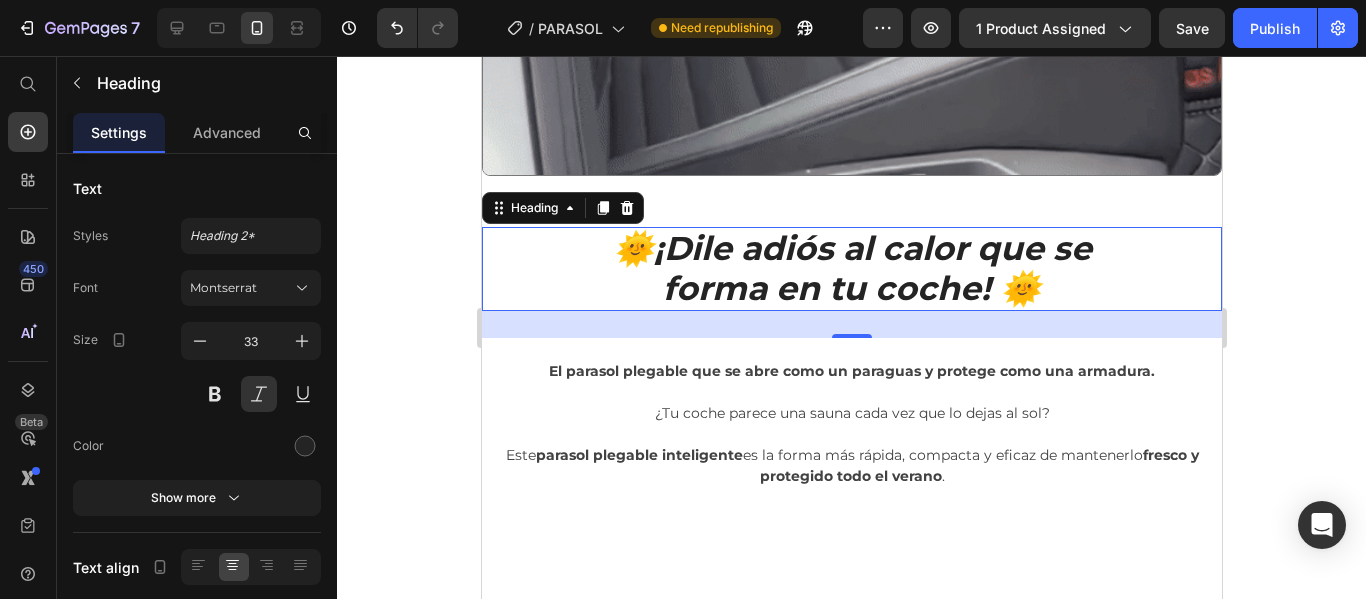 click on "forma en tu coche! 🌞" at bounding box center [851, 288] 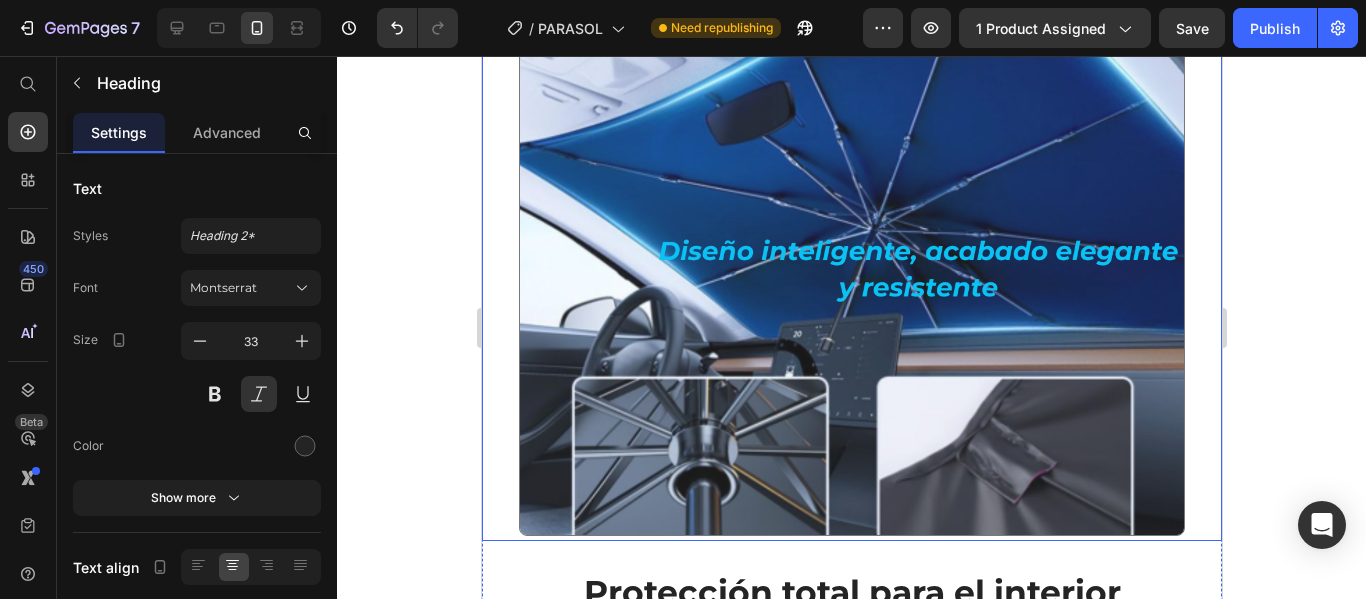 scroll, scrollTop: 4202, scrollLeft: 0, axis: vertical 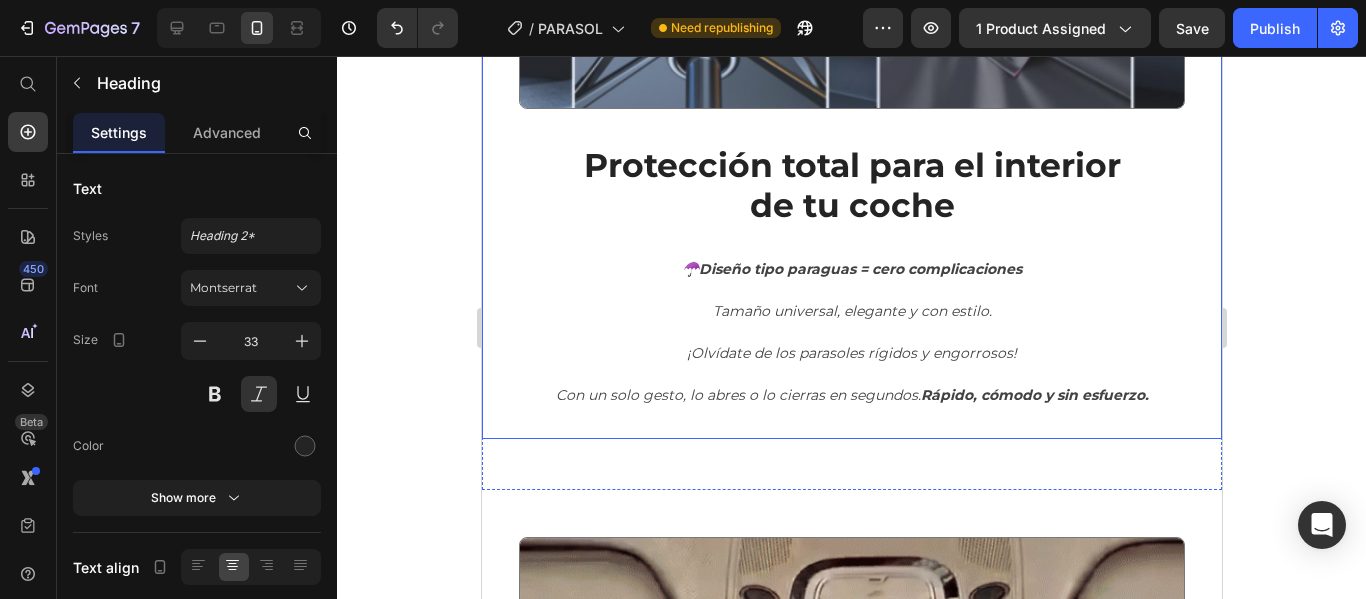 click on "Protección total para el interior  de tu coche" at bounding box center (851, 185) 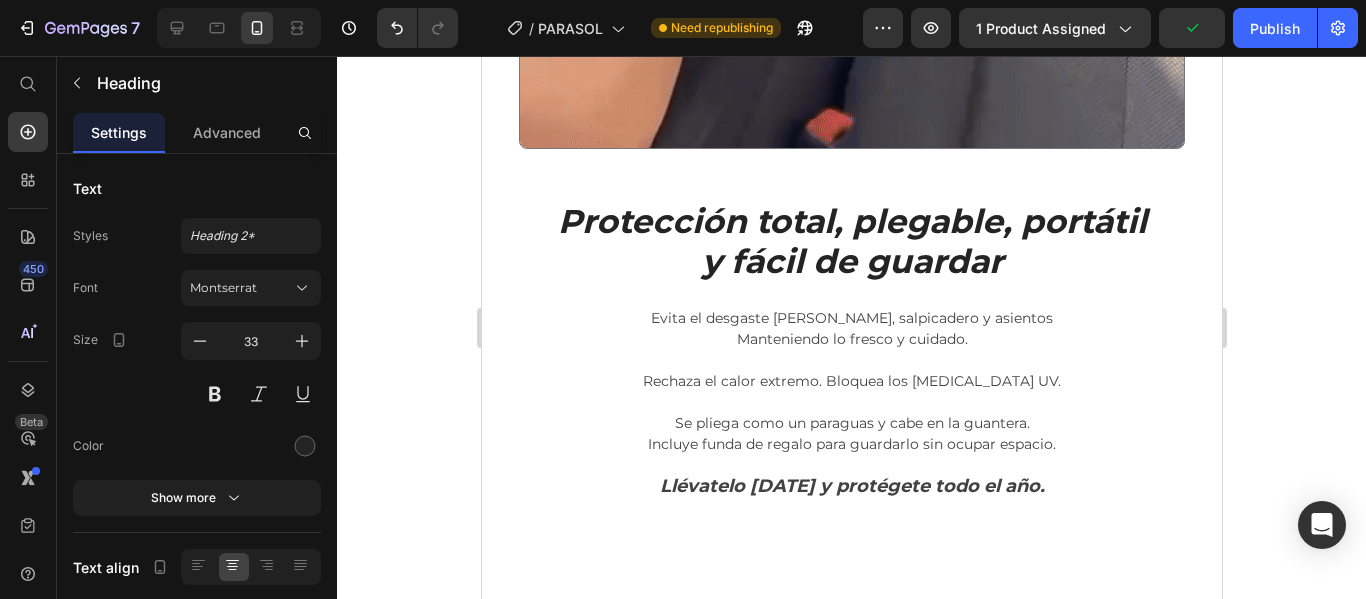scroll, scrollTop: 5802, scrollLeft: 0, axis: vertical 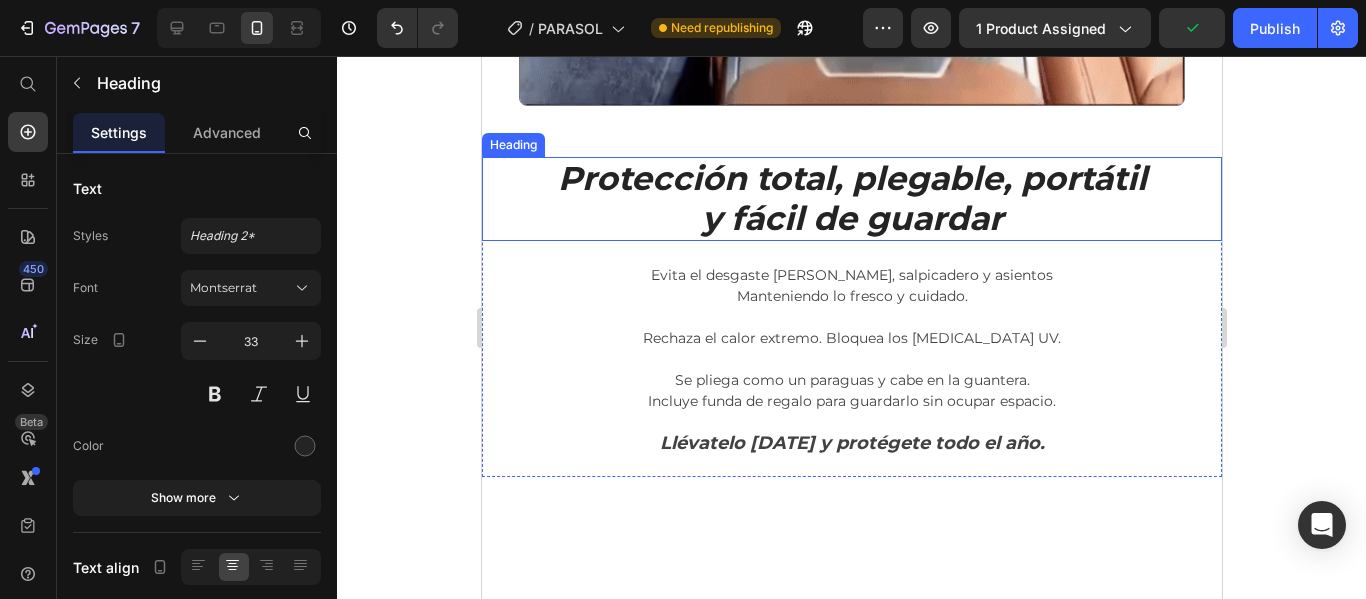 click on "y fácil de guardar" at bounding box center [851, 218] 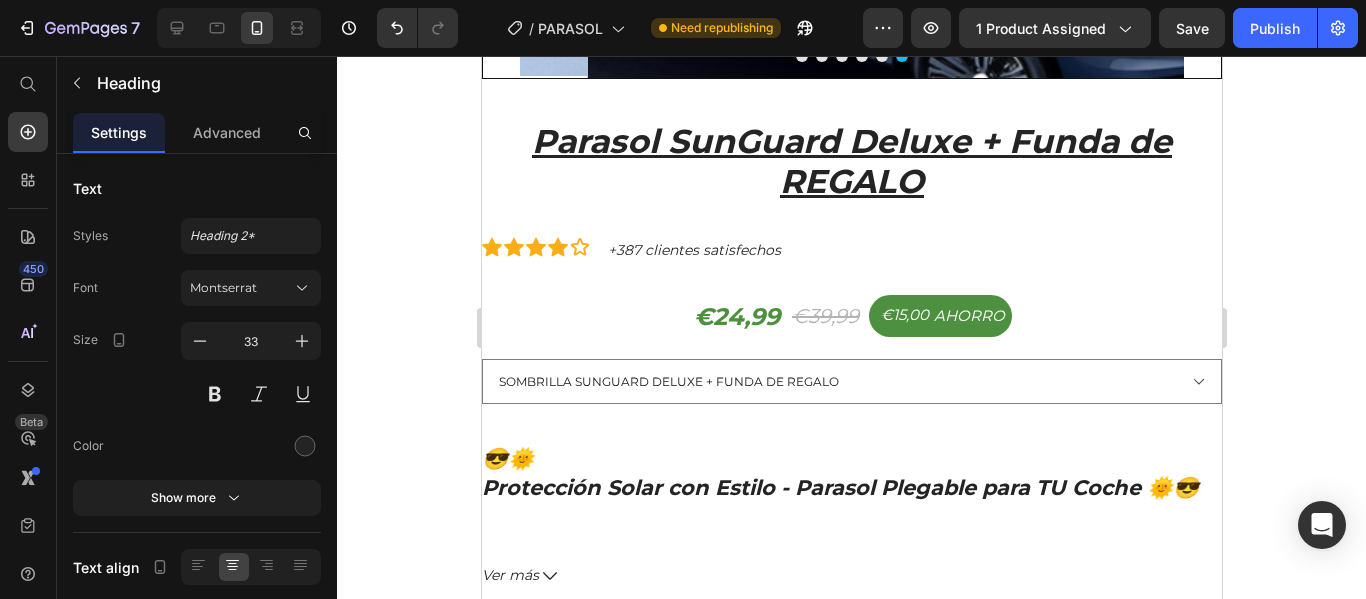 scroll, scrollTop: 436, scrollLeft: 0, axis: vertical 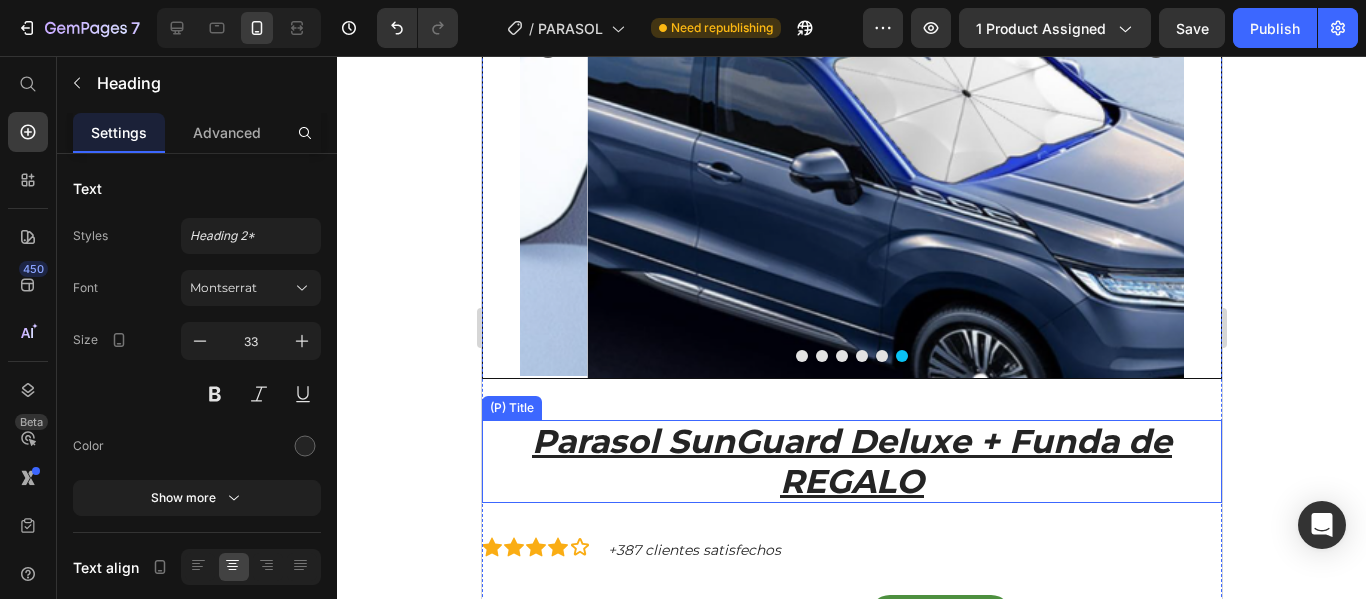 click on "Parasol SunGuard Deluxe + Funda de REGALO" at bounding box center [851, 461] 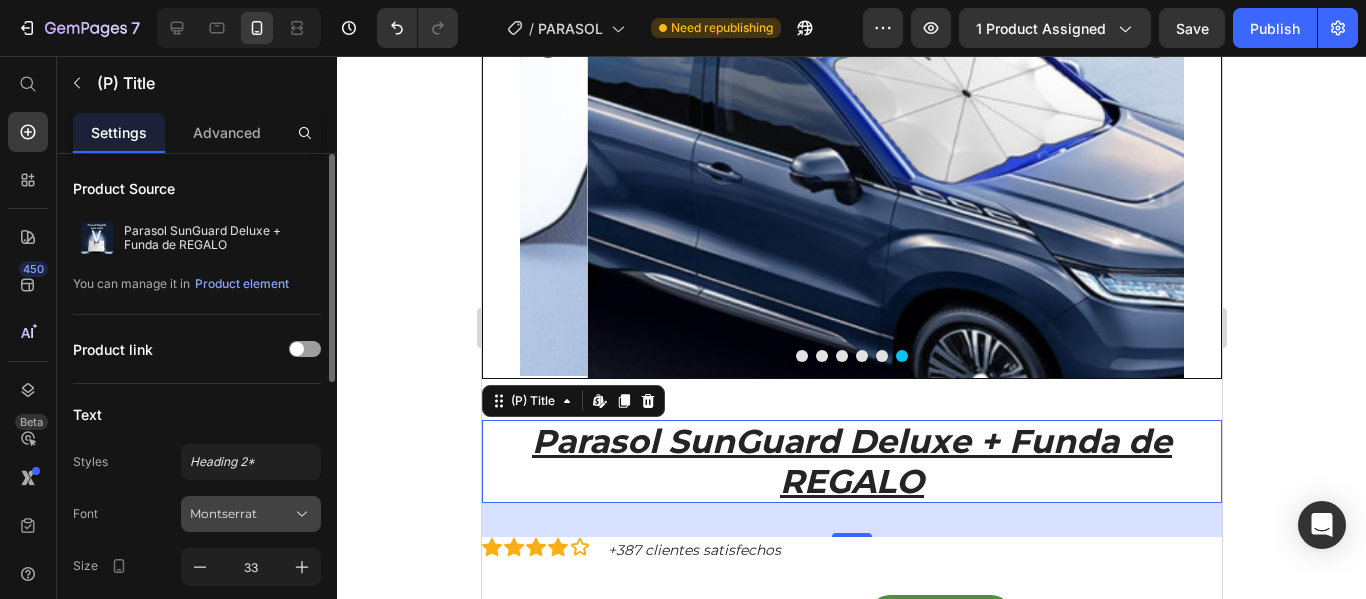 scroll, scrollTop: 200, scrollLeft: 0, axis: vertical 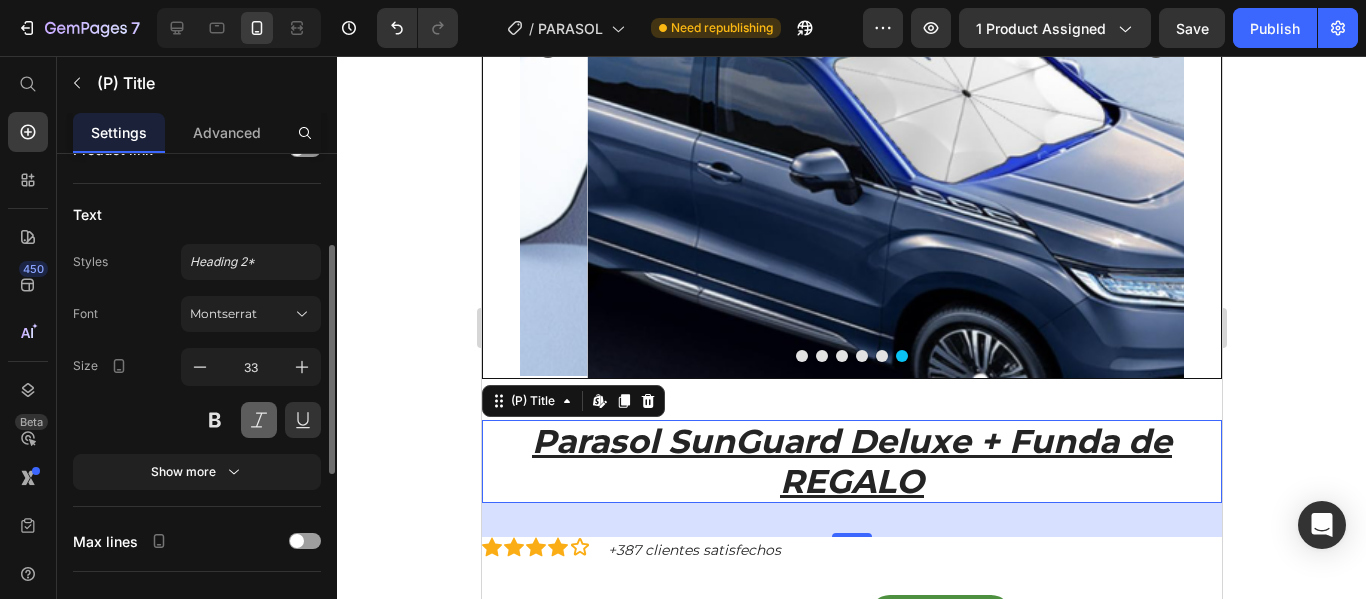 click at bounding box center (259, 420) 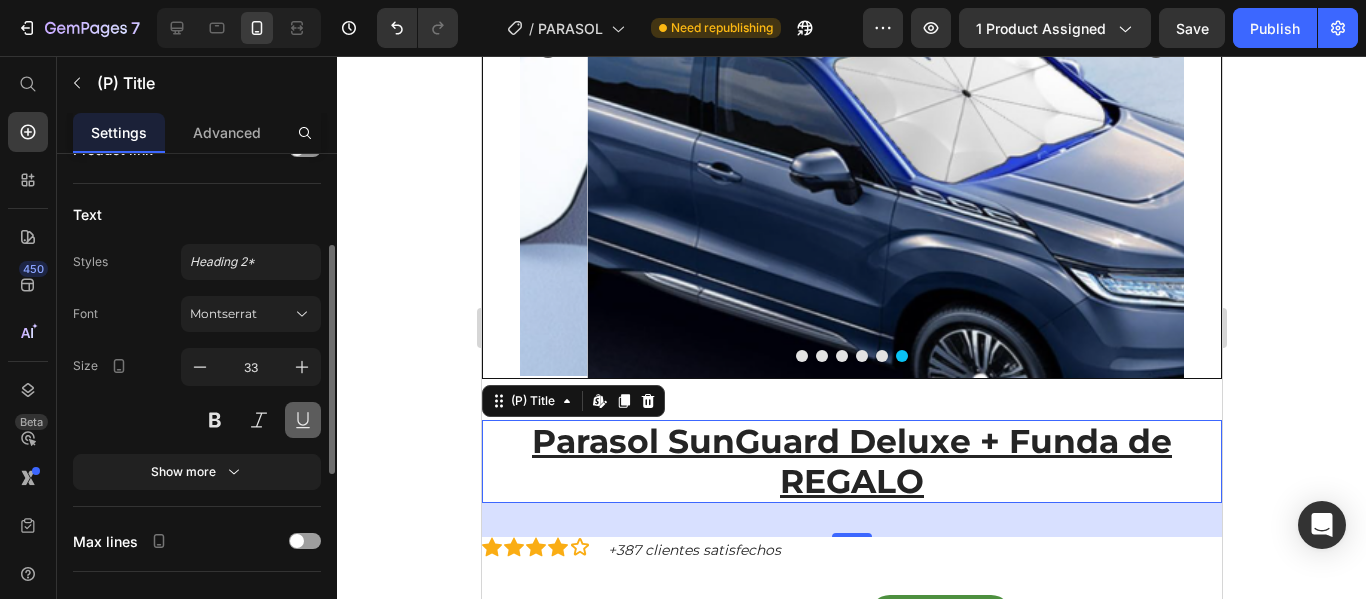 click at bounding box center (303, 420) 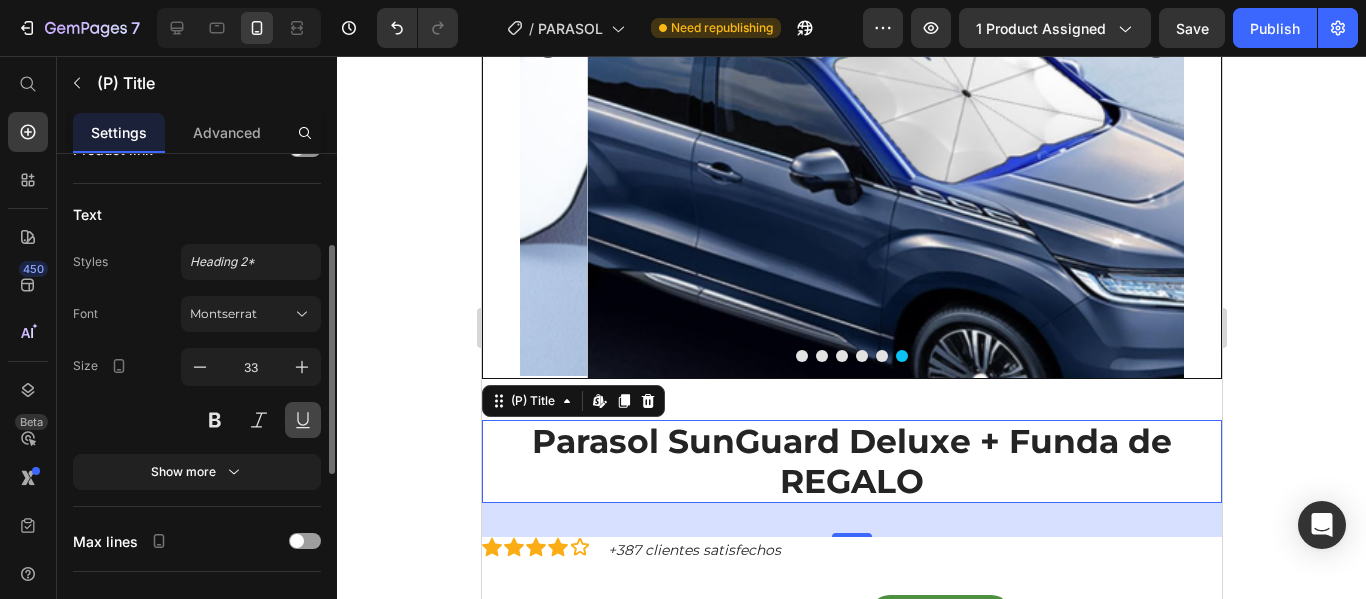 click at bounding box center (303, 420) 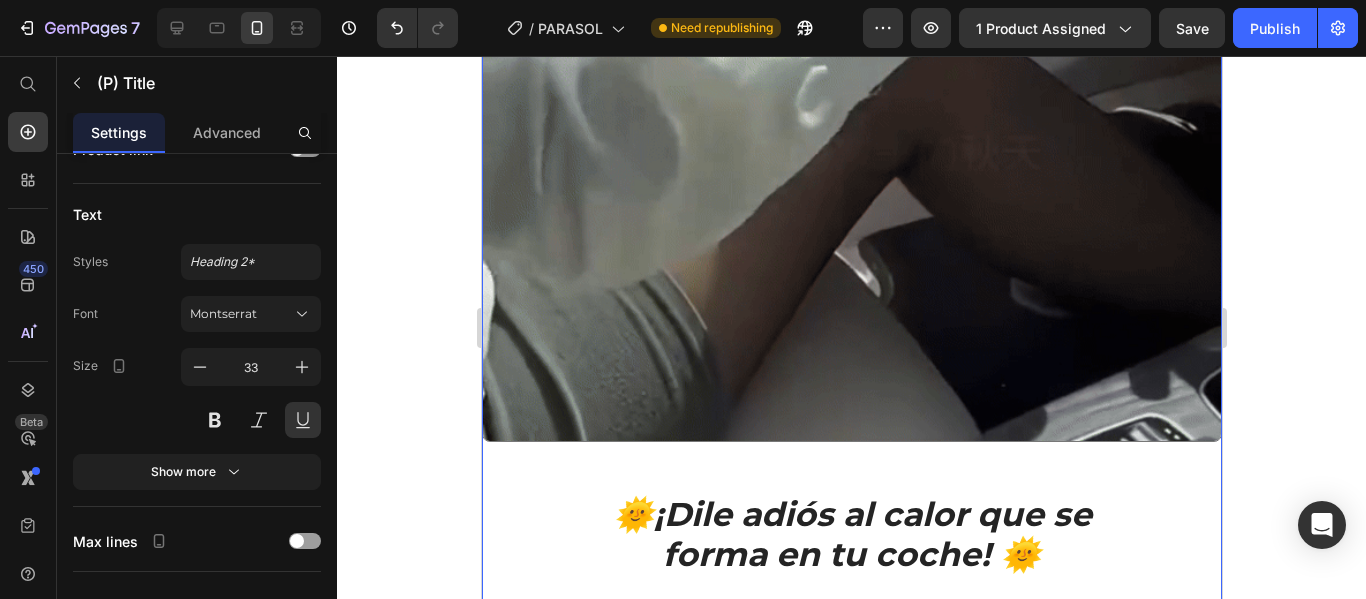 scroll, scrollTop: 3036, scrollLeft: 0, axis: vertical 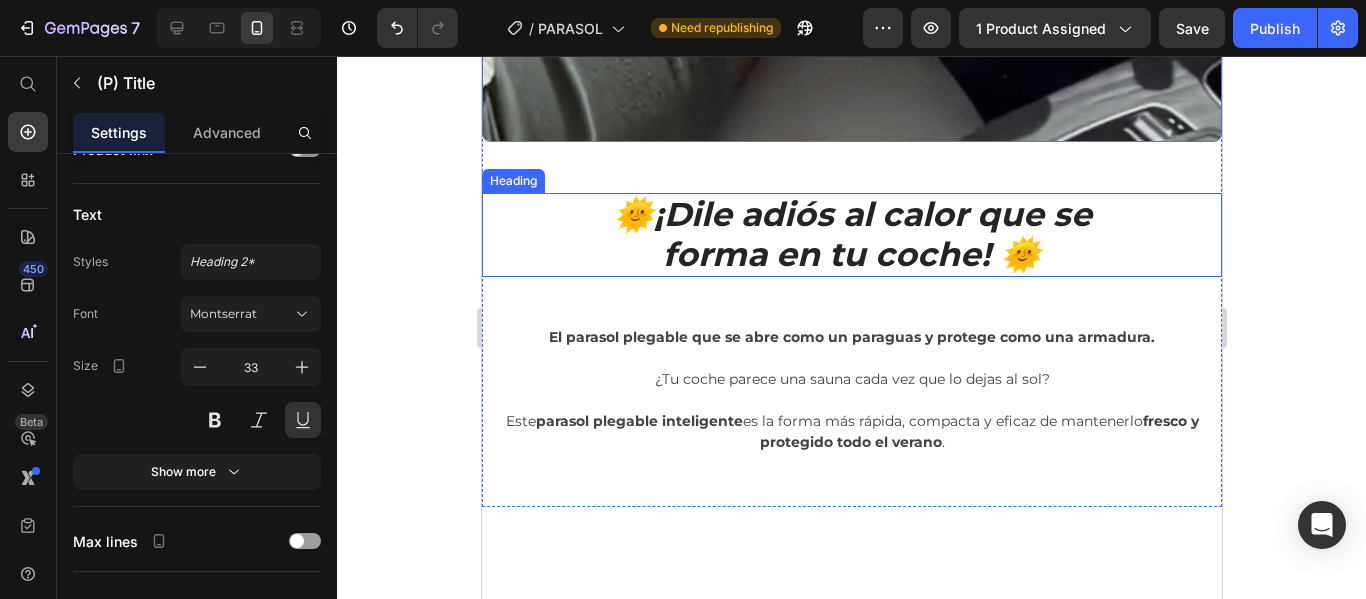 click on "¡Dile adiós al calor que se" at bounding box center [872, 214] 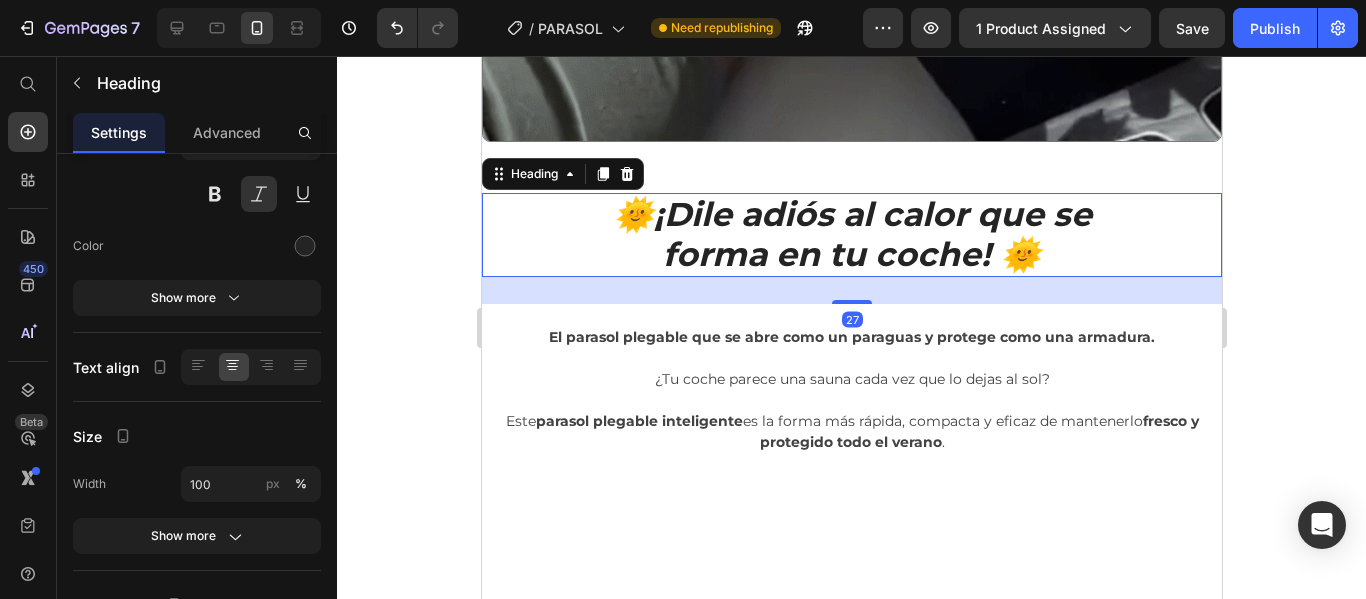 scroll, scrollTop: 0, scrollLeft: 0, axis: both 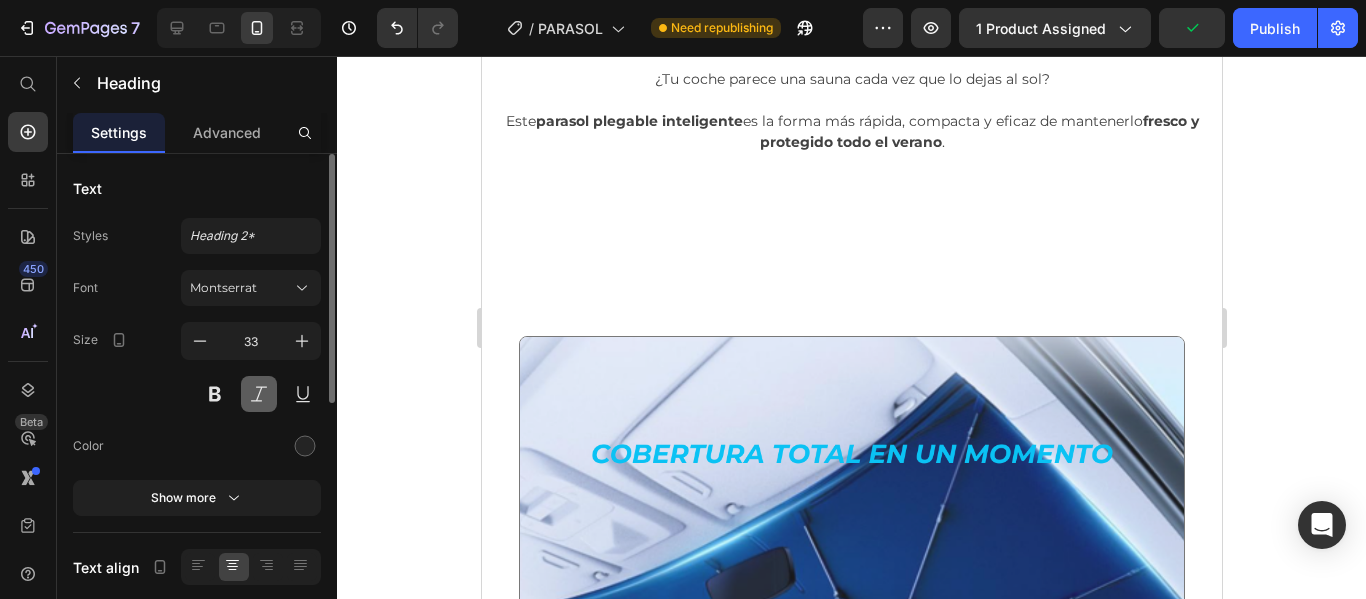 click at bounding box center [259, 394] 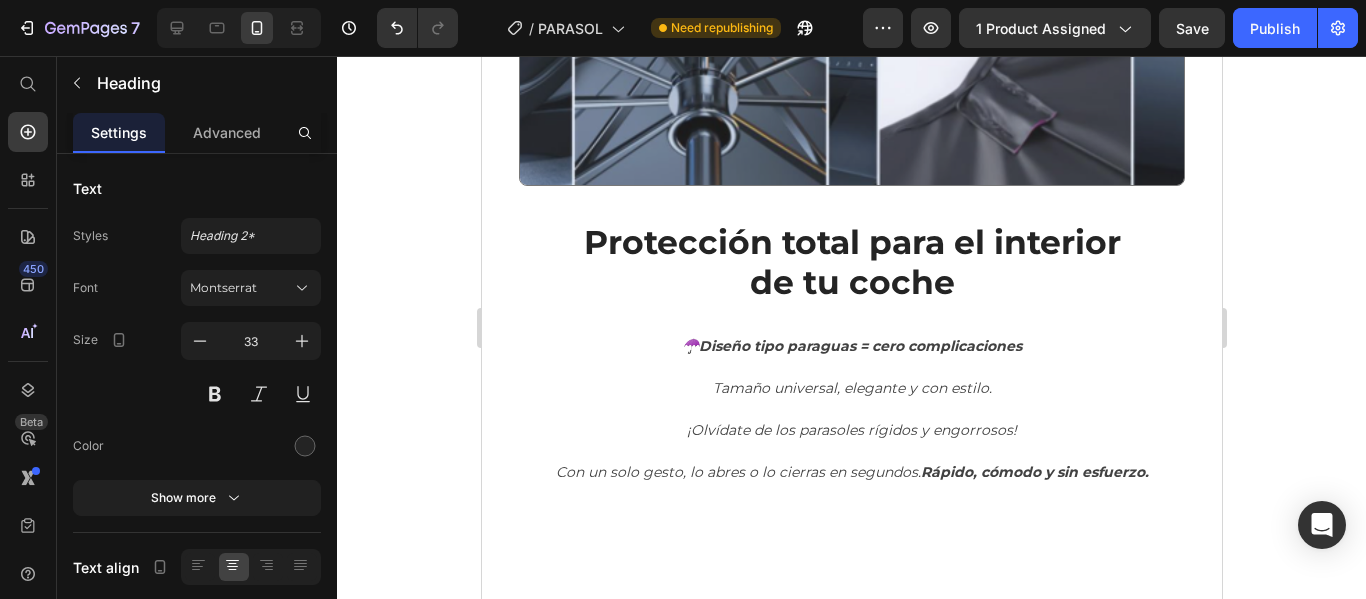 scroll, scrollTop: 4136, scrollLeft: 0, axis: vertical 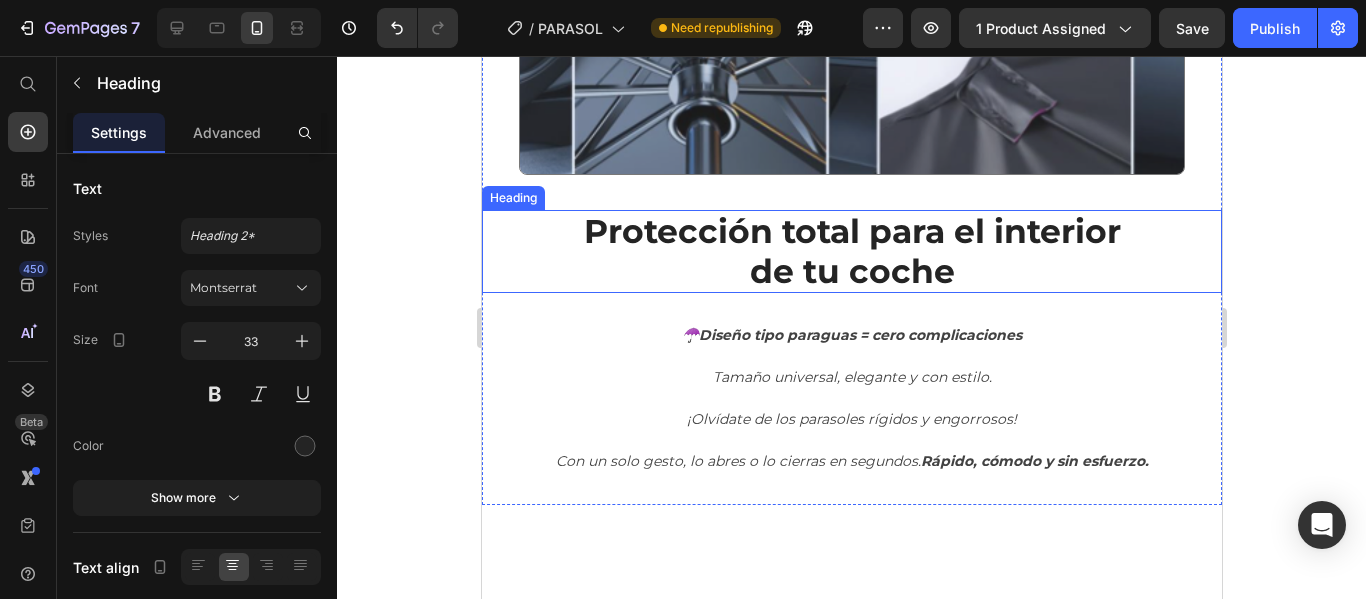 click on "Protección total para el interior  de tu coche" at bounding box center (851, 251) 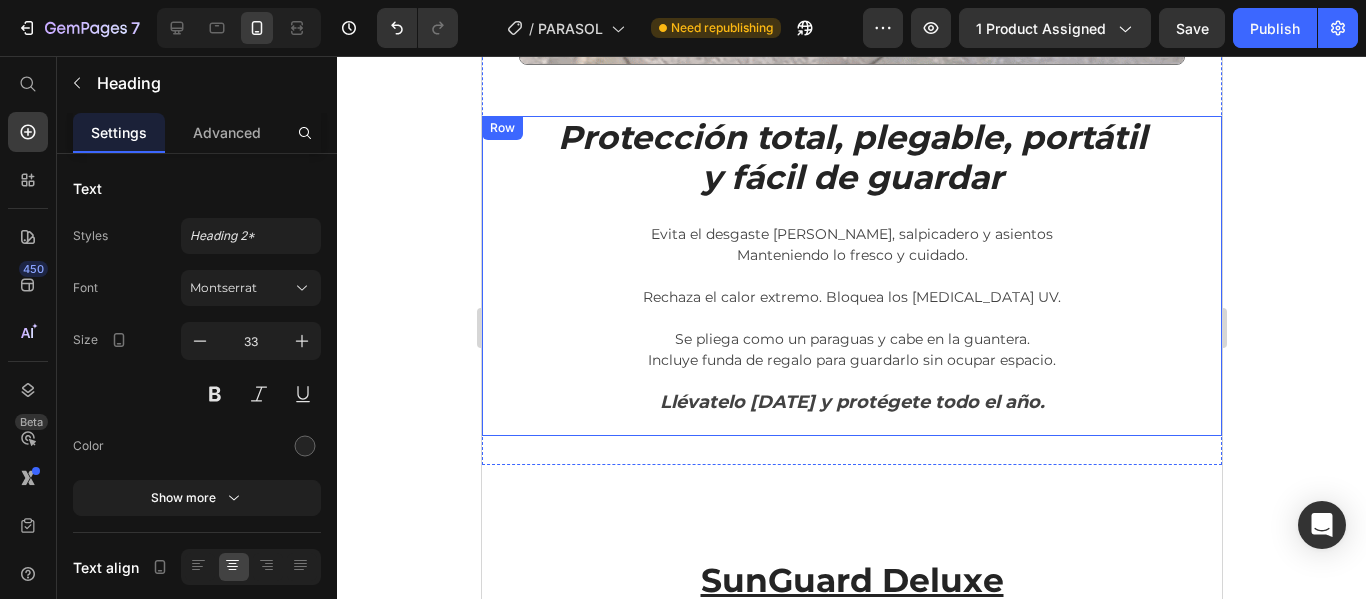 scroll, scrollTop: 5736, scrollLeft: 0, axis: vertical 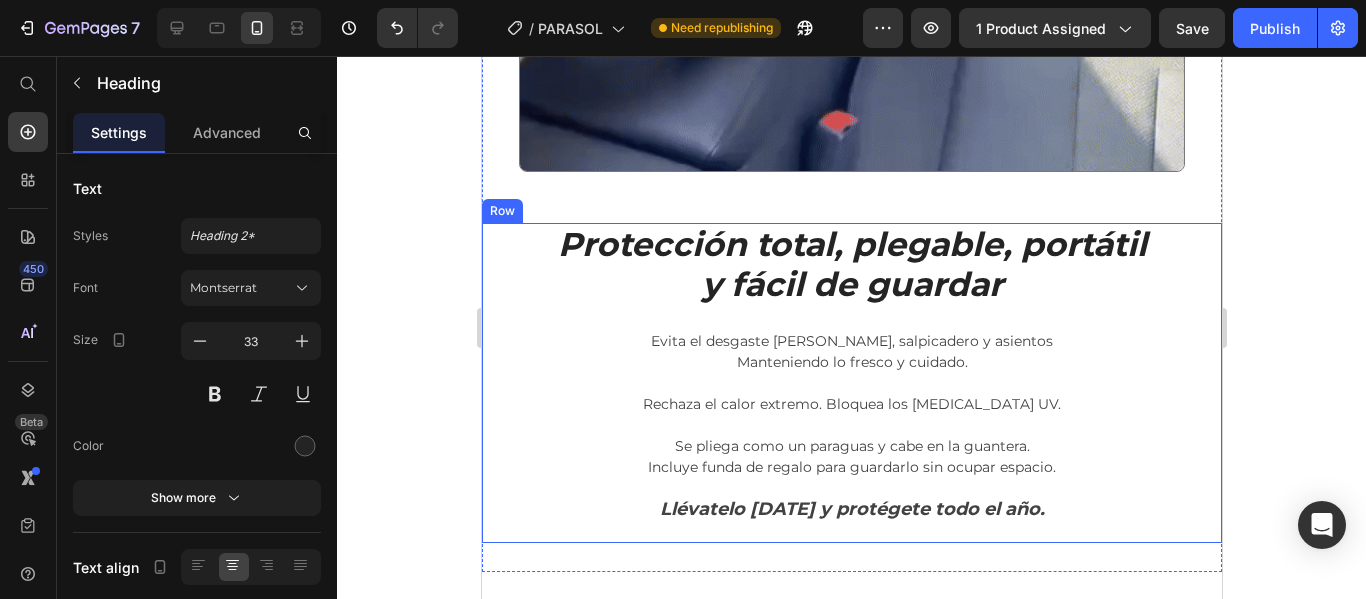 click on "Protección total, plegable, portátil  y fácil de guardar Heading Evita el desgaste [PERSON_NAME], salpicadero y asientos Manteniendo lo fresco y cuidado.   Rechaza el calor extremo. Bloquea los [MEDICAL_DATA] UV.   Se pliega como un paraguas y cabe en la guantera. Incluye funda de regalo para guardarlo sin ocupar espacio.   Llévatelo [DATE] y protégete todo el año. Text block" at bounding box center [851, 382] 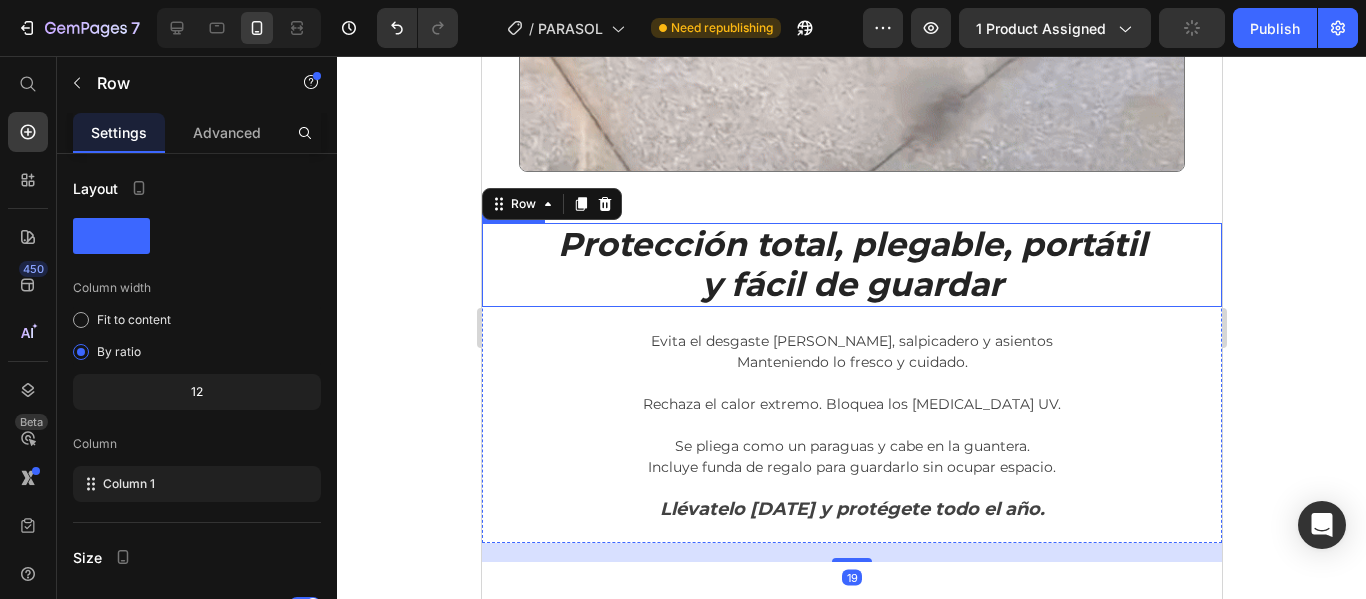 click on "y fácil de guardar" at bounding box center (851, 284) 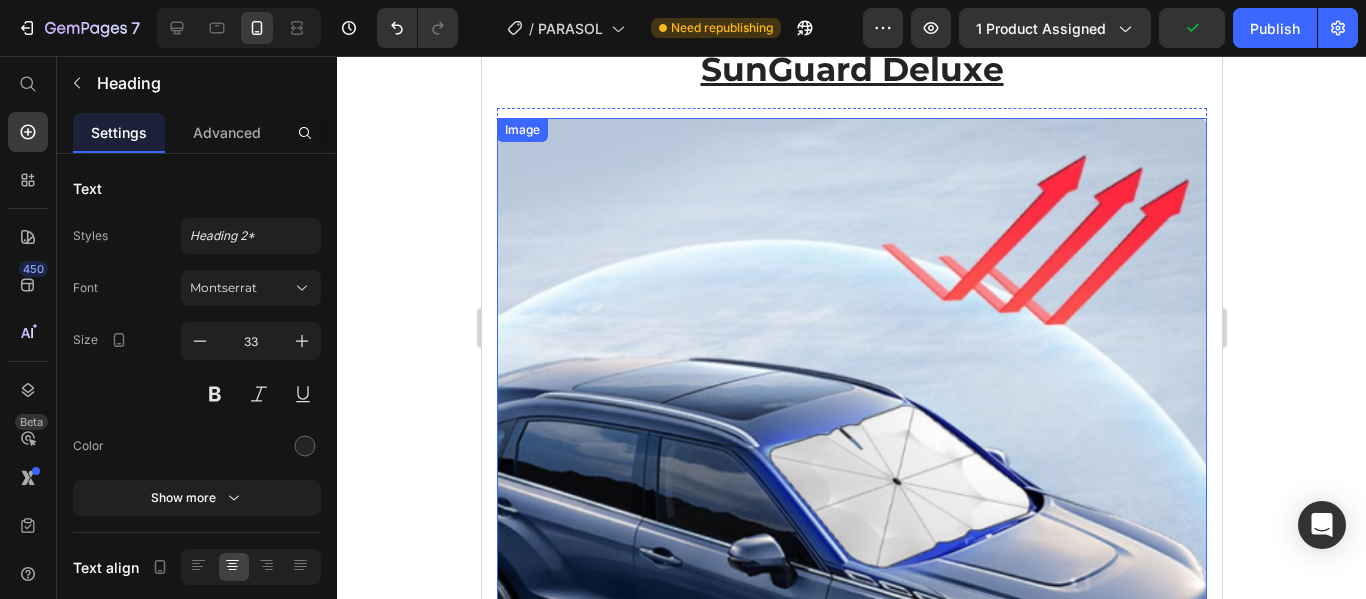 scroll, scrollTop: 6036, scrollLeft: 0, axis: vertical 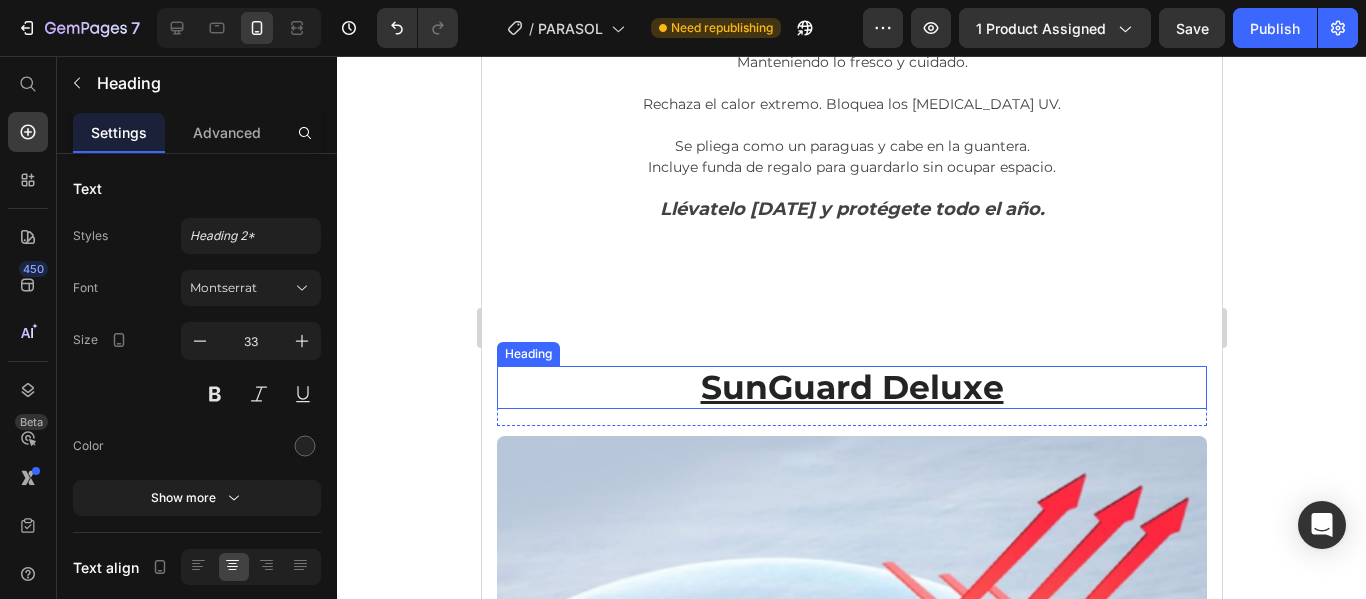 click on "SunGuard Deluxe" at bounding box center [851, 388] 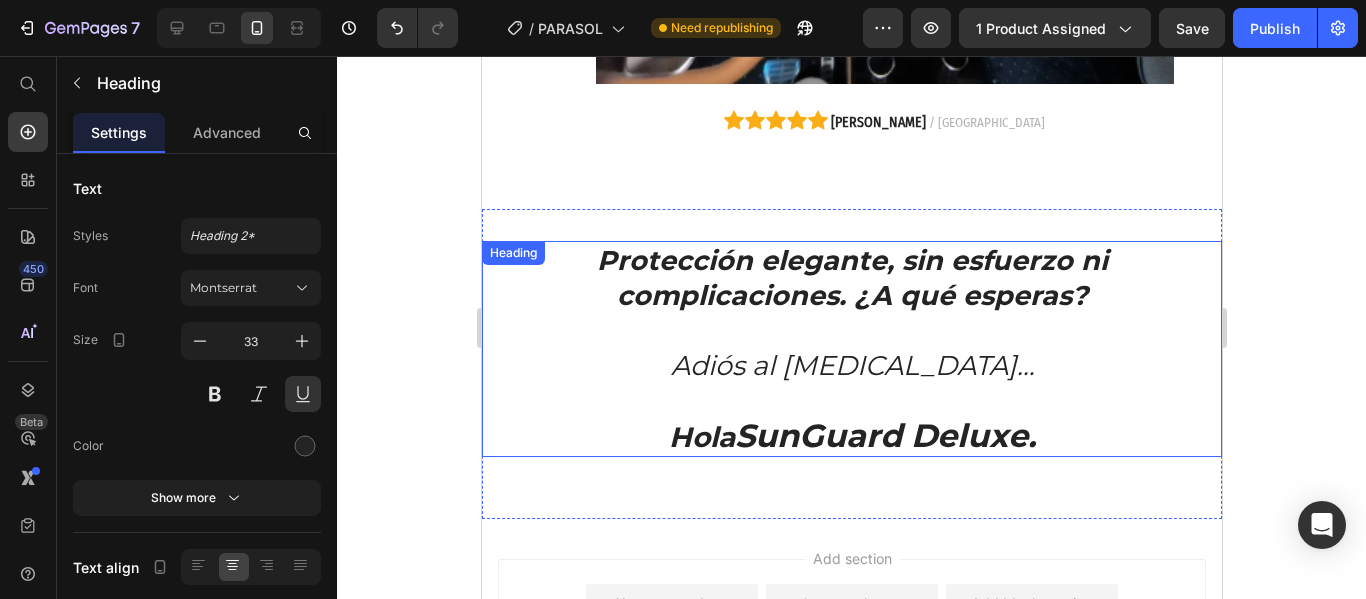 scroll, scrollTop: 8536, scrollLeft: 0, axis: vertical 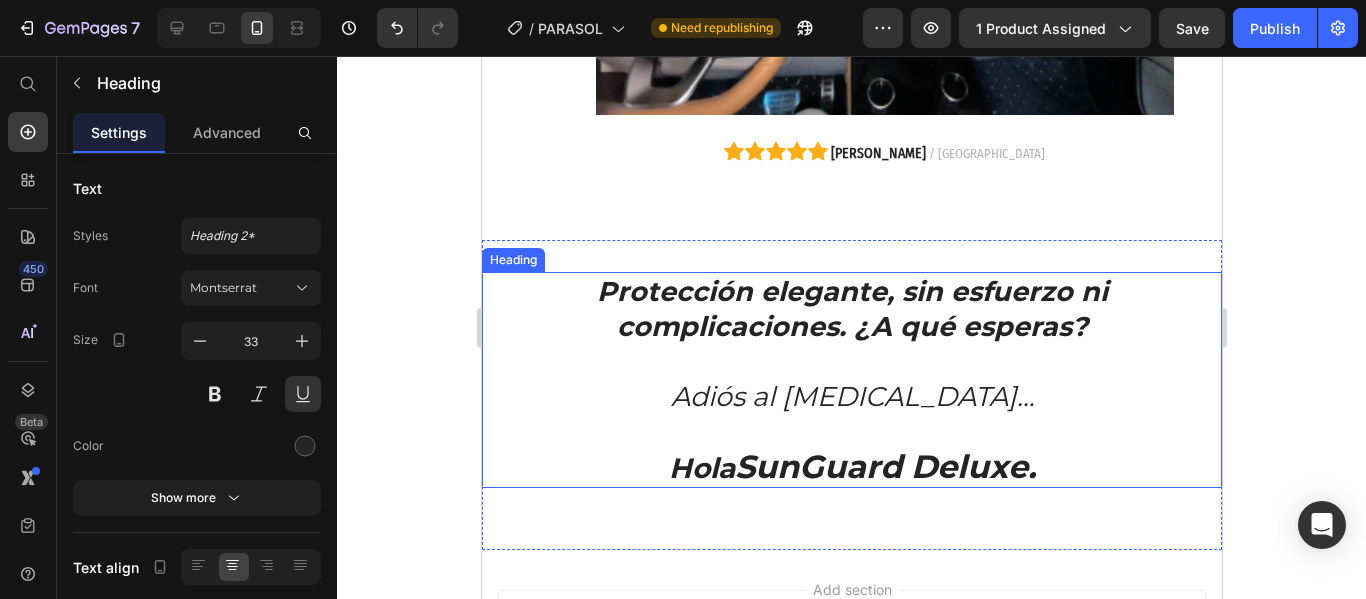 click on "Protección elegante, sin esfuerzo ni complicaciones. ¿A qué esperas?" at bounding box center (851, 309) 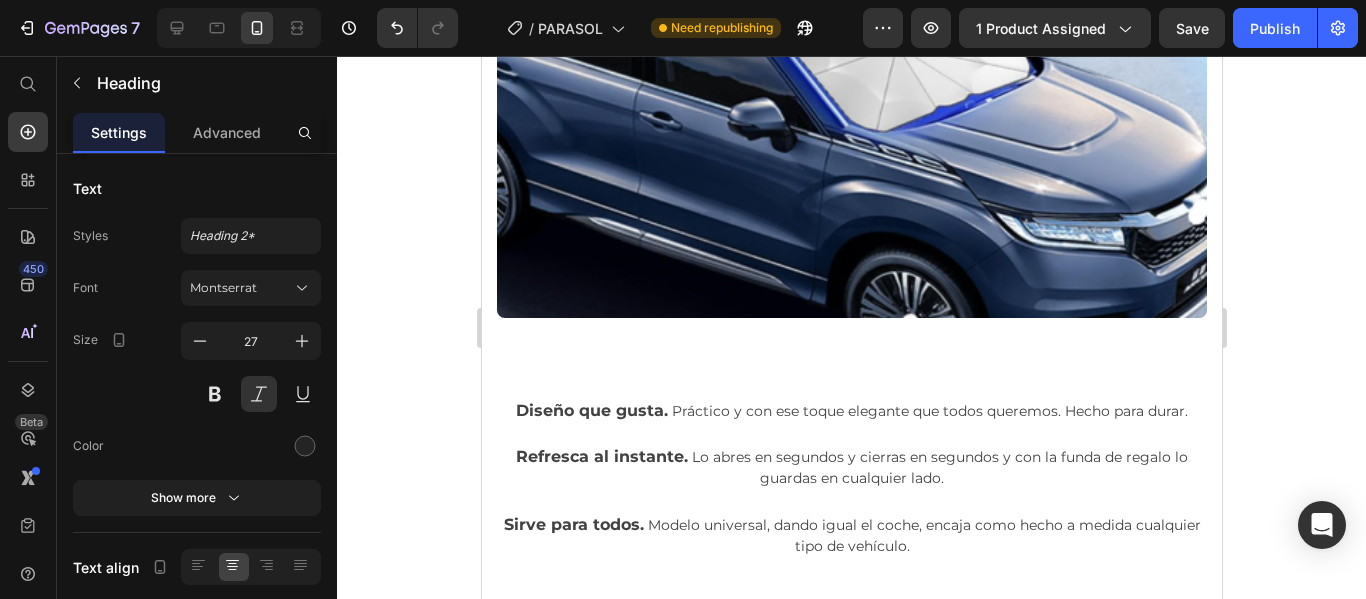 scroll, scrollTop: 6436, scrollLeft: 0, axis: vertical 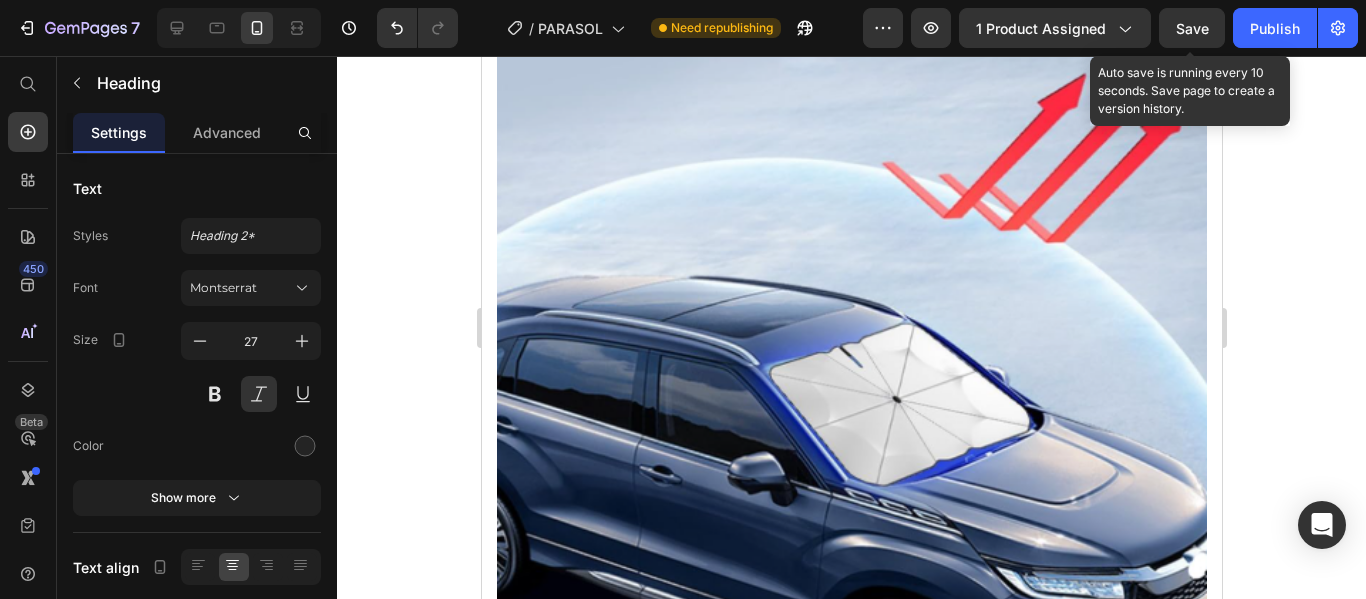 click on "Save" at bounding box center (1192, 28) 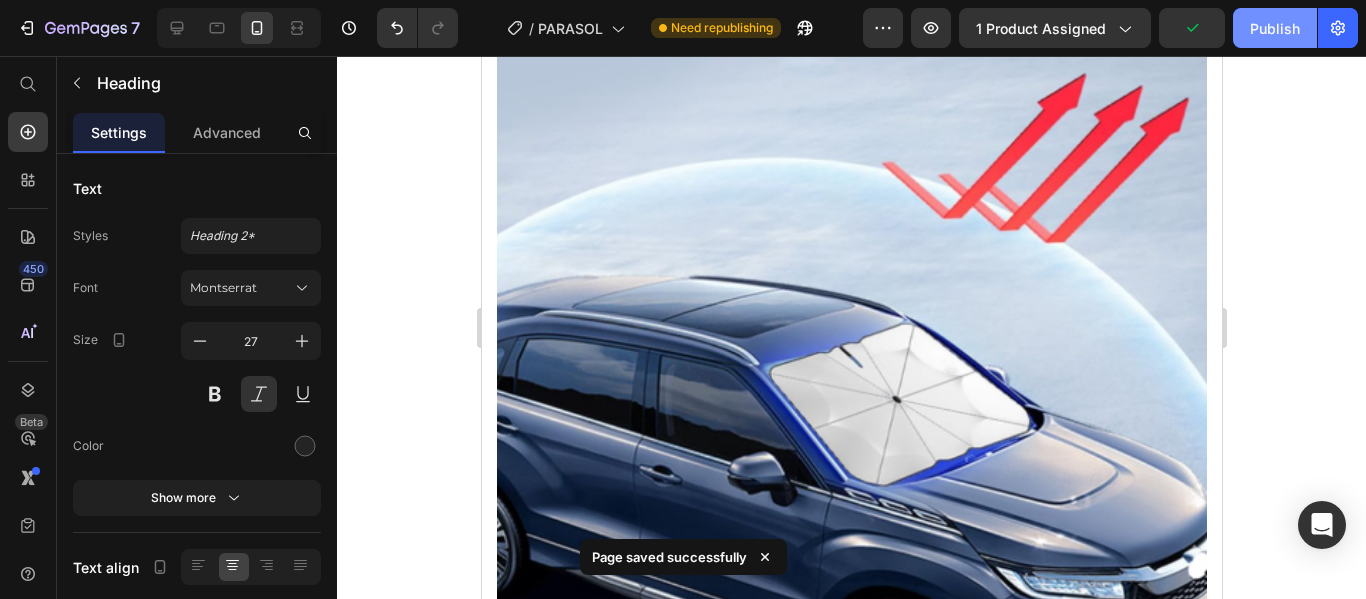 click on "Publish" at bounding box center [1275, 28] 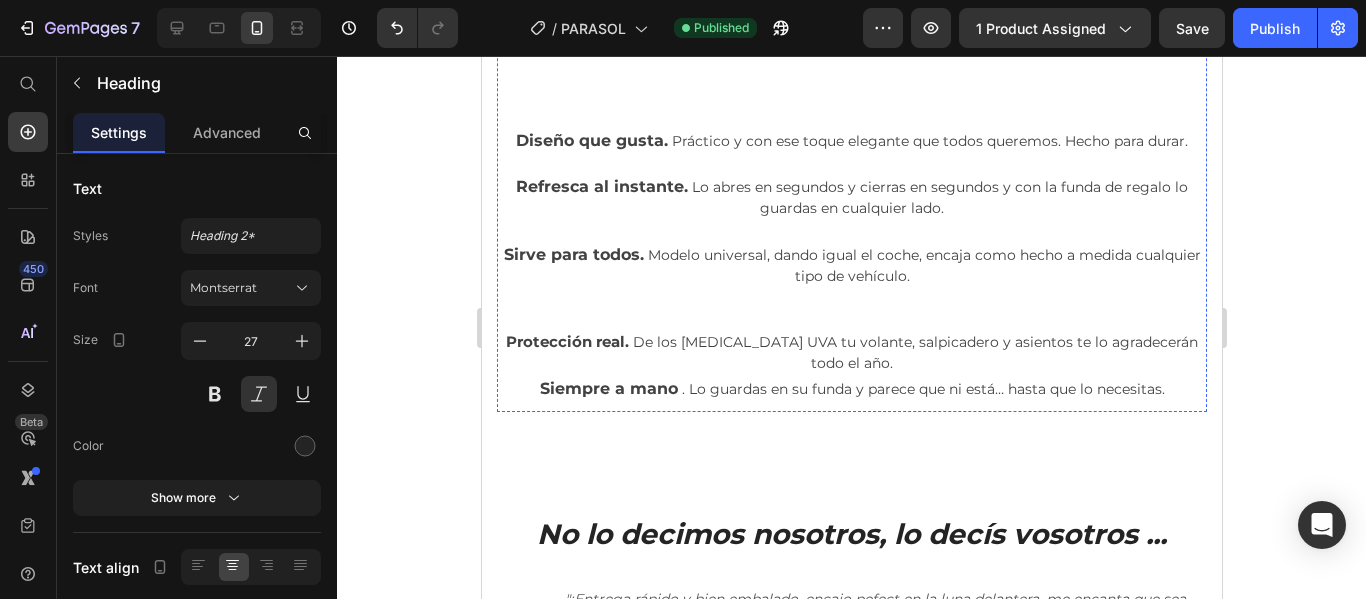 scroll, scrollTop: 7136, scrollLeft: 0, axis: vertical 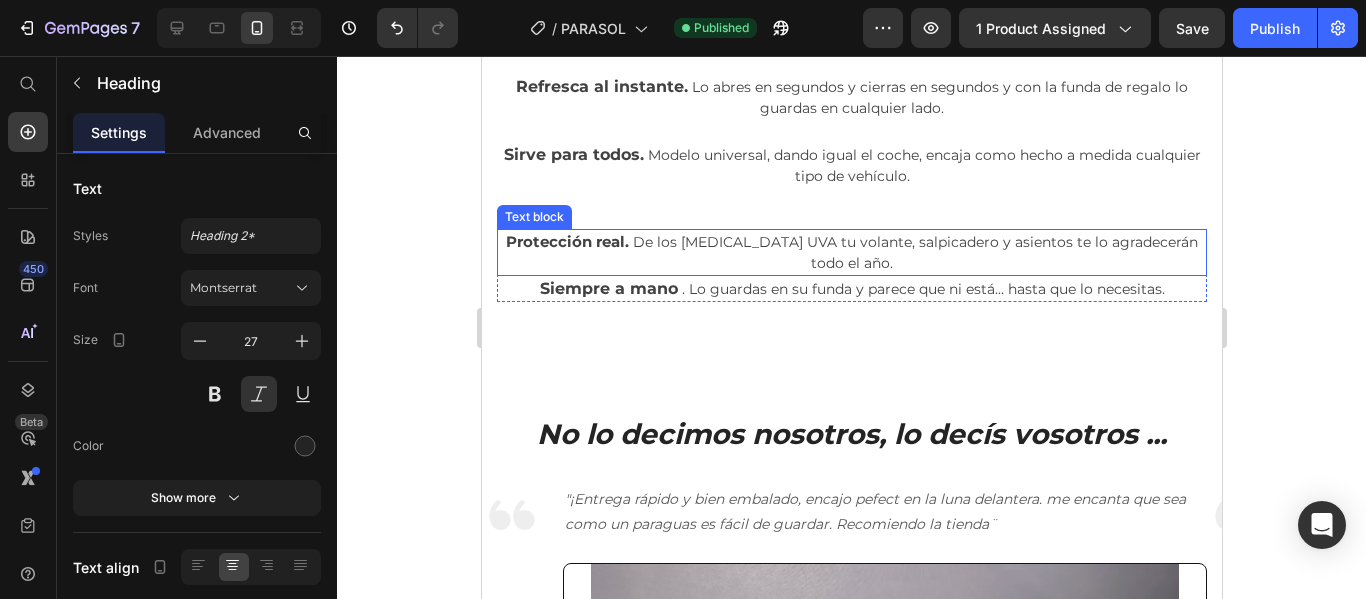 click on "Protección real.   De los [MEDICAL_DATA] UVA tu volante, salpicadero y asientos te lo agradecerán todo el año." at bounding box center (851, 252) 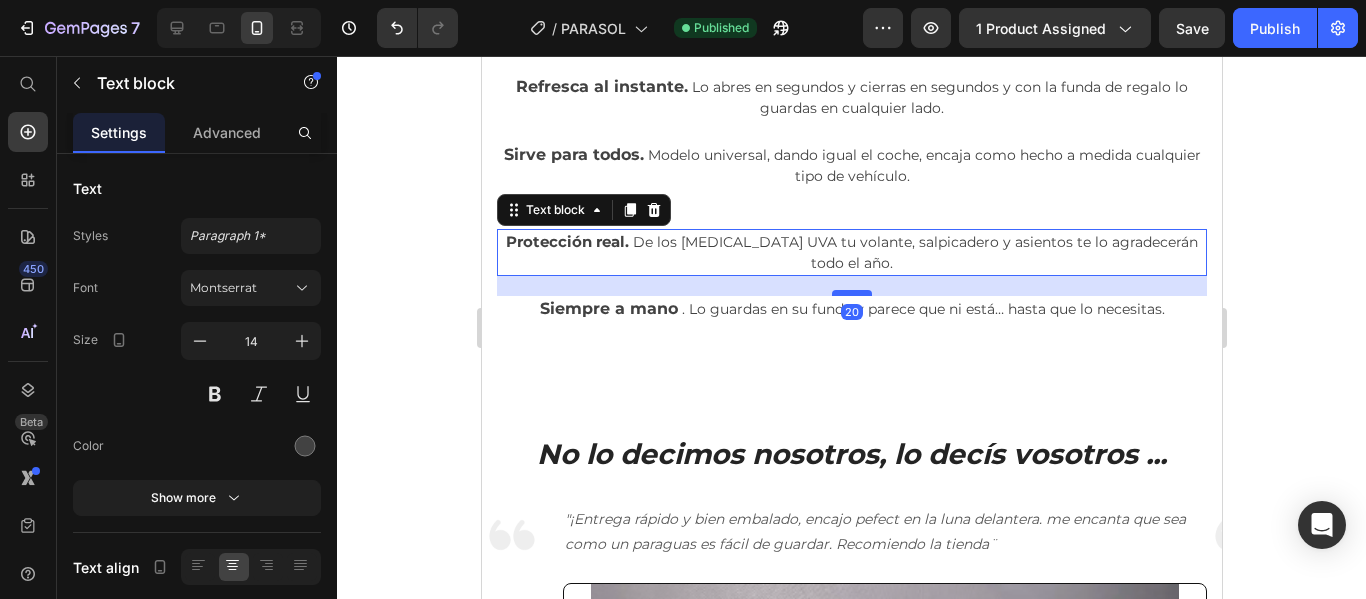 drag, startPoint x: 849, startPoint y: 237, endPoint x: 847, endPoint y: 257, distance: 20.09975 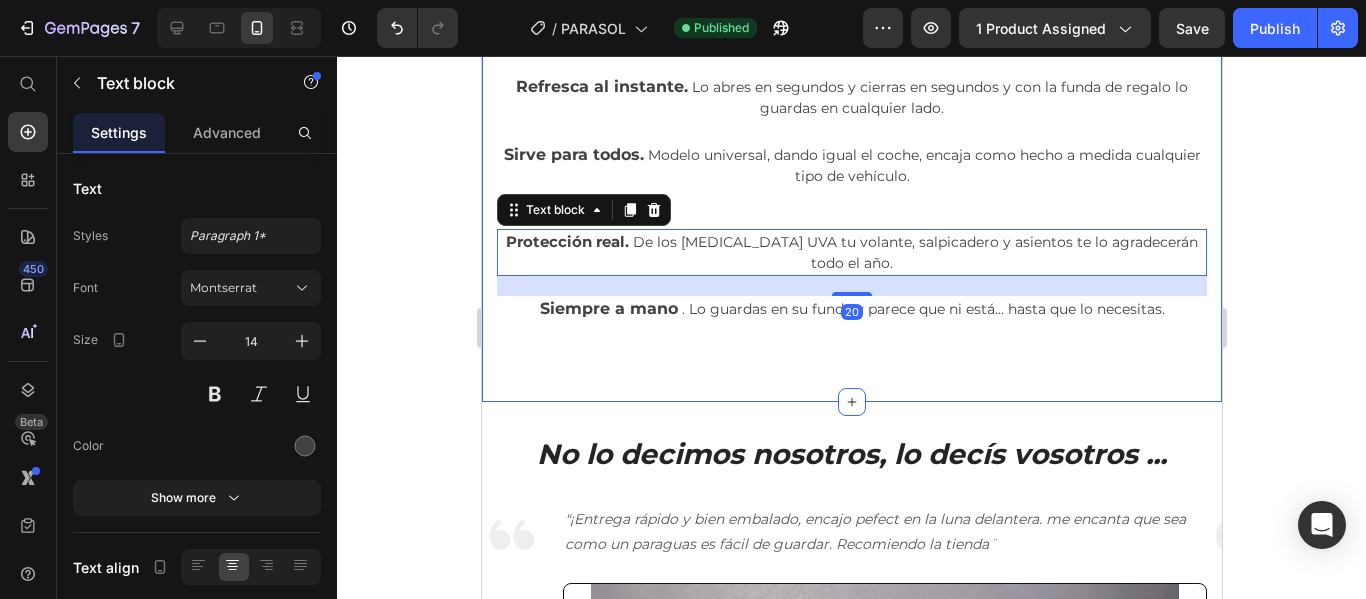 click on "SunGuard Deluxe Heading Row Text block Row Diseño que gusta.    Práctico y con ese toque elegante que todos queremos. Hecho para durar. Text block Refresca al instante.    Lo abres en segundos y cierras en segundos y con la funda de regalo lo guardas en cualquier lado. Text block Sirve para todos.    Modelo universal, dando igual el coche, encaja como hecho a medida cualquier tipo de vehículo. Text block Text block Row Image Protección real.   De los [MEDICAL_DATA] UVA tu volante, salpicadero y asientos te lo agradecerán todo el año. Text block   20 Siempre a mano   . Lo guardas en su funda y parece que ni está… hasta que lo necesitas. Text block Row Row" at bounding box center (851, -188) 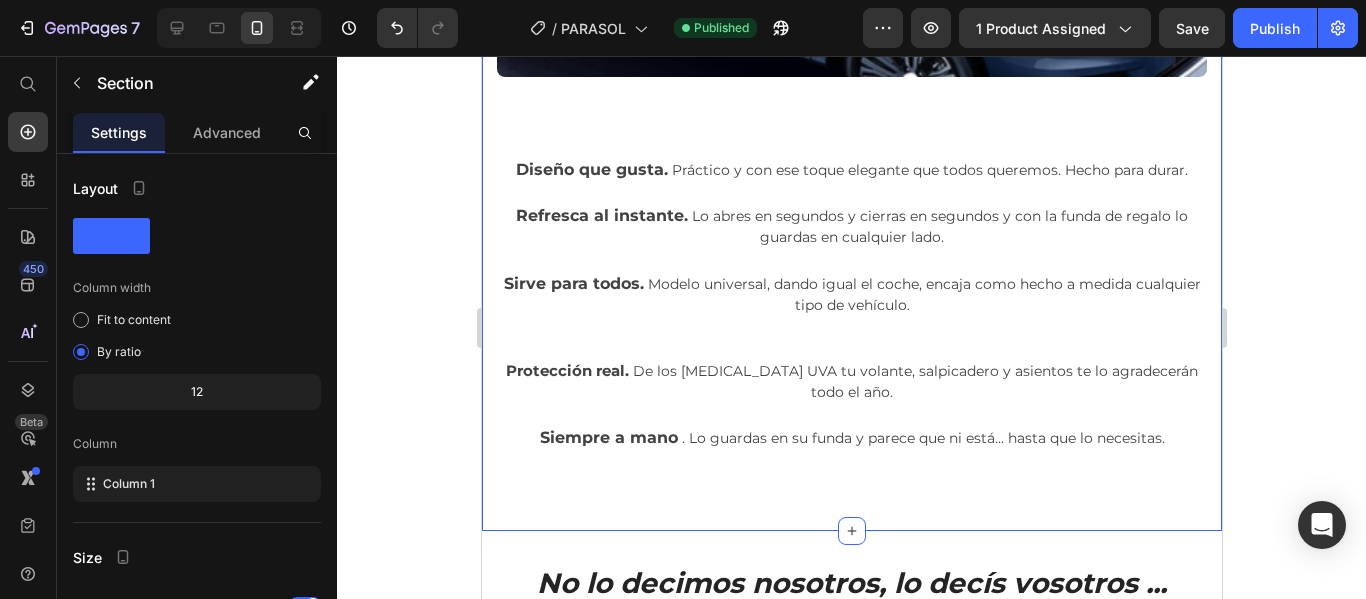 scroll, scrollTop: 6836, scrollLeft: 0, axis: vertical 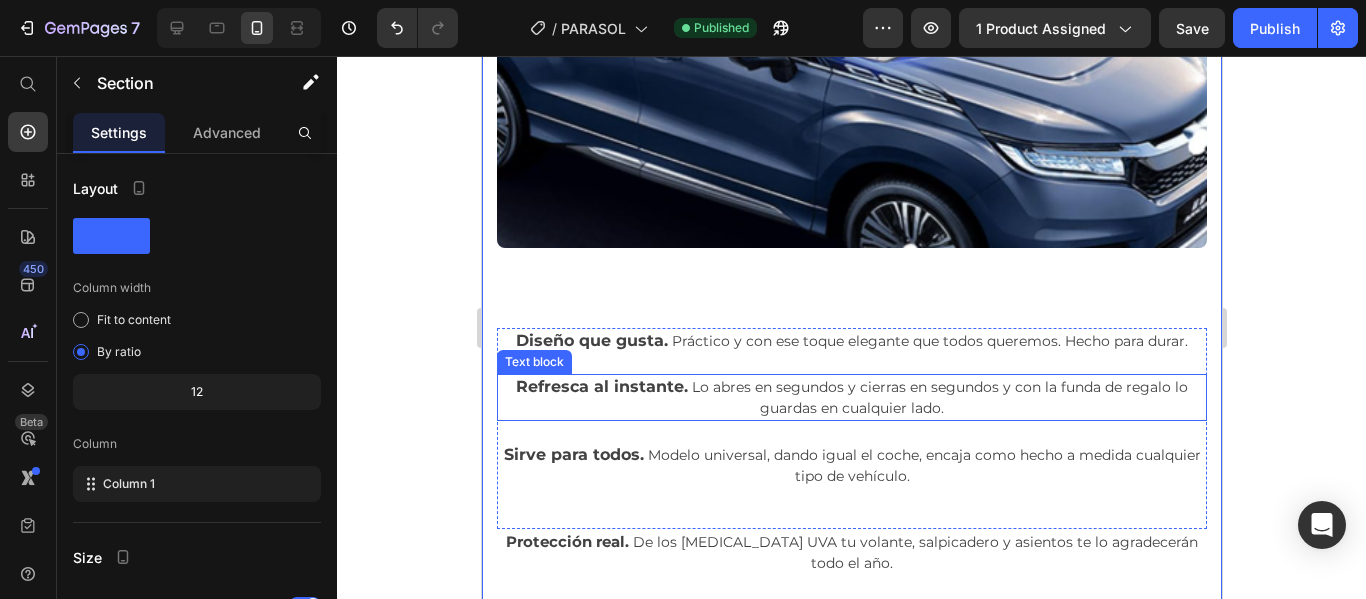click on "Refresca al instante.    Lo abres en segundos y cierras en segundos y con la funda de regalo lo guardas en cualquier lado." at bounding box center [851, 397] 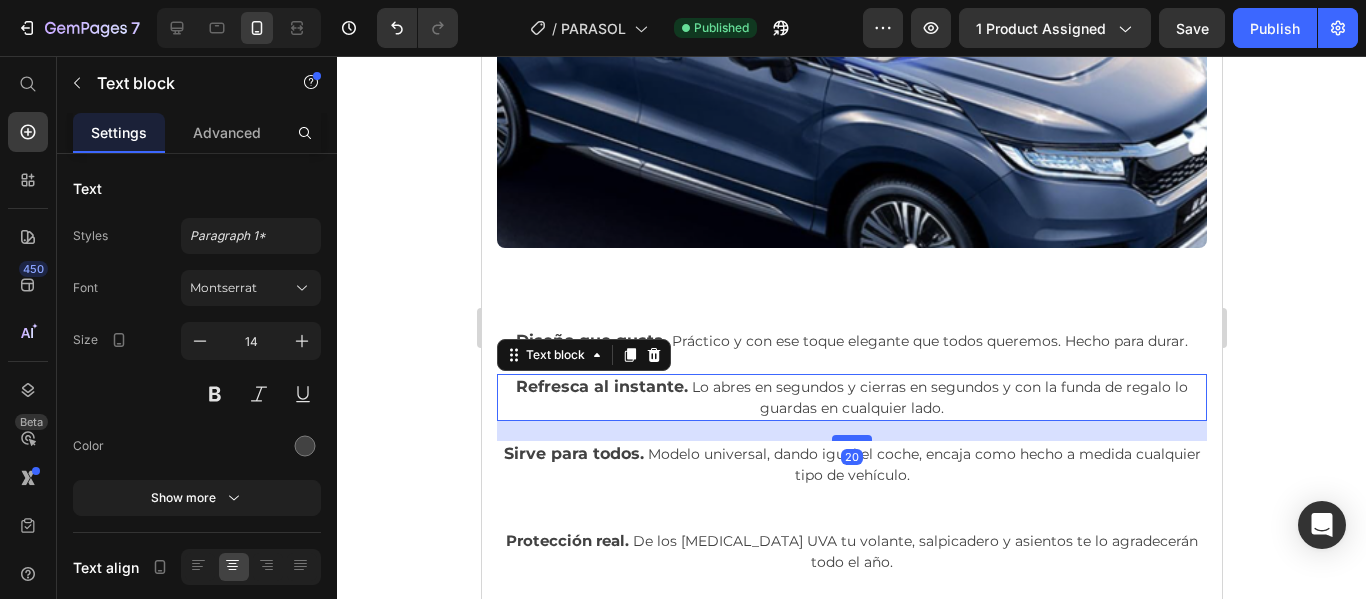 click at bounding box center [851, 438] 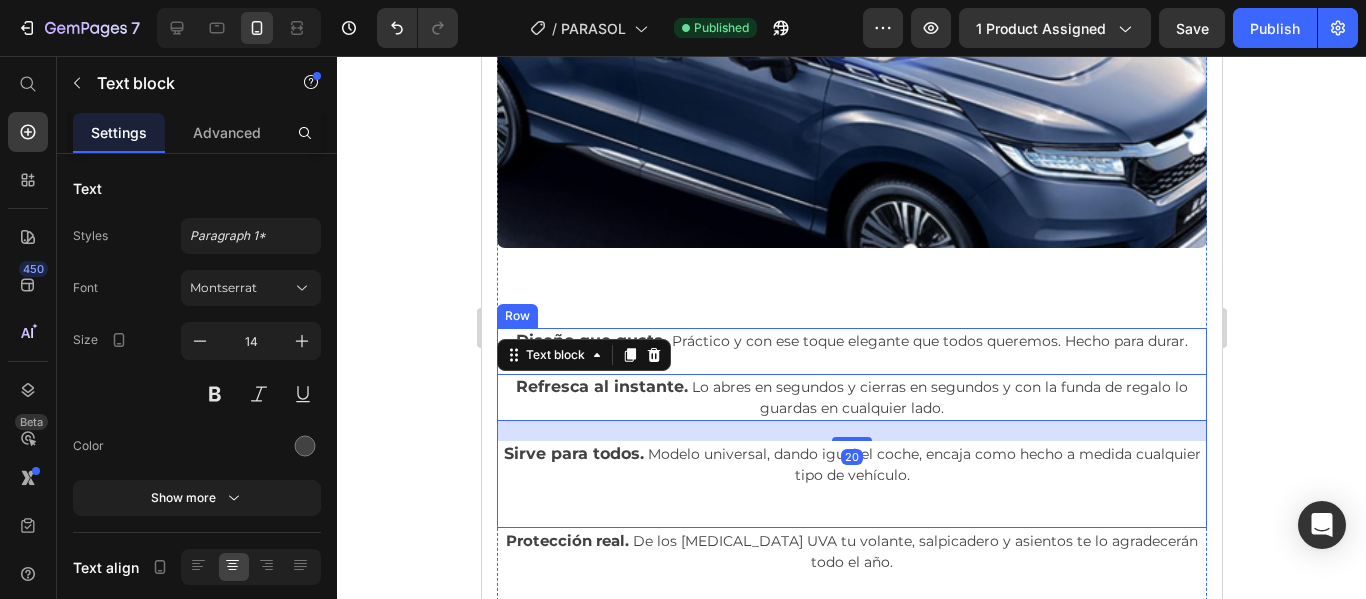 click on "Diseño que gusta.    Práctico y con ese toque elegante que todos queremos. Hecho para durar. Text block Refresca al instante.    Lo abres en segundos y cierras en segundos y con la funda de regalo lo guardas en cualquier lado. Text block   20 Sirve para todos.    Modelo universal, dando igual el coche, encaja como hecho a medida cualquier tipo de vehículo. Text block Text block" at bounding box center [851, 414] 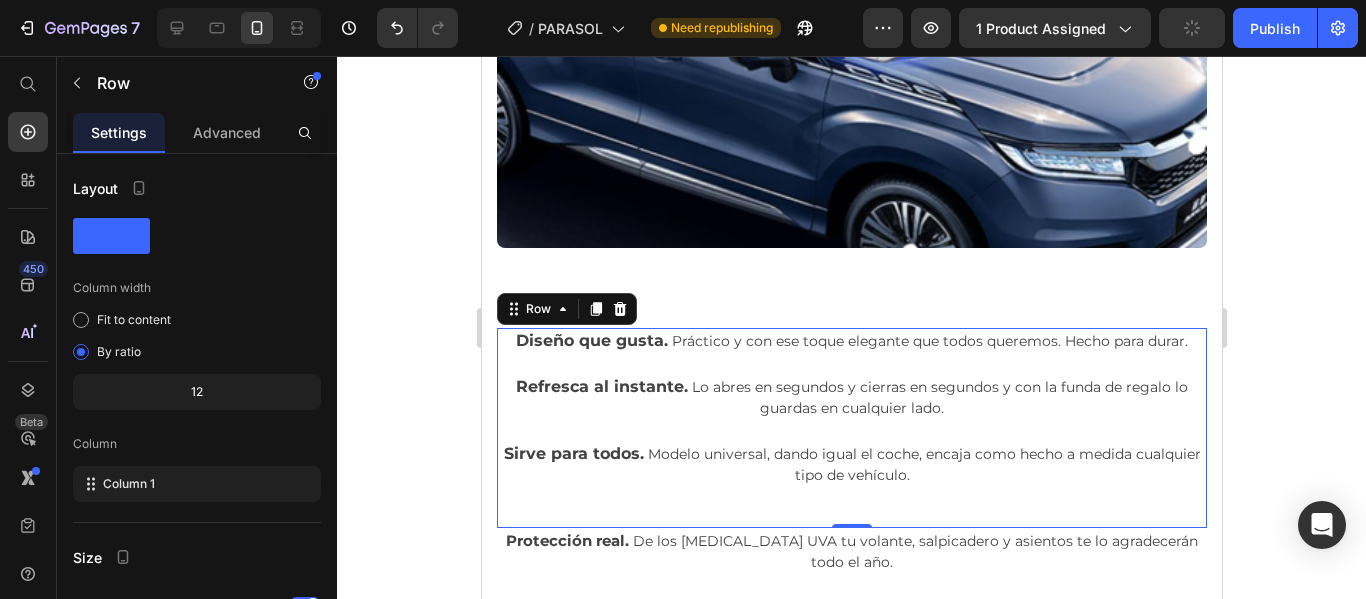 click on "Diseño que gusta.    Práctico y con ese toque elegante que todos queremos. Hecho para durar. Text block Refresca al instante.    Lo abres en segundos y cierras en segundos y con la funda de regalo lo guardas en cualquier lado. Text block Sirve para todos.    Modelo universal, dando igual el coche, encaja como hecho a medida cualquier tipo de vehículo. Text block Text block" at bounding box center [851, 414] 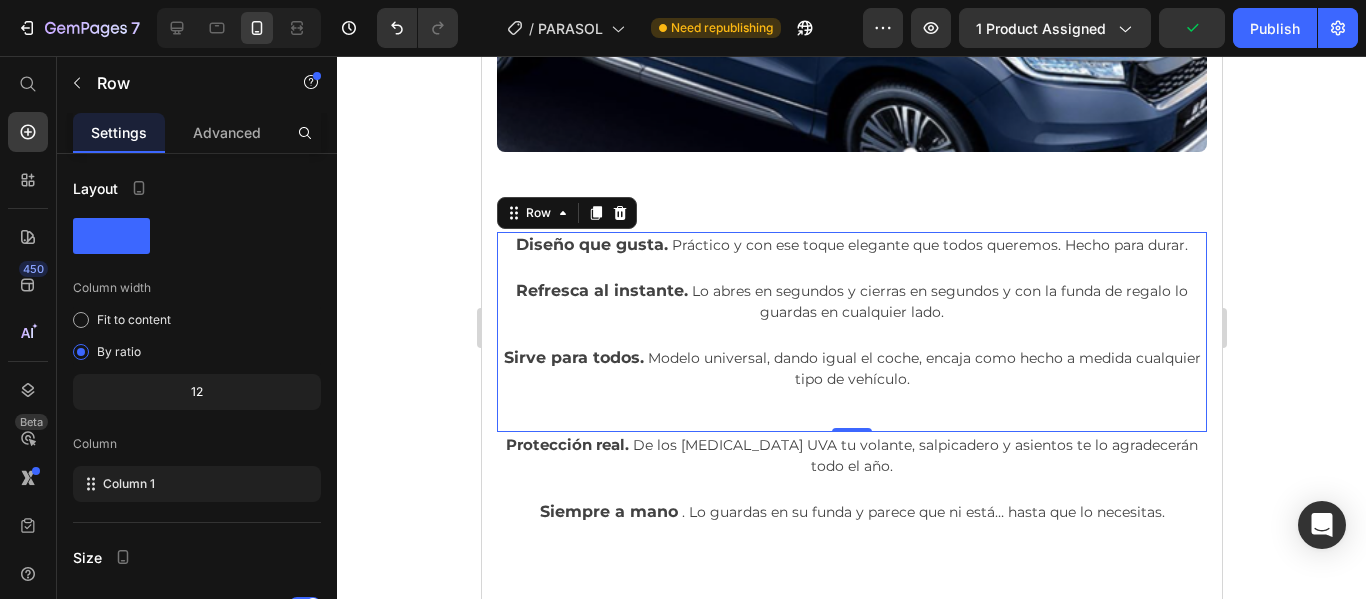 scroll, scrollTop: 7036, scrollLeft: 0, axis: vertical 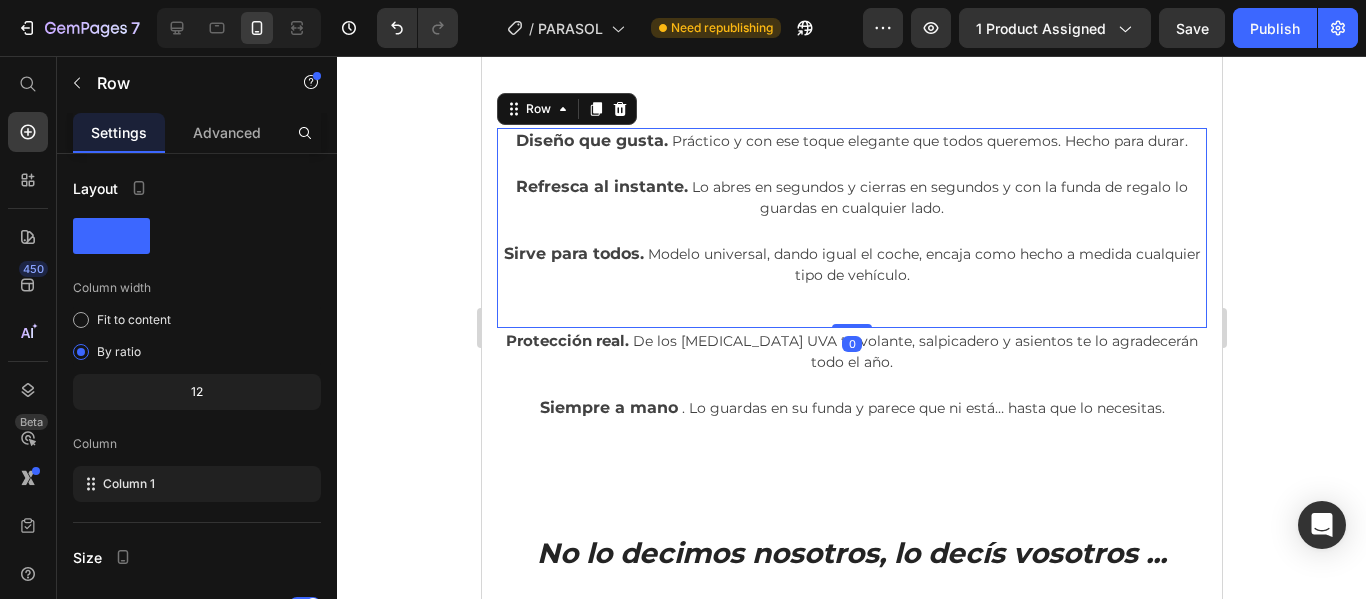 click on "Diseño que gusta.    Práctico y con ese toque elegante que todos queremos. Hecho para durar. Text block Refresca al instante.    Lo abres en segundos y cierras en segundos y con la funda de regalo lo guardas en cualquier lado. Text block Sirve para todos.    Modelo universal, dando igual el coche, encaja como hecho a medida cualquier tipo de vehículo. Text block Text block Row   0" at bounding box center (851, 228) 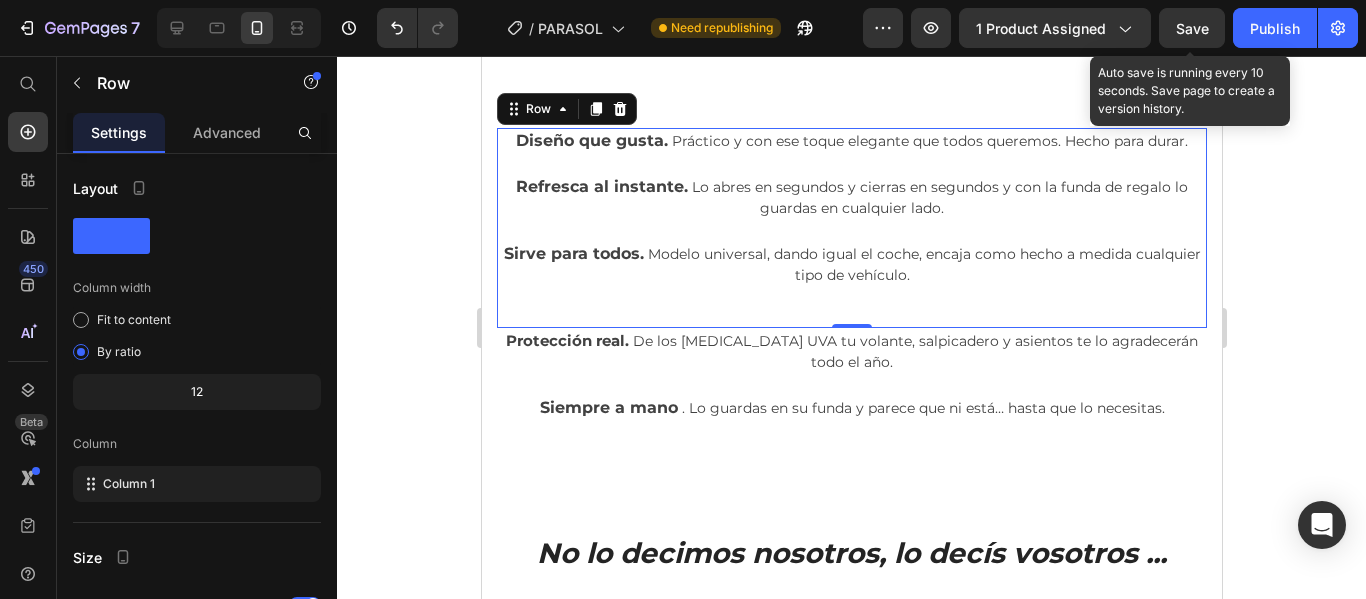 click on "Save" at bounding box center (1192, 28) 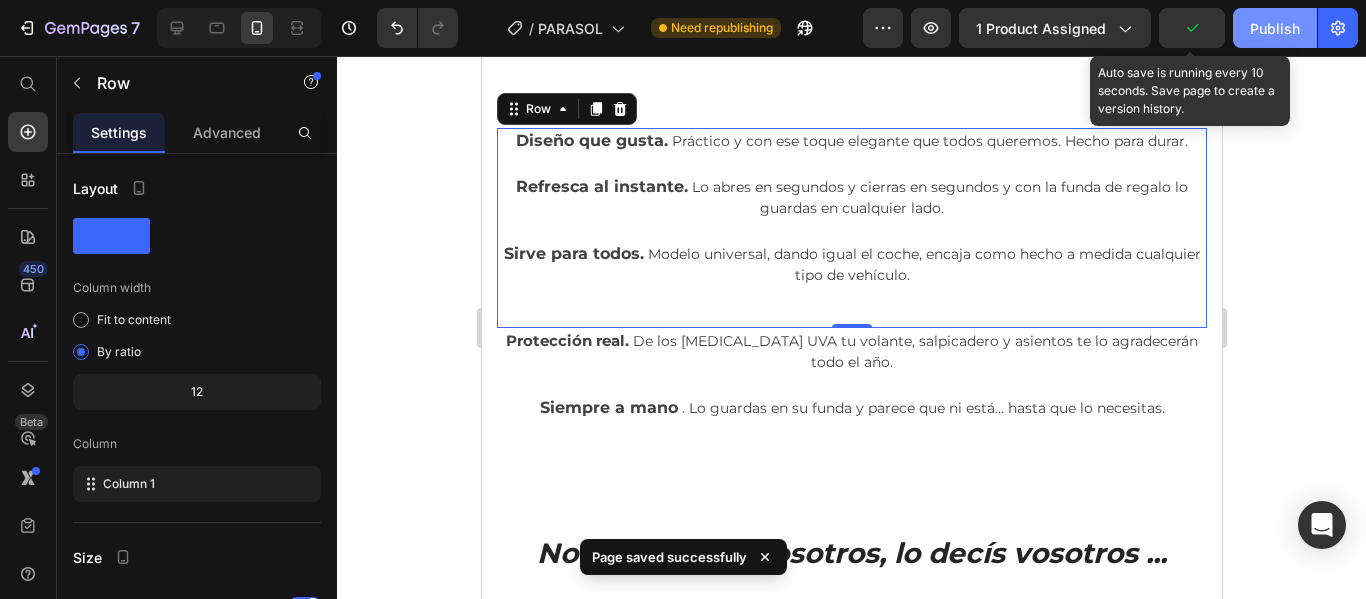 click on "Publish" 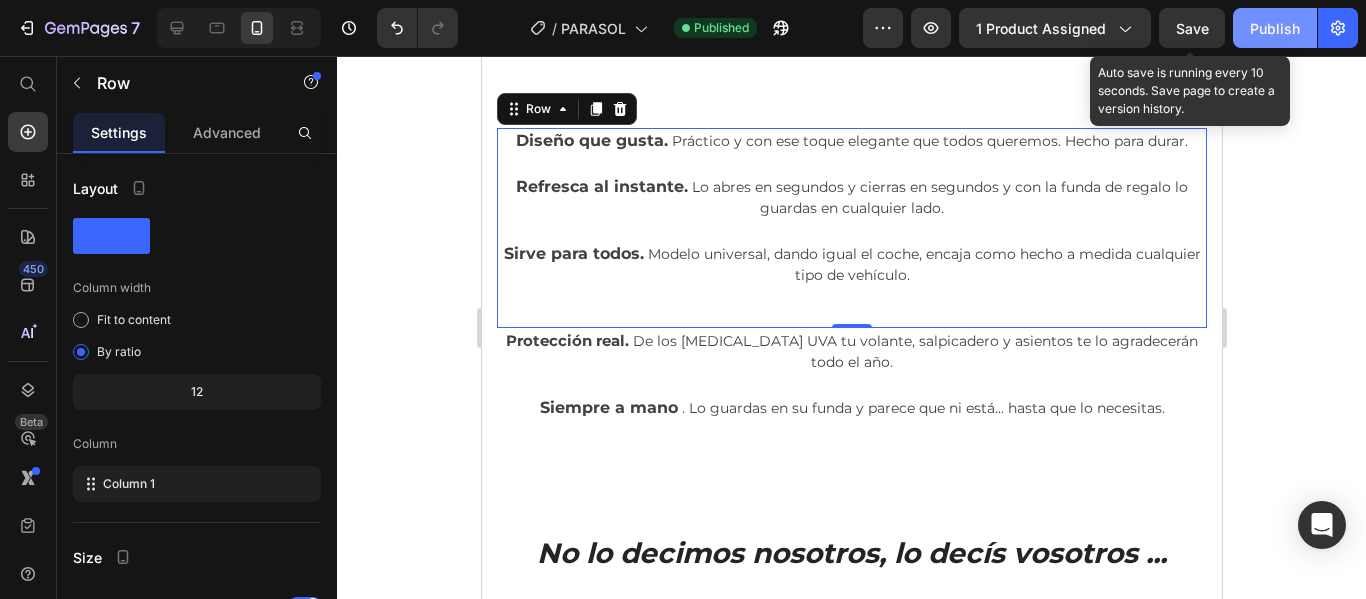 click on "Publish" 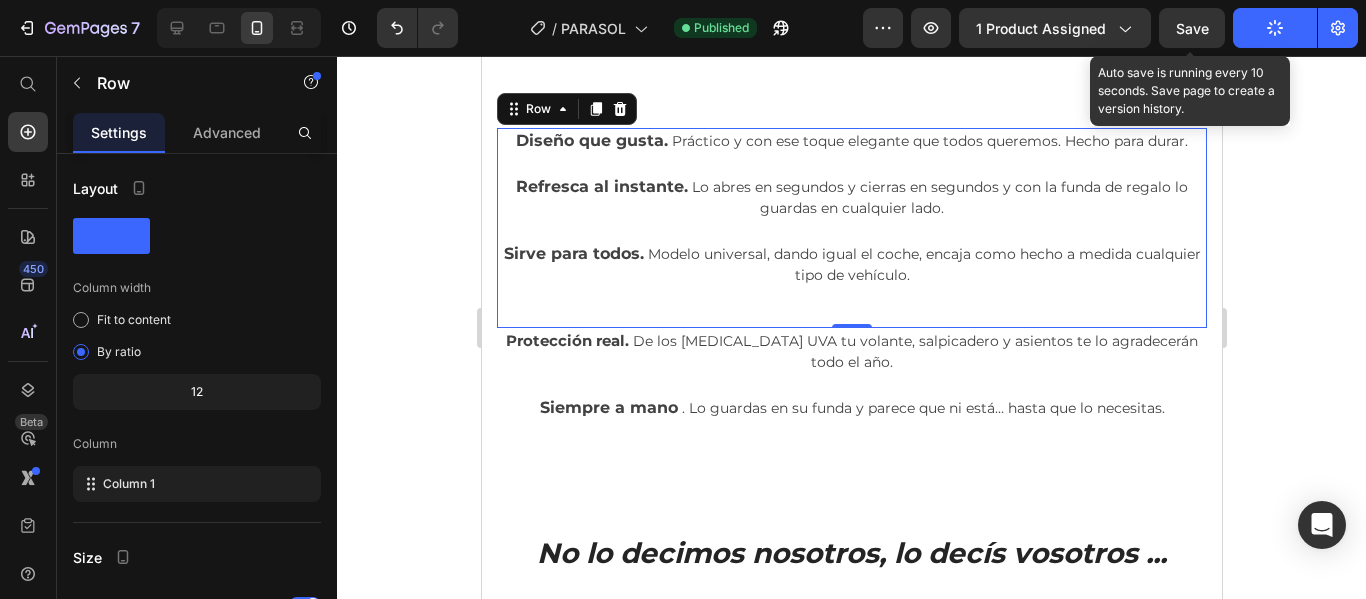 click on "Publish" 